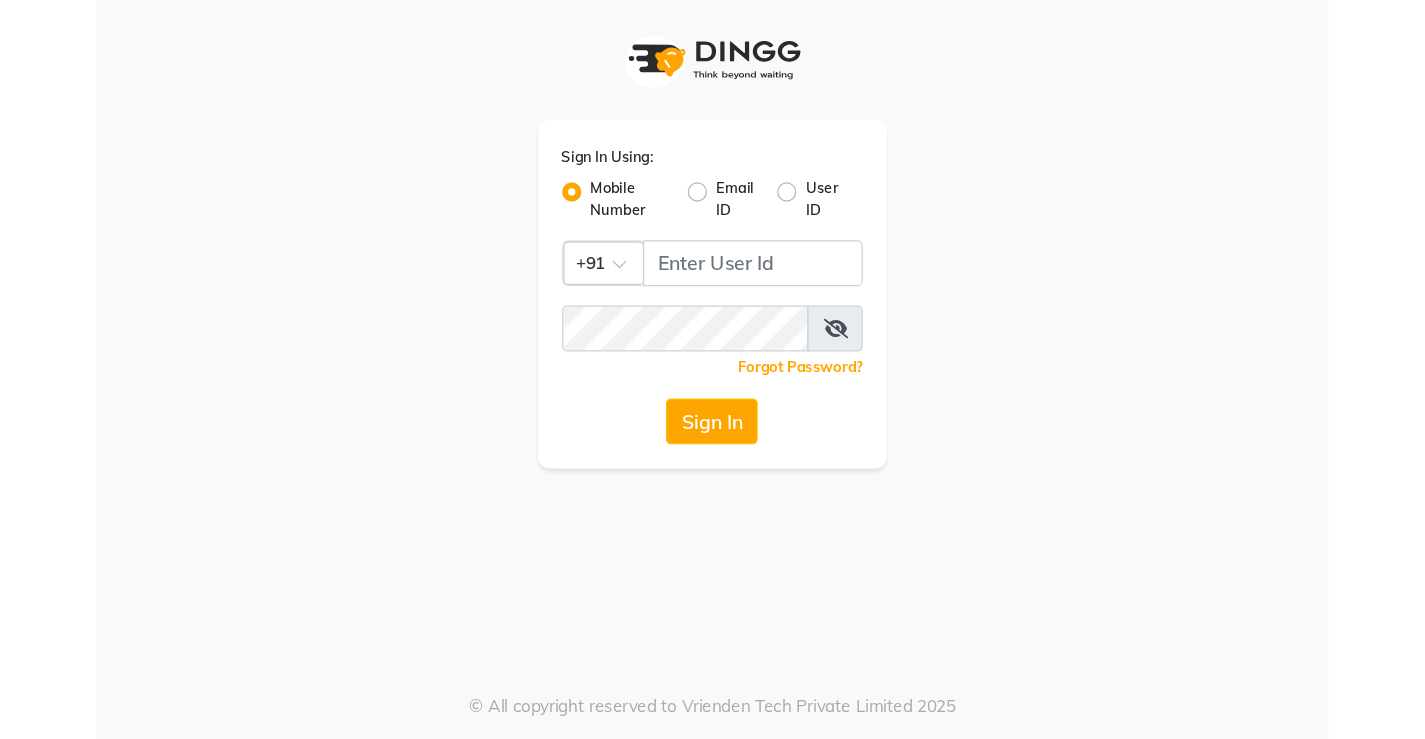 scroll, scrollTop: 0, scrollLeft: 0, axis: both 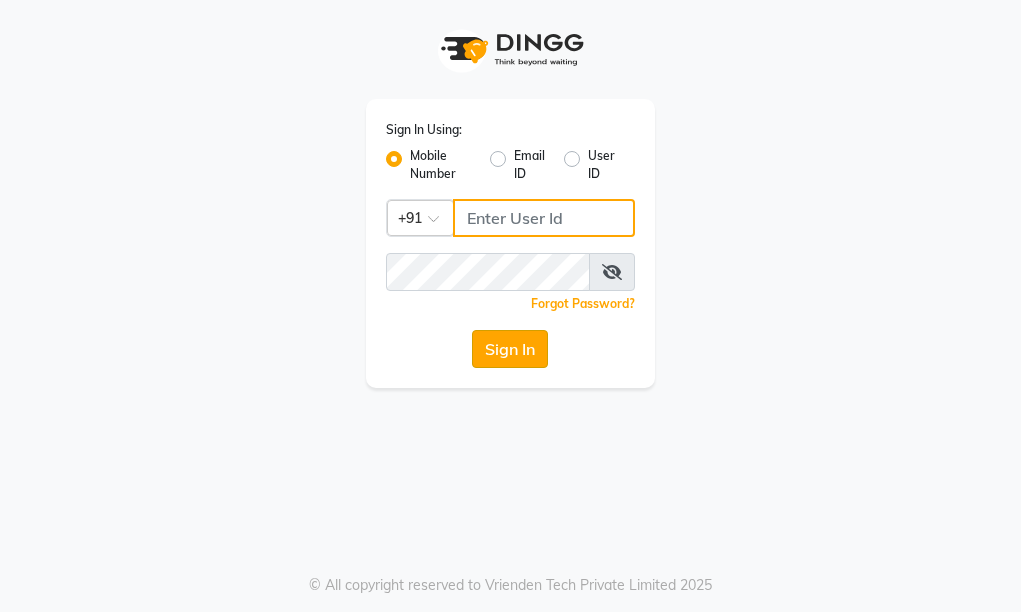 type on "9205722500" 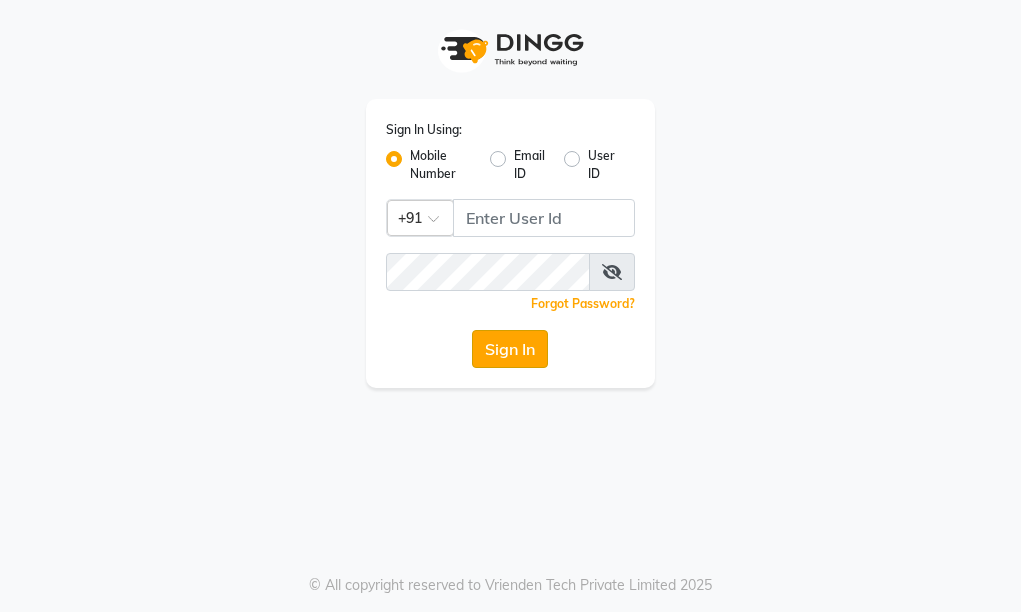 click on "Sign In" 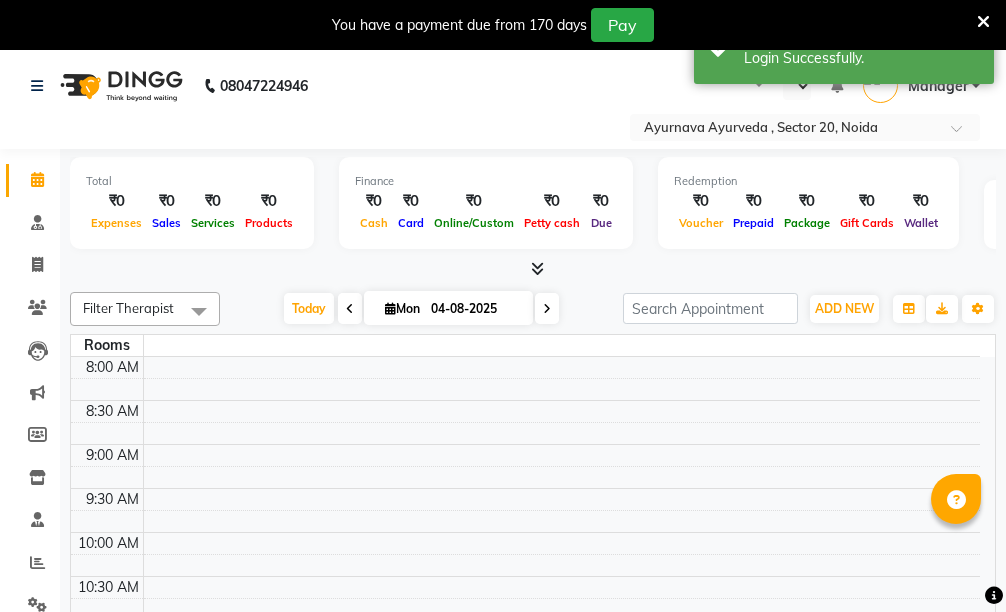 click on "You have a payment due from 170 days   Pay" at bounding box center [492, 25] 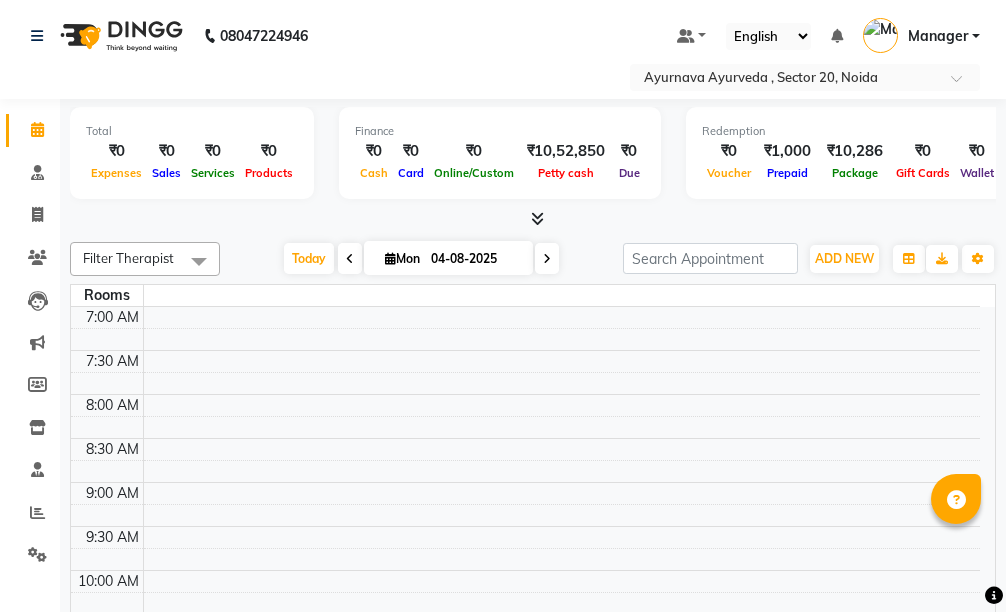 select on "en" 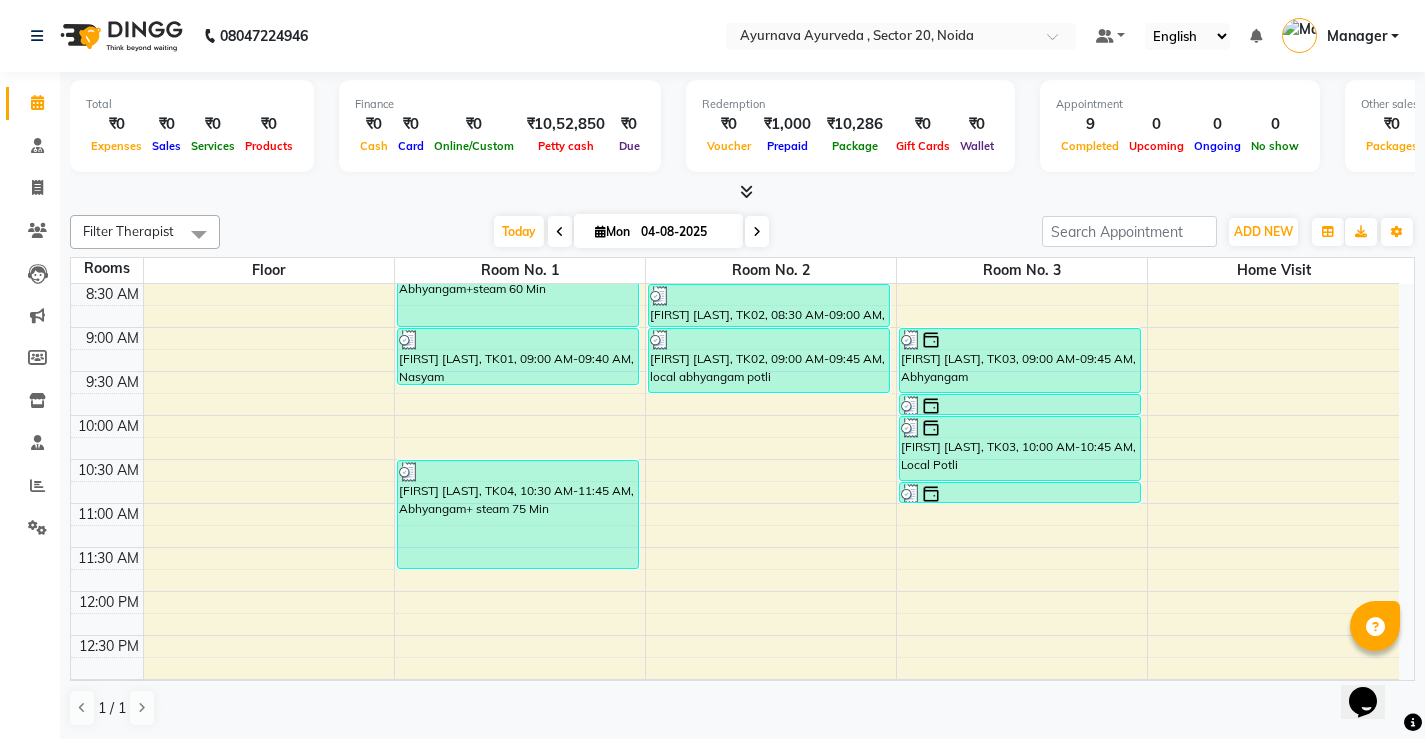 scroll, scrollTop: 200, scrollLeft: 0, axis: vertical 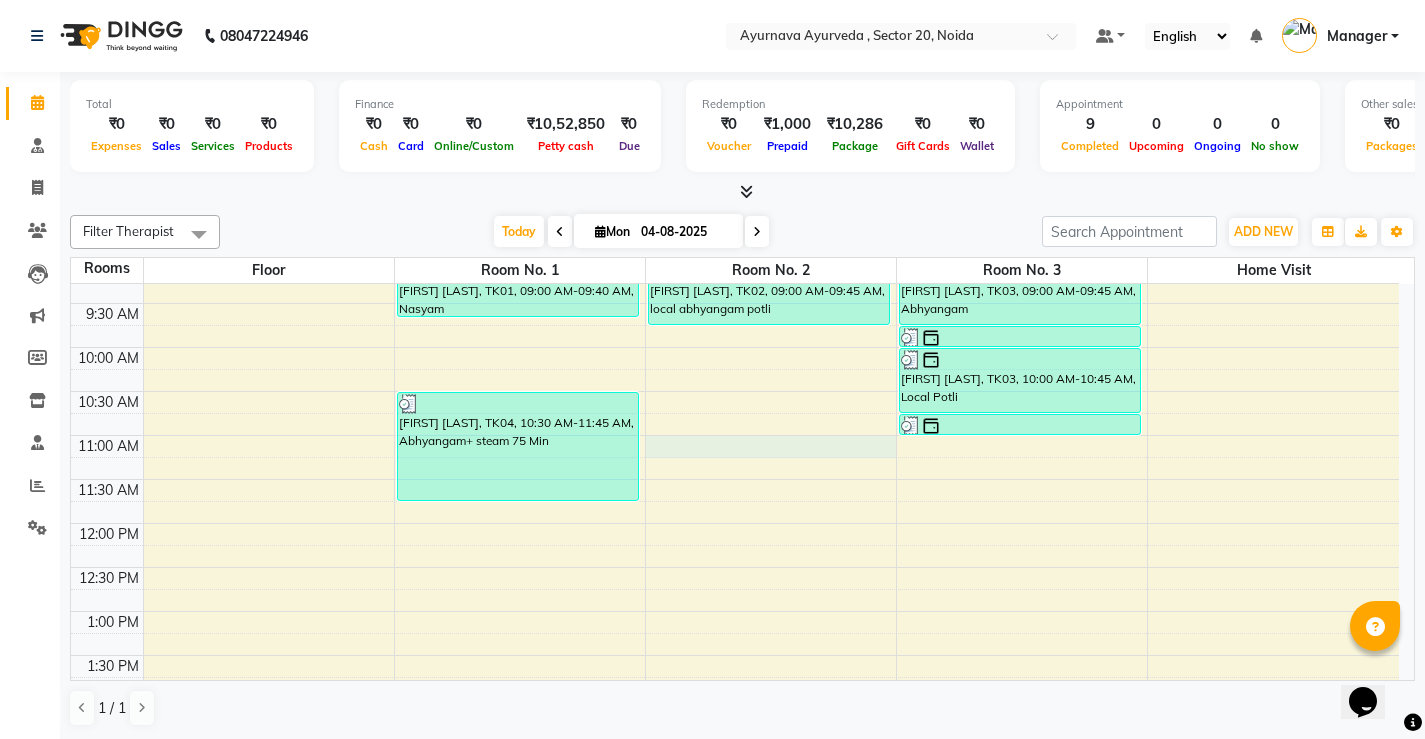 click on "7:00 AM 7:30 AM 8:00 AM 8:30 AM 9:00 AM 9:30 AM 10:00 AM 10:30 AM 11:00 AM 11:30 AM 12:00 PM 12:30 PM 1:00 PM 1:30 PM 2:00 PM 2:30 PM 3:00 PM 3:30 PM 4:00 PM 4:30 PM 5:00 PM 5:30 PM 6:00 PM 6:30 PM 7:00 PM 7:30 PM 8:00 PM 8:30 PM     Arvind kumar maurya, TK01, 08:00 AM-09:00 AM, Abhyangam+steam 60 Min     Arvind kumar maurya, TK01, 09:00 AM-09:40 AM, Nasyam     Jagdeeshan Nair, TK04, 10:30 AM-11:45 AM, Abhyangam+ steam 75 Min     SAYAD MARSOOK, TK02, 08:30 AM-09:00 AM, Pichu(small)     SAYAD MARSOOK, TK02, 09:00 AM-09:45 AM, local abhyangam potli     Gurmeet Singh, TK03, 09:00 AM-09:45 AM, Abhyangam     Gurmeet Singh, TK03, 09:45 AM-10:00 AM, Lepam     Gurmeet Singh, TK03, 10:00 AM-10:45 AM, Local Potli     Gurmeet Singh, TK03, 10:45 AM-11:00 AM, Matravasti" at bounding box center [735, 699] 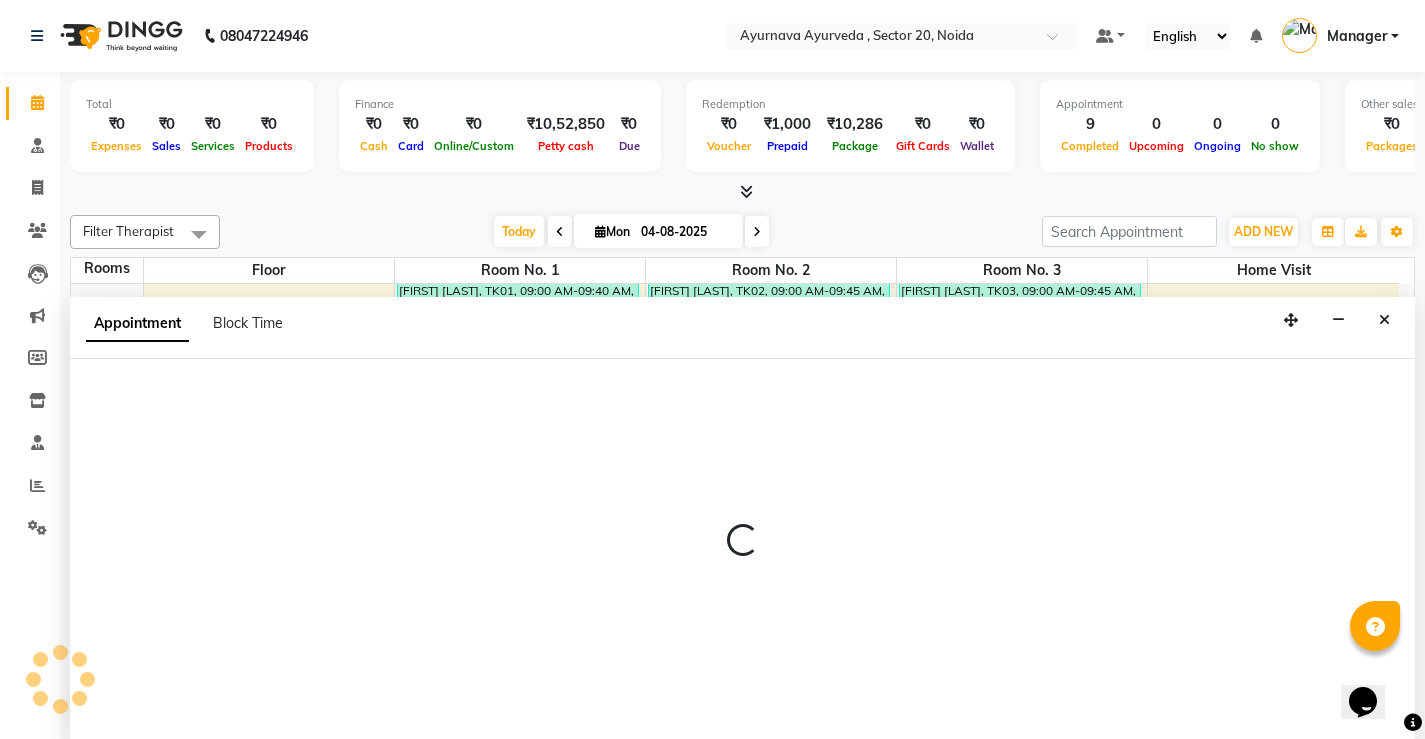 scroll, scrollTop: 1, scrollLeft: 0, axis: vertical 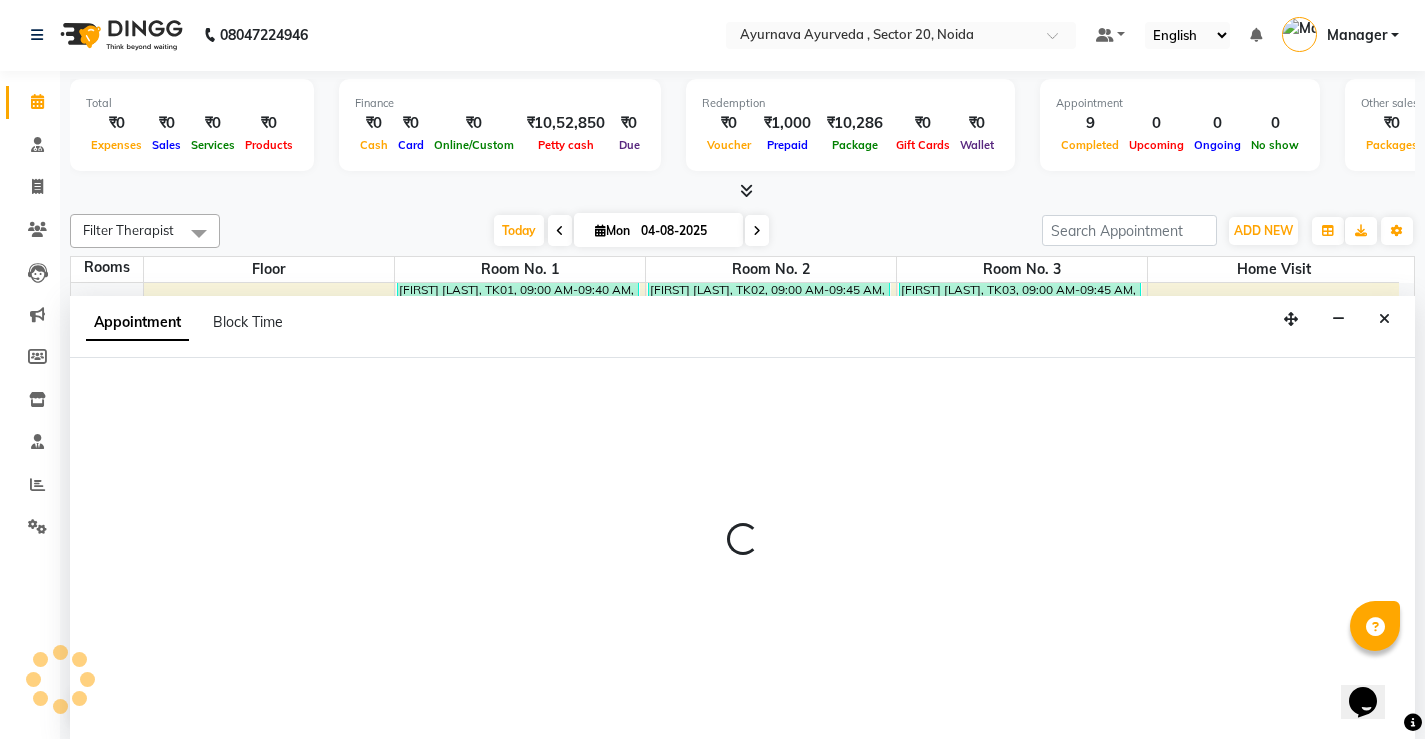 select on "tentative" 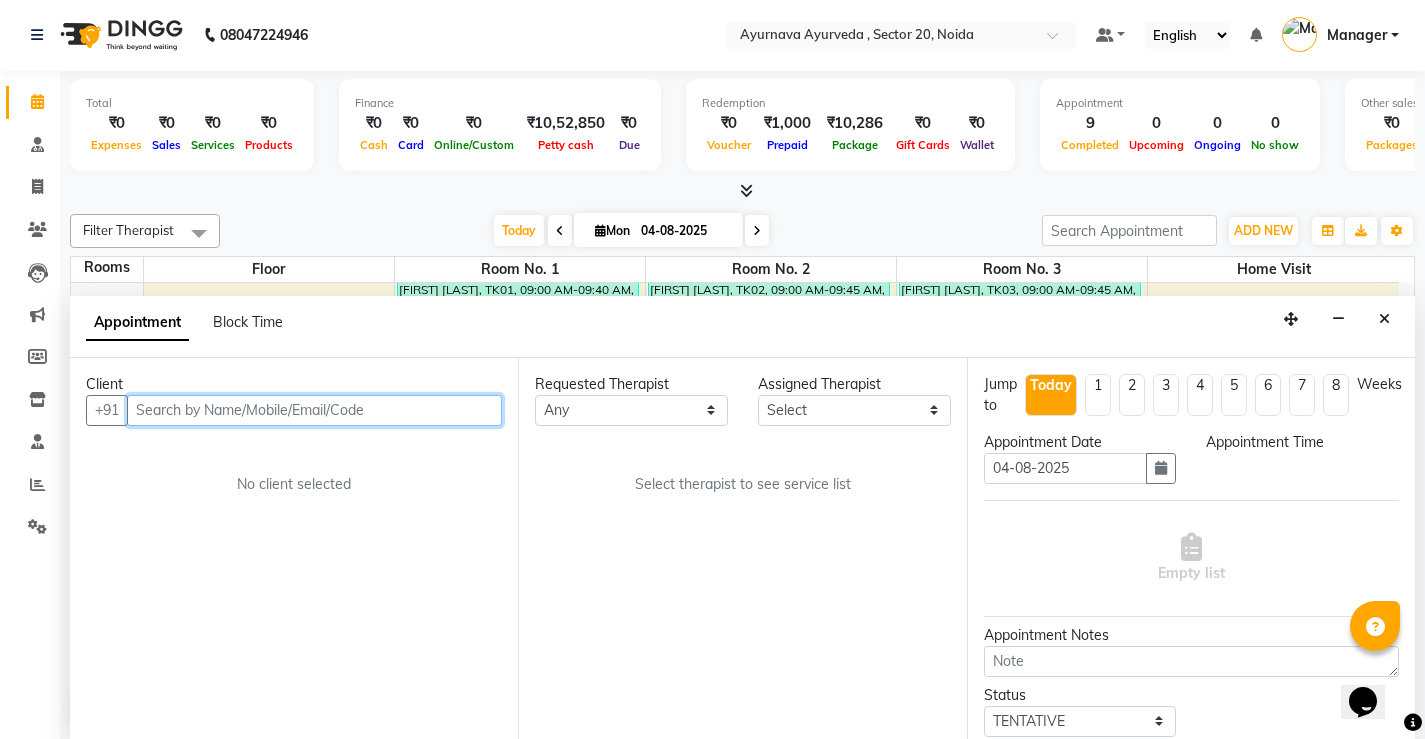 select on "660" 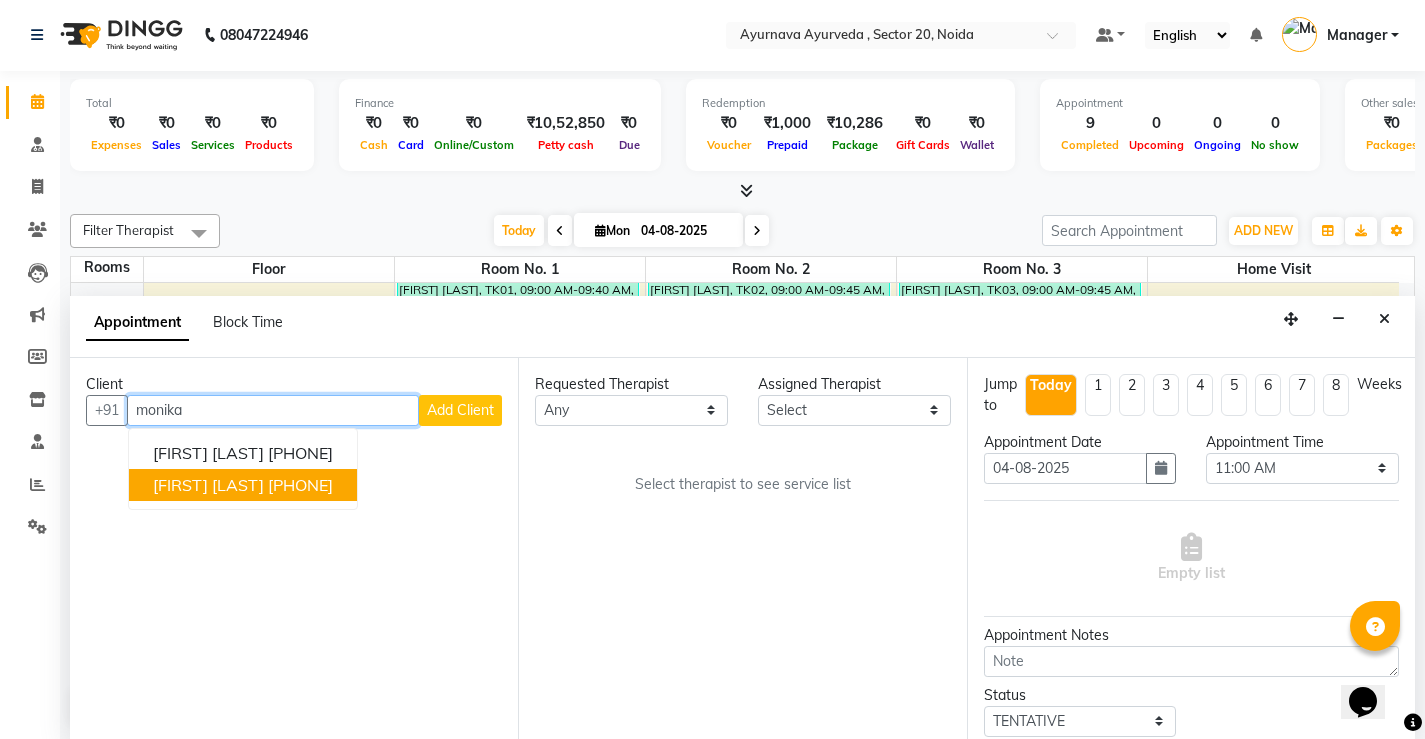 click on "Monika Bhatt  9899947147" at bounding box center [243, 485] 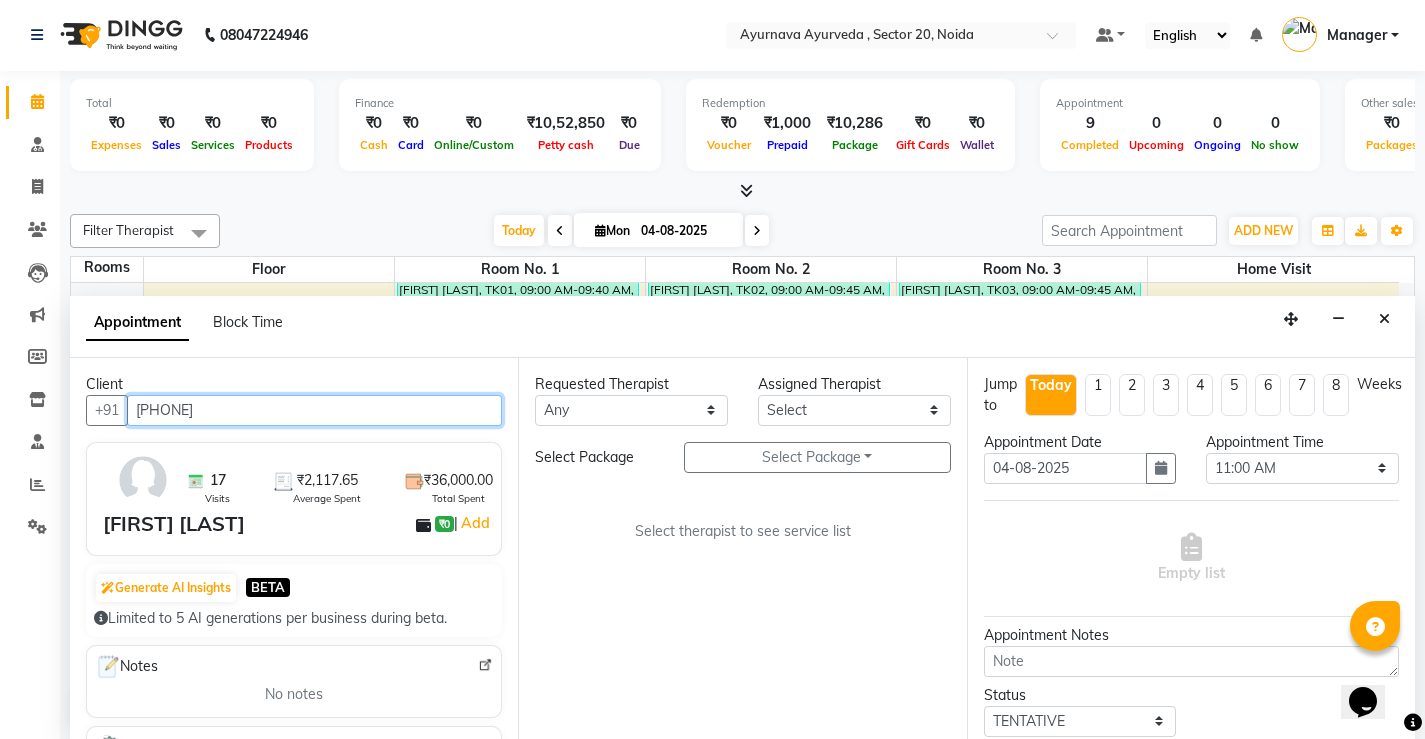 type on "[PHONE]" 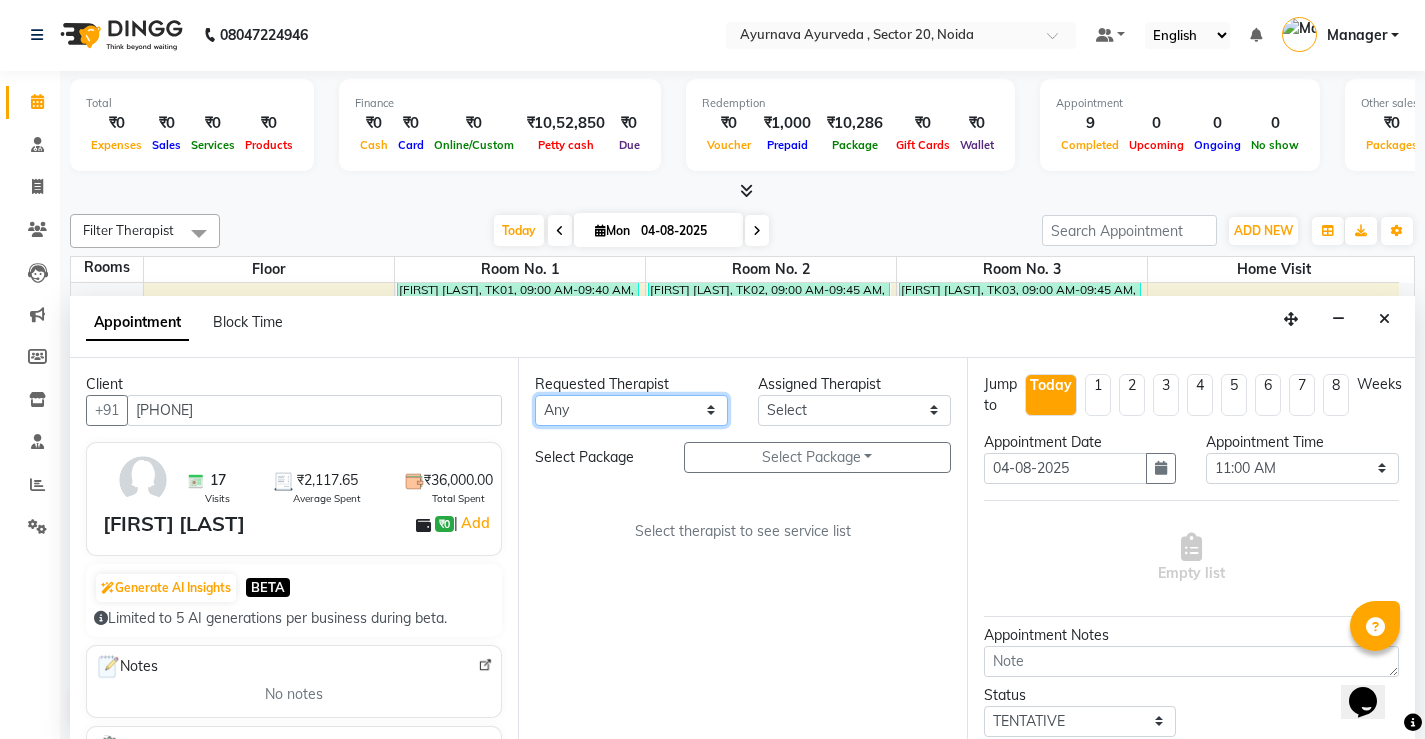 click on "Any Anjali ASHMITA Dileep Dr Arathy S Dr Reshma Dr. Sajna Inderpal Jeevan Jishnu Kavya Manoj Mithun Nikhila Nithin Radhul Reghu Timsy Kaur Sodhi Varsha" at bounding box center (631, 410) 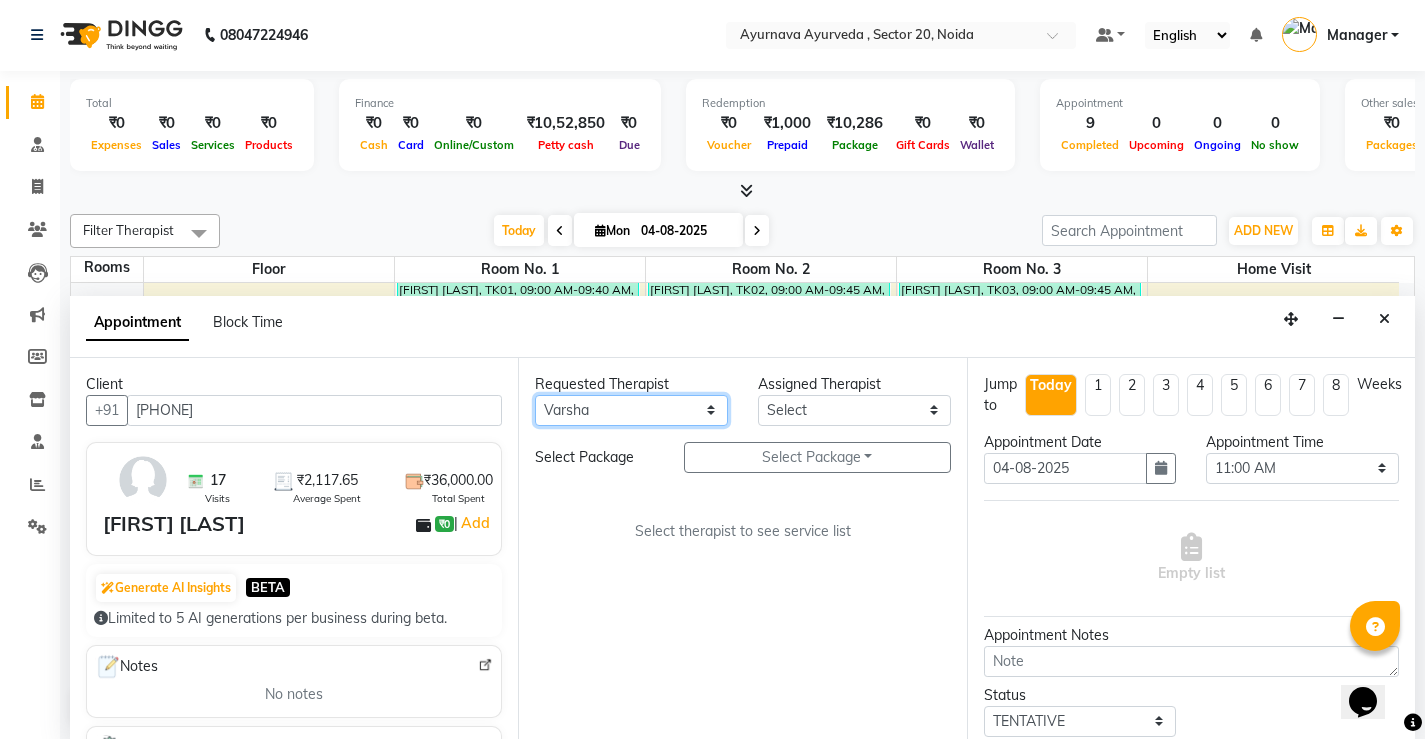 click on "Any Anjali ASHMITA Dileep Dr Arathy S Dr Reshma Dr. Sajna Inderpal Jeevan Jishnu Kavya Manoj Mithun Nikhila Nithin Radhul Reghu Timsy Kaur Sodhi Varsha" at bounding box center [631, 410] 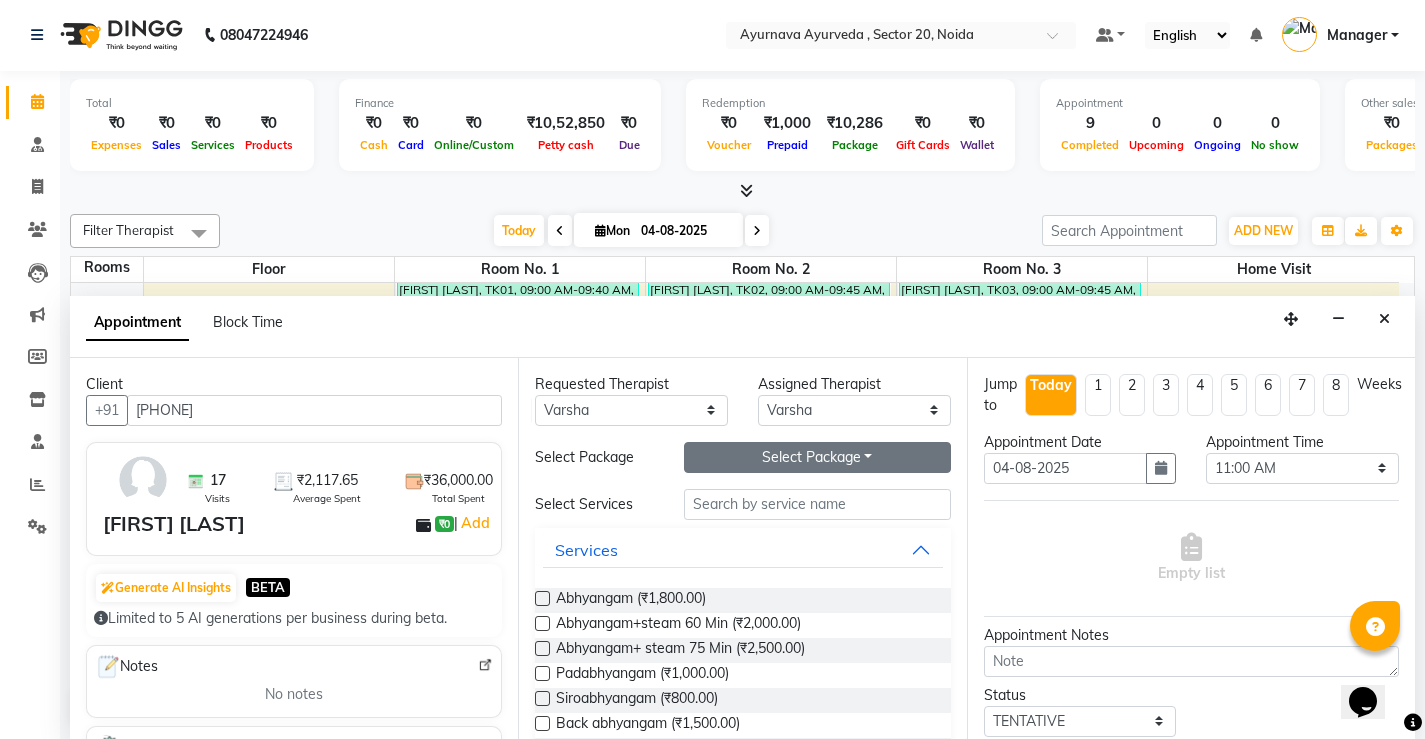 click on "Select Package  Toggle Dropdown" at bounding box center [817, 457] 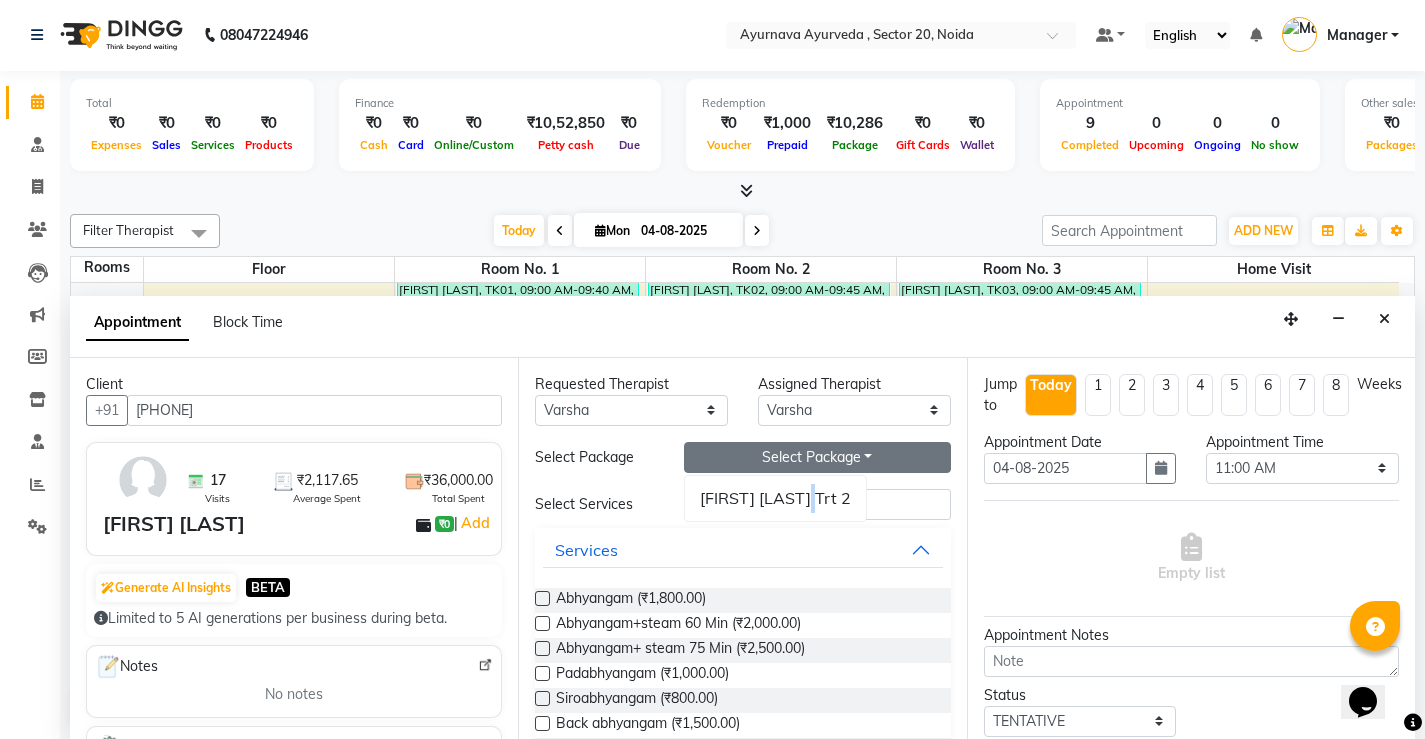 click on "Monika Bhatt Trt 2" at bounding box center (775, 498) 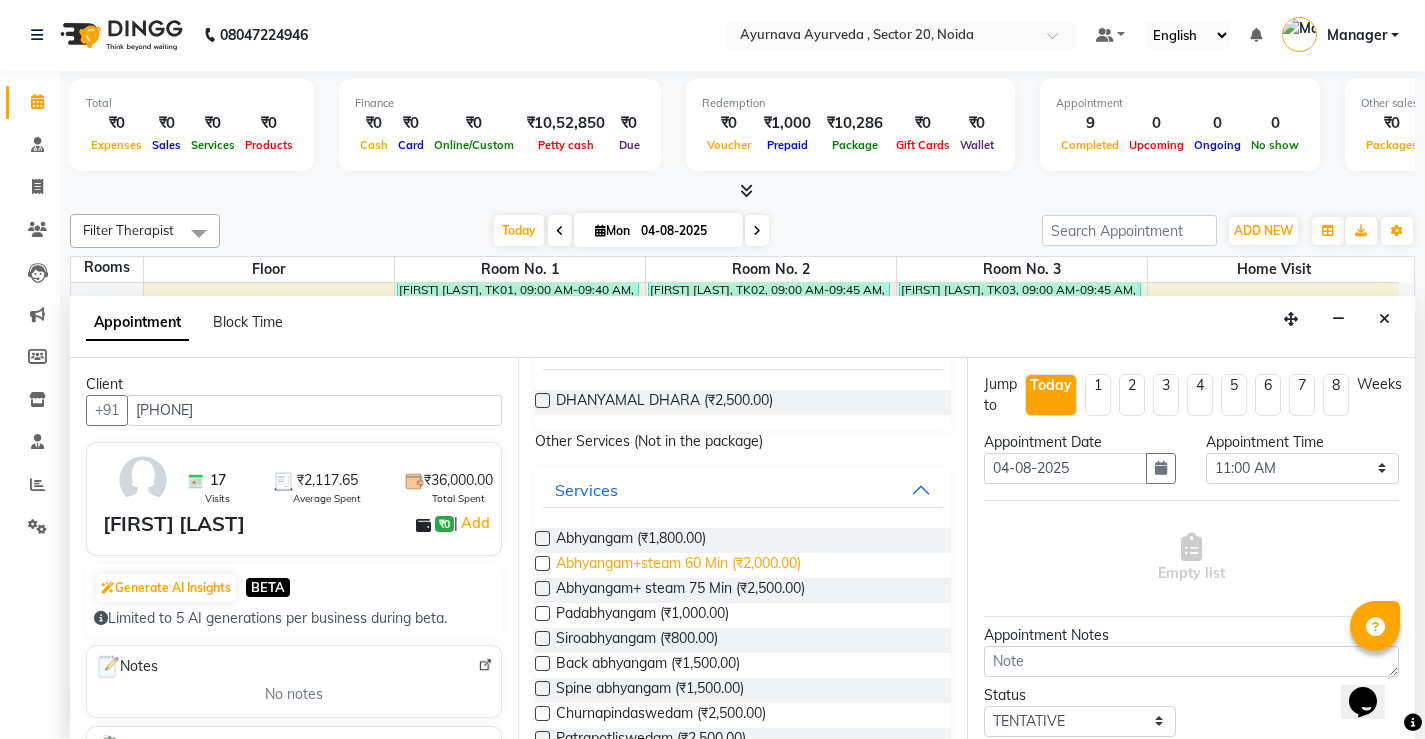 scroll, scrollTop: 200, scrollLeft: 0, axis: vertical 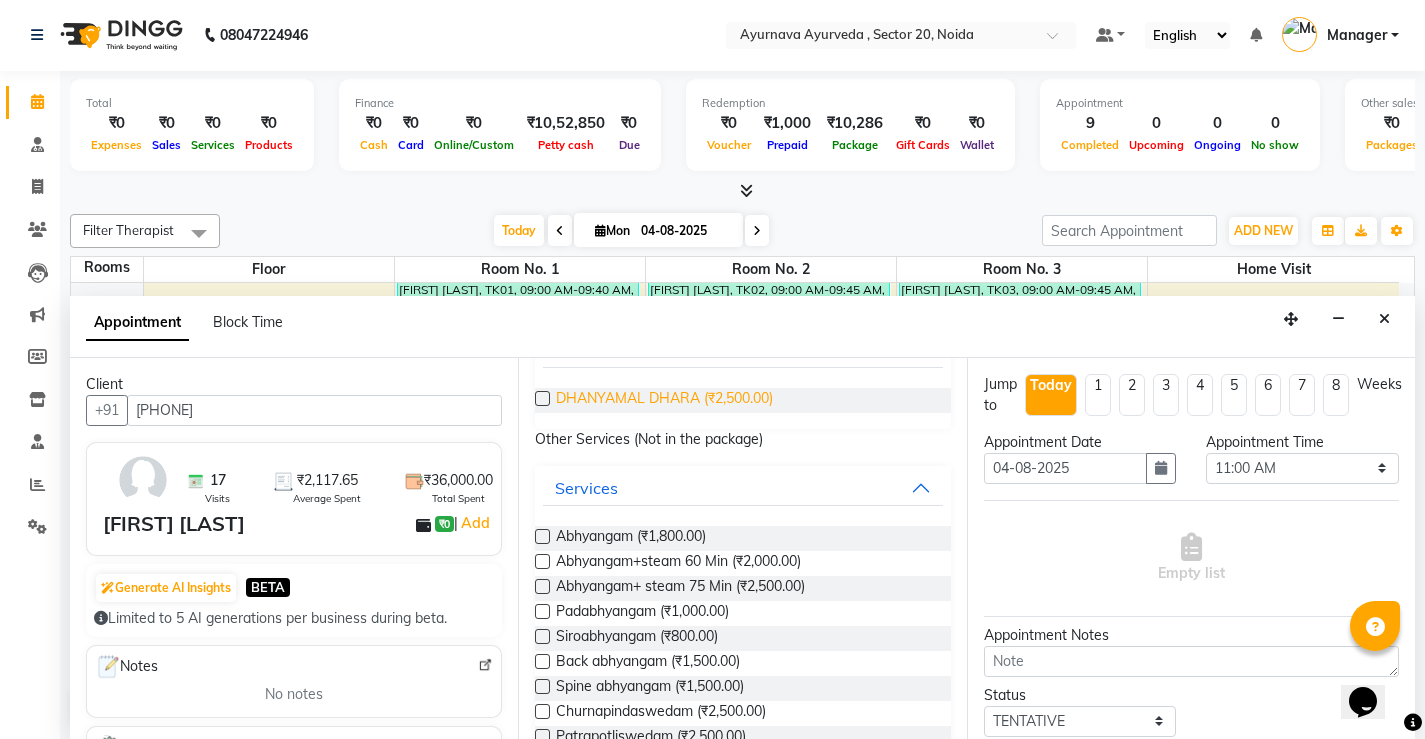click on "DHANYAMAL DHARA (₹2,500.00)" at bounding box center [664, 400] 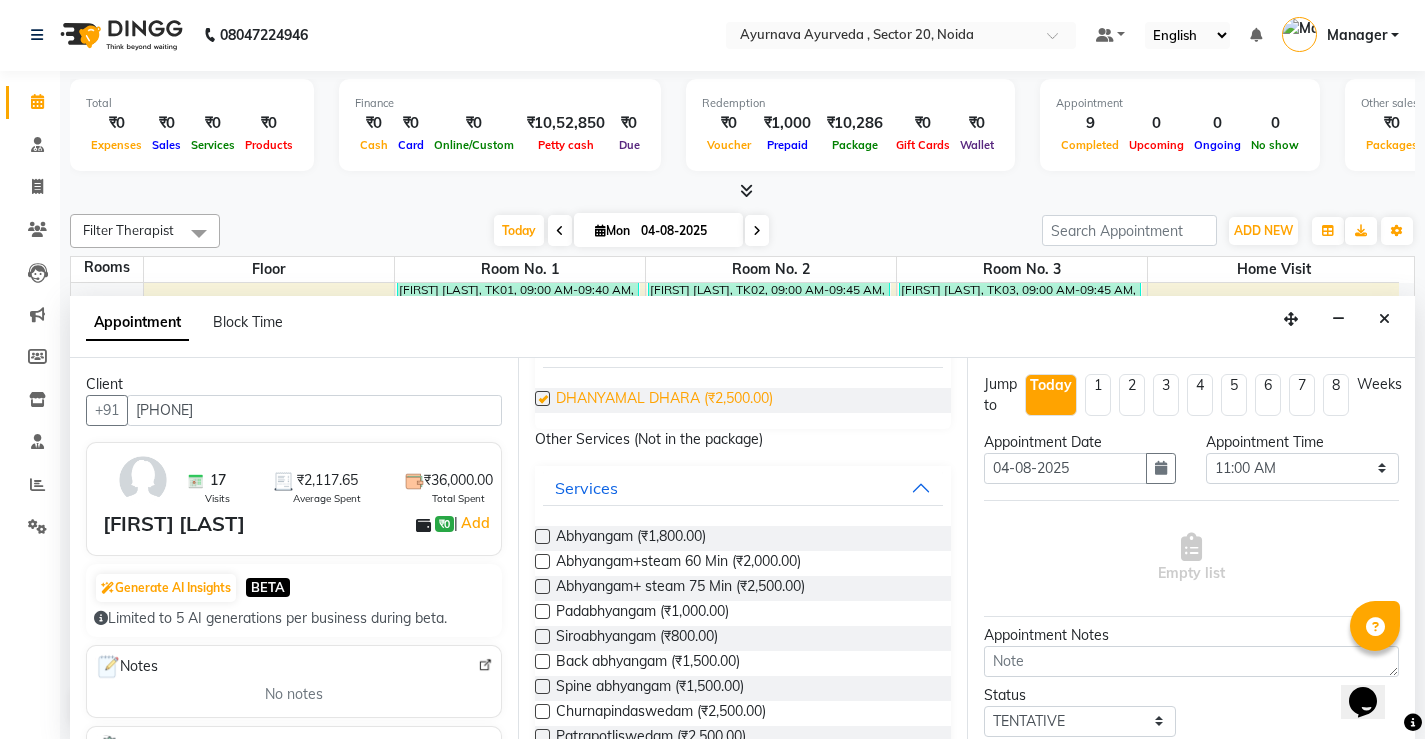 checkbox on "true" 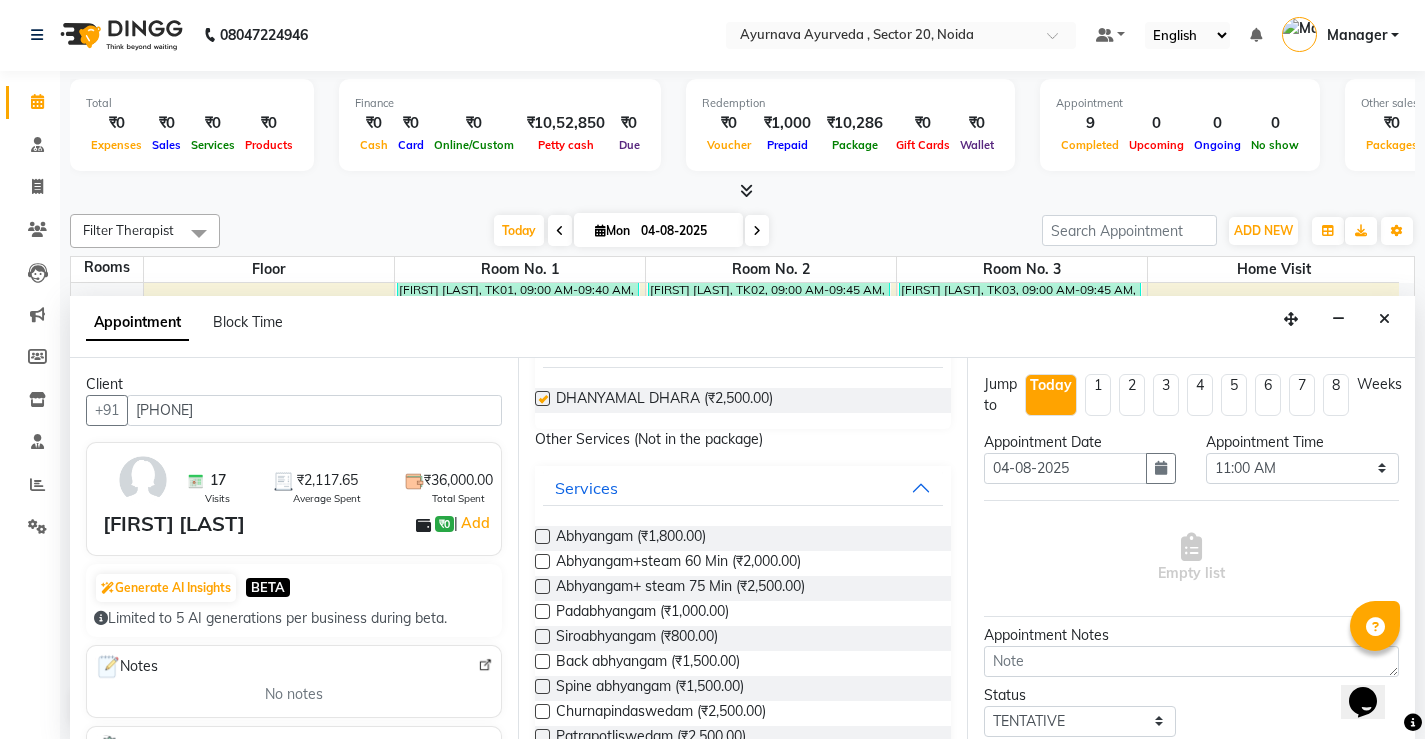 select on "2652" 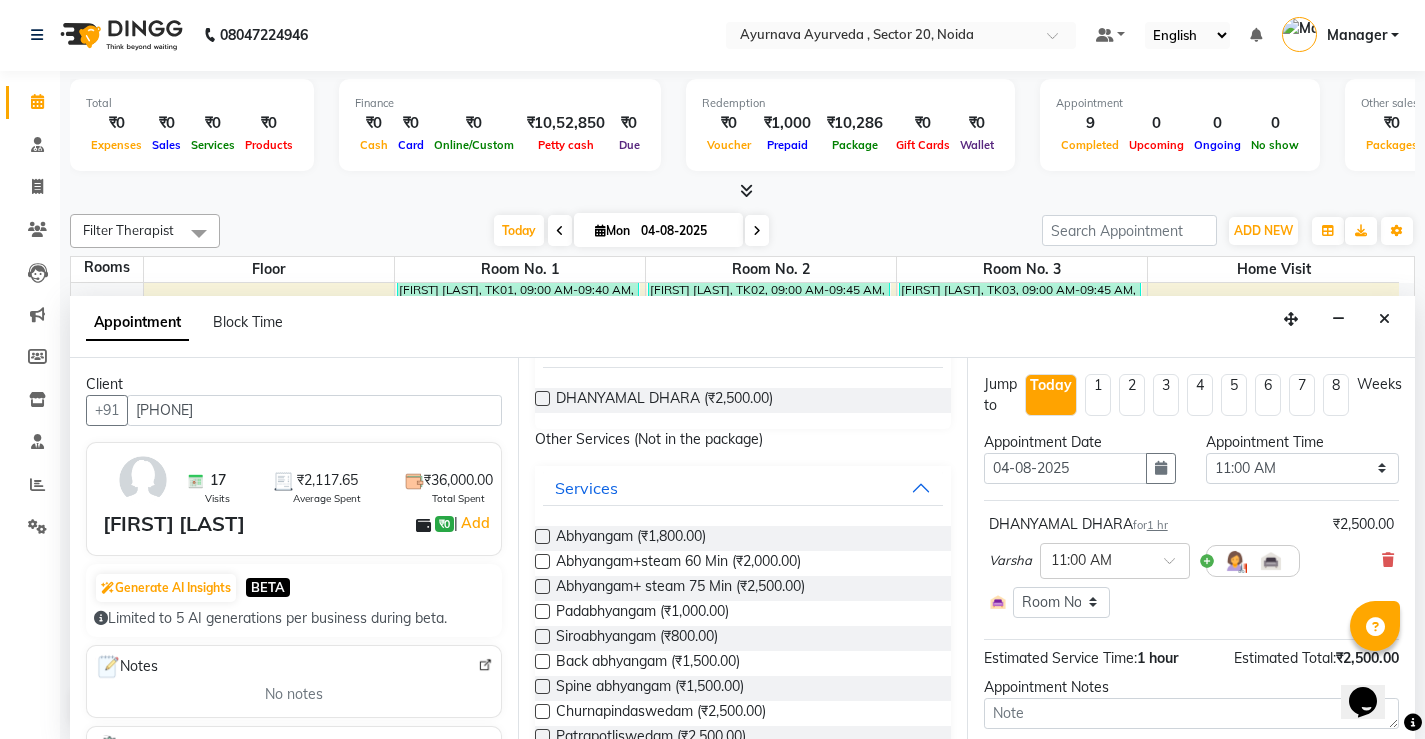 checkbox on "false" 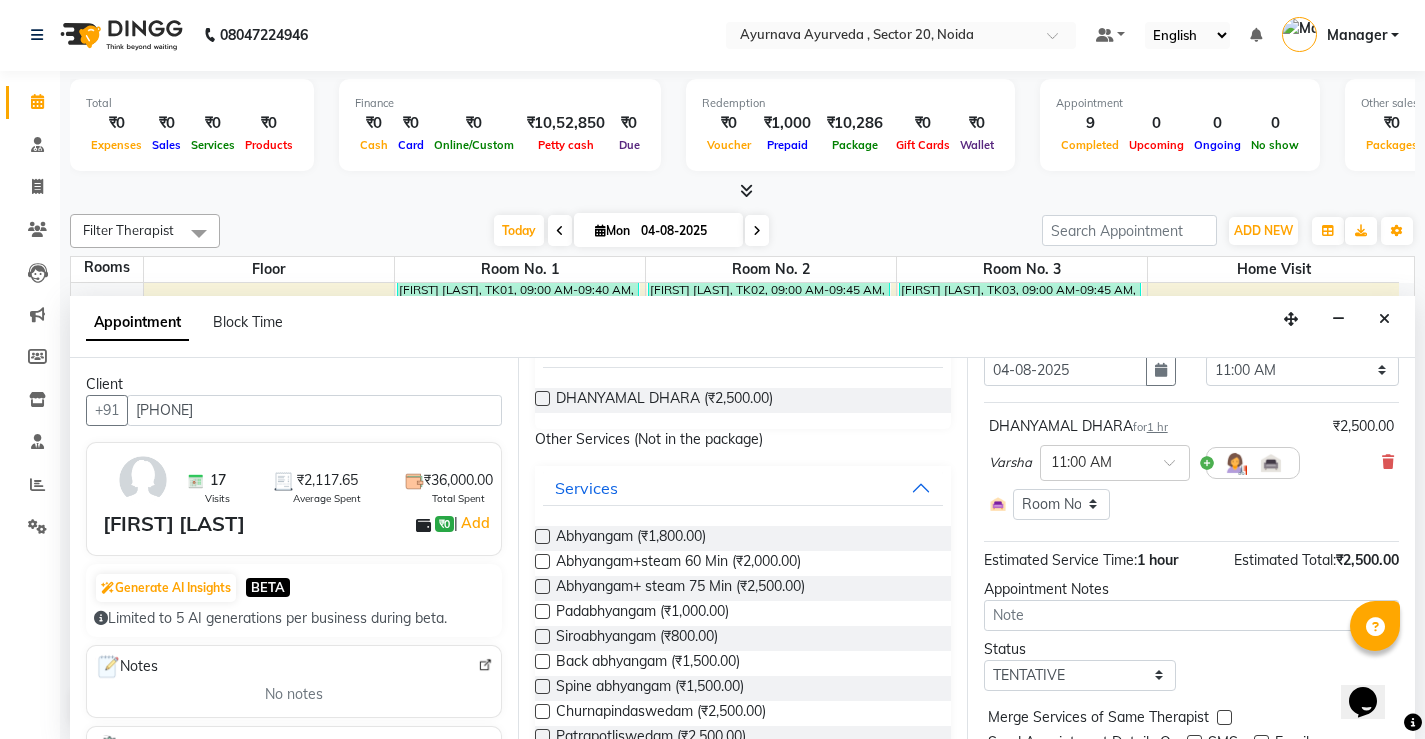 scroll, scrollTop: 176, scrollLeft: 0, axis: vertical 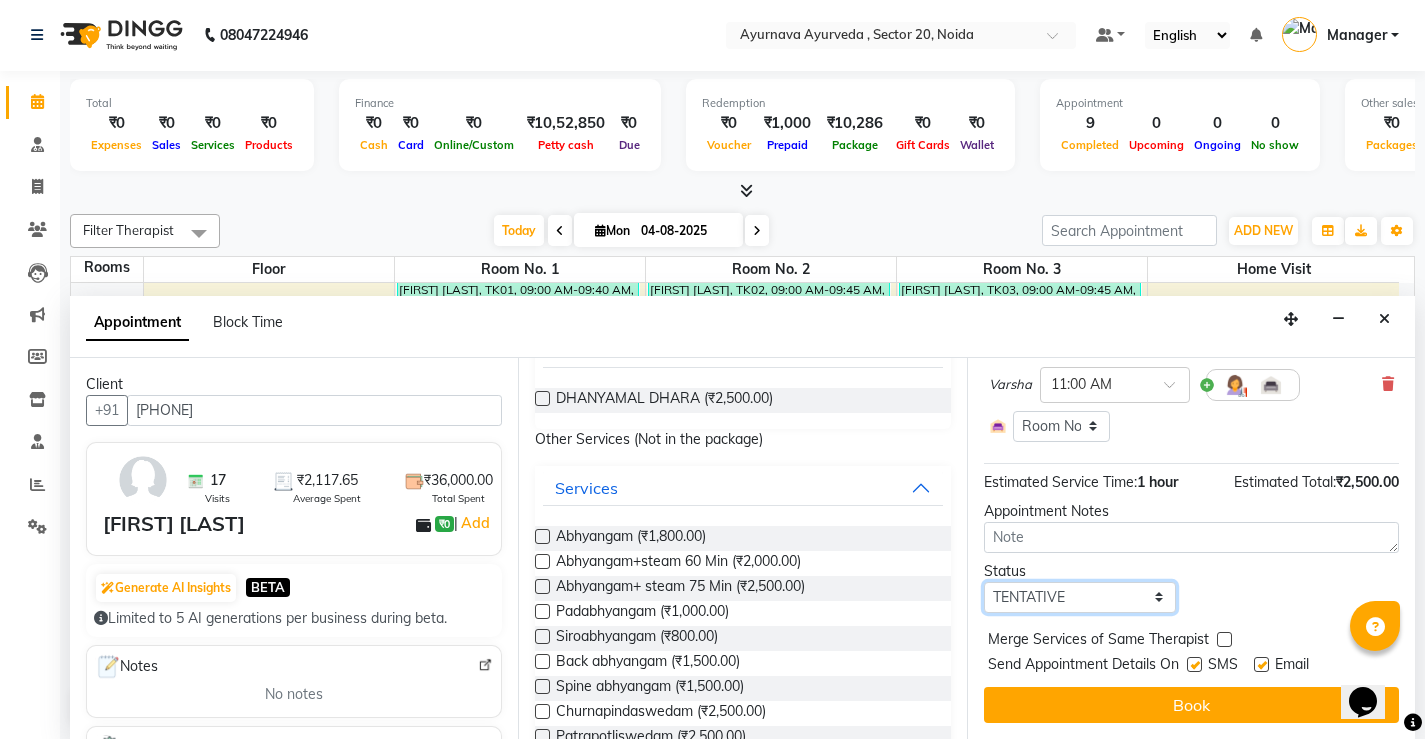 drag, startPoint x: 1154, startPoint y: 593, endPoint x: 1139, endPoint y: 599, distance: 16.155495 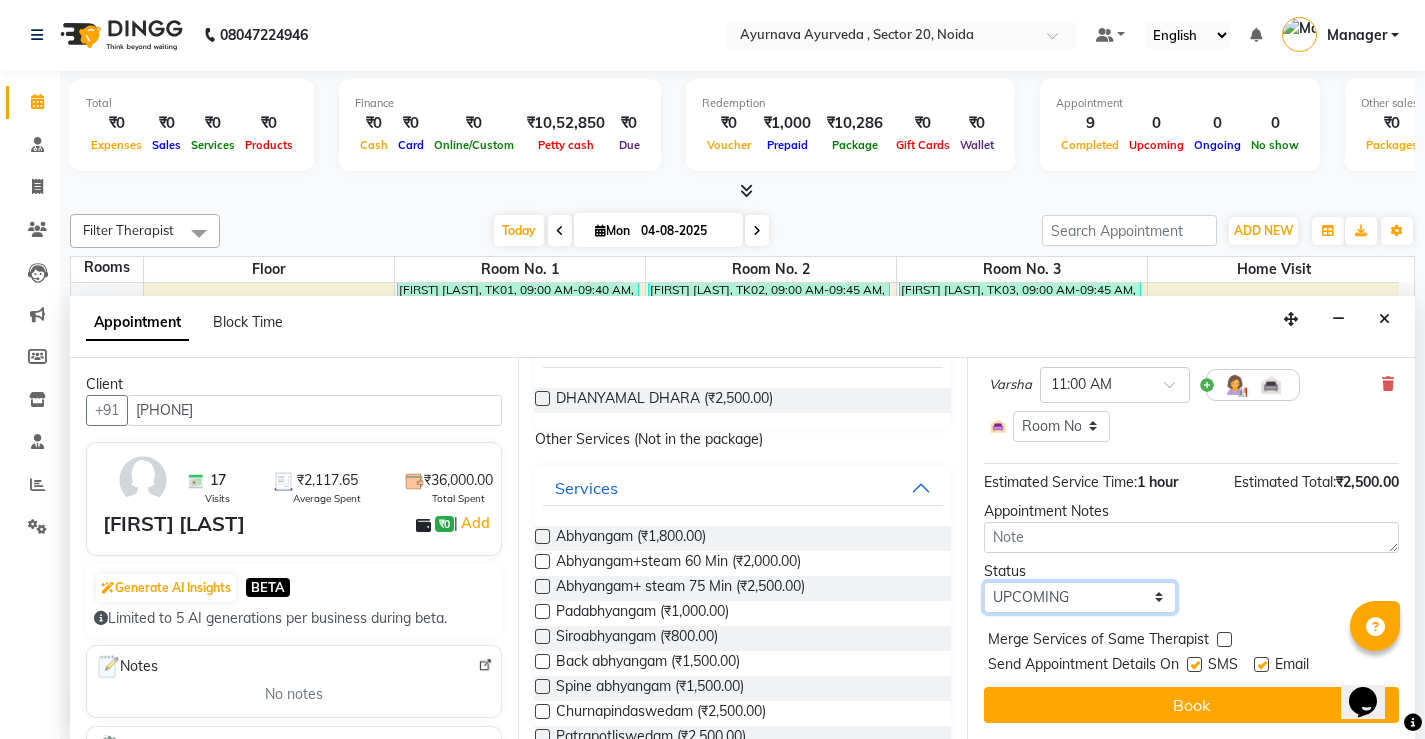 click on "Select TENTATIVE CONFIRM CHECK-IN UPCOMING" at bounding box center (1080, 597) 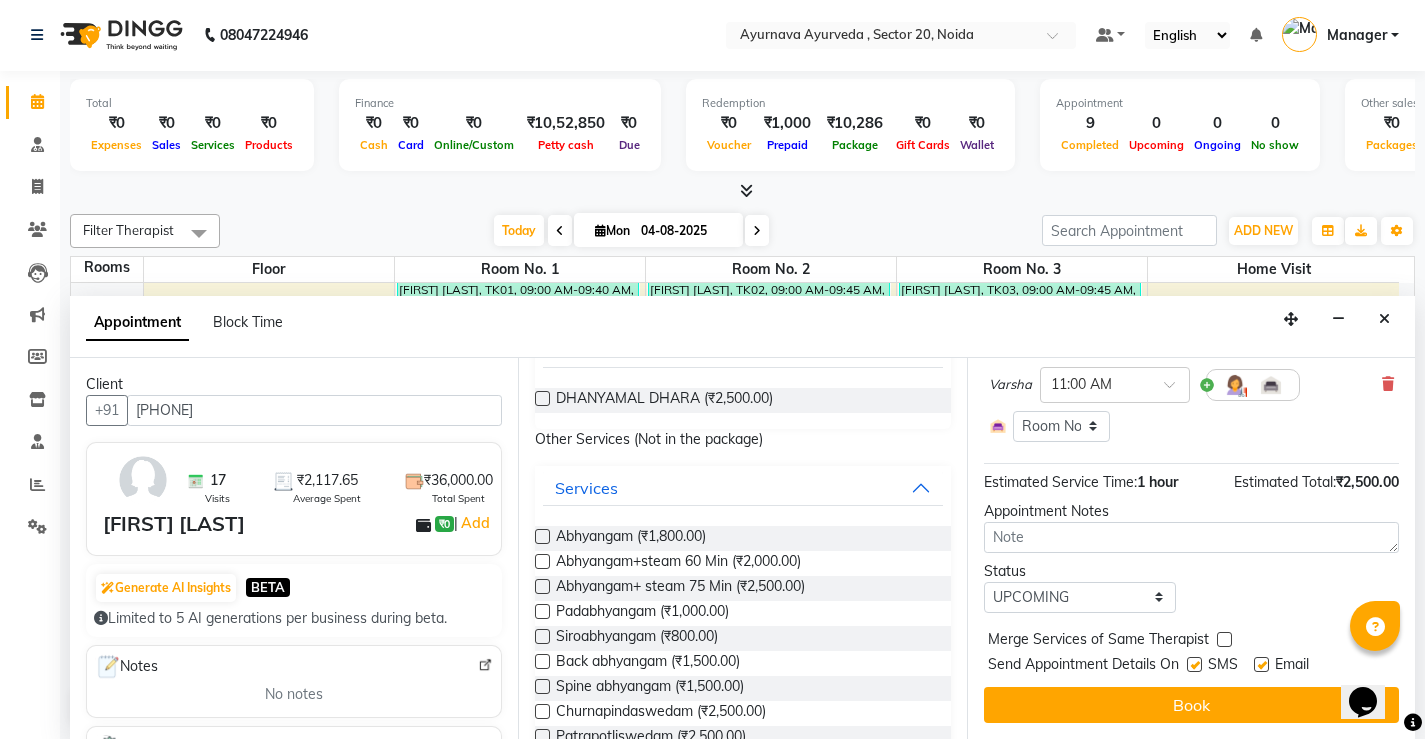 click at bounding box center [1194, 664] 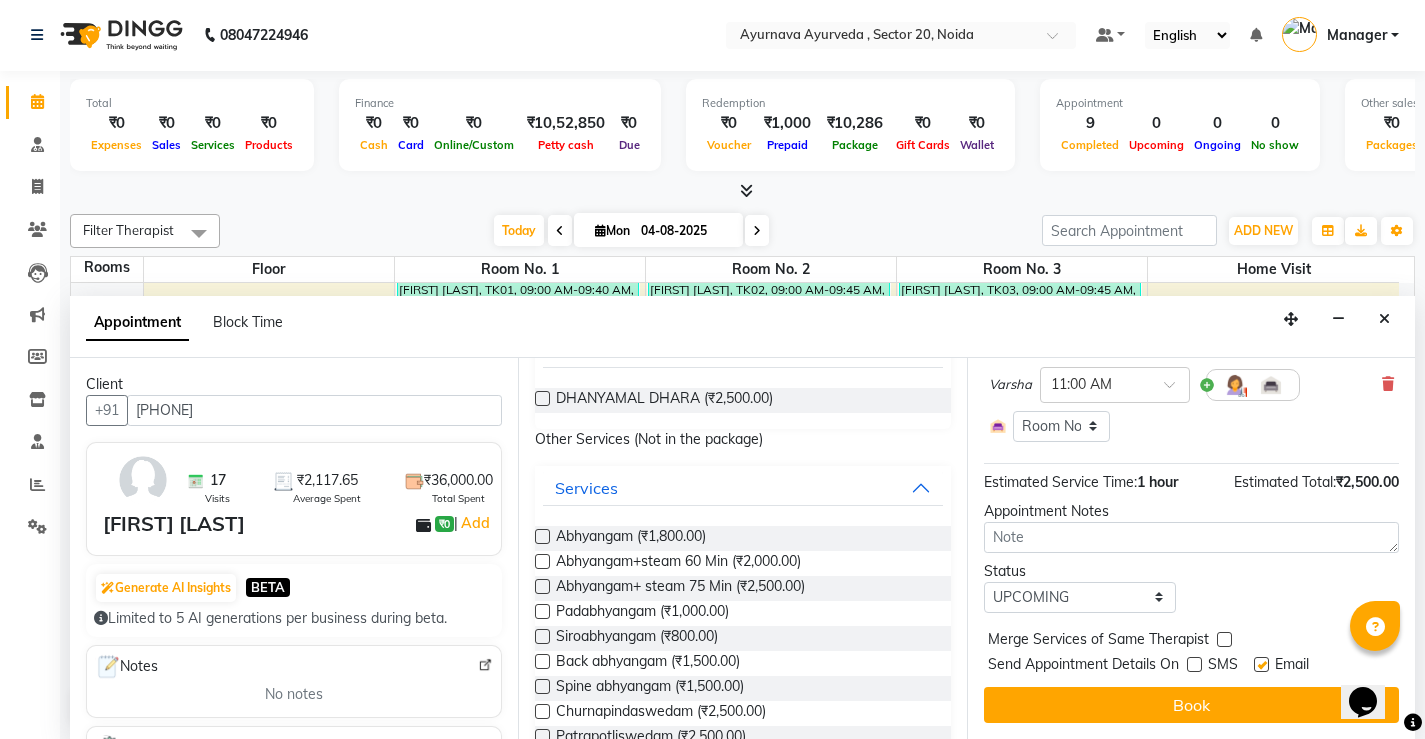 click at bounding box center (1261, 664) 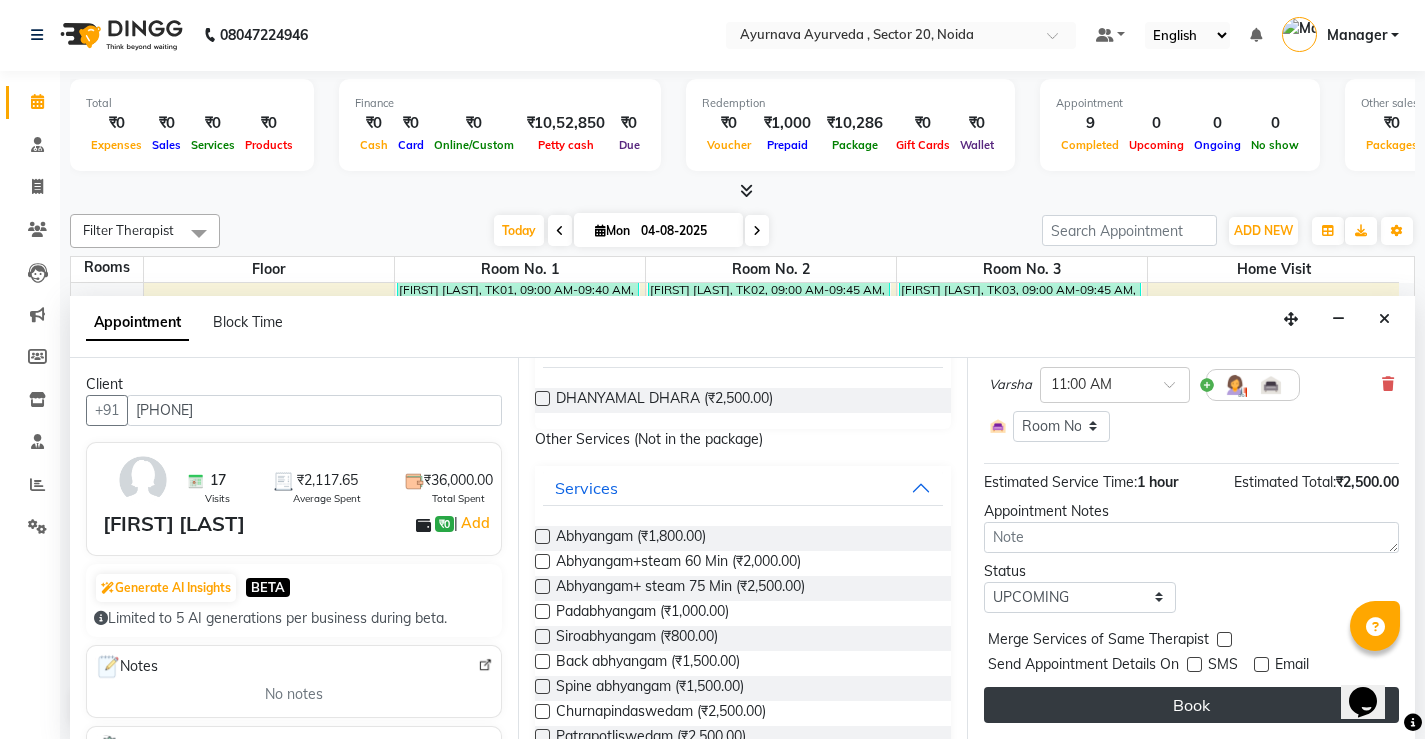 click on "Book" at bounding box center (1191, 705) 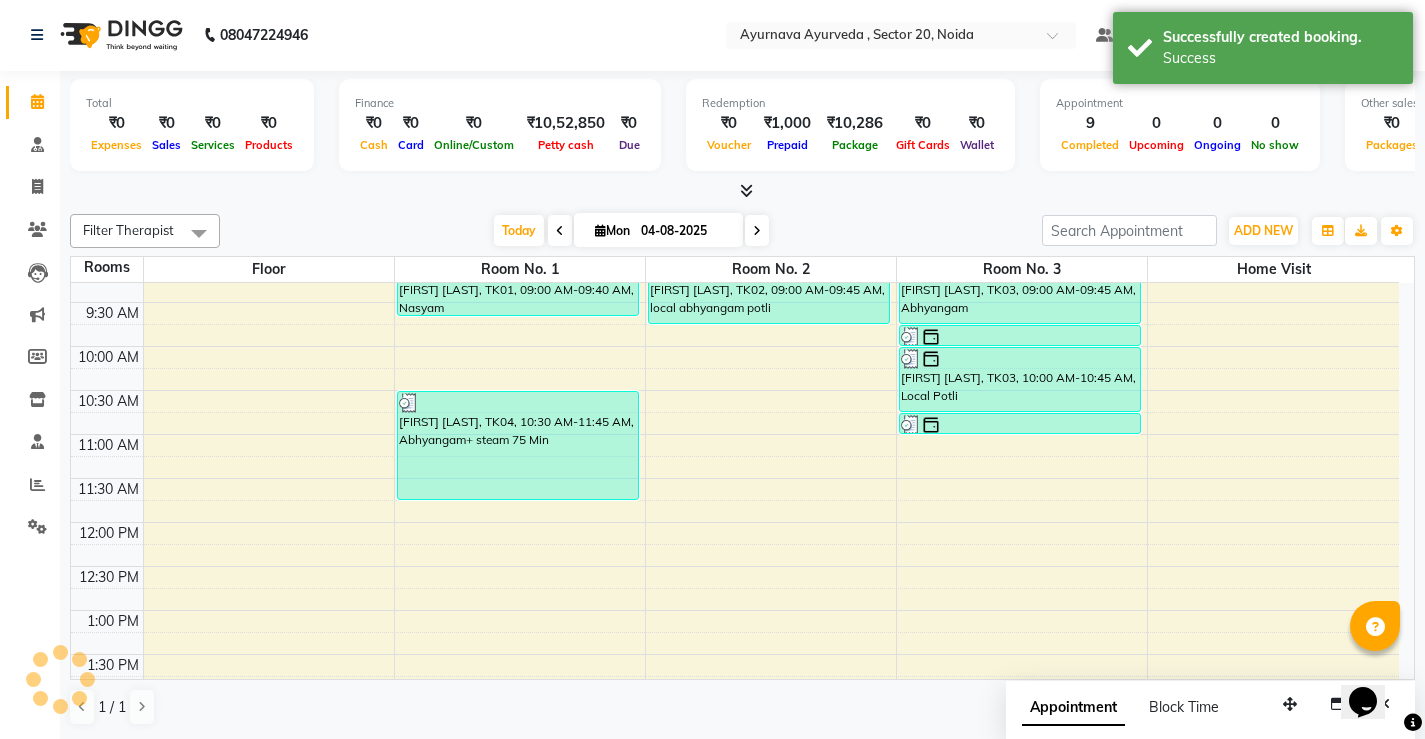 scroll, scrollTop: 0, scrollLeft: 0, axis: both 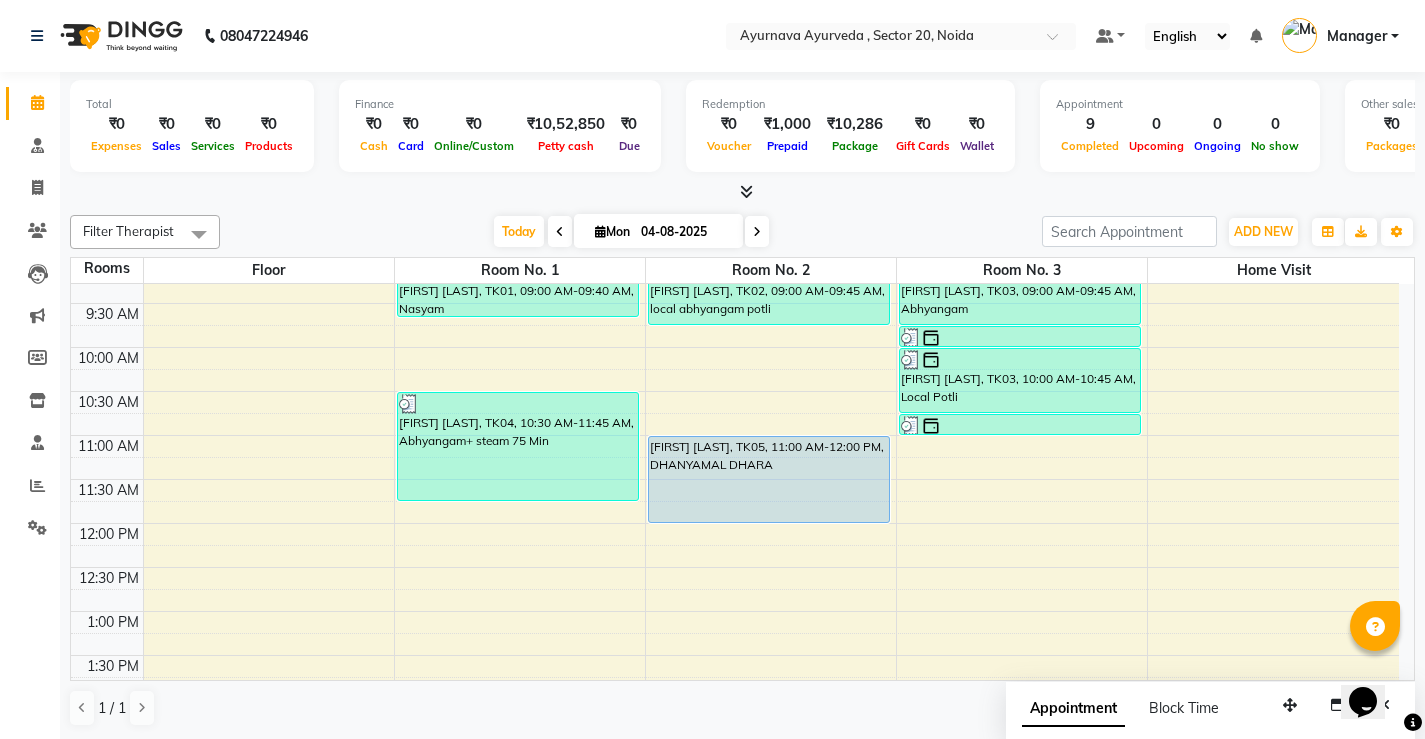 click on "7:00 AM 7:30 AM 8:00 AM 8:30 AM 9:00 AM 9:30 AM 10:00 AM 10:30 AM 11:00 AM 11:30 AM 12:00 PM 12:30 PM 1:00 PM 1:30 PM 2:00 PM 2:30 PM 3:00 PM 3:30 PM 4:00 PM 4:30 PM 5:00 PM 5:30 PM 6:00 PM 6:30 PM 7:00 PM 7:30 PM 8:00 PM 8:30 PM     Arvind kumar maurya, TK01, 08:00 AM-09:00 AM, Abhyangam+steam 60 Min     Arvind kumar maurya, TK01, 09:00 AM-09:40 AM, Nasyam     Jagdeeshan Nair, TK04, 10:30 AM-11:45 AM, Abhyangam+ steam 75 Min     SAYAD MARSOOK, TK02, 08:30 AM-09:00 AM, Pichu(small)     SAYAD MARSOOK, TK02, 09:00 AM-09:45 AM, local abhyangam potli    Monika Bhatt, TK05, 11:00 AM-12:00 PM, DHANYAMAL DHARA     Gurmeet Singh, TK03, 09:00 AM-09:45 AM, Abhyangam     Gurmeet Singh, TK03, 09:45 AM-10:00 AM, Lepam     Gurmeet Singh, TK03, 10:00 AM-10:45 AM, Local Potli     Gurmeet Singh, TK03, 10:45 AM-11:00 AM, Matravasti" at bounding box center (735, 699) 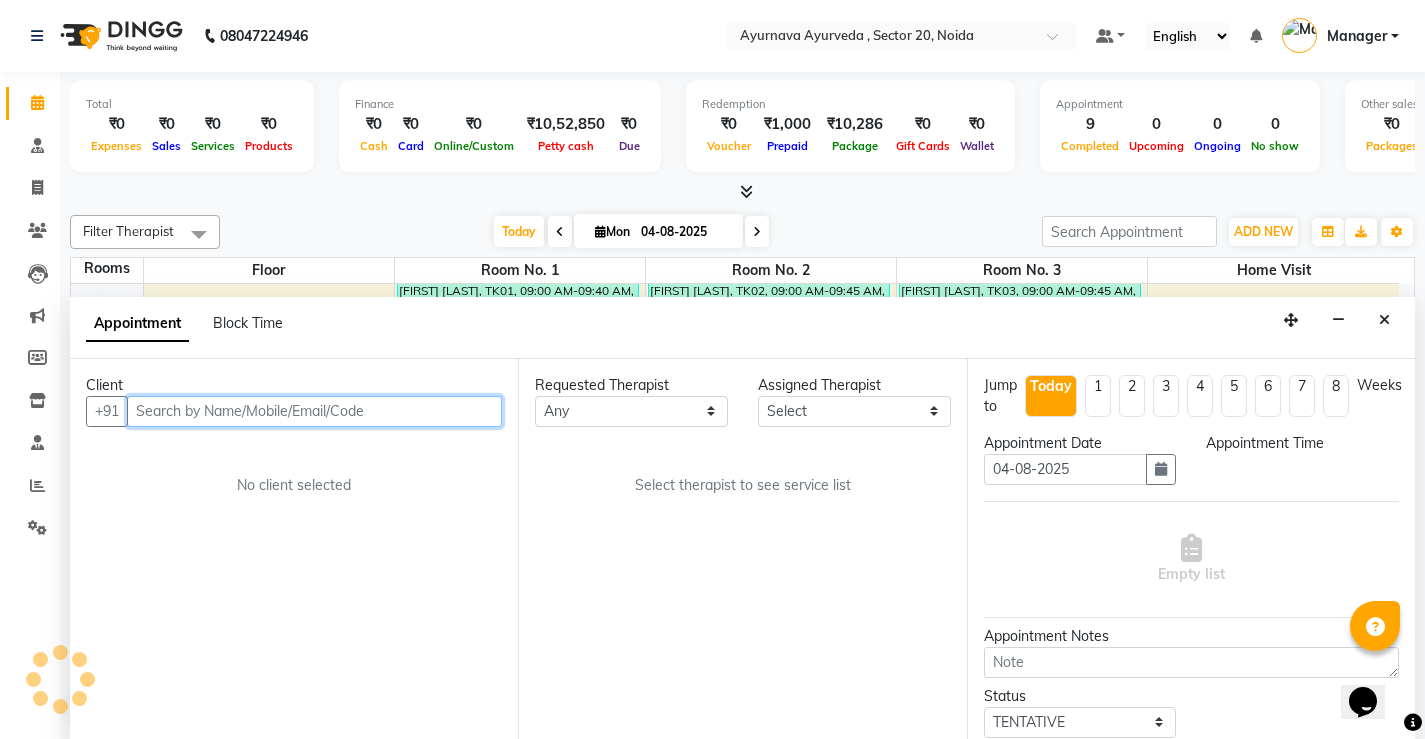scroll, scrollTop: 1, scrollLeft: 0, axis: vertical 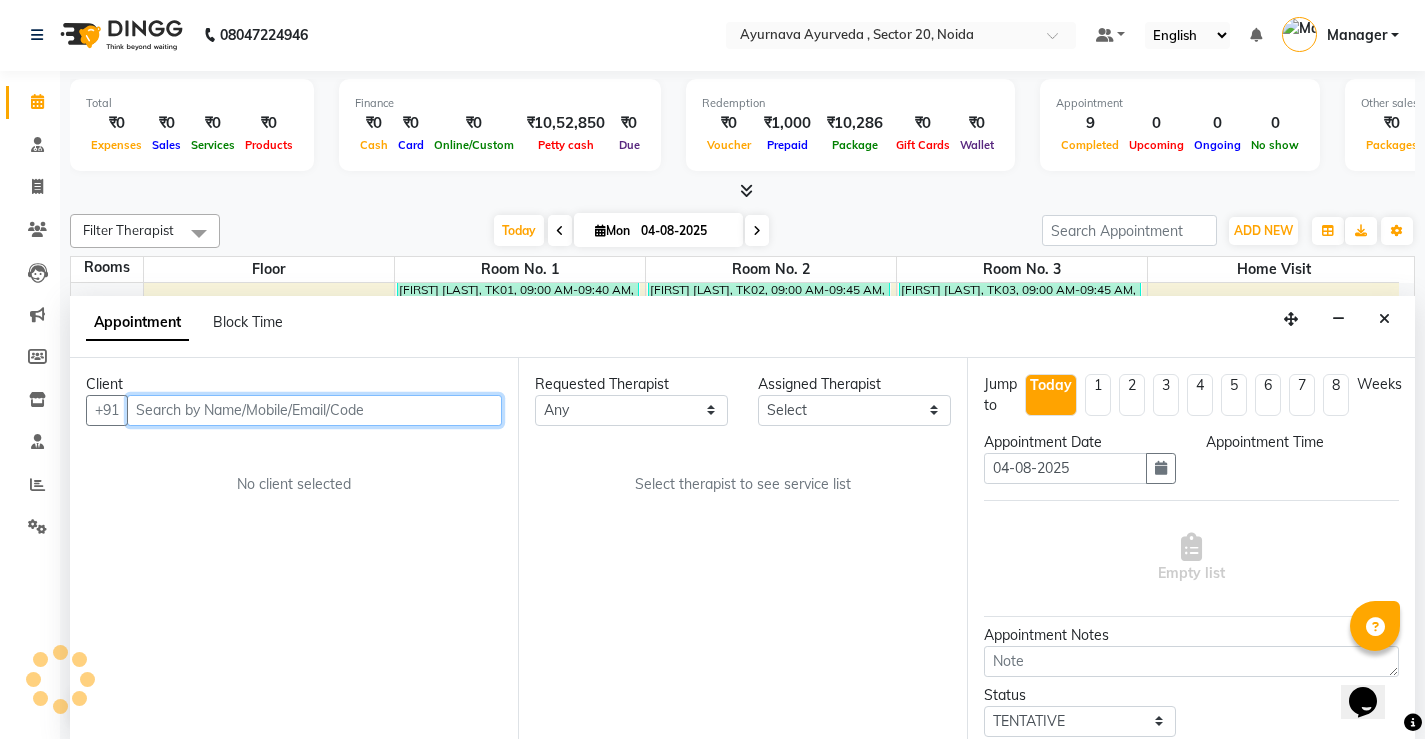 select on "690" 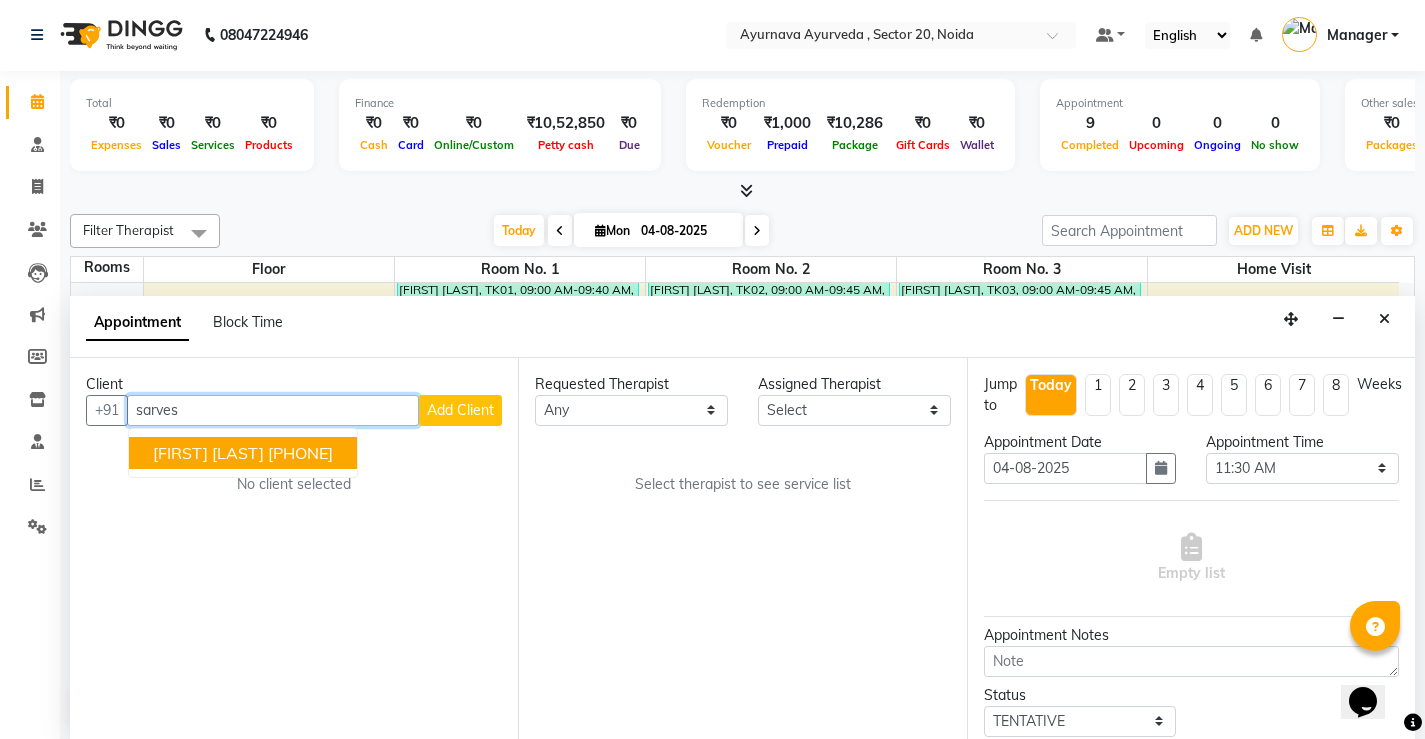click on "Sarvesh Jaswal  9810383723" at bounding box center (243, 453) 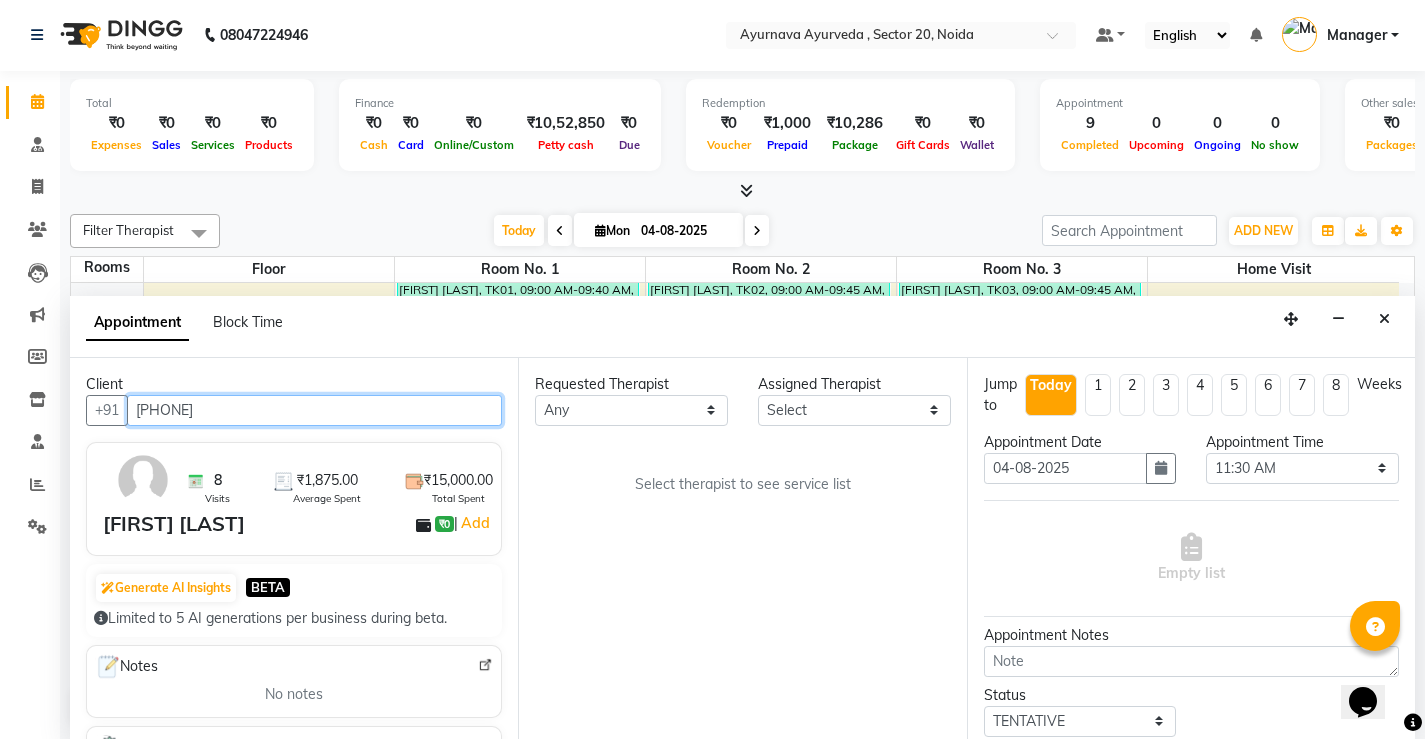 type on "[PHONE]" 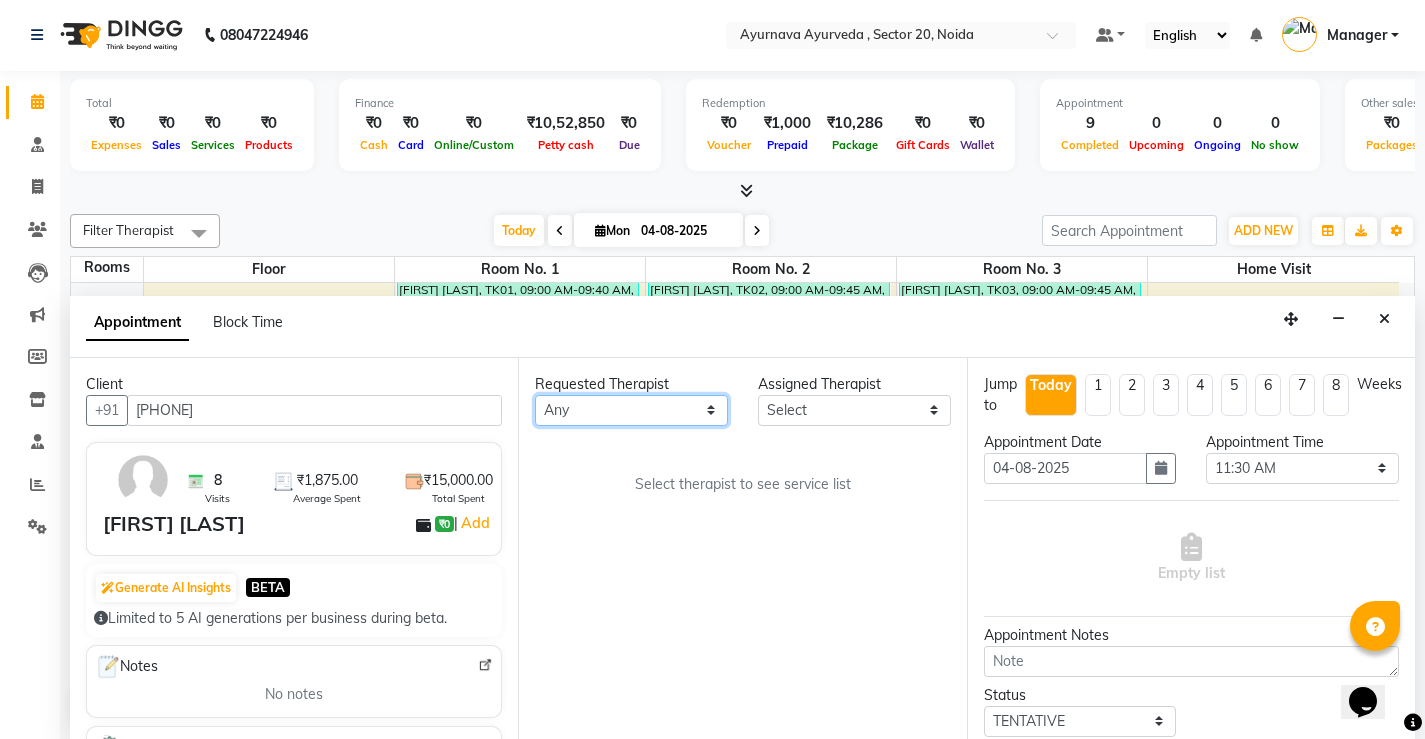 click on "Any Anjali ASHMITA Dileep Dr Arathy S Dr Reshma Dr. Sajna Inderpal Jeevan Jishnu Kavya Manoj Mithun Nikhila Nithin Radhul Reghu Timsy Kaur Sodhi Varsha" at bounding box center (631, 410) 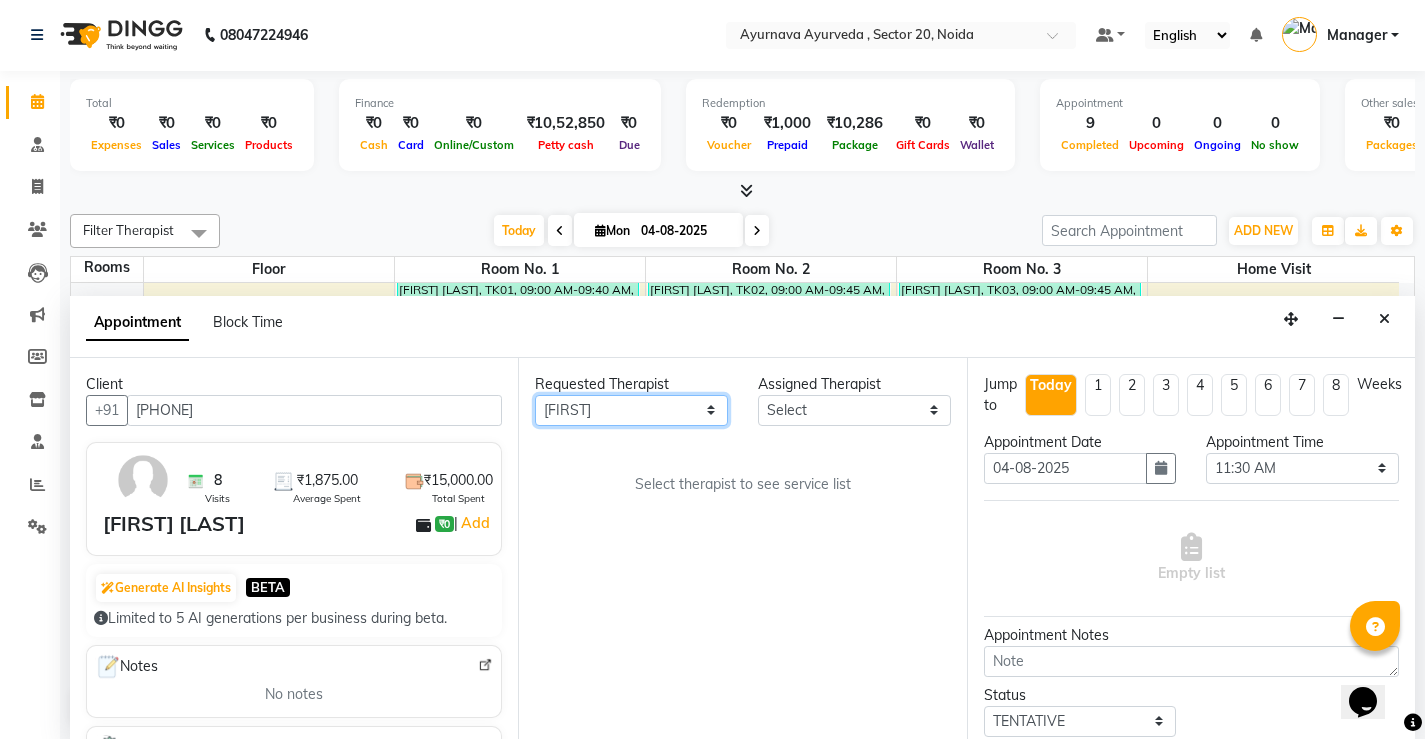 click on "Any Anjali ASHMITA Dileep Dr Arathy S Dr Reshma Dr. Sajna Inderpal Jeevan Jishnu Kavya Manoj Mithun Nikhila Nithin Radhul Reghu Timsy Kaur Sodhi Varsha" at bounding box center (631, 410) 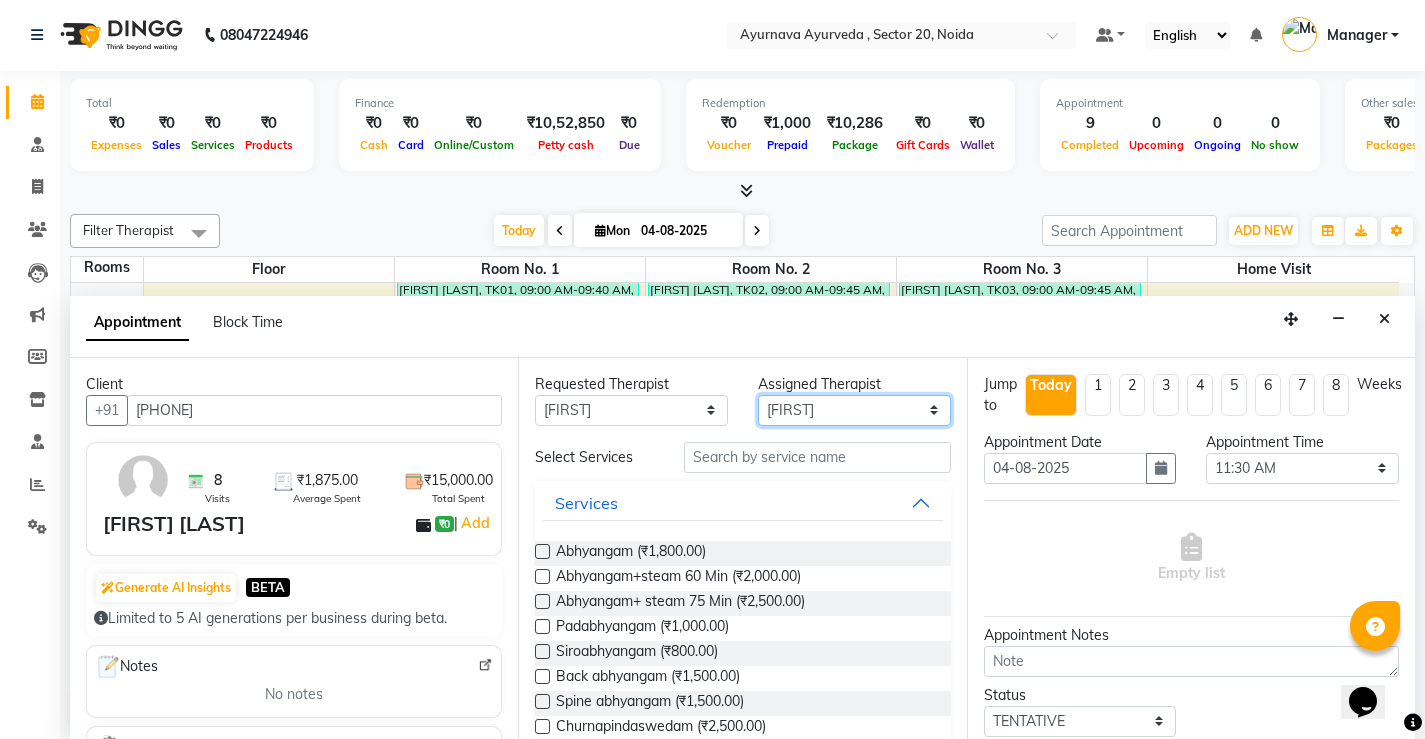 click on "Select Anjali ASHMITA Dileep Dr Arathy S Dr Reshma Dr. Sajna Inderpal Jeevan Jishnu Kavya Manoj Mithun Nikhila Nithin Radhul Reghu Timsy Kaur Sodhi Varsha" at bounding box center [854, 410] 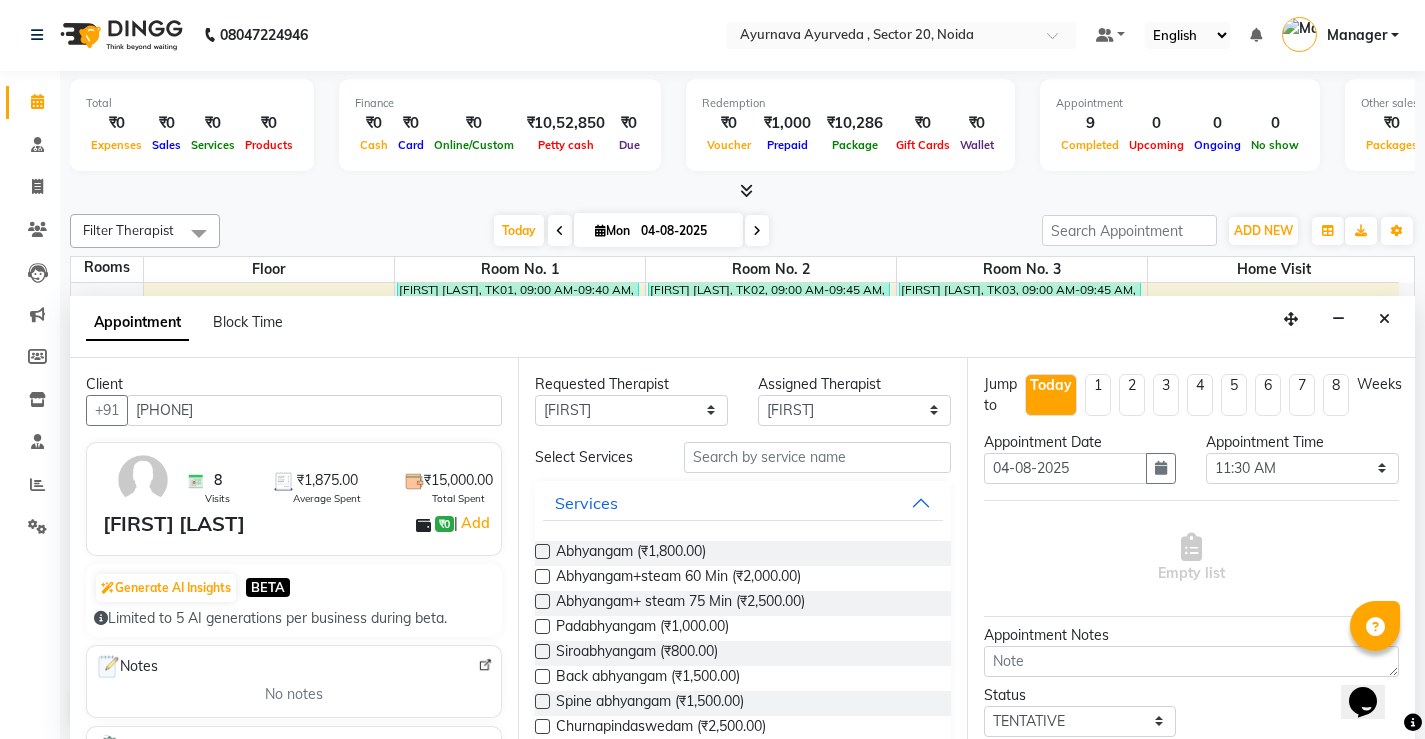 click on "Select Services    Services Abhyangam (₹1,800.00) Abhyangam+steam 60 Min (₹2,000.00) Abhyangam+ steam 75 Min (₹2,500.00) Padabhyangam (₹1,000.00) Siroabhyangam (₹800.00) Back abhyangam (₹1,500.00) Spine abhyangam (₹1,500.00) Churnapindaswedam (₹2,500.00) Patrapotliswedam (₹2,500.00) Abhyangampotli steam (₹3,500.00) Njavarapotli massage (₹3,300.00) Sirodhara (₹3,300.00) Abhyangam sirodhara (₹4,500.00) Takradhara (₹3,500.00) Pizhichil (₹5,000.00) Kati vasti (₹2,000.00) Januvasti (single) (₹2,000.00) Januvasti(both) (₹3,000.00) Greeva vasti (₹2,000.00) Urovasti (₹2,000.00) Sirovasti (₹2,000.00) Prishta vasti (₹2,500.00) Pichu(small) (₹1,500.00) Pichu (large) (₹2,000.00) Tharpanam (₹1,800.00) Putapakam (₹1,800.00) Karnapuram (₹1,000.00) Udwarthanam steam (₹3,000.00) abhyangam udwarthanam steam (₹3,500.00) Lepam (₹500.00) Lepam bandage (₹800.00) Upanaham (₹1,000.00) Dhanyamla Kizhi (₹3,500.00) Matravasti (₹1,000.00) Kashayavasti (₹2,000.00)" at bounding box center [742, 1749] 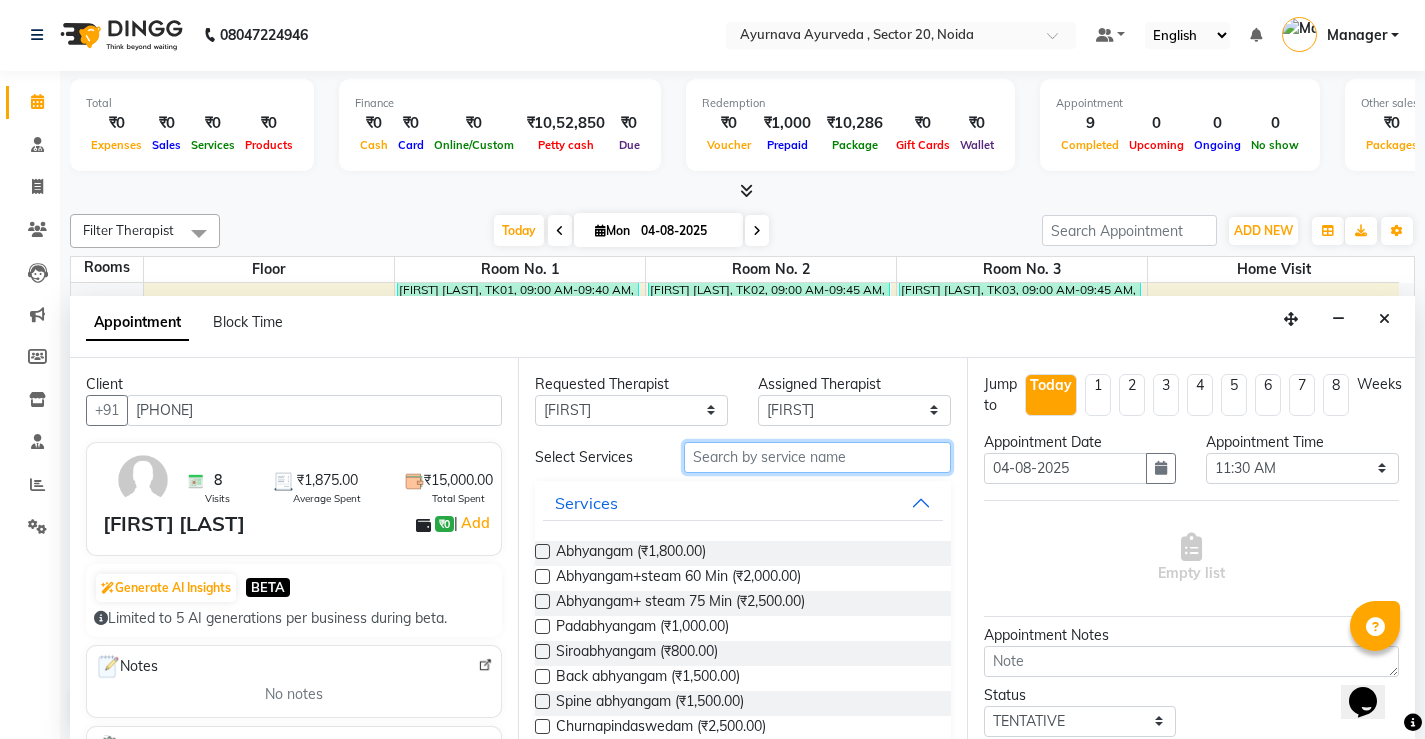 click at bounding box center [817, 457] 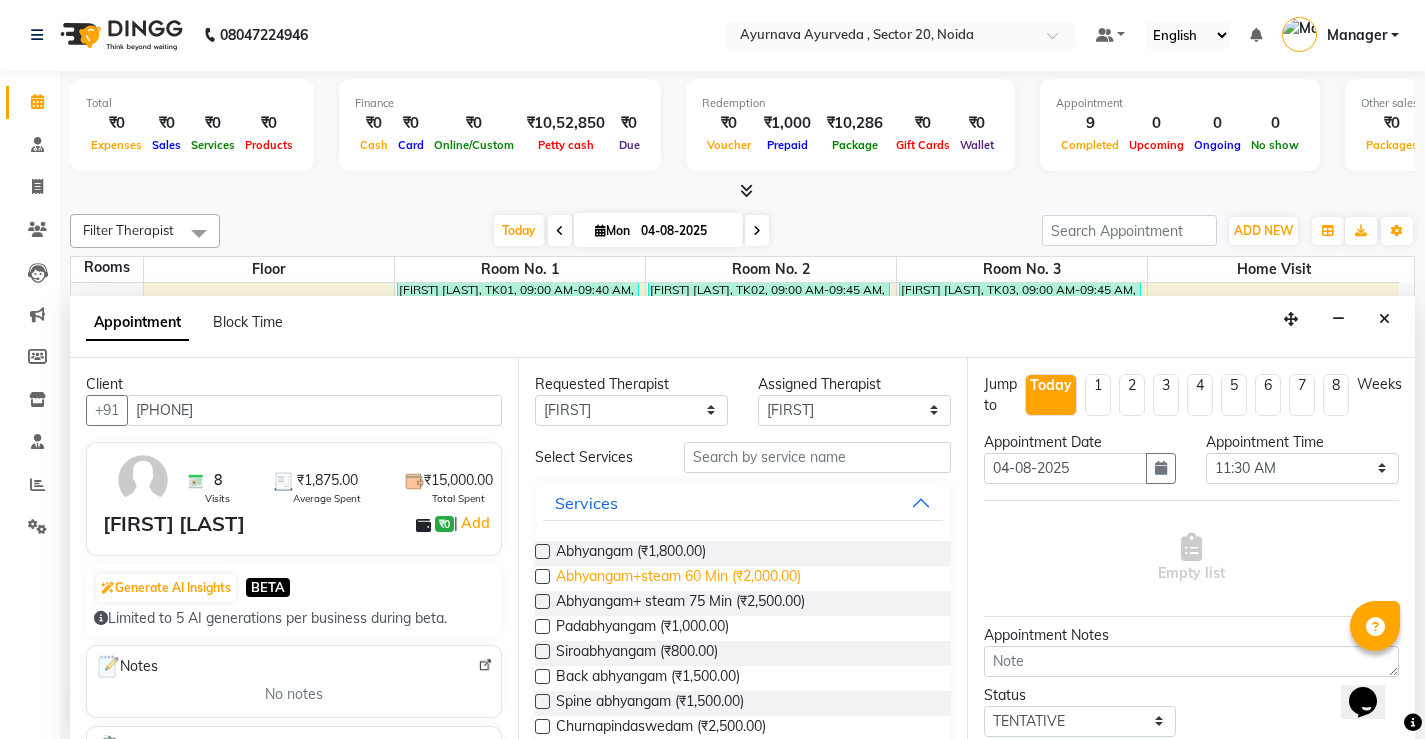click on "Abhyangam+steam 60 Min (₹2,000.00)" at bounding box center [678, 578] 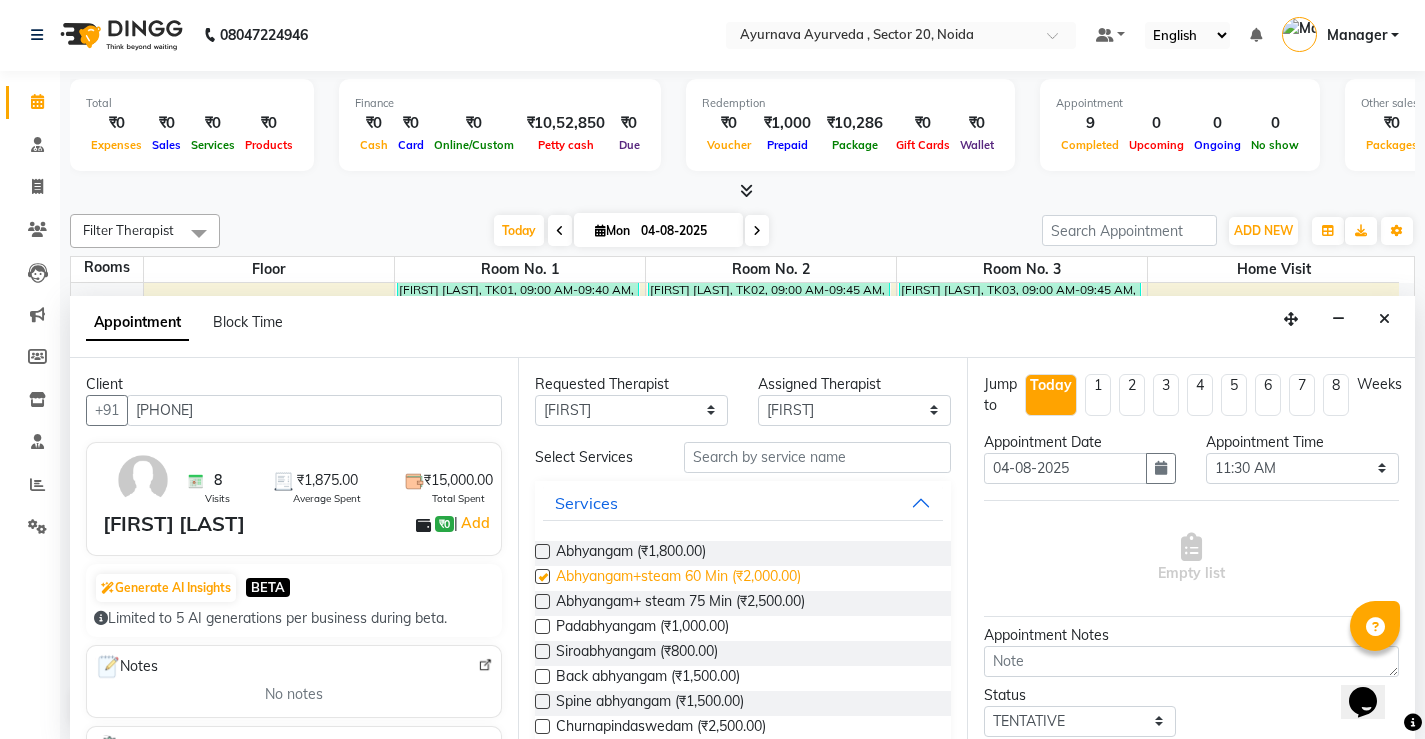 checkbox on "true" 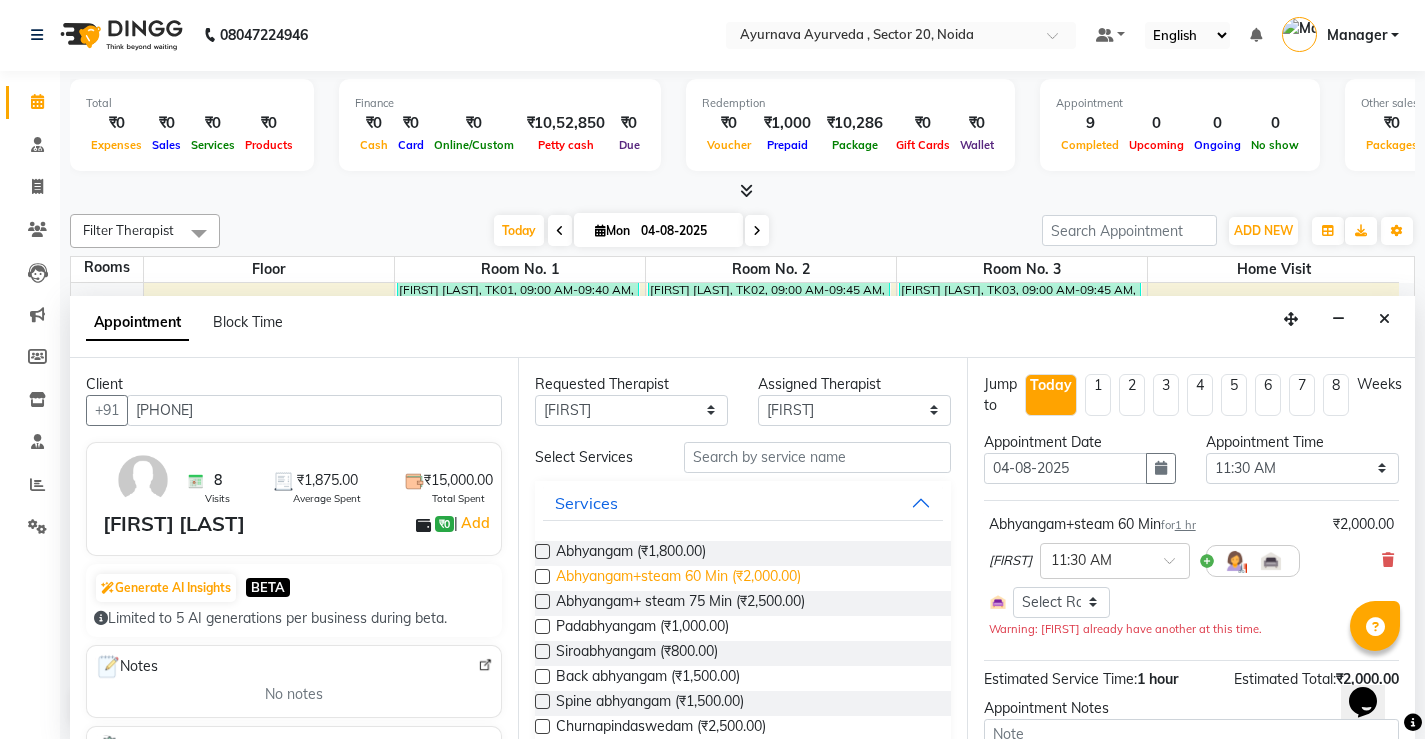 checkbox on "false" 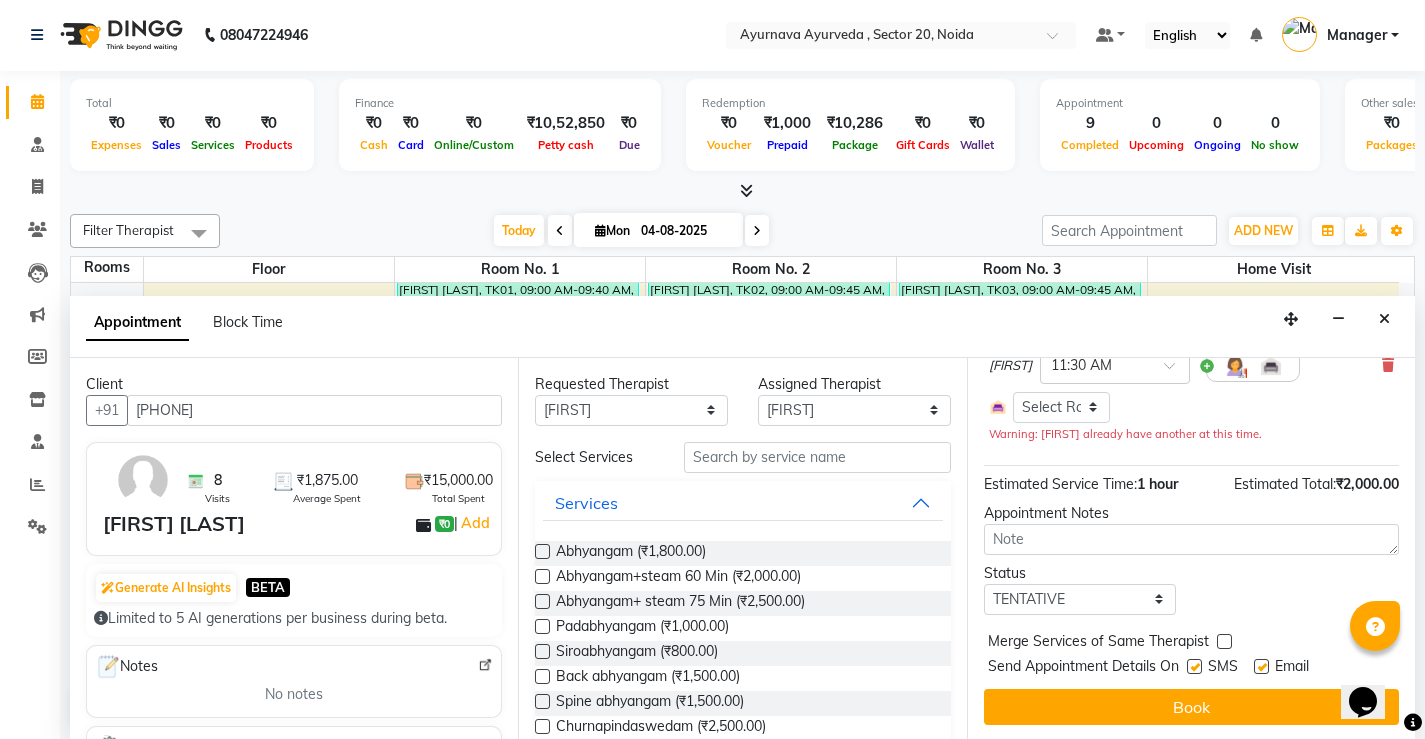 scroll, scrollTop: 197, scrollLeft: 0, axis: vertical 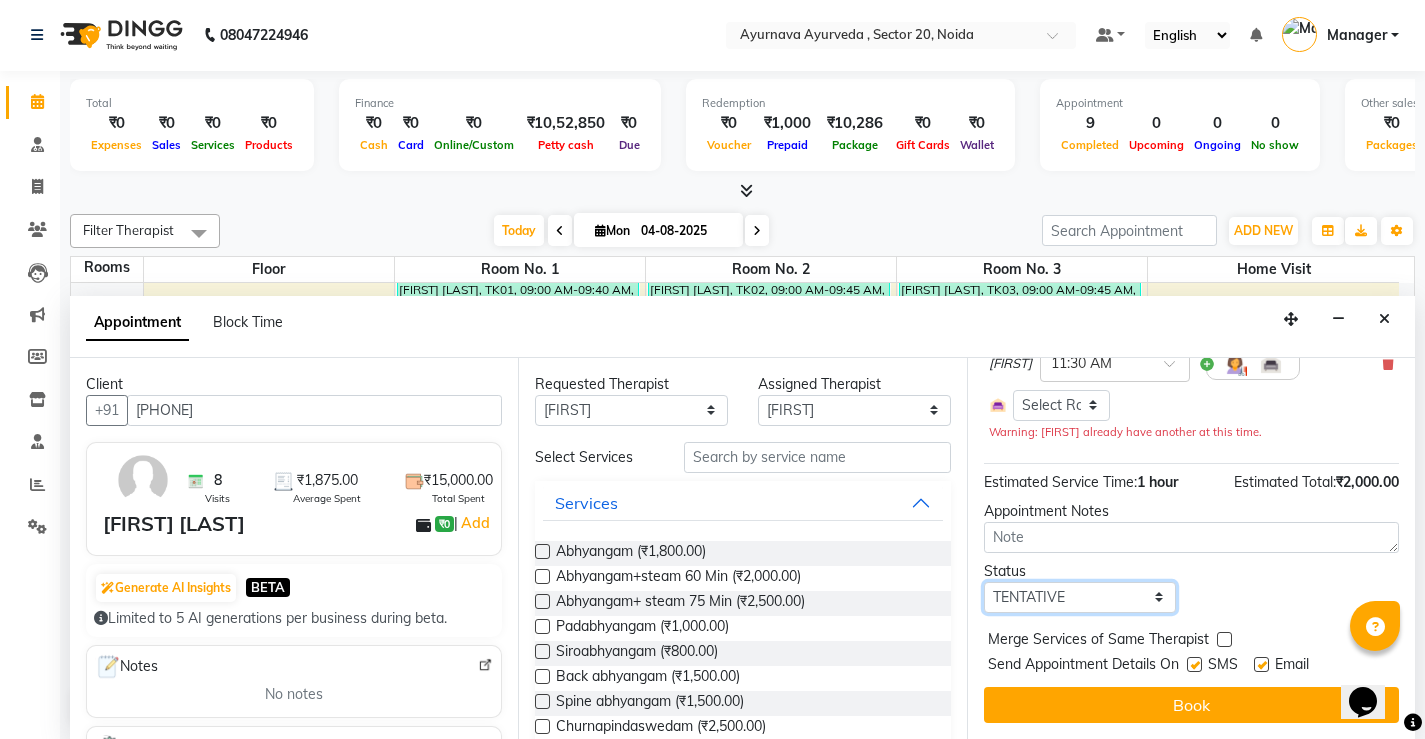 click on "Select TENTATIVE CONFIRM CHECK-IN UPCOMING" at bounding box center (1080, 597) 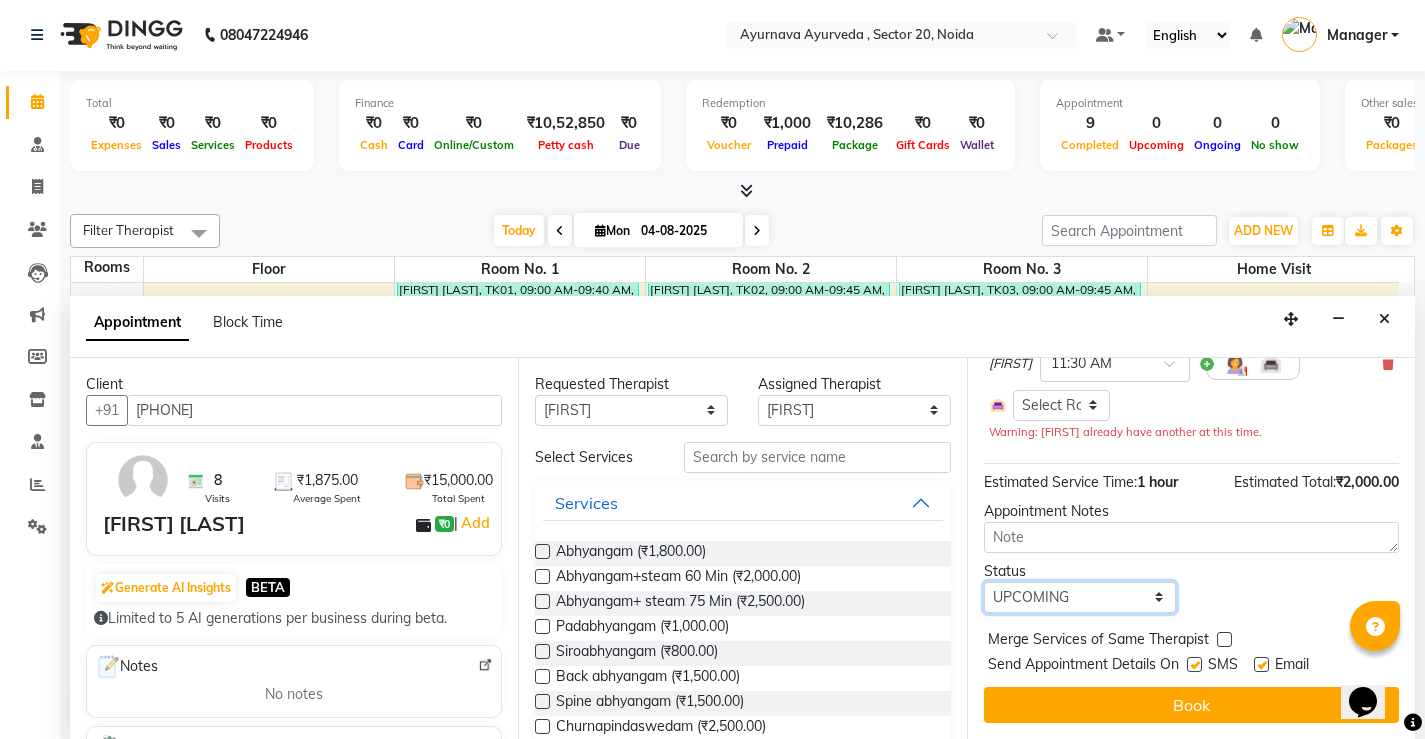 click on "Select TENTATIVE CONFIRM CHECK-IN UPCOMING" at bounding box center (1080, 597) 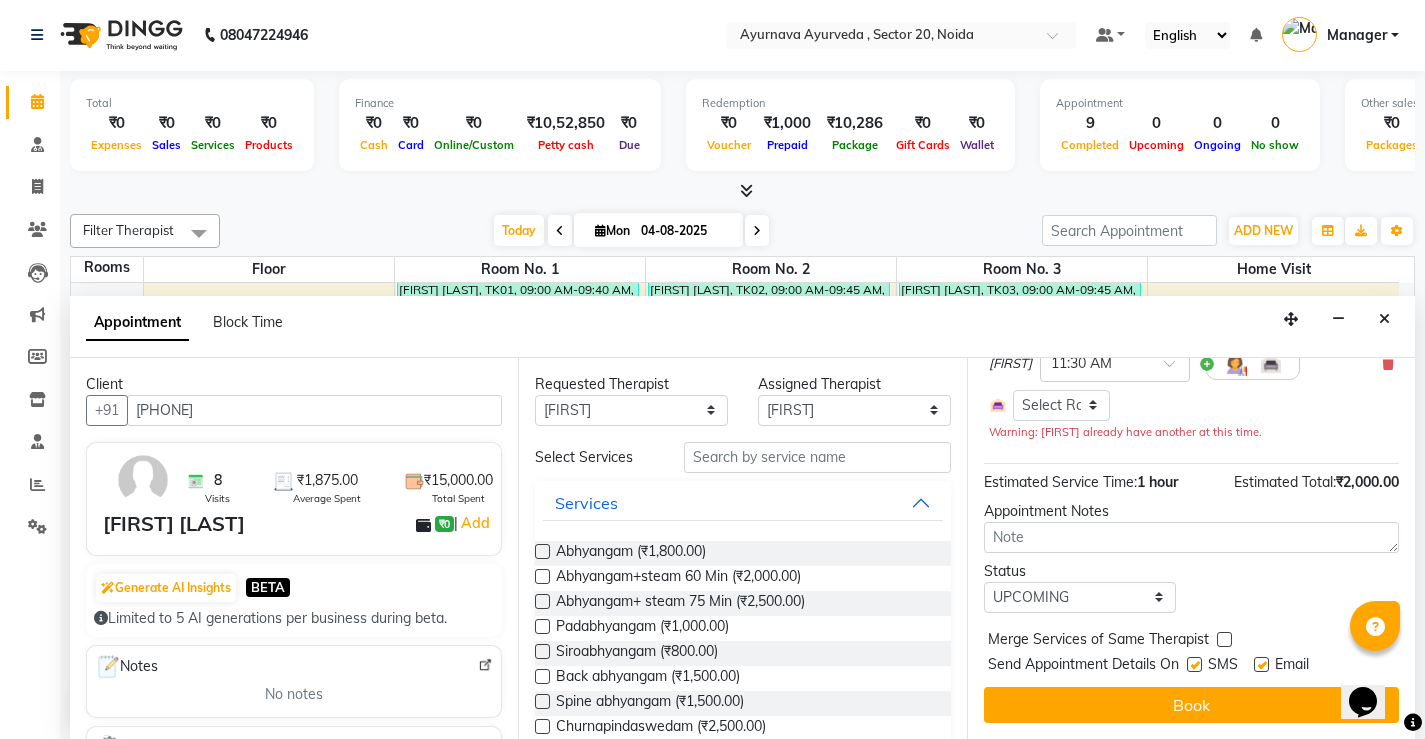 click at bounding box center (1194, 664) 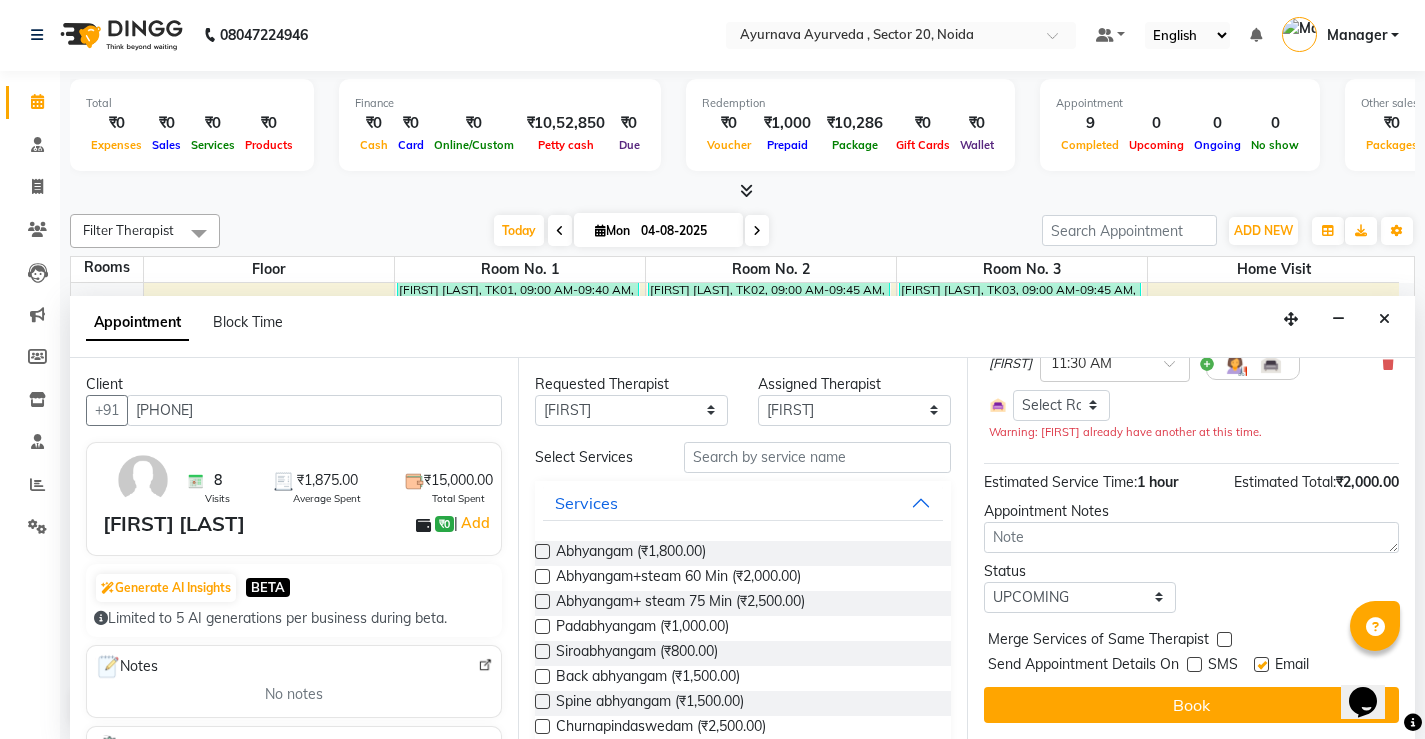 click at bounding box center [1261, 664] 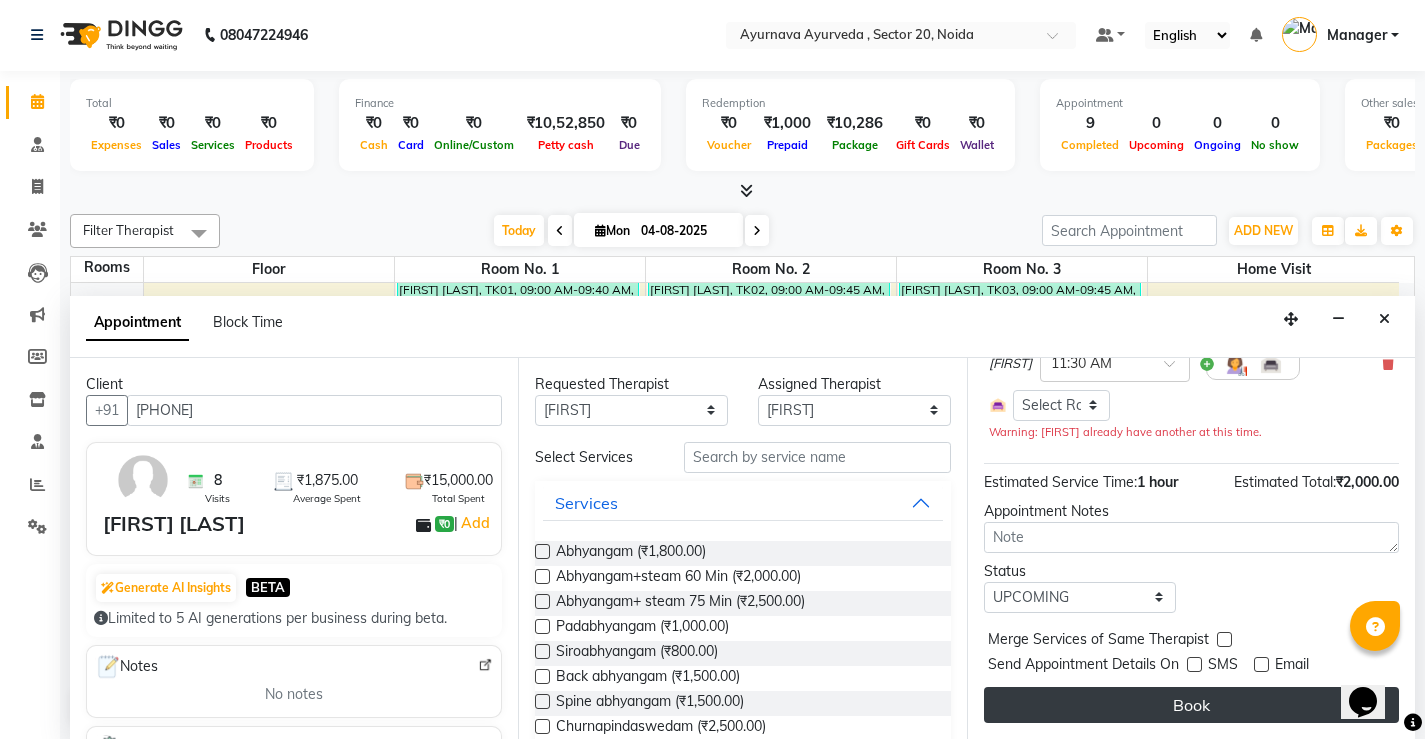 click on "Book" at bounding box center [1191, 705] 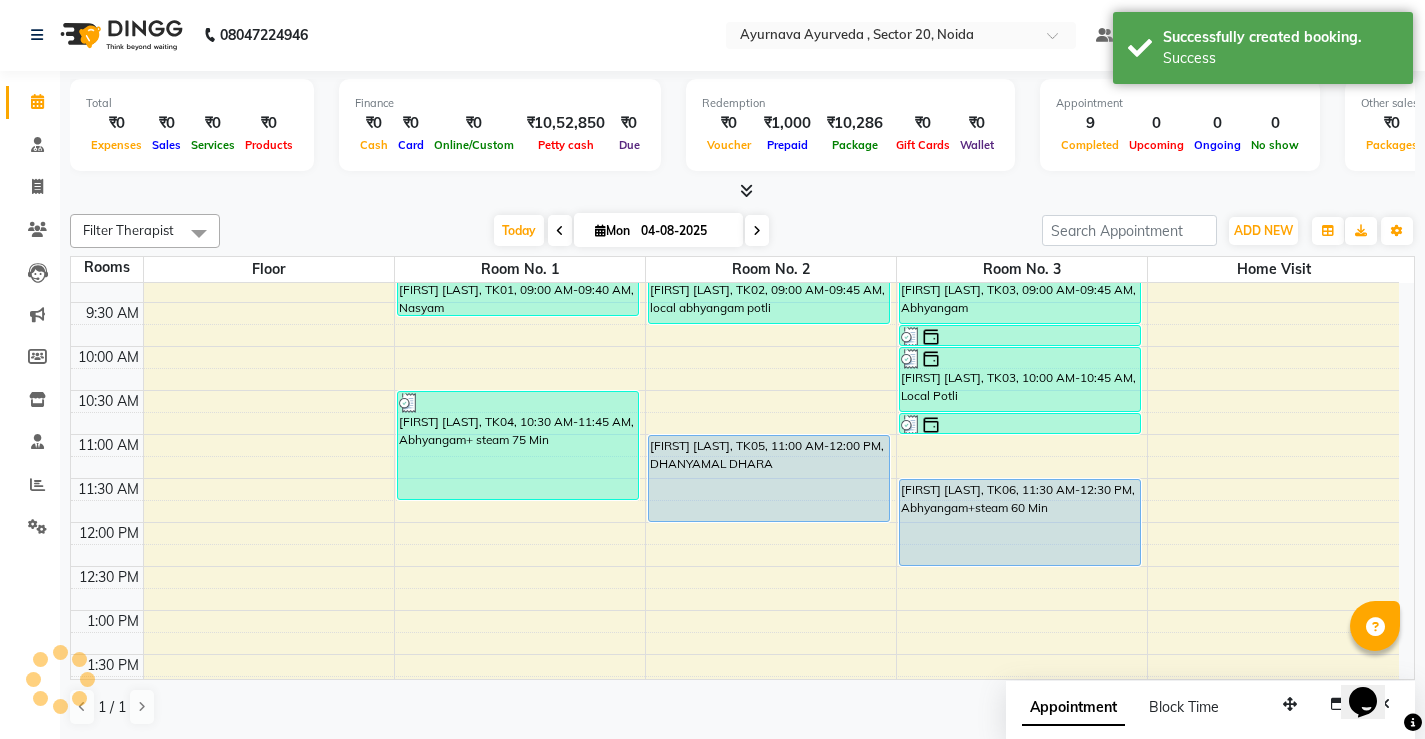 scroll, scrollTop: 0, scrollLeft: 0, axis: both 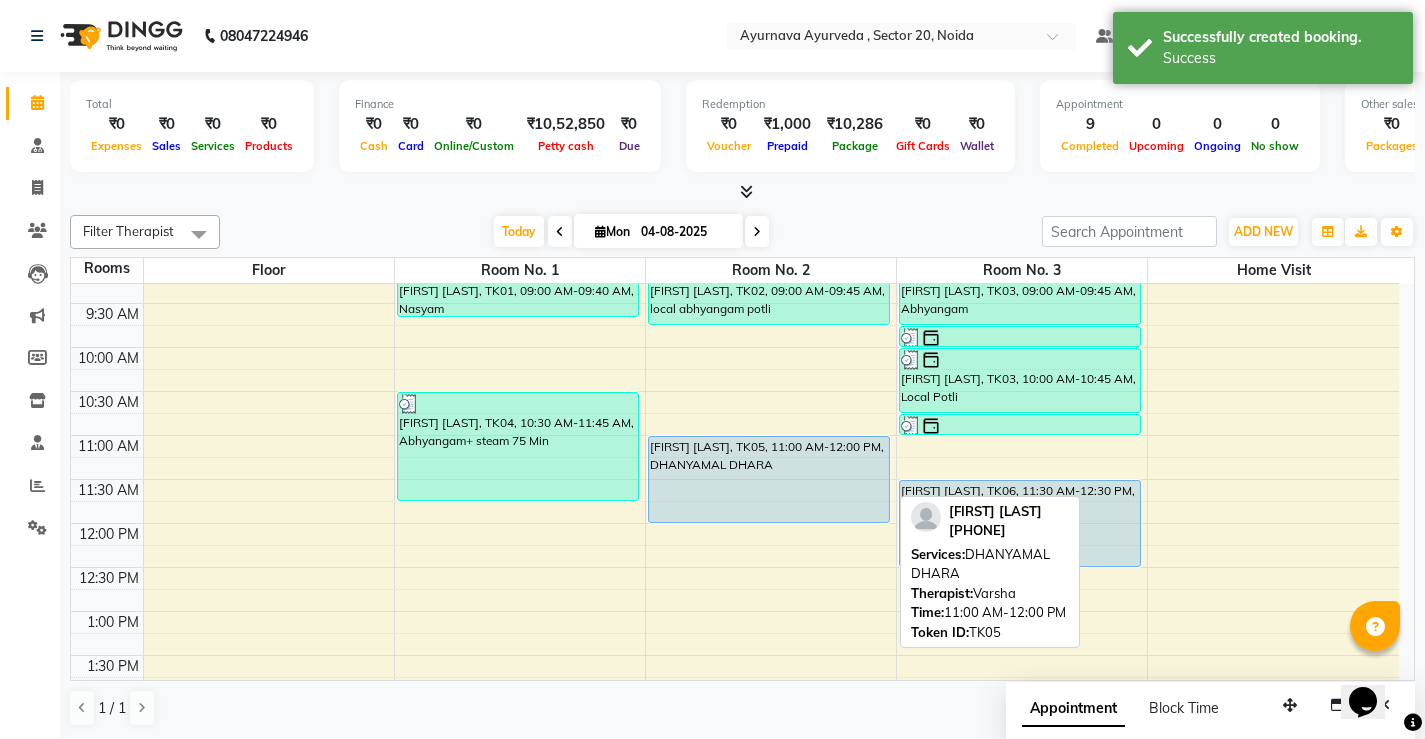 click on "Monika Bhatt, TK05, 11:00 AM-12:00 PM, DHANYAMAL DHARA" at bounding box center (769, 479) 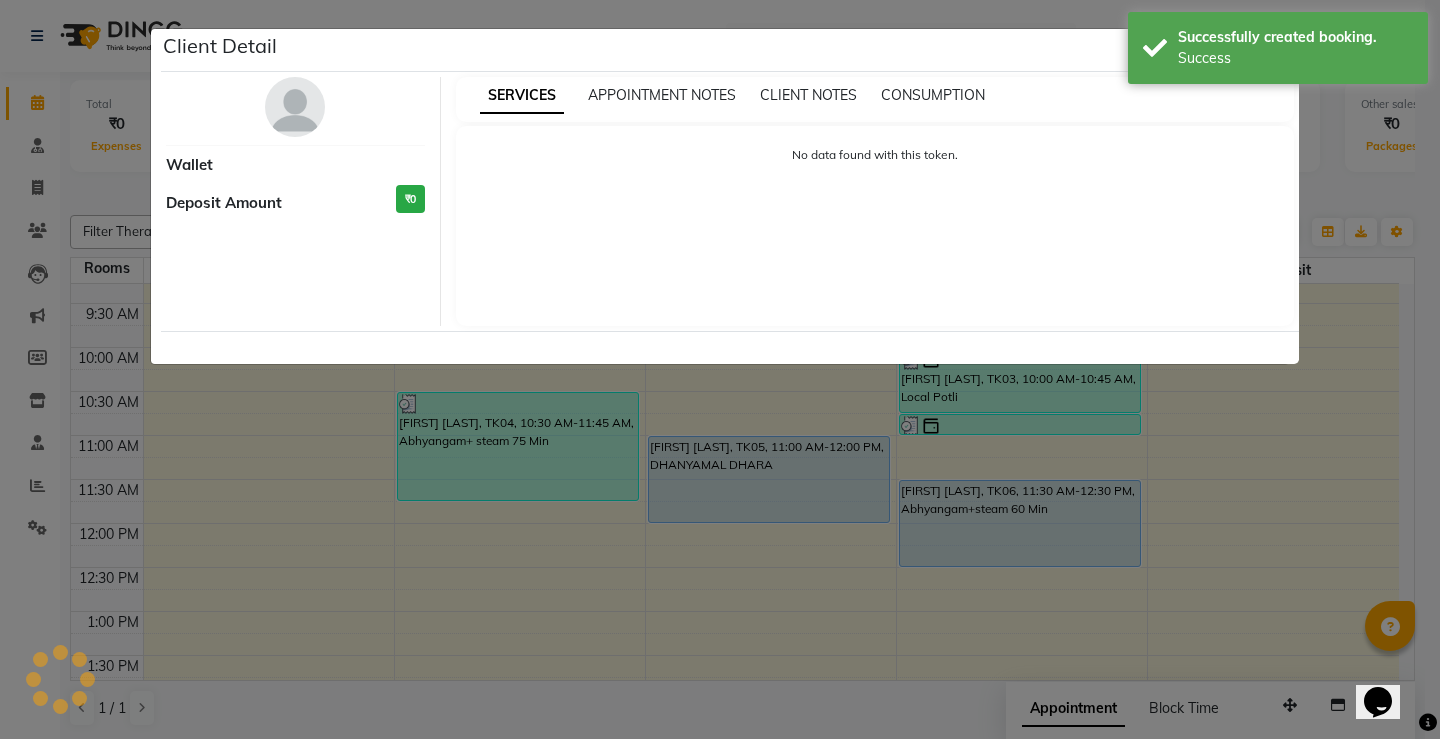 select on "5" 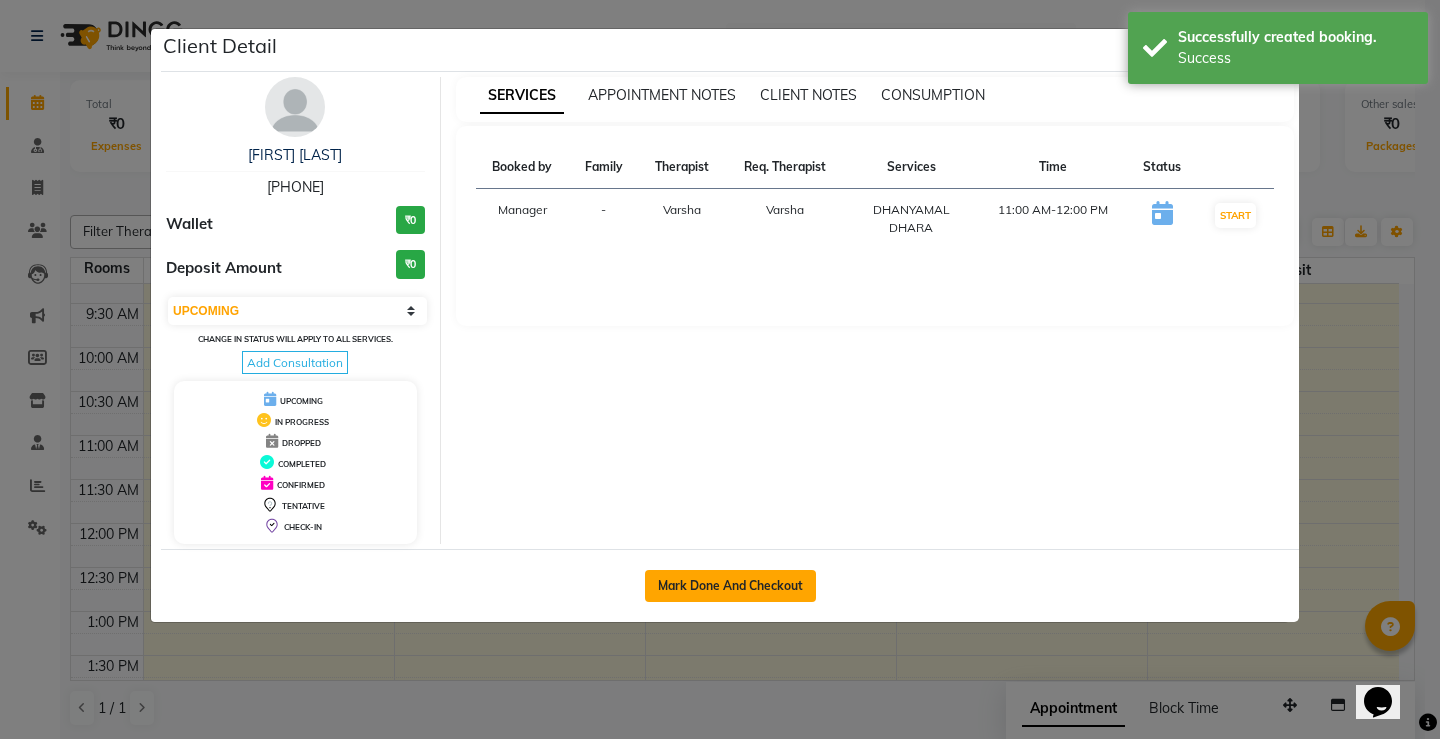 click on "Mark Done And Checkout" 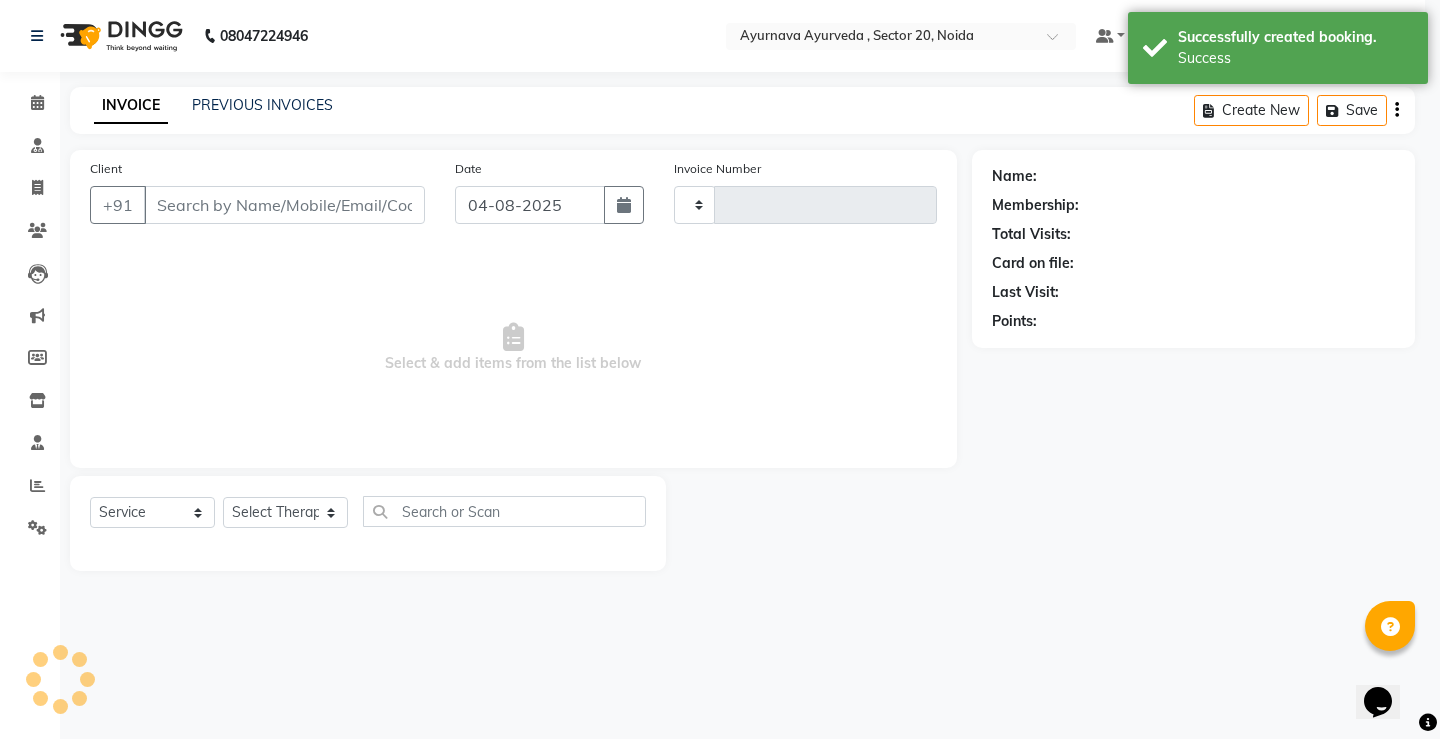 type on "1105" 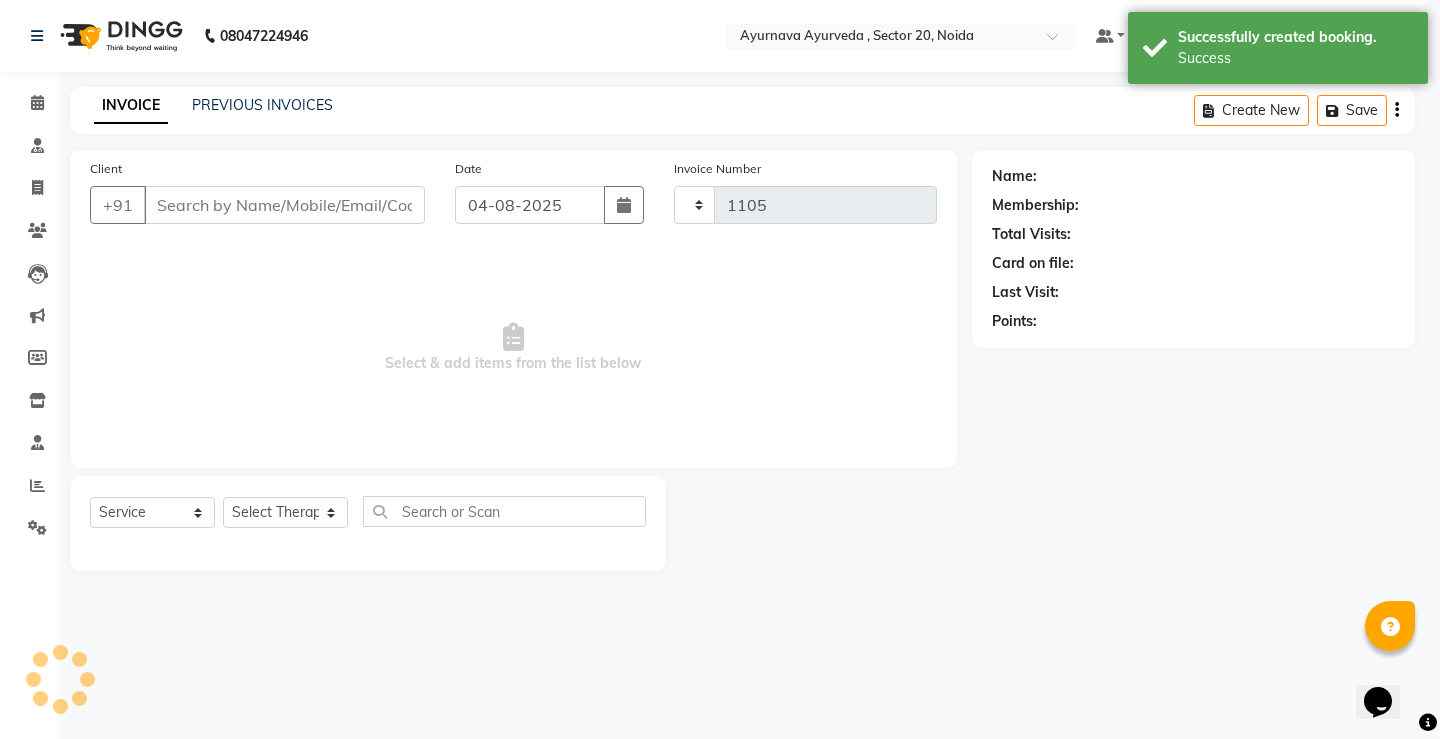 select on "5587" 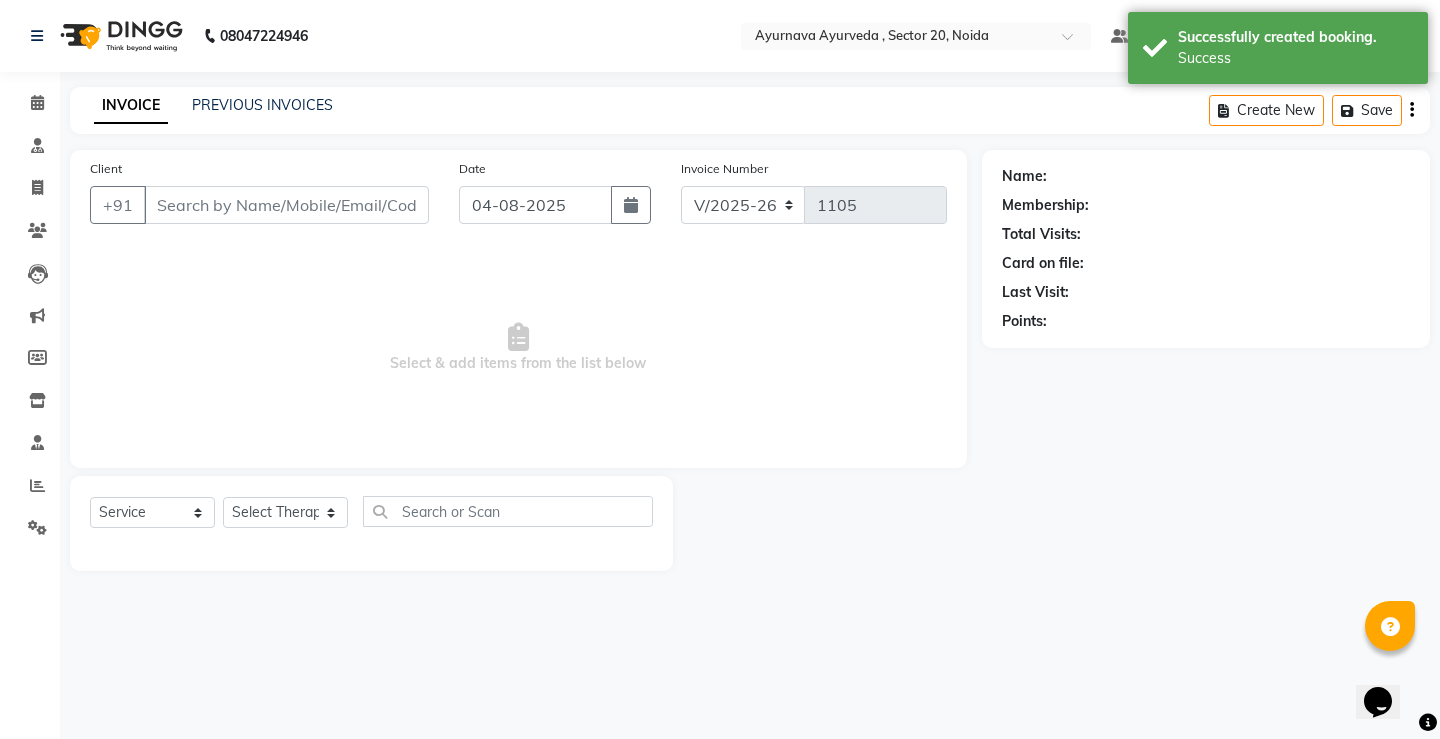 type on "[PHONE]" 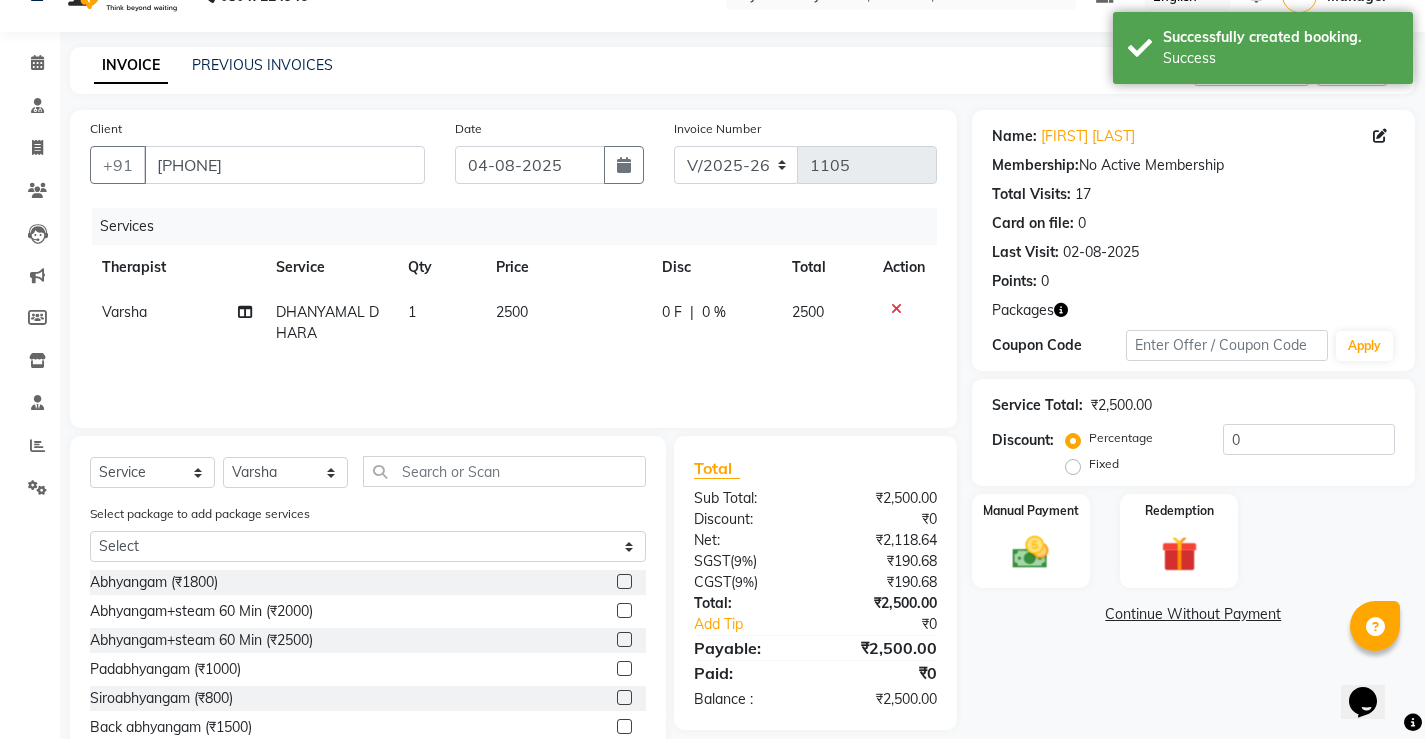 scroll, scrollTop: 62, scrollLeft: 0, axis: vertical 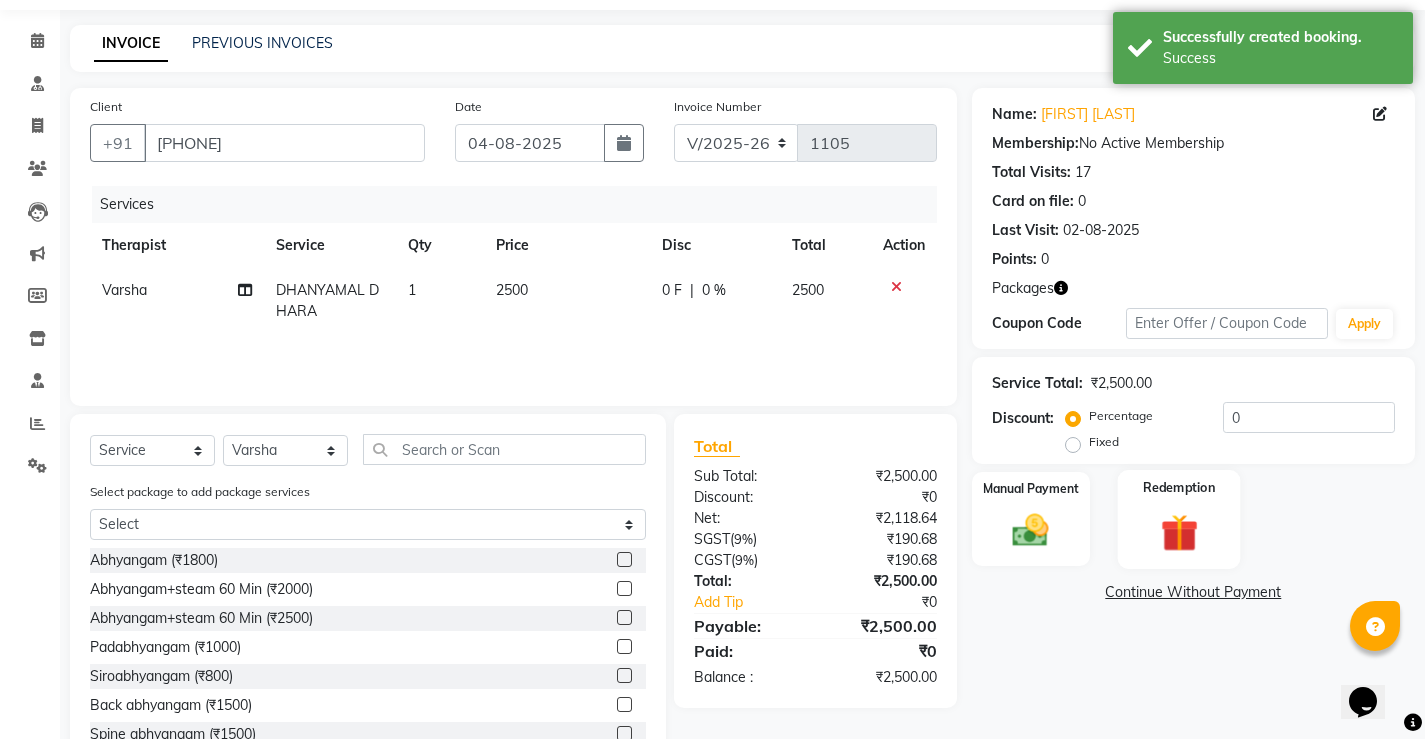 click 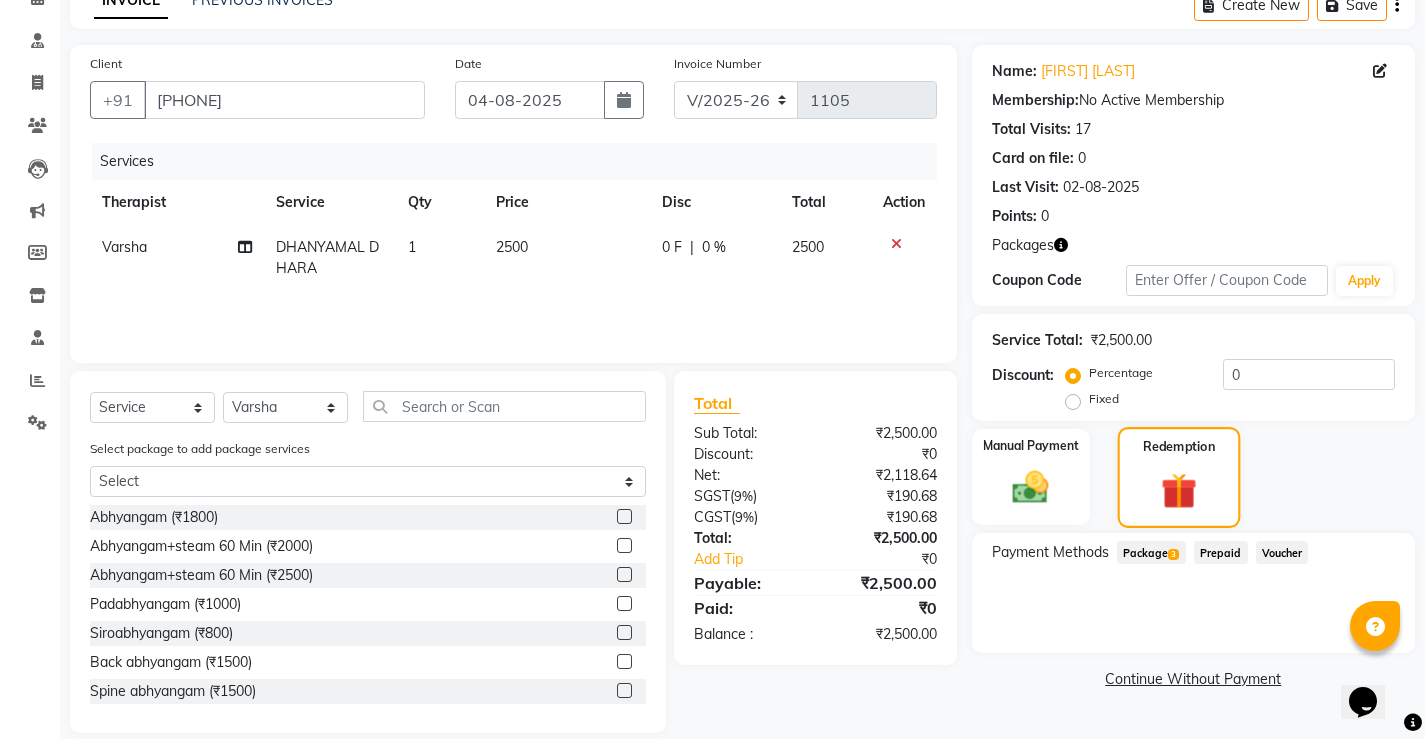 scroll, scrollTop: 129, scrollLeft: 0, axis: vertical 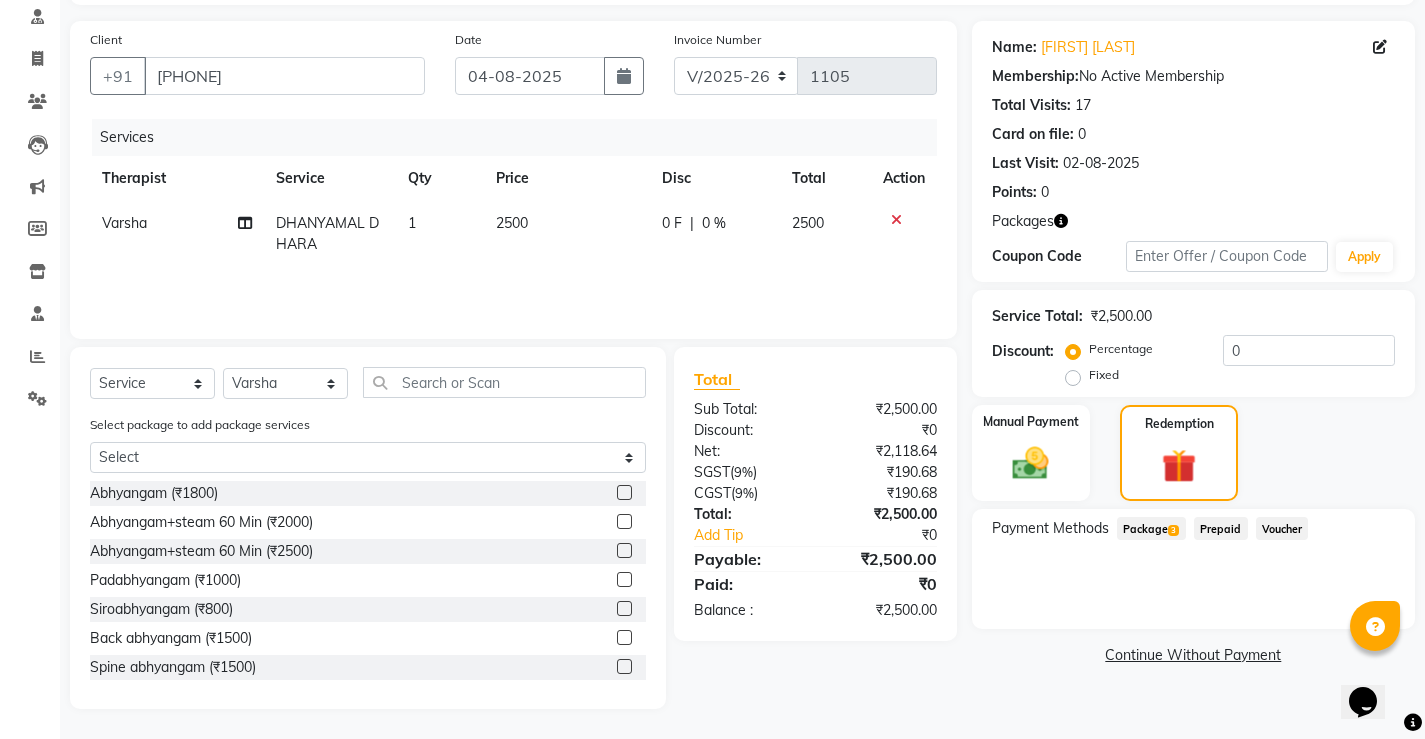 click on "Package  3" 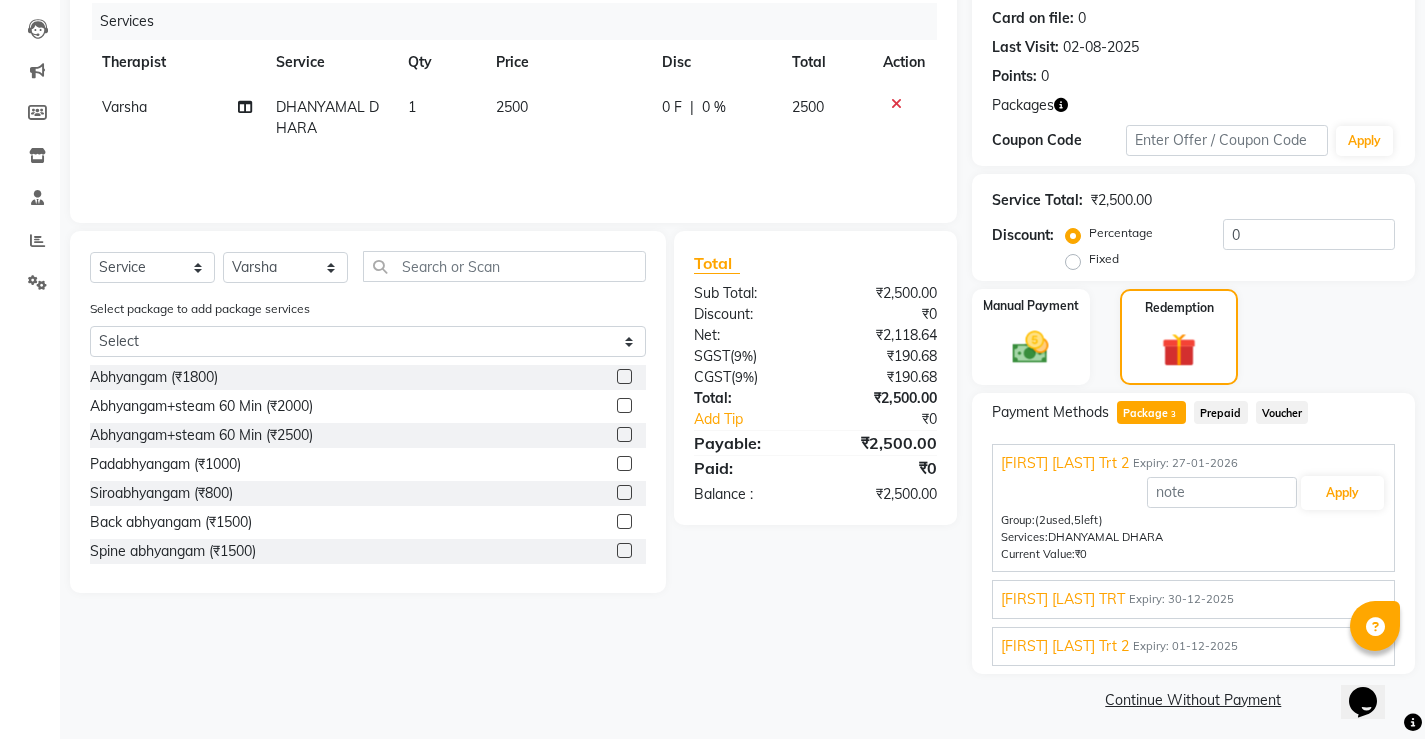 scroll, scrollTop: 251, scrollLeft: 0, axis: vertical 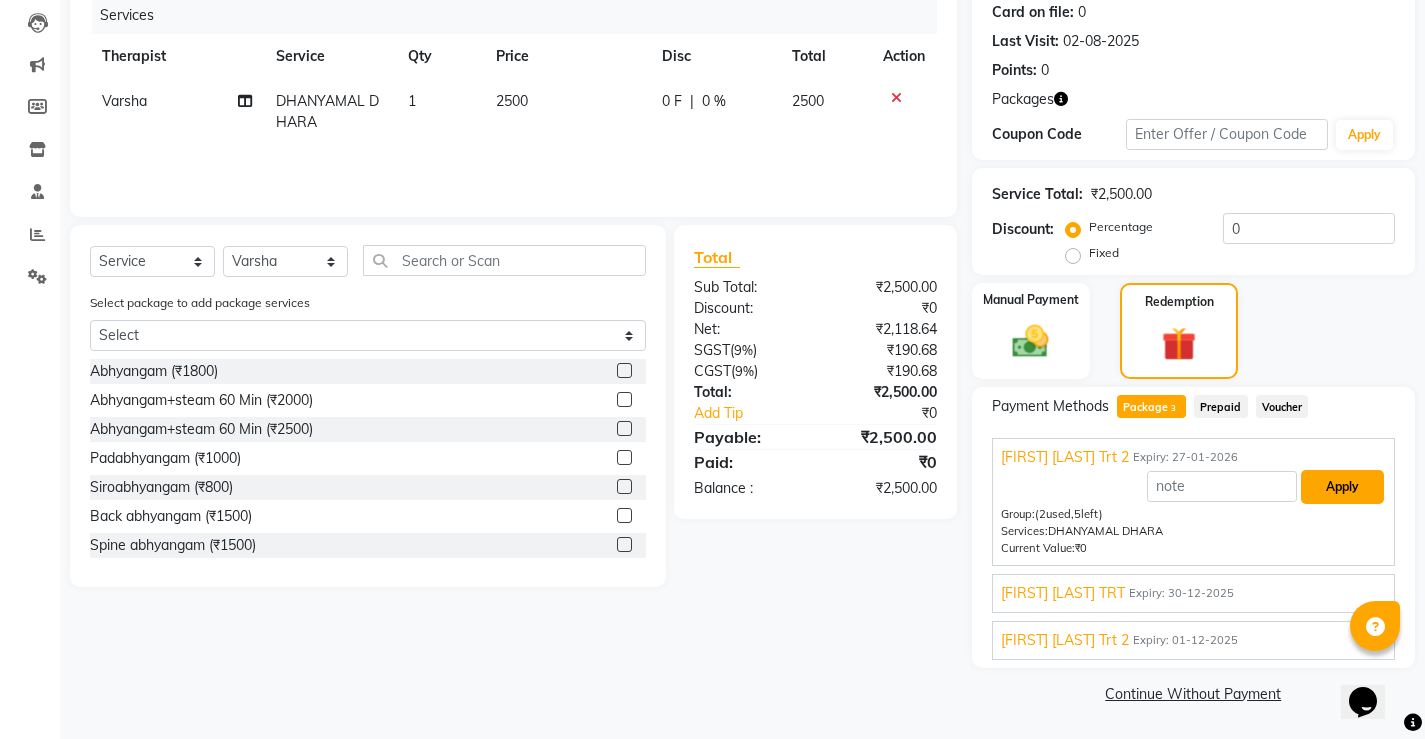 click on "Apply" at bounding box center [1342, 487] 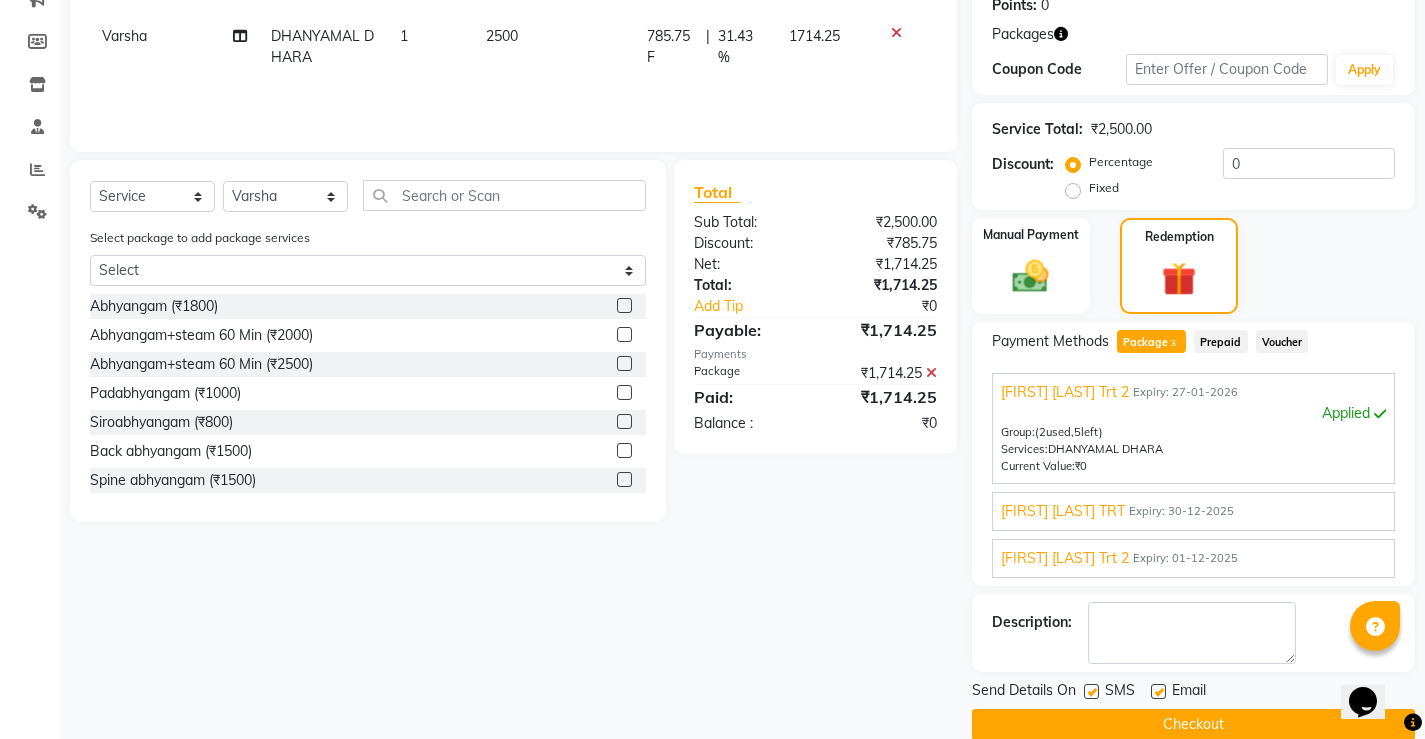 scroll, scrollTop: 347, scrollLeft: 0, axis: vertical 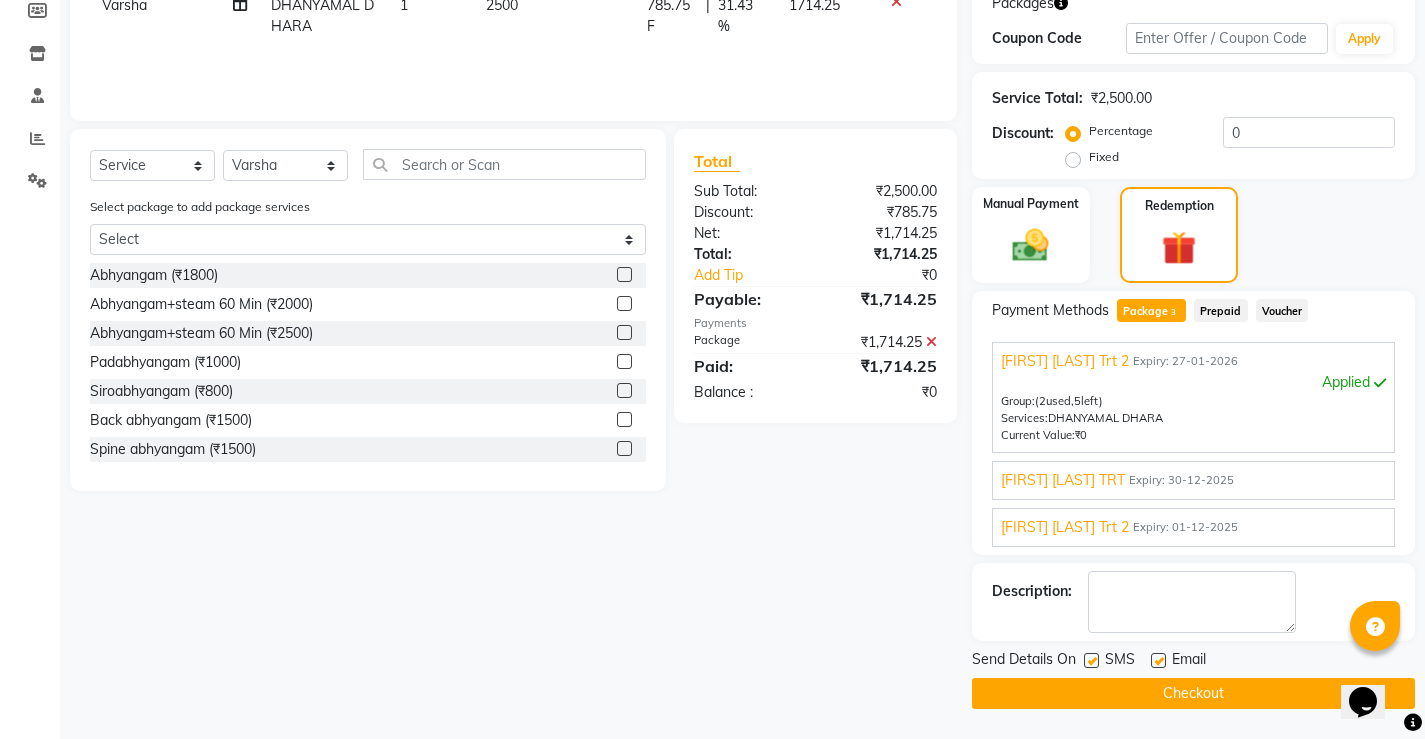 click 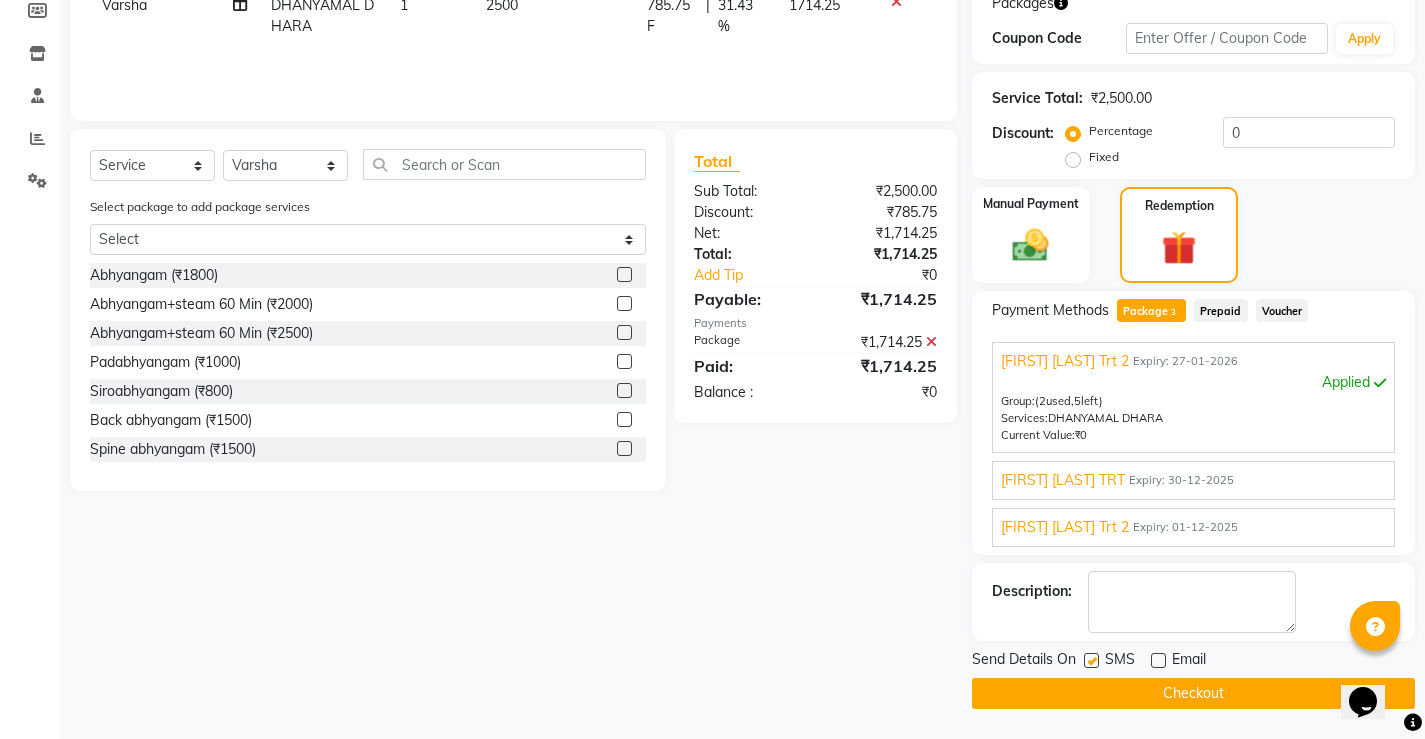 click 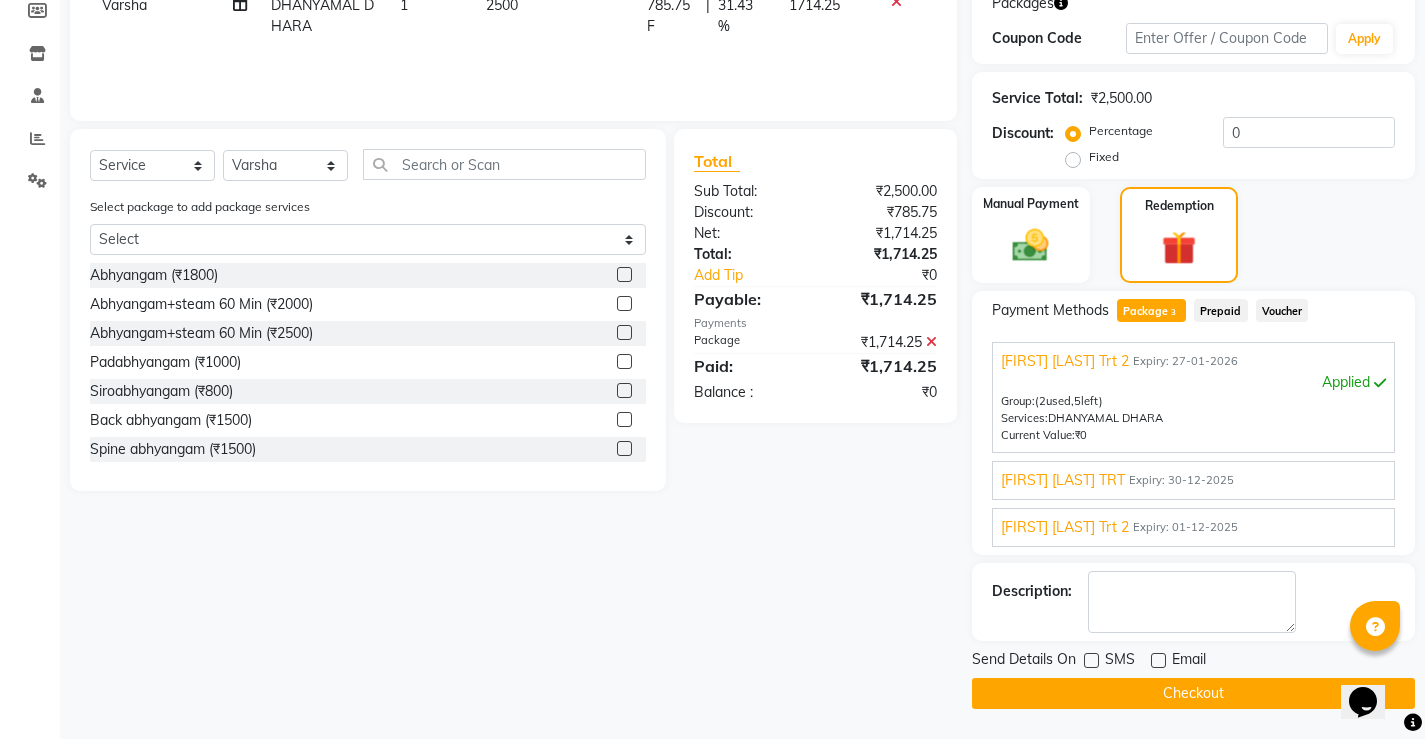 click on "Checkout" 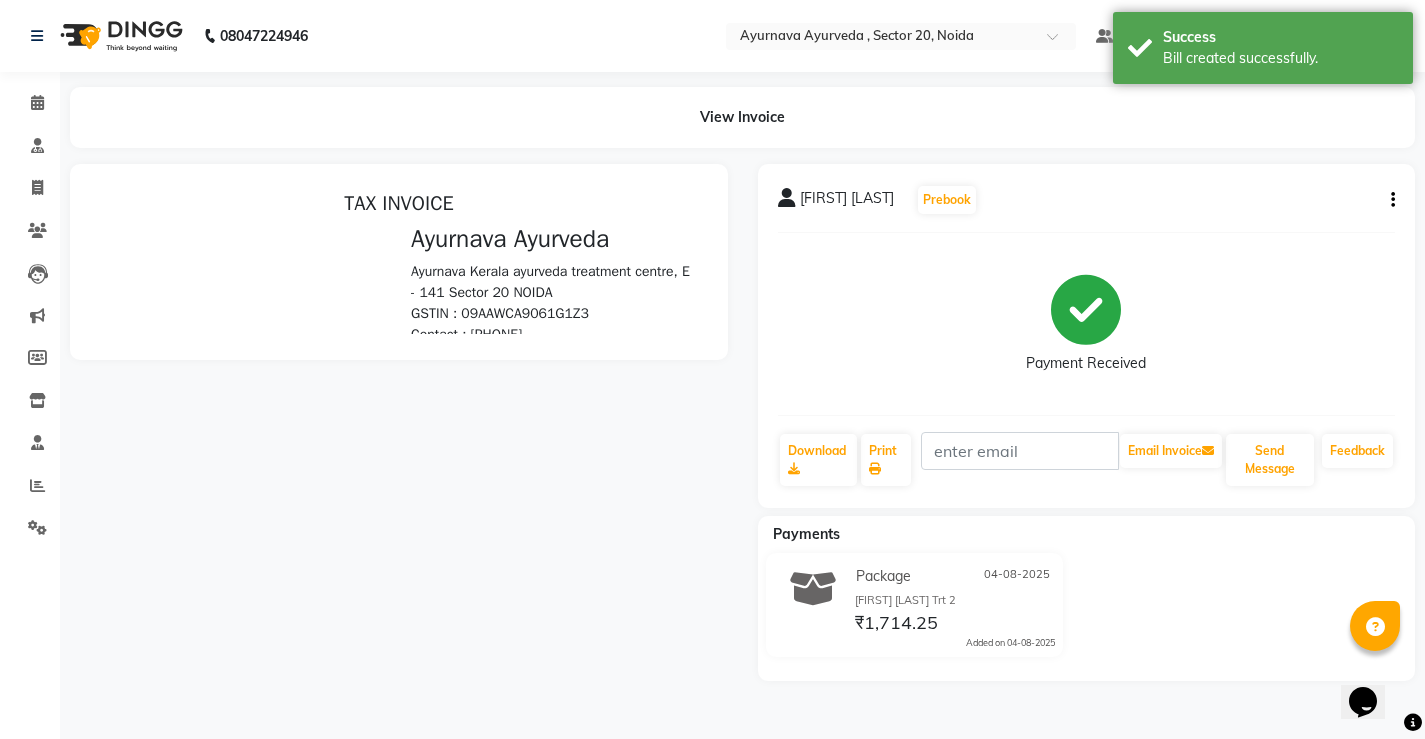 scroll, scrollTop: 0, scrollLeft: 0, axis: both 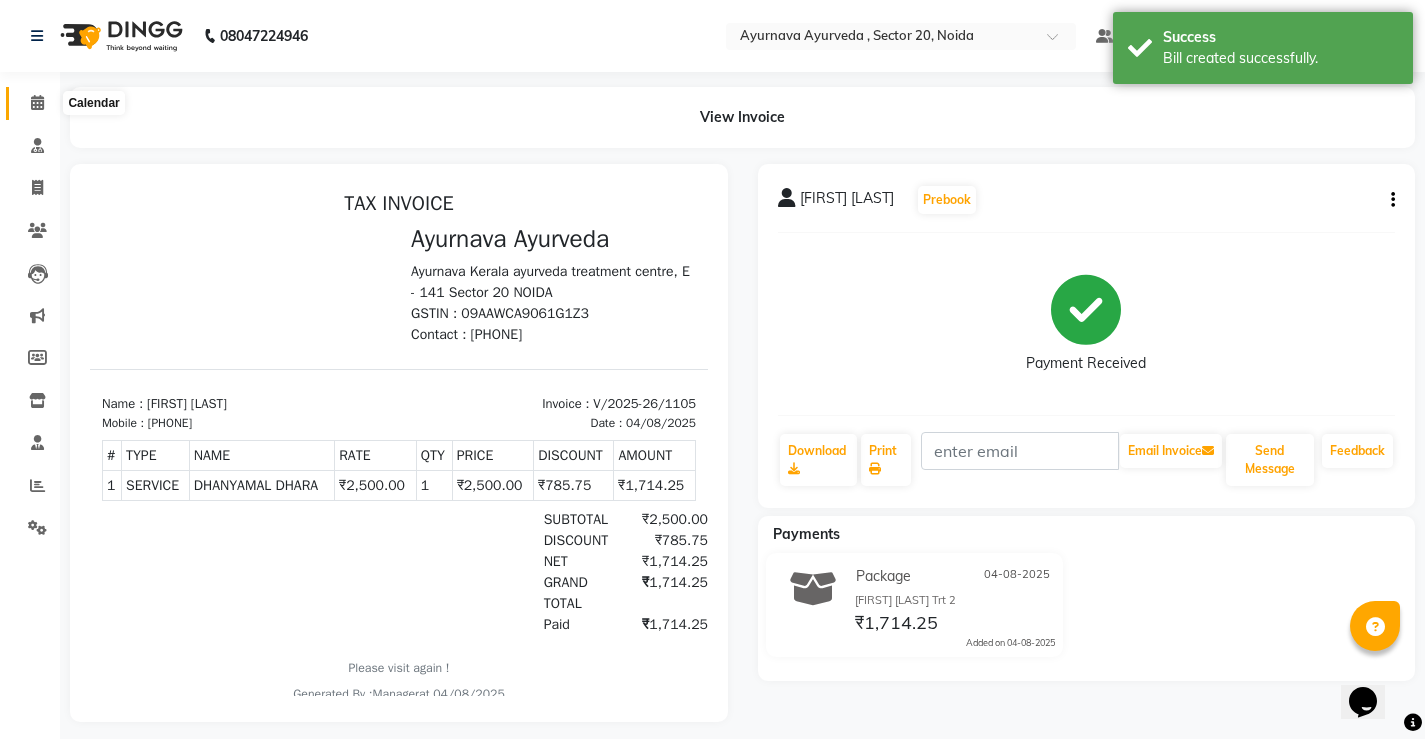 click 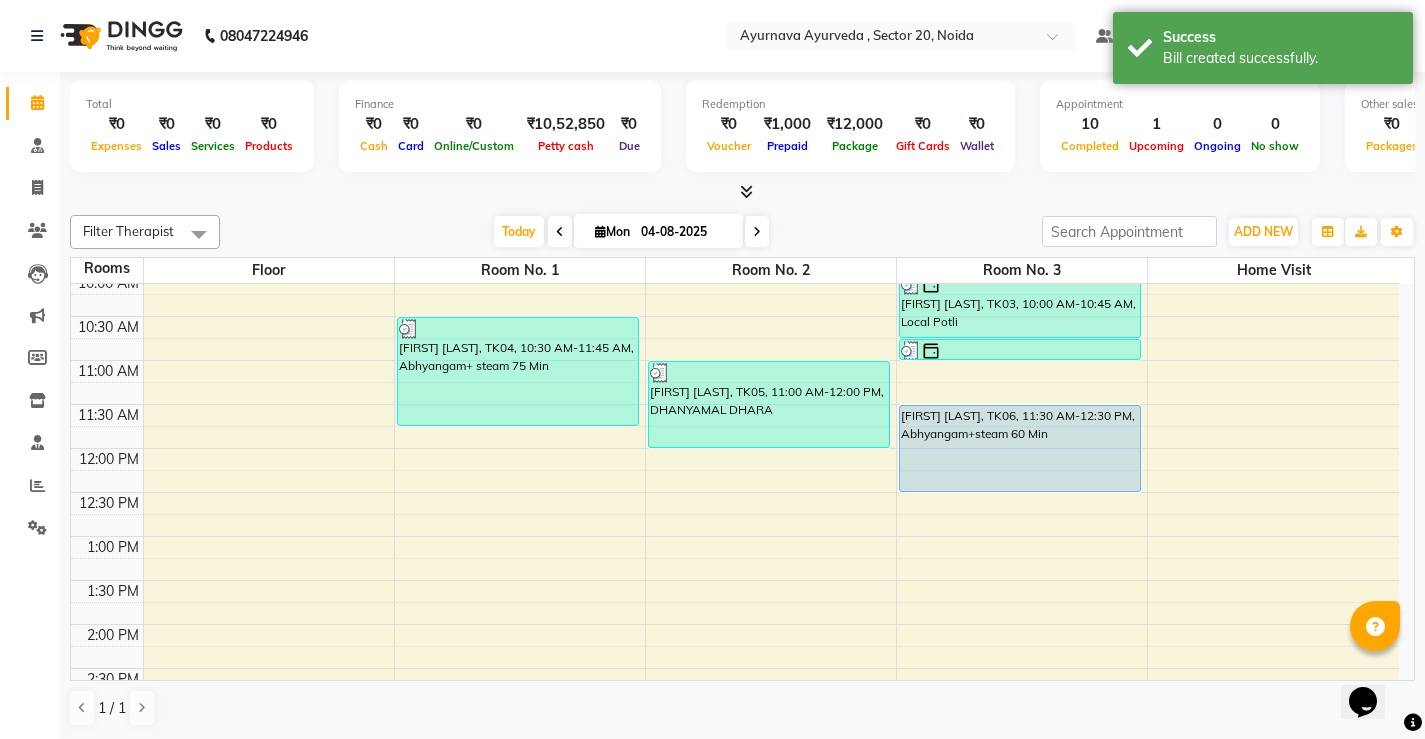 scroll, scrollTop: 300, scrollLeft: 0, axis: vertical 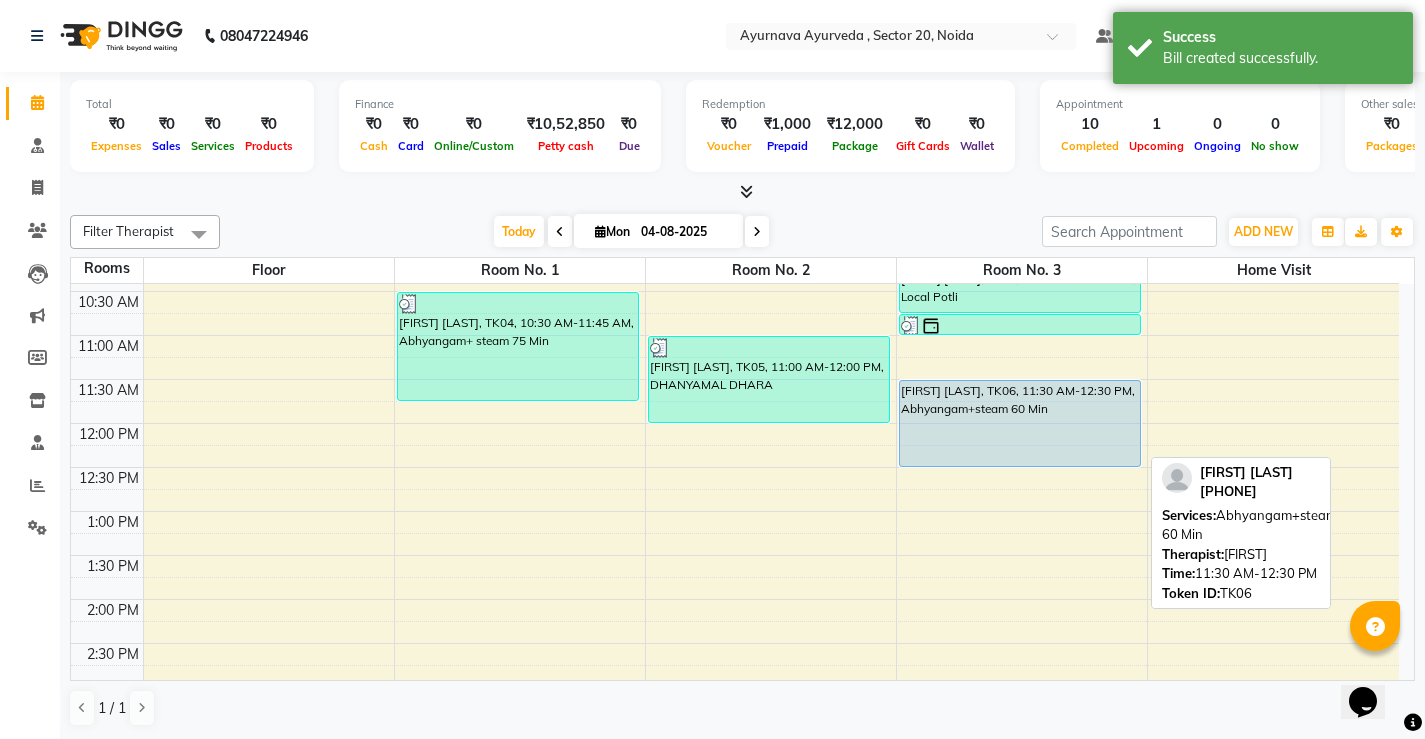 click on "Sarvesh Jaswal, TK06, 11:30 AM-12:30 PM, Abhyangam+steam 60 Min" at bounding box center (1020, 423) 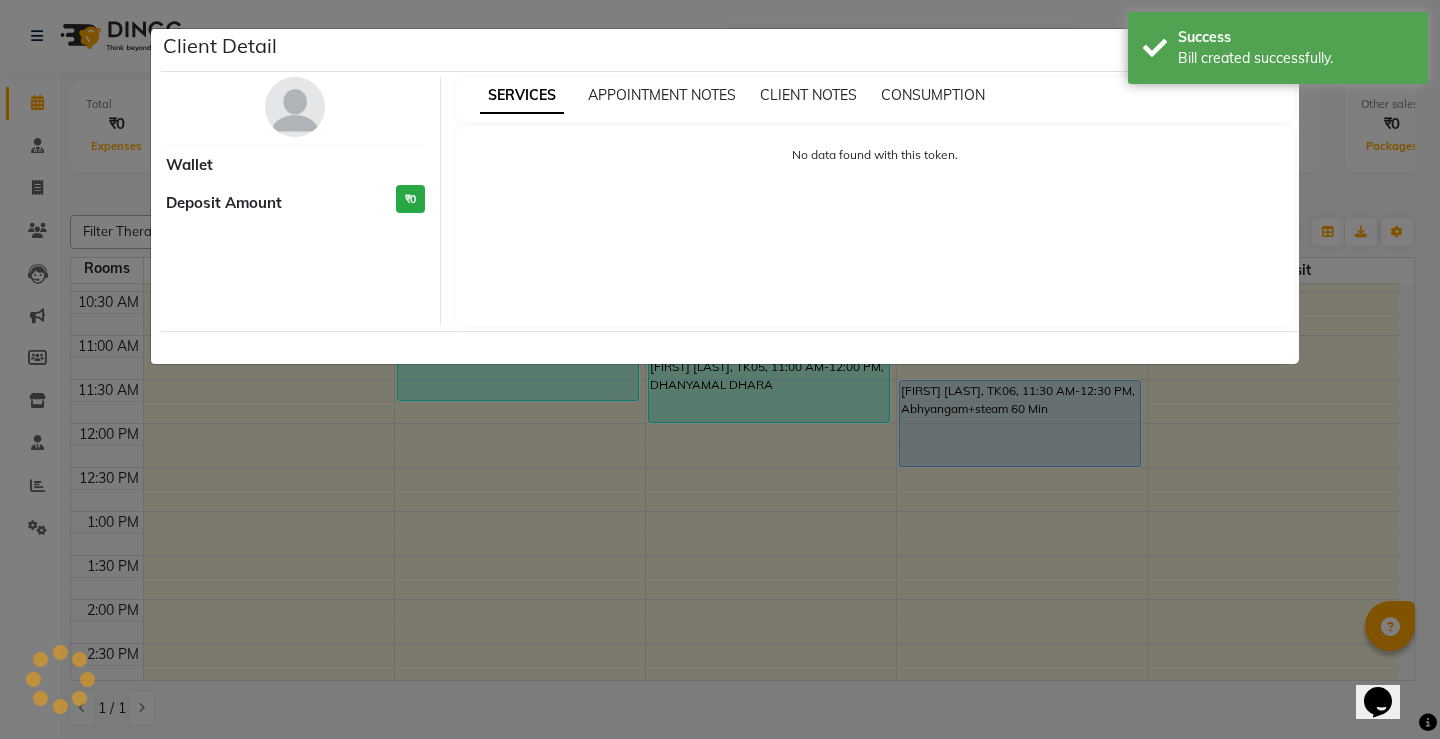 select on "5" 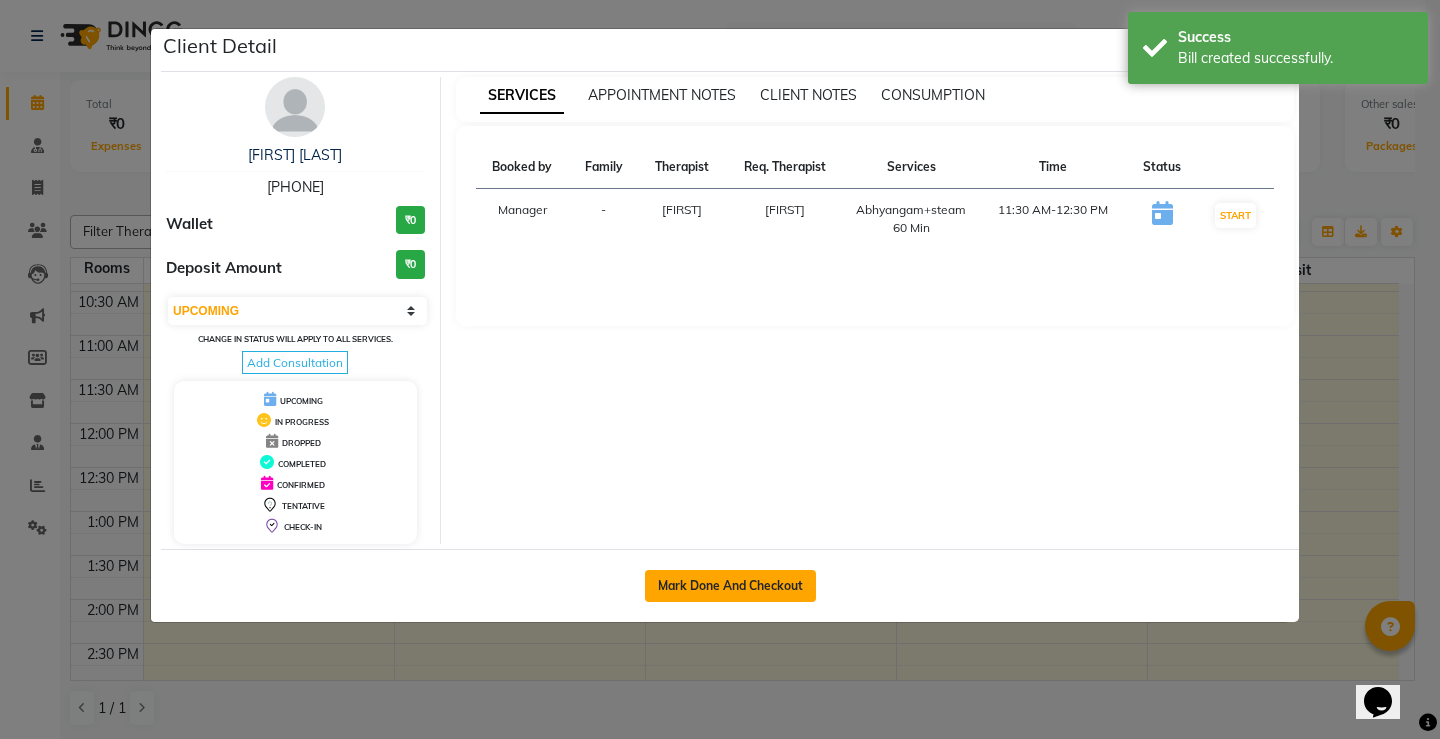 click on "Mark Done And Checkout" 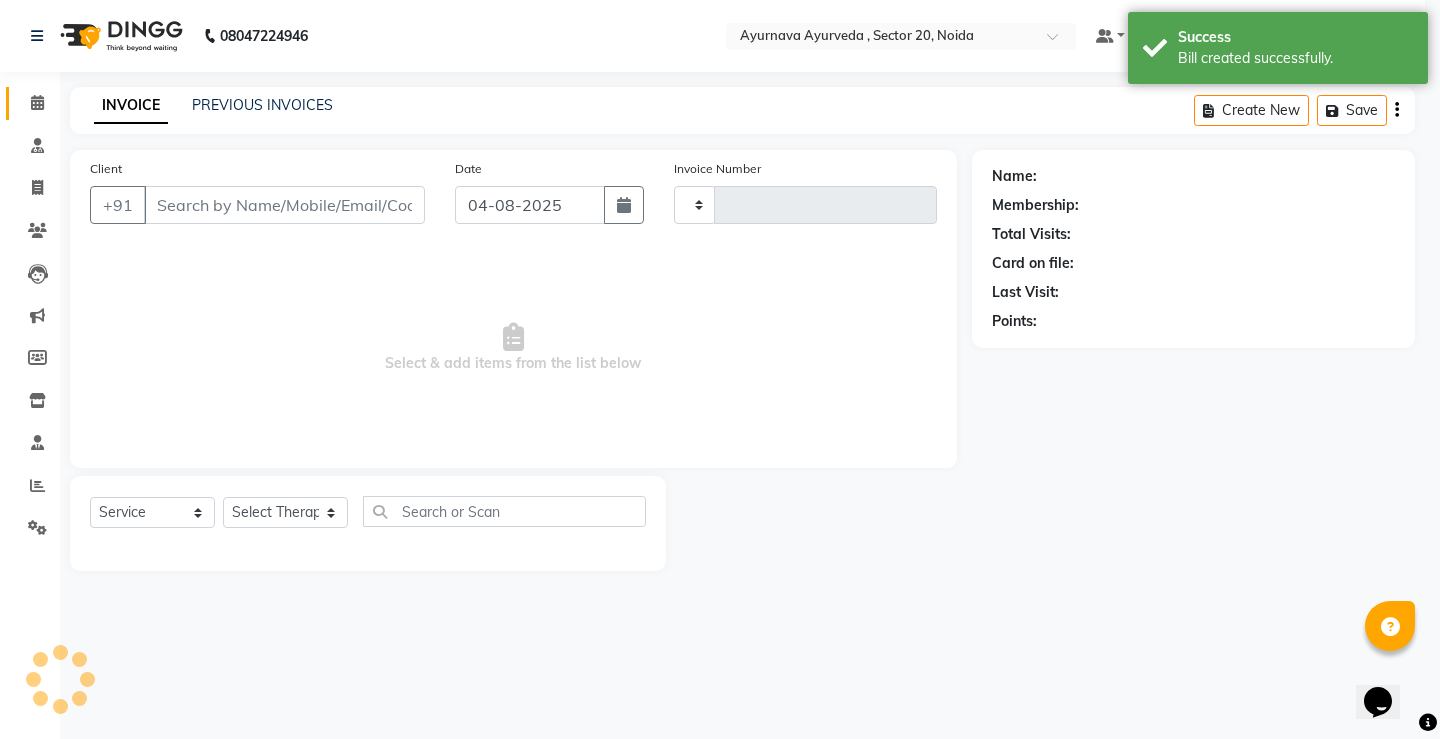 type on "1106" 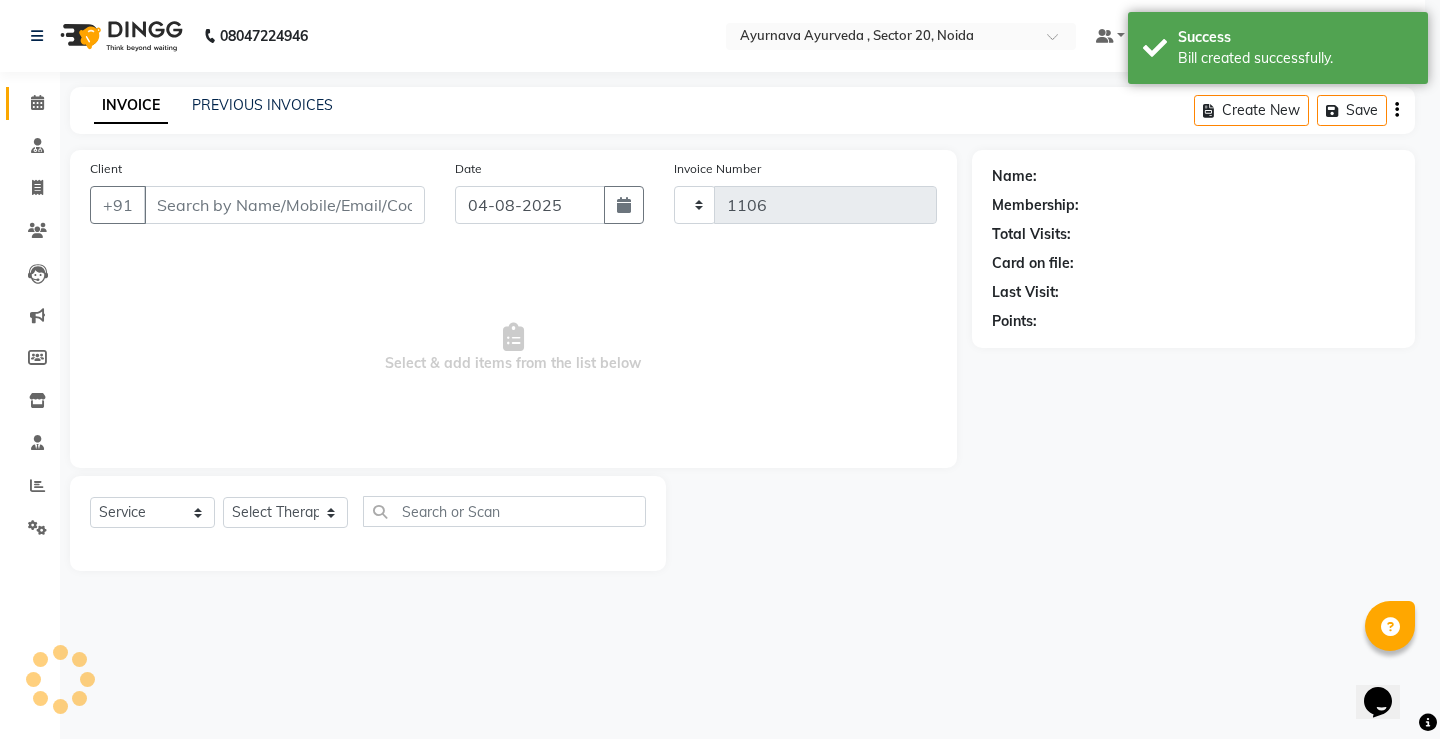 select on "5587" 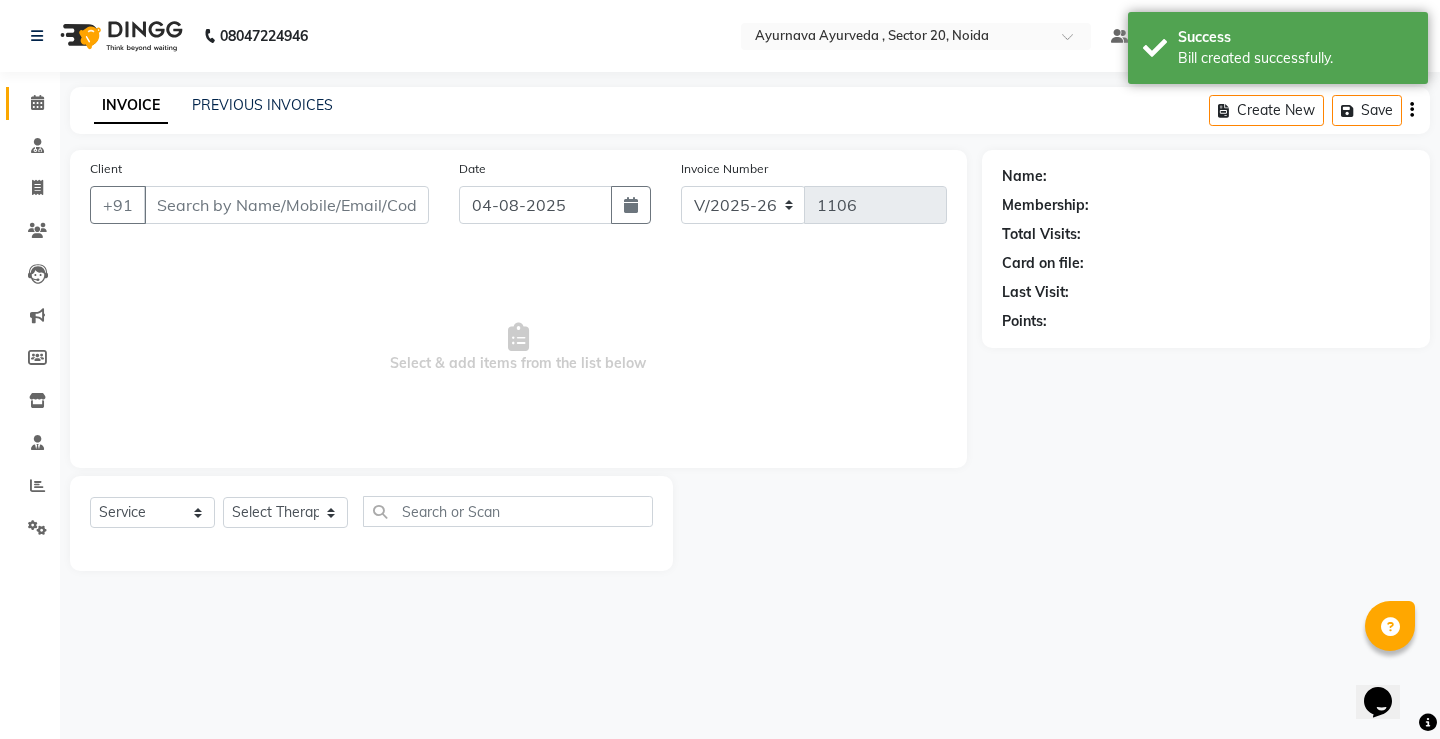 type on "[PHONE]" 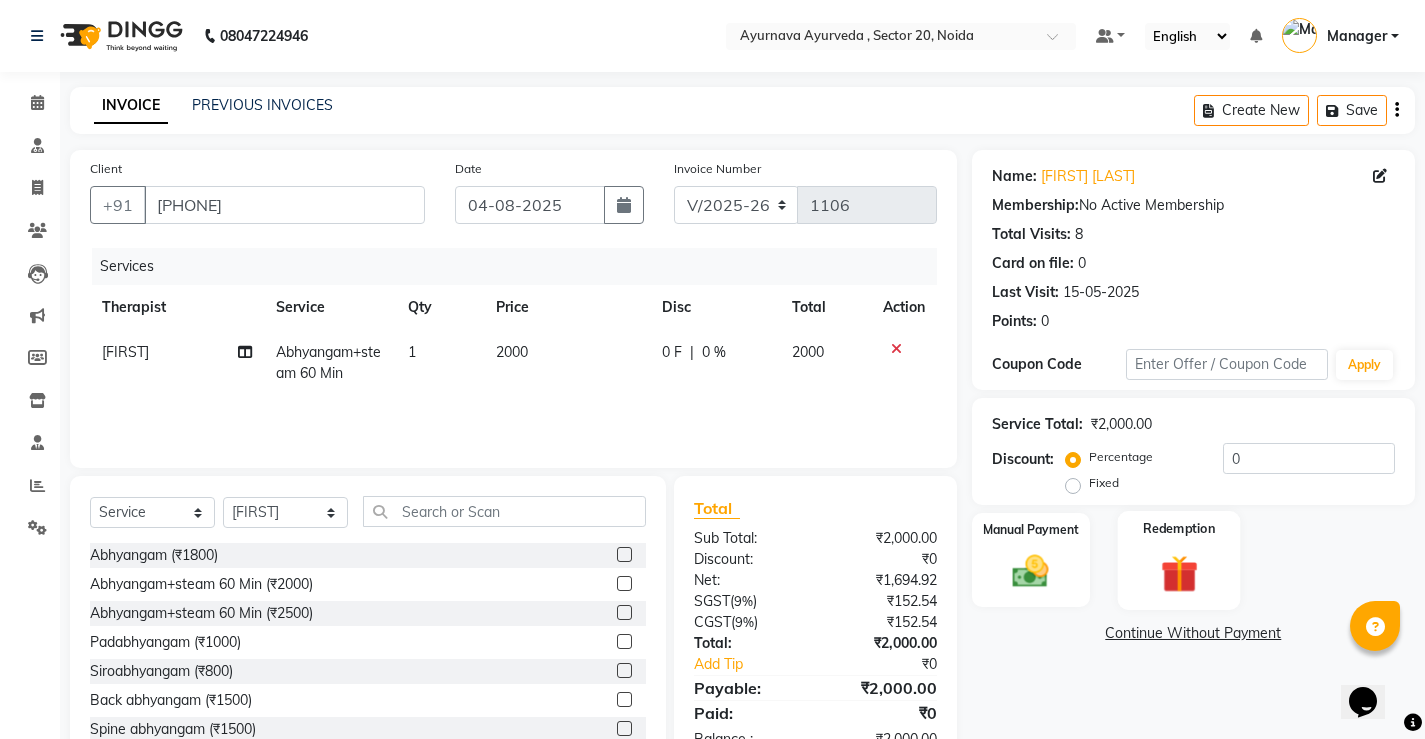 click 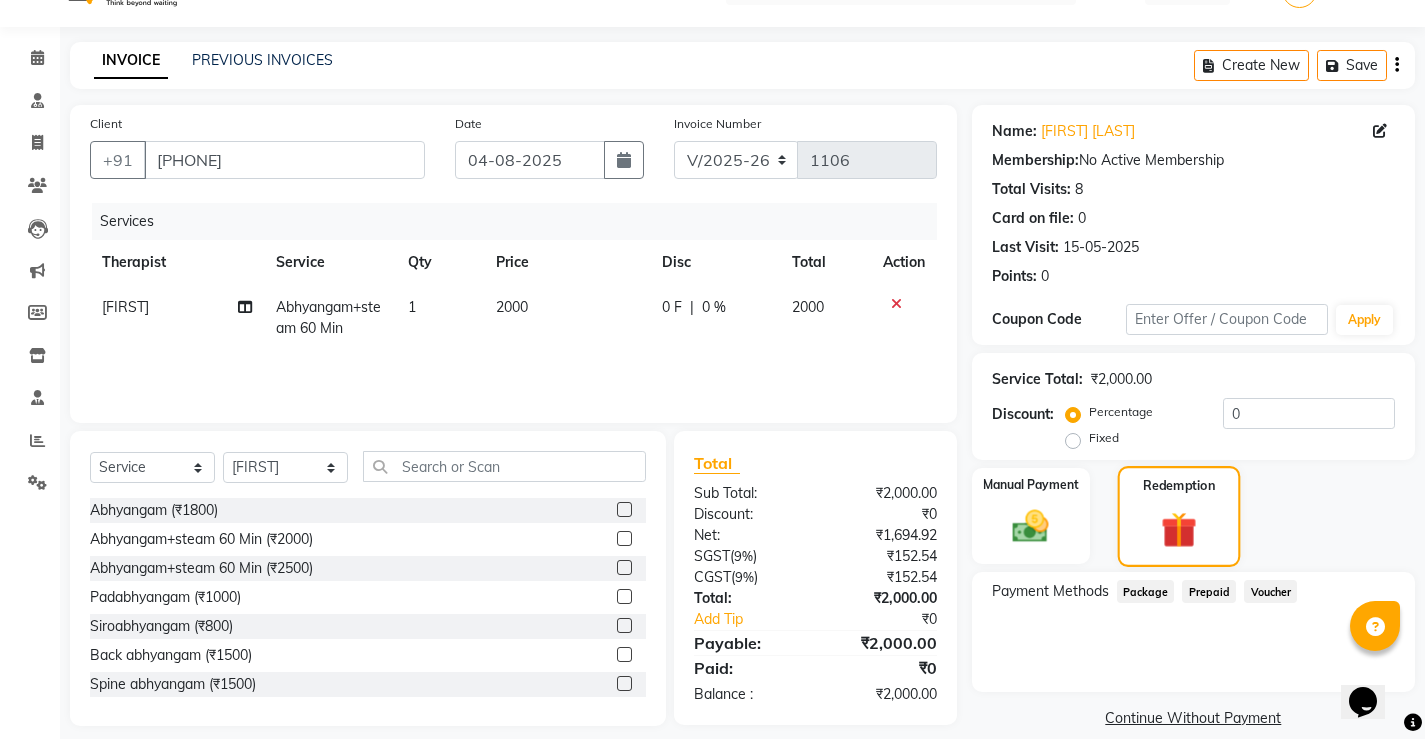 scroll, scrollTop: 69, scrollLeft: 0, axis: vertical 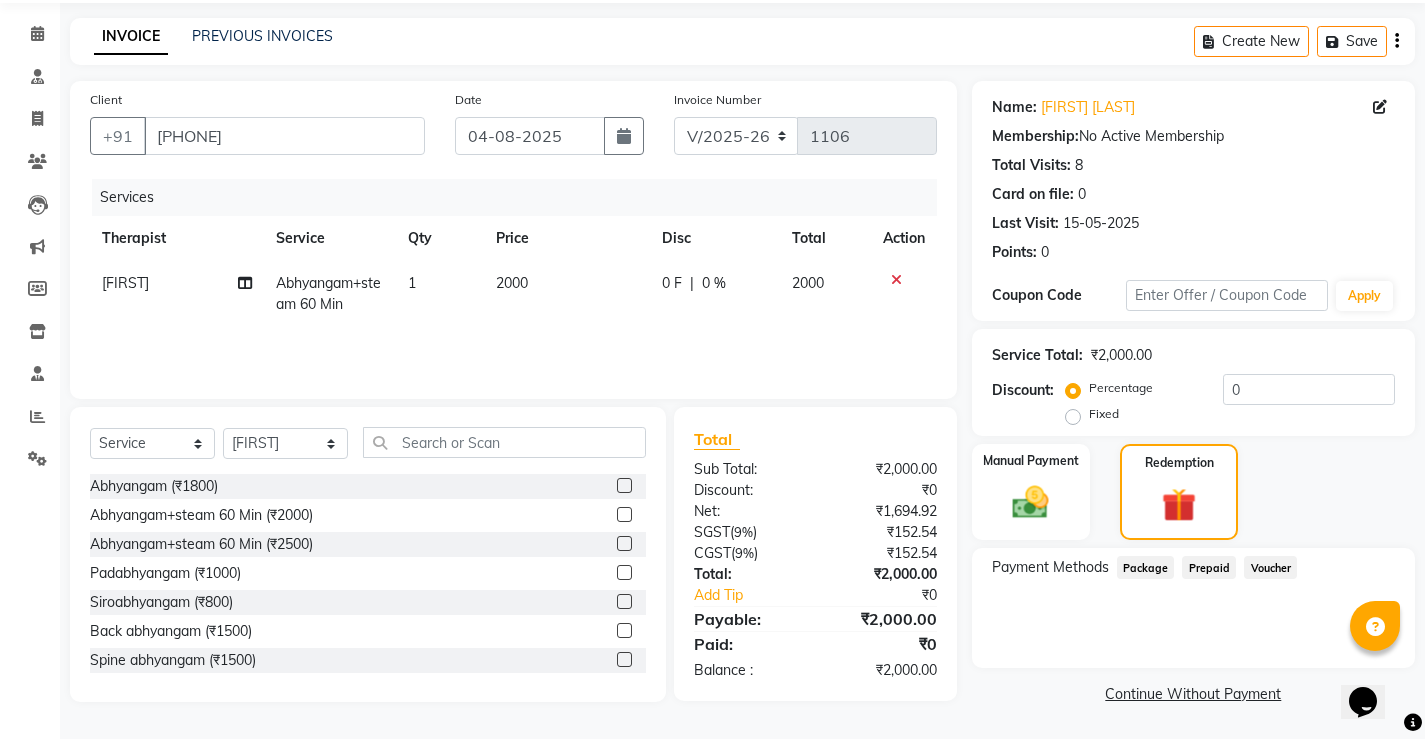 click on "Package" 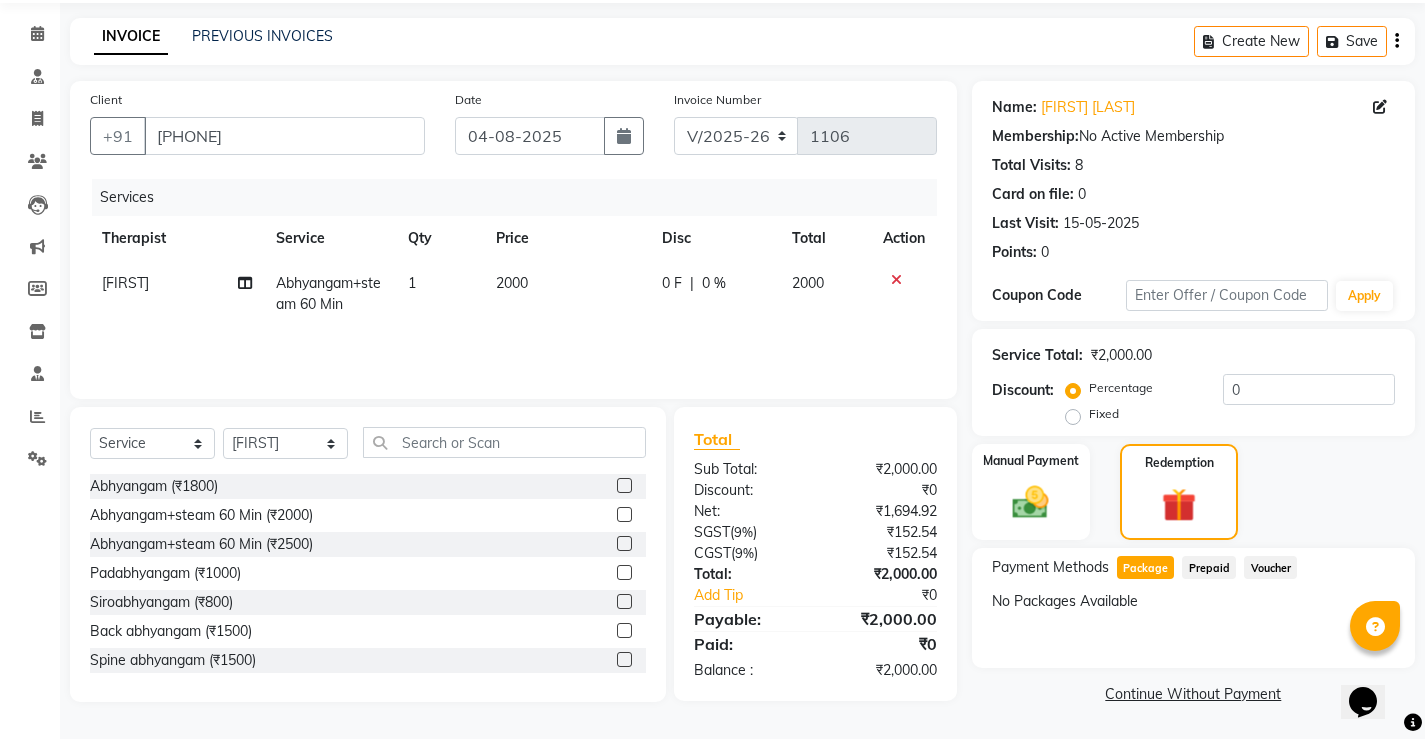 click on "Prepaid" 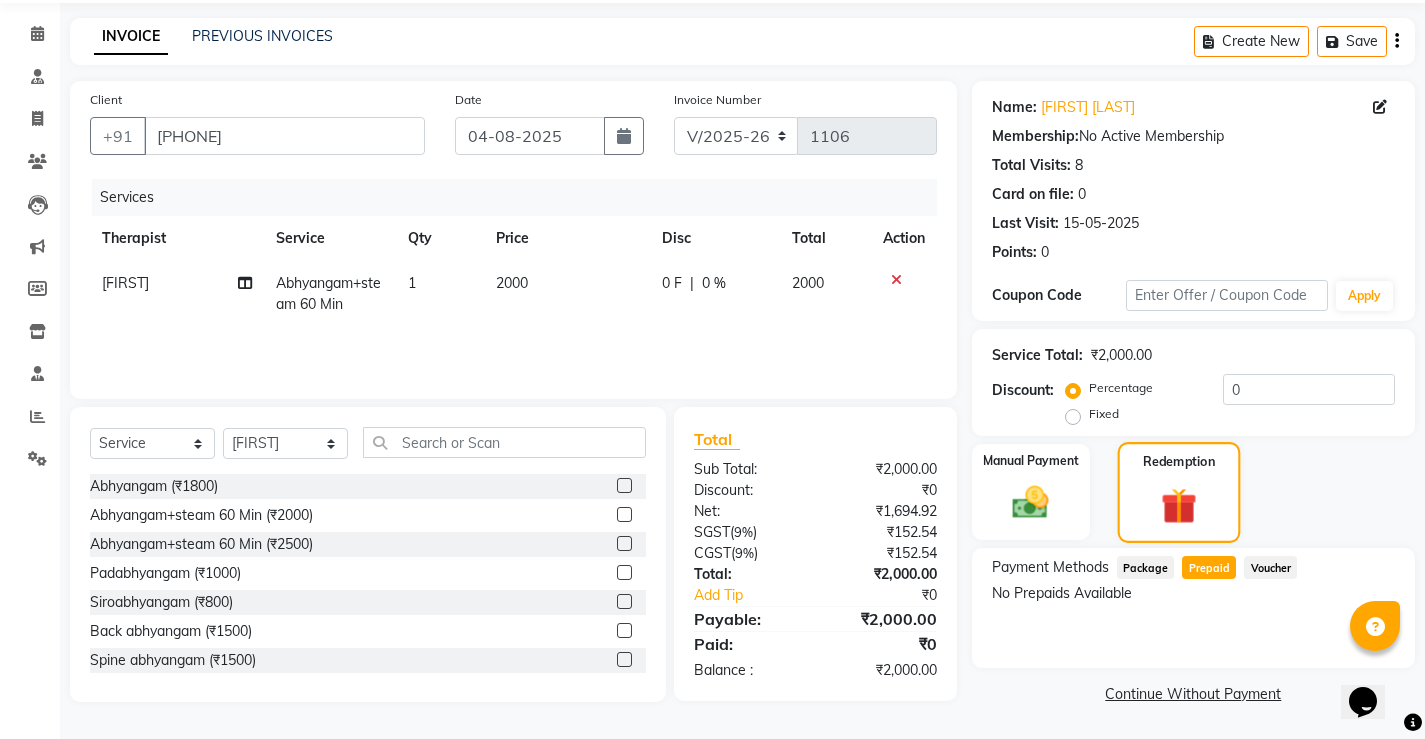 click 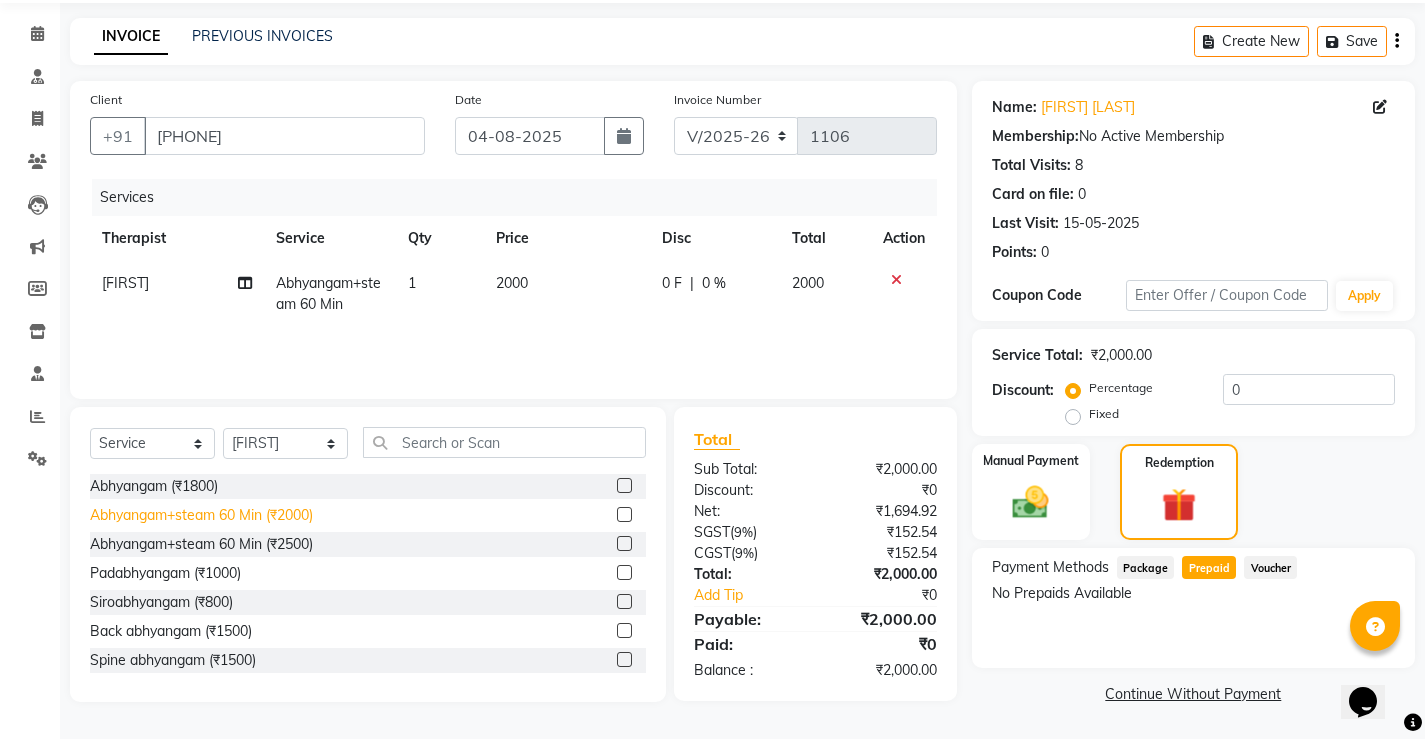 click on "Abhyangam+steam 60 Min (₹2000)" 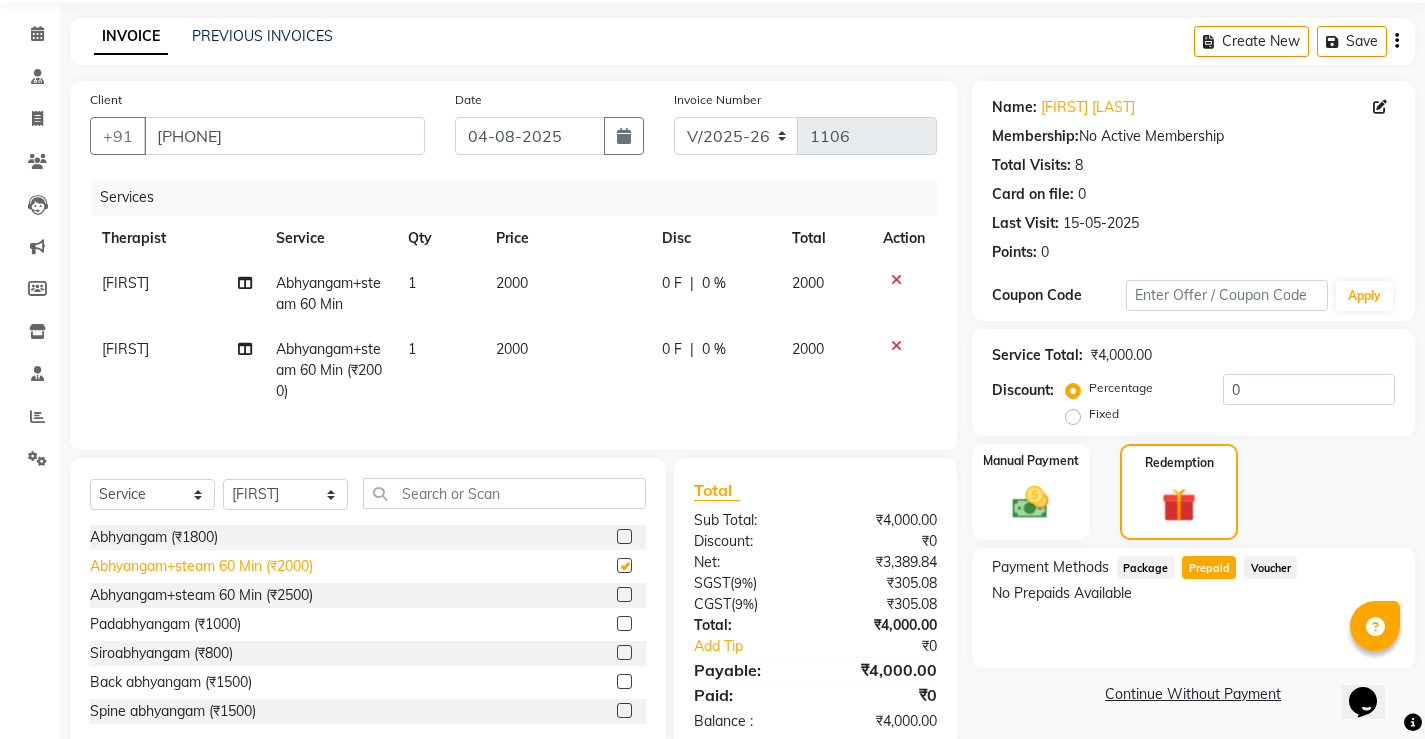 checkbox on "false" 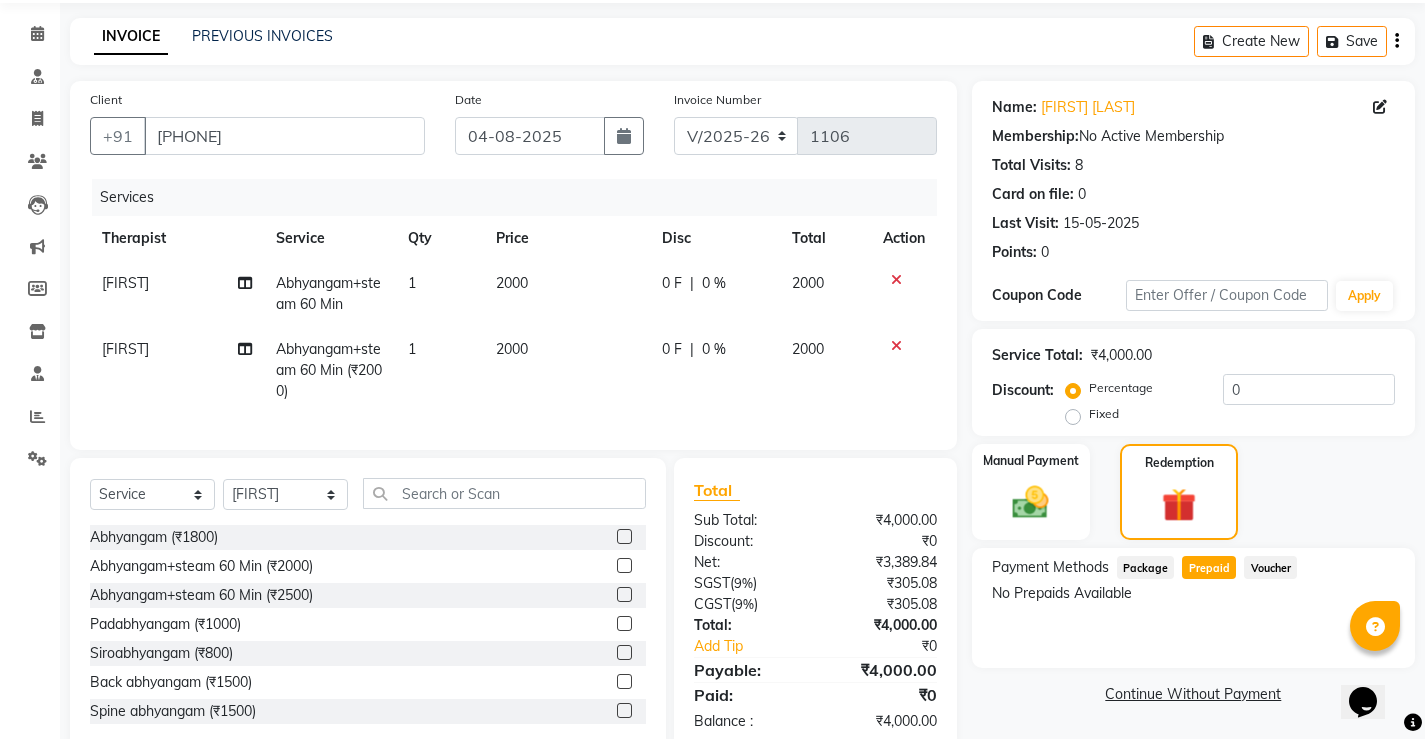 click 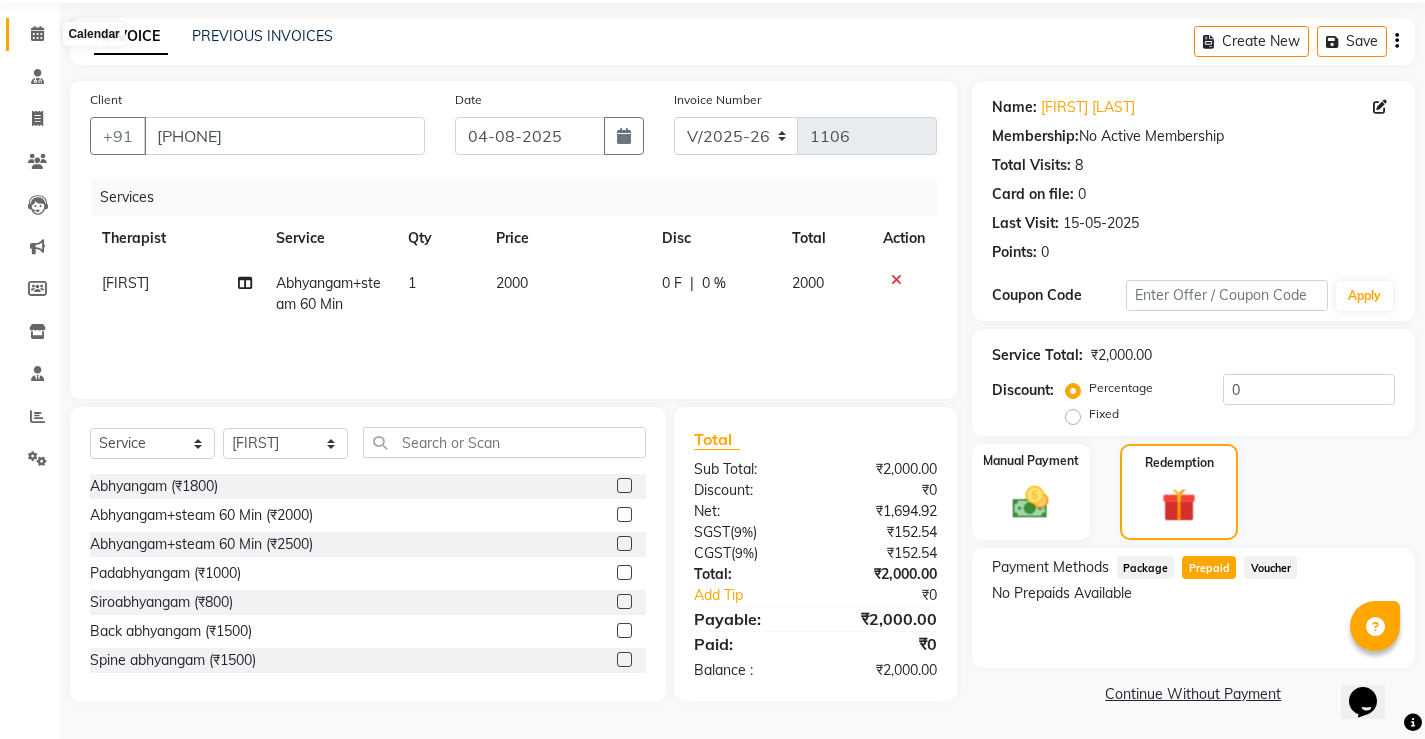 click 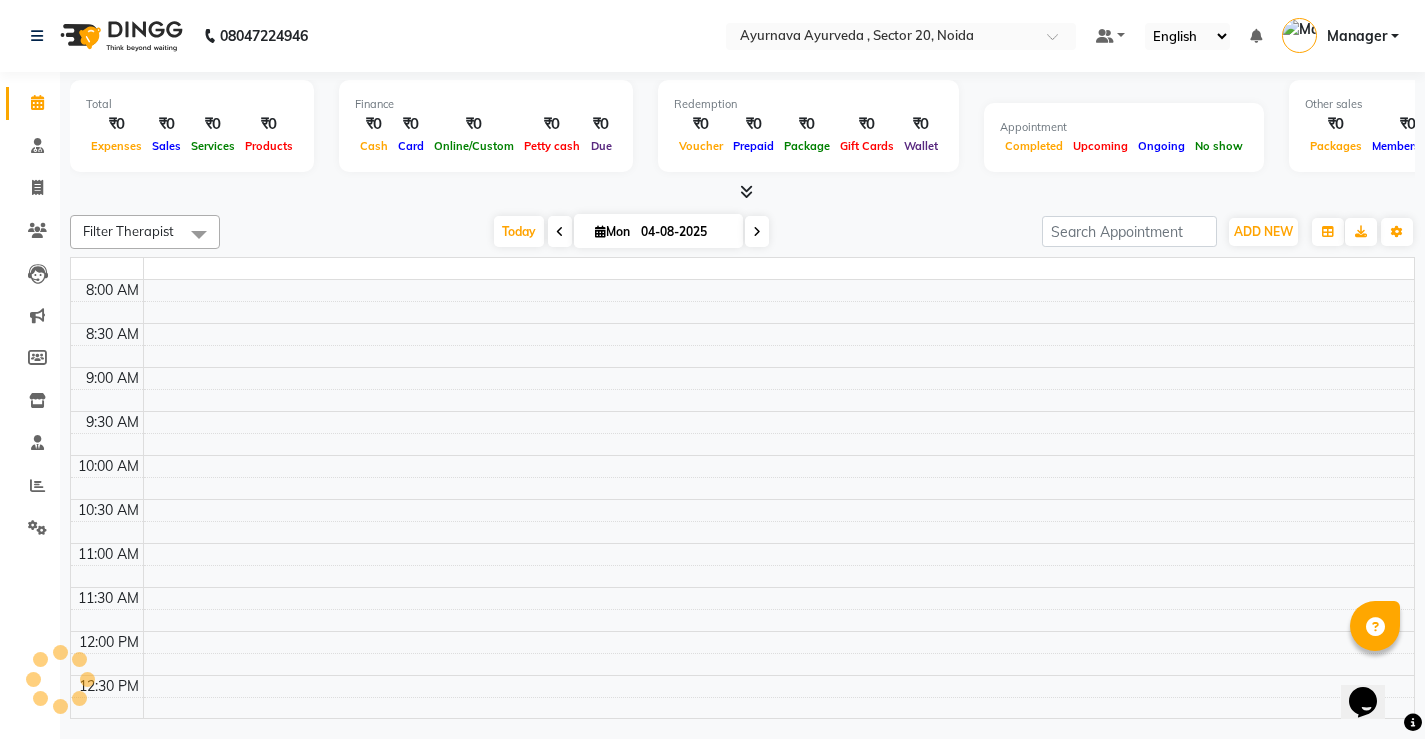 scroll, scrollTop: 0, scrollLeft: 0, axis: both 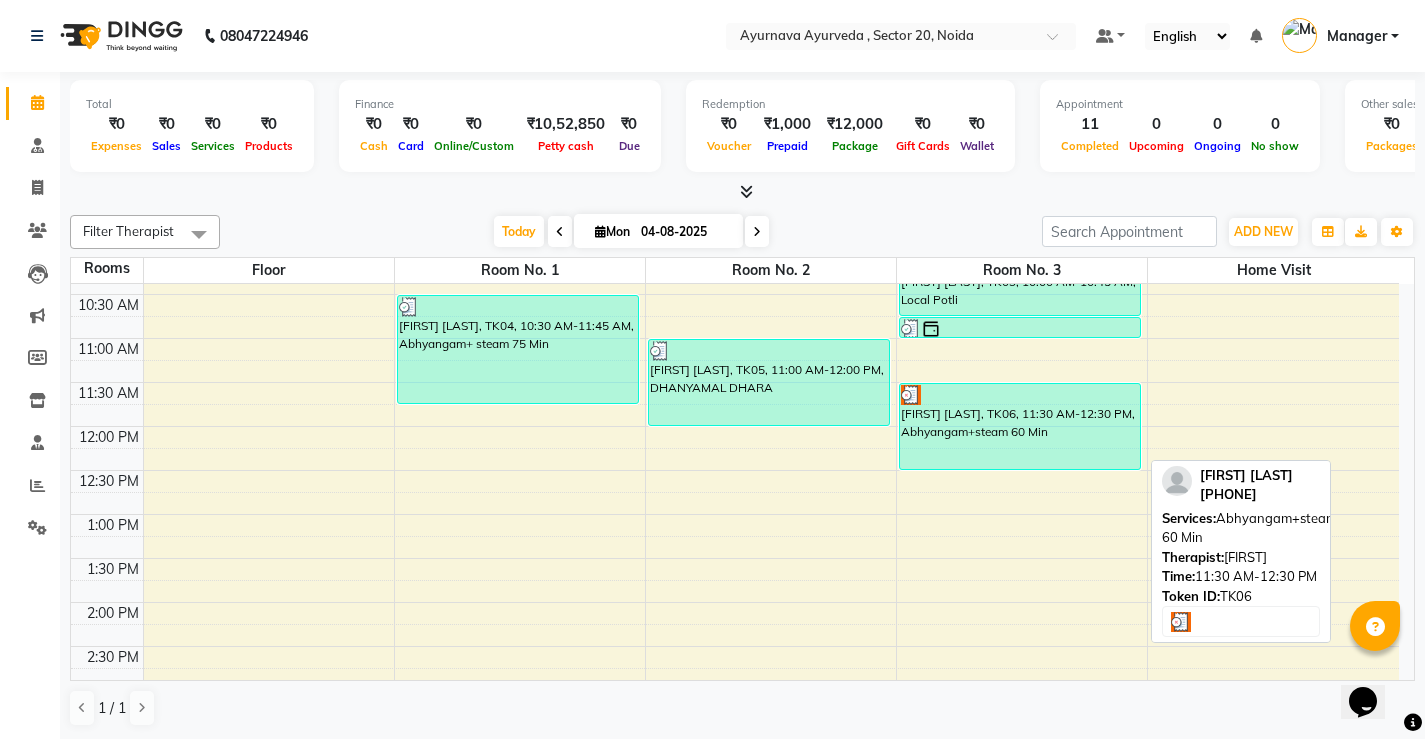 click on "Sarvesh Jaswal, TK06, 11:30 AM-12:30 PM, Abhyangam+steam 60 Min" at bounding box center [1020, 426] 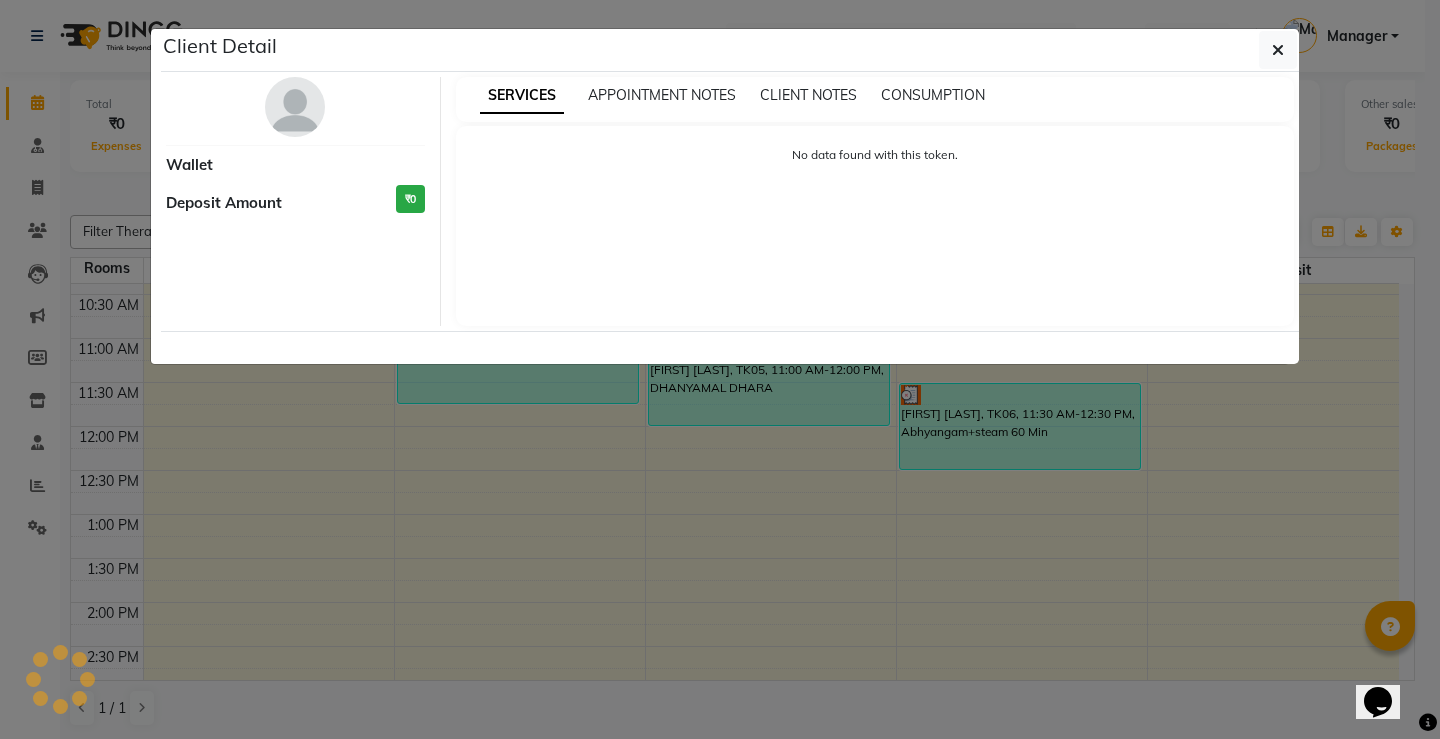 select on "3" 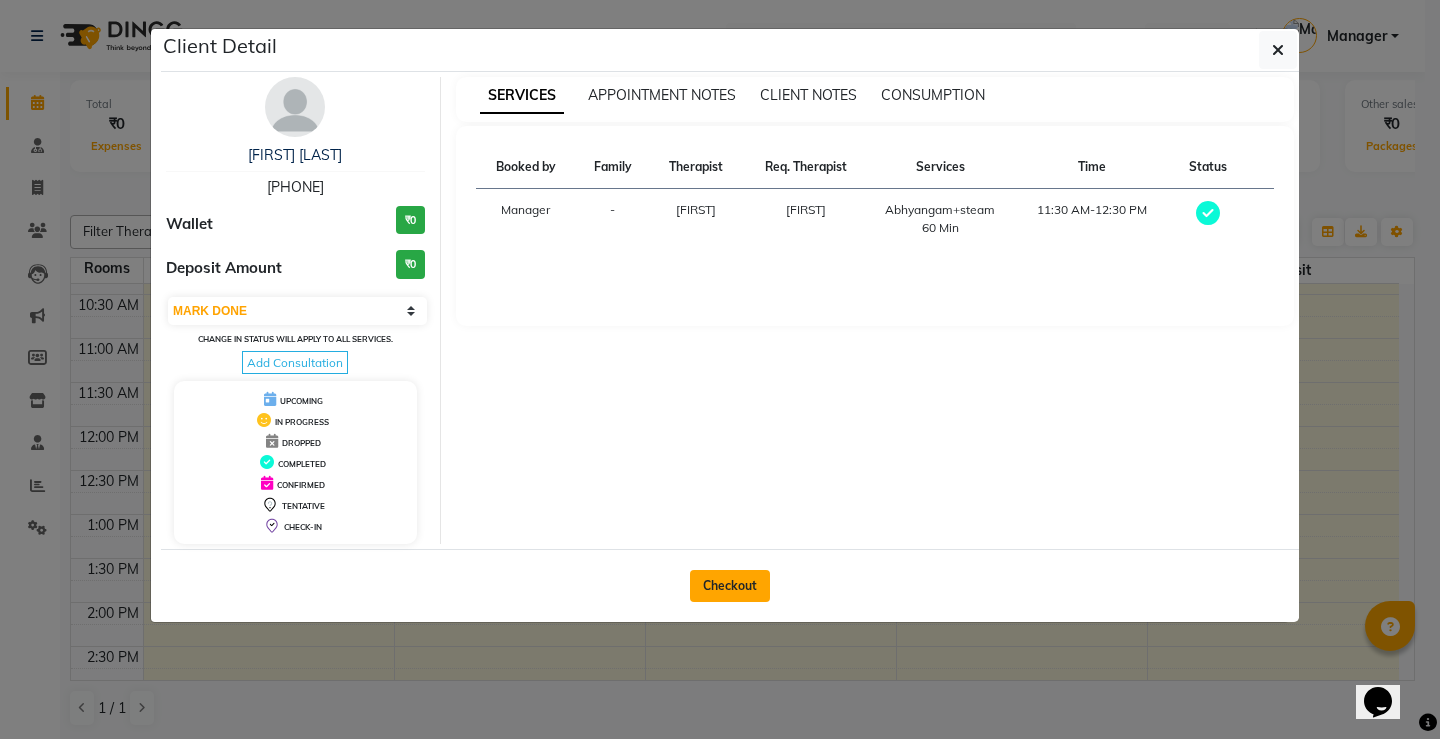 click on "Checkout" 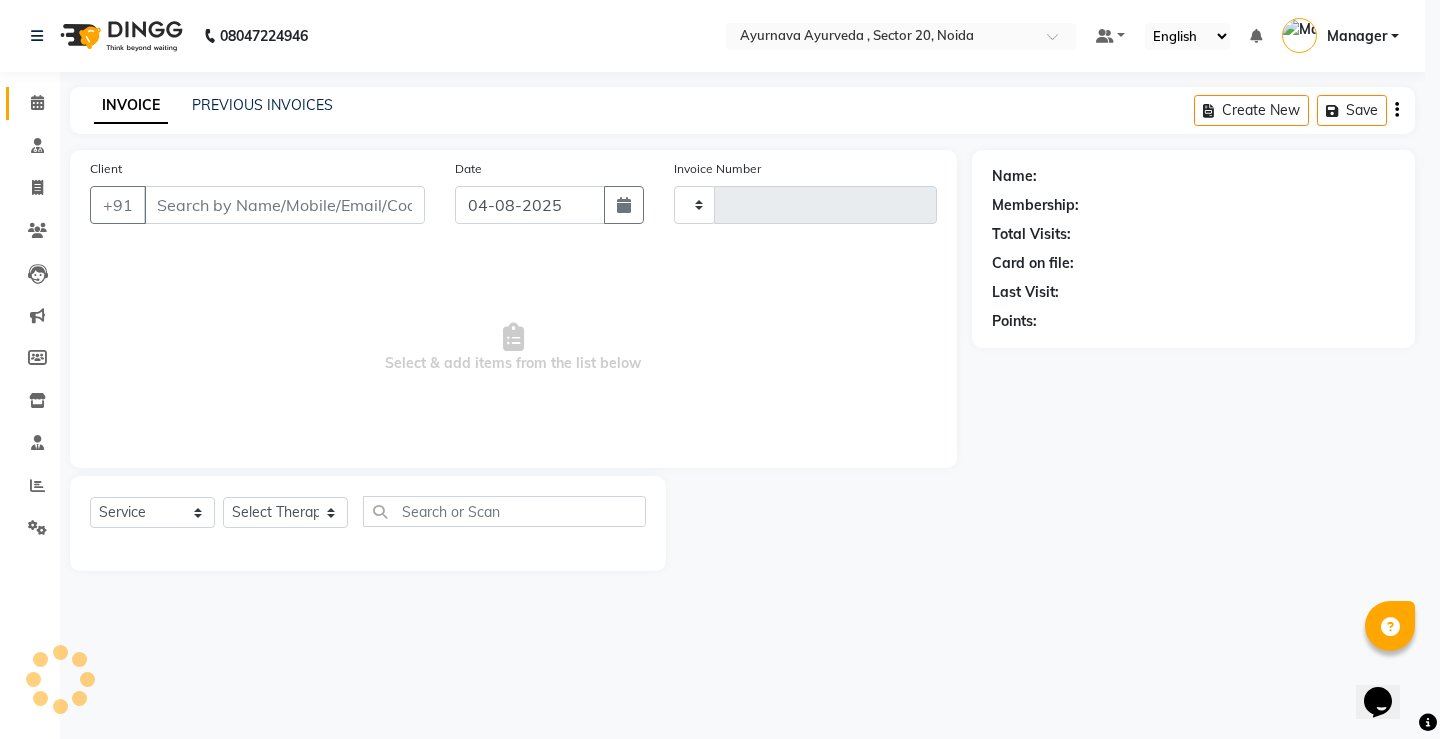 type on "1106" 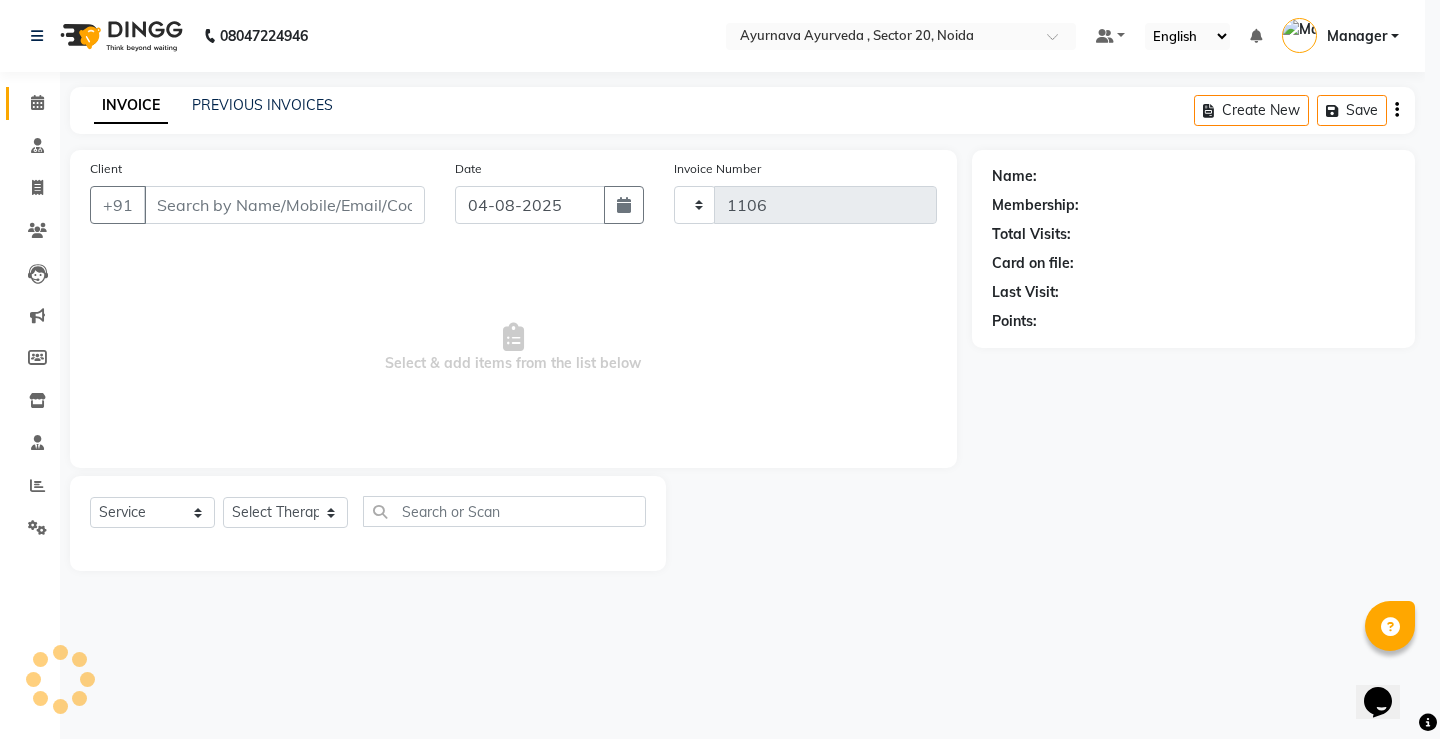 select on "5587" 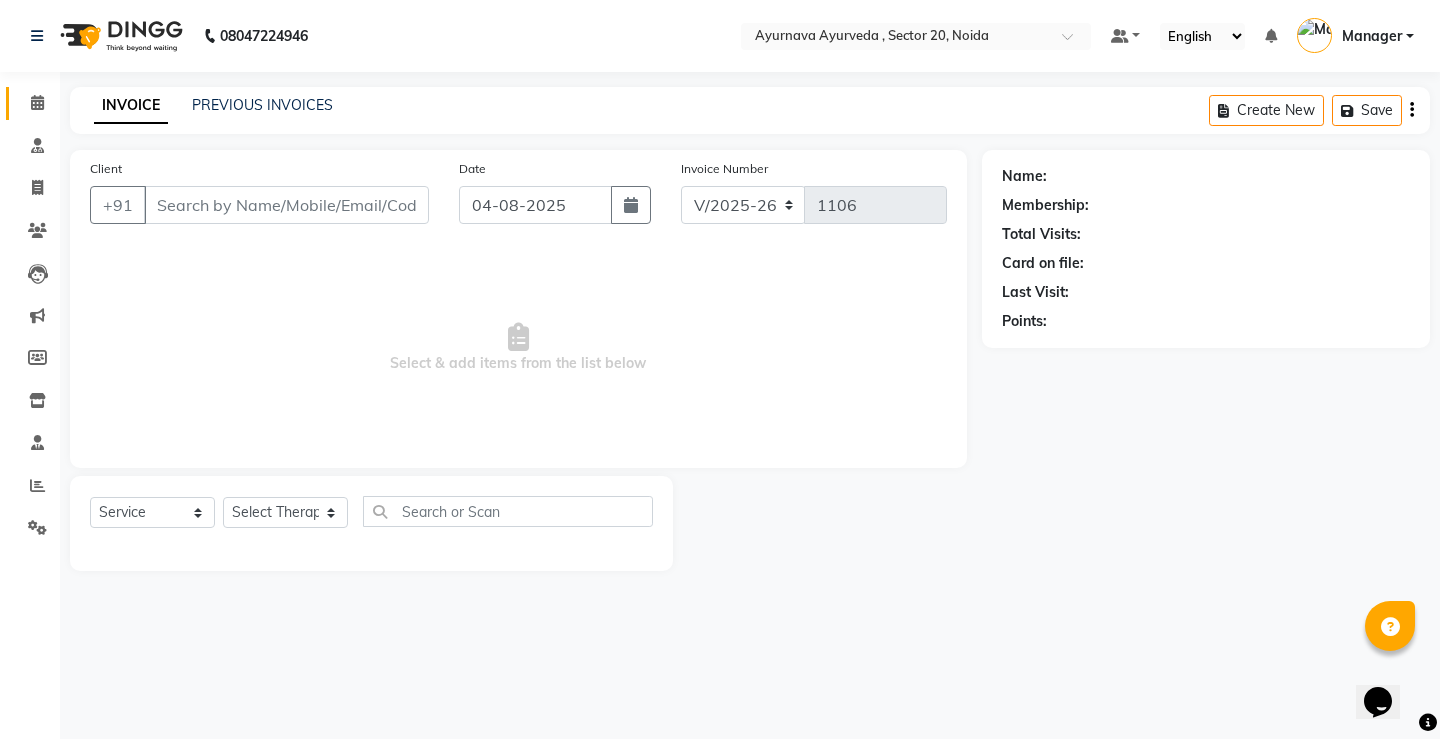 type on "[PHONE]" 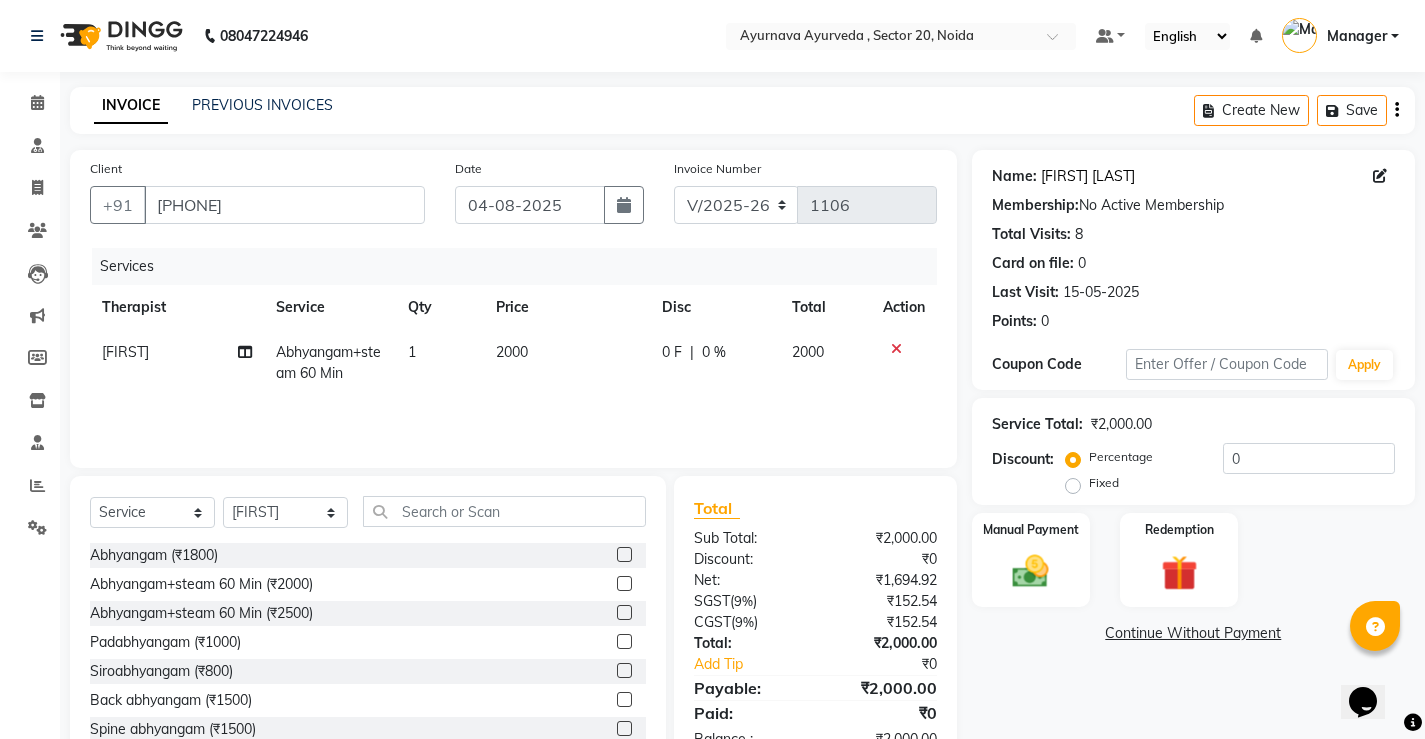 click on "[FIRST] [LAST]" 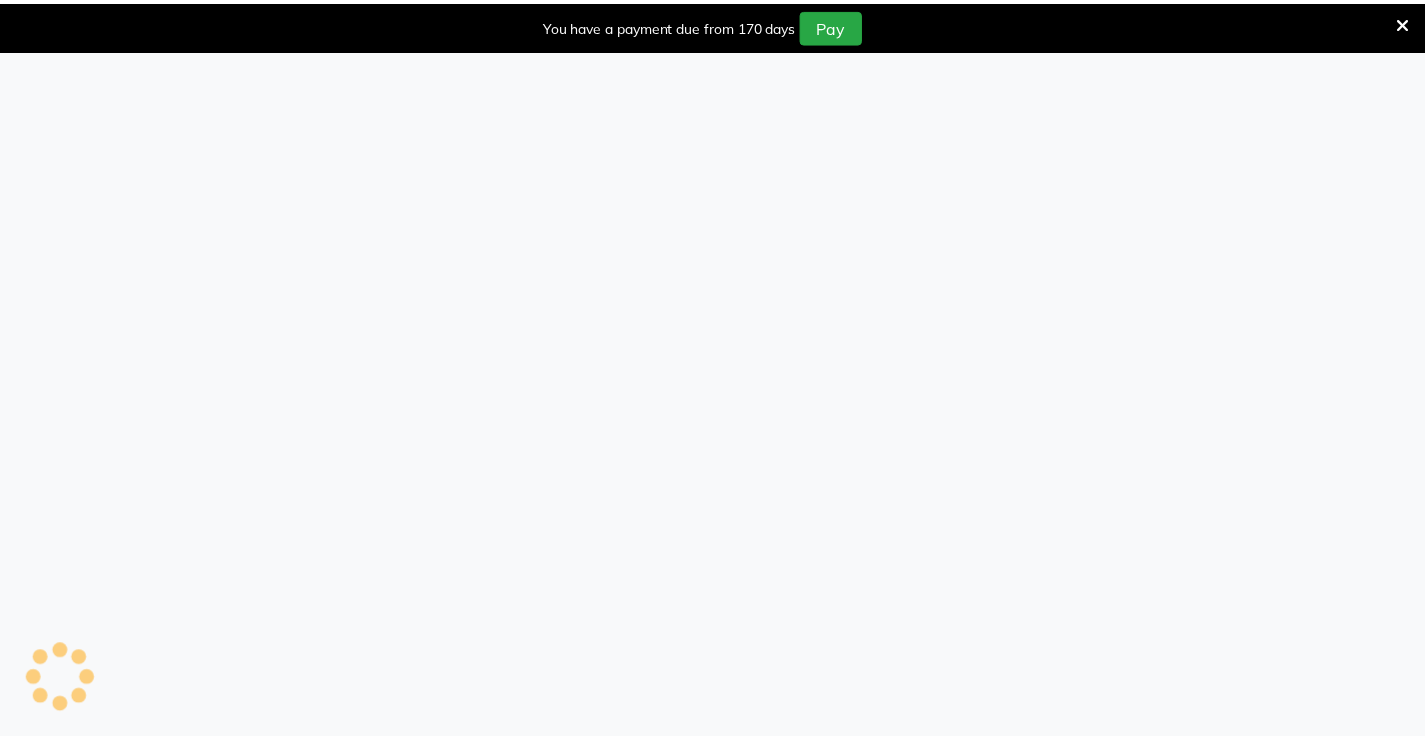 scroll, scrollTop: 0, scrollLeft: 0, axis: both 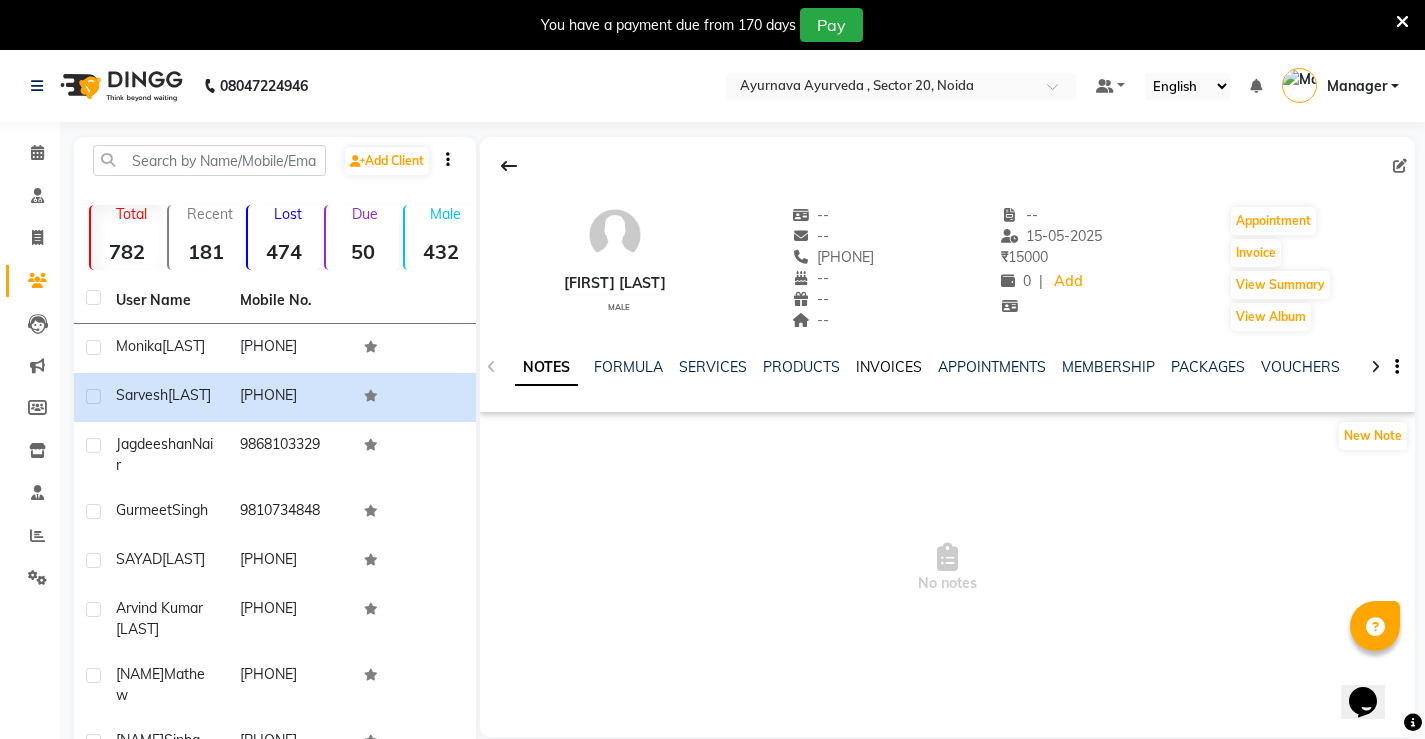 click on "INVOICES" 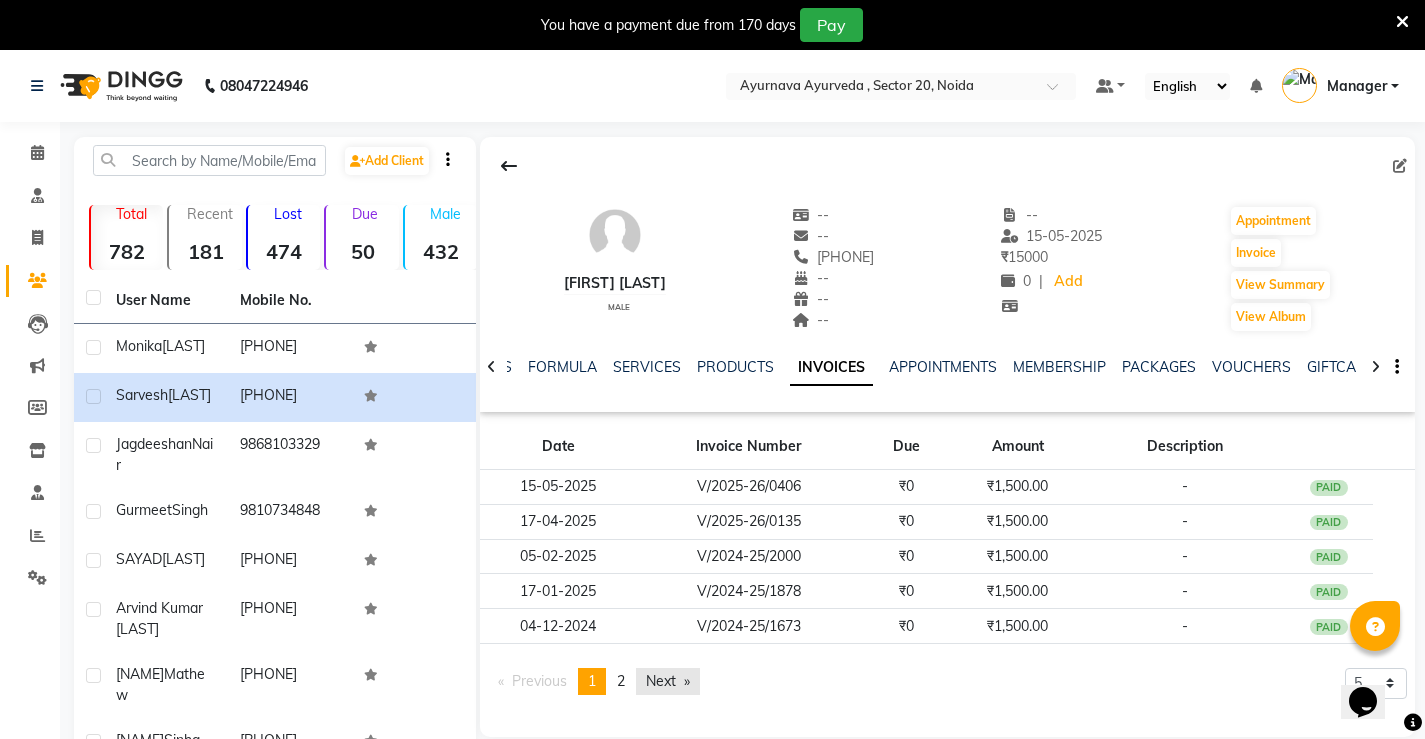 click on "Next  page" 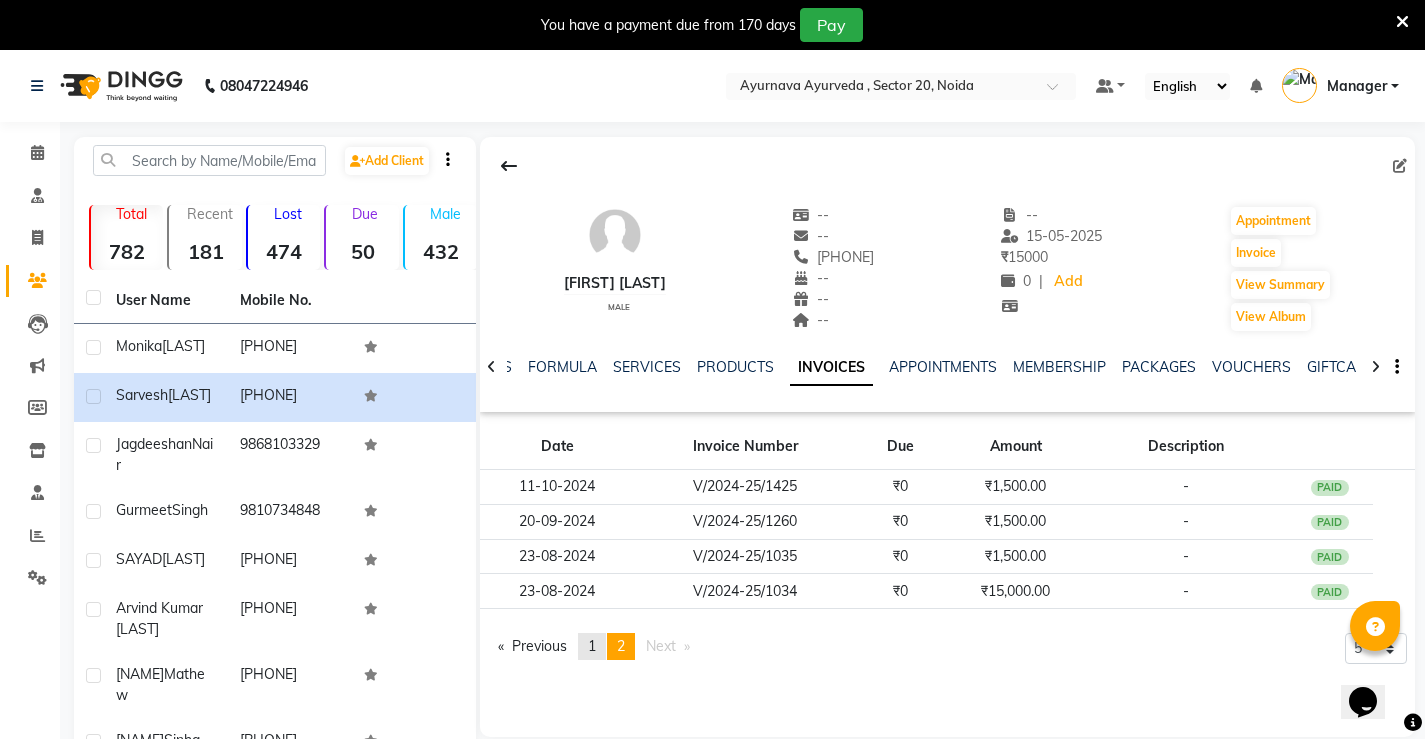 click on "page  1" 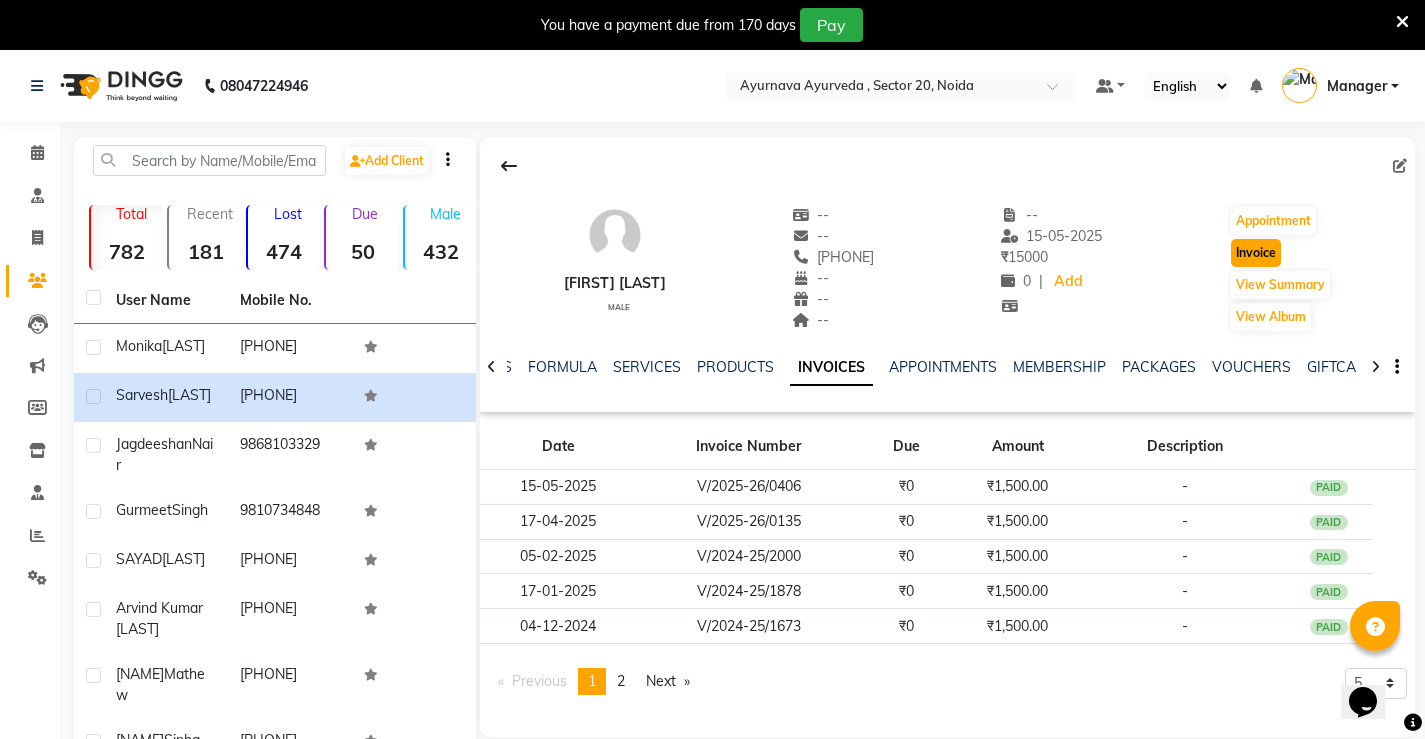 click on "Invoice" 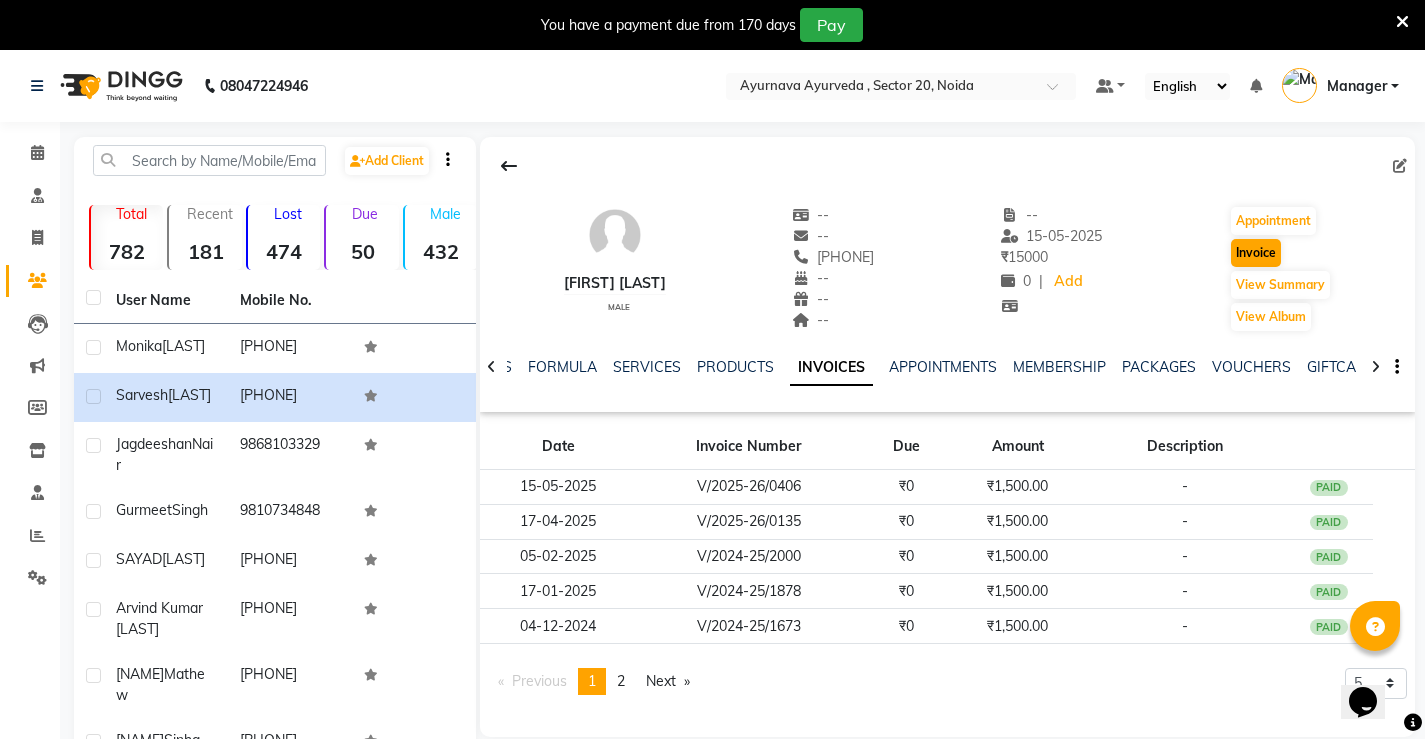 scroll, scrollTop: 50, scrollLeft: 0, axis: vertical 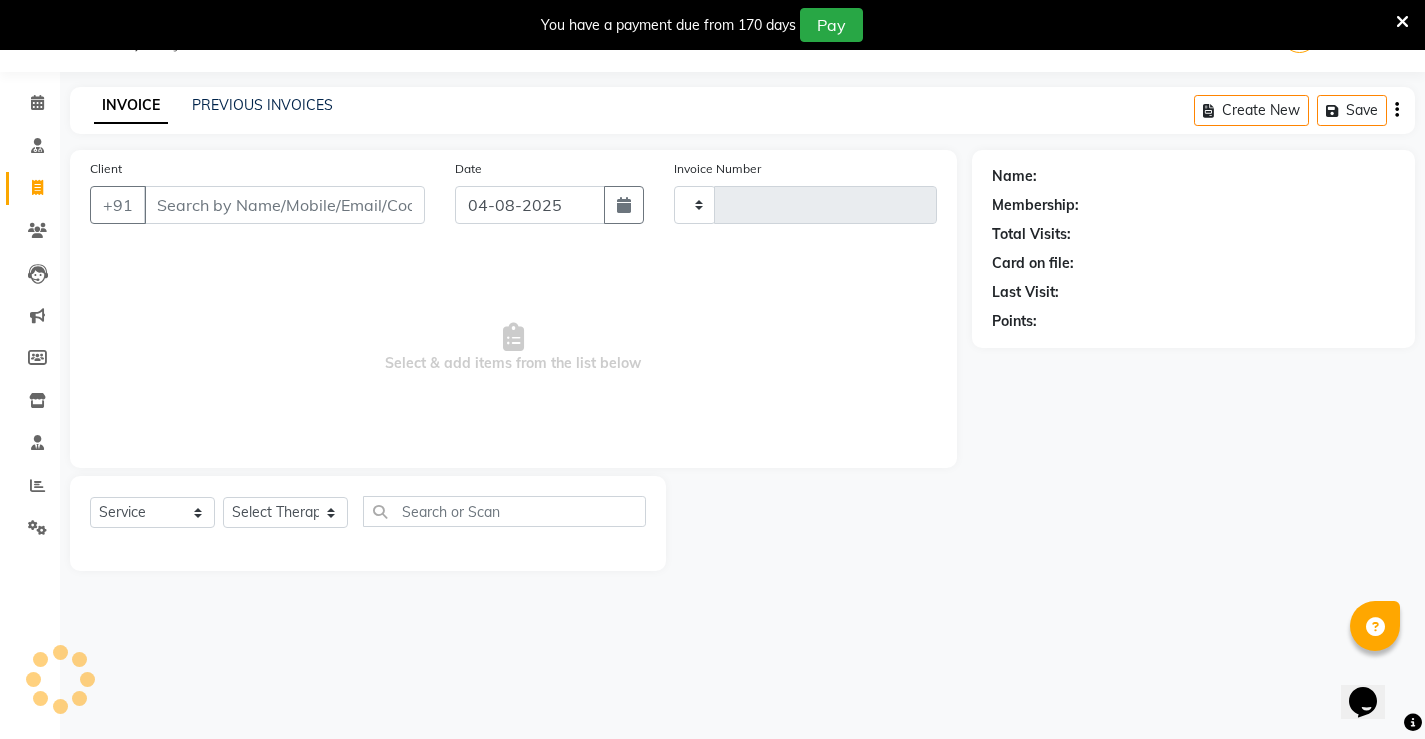 type on "1106" 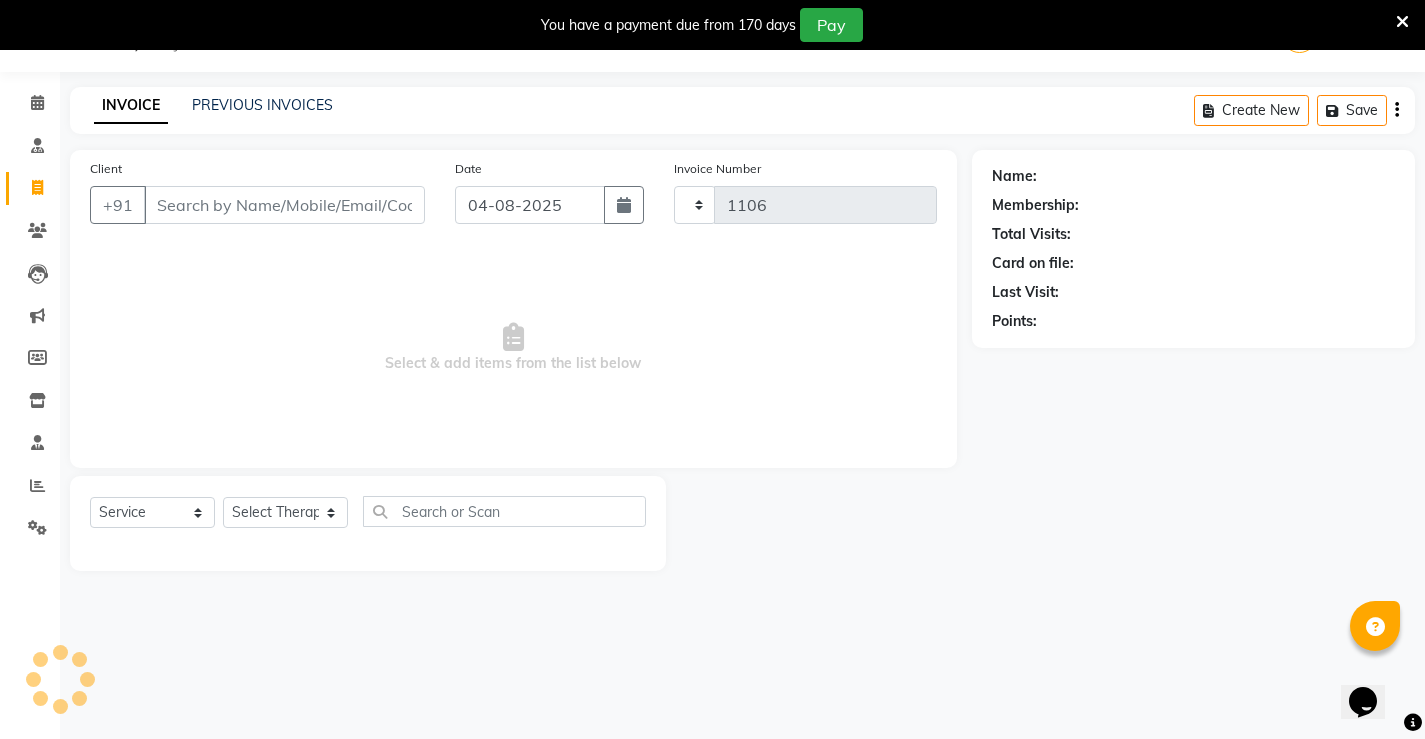 select on "5587" 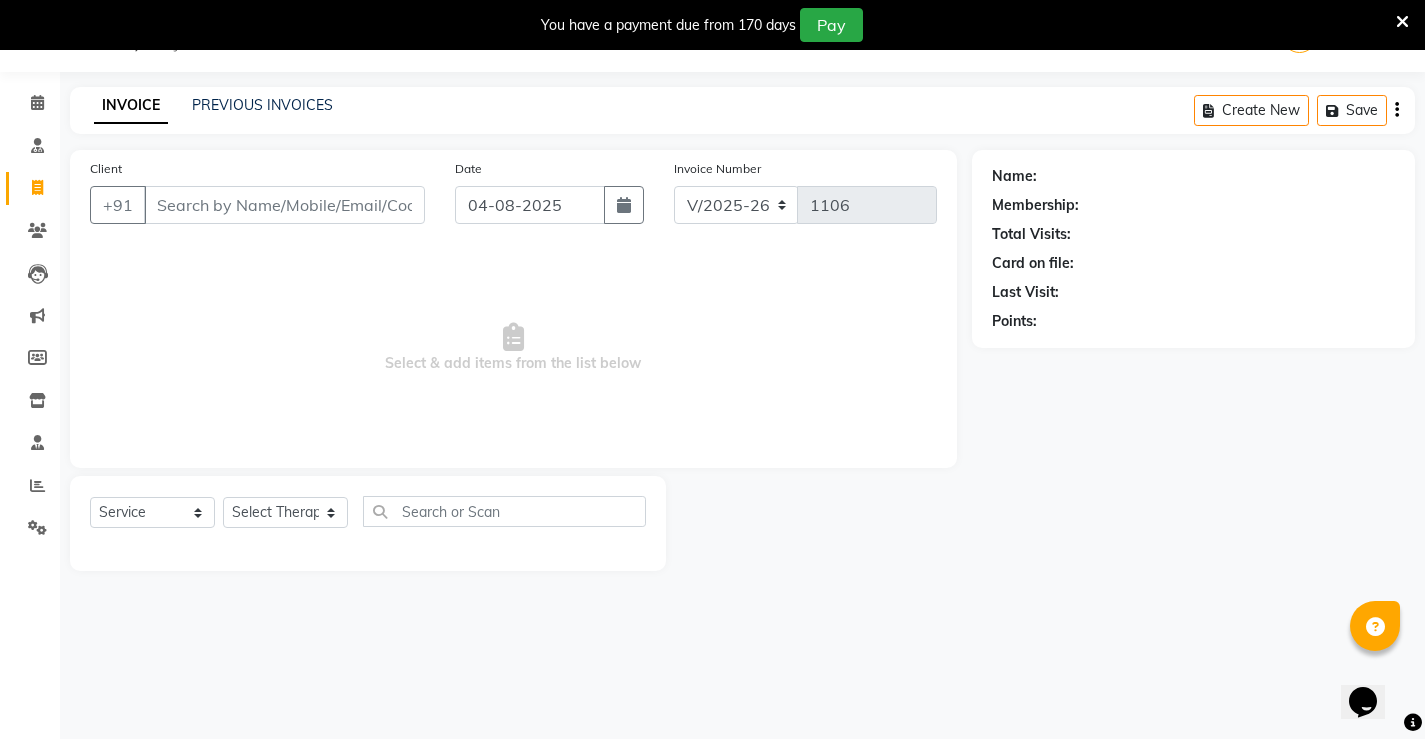 type on "[PHONE]" 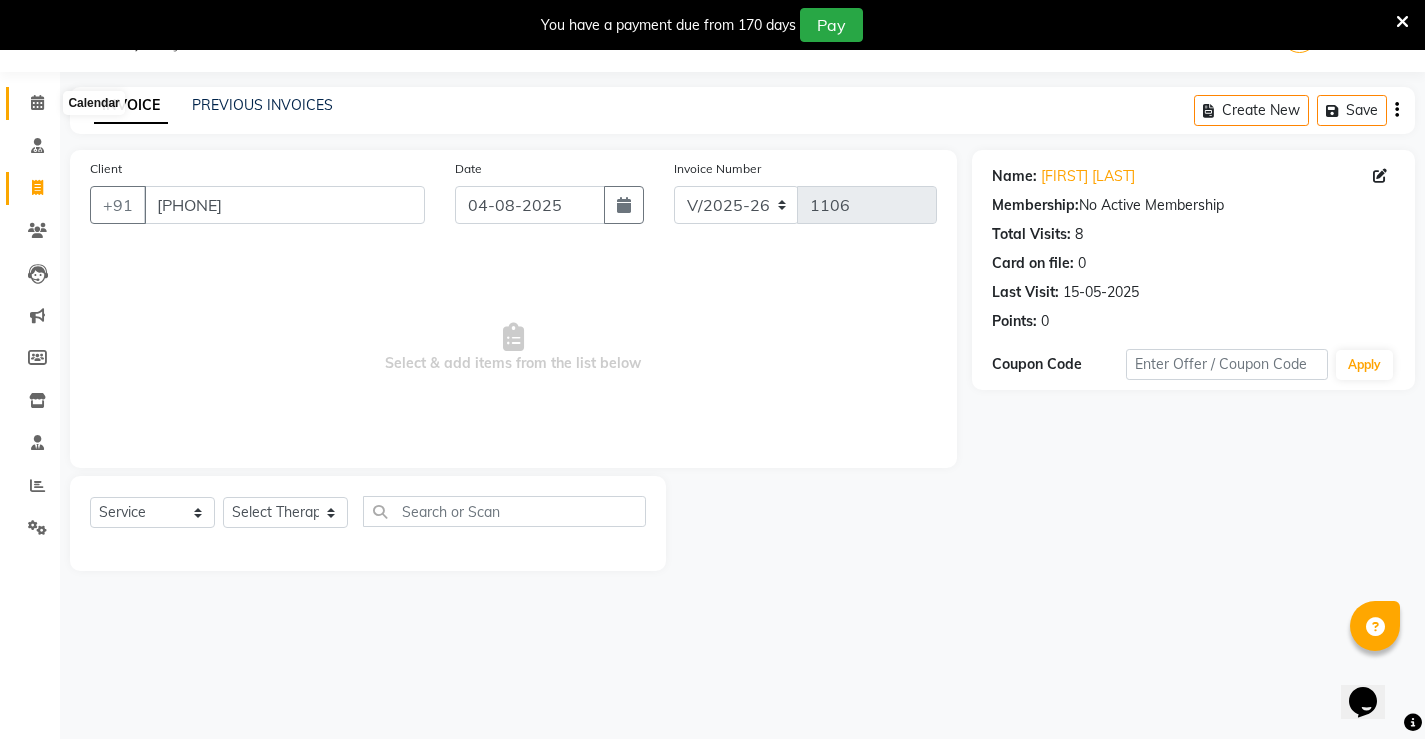 click 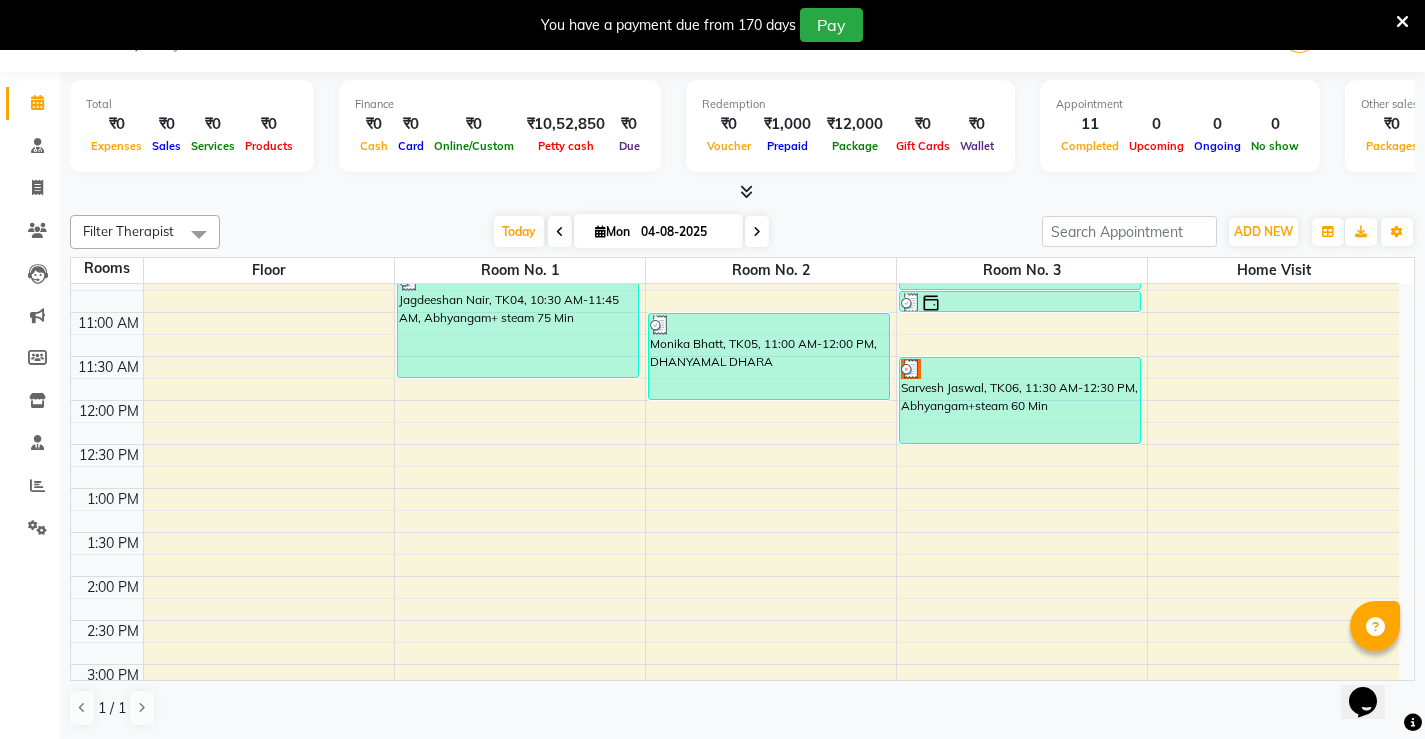 scroll, scrollTop: 293, scrollLeft: 0, axis: vertical 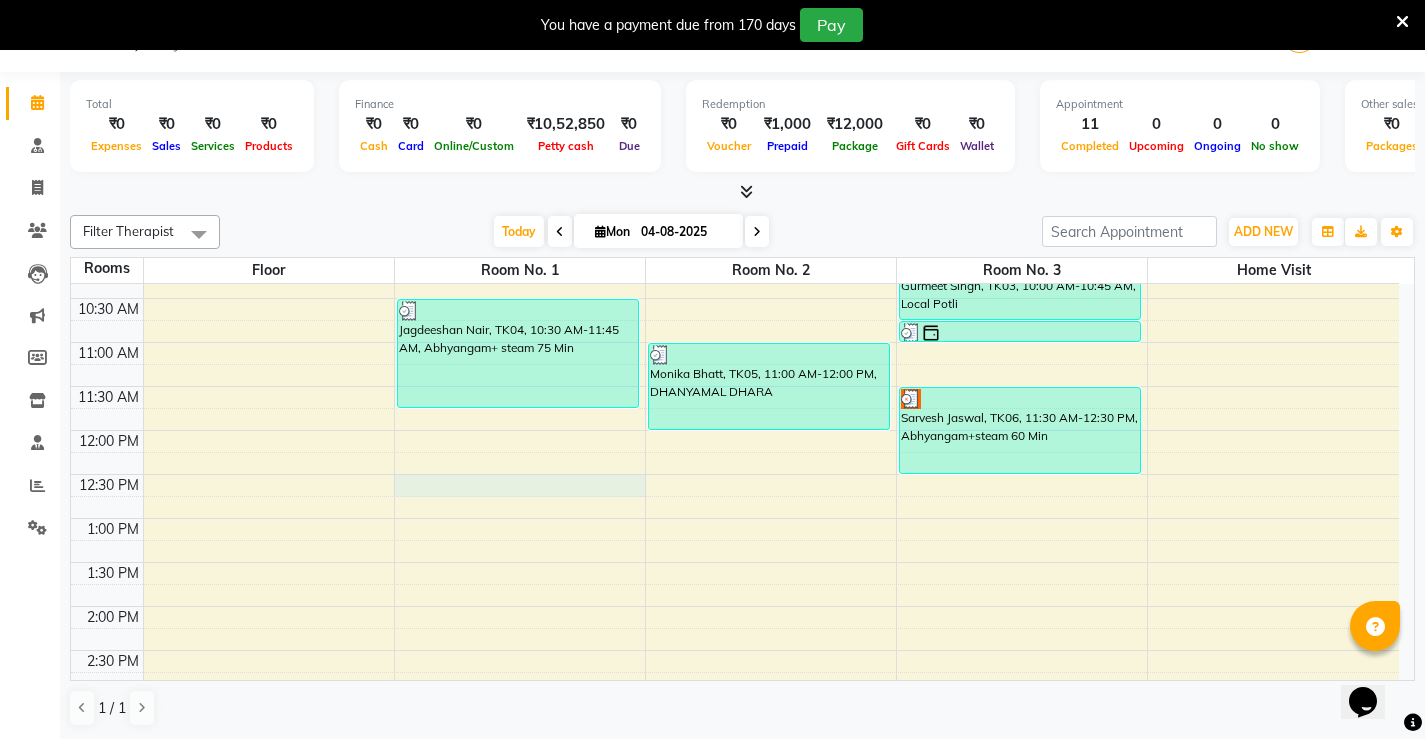 click on "7:00 AM 7:30 AM 8:00 AM 8:30 AM 9:00 AM 9:30 AM 10:00 AM 10:30 AM 11:00 AM 11:30 AM 12:00 PM 12:30 PM 1:00 PM 1:30 PM 2:00 PM 2:30 PM 3:00 PM 3:30 PM 4:00 PM 4:30 PM 5:00 PM 5:30 PM 6:00 PM 6:30 PM 7:00 PM 7:30 PM 8:00 PM 8:30 PM     Arvind kumar maurya, TK01, 08:00 AM-09:00 AM, Abhyangam+steam 60 Min     Arvind kumar maurya, TK01, 09:00 AM-09:40 AM, Nasyam     Jagdeeshan Nair, TK04, 10:30 AM-11:45 AM, Abhyangam+ steam 75 Min     SAYAD MARSOOK, TK02, 08:30 AM-09:00 AM, Pichu(small)     SAYAD MARSOOK, TK02, 09:00 AM-09:45 AM, local abhyangam potli     Monika Bhatt, TK05, 11:00 AM-12:00 PM, DHANYAMAL DHARA     Gurmeet Singh, TK03, 09:00 AM-09:45 AM, Abhyangam     Gurmeet Singh, TK03, 09:45 AM-10:00 AM, Lepam     Gurmeet Singh, TK03, 10:00 AM-10:45 AM, Local Potli     Gurmeet Singh, TK03, 10:45 AM-11:00 AM, Matravasti     Sarvesh Jaswal, TK06, 11:30 AM-12:30 PM, Abhyangam+steam 60 Min" at bounding box center (735, 606) 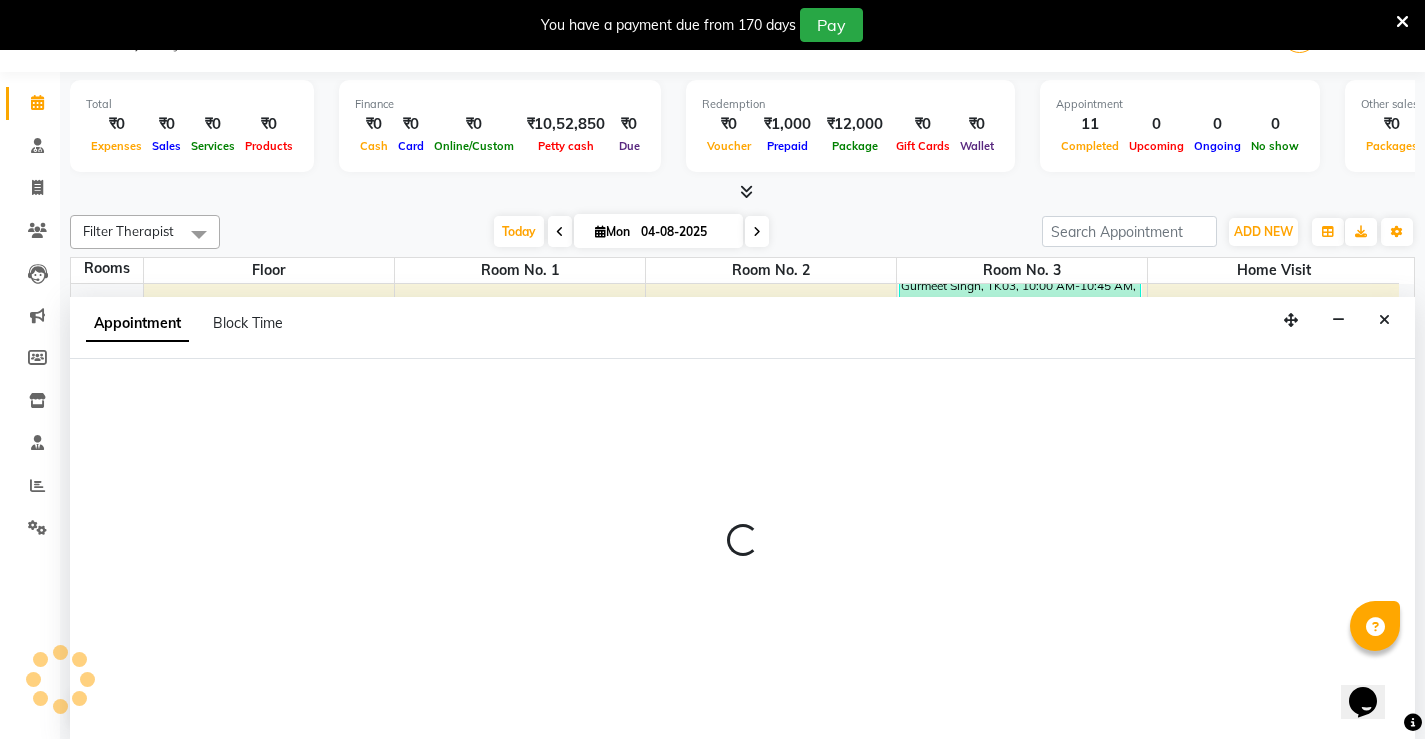 scroll, scrollTop: 51, scrollLeft: 0, axis: vertical 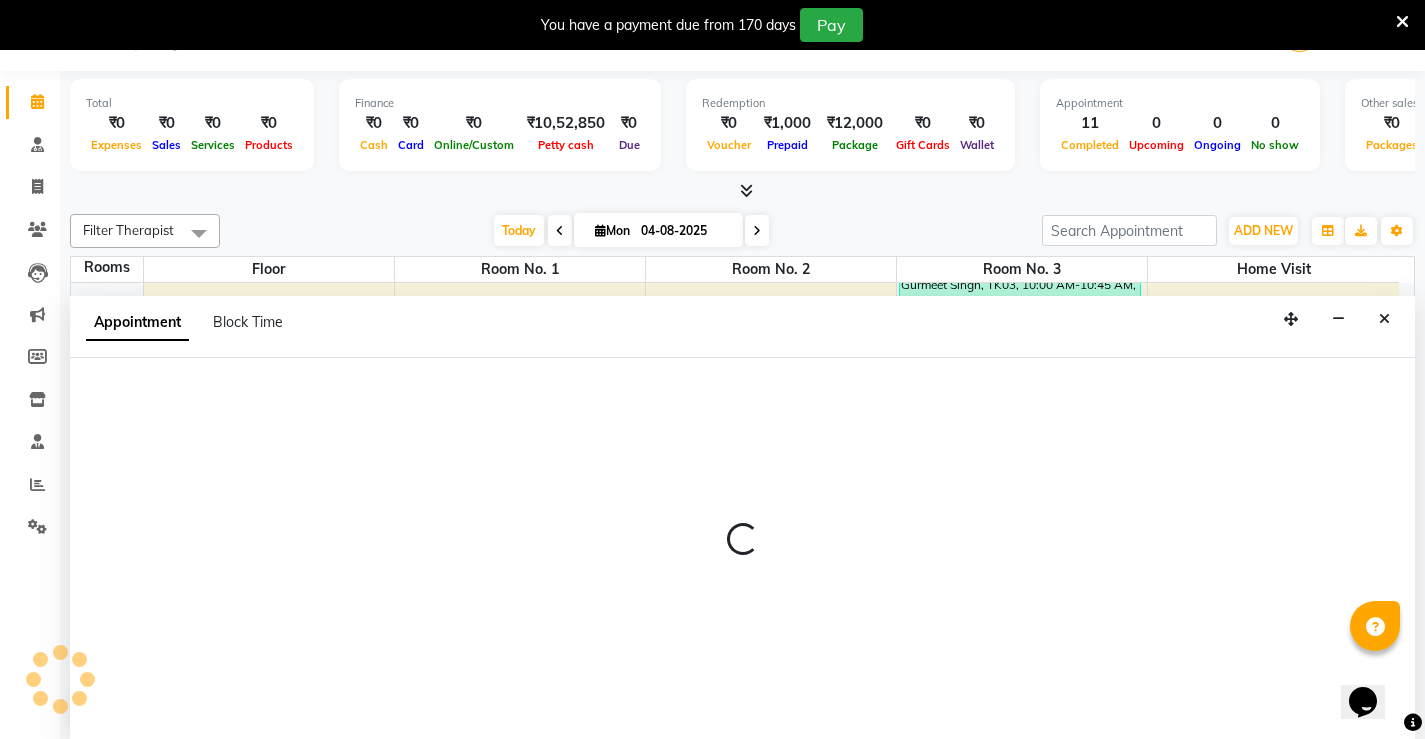 select on "750" 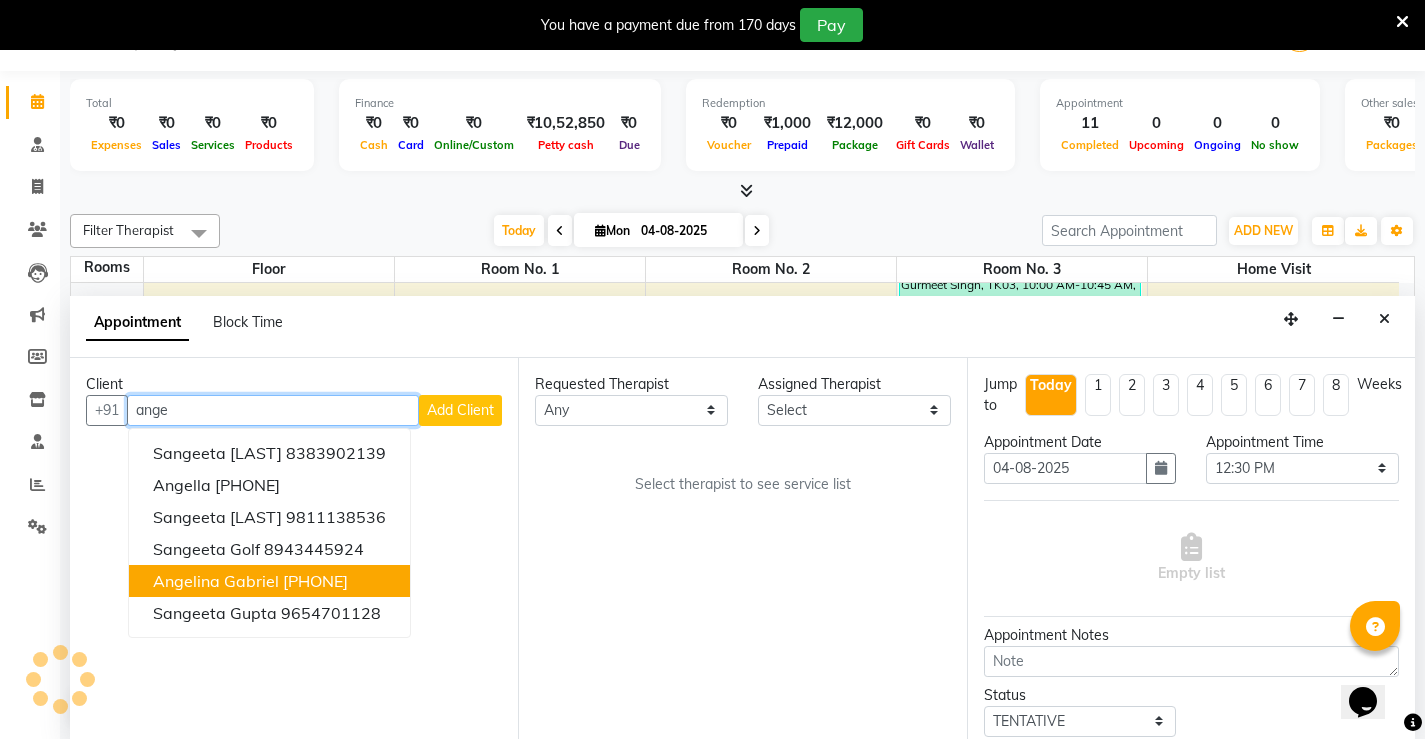 click on "[PHONE]" at bounding box center [315, 581] 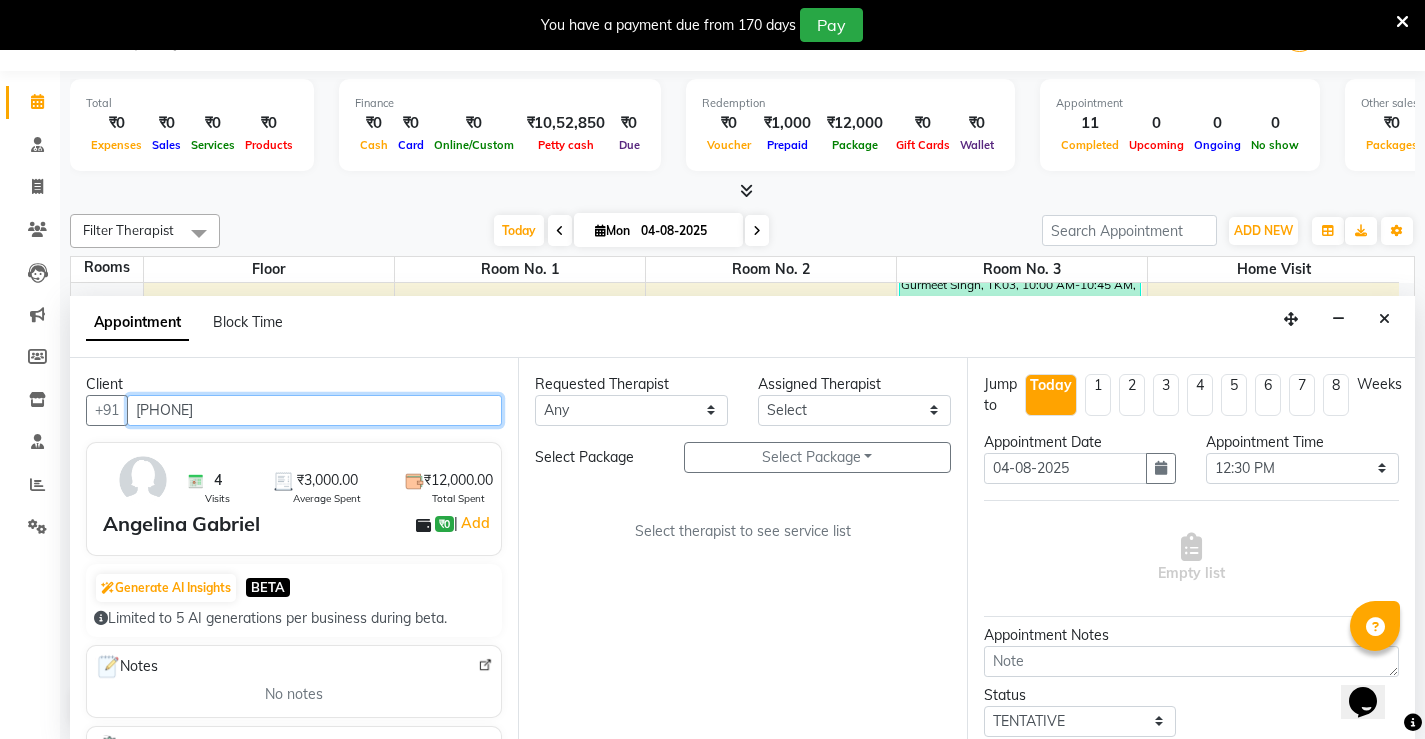 type on "[PHONE]" 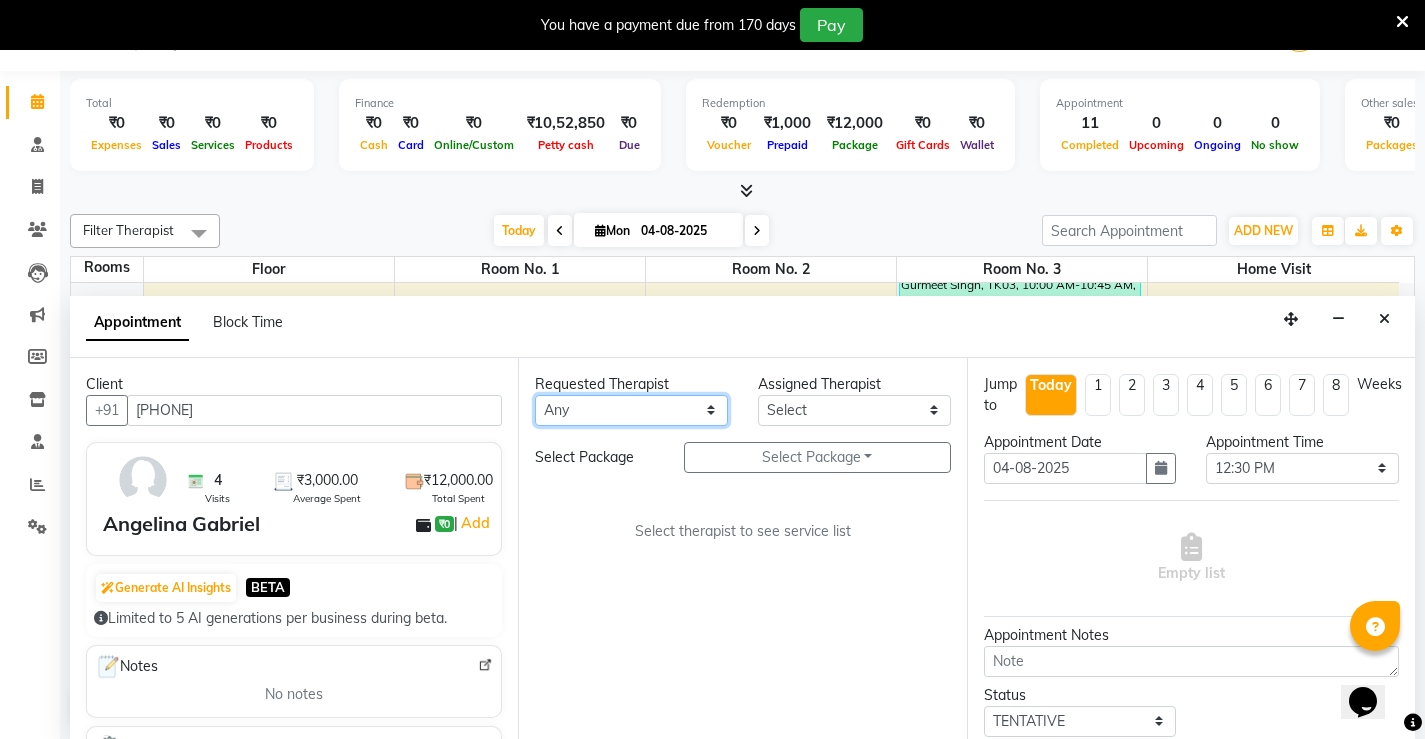 click on "Any Anjali ASHMITA Dileep Dr Arathy S Dr Reshma Dr. Sajna Inderpal Jeevan Jishnu Kavya Manoj Mithun Nikhila Nithin Radhul Reghu Timsy Kaur Sodhi Varsha" at bounding box center [631, 410] 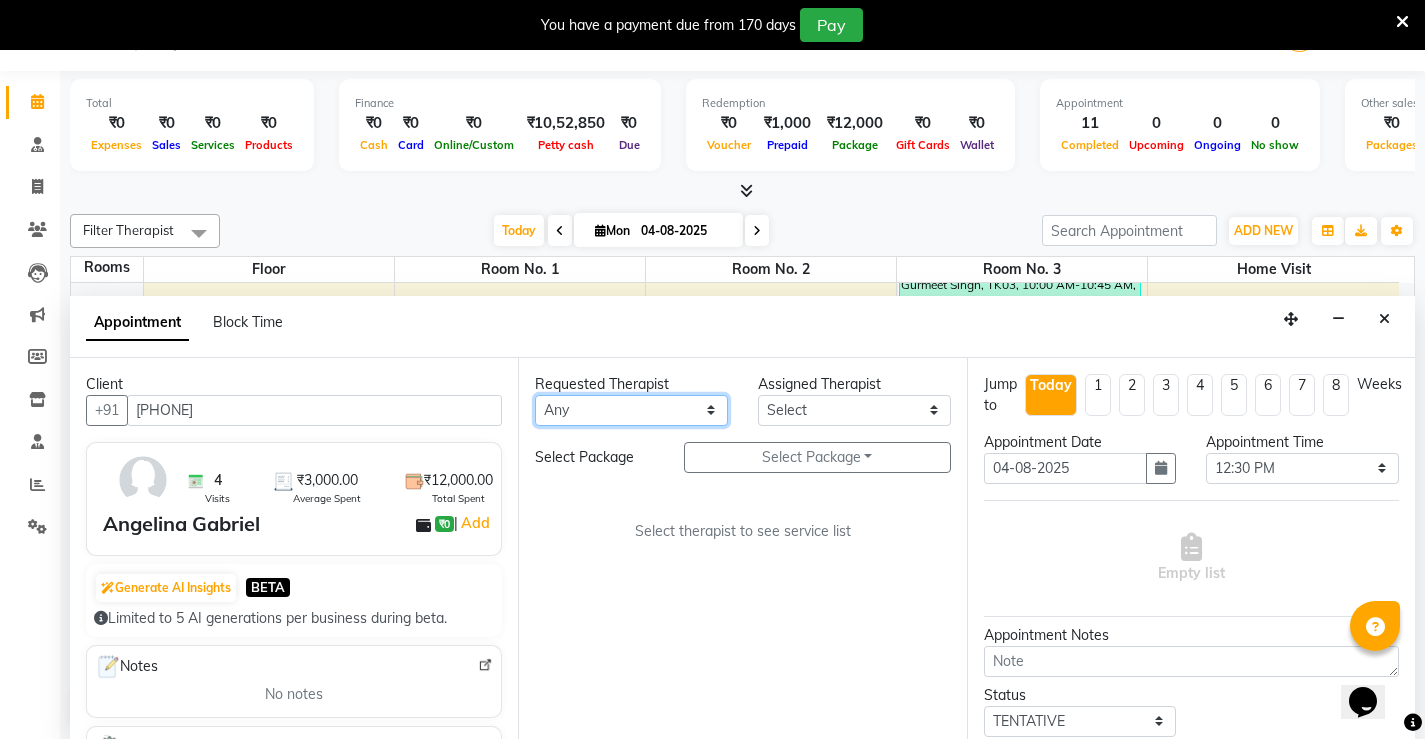 select on "68703" 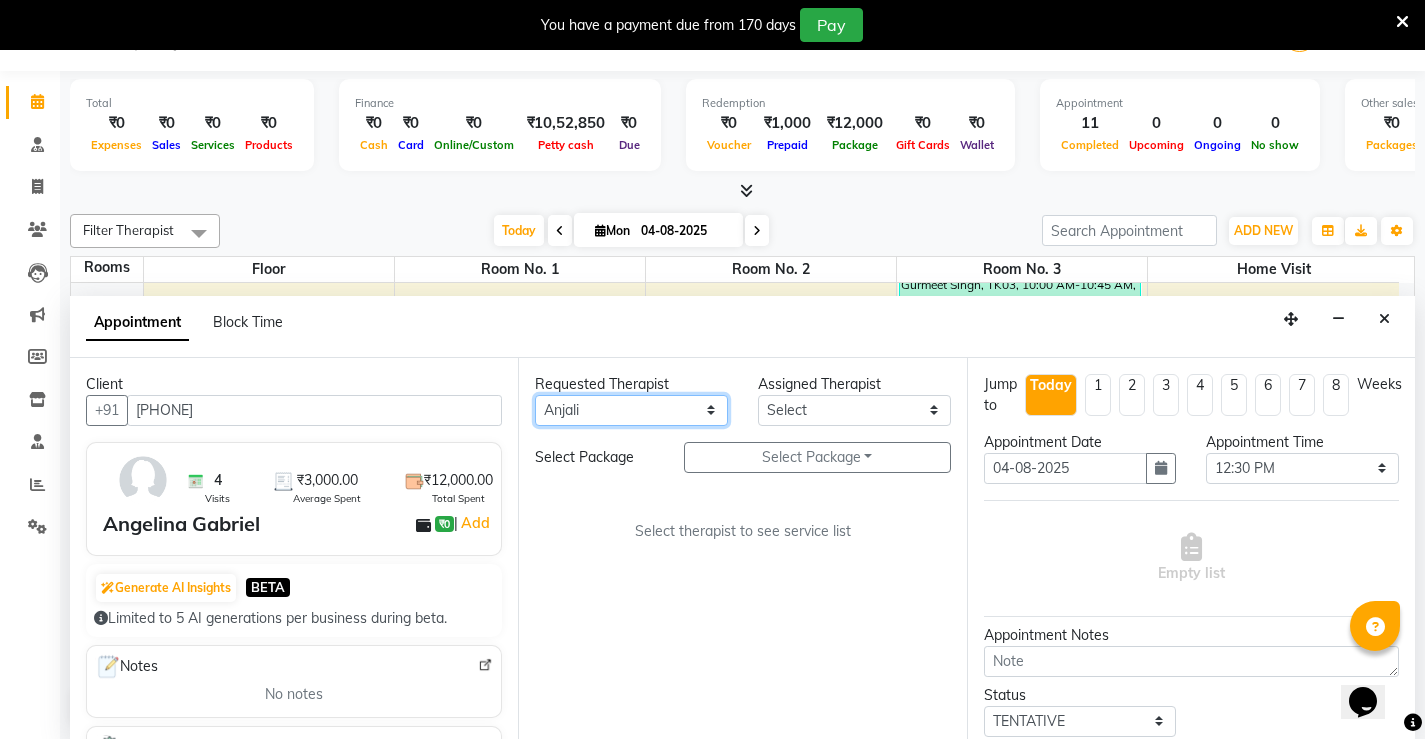click on "Any Anjali ASHMITA Dileep Dr Arathy S Dr Reshma Dr. Sajna Inderpal Jeevan Jishnu Kavya Manoj Mithun Nikhila Nithin Radhul Reghu Timsy Kaur Sodhi Varsha" at bounding box center [631, 410] 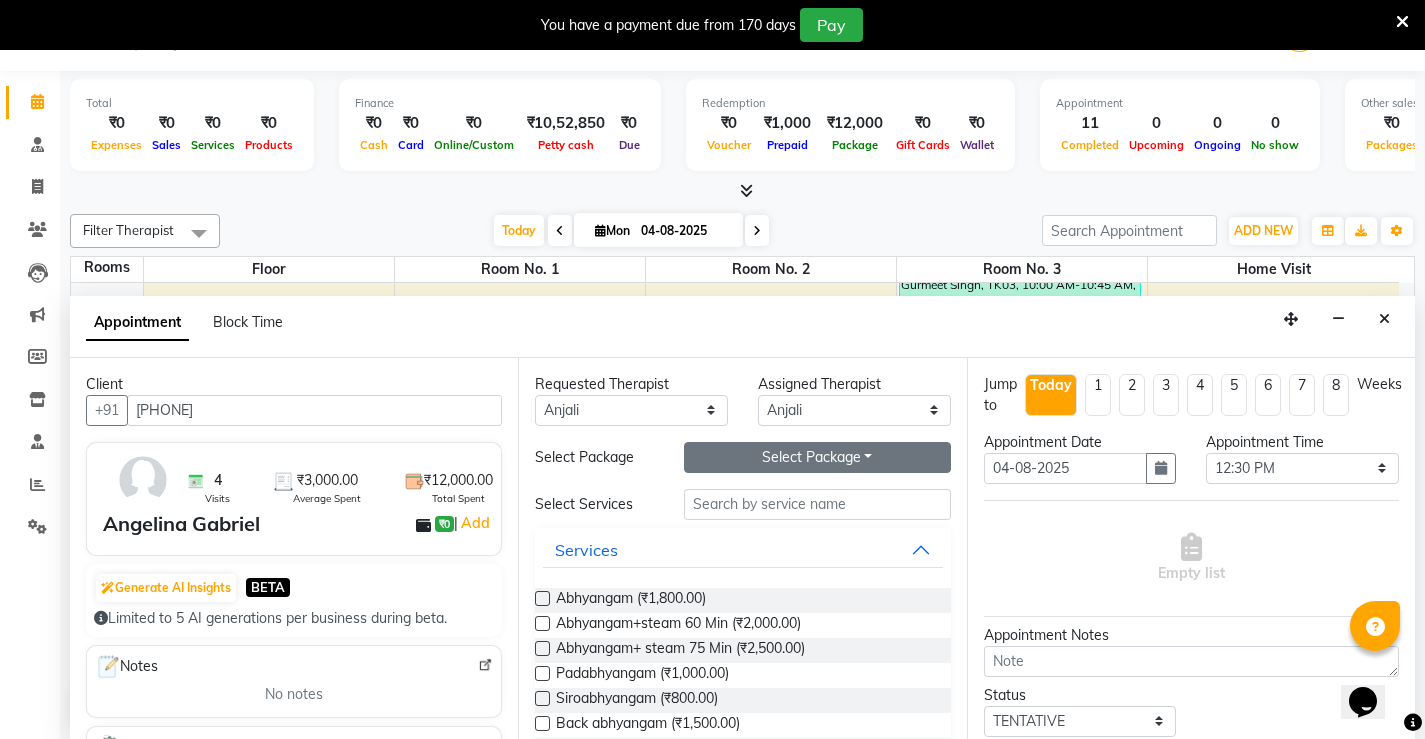 click on "Select Package  Toggle Dropdown" at bounding box center (817, 457) 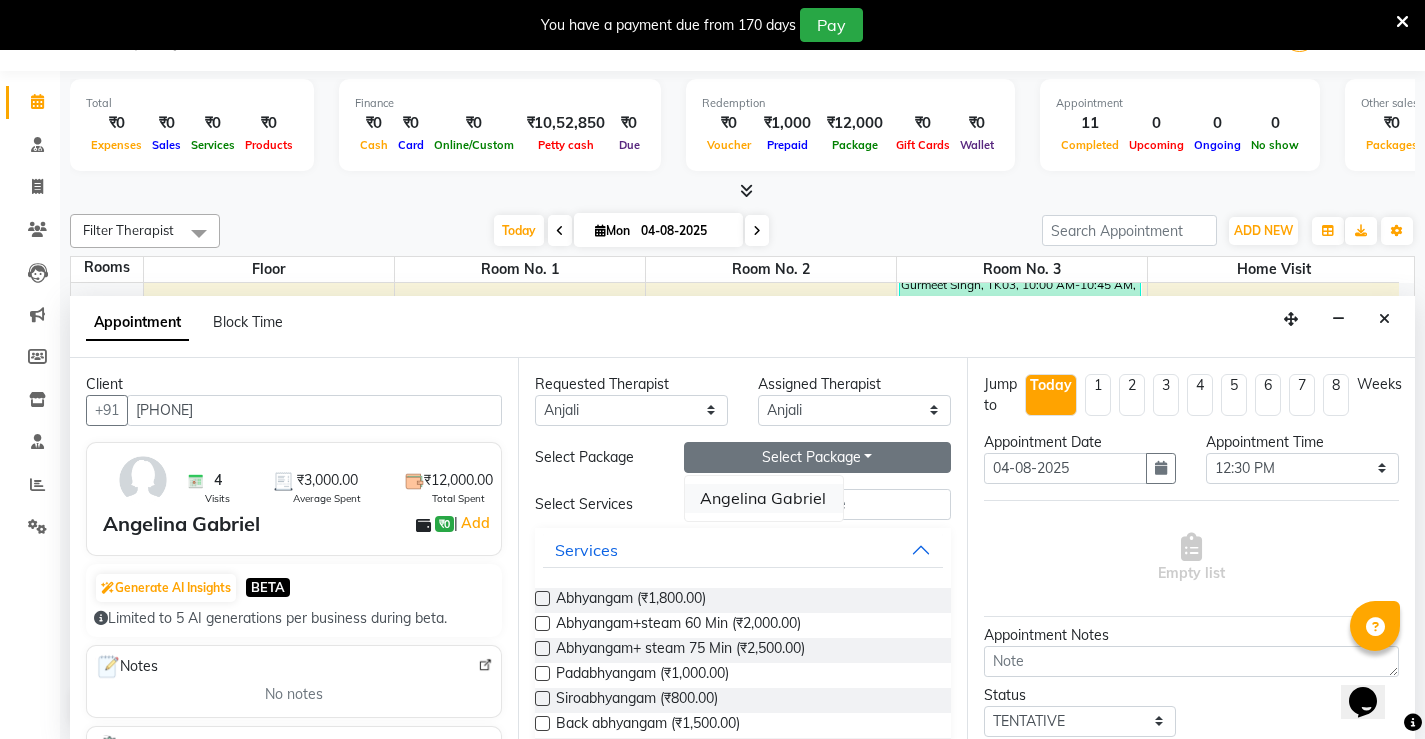 click on "Angelina Gabriel" at bounding box center (764, 498) 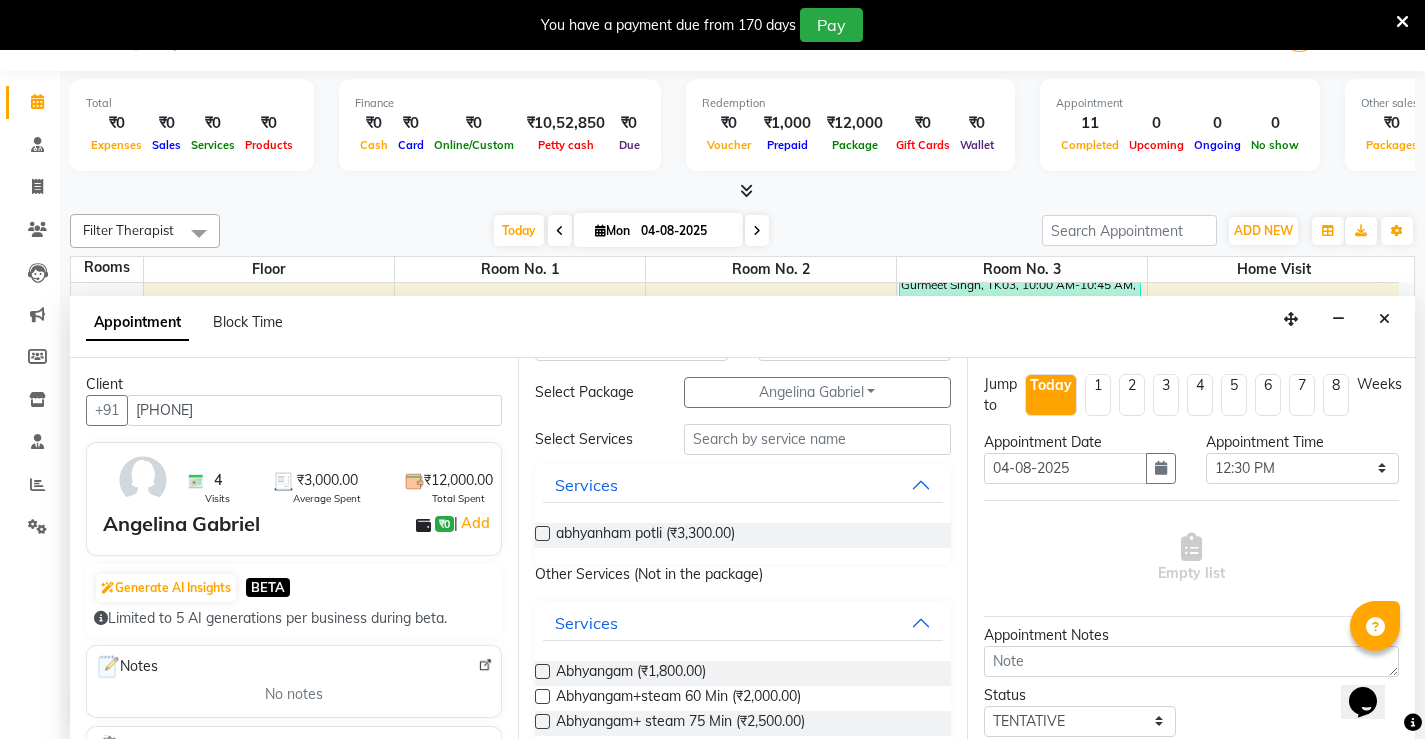 scroll, scrollTop: 100, scrollLeft: 0, axis: vertical 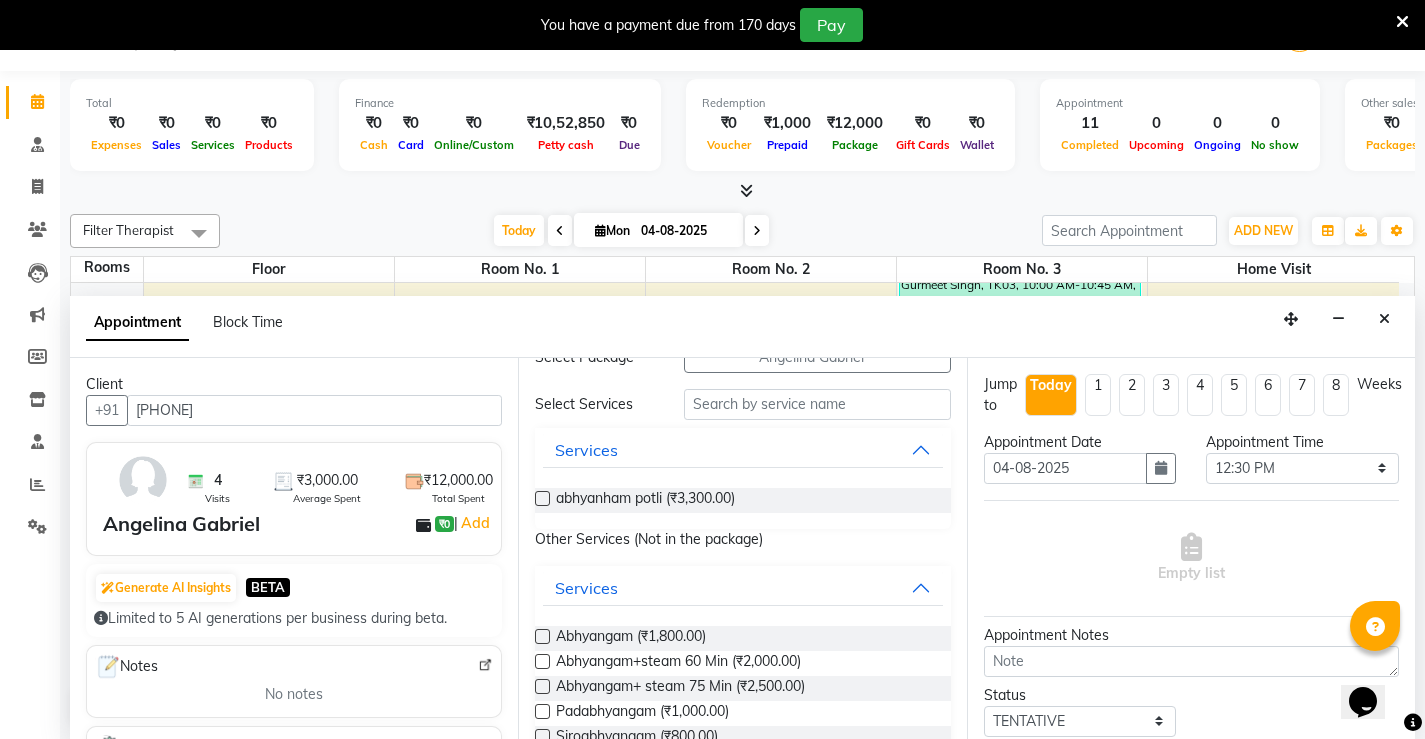 click on "abhyanham potli (₹3,300.00)" at bounding box center [742, 500] 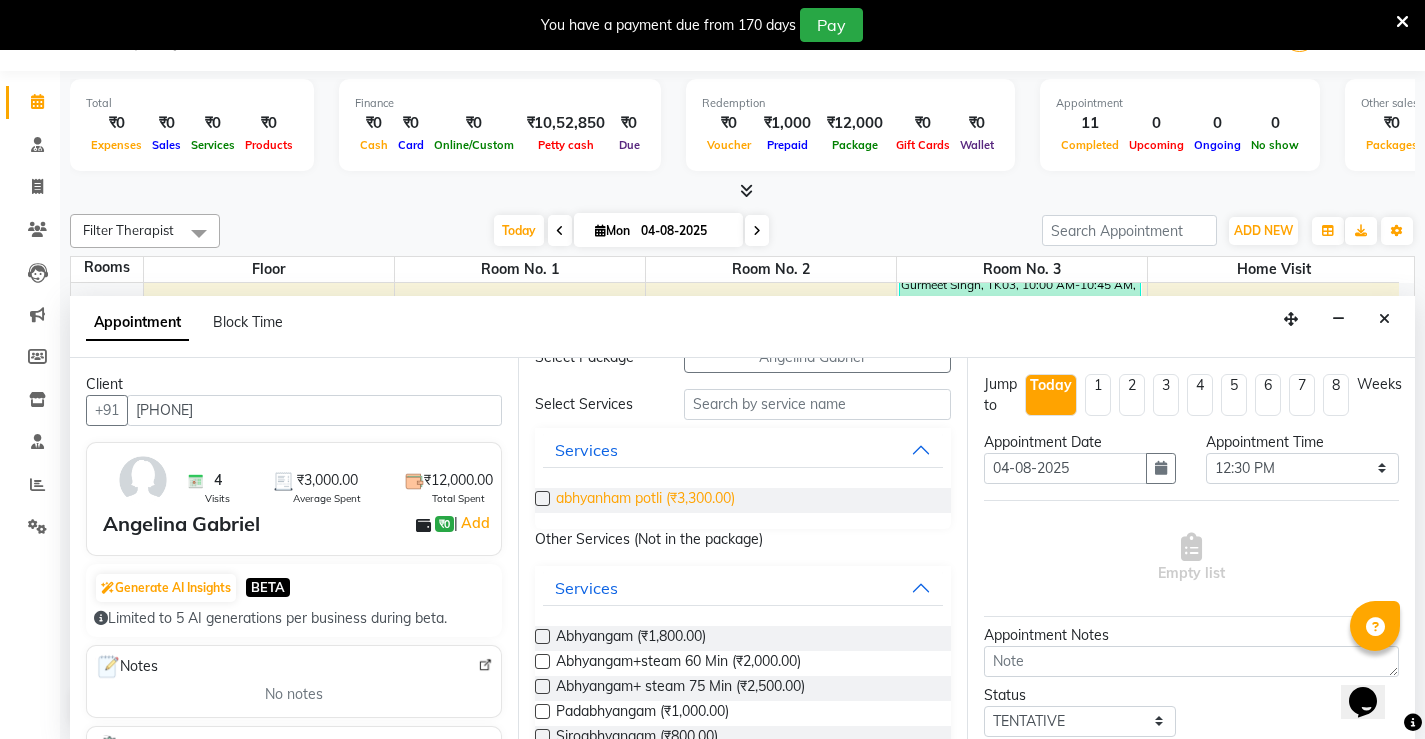 click on "abhyanham potli (₹3,300.00)" at bounding box center [645, 500] 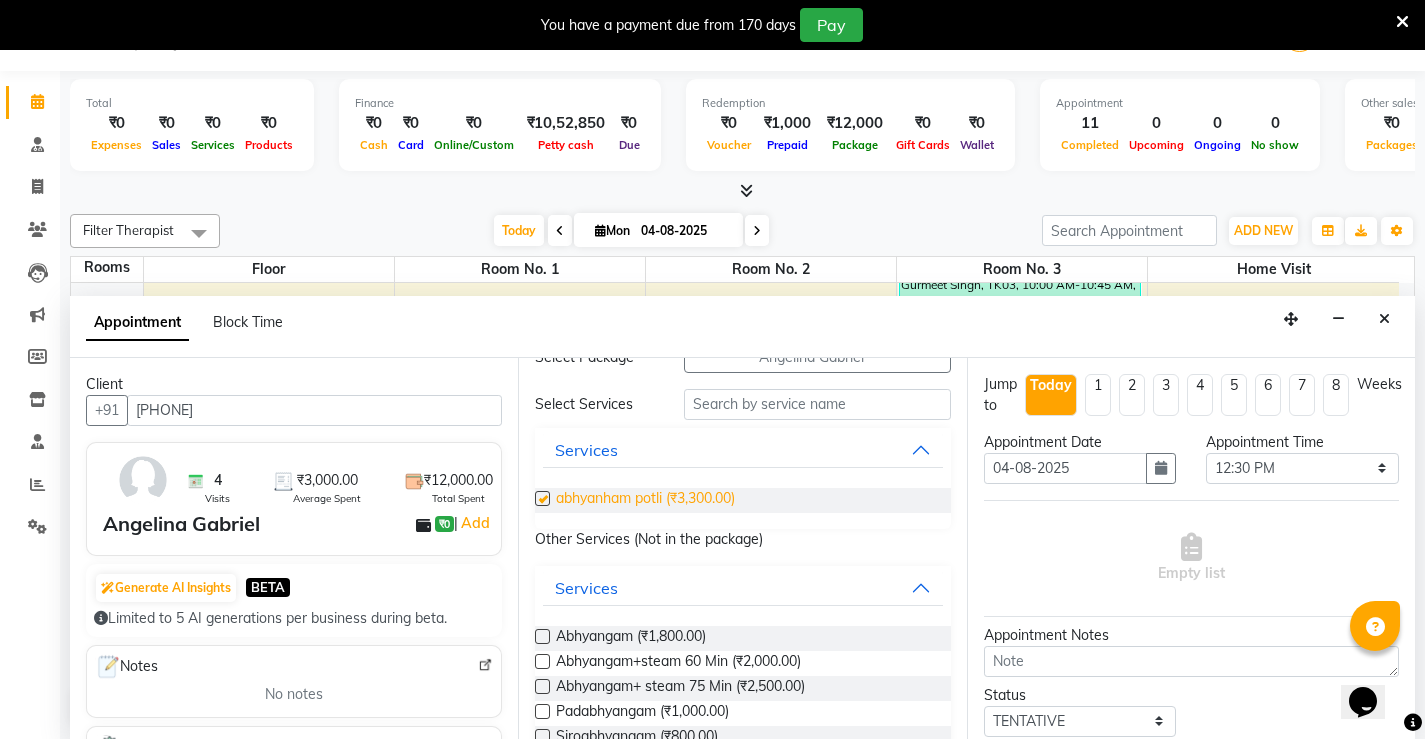 checkbox on "true" 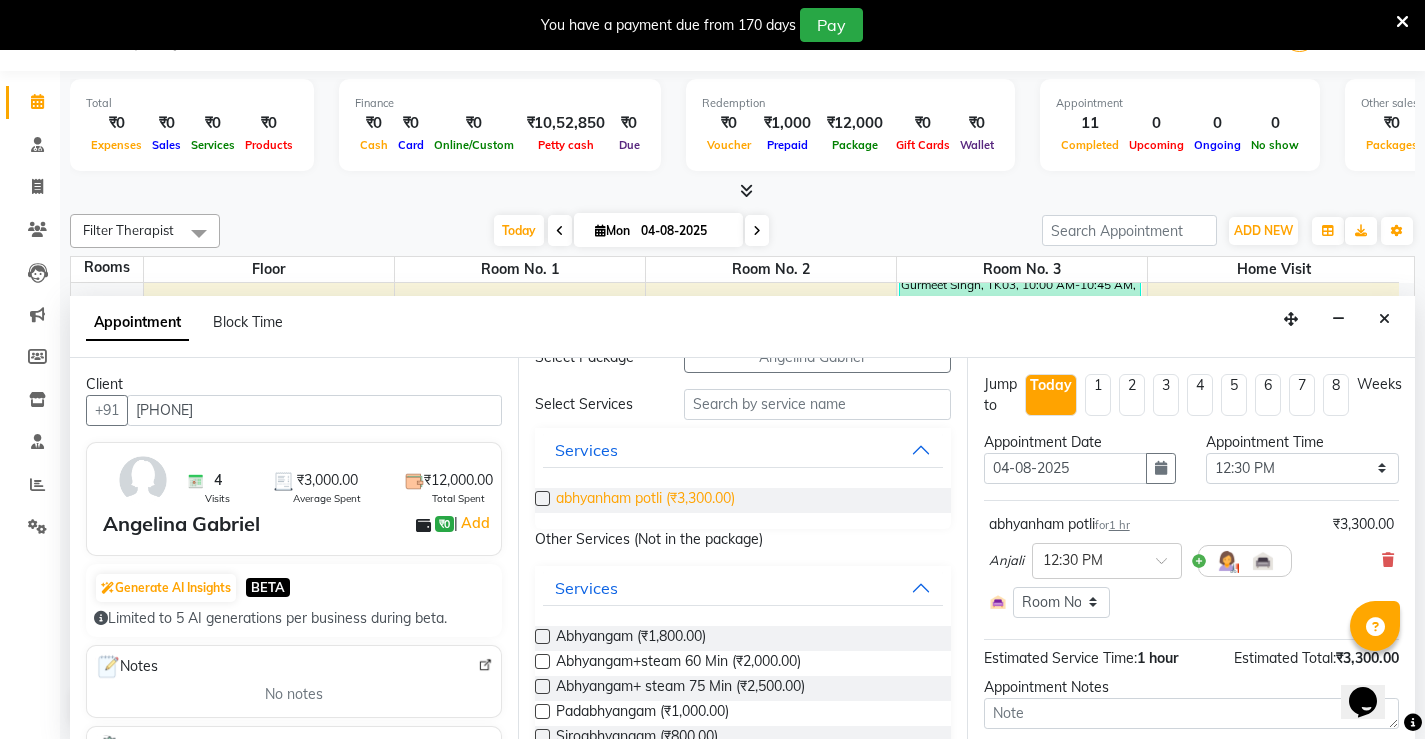 checkbox on "false" 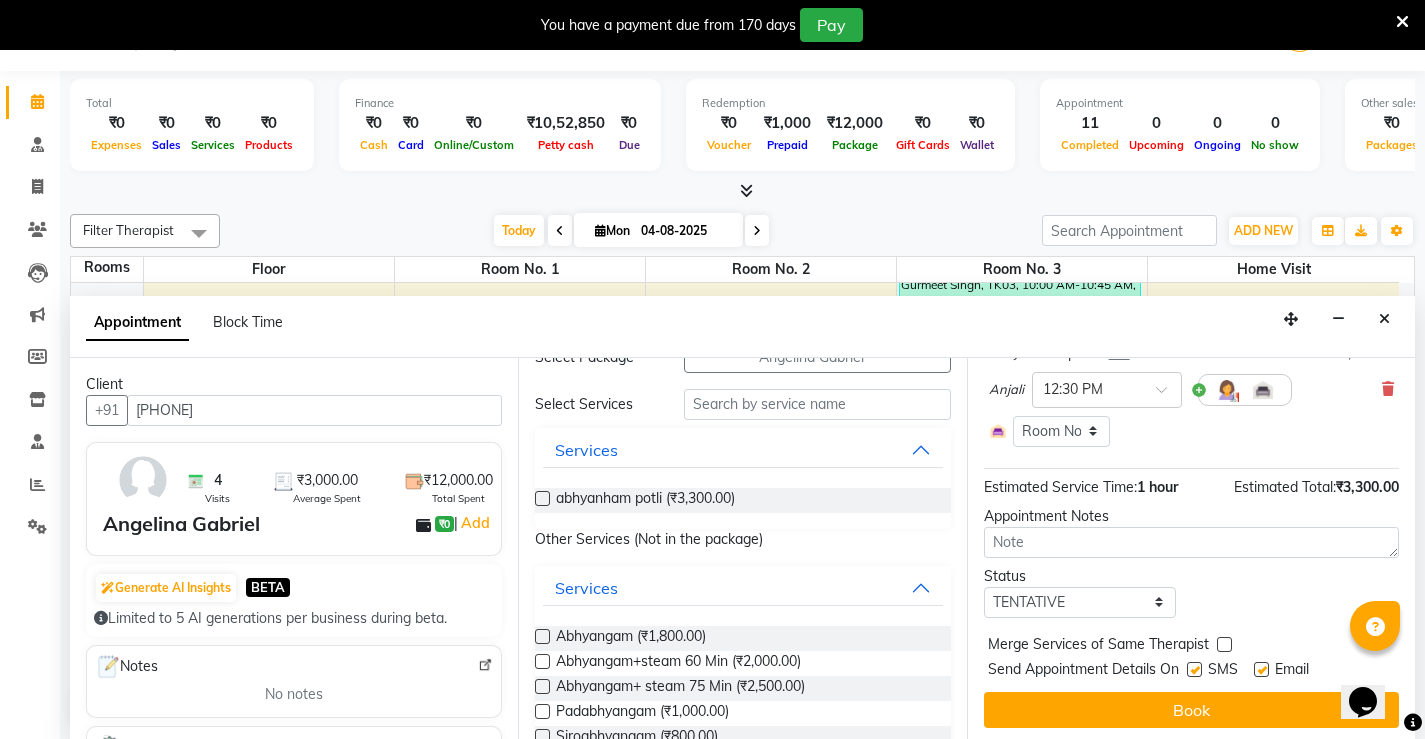 scroll, scrollTop: 176, scrollLeft: 0, axis: vertical 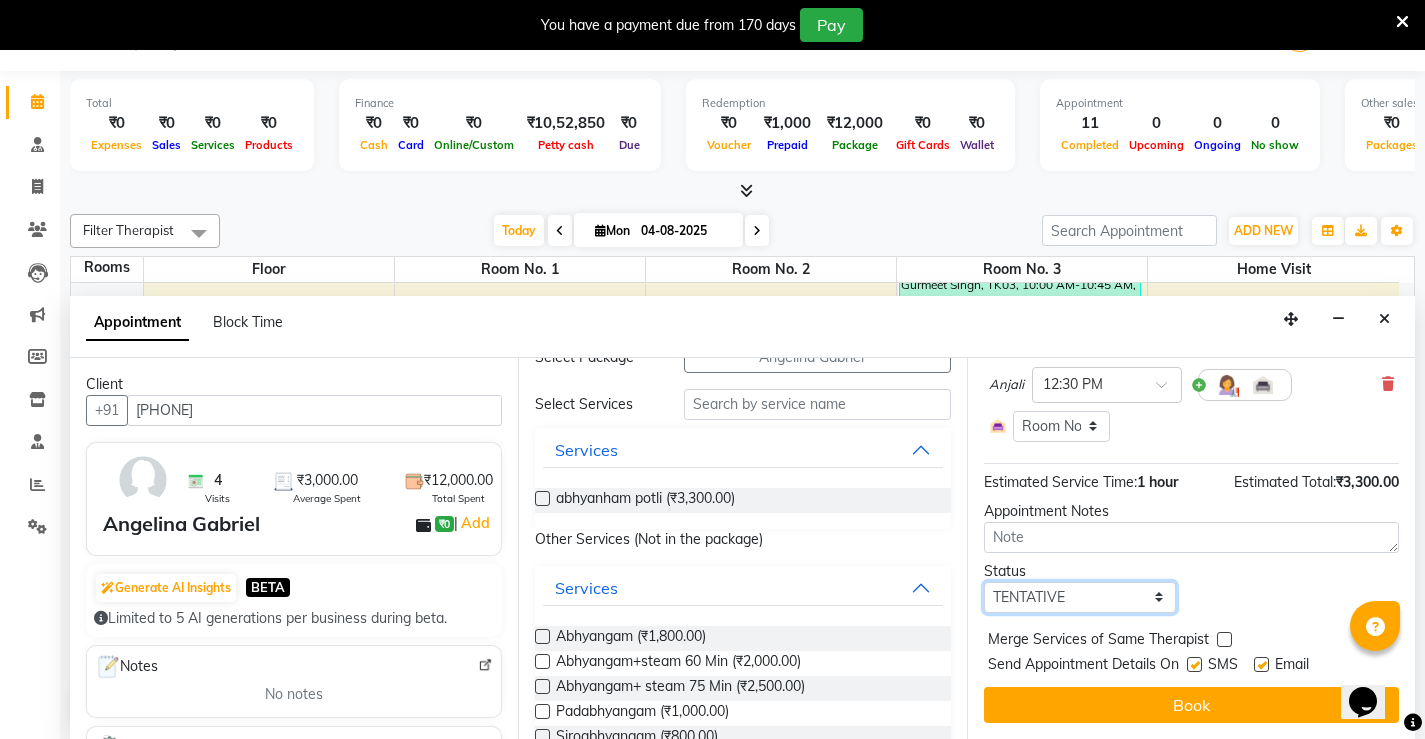 click on "Select TENTATIVE CONFIRM CHECK-IN UPCOMING" at bounding box center [1080, 597] 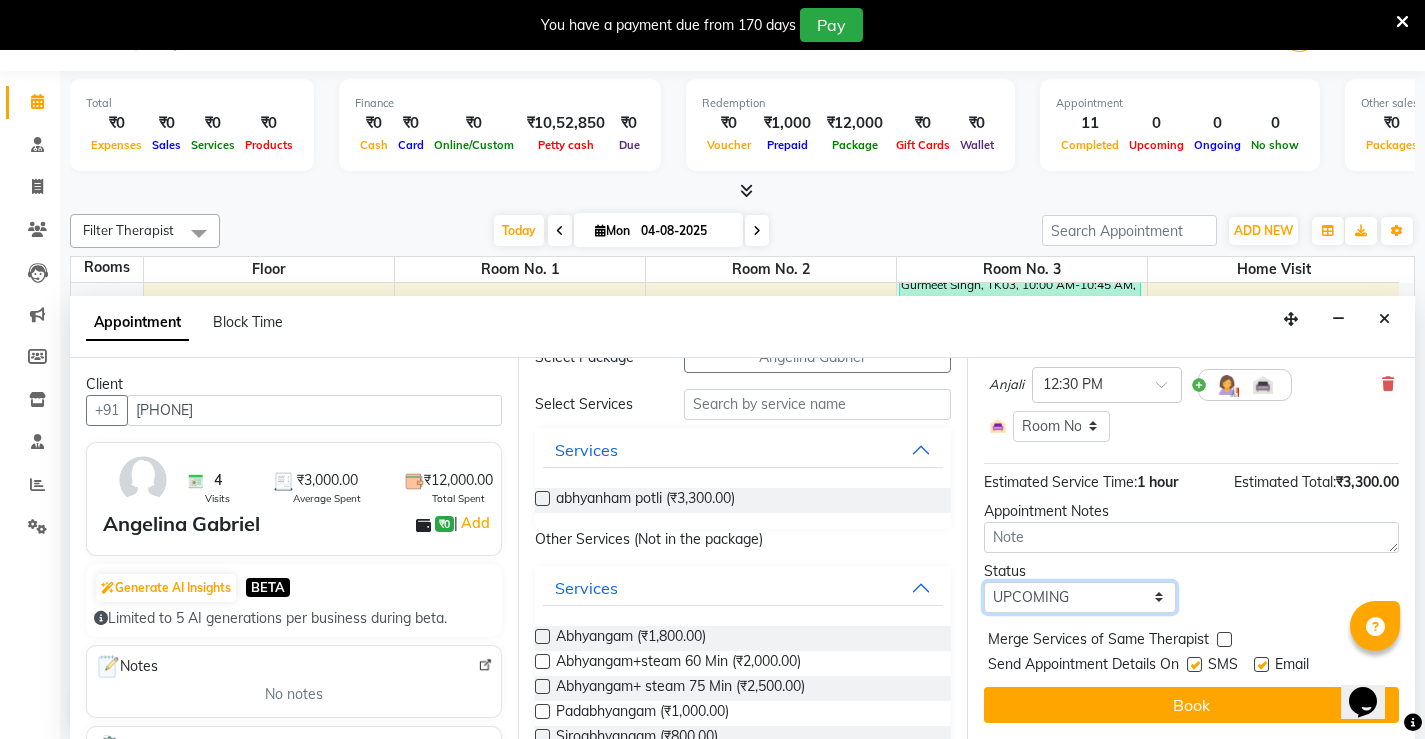 click on "Select TENTATIVE CONFIRM CHECK-IN UPCOMING" at bounding box center [1080, 597] 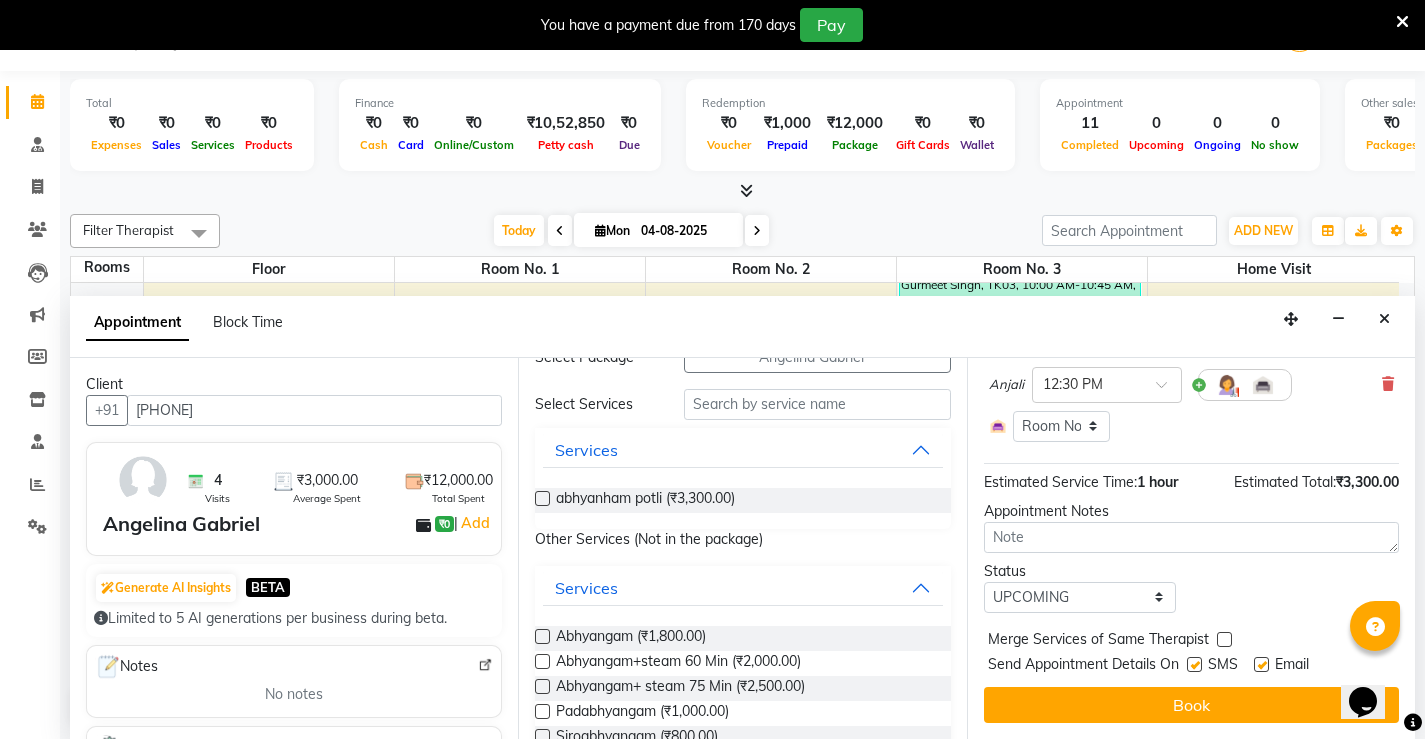 click at bounding box center [1194, 664] 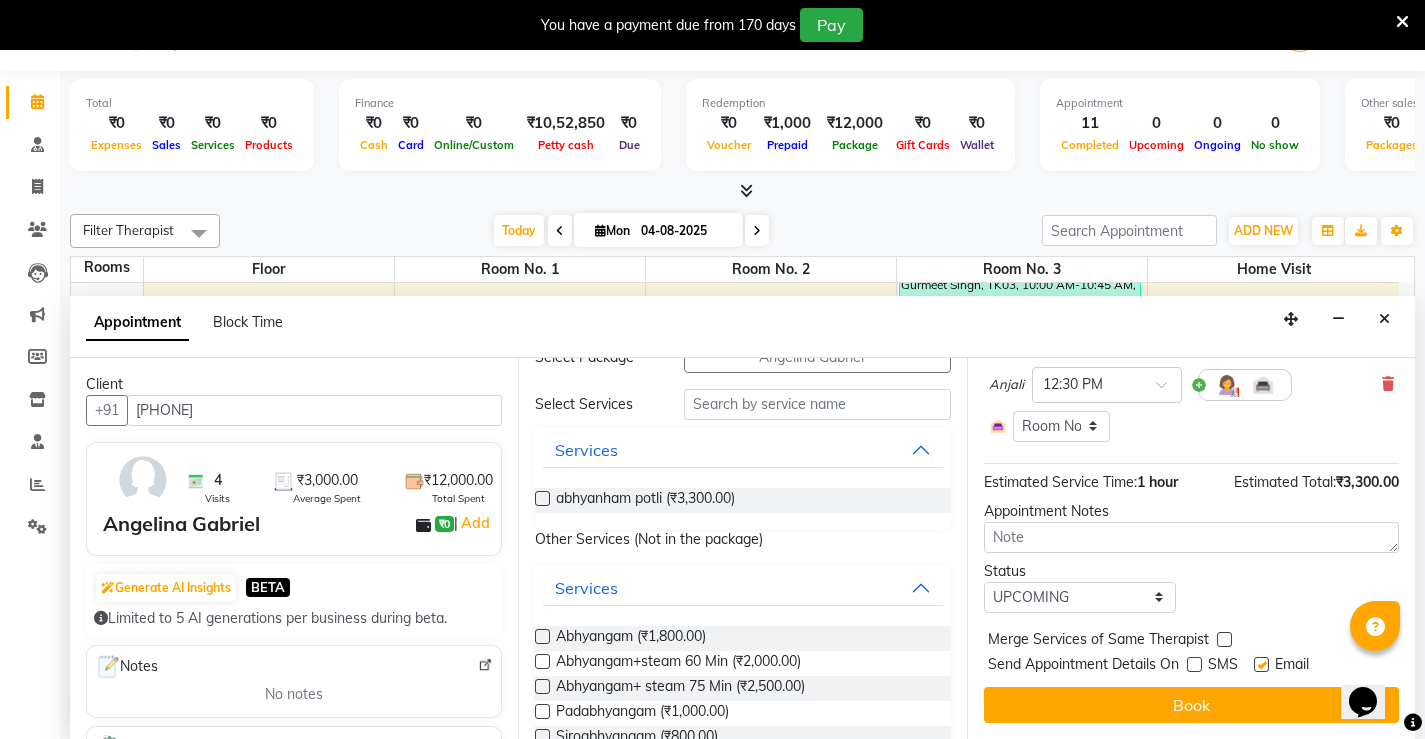 click at bounding box center [1261, 664] 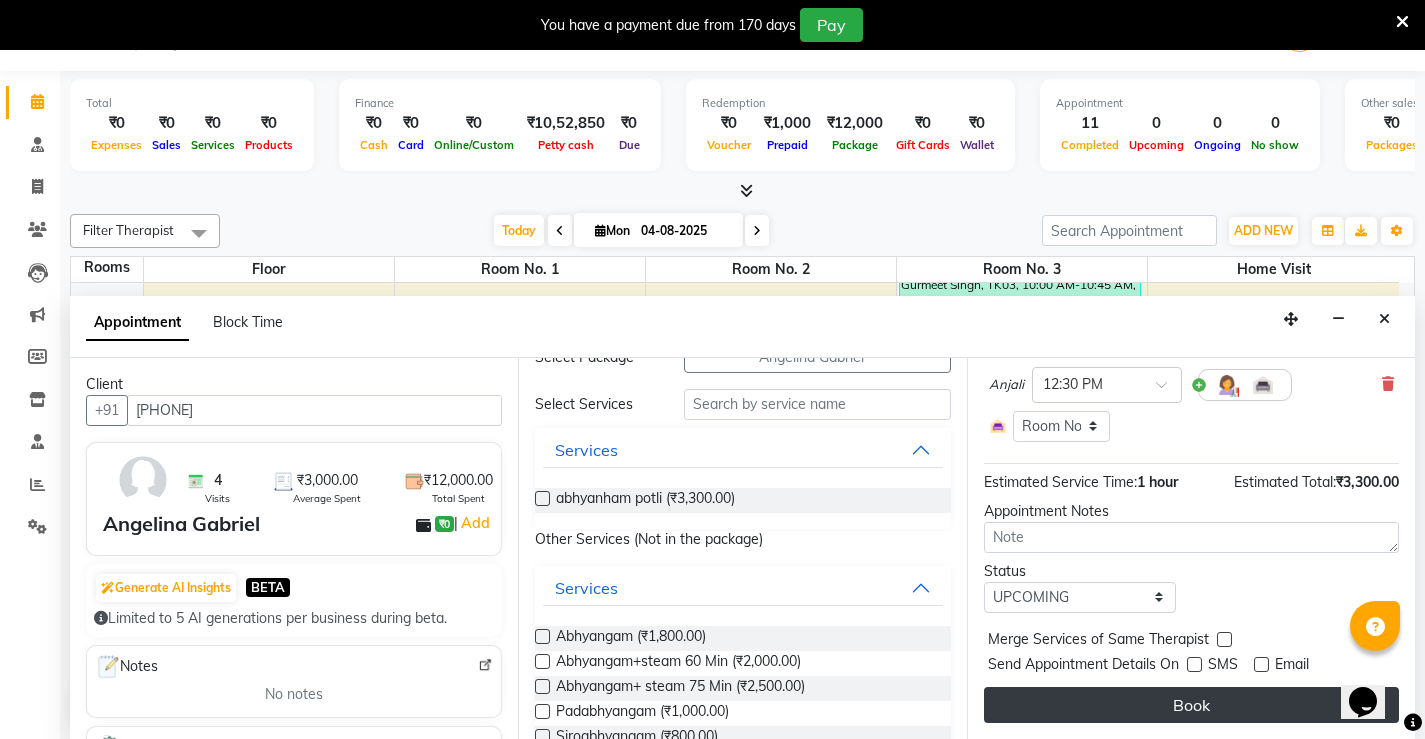 click on "Book" at bounding box center (1191, 705) 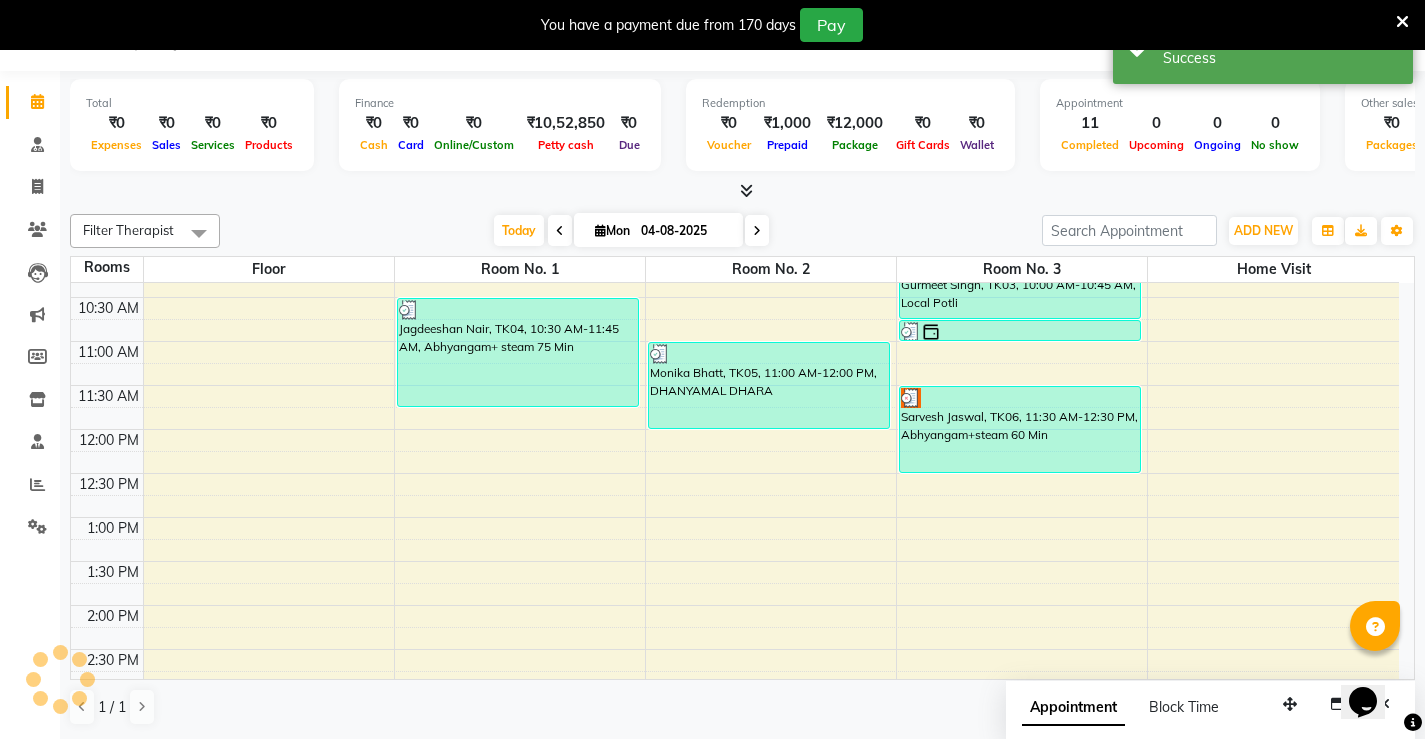scroll, scrollTop: 0, scrollLeft: 0, axis: both 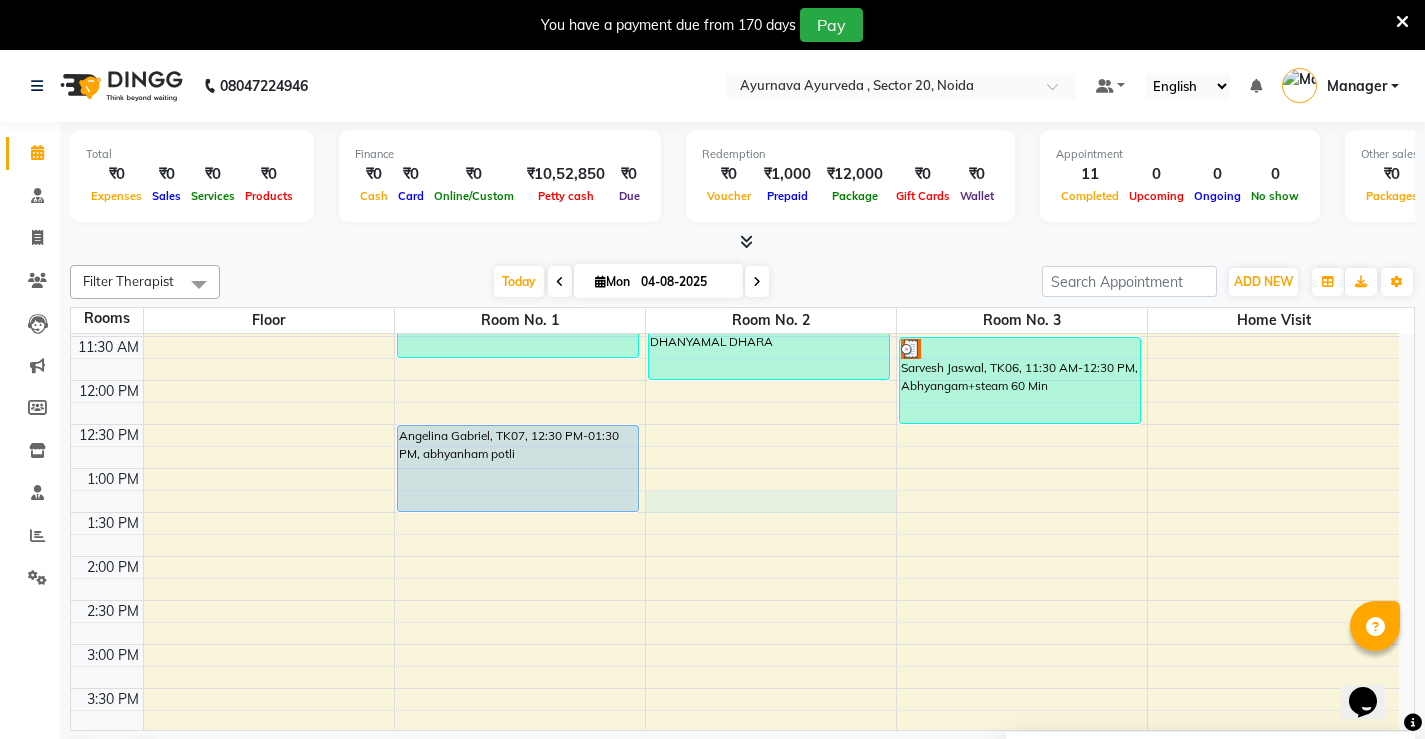 click on "7:00 AM 7:30 AM 8:00 AM 8:30 AM 9:00 AM 9:30 AM 10:00 AM 10:30 AM 11:00 AM 11:30 AM 12:00 PM 12:30 PM 1:00 PM 1:30 PM 2:00 PM 2:30 PM 3:00 PM 3:30 PM 4:00 PM 4:30 PM 5:00 PM 5:30 PM 6:00 PM 6:30 PM 7:00 PM 7:30 PM 8:00 PM 8:30 PM     Arvind kumar maurya, TK01, 08:00 AM-09:00 AM, Abhyangam+steam 60 Min     Arvind kumar maurya, TK01, 09:00 AM-09:40 AM, Nasyam     Jagdeeshan Nair, TK04, 10:30 AM-11:45 AM, Abhyangam+ steam 75 Min    Angelina Gabriel, TK07, 12:30 PM-01:30 PM, abhyanham potli     SAYAD MARSOOK, TK02, 08:30 AM-09:00 AM, Pichu(small)     SAYAD MARSOOK, TK02, 09:00 AM-09:45 AM, local abhyangam potli     Monika Bhatt, TK05, 11:00 AM-12:00 PM, DHANYAMAL DHARA     Gurmeet Singh, TK03, 09:00 AM-09:45 AM, Abhyangam     Gurmeet Singh, TK03, 09:45 AM-10:00 AM, Lepam     Gurmeet Singh, TK03, 10:00 AM-10:45 AM, Local Potli     Gurmeet Singh, TK03, 10:45 AM-11:00 AM, Matravasti     Sarvesh Jaswal, TK06, 11:30 AM-12:30 PM, Abhyangam+steam 60 Min" at bounding box center [735, 556] 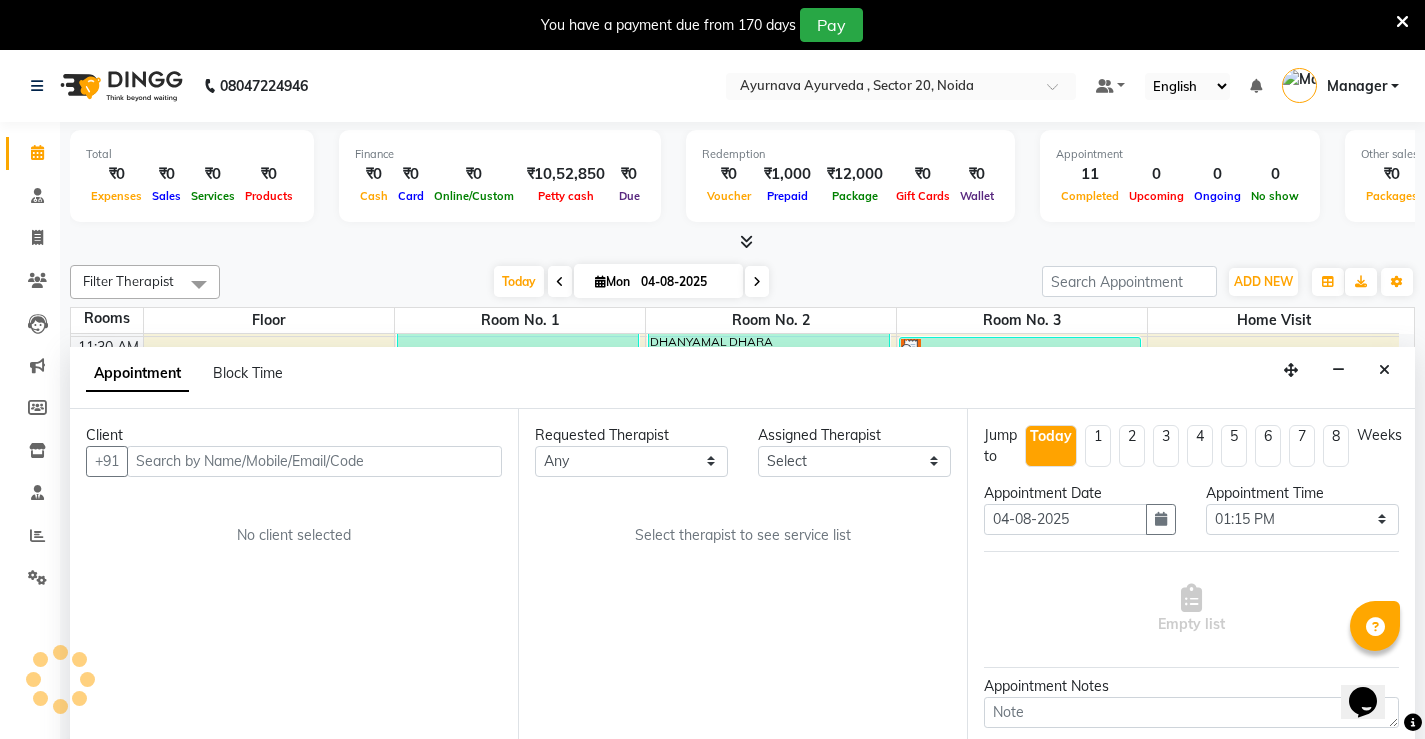 scroll, scrollTop: 51, scrollLeft: 0, axis: vertical 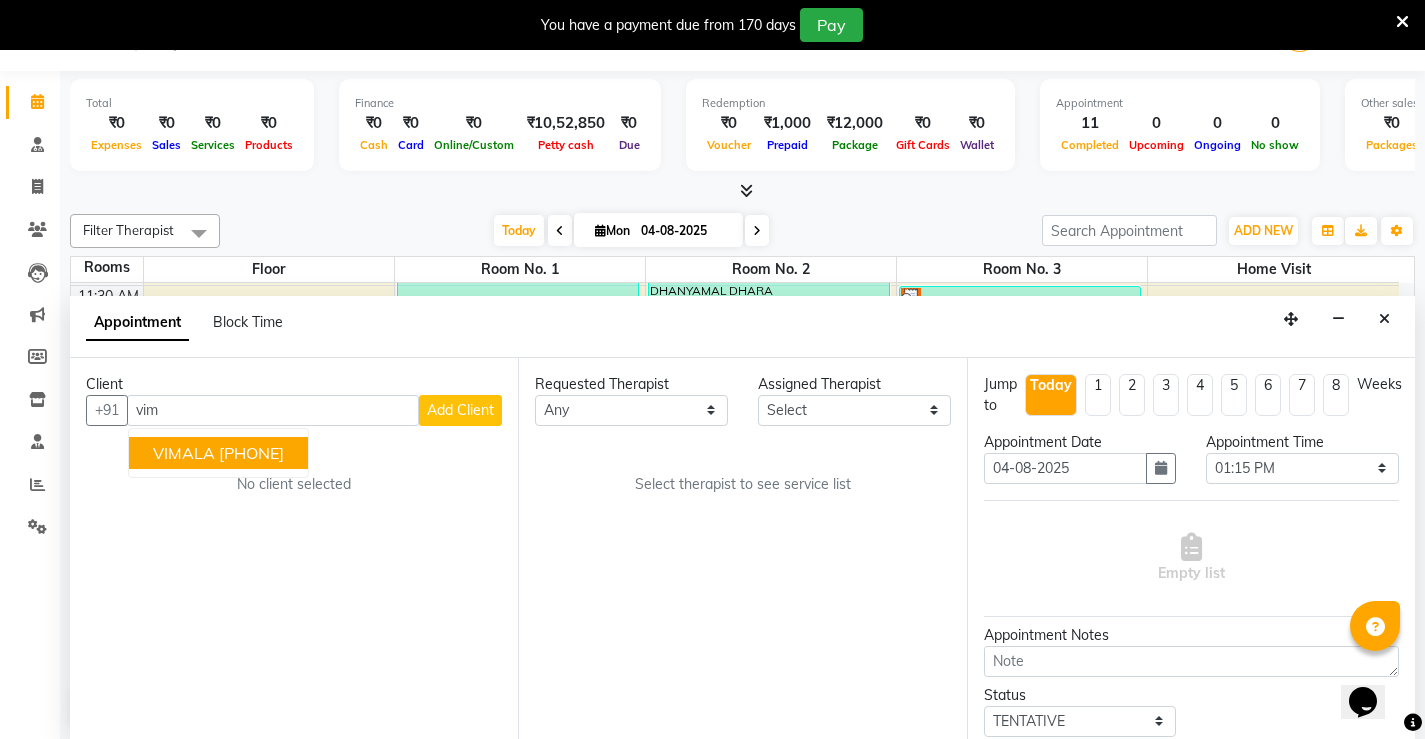 click on "VIMALA  9990888331" at bounding box center (218, 453) 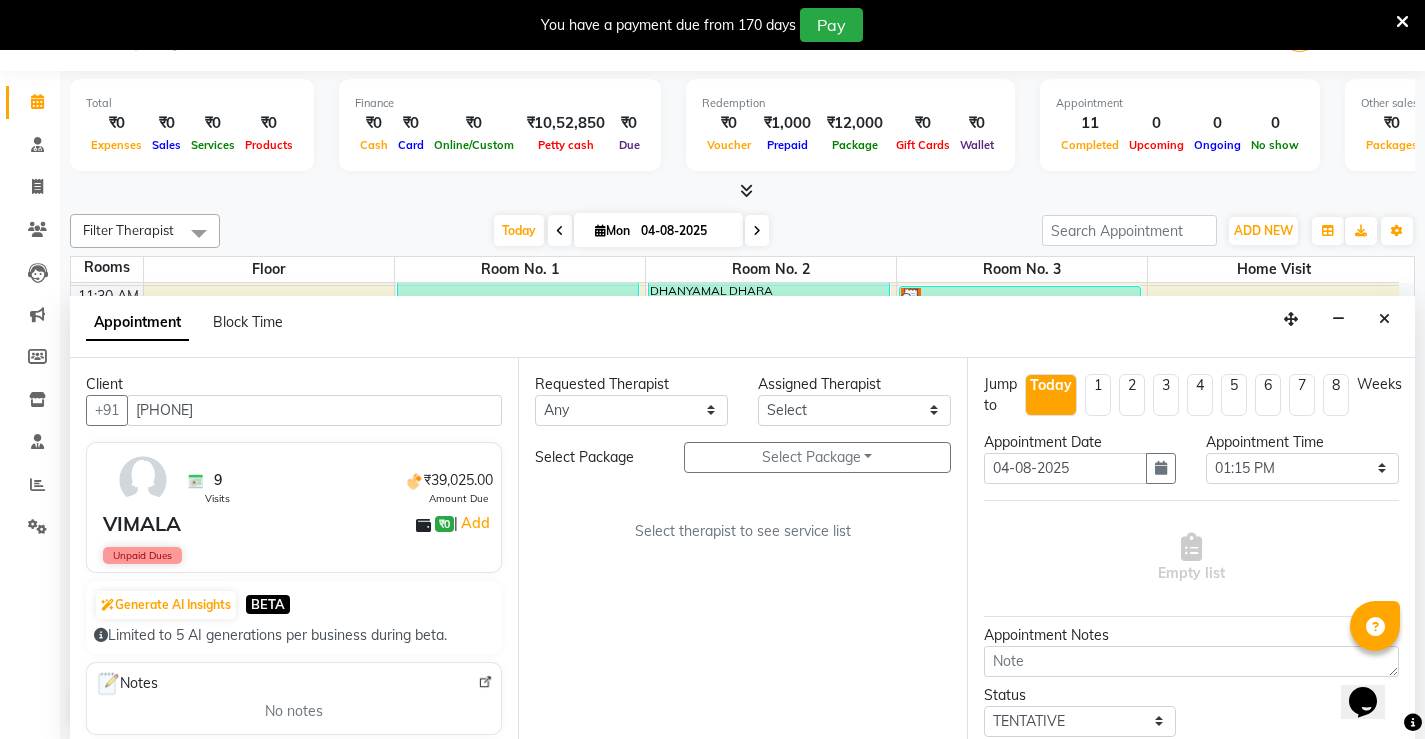 type on "[PHONE]" 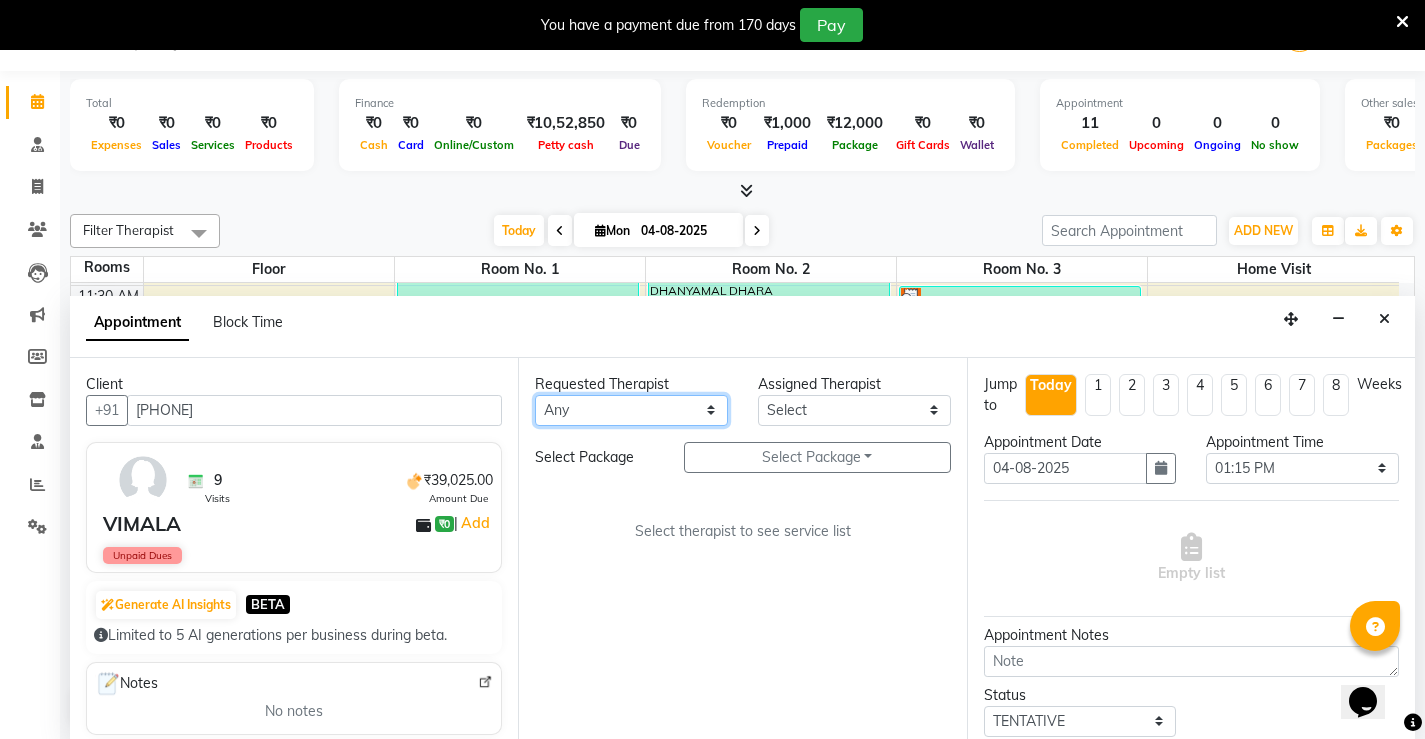 click on "Any Anjali ASHMITA Dileep Dr Arathy S Dr Reshma Dr. Sajna Inderpal Jeevan Jishnu Kavya Manoj Mithun Nikhila Nithin Radhul Reghu Timsy Kaur Sodhi Varsha" at bounding box center (631, 410) 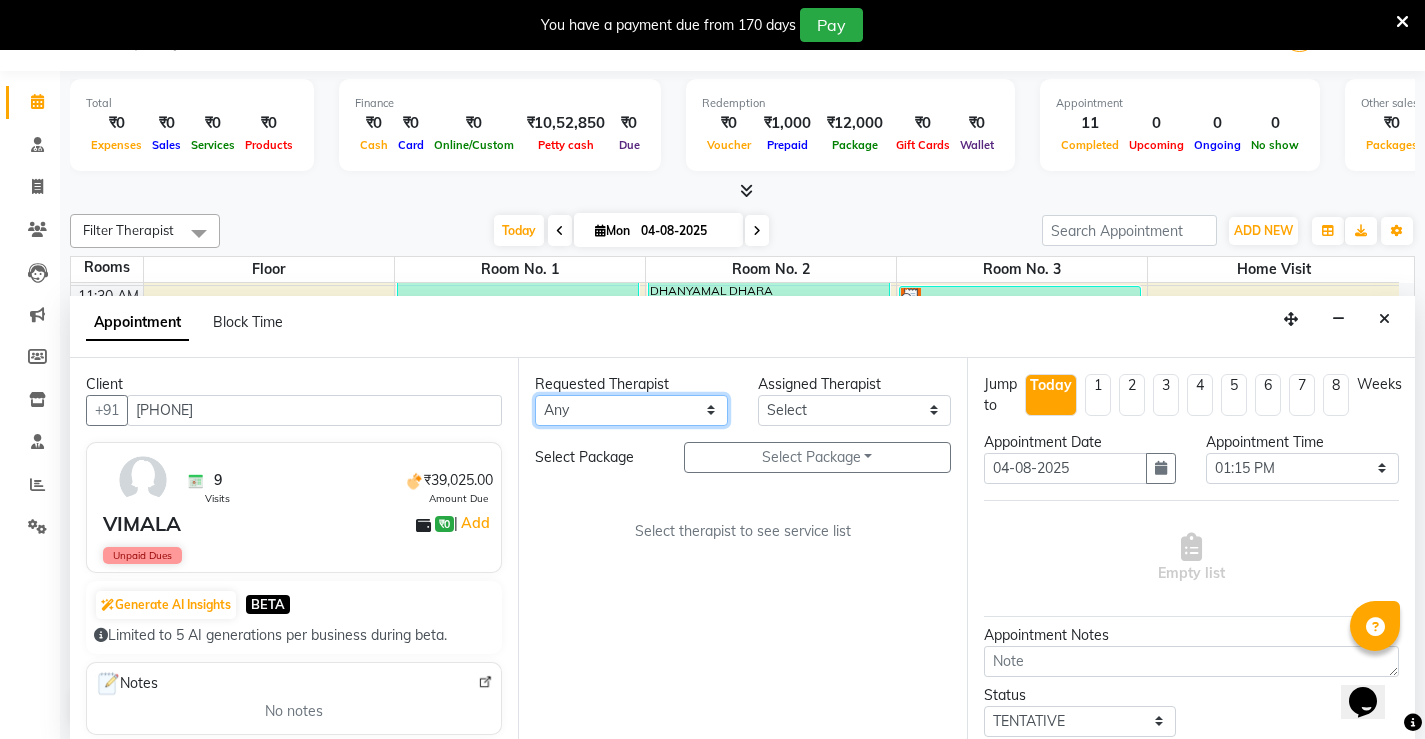 select on "68703" 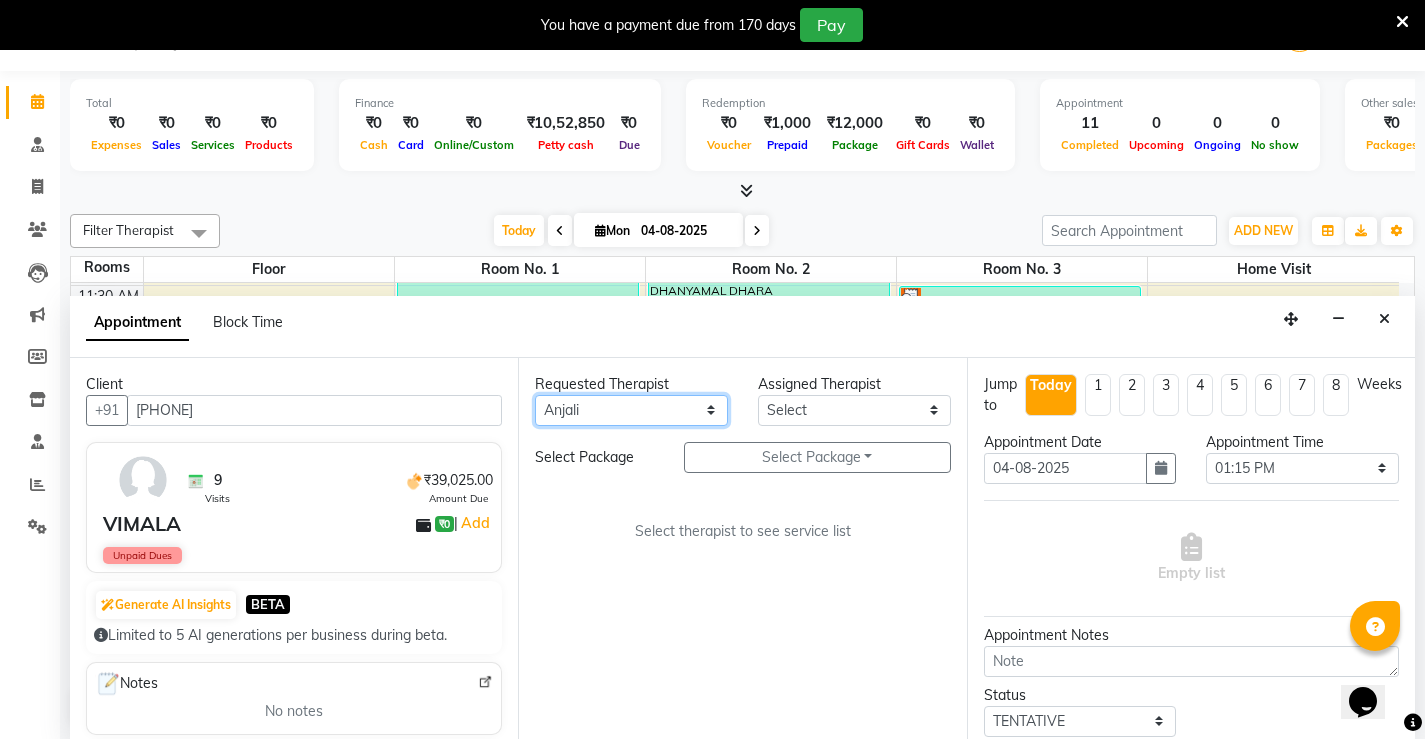 click on "Any Anjali ASHMITA Dileep Dr Arathy S Dr Reshma Dr. Sajna Inderpal Jeevan Jishnu Kavya Manoj Mithun Nikhila Nithin Radhul Reghu Timsy Kaur Sodhi Varsha" at bounding box center (631, 410) 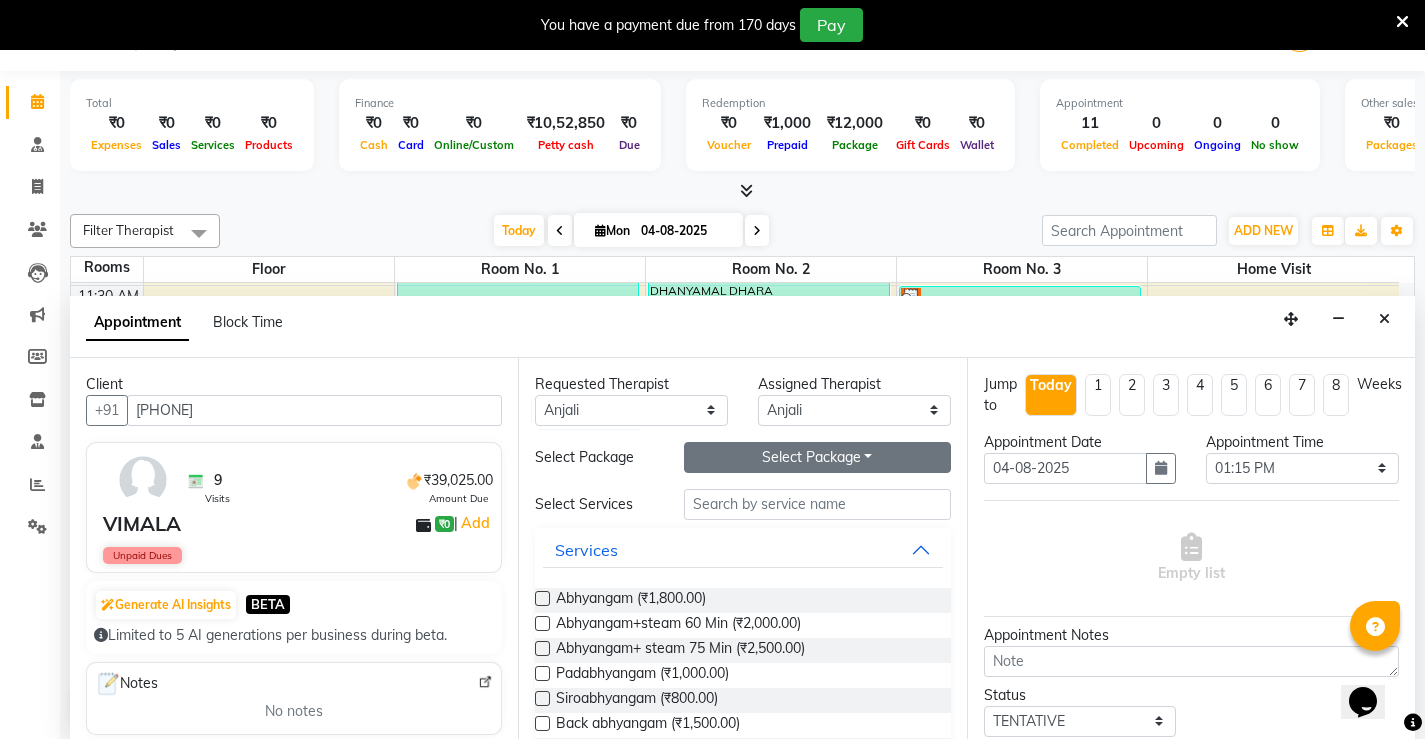 click on "Select Package  Toggle Dropdown" at bounding box center (817, 457) 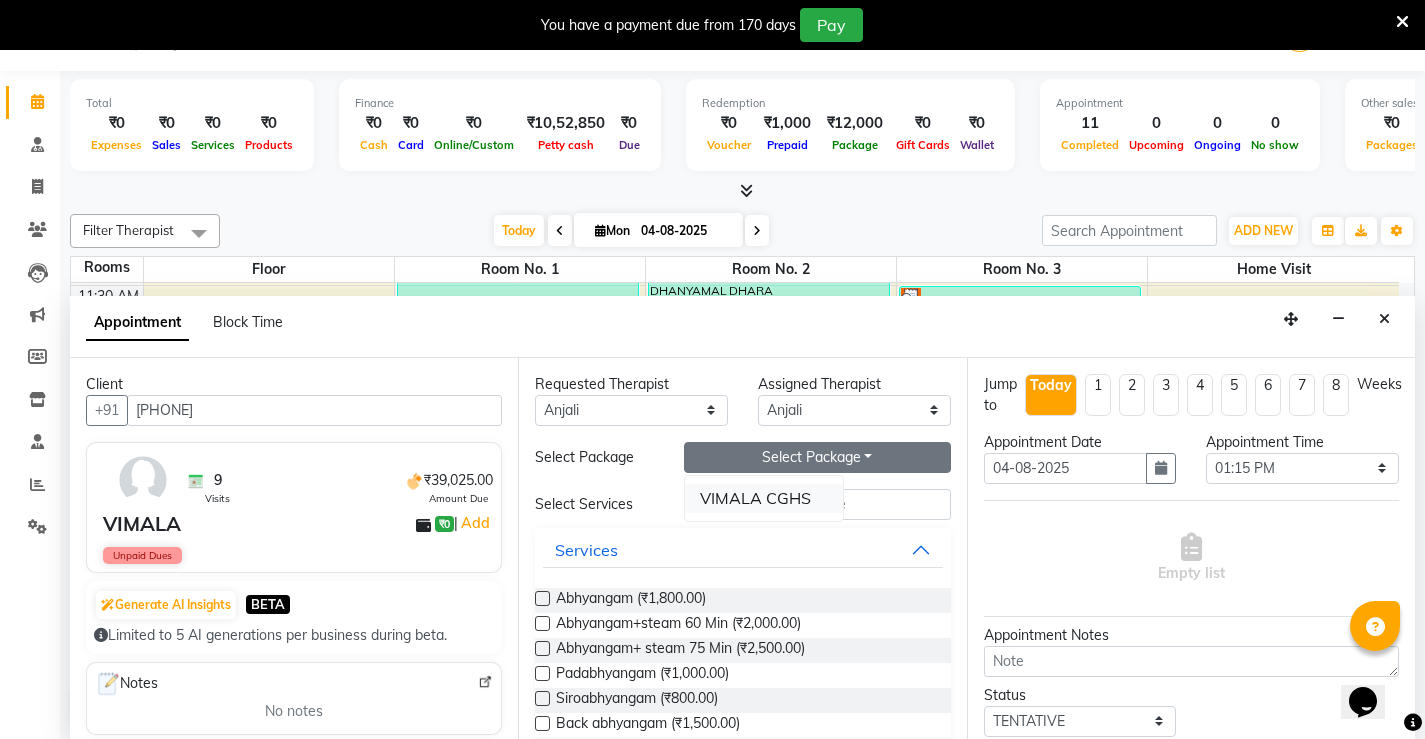click on "VIMALA CGHS" at bounding box center (764, 498) 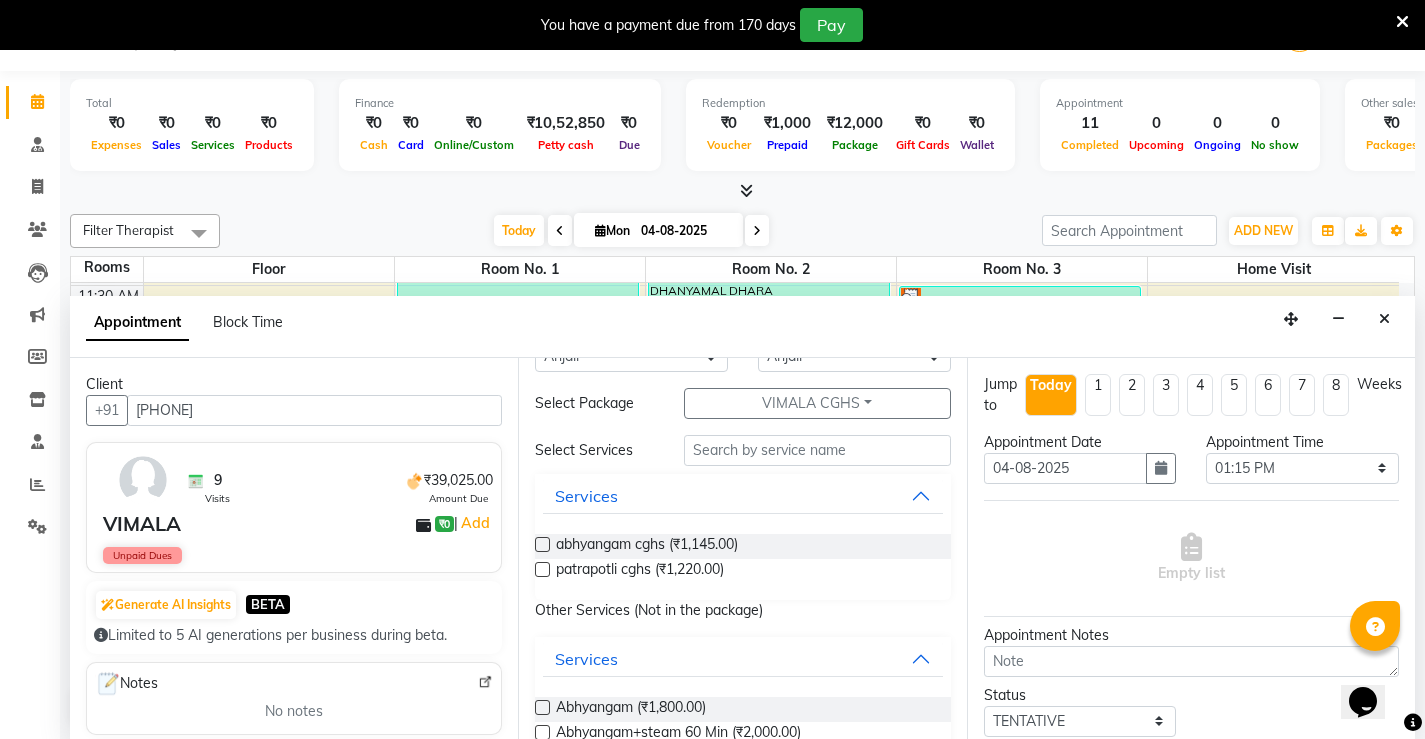 scroll, scrollTop: 100, scrollLeft: 0, axis: vertical 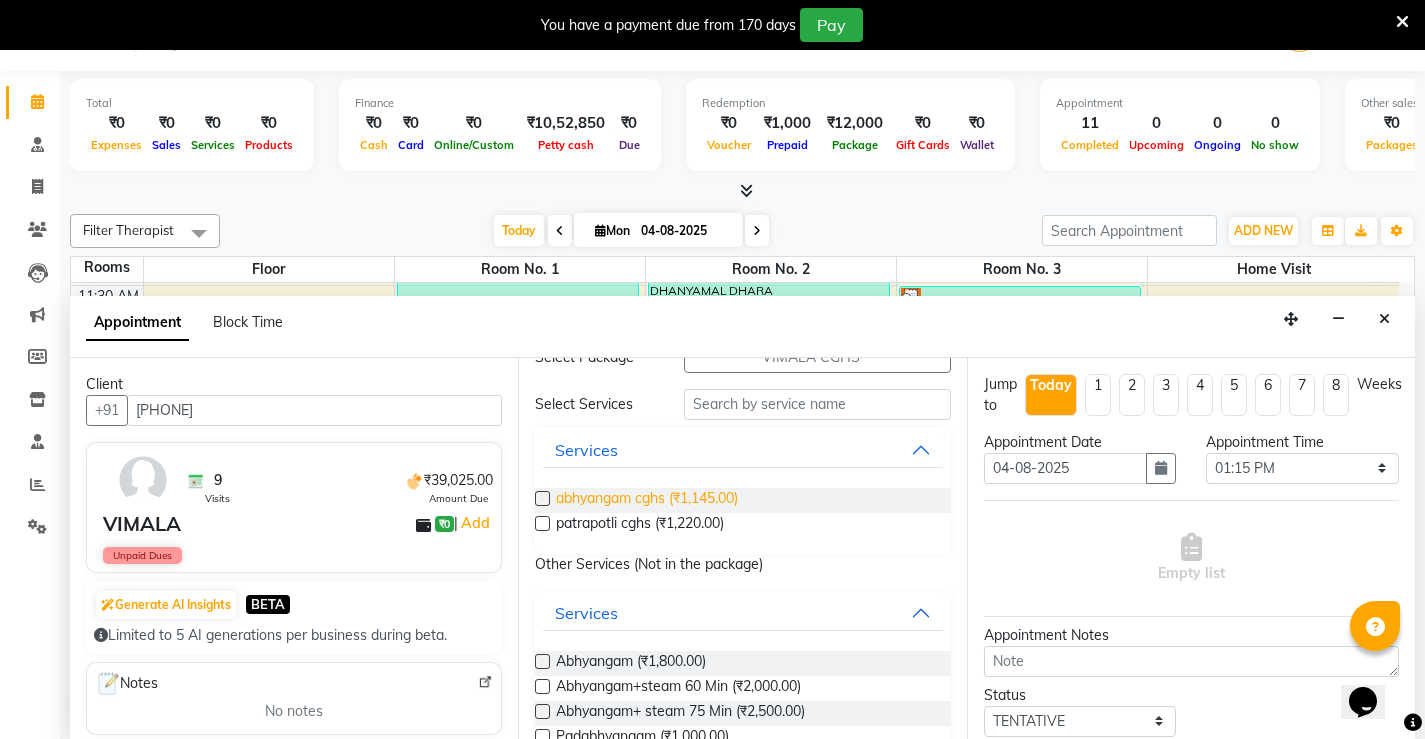 click on "abhyangam cghs (₹1,145.00)" at bounding box center [647, 500] 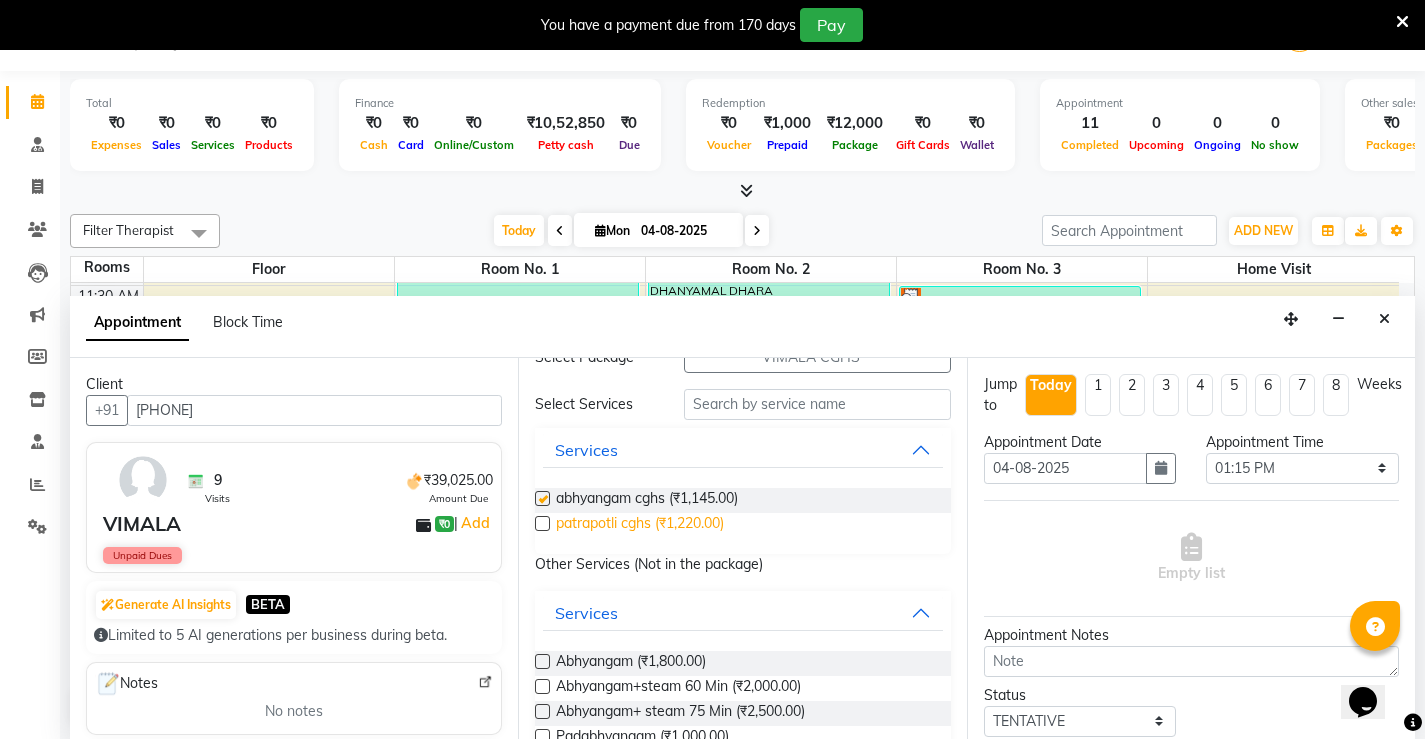 checkbox on "false" 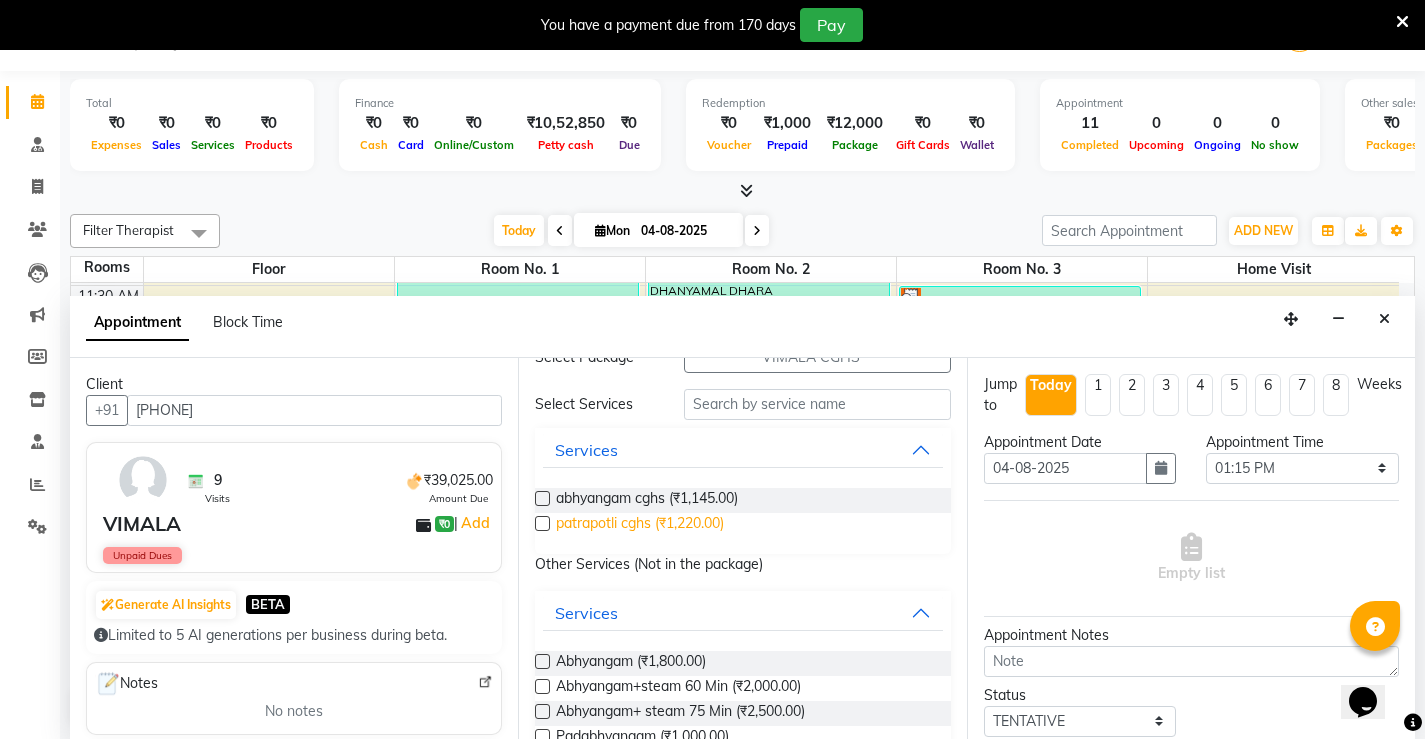 select on "2652" 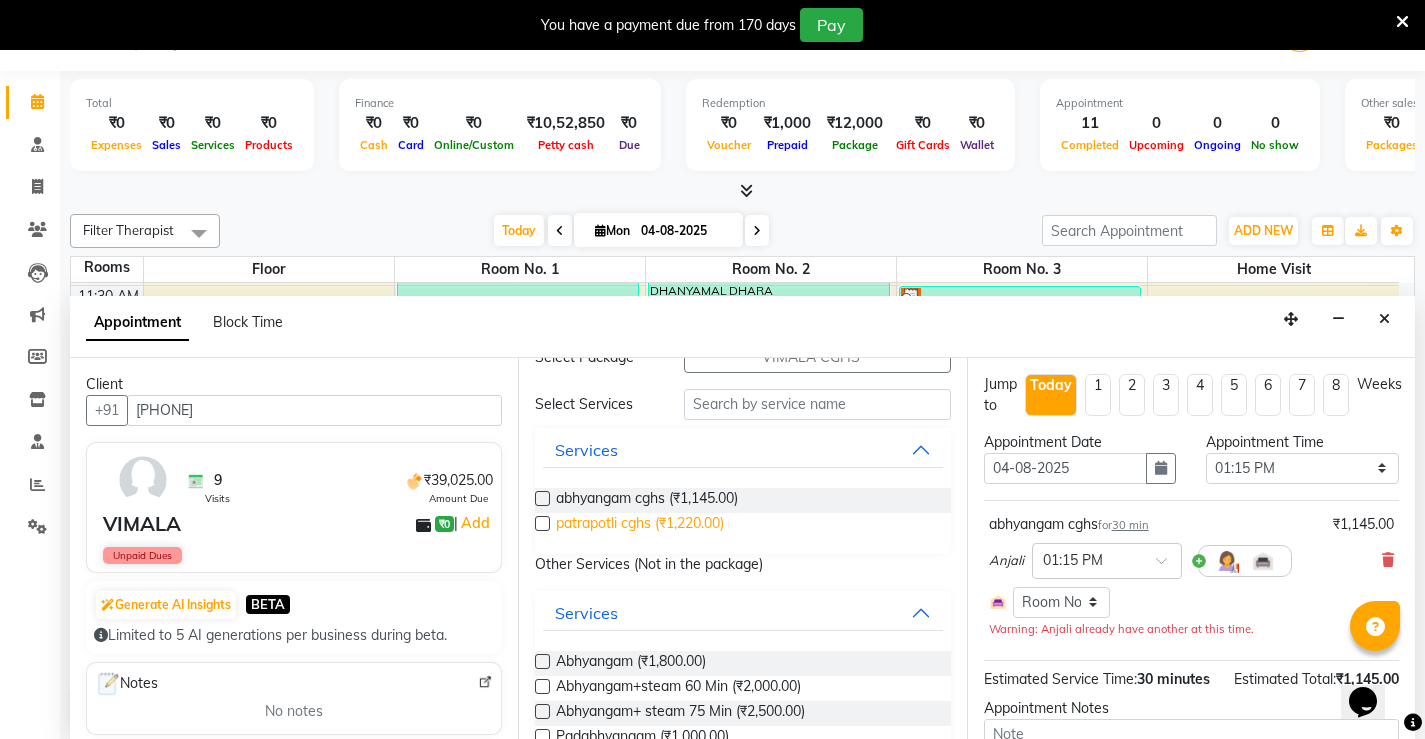 click on "patrapotli cghs (₹1,220.00)" at bounding box center [640, 525] 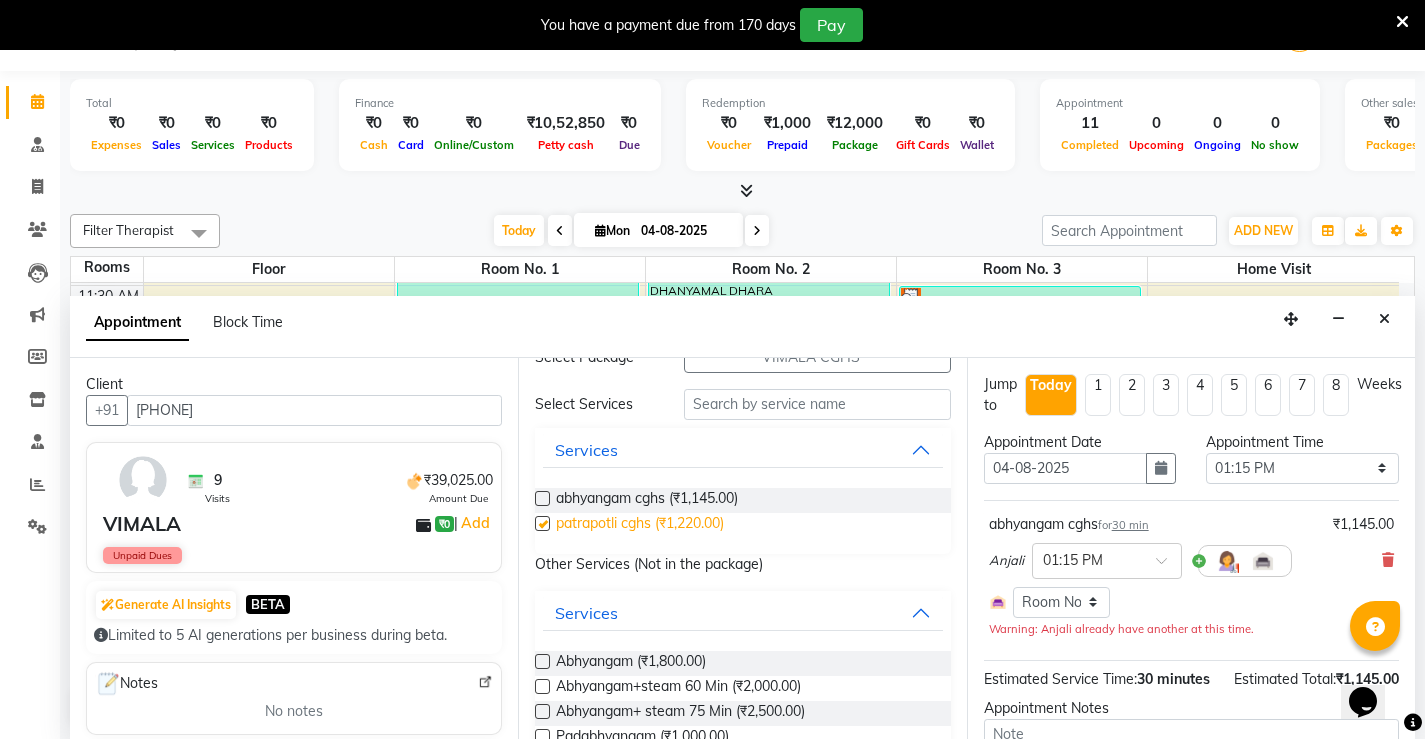 checkbox on "true" 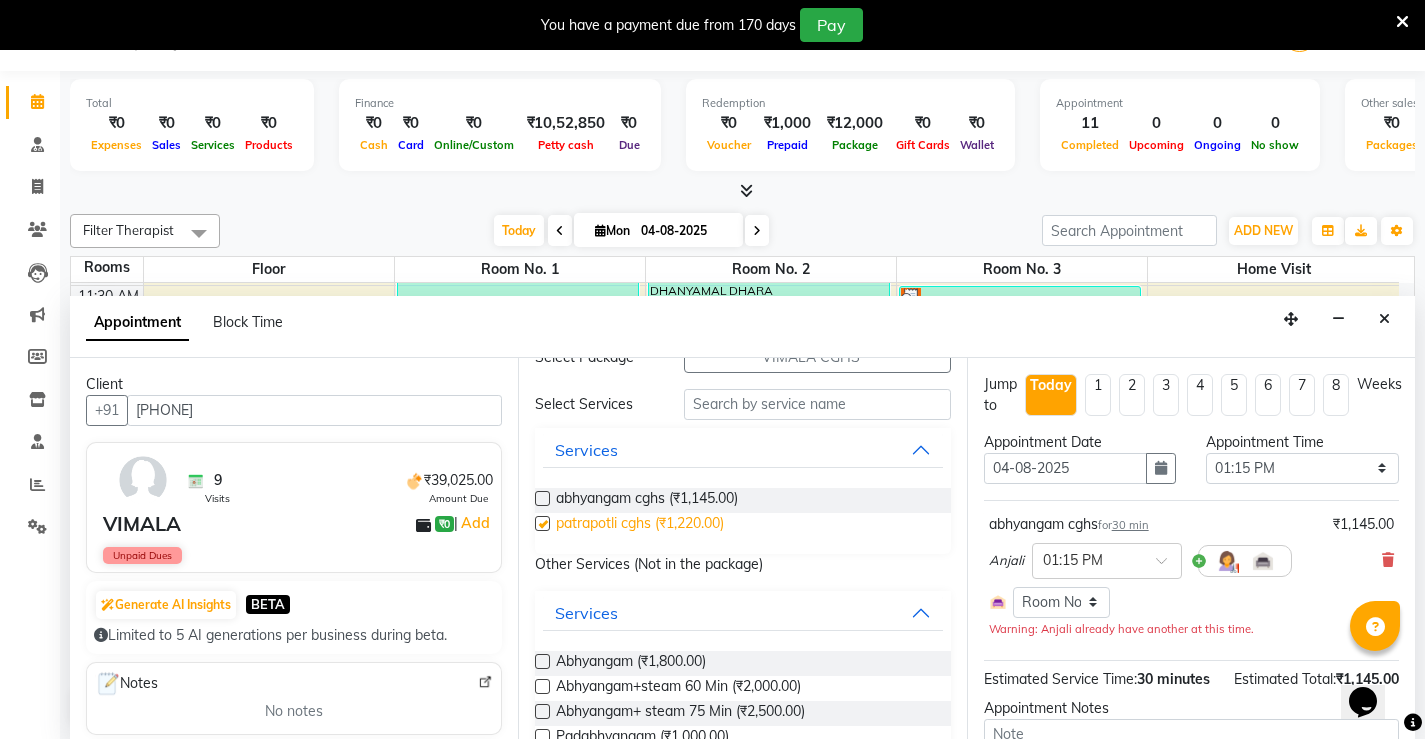select on "2652" 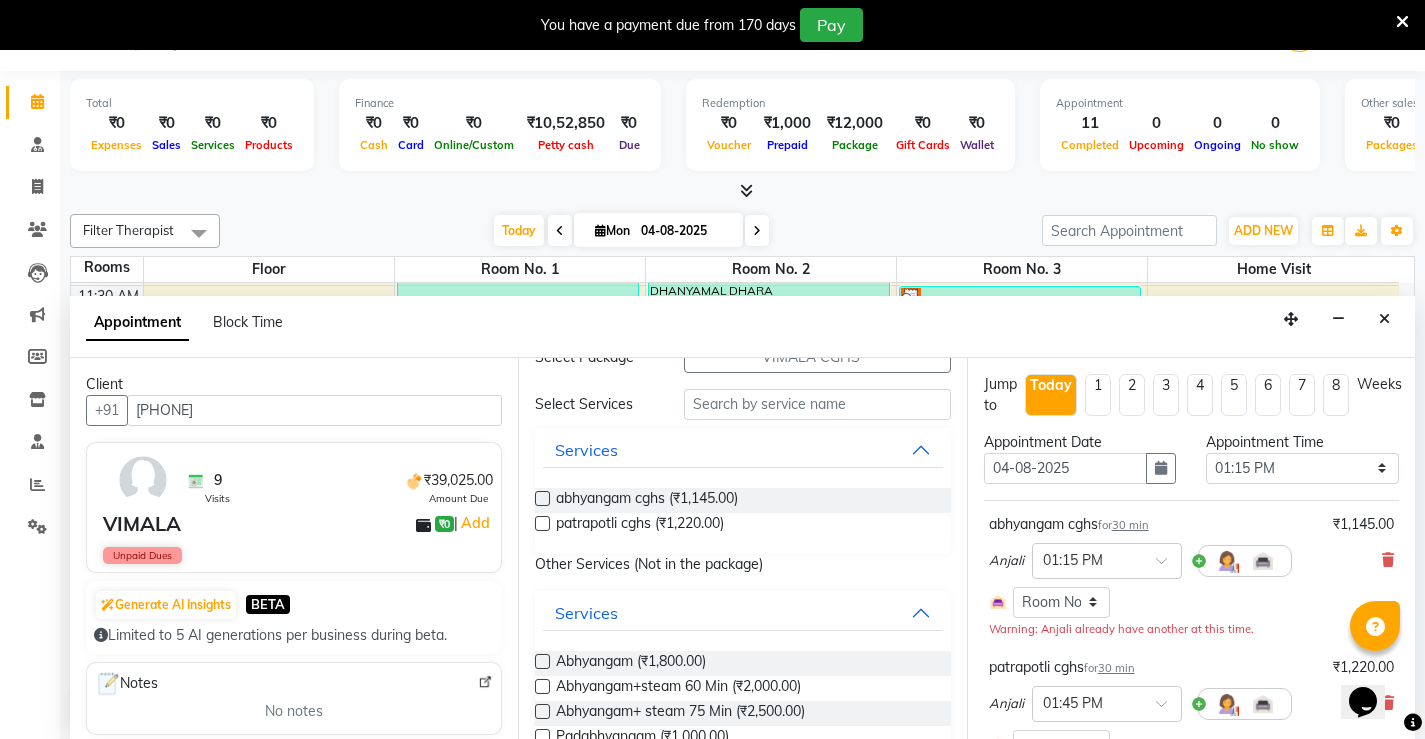 checkbox on "false" 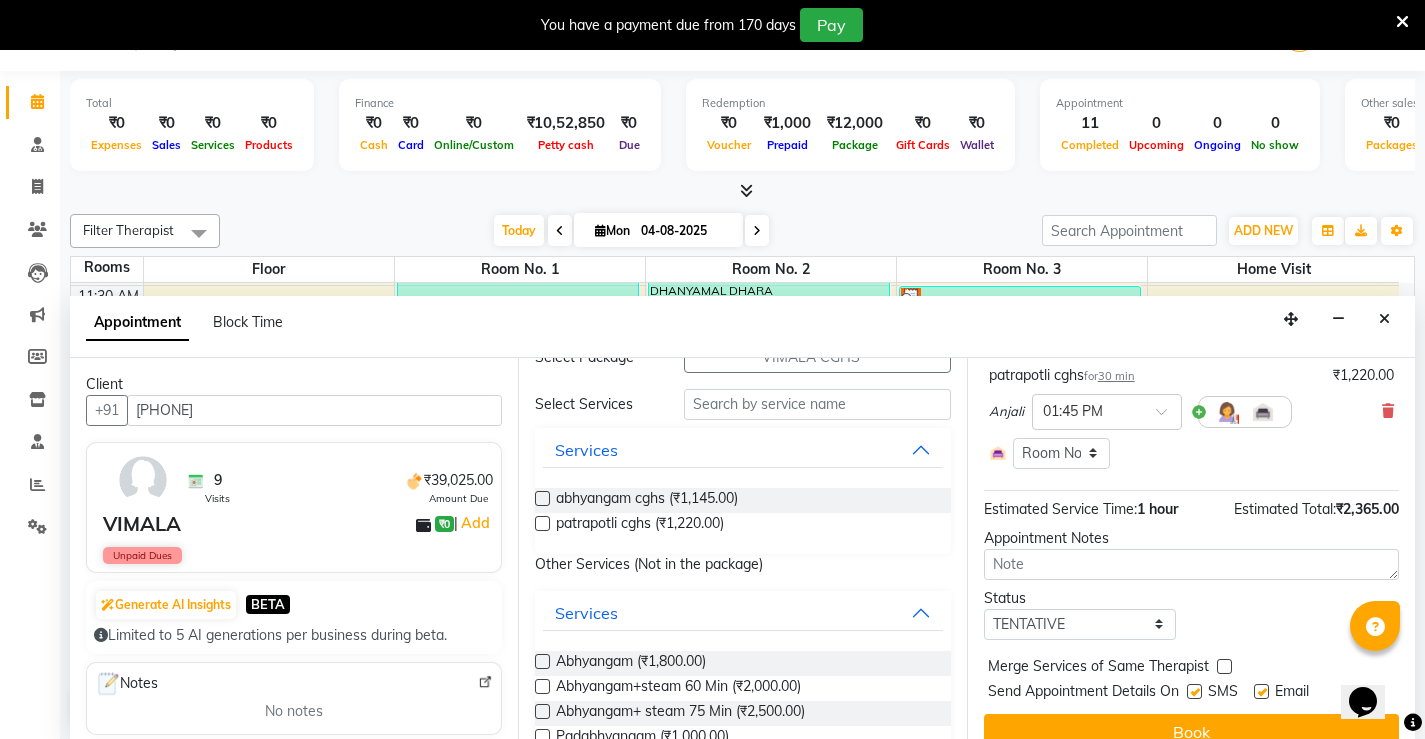 scroll, scrollTop: 300, scrollLeft: 0, axis: vertical 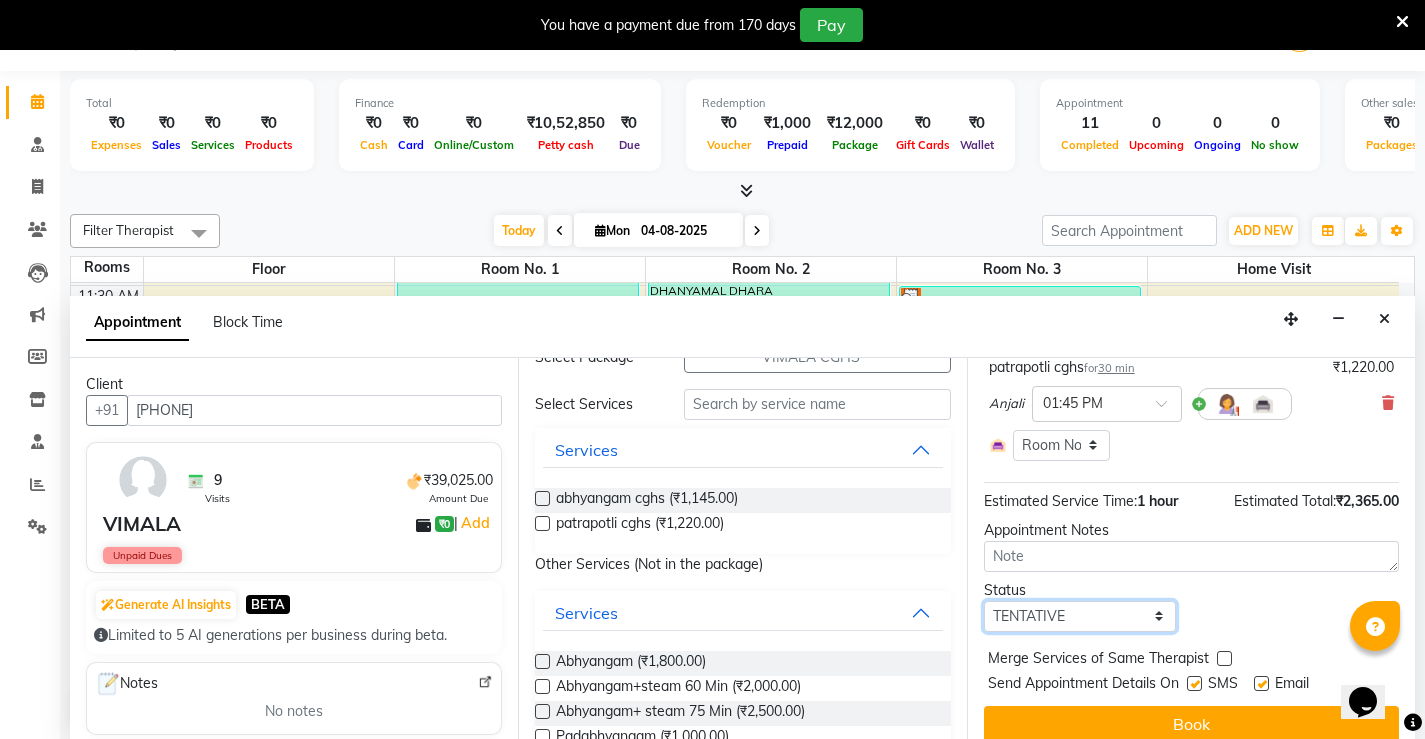 click on "Select TENTATIVE CONFIRM CHECK-IN UPCOMING" at bounding box center [1080, 616] 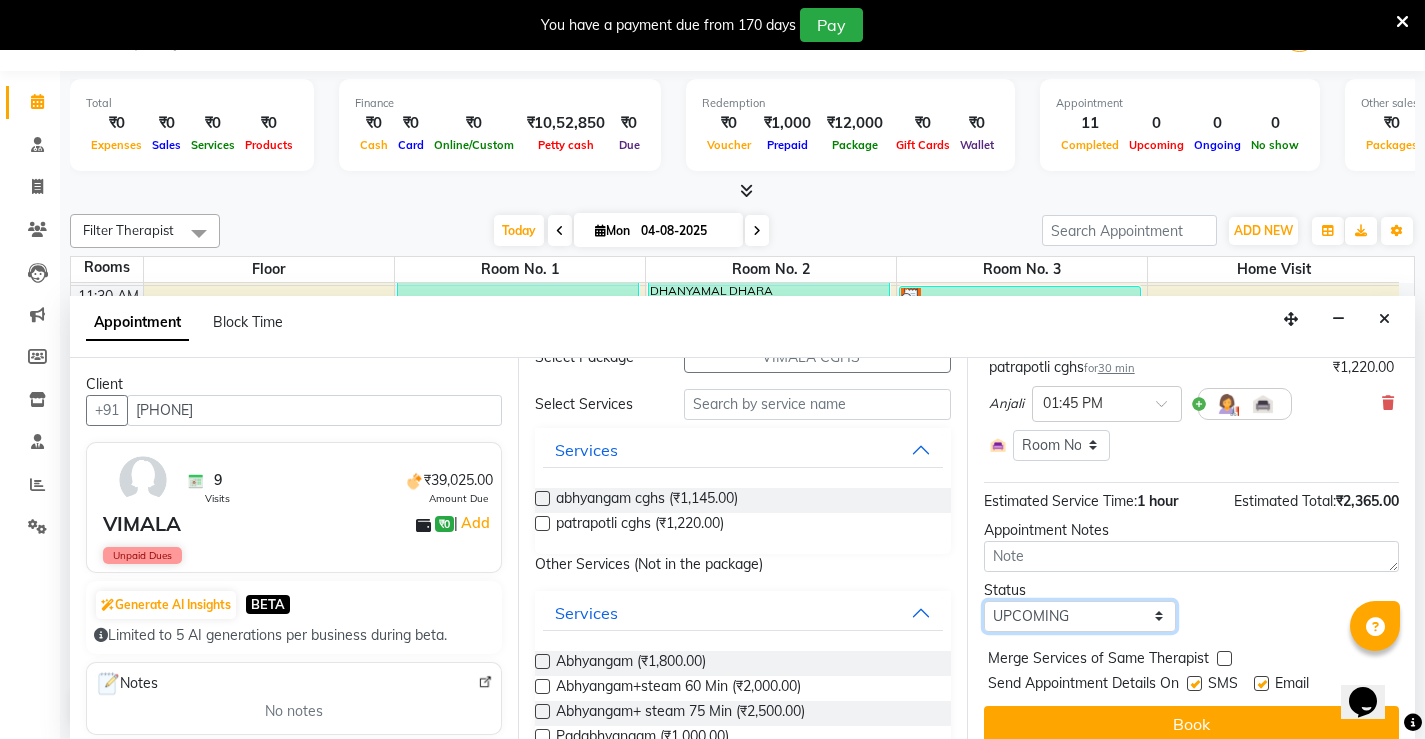 click on "Select TENTATIVE CONFIRM CHECK-IN UPCOMING" at bounding box center [1080, 616] 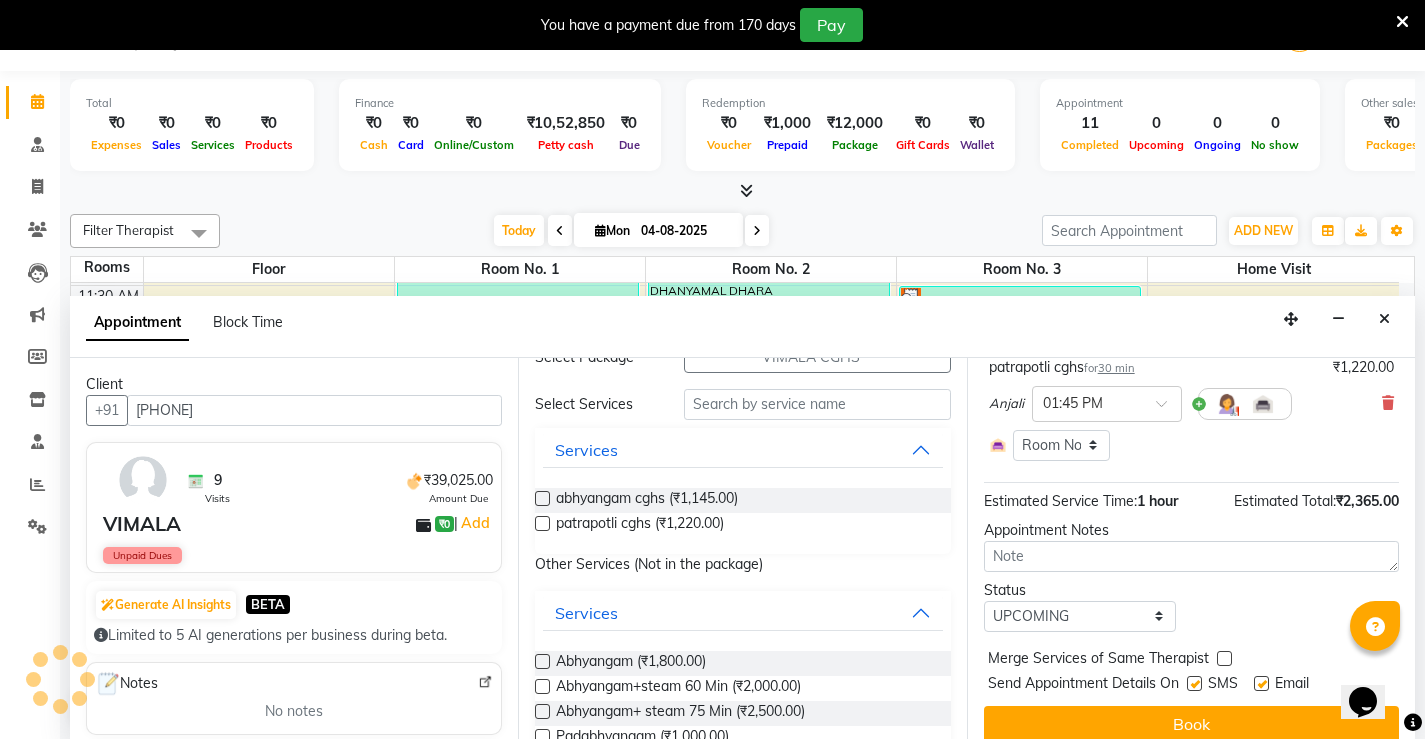 click at bounding box center (1194, 683) 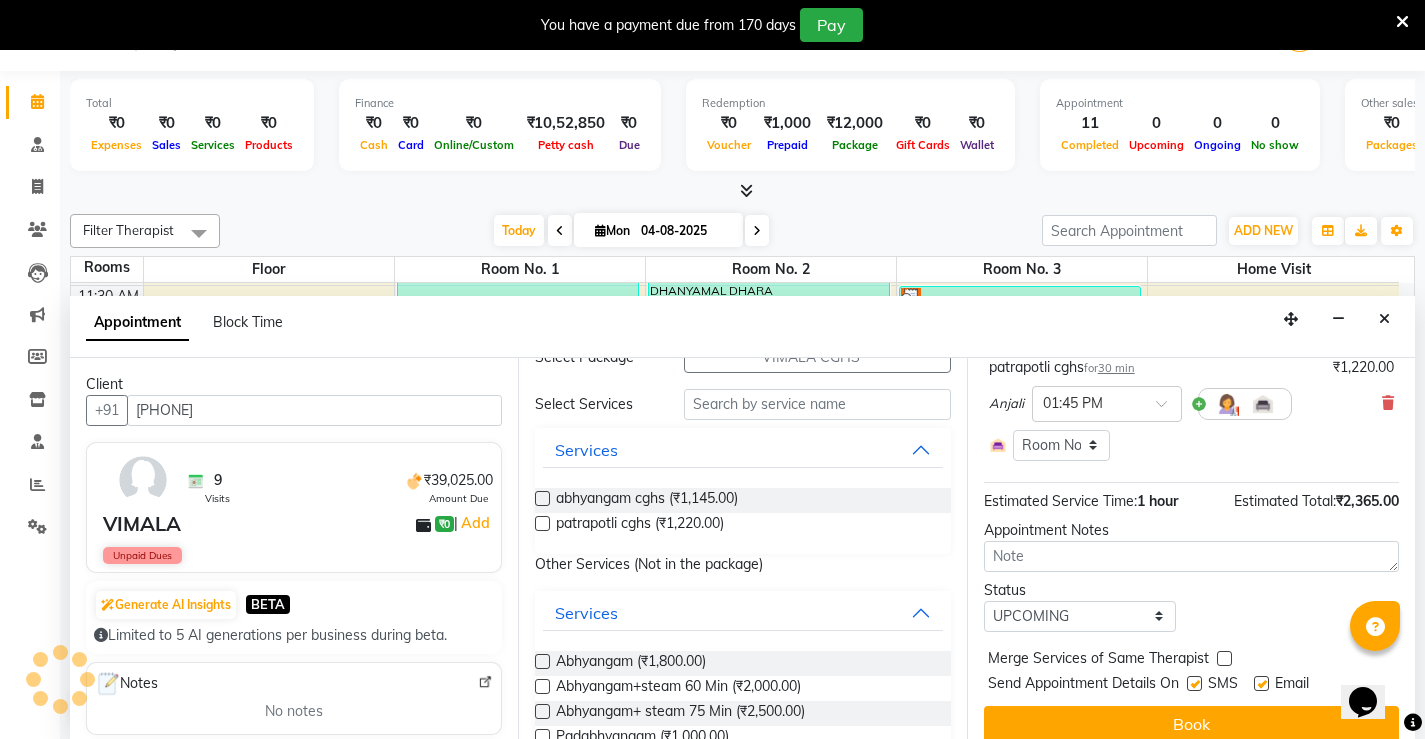 click at bounding box center [1193, 685] 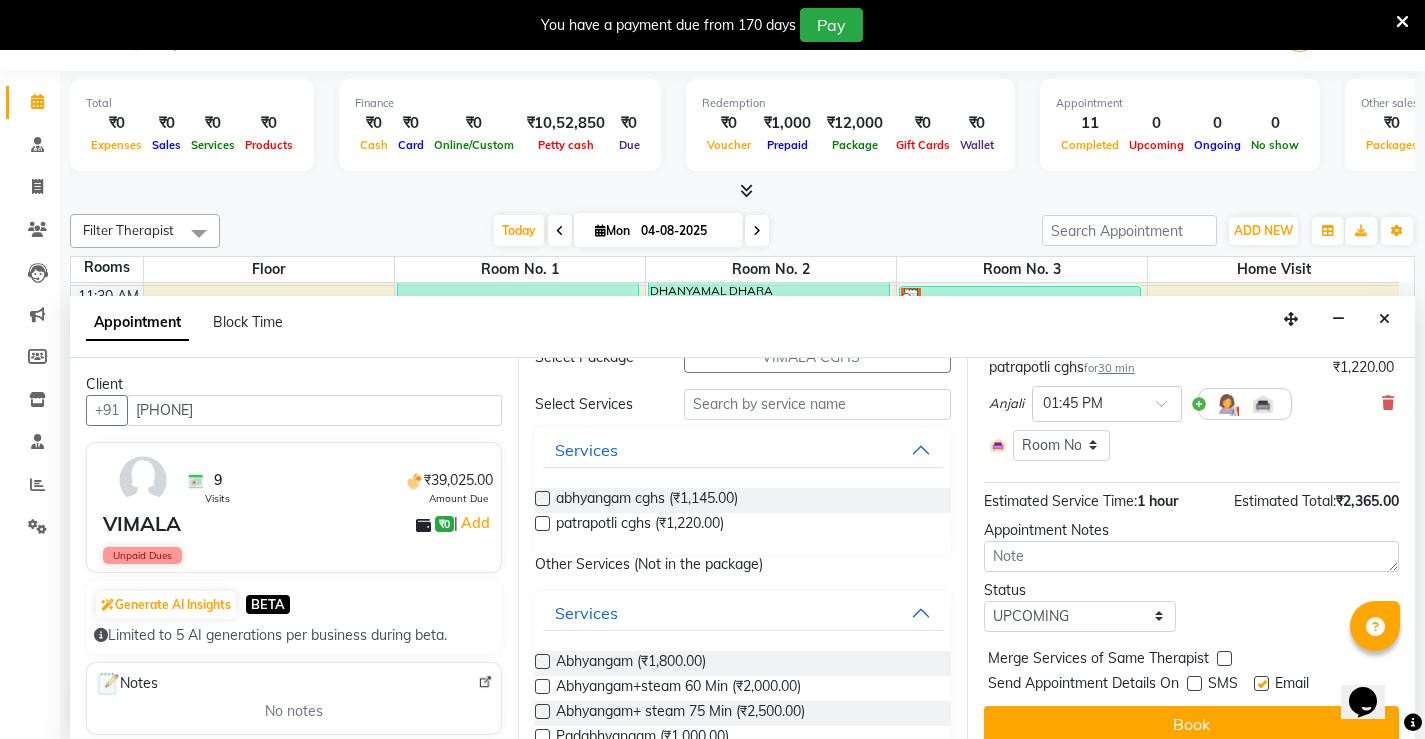 click at bounding box center (1261, 683) 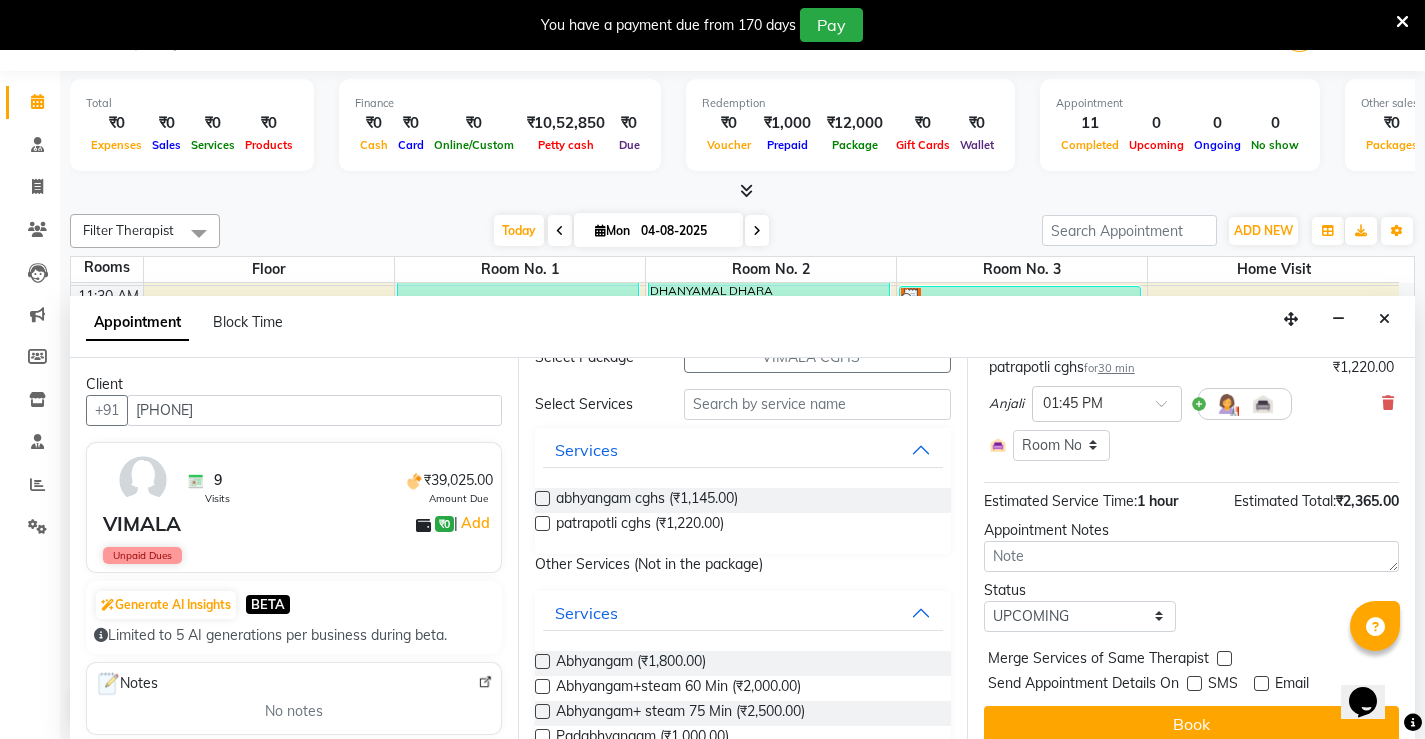 click on "Book" at bounding box center [1191, 724] 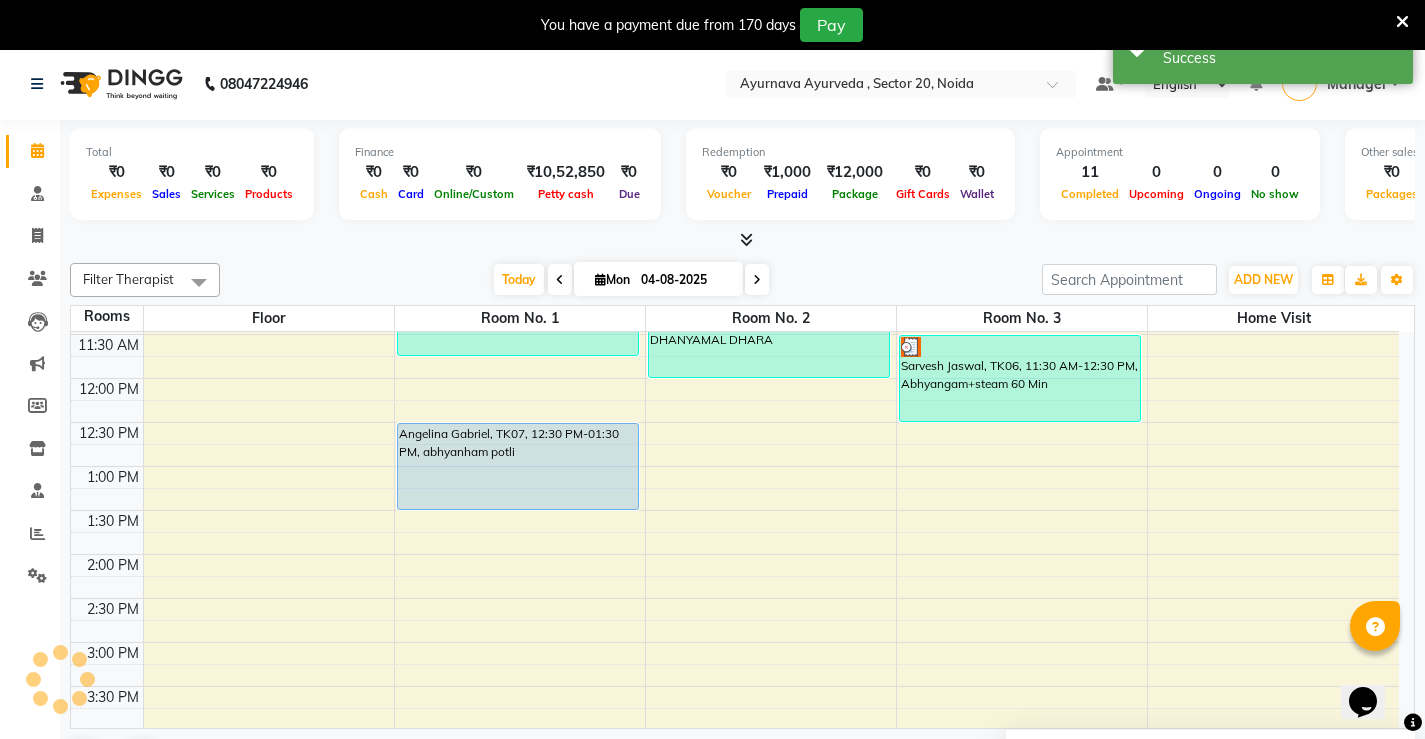 scroll, scrollTop: 0, scrollLeft: 0, axis: both 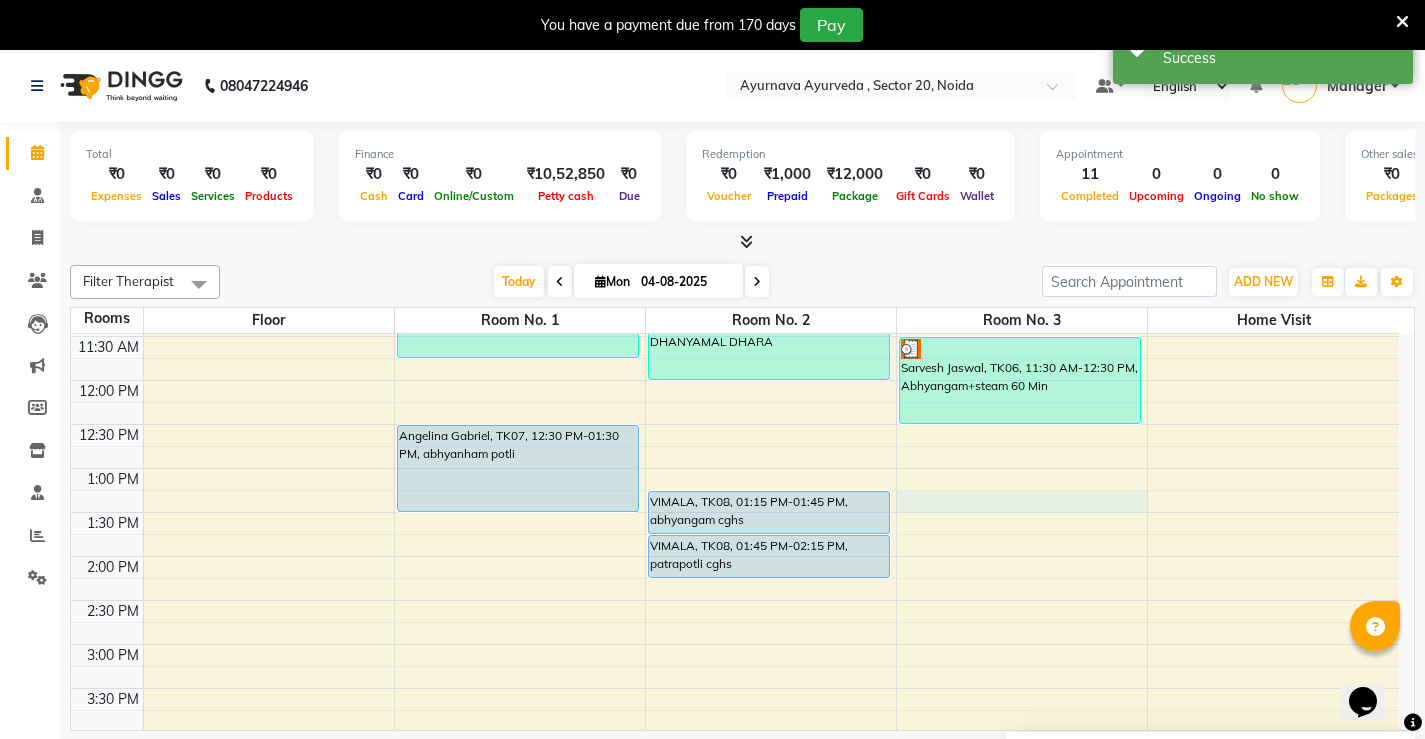 click on "7:00 AM 7:30 AM 8:00 AM 8:30 AM 9:00 AM 9:30 AM 10:00 AM 10:30 AM 11:00 AM 11:30 AM 12:00 PM 12:30 PM 1:00 PM 1:30 PM 2:00 PM 2:30 PM 3:00 PM 3:30 PM 4:00 PM 4:30 PM 5:00 PM 5:30 PM 6:00 PM 6:30 PM 7:00 PM 7:30 PM 8:00 PM 8:30 PM     Arvind kumar maurya, TK01, 08:00 AM-09:00 AM, Abhyangam+steam 60 Min     Arvind kumar maurya, TK01, 09:00 AM-09:40 AM, Nasyam     Jagdeeshan Nair, TK04, 10:30 AM-11:45 AM, Abhyangam+ steam 75 Min    Angelina Gabriel, TK07, 12:30 PM-01:30 PM, abhyanham potli     SAYAD MARSOOK, TK02, 08:30 AM-09:00 AM, Pichu(small)     SAYAD MARSOOK, TK02, 09:00 AM-09:45 AM, local abhyangam potli     Monika Bhatt, TK05, 11:00 AM-12:00 PM, DHANYAMAL DHARA    VIMALA, TK08, 01:15 PM-01:45 PM, abhyangam cghs    VIMALA, TK08, 01:45 PM-02:15 PM, patrapotli cghs     Gurmeet Singh, TK03, 09:00 AM-09:45 AM, Abhyangam     Gurmeet Singh, TK03, 09:45 AM-10:00 AM, Lepam     Gurmeet Singh, TK03, 10:00 AM-10:45 AM, Local Potli     Gurmeet Singh, TK03, 10:45 AM-11:00 AM, Matravasti" at bounding box center (735, 556) 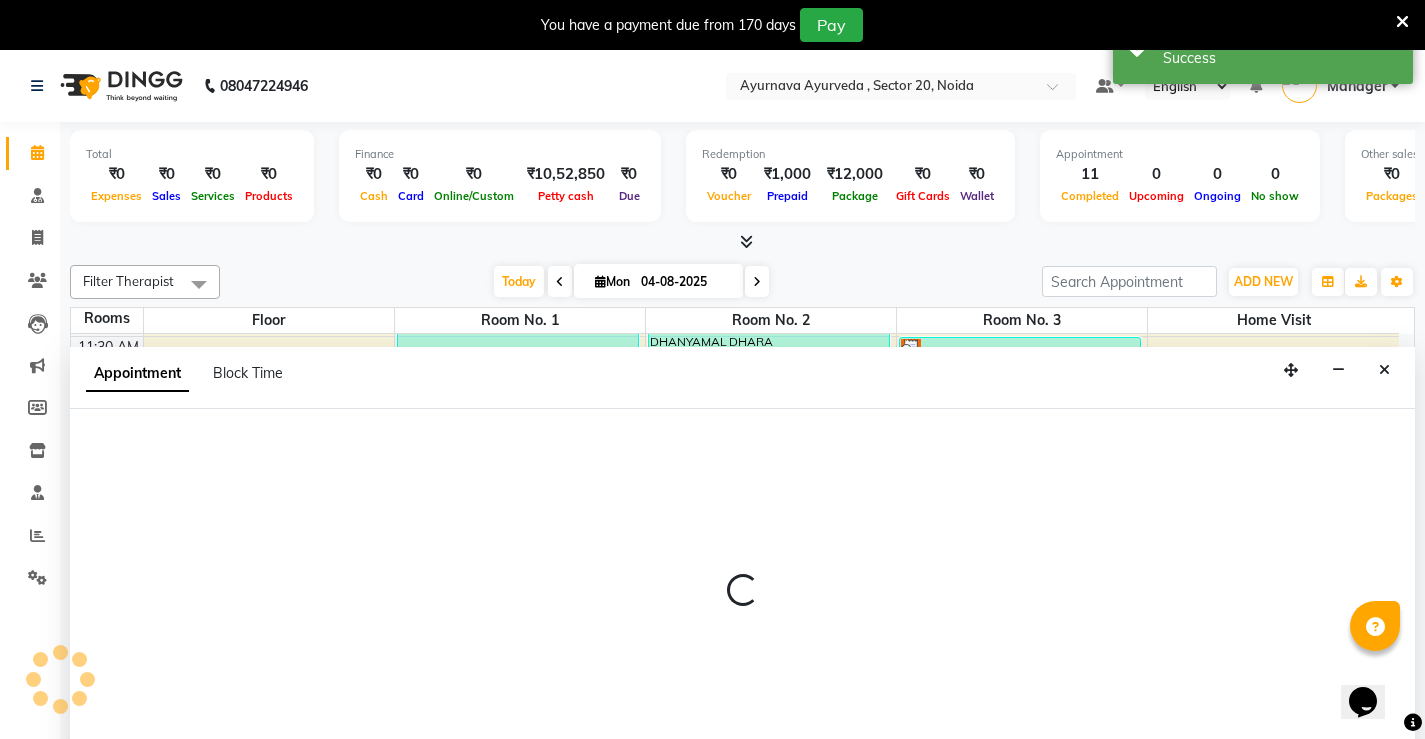scroll, scrollTop: 51, scrollLeft: 0, axis: vertical 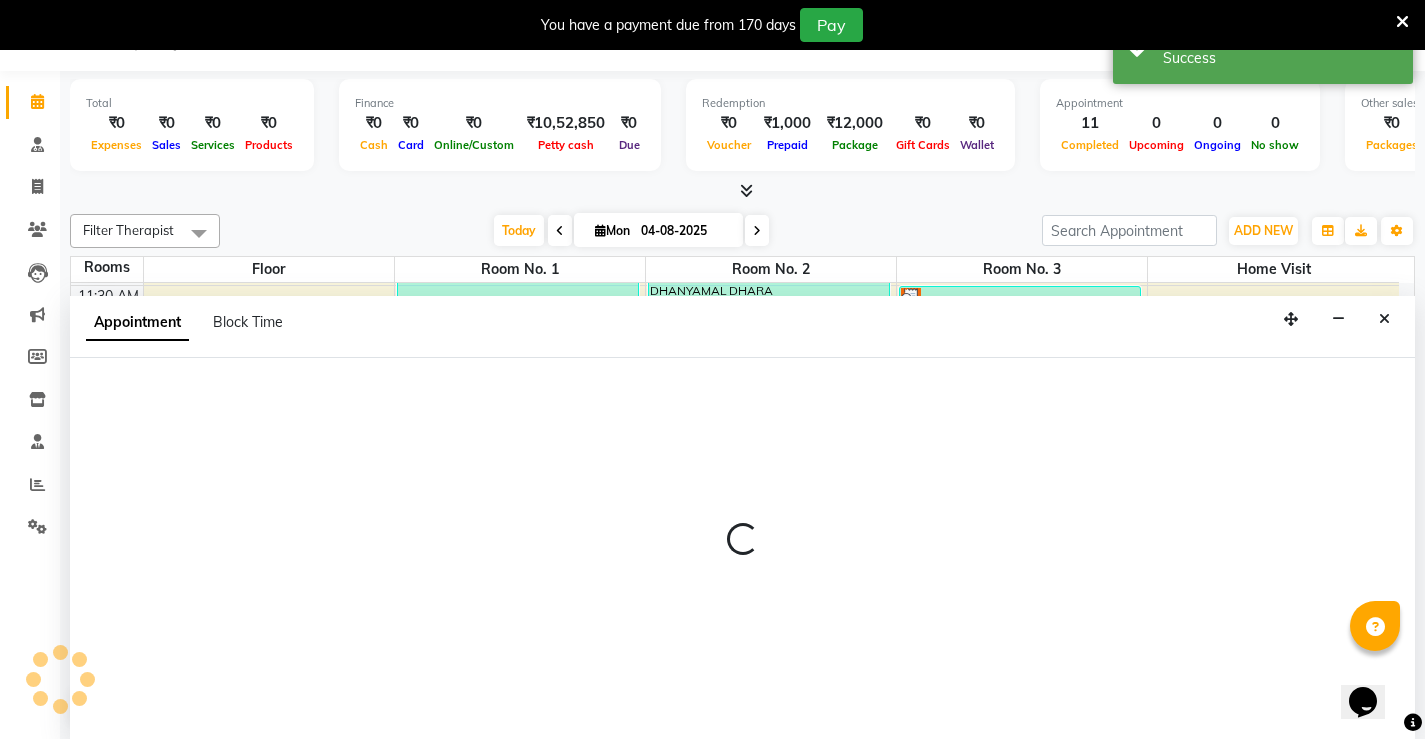 select on "795" 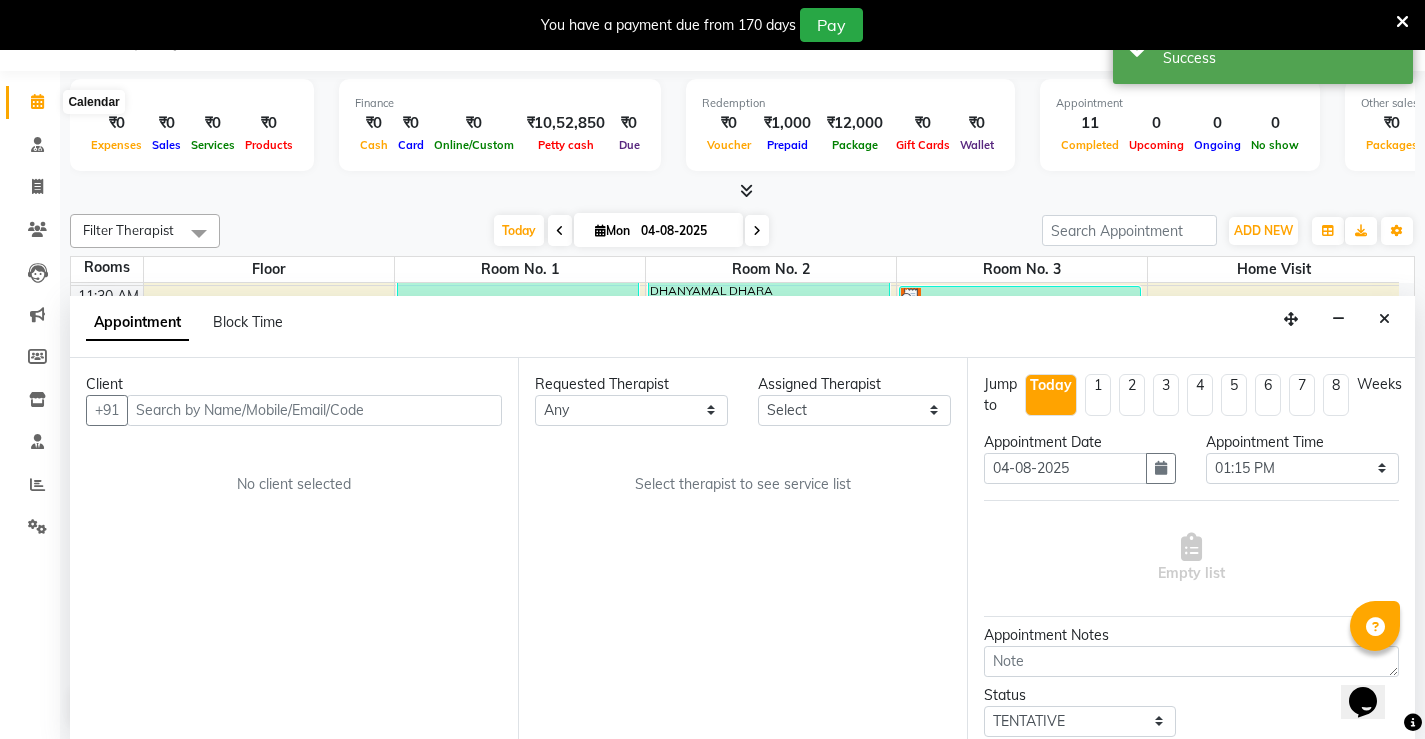 click 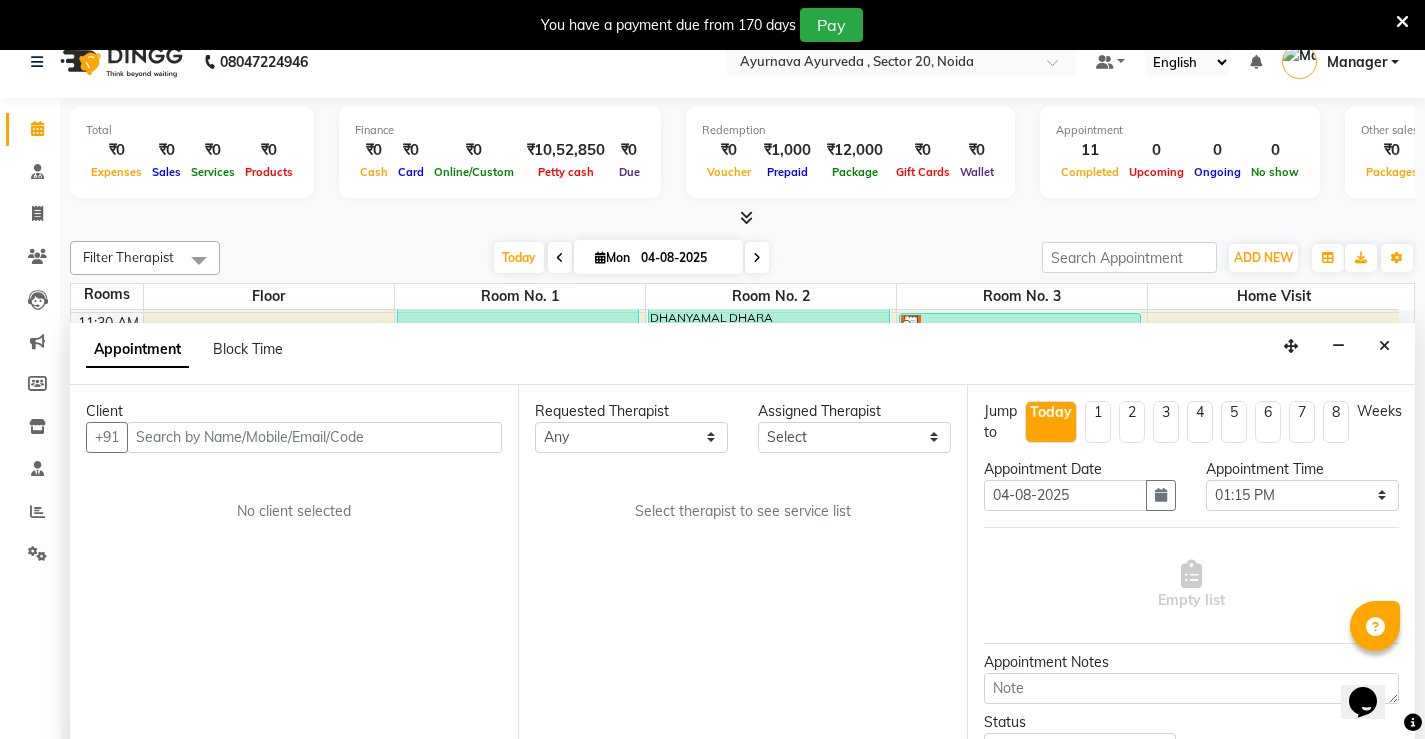 scroll, scrollTop: 0, scrollLeft: 0, axis: both 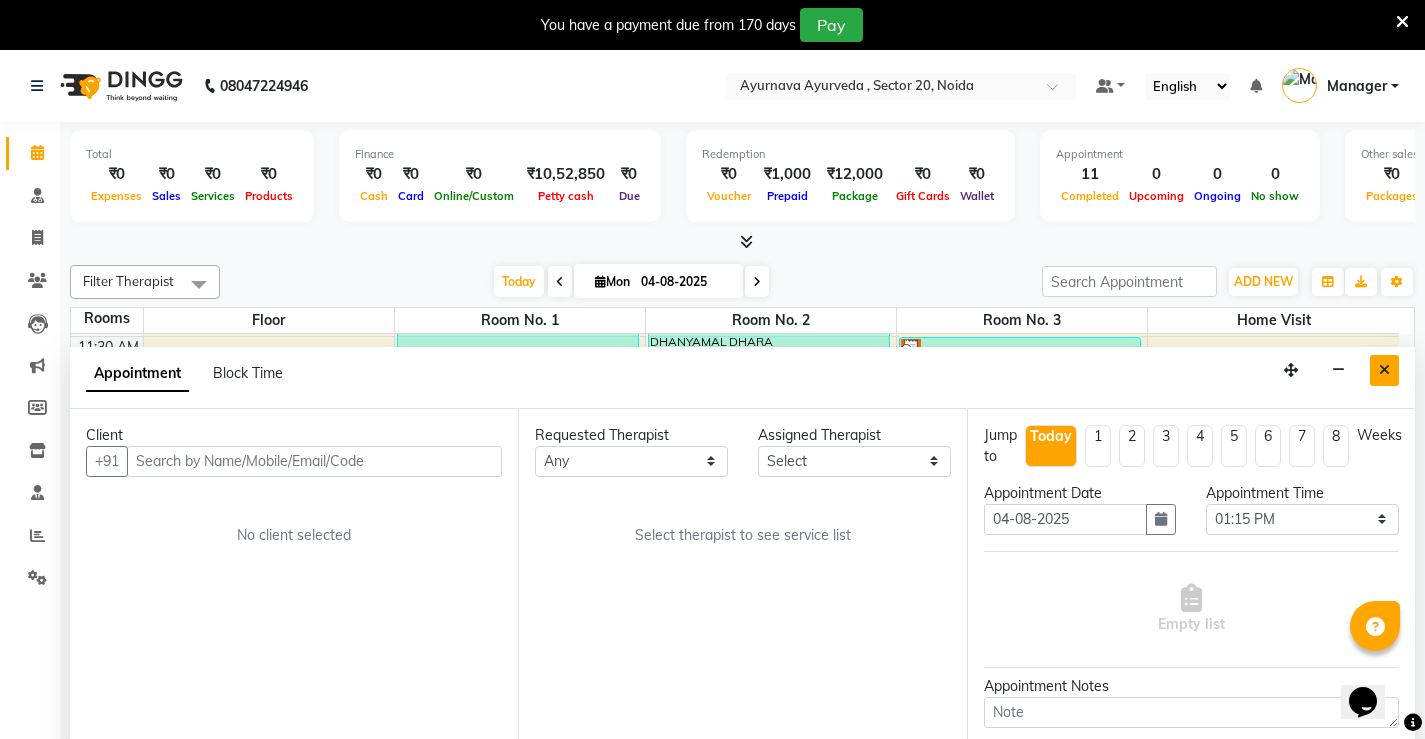 click at bounding box center (1384, 370) 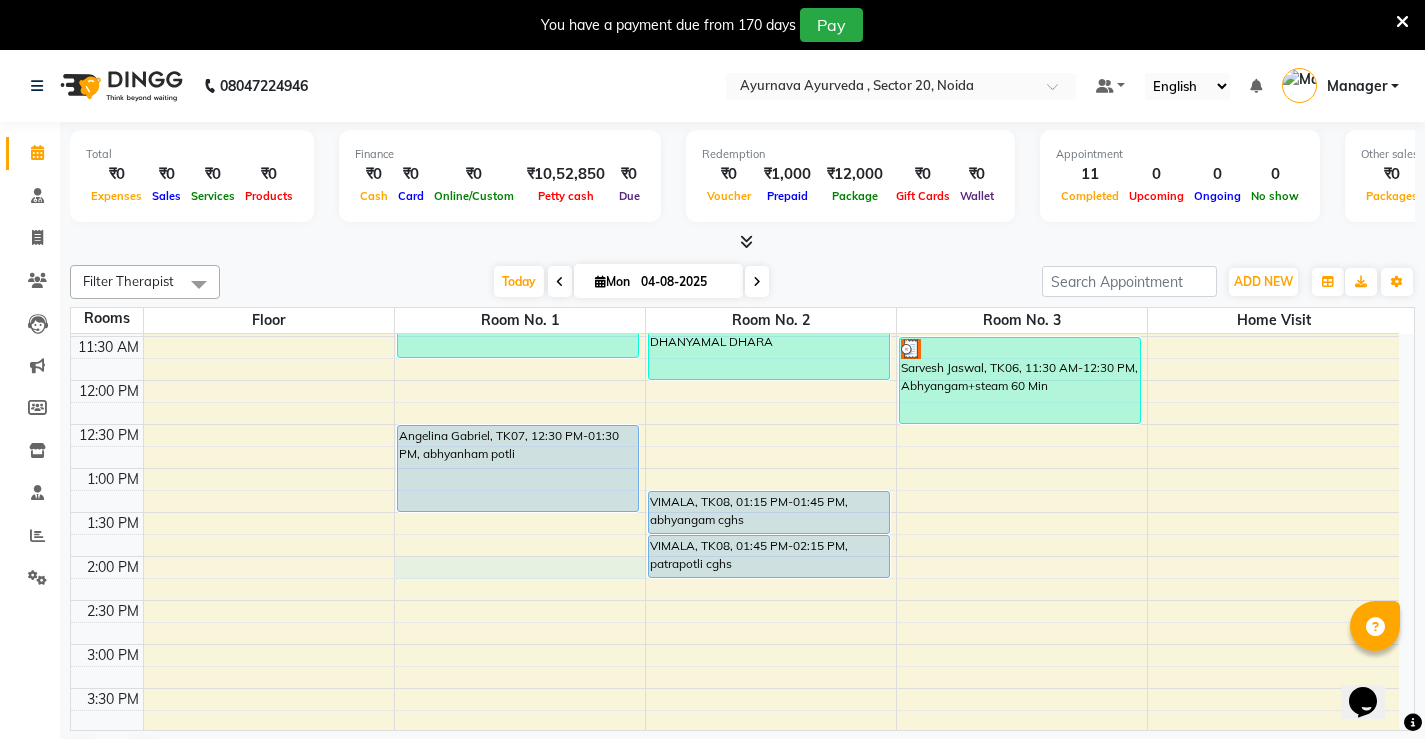 click on "7:00 AM 7:30 AM 8:00 AM 8:30 AM 9:00 AM 9:30 AM 10:00 AM 10:30 AM 11:00 AM 11:30 AM 12:00 PM 12:30 PM 1:00 PM 1:30 PM 2:00 PM 2:30 PM 3:00 PM 3:30 PM 4:00 PM 4:30 PM 5:00 PM 5:30 PM 6:00 PM 6:30 PM 7:00 PM 7:30 PM 8:00 PM 8:30 PM     Arvind kumar maurya, TK01, 08:00 AM-09:00 AM, Abhyangam+steam 60 Min     Arvind kumar maurya, TK01, 09:00 AM-09:40 AM, Nasyam     Jagdeeshan Nair, TK04, 10:30 AM-11:45 AM, Abhyangam+ steam 75 Min    Angelina Gabriel, TK07, 12:30 PM-01:30 PM, abhyanham potli     SAYAD MARSOOK, TK02, 08:30 AM-09:00 AM, Pichu(small)     SAYAD MARSOOK, TK02, 09:00 AM-09:45 AM, local abhyangam potli     Monika Bhatt, TK05, 11:00 AM-12:00 PM, DHANYAMAL DHARA    VIMALA, TK08, 01:15 PM-01:45 PM, abhyangam cghs    VIMALA, TK08, 01:45 PM-02:15 PM, patrapotli cghs     Gurmeet Singh, TK03, 09:00 AM-09:45 AM, Abhyangam     Gurmeet Singh, TK03, 09:45 AM-10:00 AM, Lepam     Gurmeet Singh, TK03, 10:00 AM-10:45 AM, Local Potli     Gurmeet Singh, TK03, 10:45 AM-11:00 AM, Matravasti" at bounding box center [735, 556] 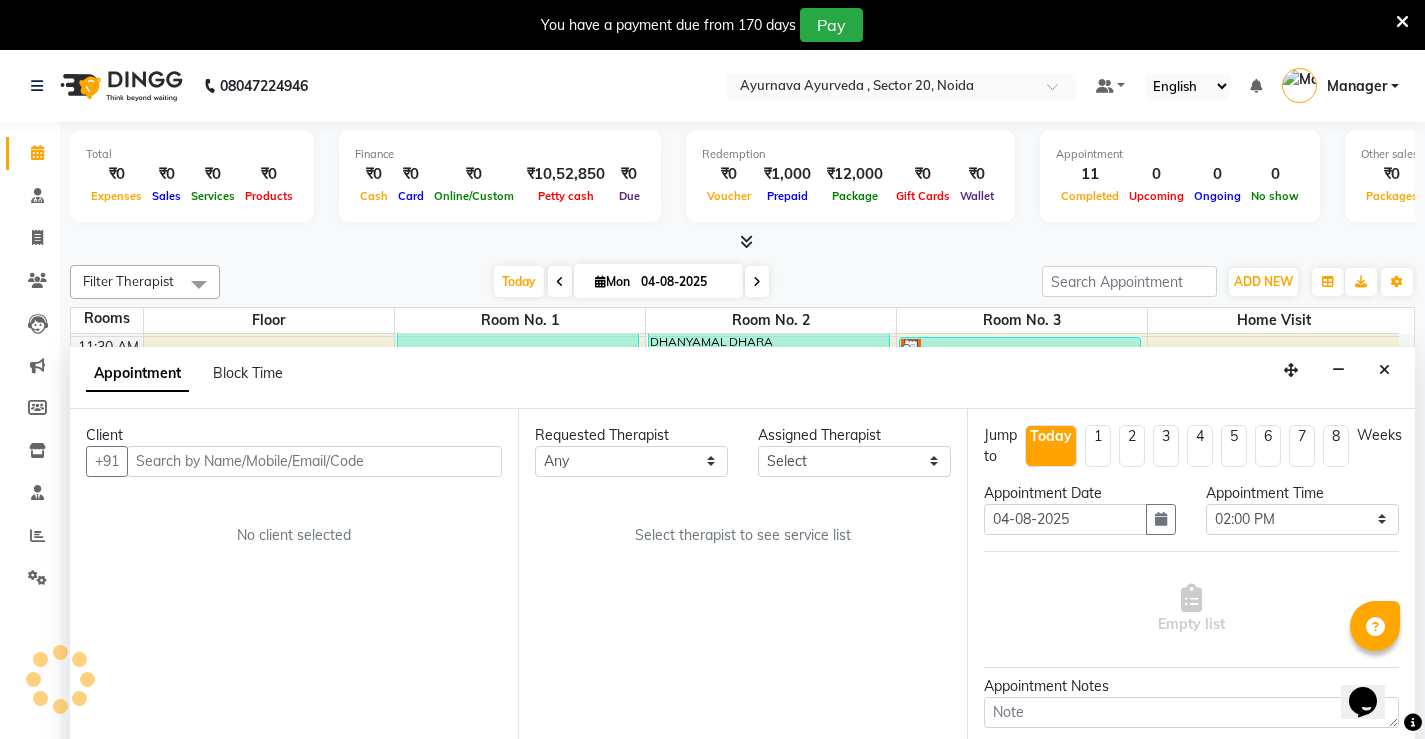 scroll, scrollTop: 51, scrollLeft: 0, axis: vertical 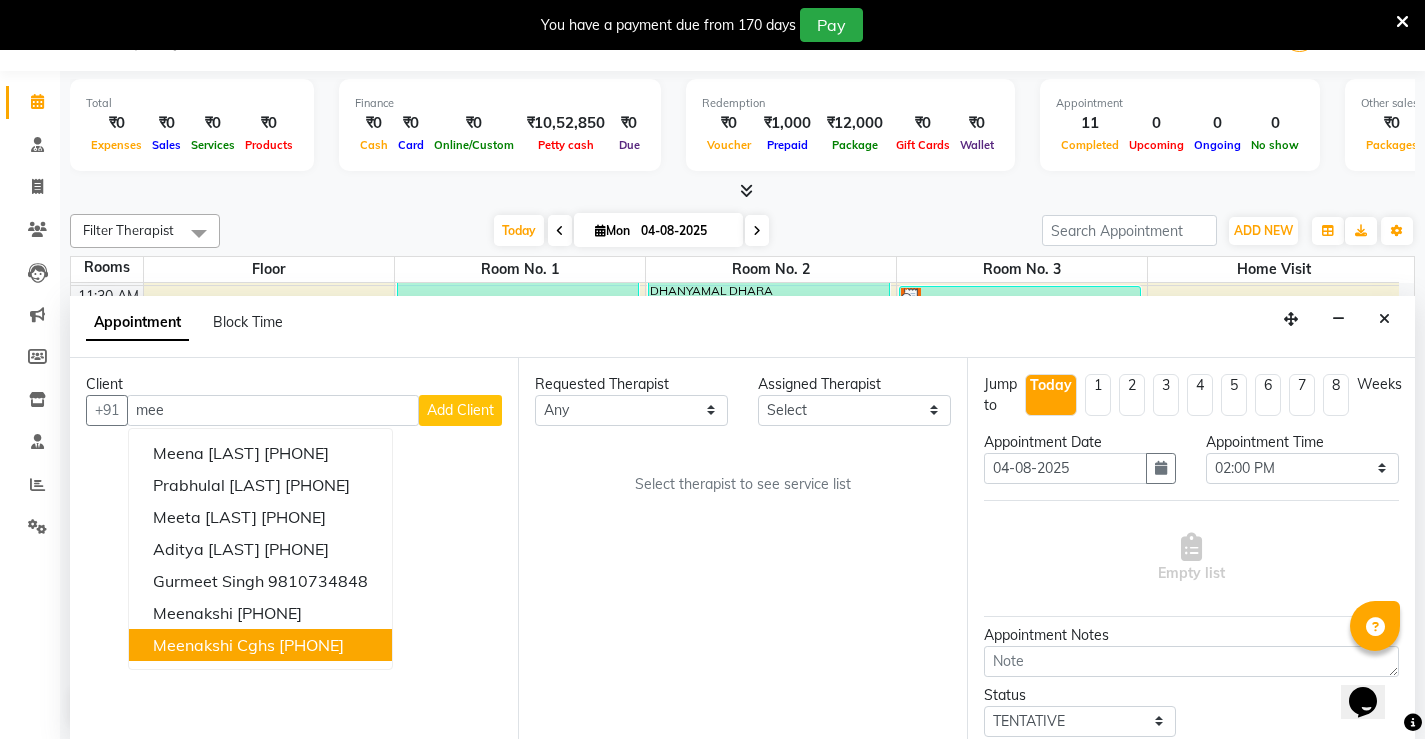 click on "[PHONE]" at bounding box center [311, 645] 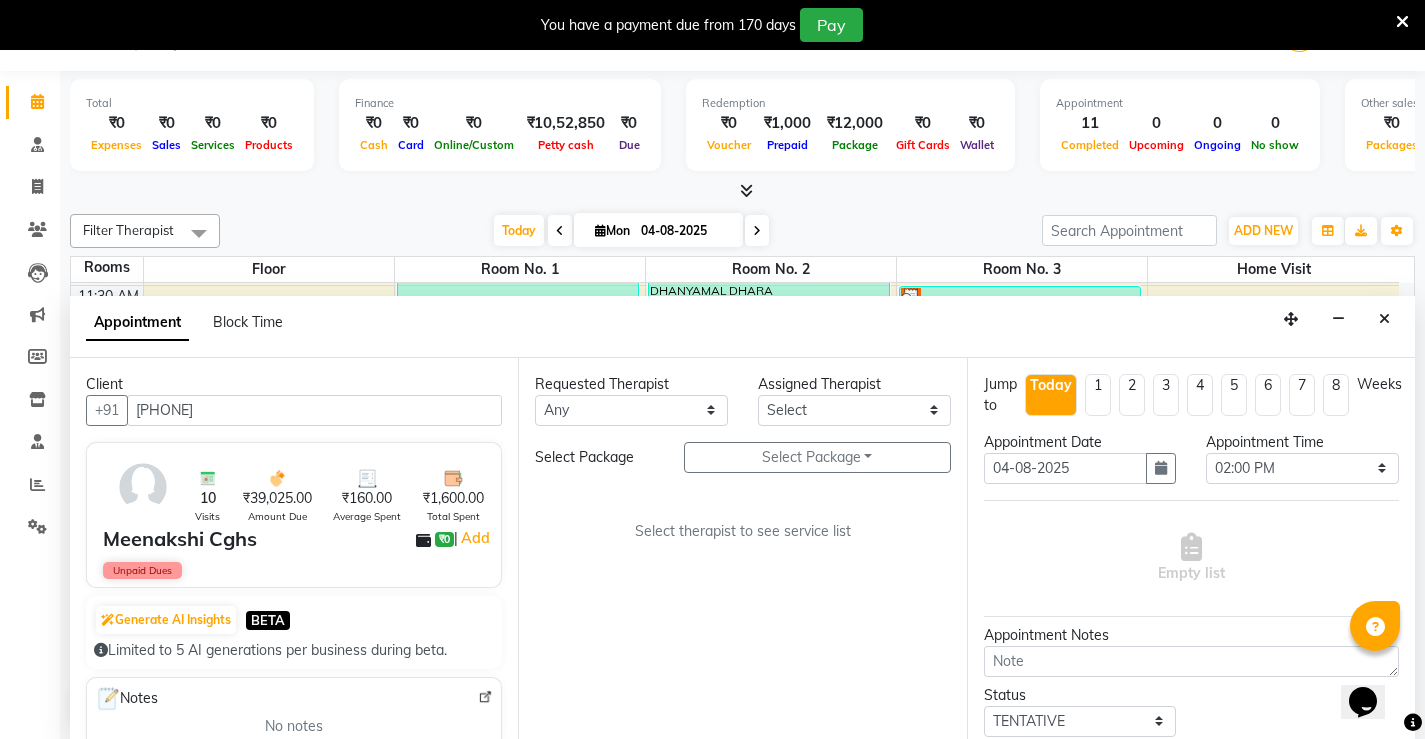 type on "[PHONE]" 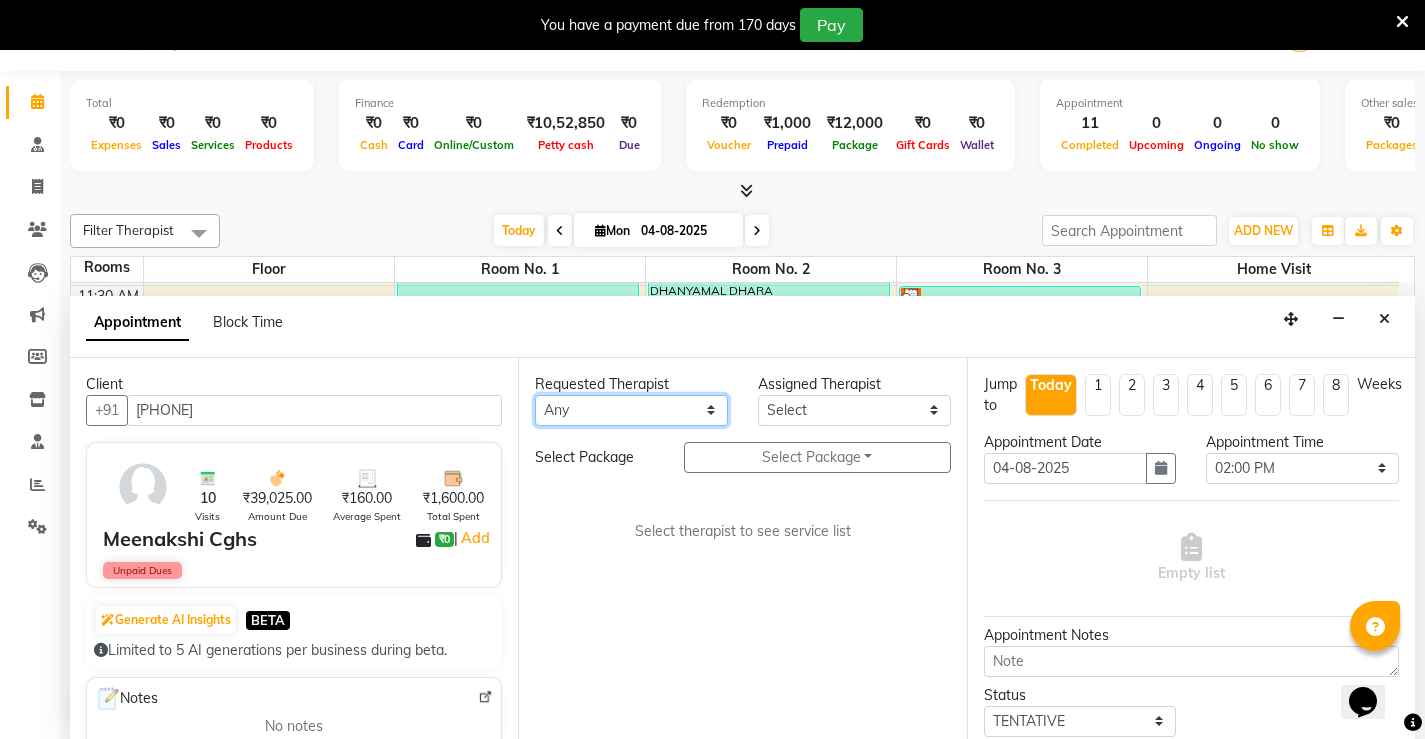 click on "Any Anjali ASHMITA Dileep Dr Arathy S Dr Reshma Dr. Sajna Inderpal Jeevan Jishnu Kavya Manoj Mithun Nikhila Nithin Radhul Reghu Timsy Kaur Sodhi Varsha" at bounding box center [631, 410] 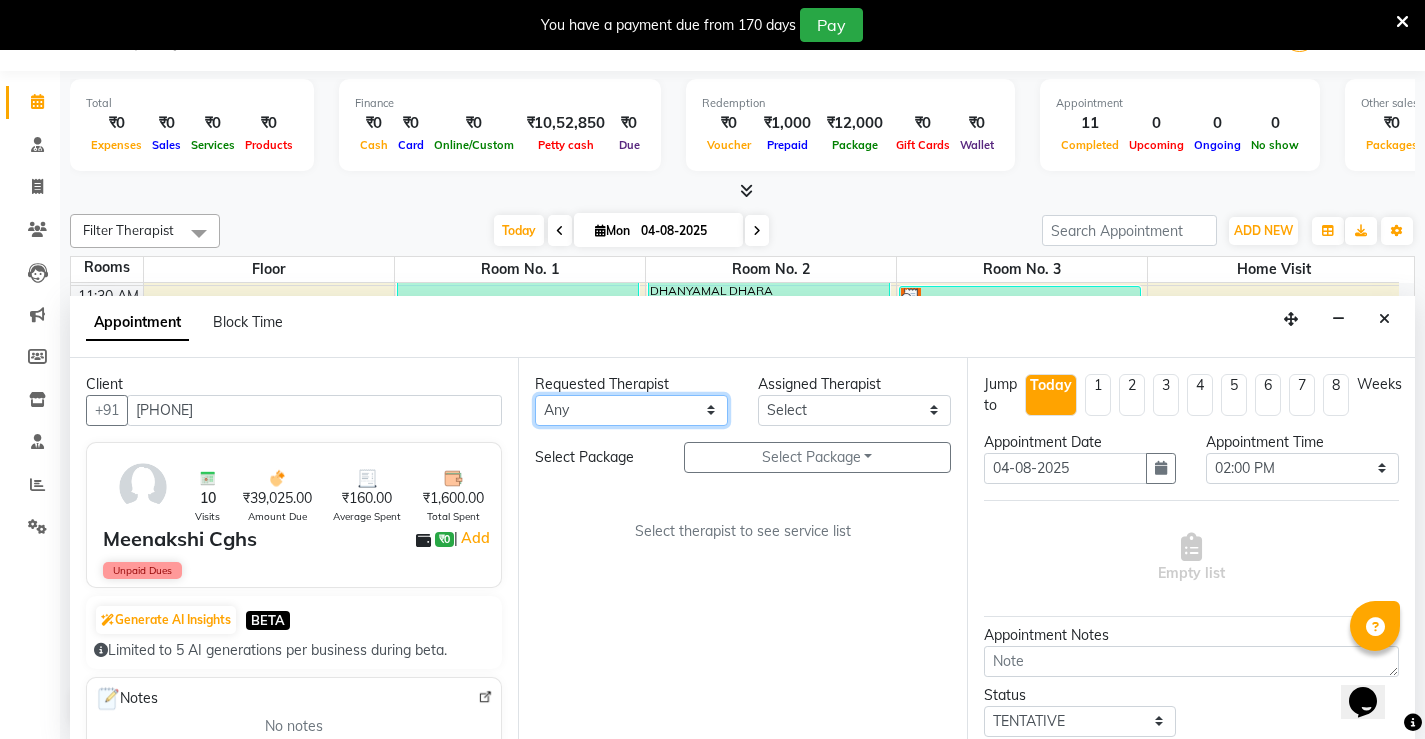select on "83763" 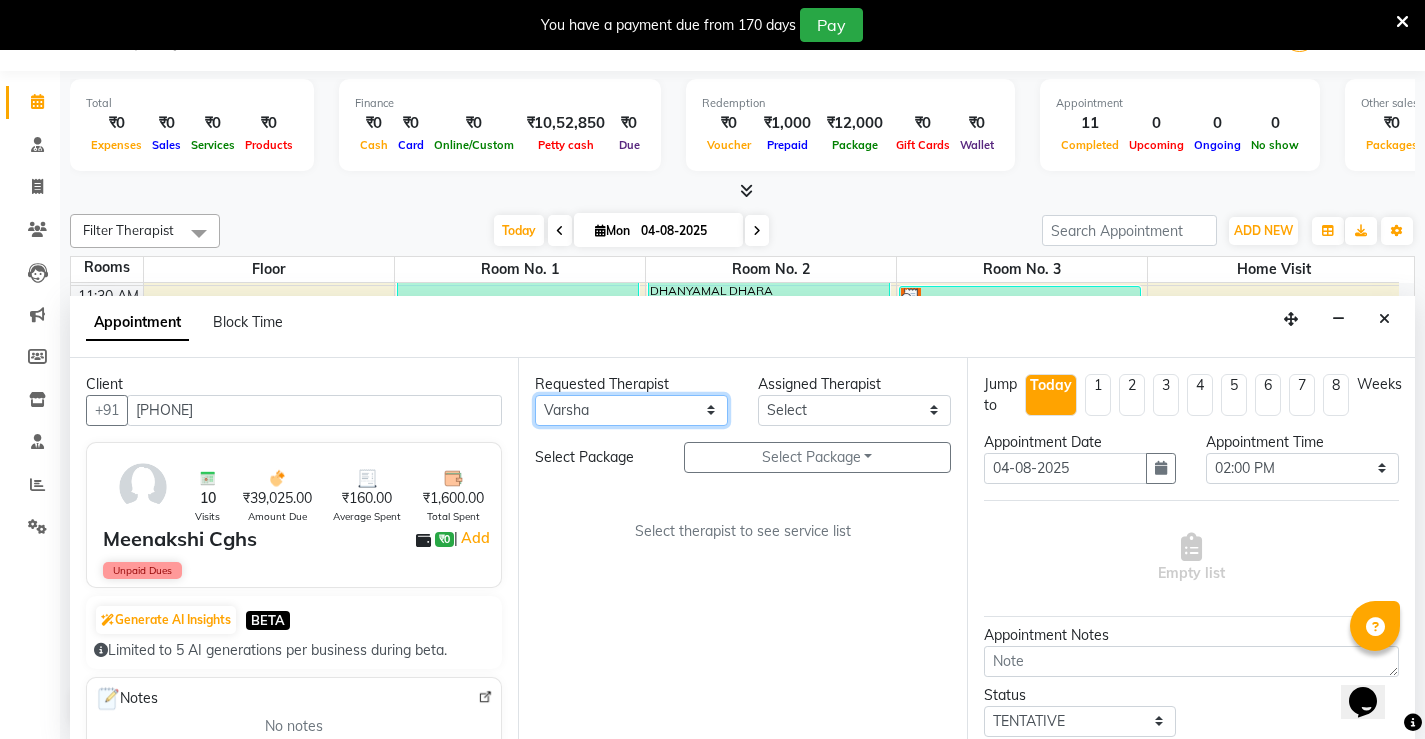 click on "Any Anjali ASHMITA Dileep Dr Arathy S Dr Reshma Dr. Sajna Inderpal Jeevan Jishnu Kavya Manoj Mithun Nikhila Nithin Radhul Reghu Timsy Kaur Sodhi Varsha" at bounding box center (631, 410) 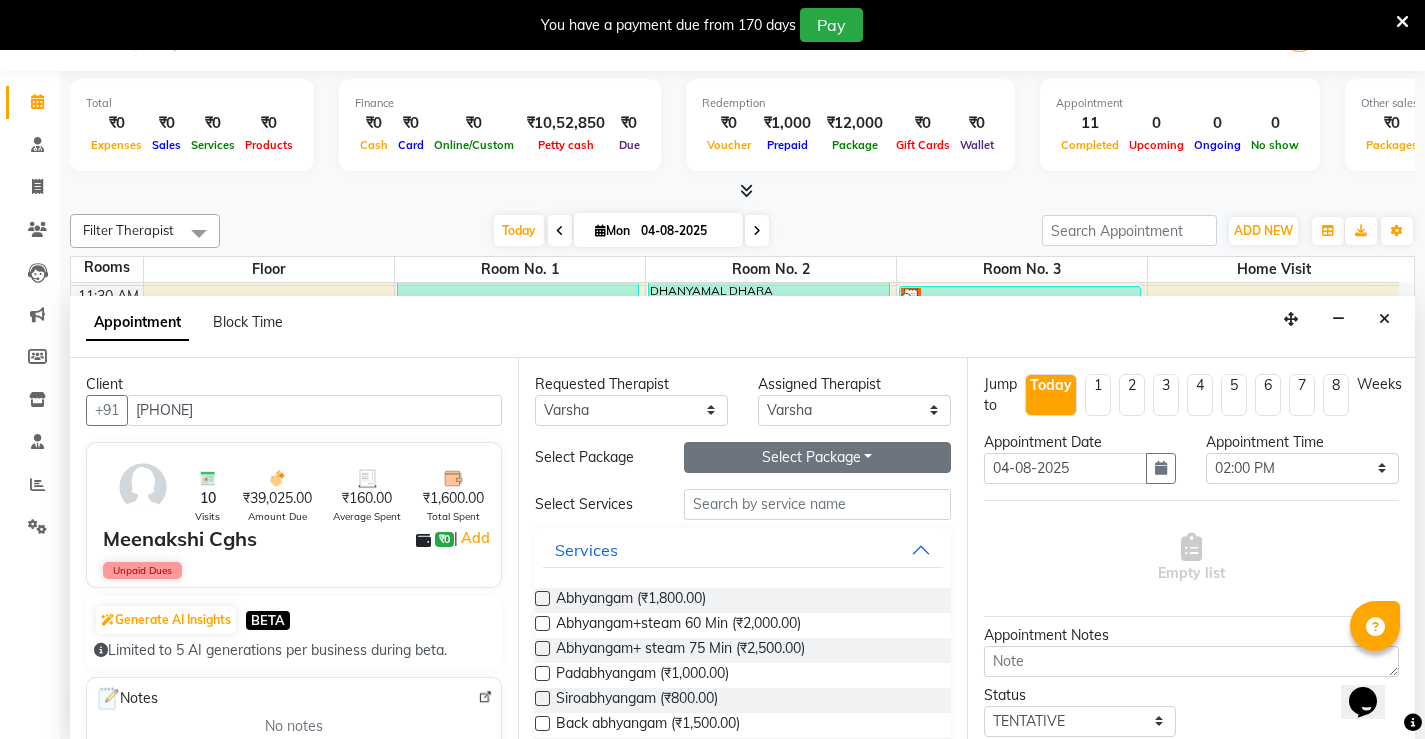 click on "Select Package  Toggle Dropdown" at bounding box center [817, 457] 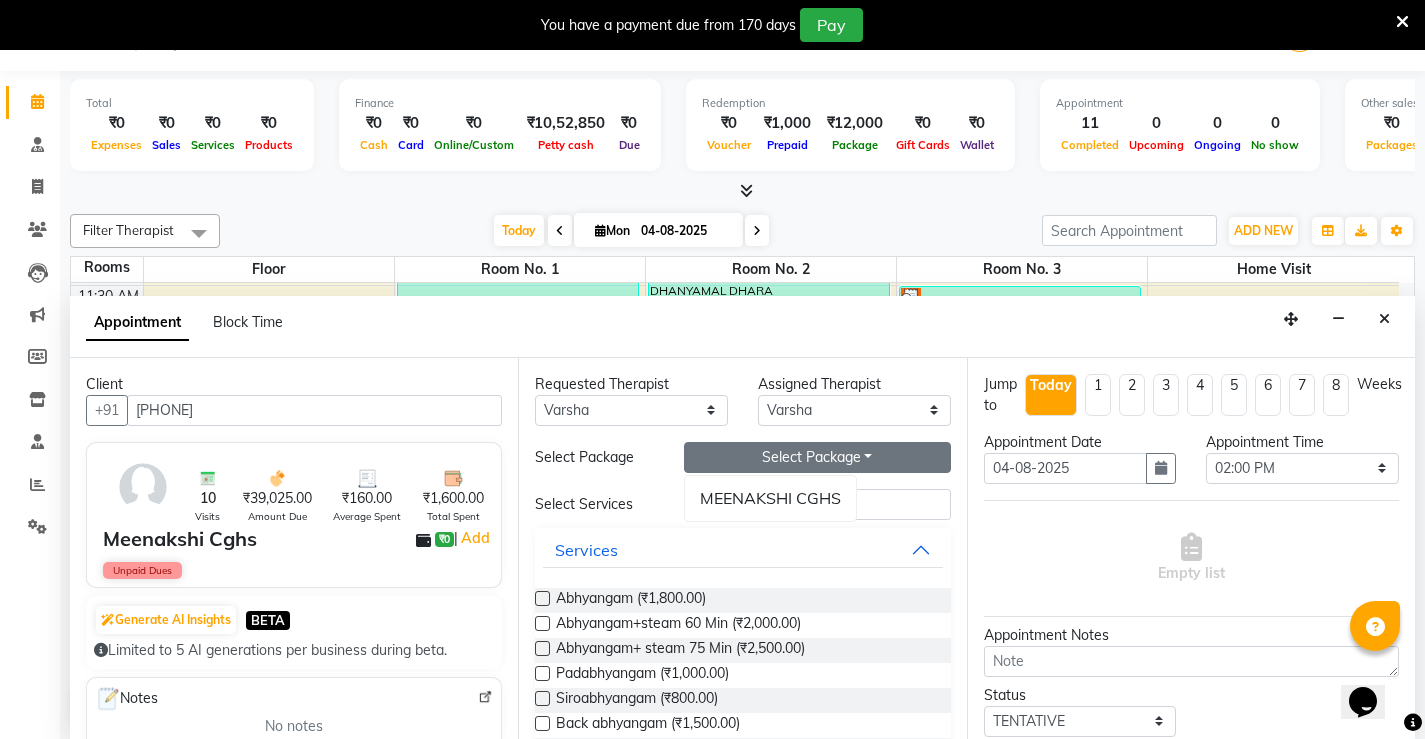 click on "MEENAKSHI CGHS" at bounding box center [770, 498] 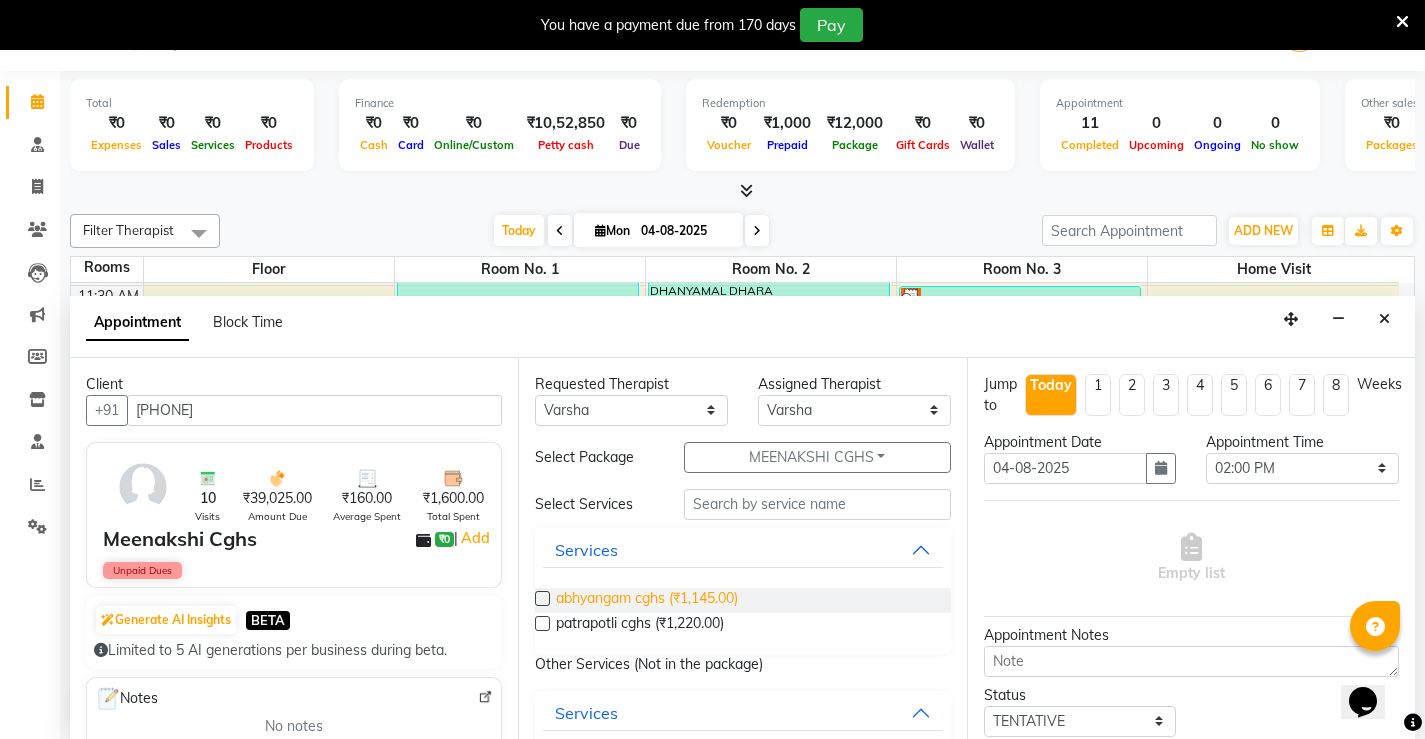 click on "abhyangam cghs (₹1,145.00)" at bounding box center (647, 600) 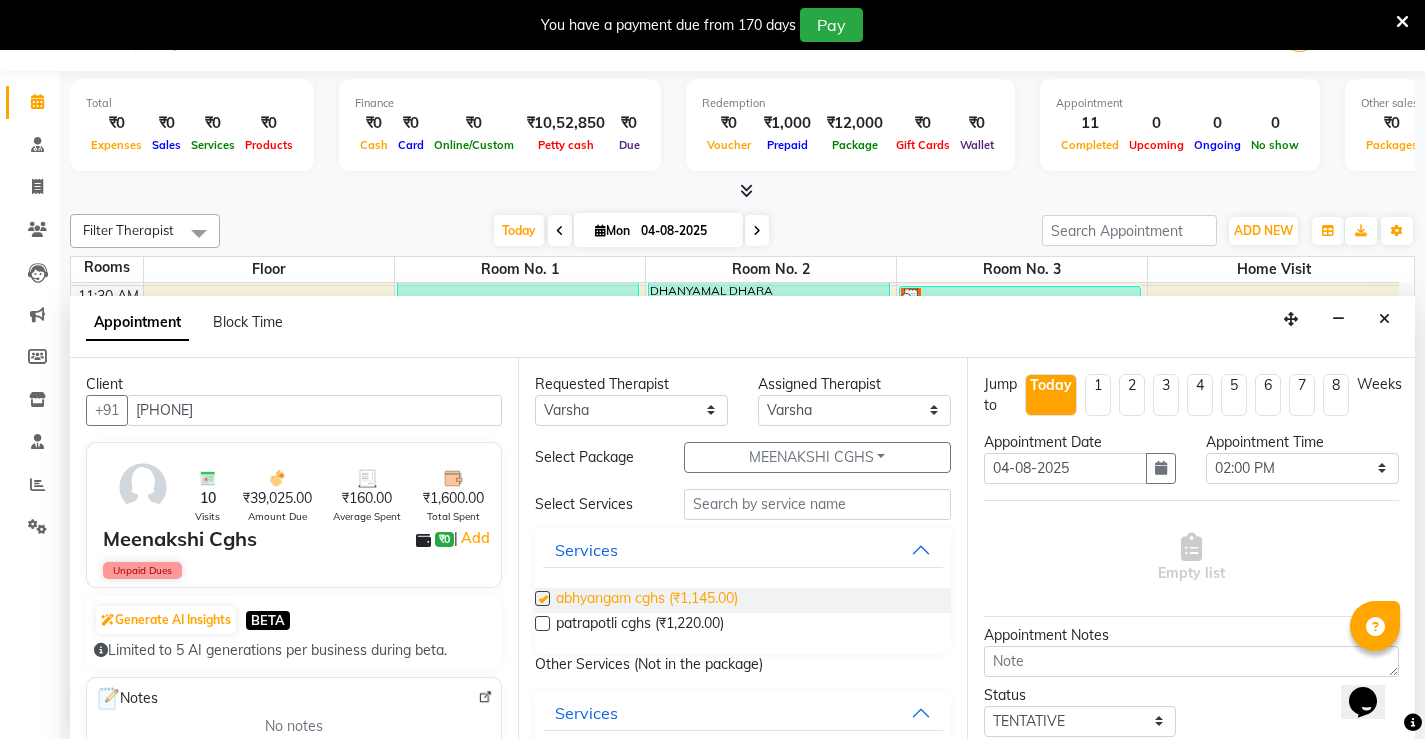 checkbox on "true" 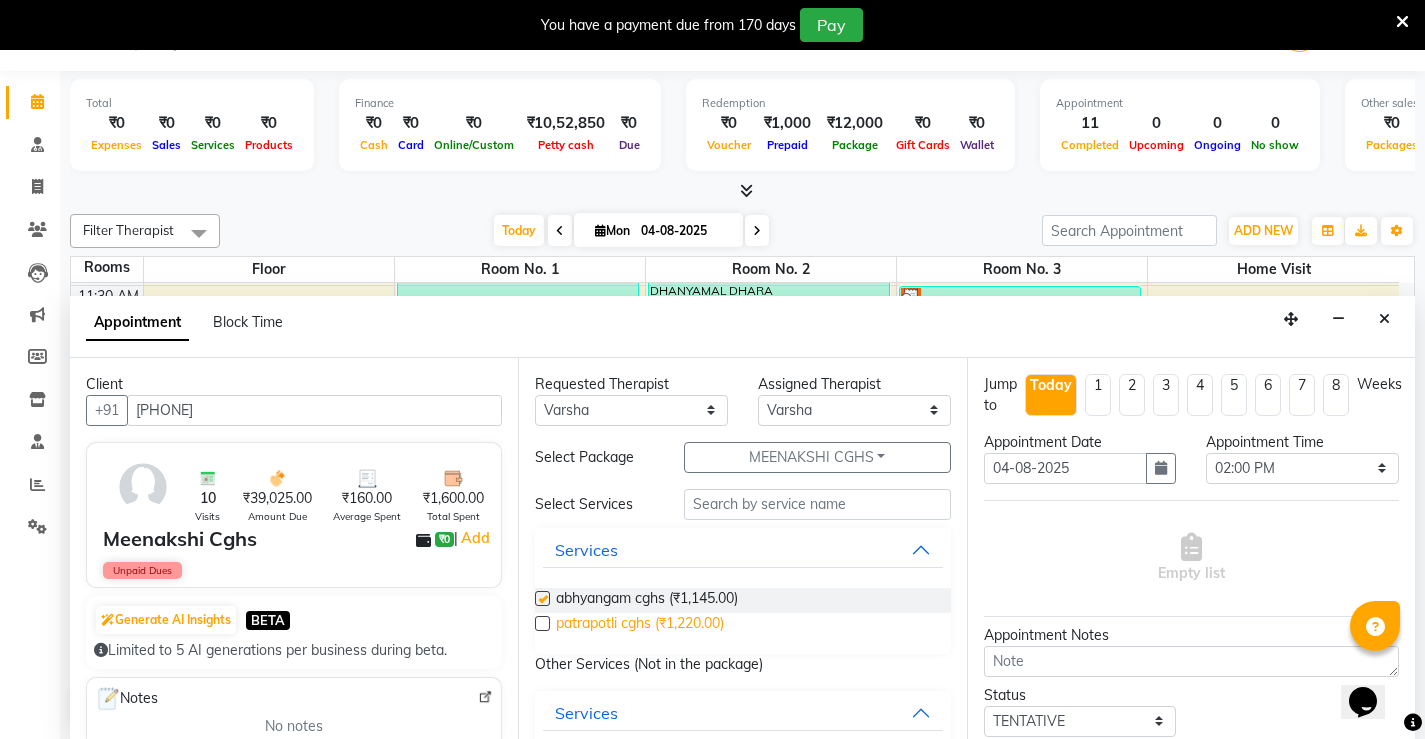 select on "2651" 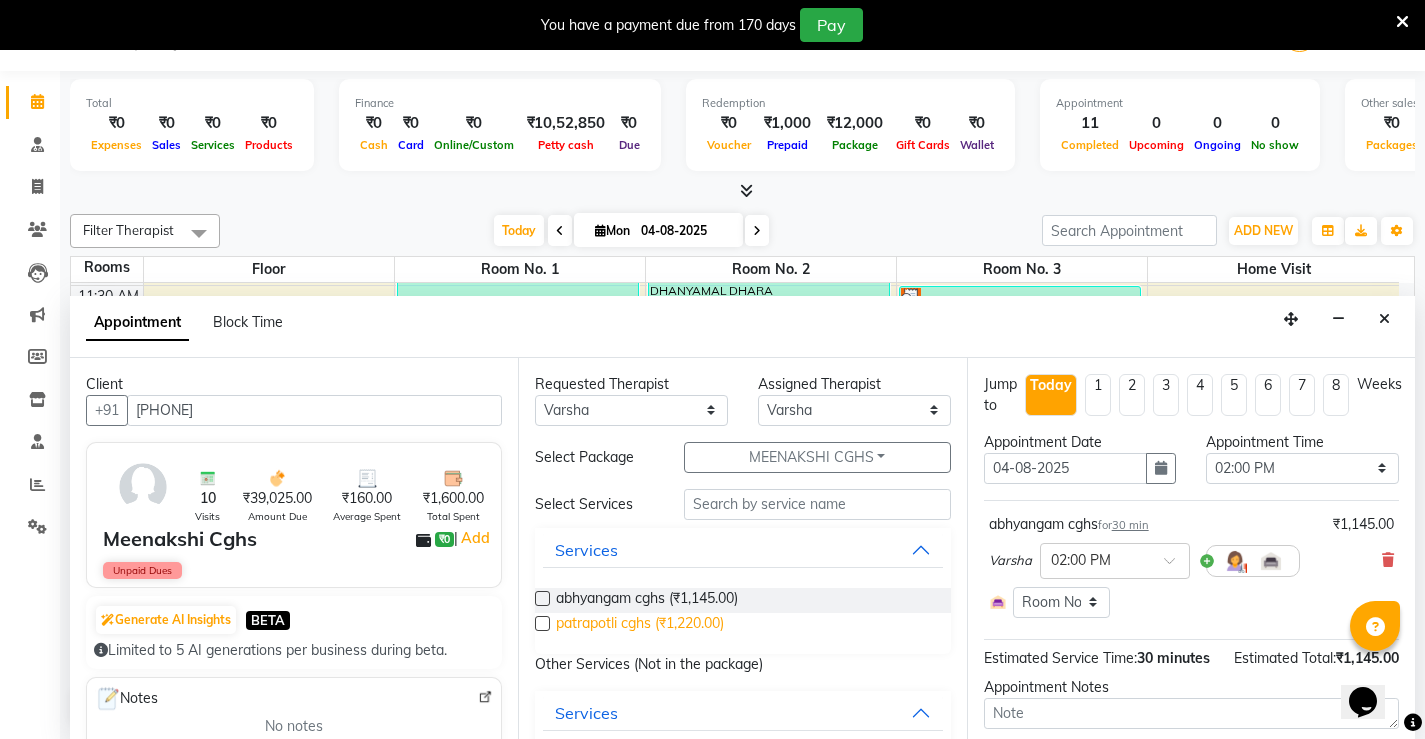 checkbox on "false" 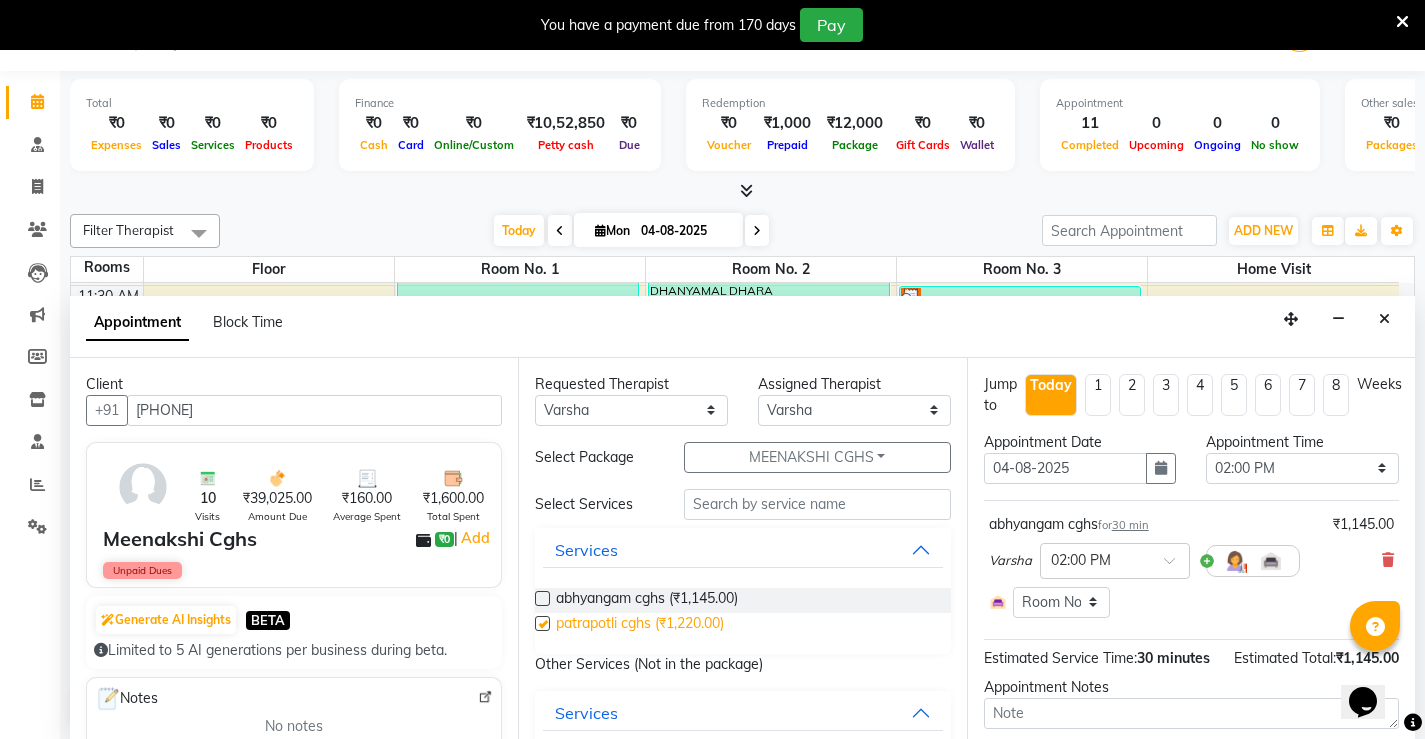 checkbox on "true" 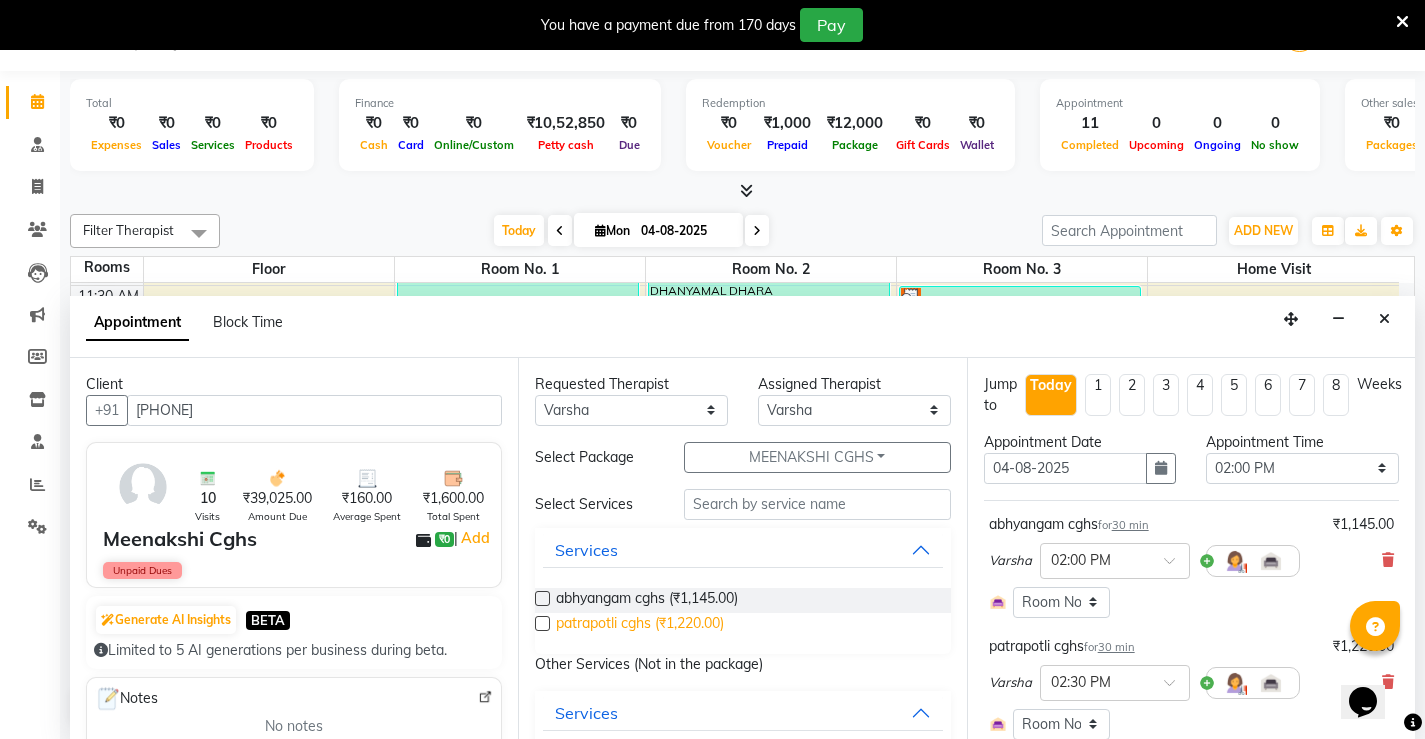 checkbox on "false" 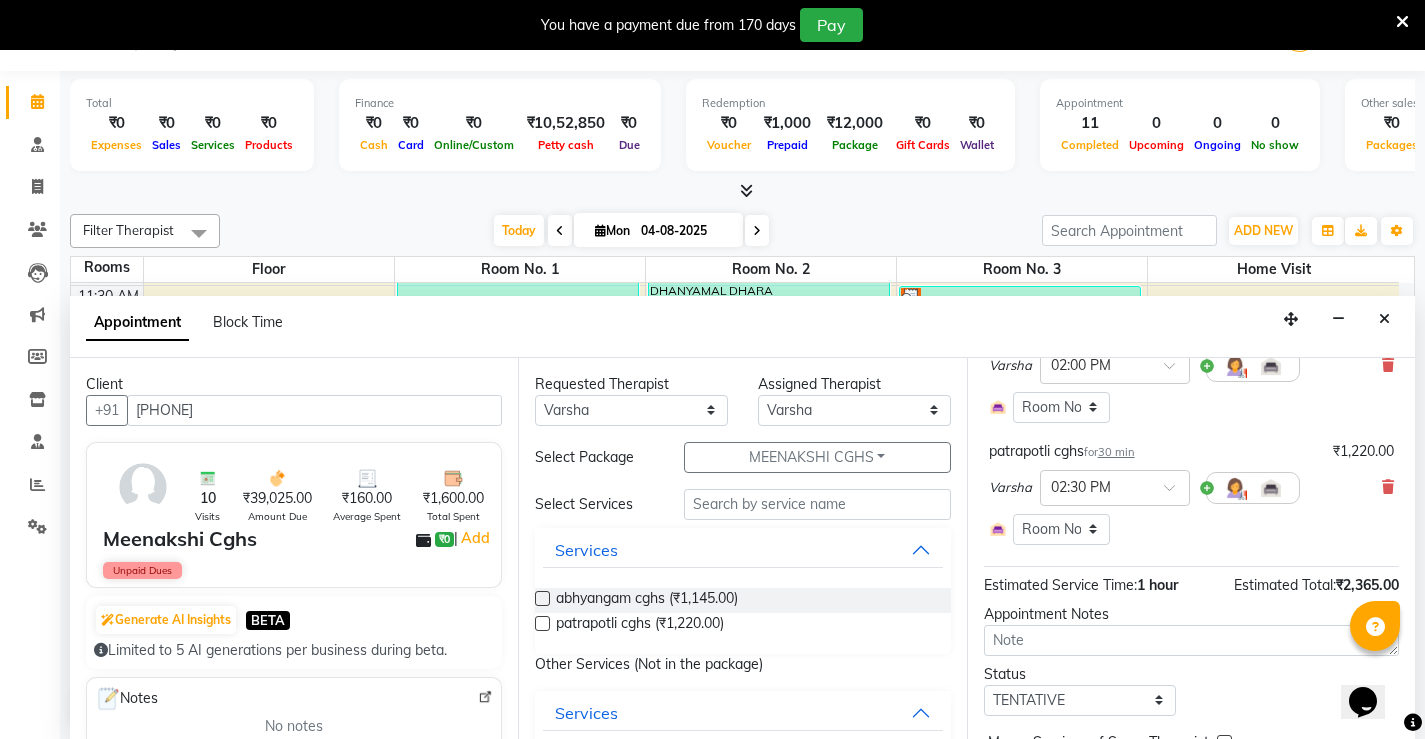 scroll, scrollTop: 298, scrollLeft: 0, axis: vertical 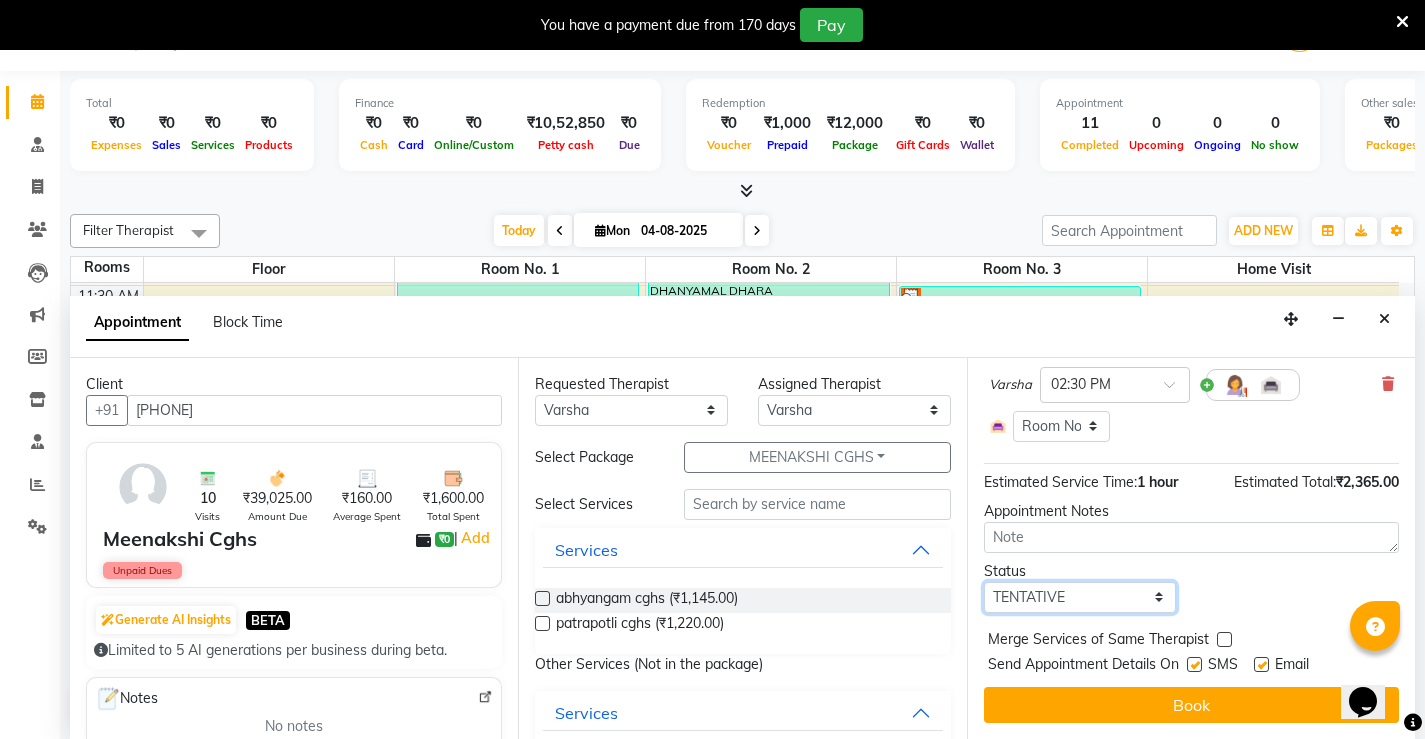 click on "Select TENTATIVE CONFIRM CHECK-IN UPCOMING" at bounding box center [1080, 597] 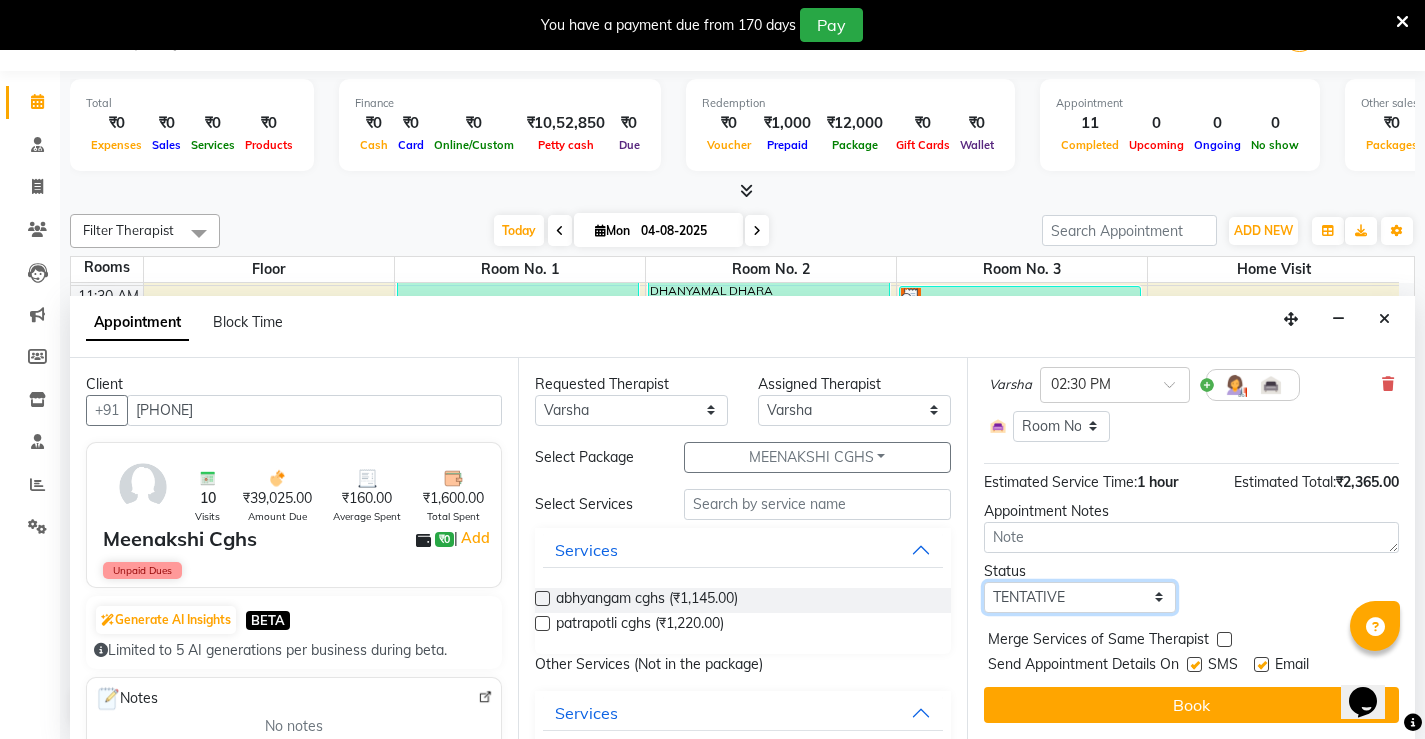 select on "upcoming" 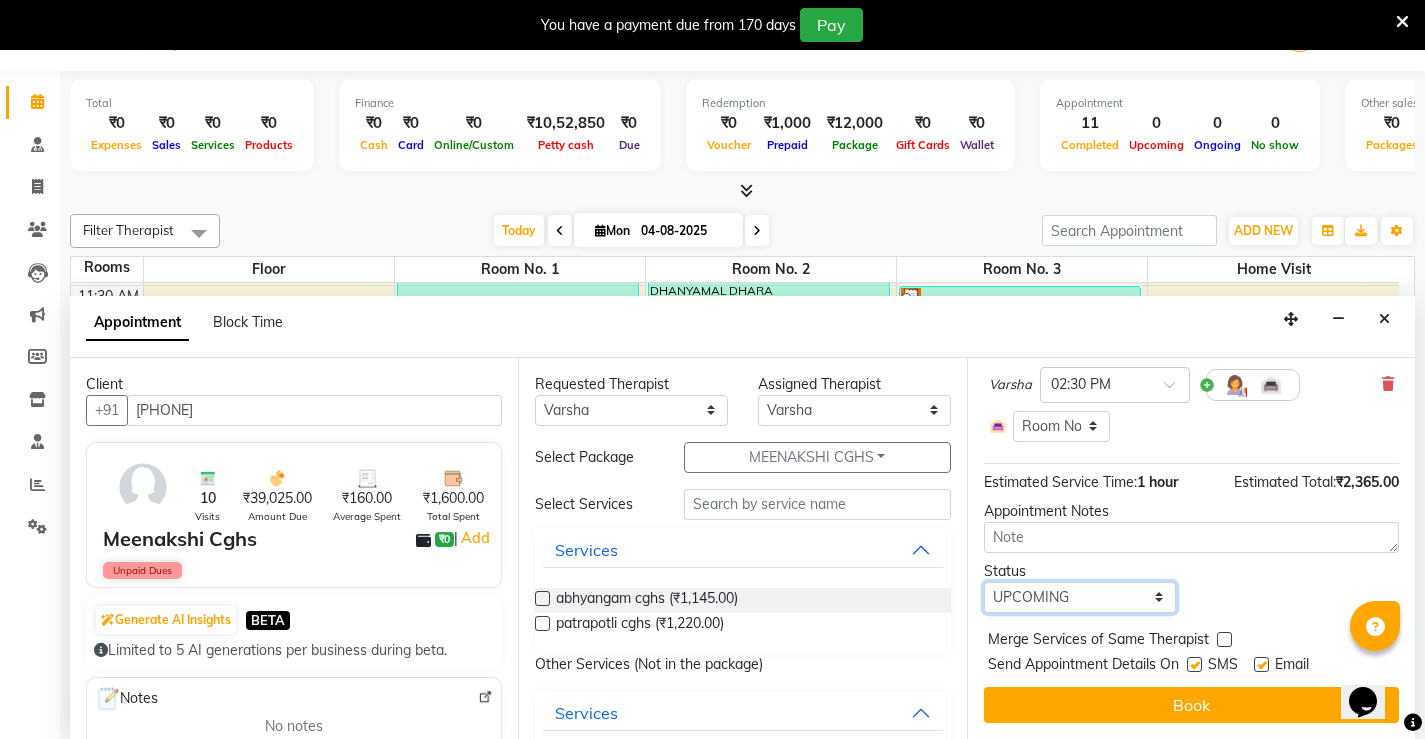 click on "Select TENTATIVE CONFIRM CHECK-IN UPCOMING" at bounding box center (1080, 597) 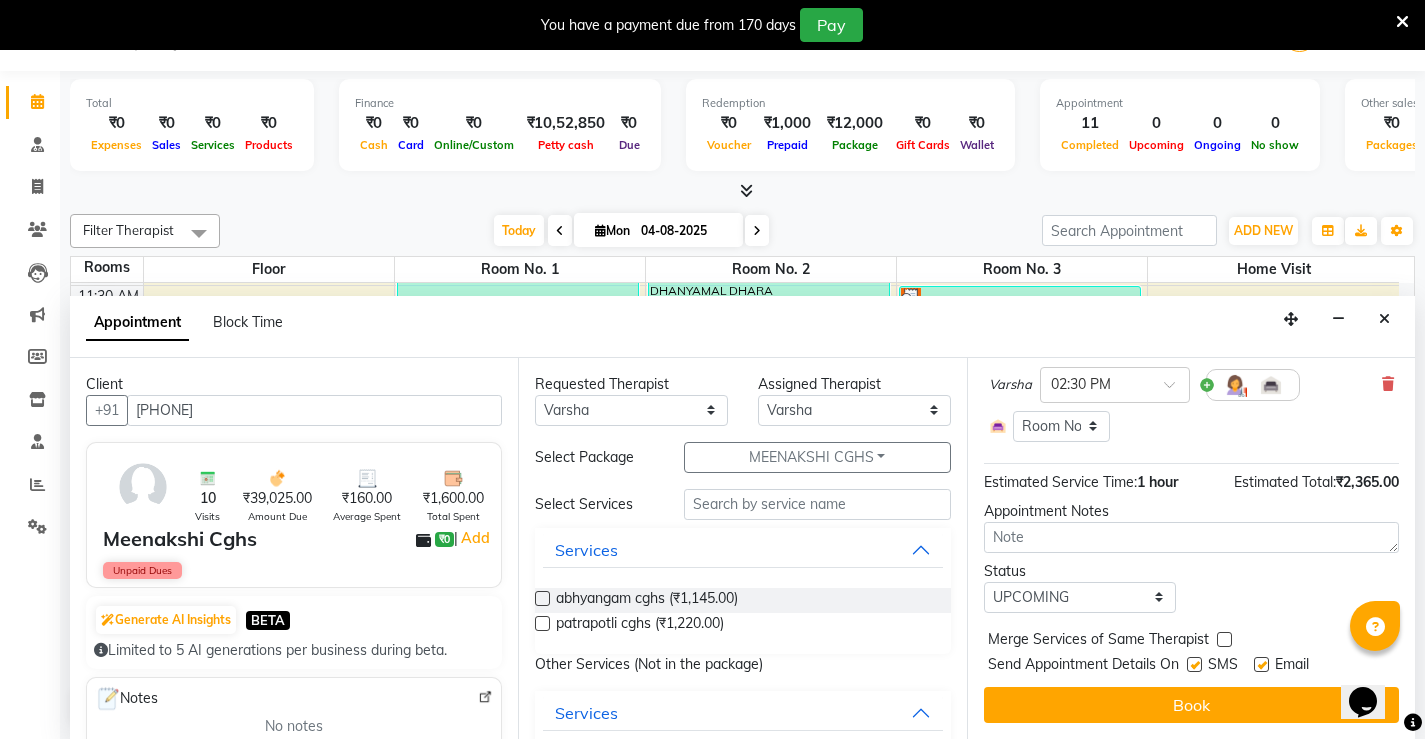 click at bounding box center [1194, 664] 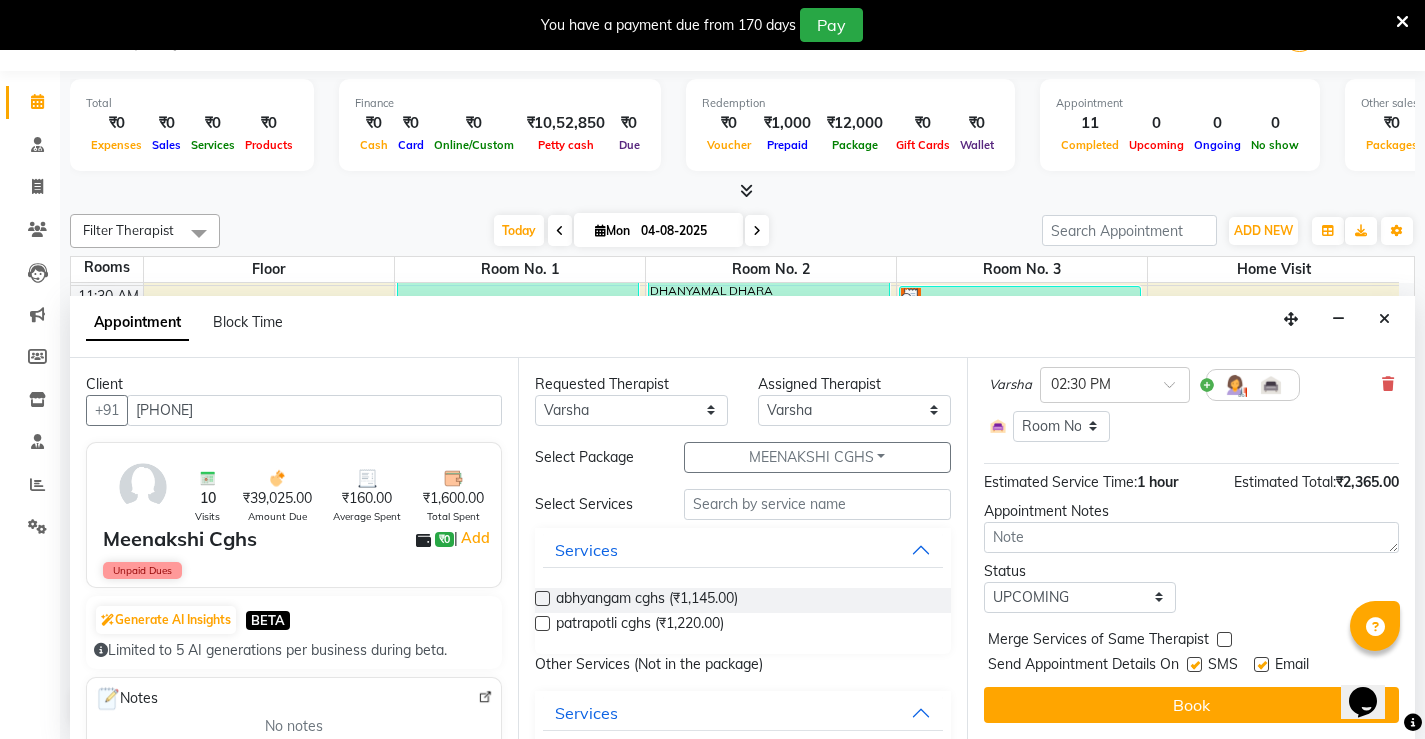 click at bounding box center [1193, 666] 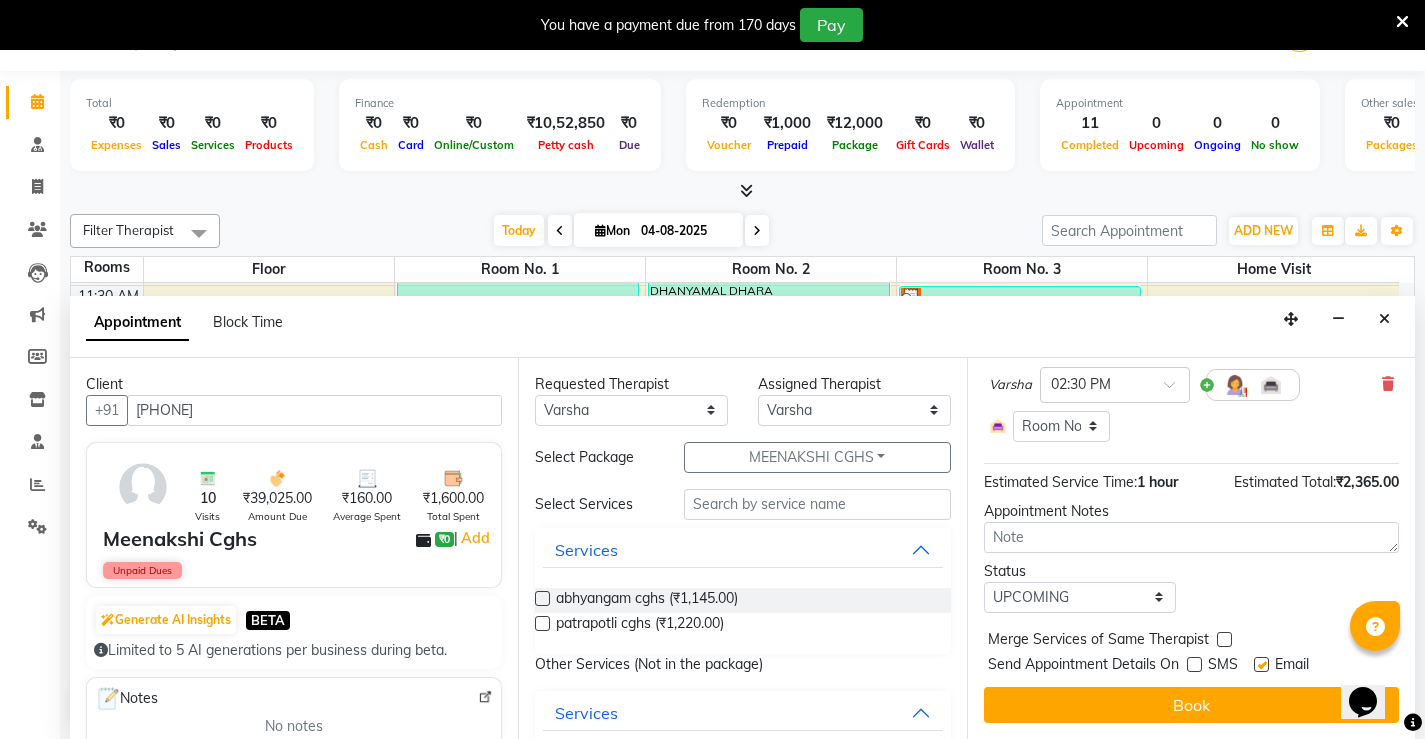 click at bounding box center [1261, 664] 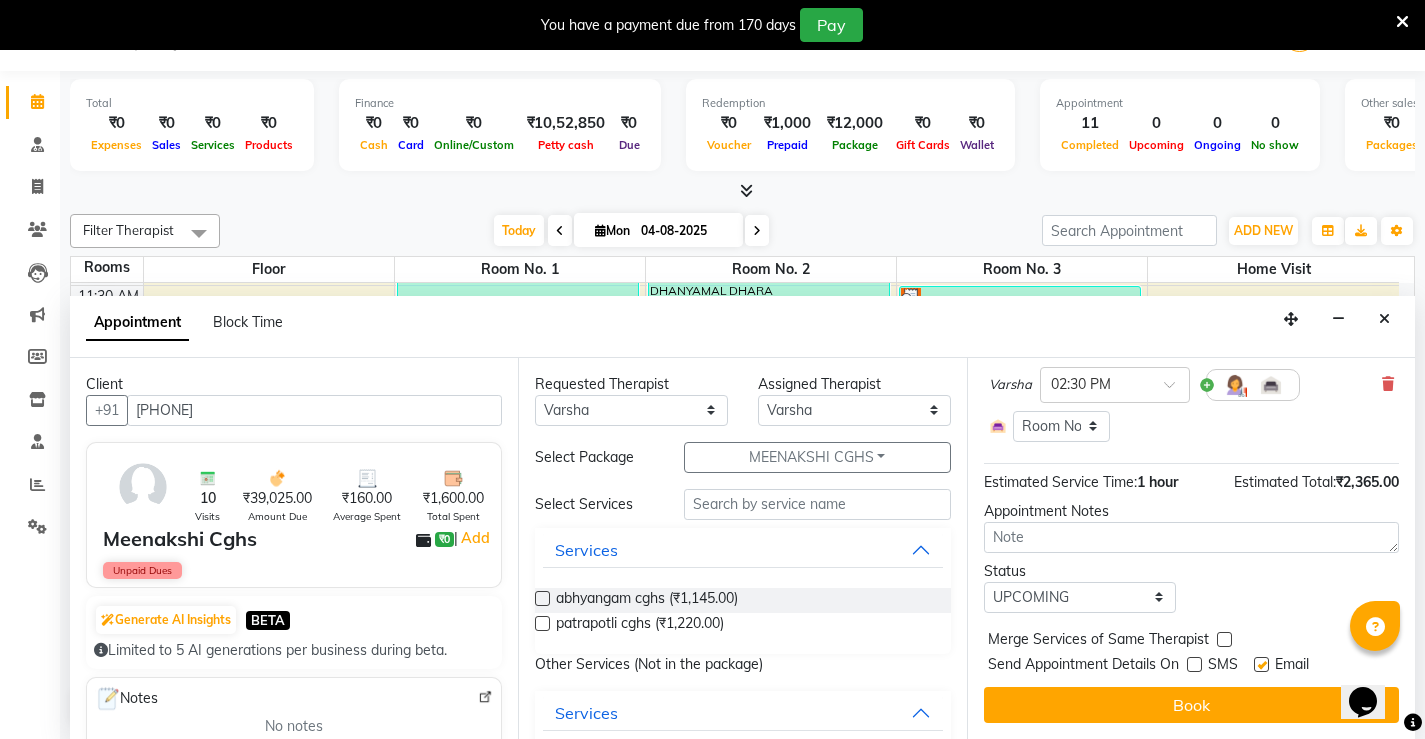 click at bounding box center (1260, 666) 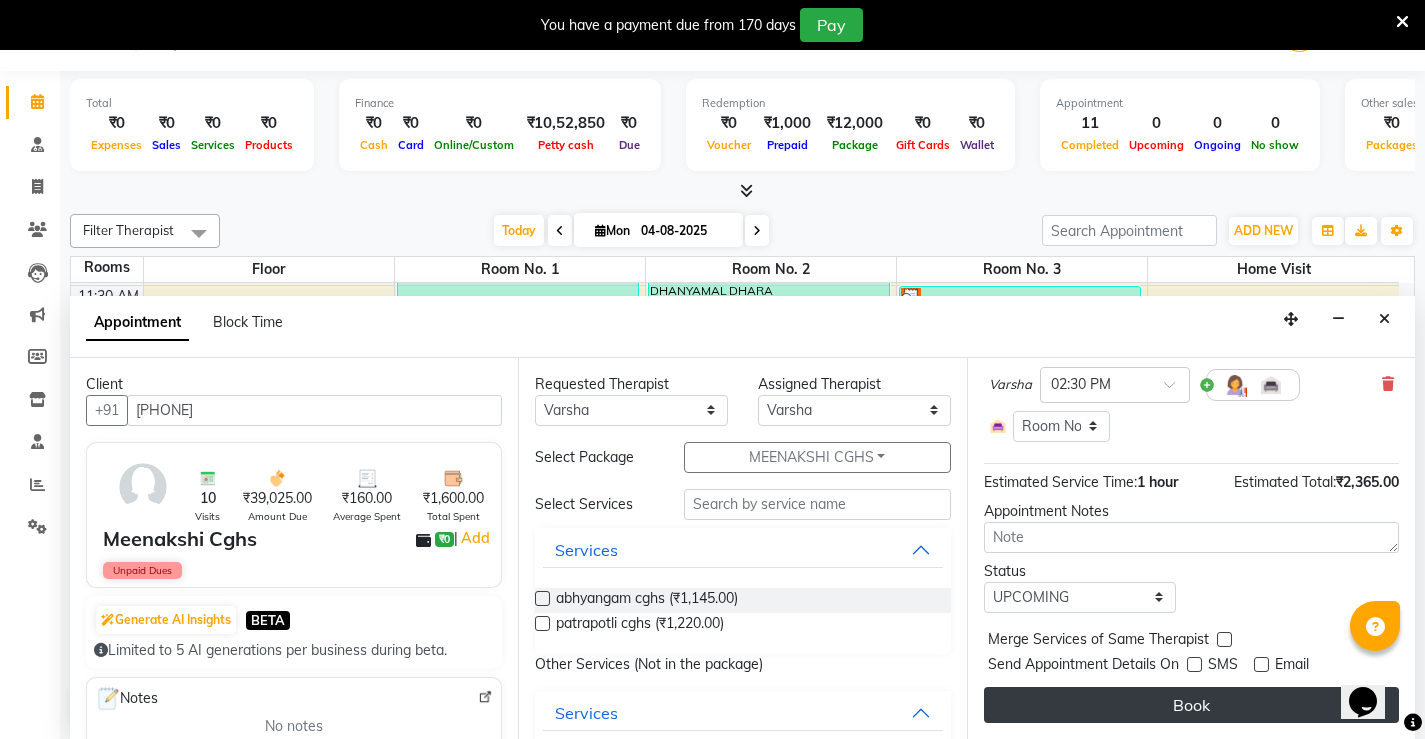 click on "Book" at bounding box center [1191, 705] 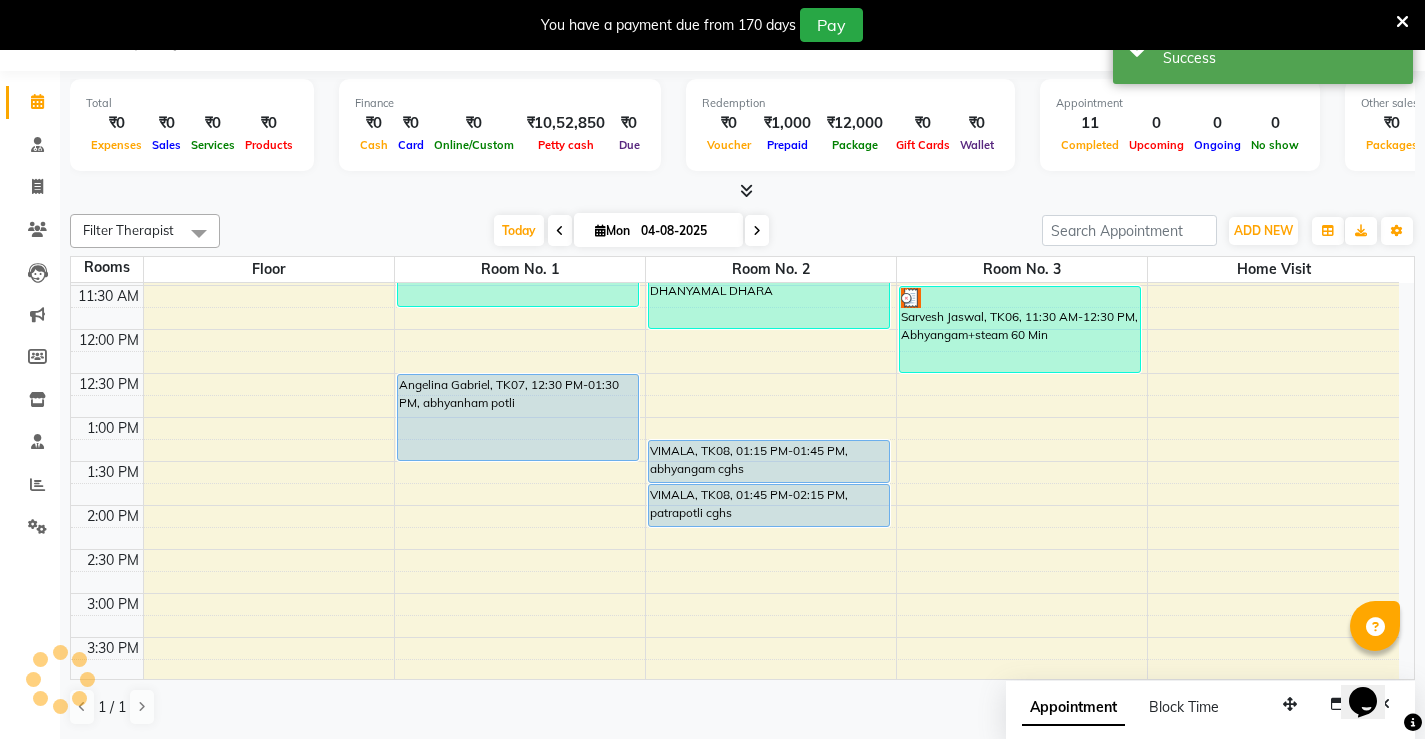 scroll, scrollTop: 0, scrollLeft: 0, axis: both 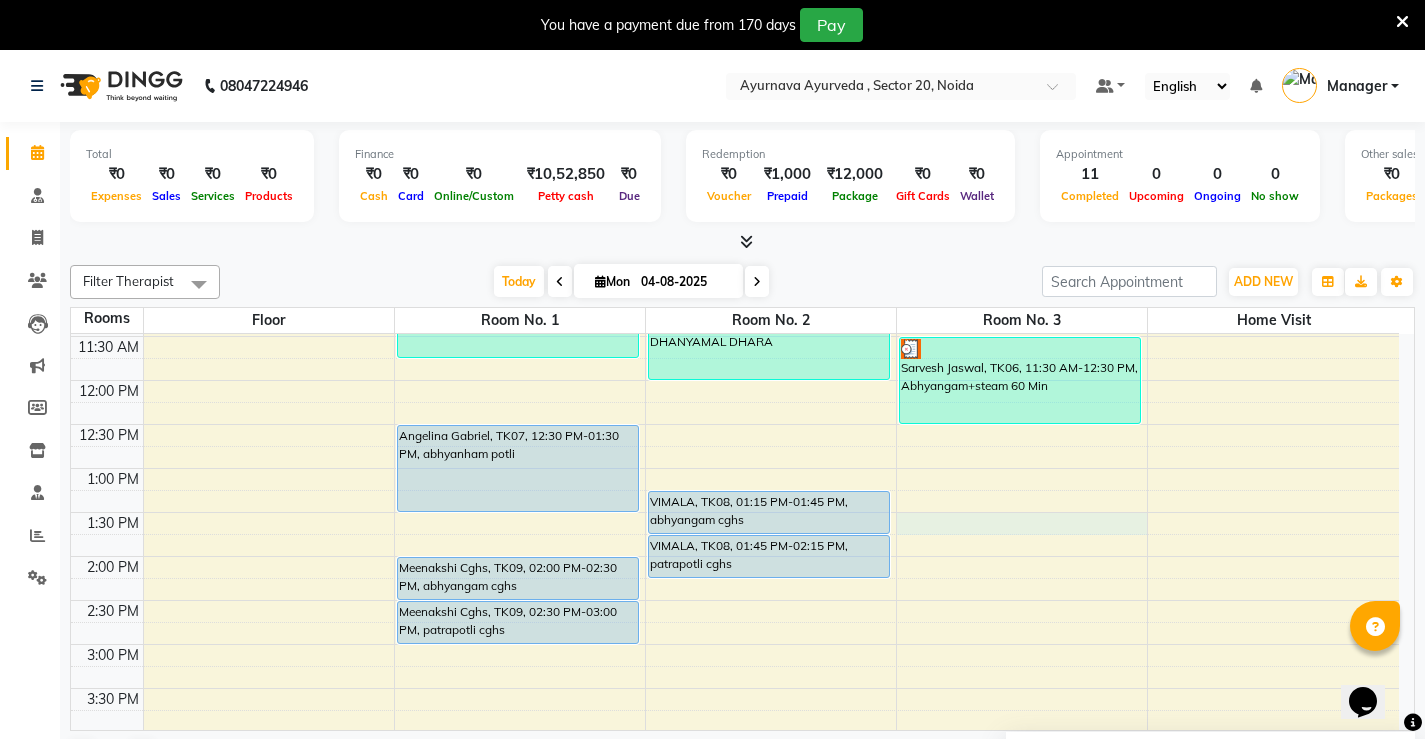 click on "7:00 AM 7:30 AM 8:00 AM 8:30 AM 9:00 AM 9:30 AM 10:00 AM 10:30 AM 11:00 AM 11:30 AM 12:00 PM 12:30 PM 1:00 PM 1:30 PM 2:00 PM 2:30 PM 3:00 PM 3:30 PM 4:00 PM 4:30 PM 5:00 PM 5:30 PM 6:00 PM 6:30 PM 7:00 PM 7:30 PM 8:00 PM 8:30 PM     Arvind kumar maurya, TK01, 08:00 AM-09:00 AM, Abhyangam+steam 60 Min     Arvind kumar maurya, TK01, 09:00 AM-09:40 AM, Nasyam     Jagdeeshan Nair, TK04, 10:30 AM-11:45 AM, Abhyangam+ steam 75 Min    Angelina Gabriel, TK07, 12:30 PM-01:30 PM, abhyanham potli    Meenakshi Cghs, TK09, 02:00 PM-02:30 PM, abhyangam cghs    Meenakshi Cghs, TK09, 02:30 PM-03:00 PM, patrapotli cghs     SAYAD MARSOOK, TK02, 08:30 AM-09:00 AM, Pichu(small)     SAYAD MARSOOK, TK02, 09:00 AM-09:45 AM, local abhyangam potli     Monika Bhatt, TK05, 11:00 AM-12:00 PM, DHANYAMAL DHARA    VIMALA, TK08, 01:15 PM-01:45 PM, abhyangam cghs    VIMALA, TK08, 01:45 PM-02:15 PM, patrapotli cghs     Gurmeet Singh, TK03, 09:00 AM-09:45 AM, Abhyangam     Gurmeet Singh, TK03, 09:45 AM-10:00 AM, Lepam" at bounding box center (735, 556) 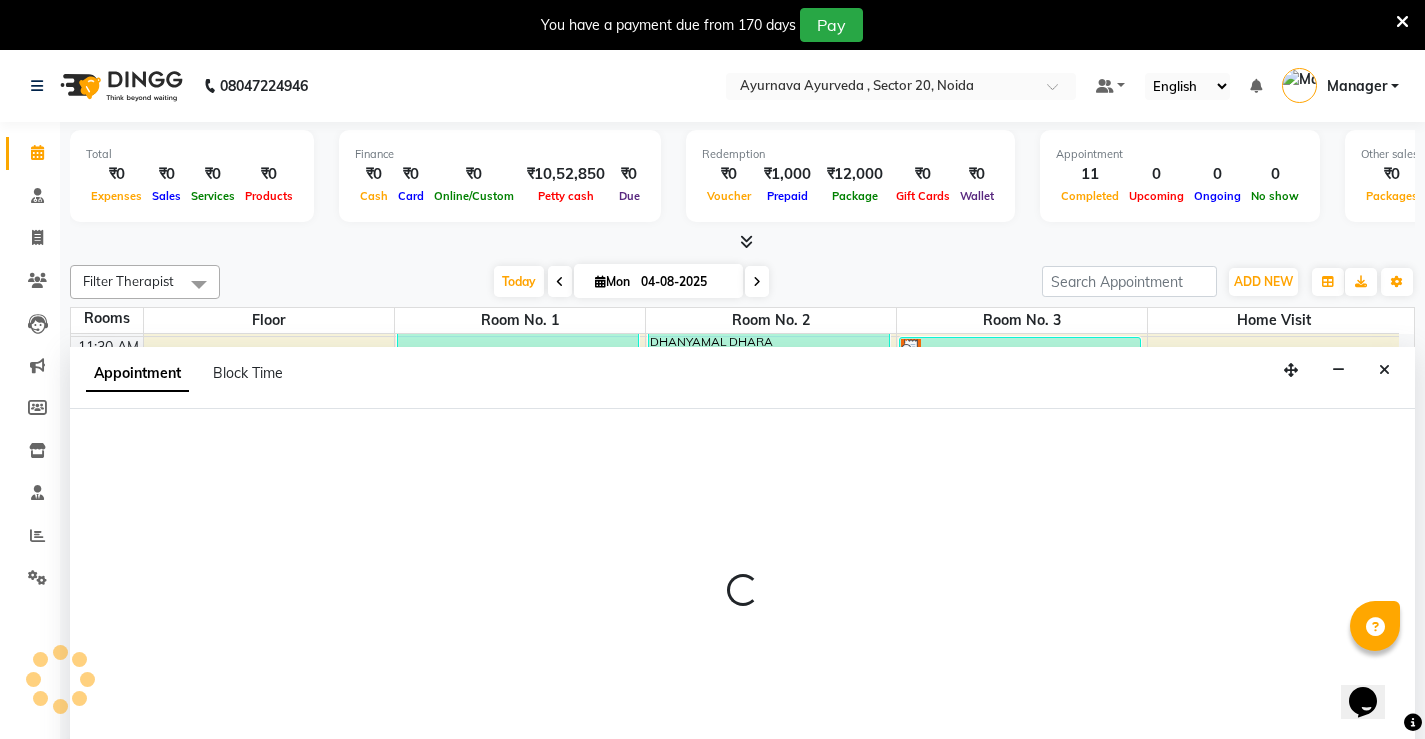 scroll, scrollTop: 51, scrollLeft: 0, axis: vertical 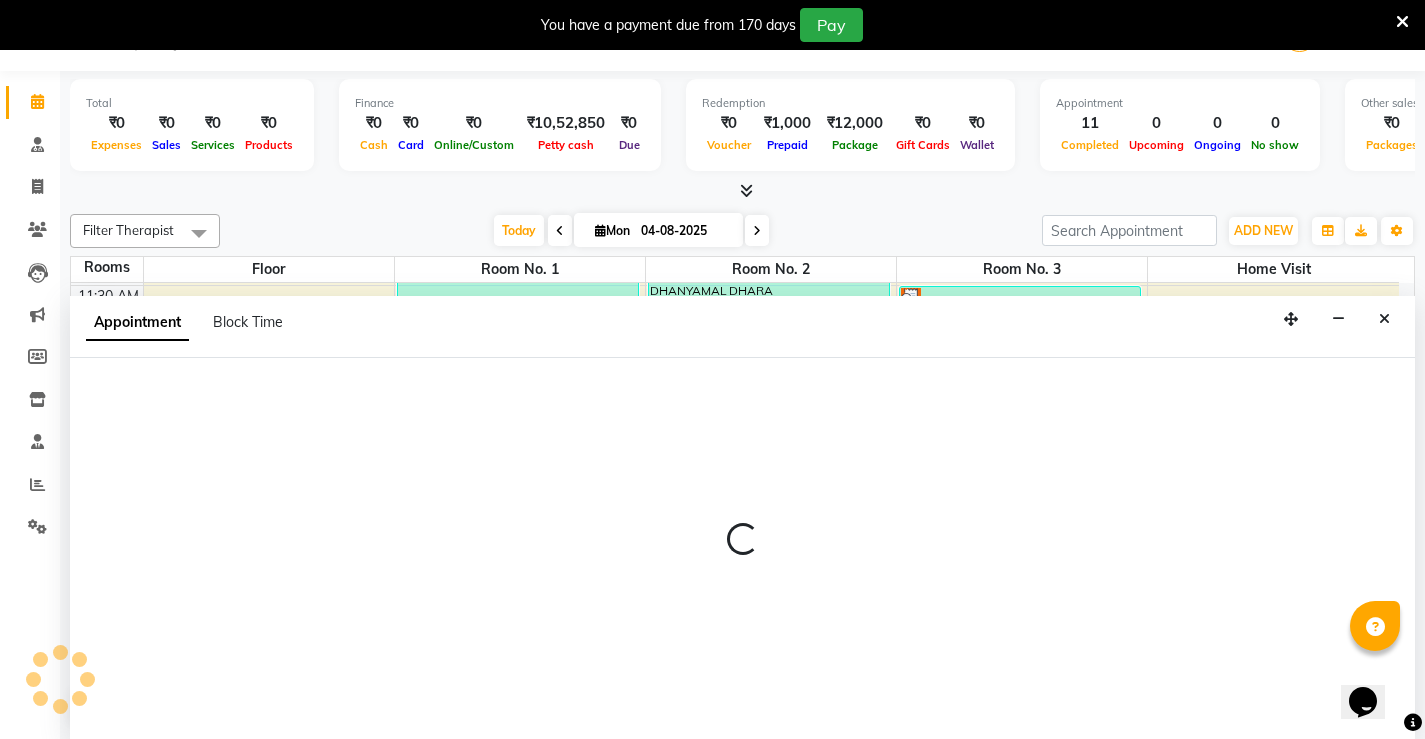 select on "810" 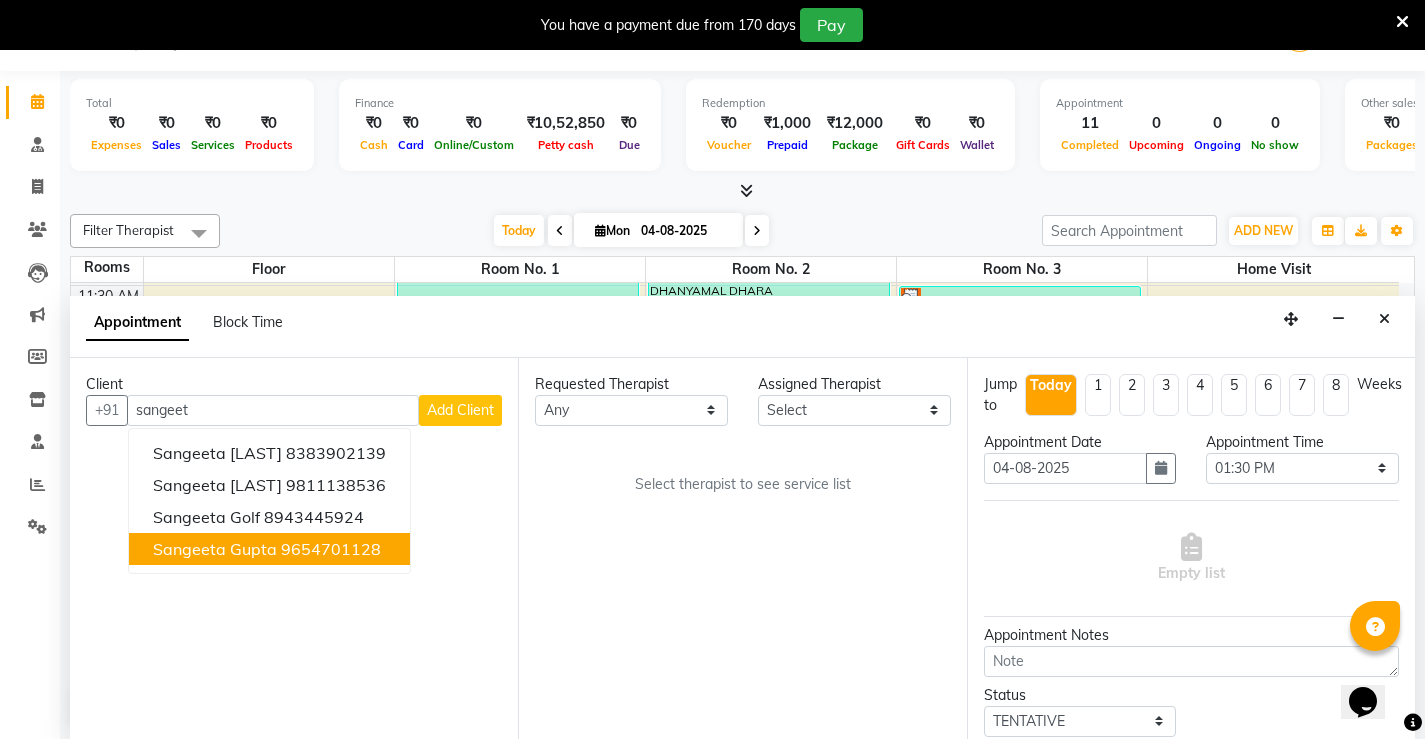 click on "9654701128" at bounding box center (331, 549) 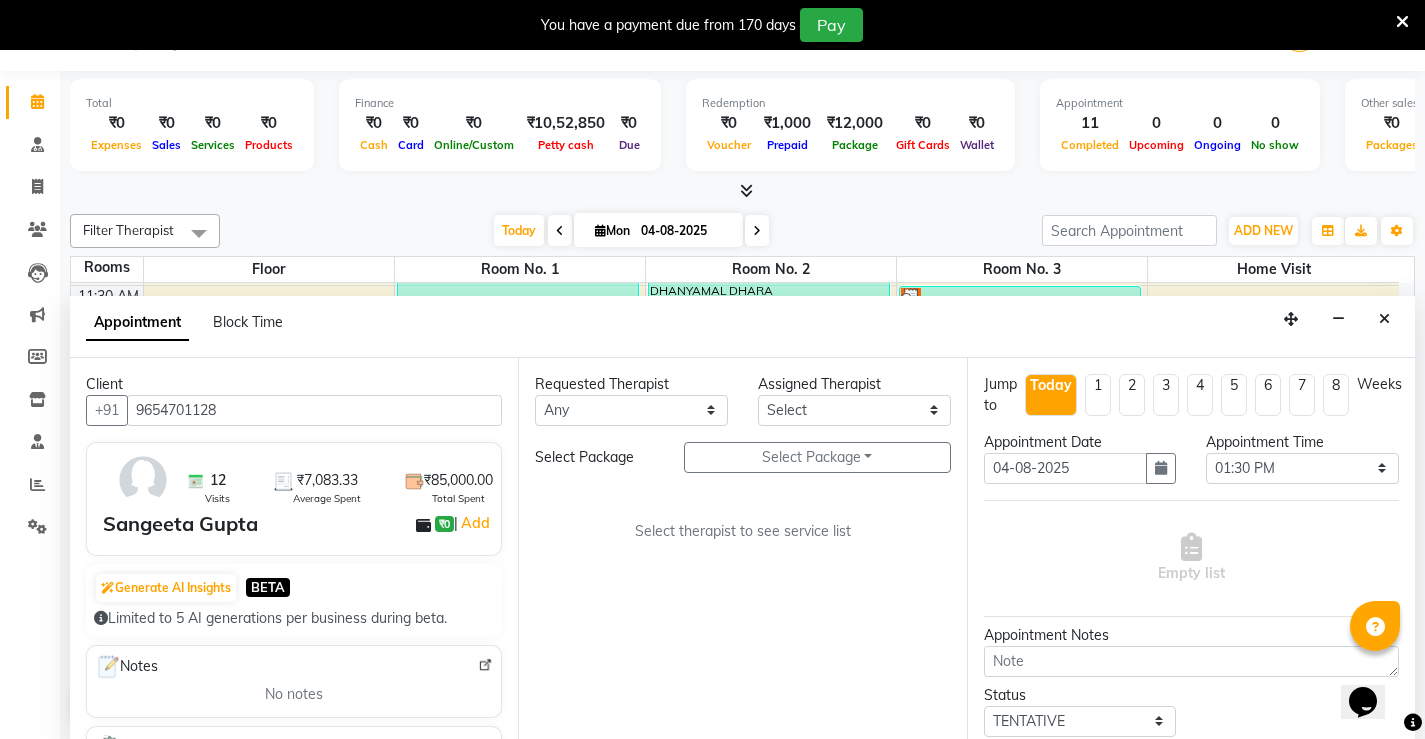 type on "9654701128" 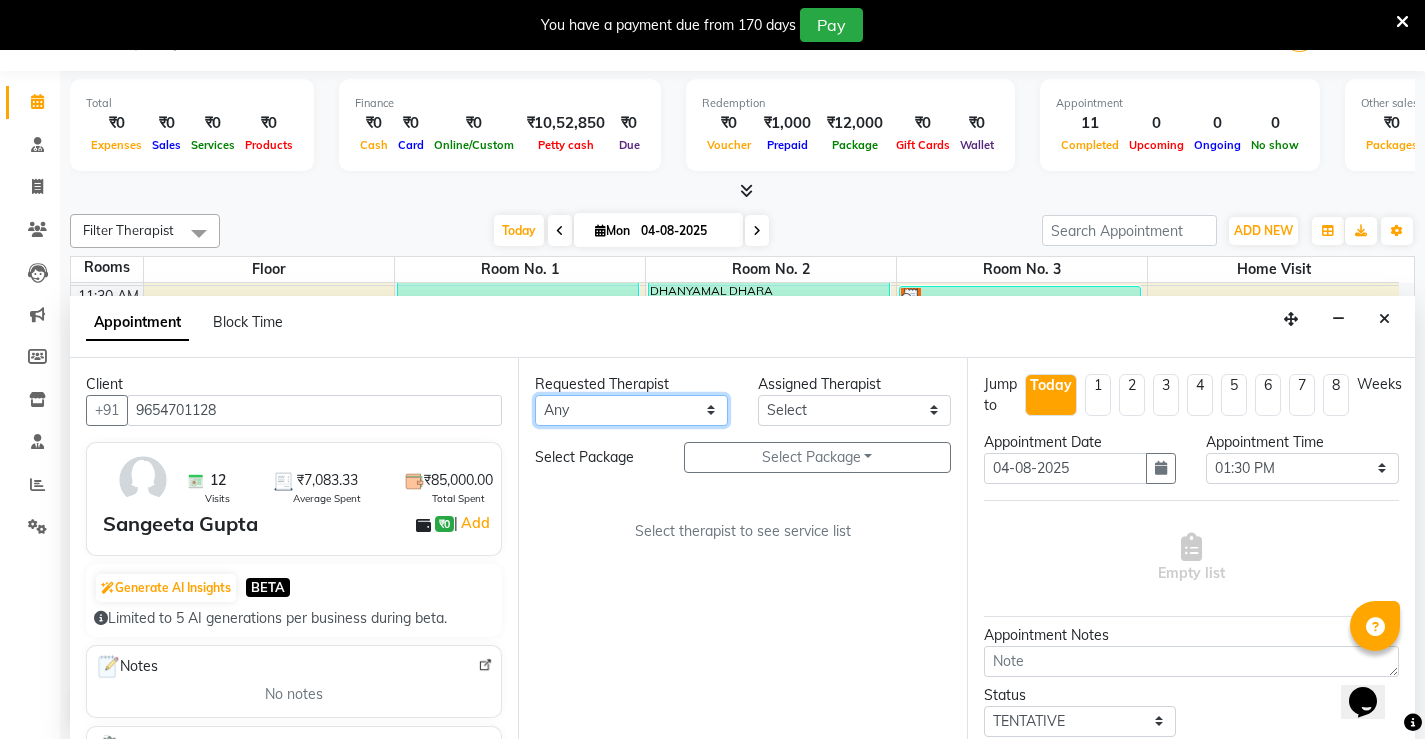 click on "Any Anjali ASHMITA Dileep Dr Arathy S Dr Reshma Dr. Sajna Inderpal Jeevan Jishnu Kavya Manoj Mithun Nikhila Nithin Radhul Reghu Timsy Kaur Sodhi Varsha" at bounding box center [631, 410] 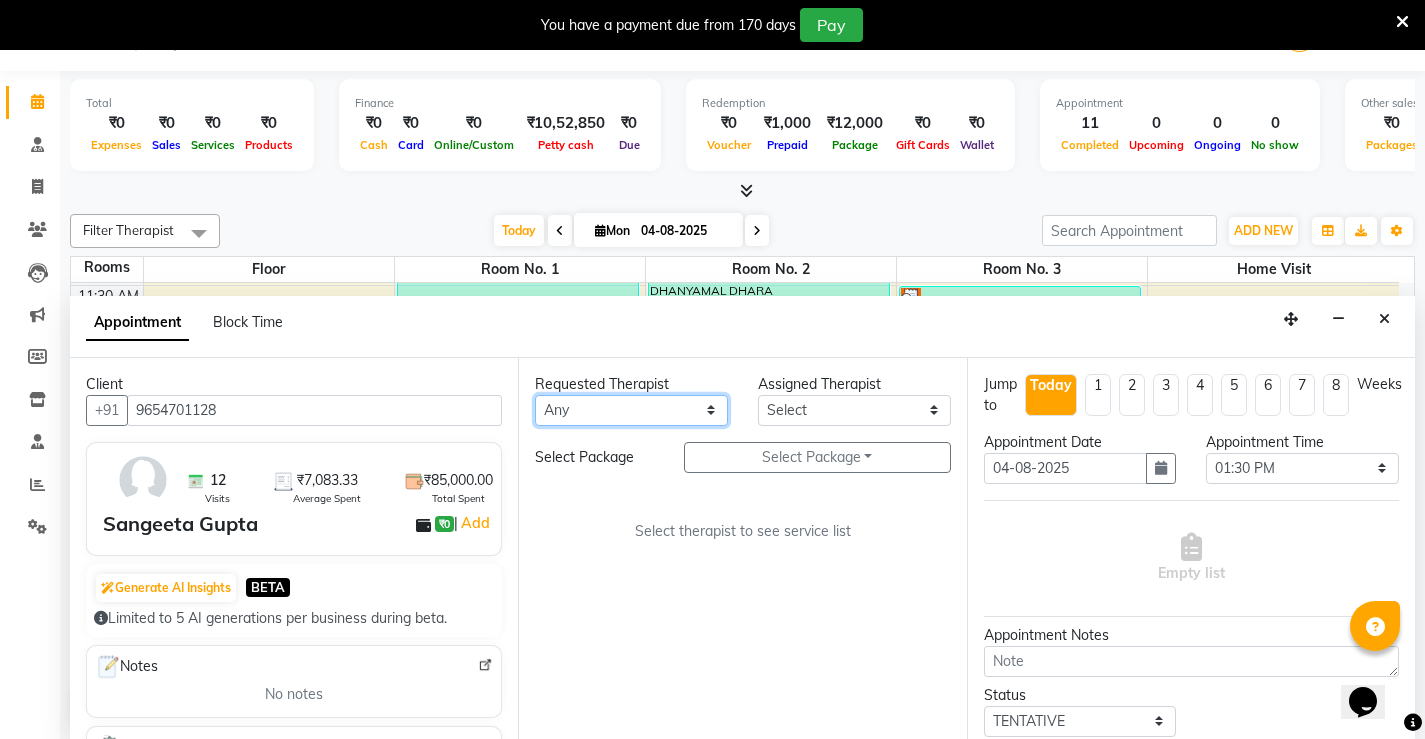 select on "63607" 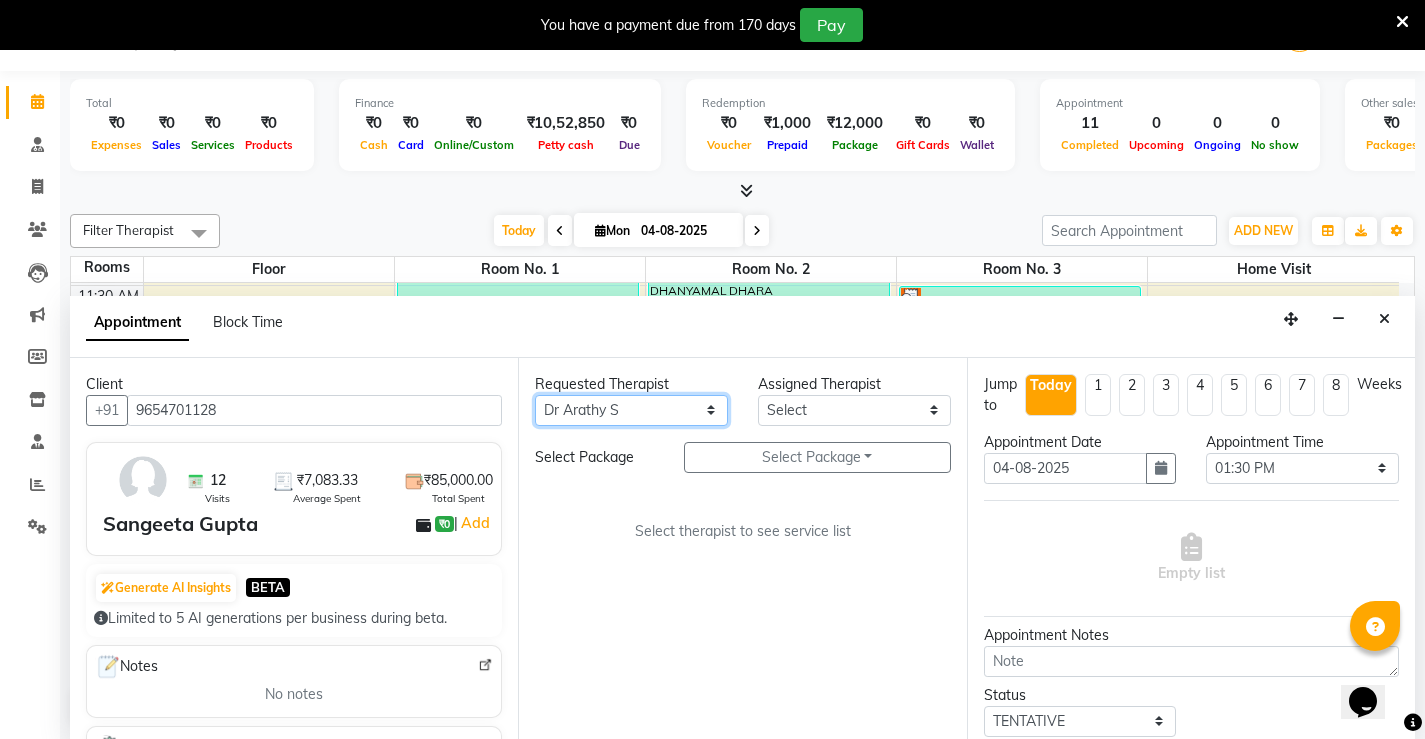 click on "Any Anjali ASHMITA Dileep Dr Arathy S Dr Reshma Dr. Sajna Inderpal Jeevan Jishnu Kavya Manoj Mithun Nikhila Nithin Radhul Reghu Timsy Kaur Sodhi Varsha" at bounding box center [631, 410] 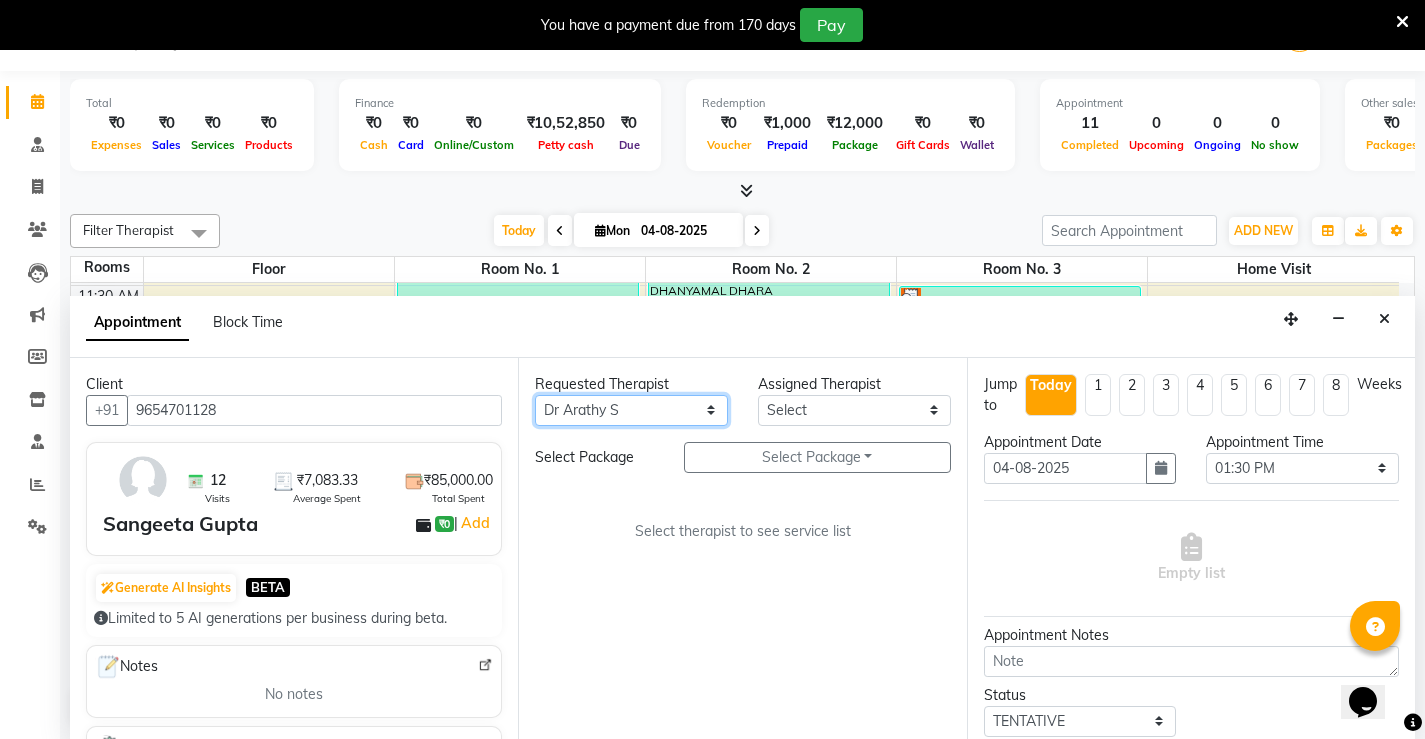 select on "63607" 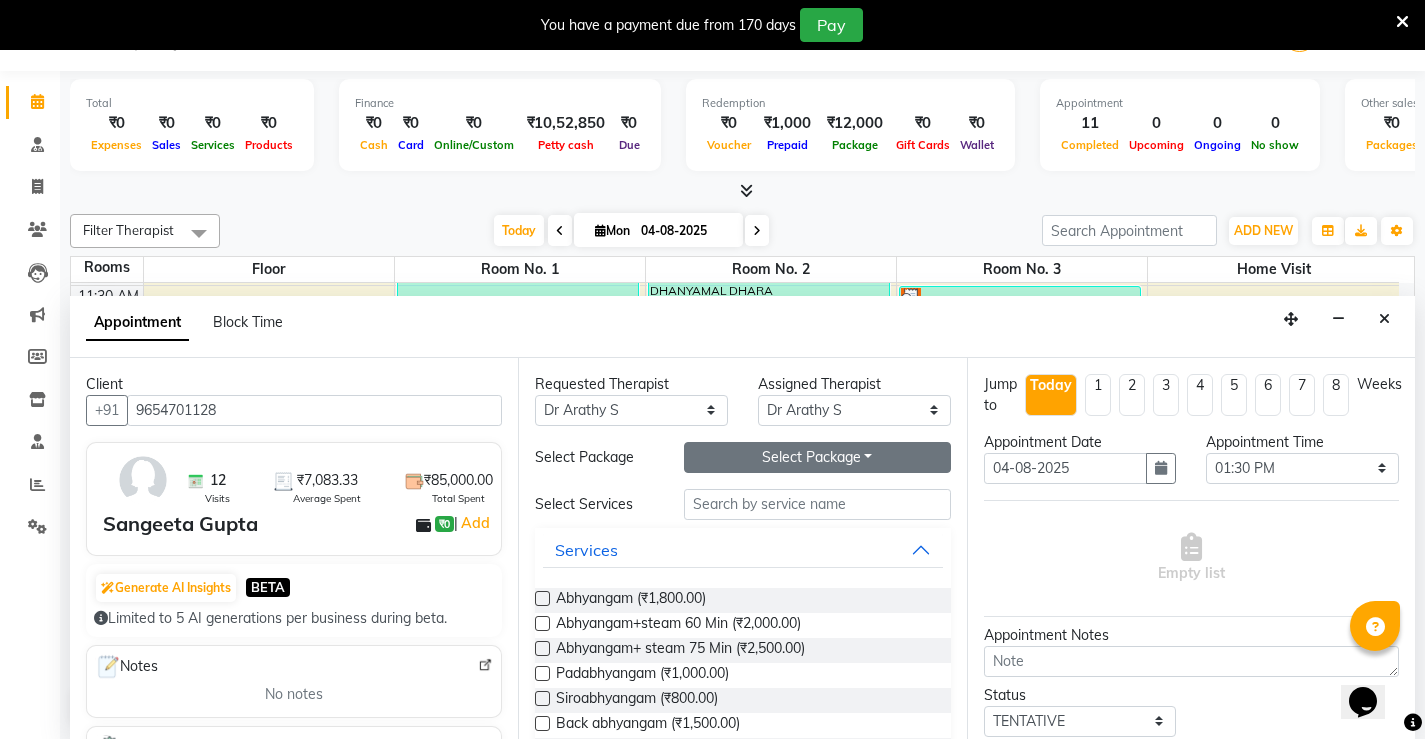 click on "Select Package  Toggle Dropdown" at bounding box center (817, 457) 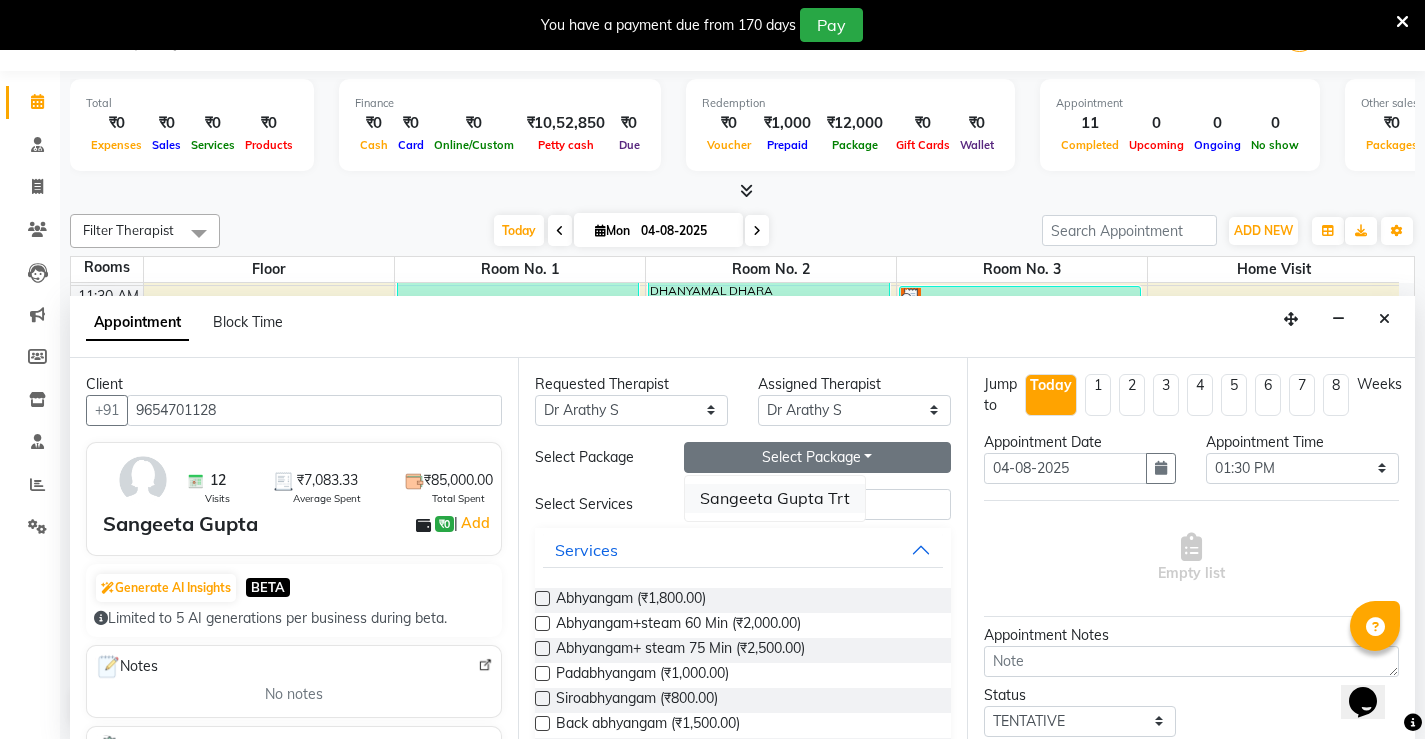 click on "Sangeeta Gupta Trt" at bounding box center [775, 498] 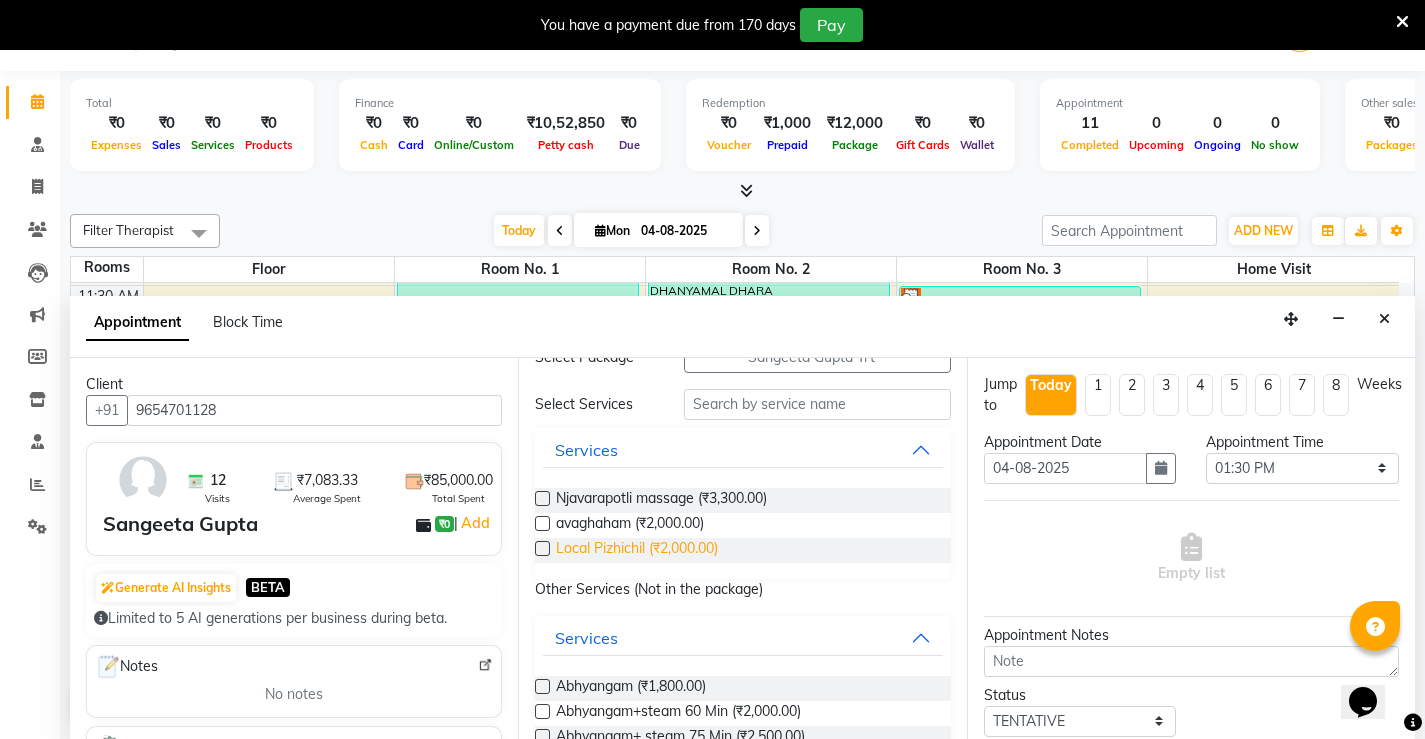 scroll, scrollTop: 0, scrollLeft: 0, axis: both 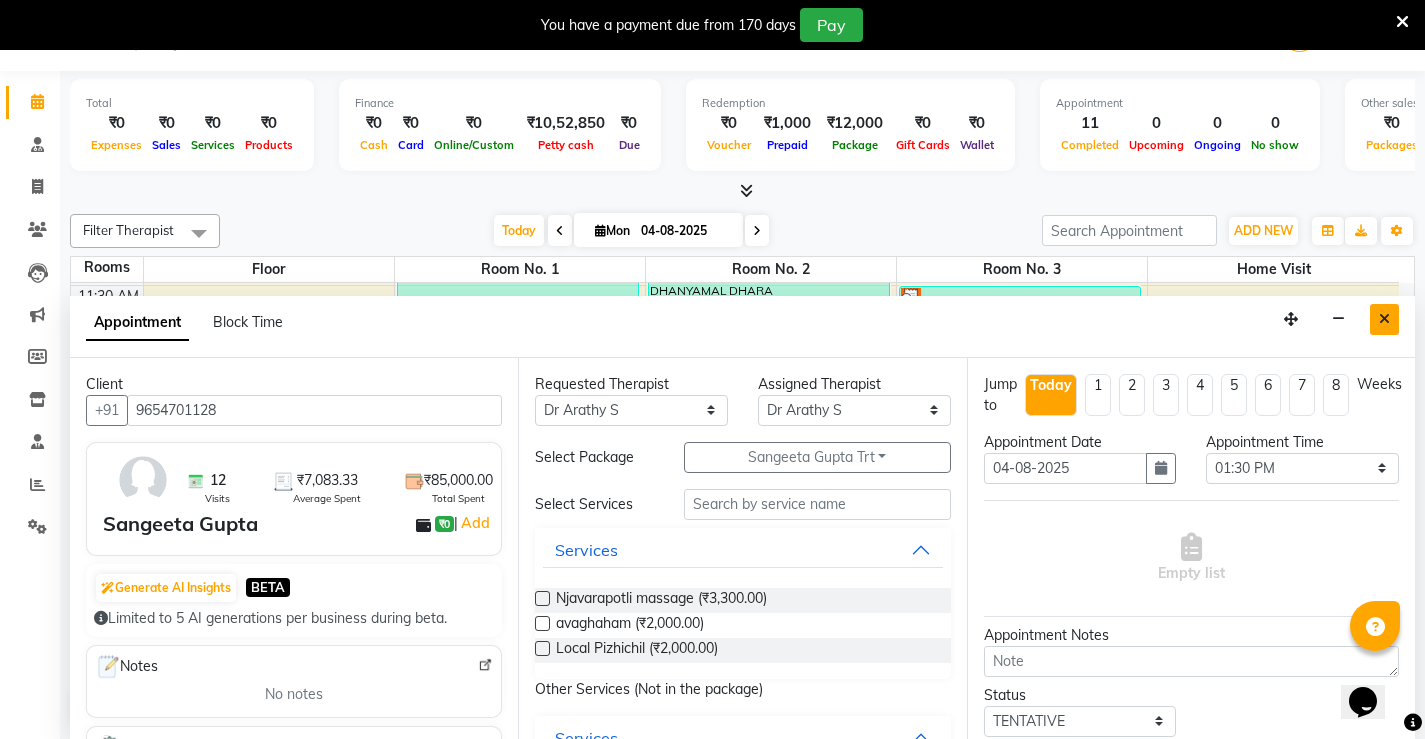 click at bounding box center (1384, 319) 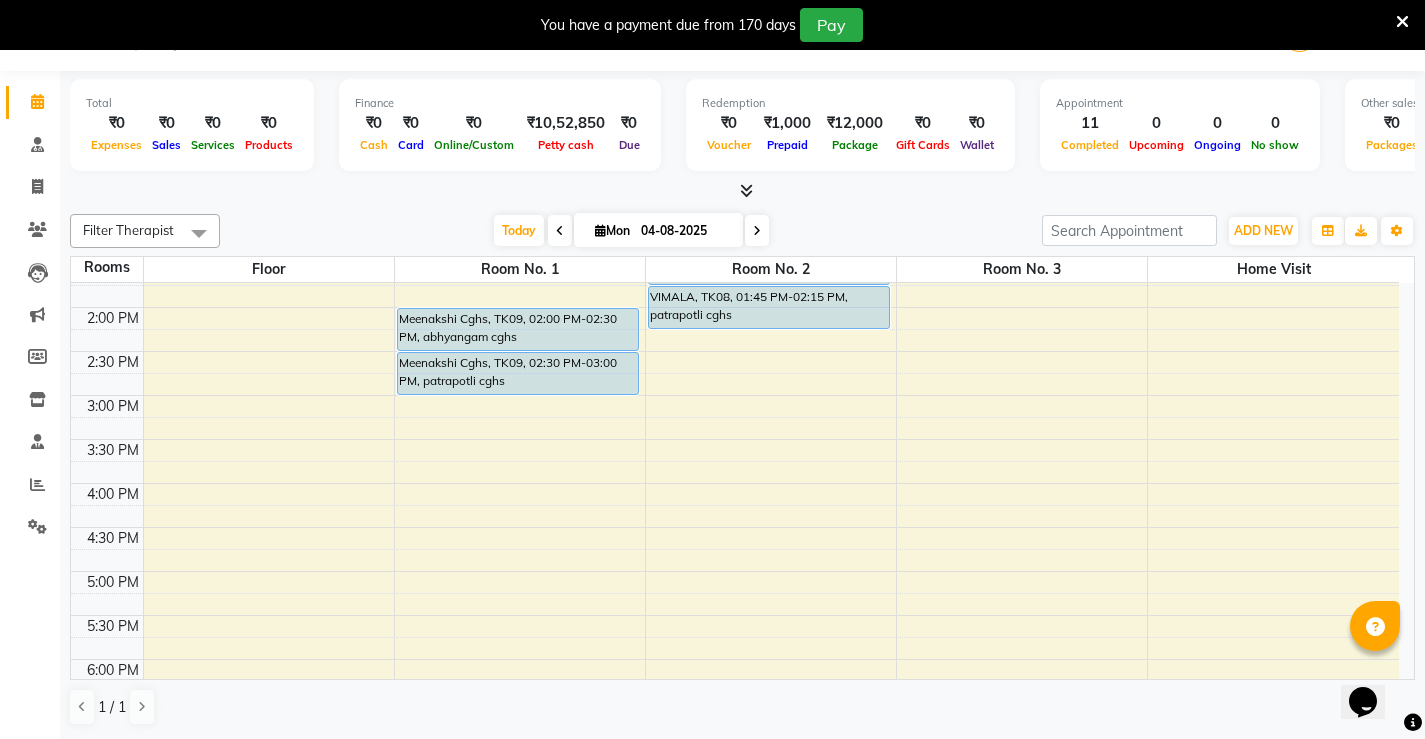 scroll, scrollTop: 593, scrollLeft: 0, axis: vertical 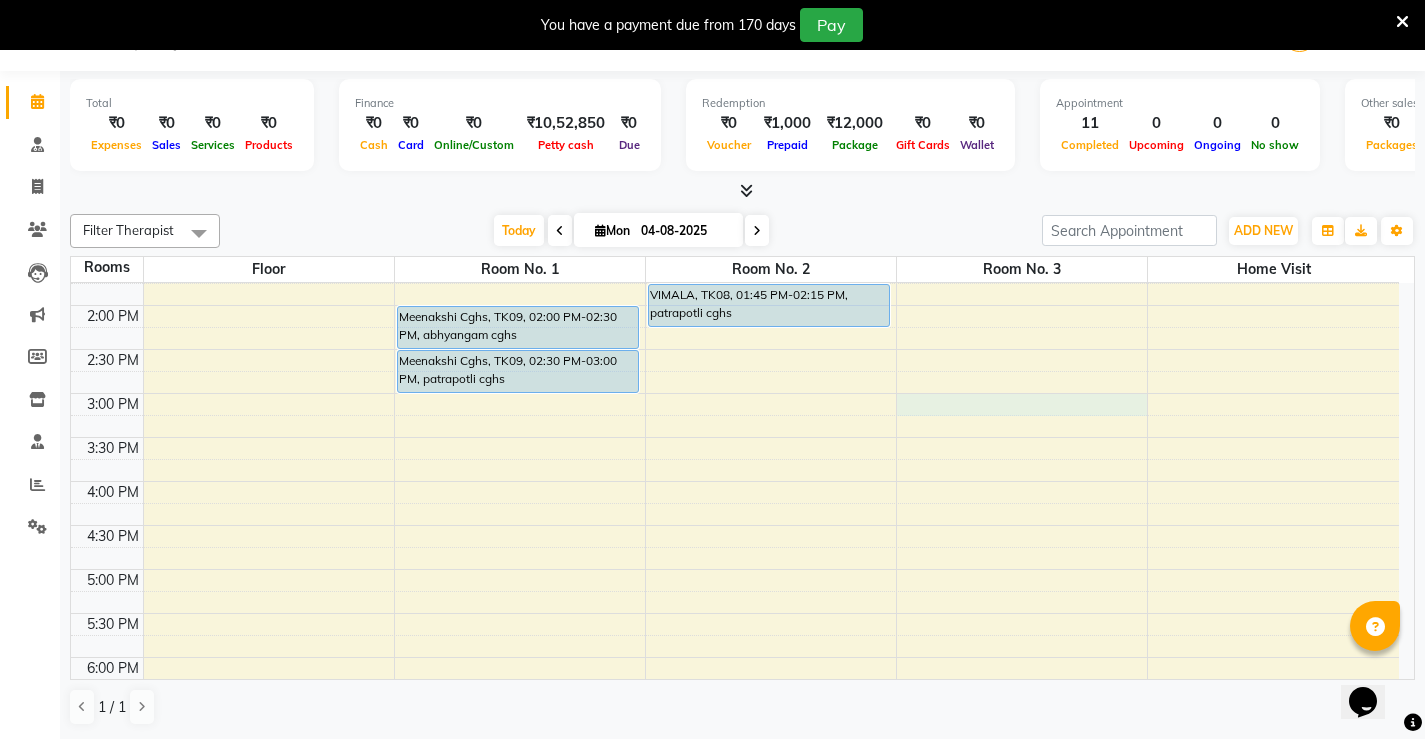 click on "7:00 AM 7:30 AM 8:00 AM 8:30 AM 9:00 AM 9:30 AM 10:00 AM 10:30 AM 11:00 AM 11:30 AM 12:00 PM 12:30 PM 1:00 PM 1:30 PM 2:00 PM 2:30 PM 3:00 PM 3:30 PM 4:00 PM 4:30 PM 5:00 PM 5:30 PM 6:00 PM 6:30 PM 7:00 PM 7:30 PM 8:00 PM 8:30 PM     Arvind kumar maurya, TK01, 08:00 AM-09:00 AM, Abhyangam+steam 60 Min     Arvind kumar maurya, TK01, 09:00 AM-09:40 AM, Nasyam     Jagdeeshan Nair, TK04, 10:30 AM-11:45 AM, Abhyangam+ steam 75 Min    Angelina Gabriel, TK07, 12:30 PM-01:30 PM, abhyanham potli    Meenakshi Cghs, TK09, 02:00 PM-02:30 PM, abhyangam cghs    Meenakshi Cghs, TK09, 02:30 PM-03:00 PM, patrapotli cghs     SAYAD MARSOOK, TK02, 08:30 AM-09:00 AM, Pichu(small)     SAYAD MARSOOK, TK02, 09:00 AM-09:45 AM, local abhyangam potli     Monika Bhatt, TK05, 11:00 AM-12:00 PM, DHANYAMAL DHARA    VIMALA, TK08, 01:15 PM-01:45 PM, abhyangam cghs    VIMALA, TK08, 01:45 PM-02:15 PM, patrapotli cghs     Gurmeet Singh, TK03, 09:00 AM-09:45 AM, Abhyangam     Gurmeet Singh, TK03, 09:45 AM-10:00 AM, Lepam" at bounding box center [735, 305] 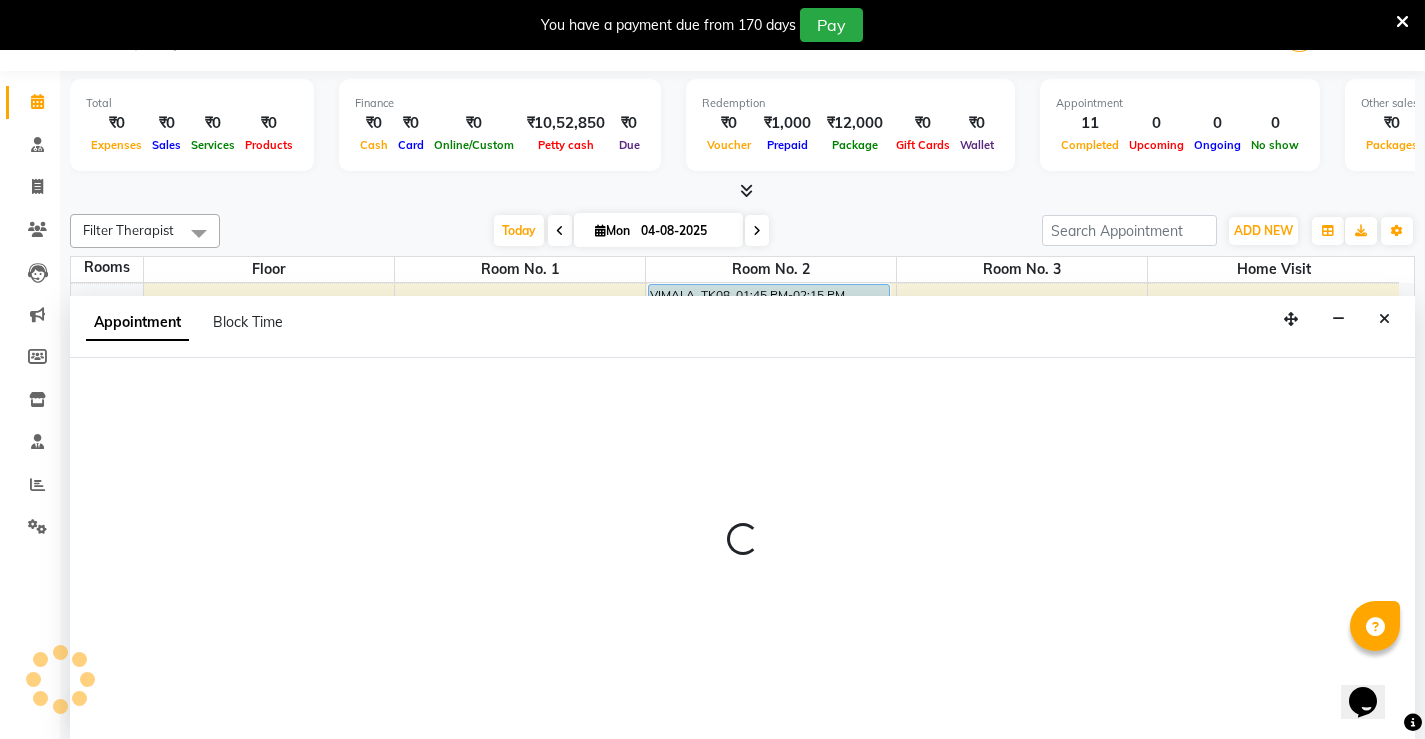 select on "900" 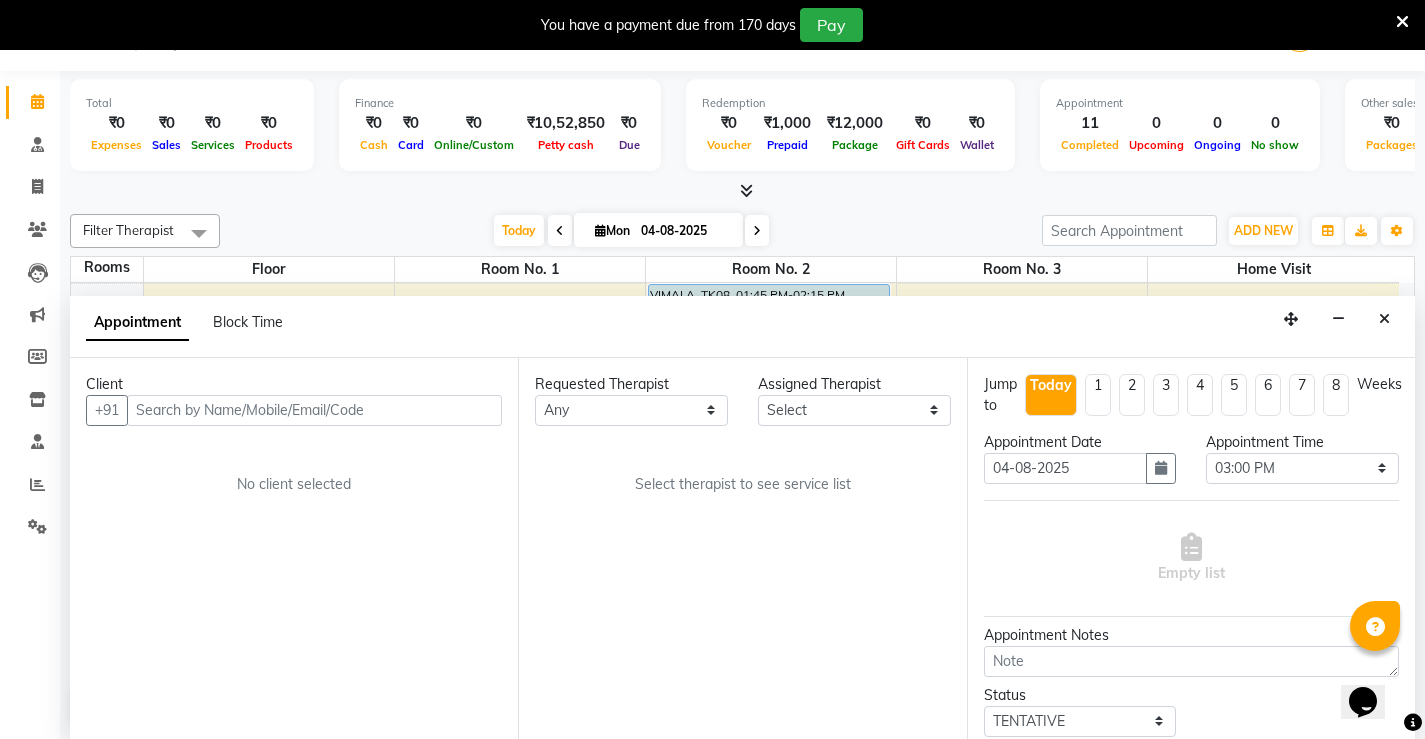 click at bounding box center (314, 410) 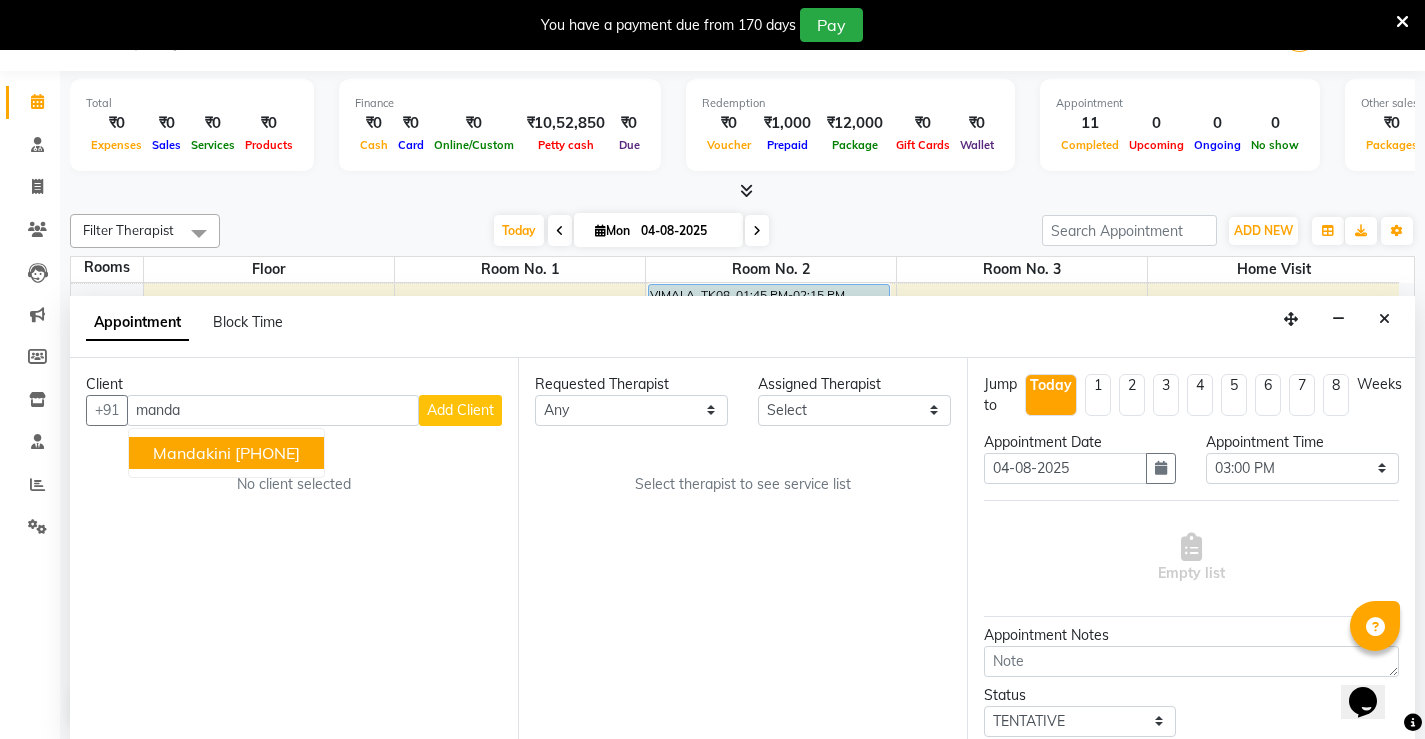 click on "[PHONE]" at bounding box center [267, 453] 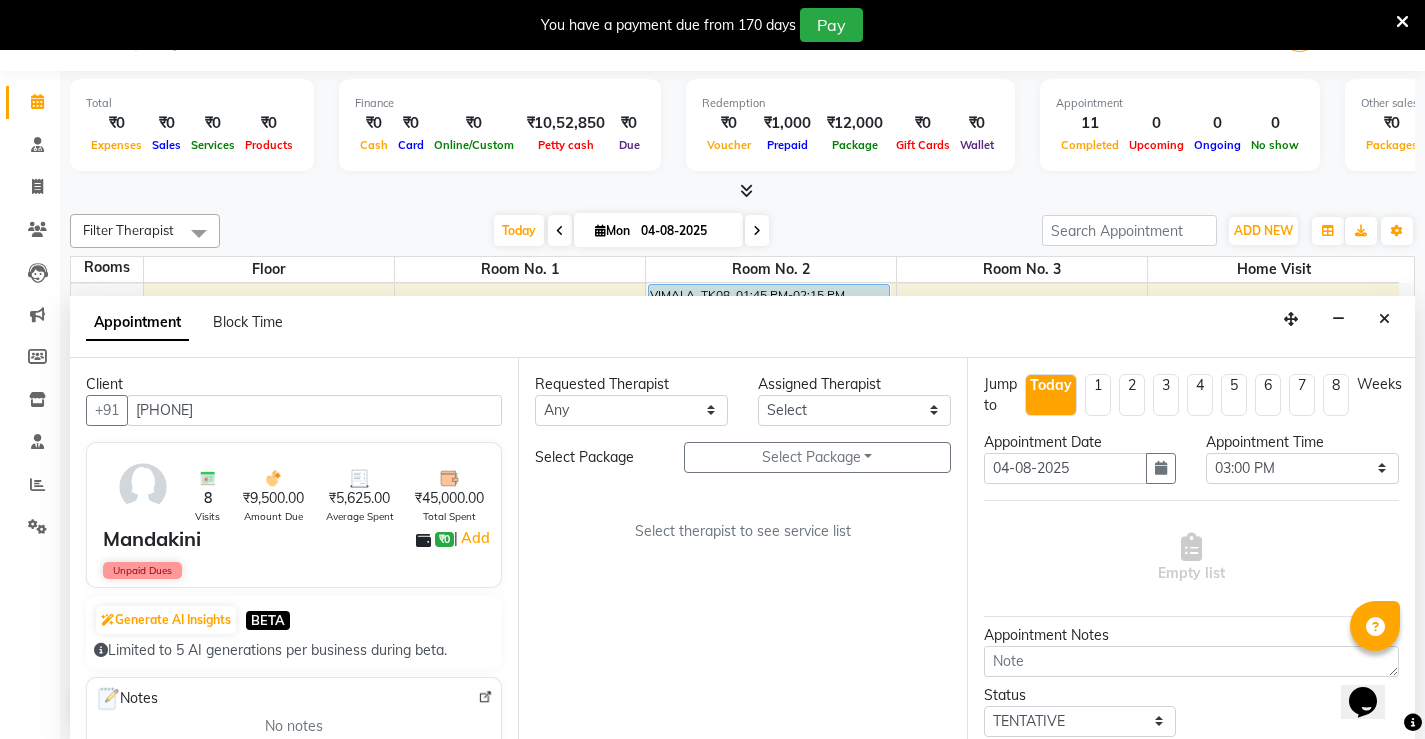 type on "[PHONE]" 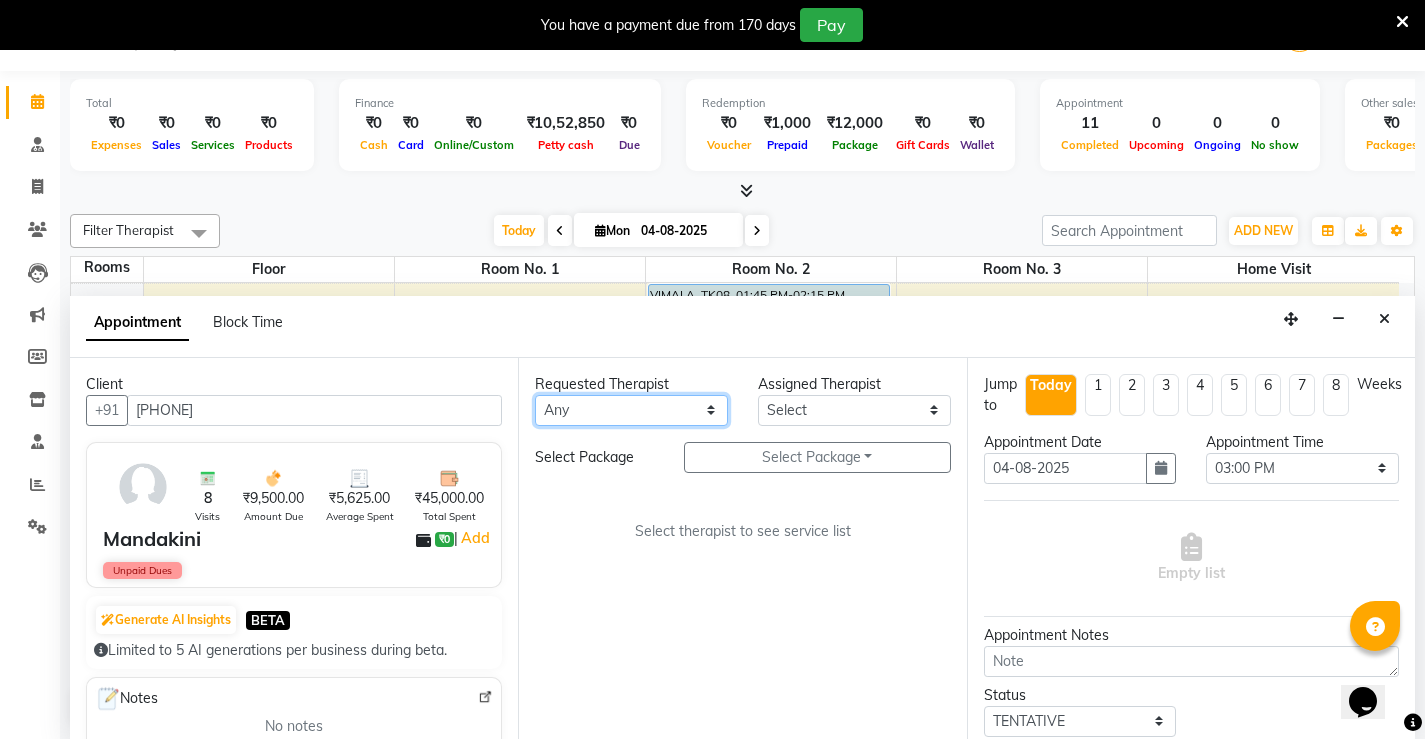 click on "Any Anjali ASHMITA Dileep Dr Arathy S Dr Reshma Dr. Sajna Inderpal Jeevan Jishnu Kavya Manoj Mithun Nikhila Nithin Radhul Reghu Timsy Kaur Sodhi Varsha" at bounding box center (631, 410) 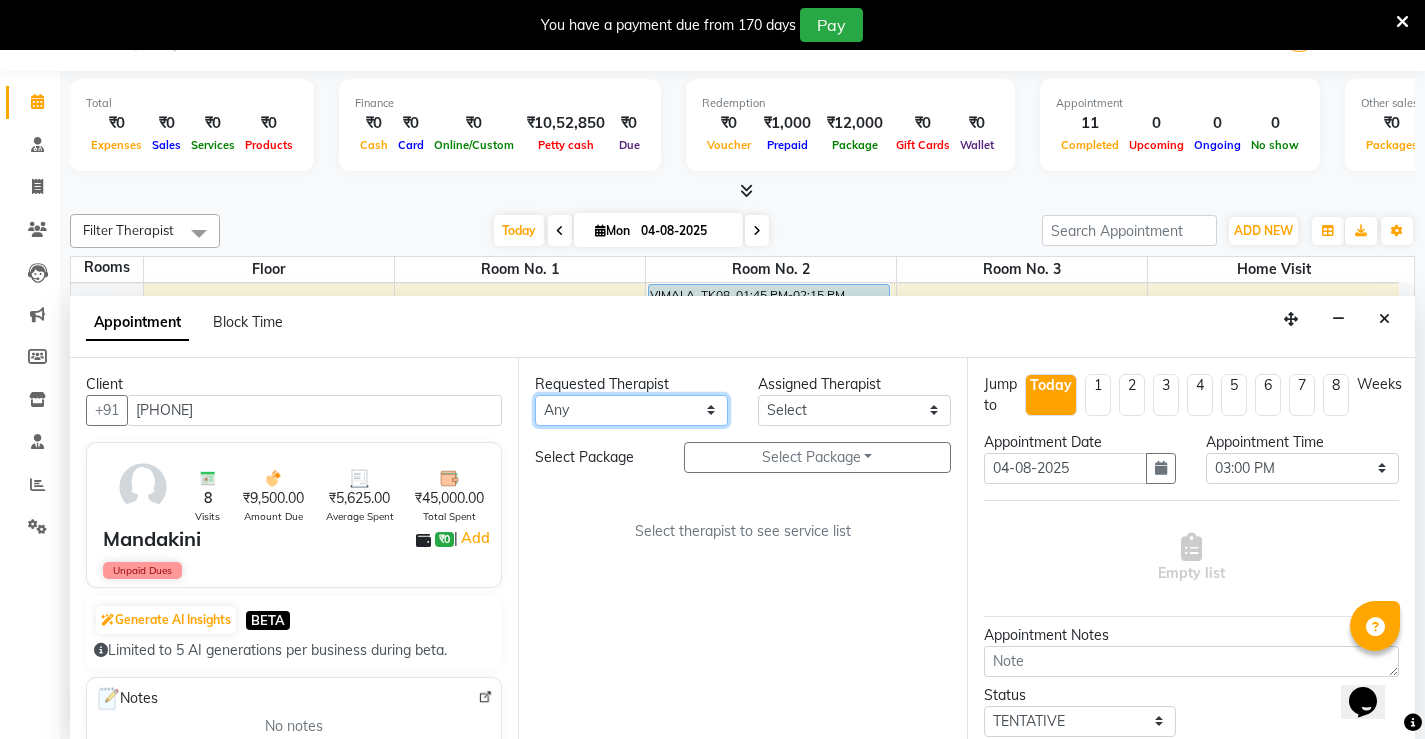 select on "63607" 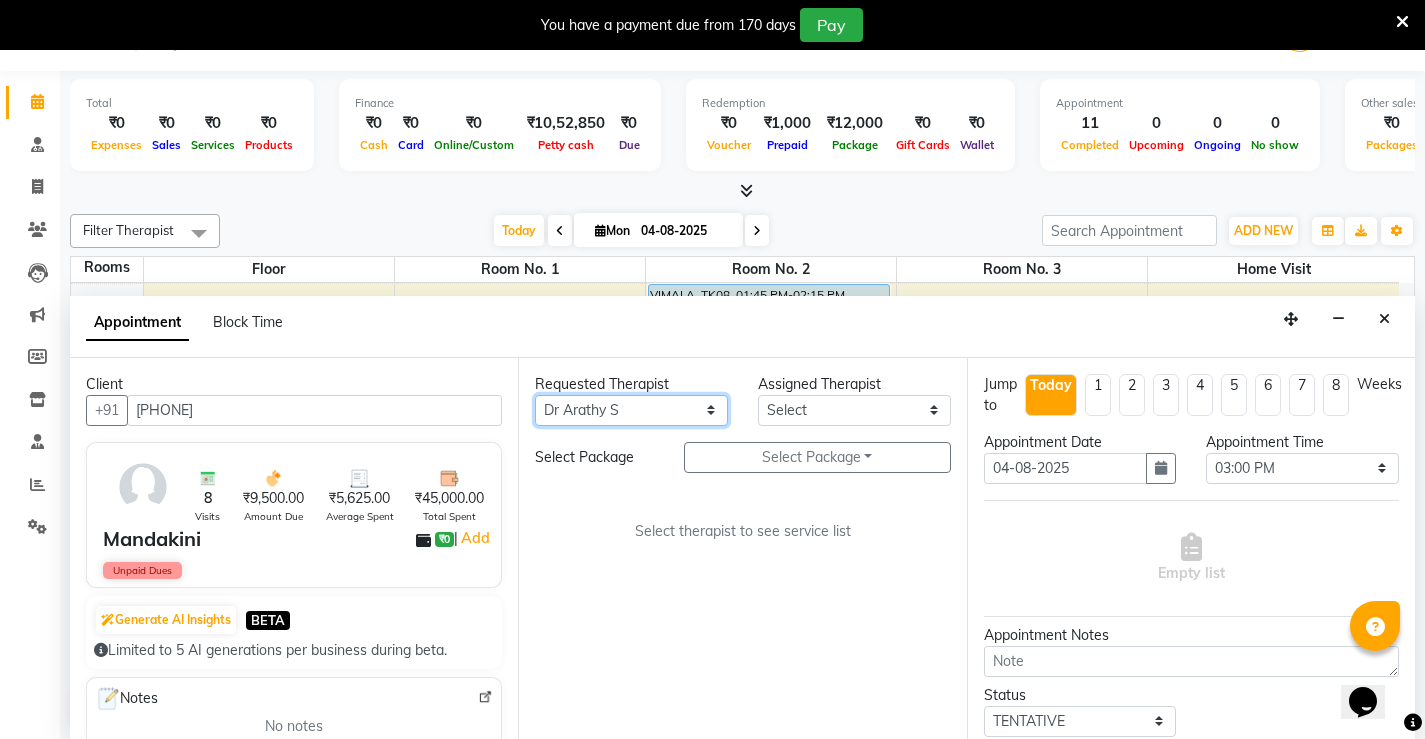 click on "Any Anjali ASHMITA Dileep Dr Arathy S Dr Reshma Dr. Sajna Inderpal Jeevan Jishnu Kavya Manoj Mithun Nikhila Nithin Radhul Reghu Timsy Kaur Sodhi Varsha" at bounding box center (631, 410) 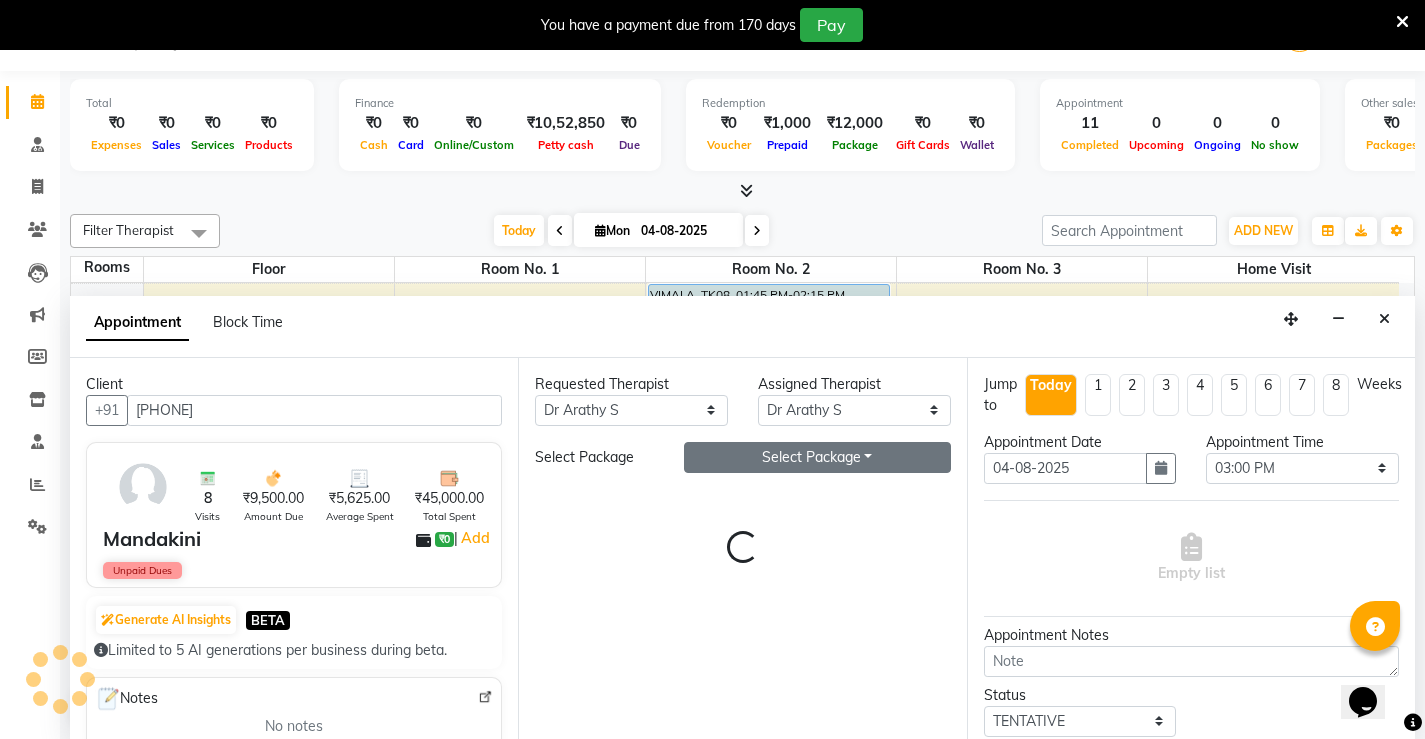 click on "Select Package  Toggle Dropdown" at bounding box center [817, 457] 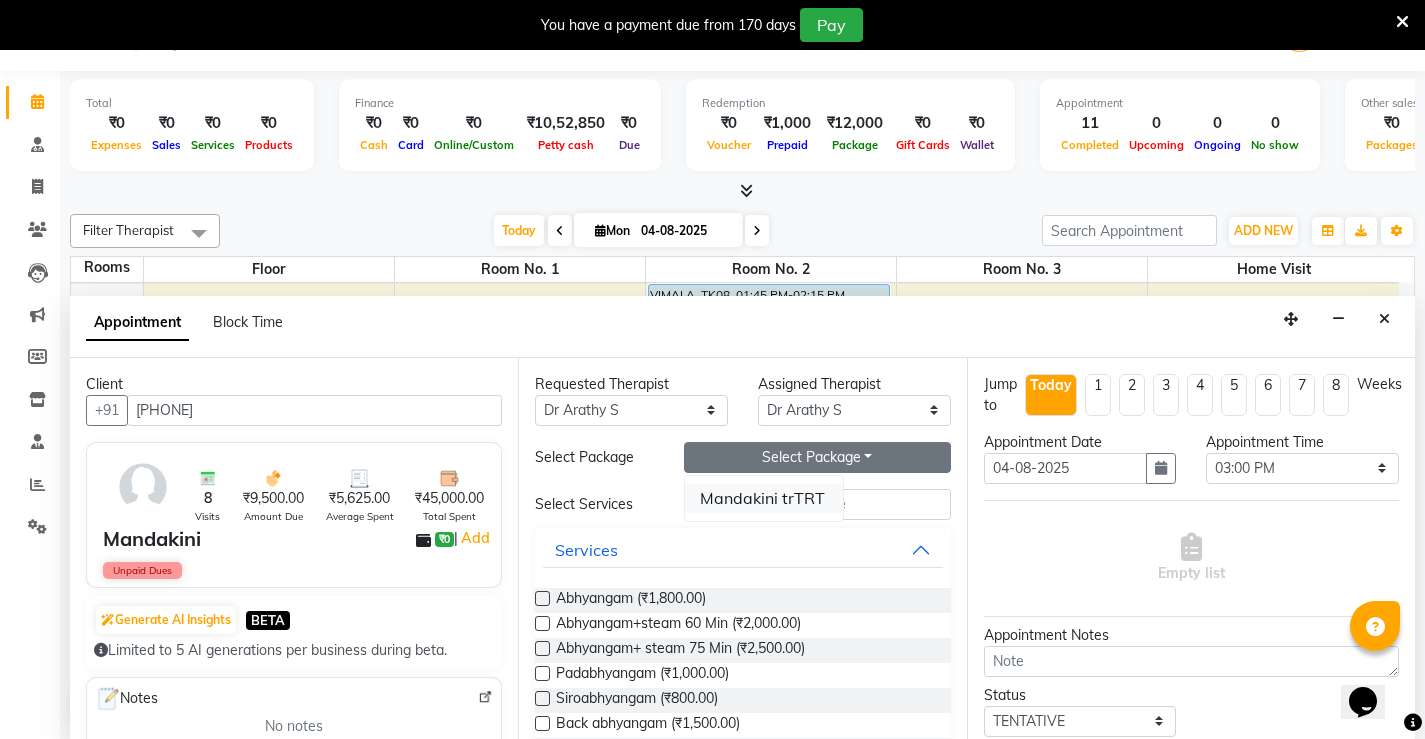 click on "Mandakini trTRT" at bounding box center [764, 498] 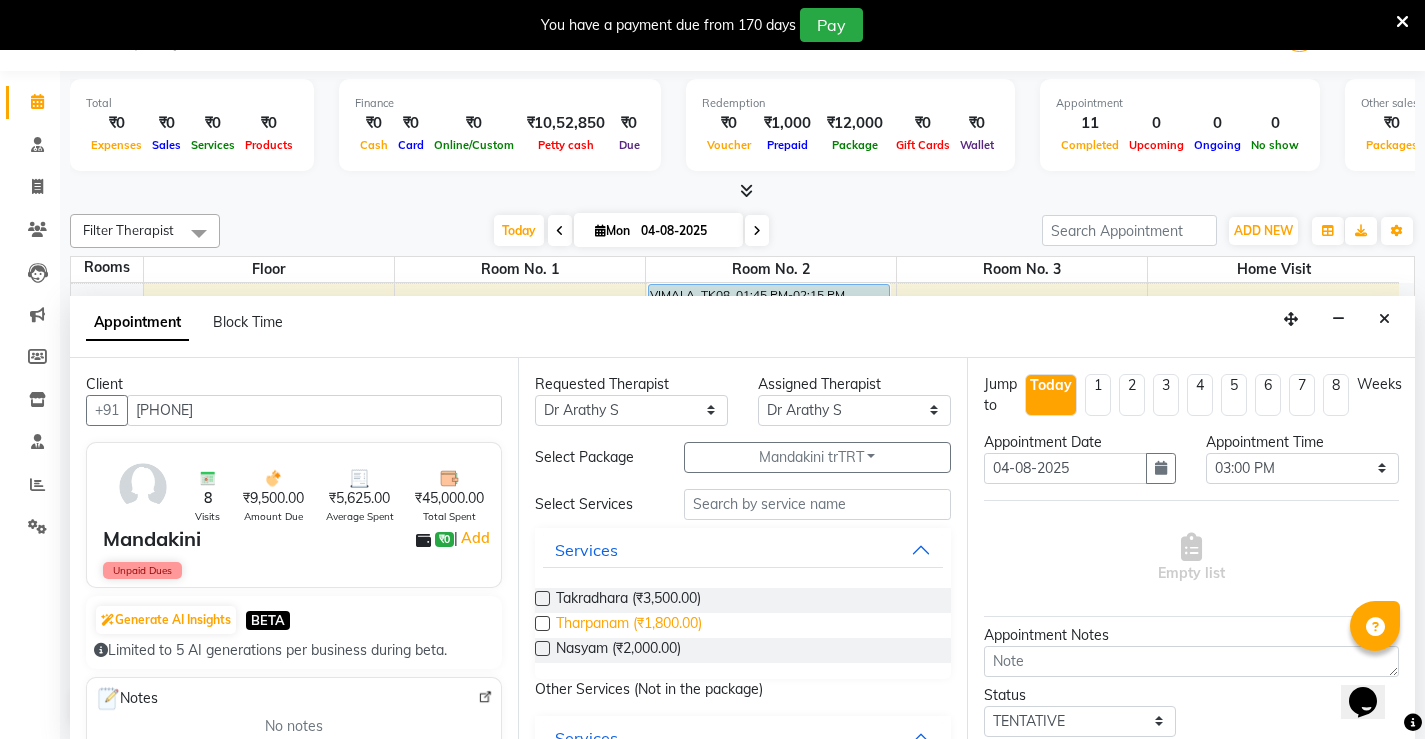 click on "Tharpanam (₹1,800.00)" at bounding box center (629, 625) 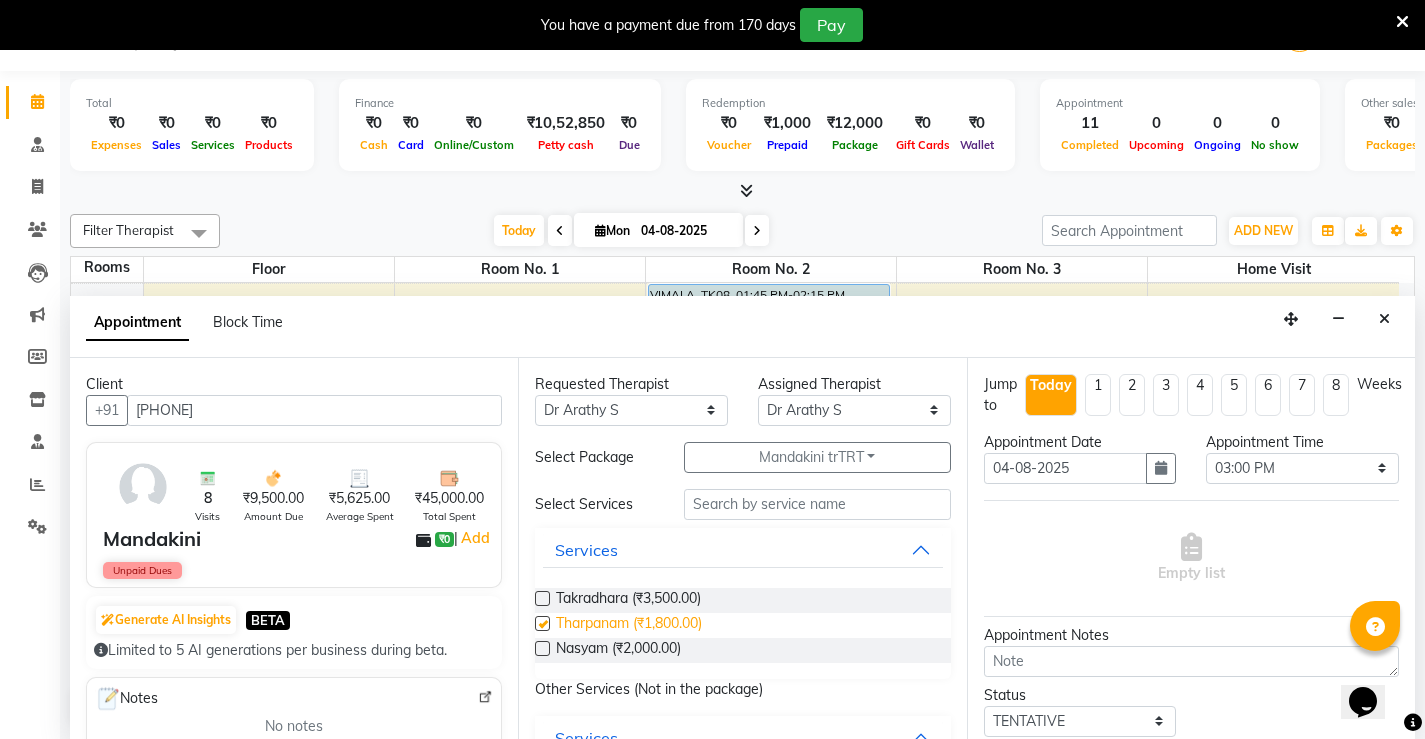 checkbox on "true" 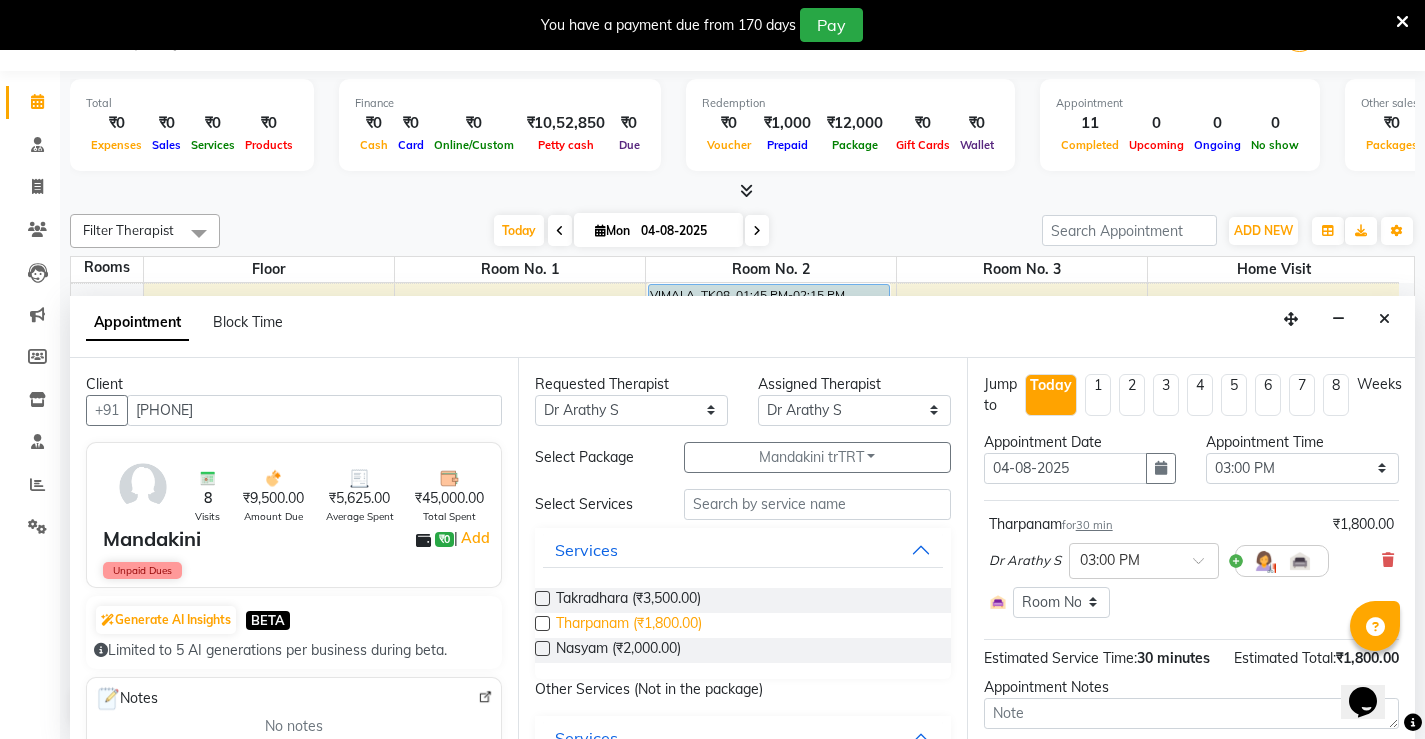 checkbox on "false" 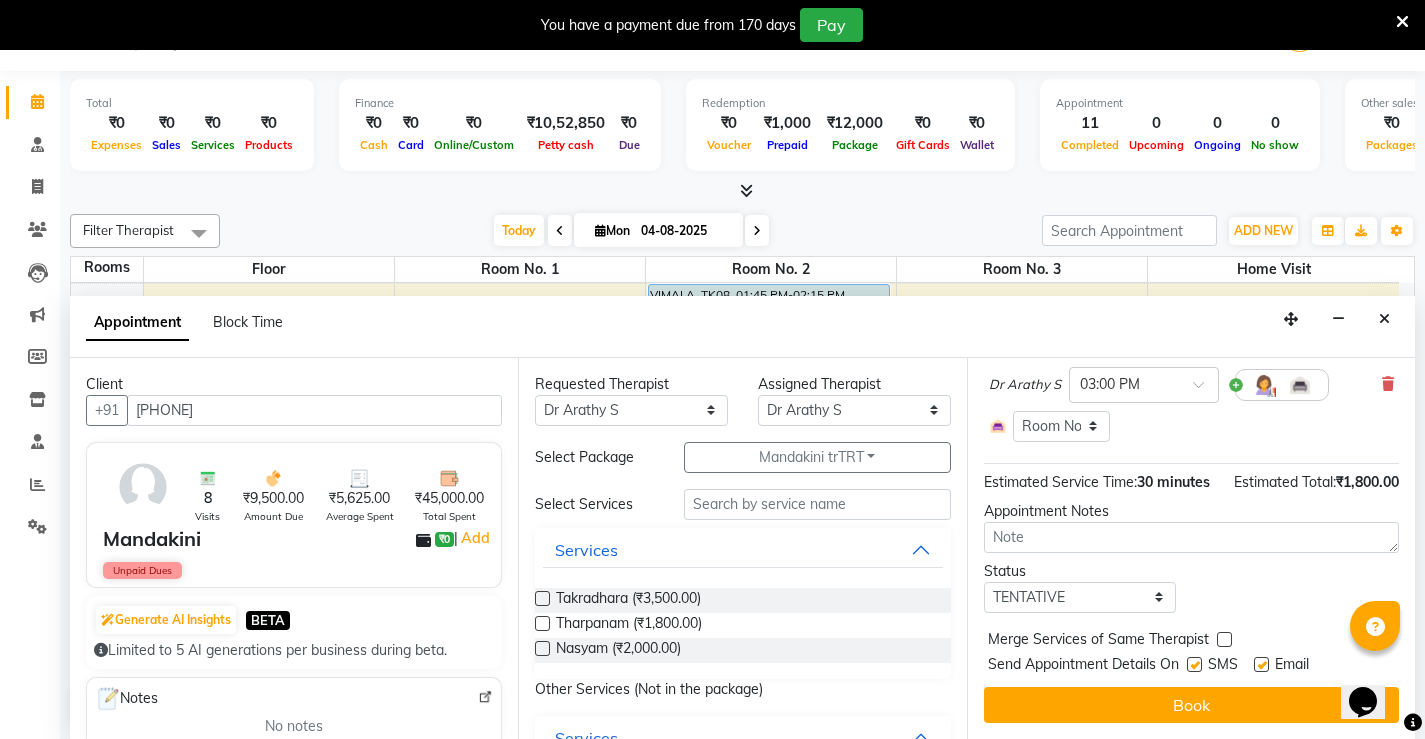 scroll, scrollTop: 197, scrollLeft: 0, axis: vertical 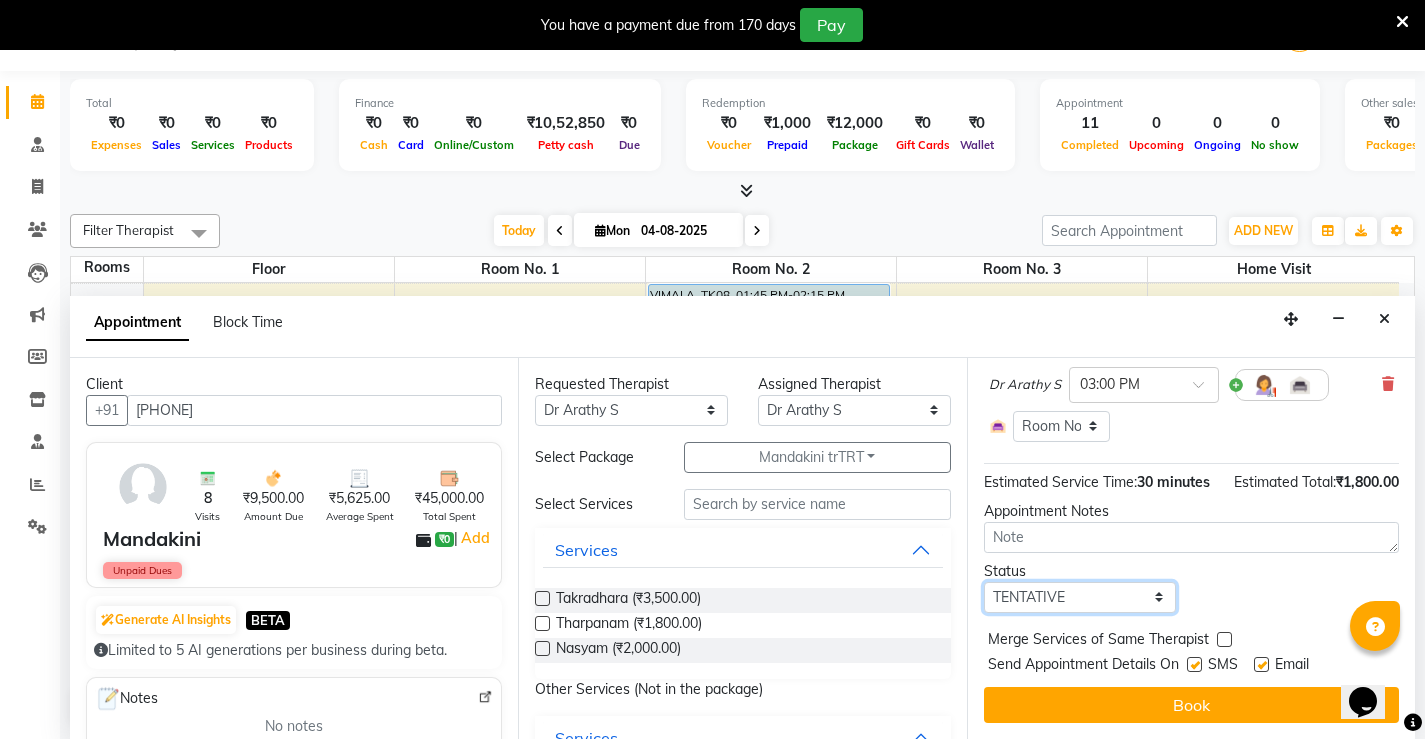 click on "Select TENTATIVE CONFIRM CHECK-IN UPCOMING" at bounding box center (1080, 597) 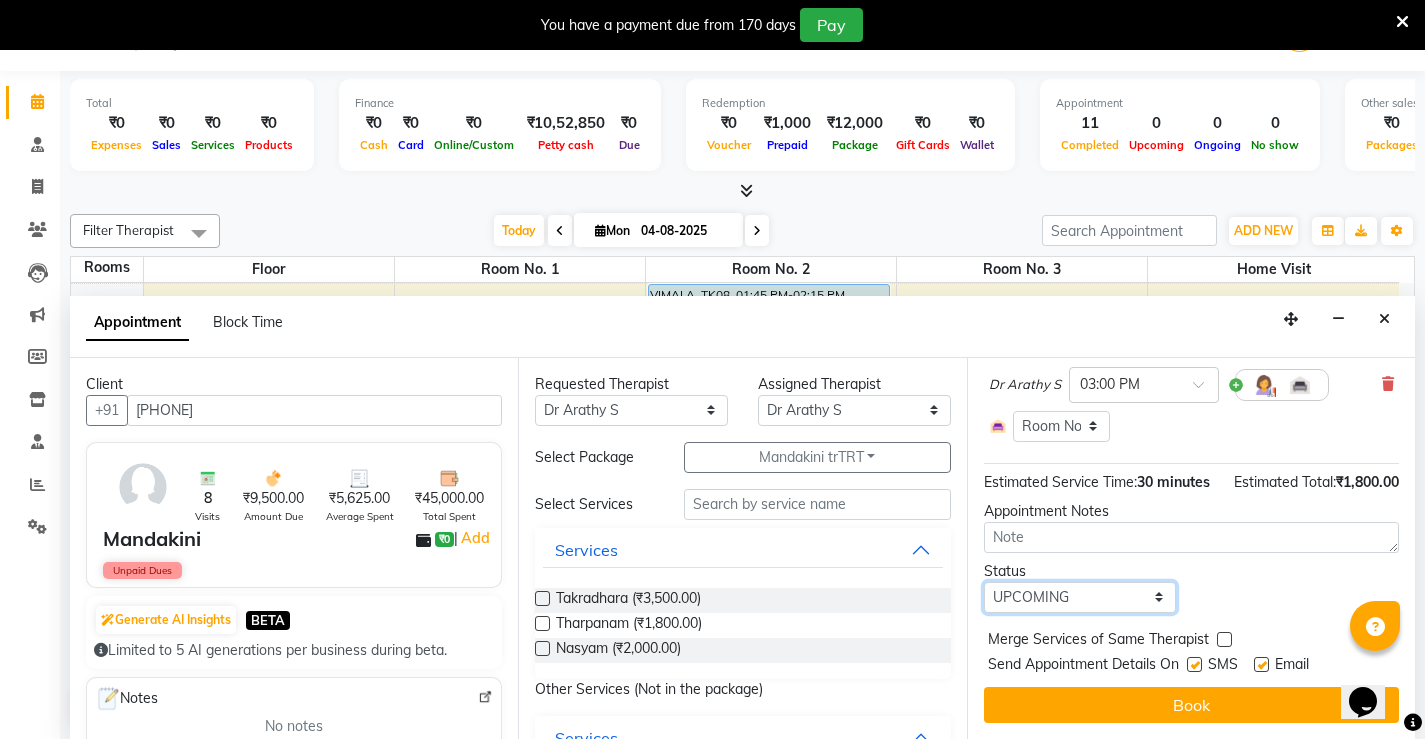 click on "Select TENTATIVE CONFIRM CHECK-IN UPCOMING" at bounding box center (1080, 597) 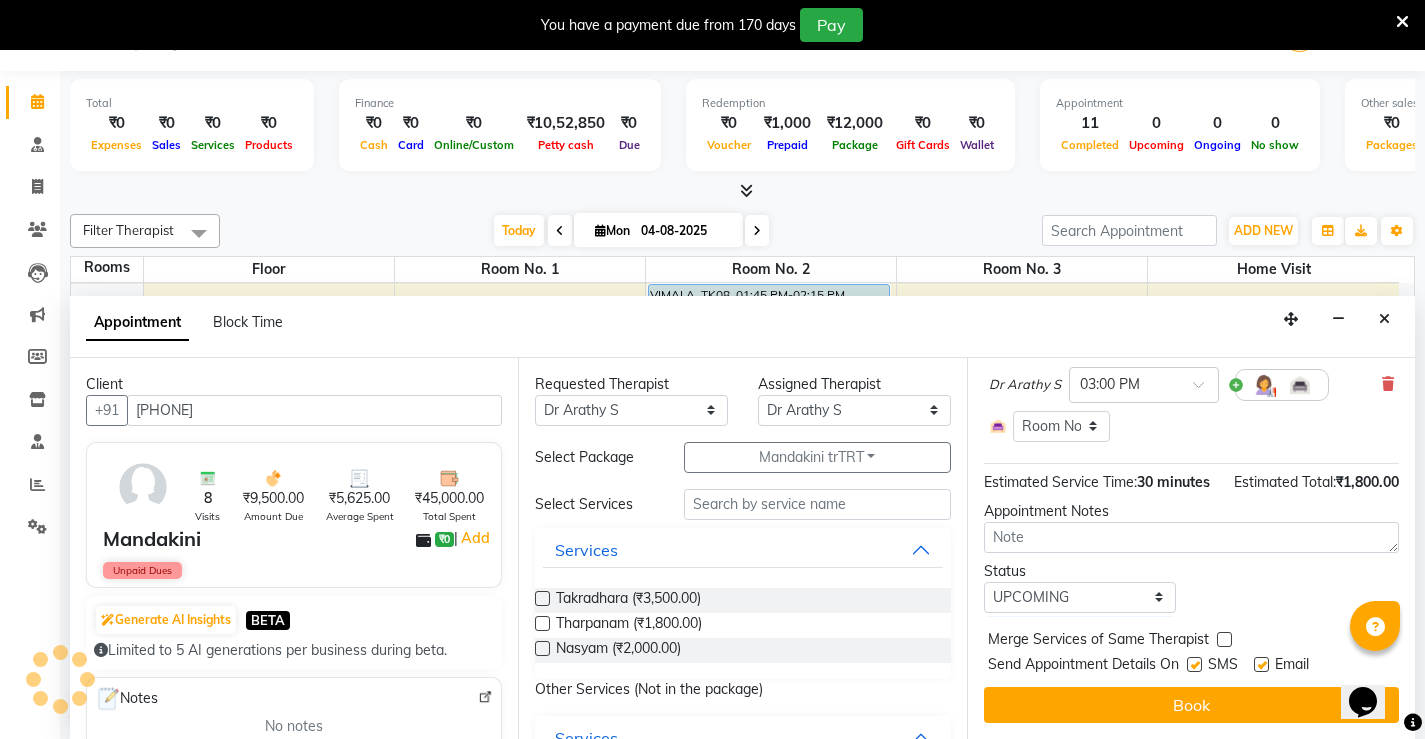 click at bounding box center (1194, 664) 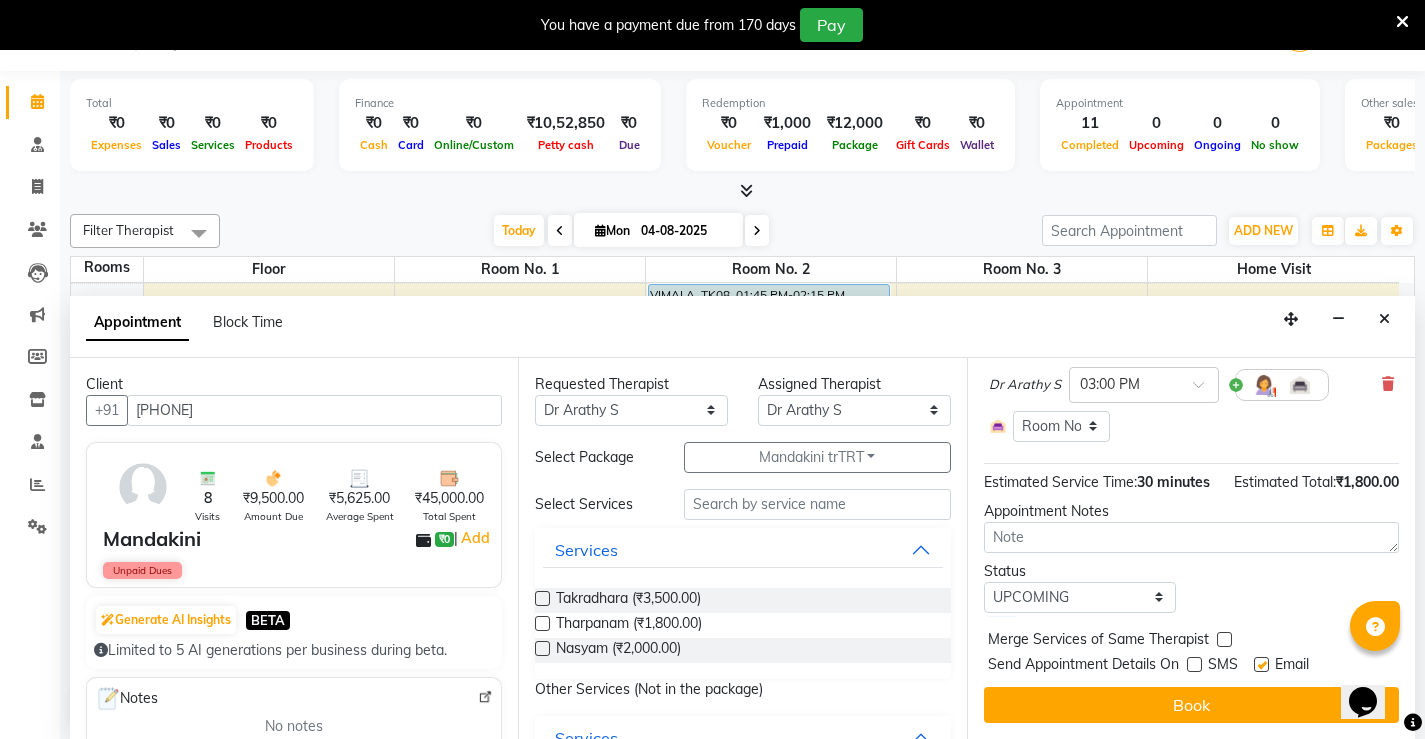 click at bounding box center [1261, 664] 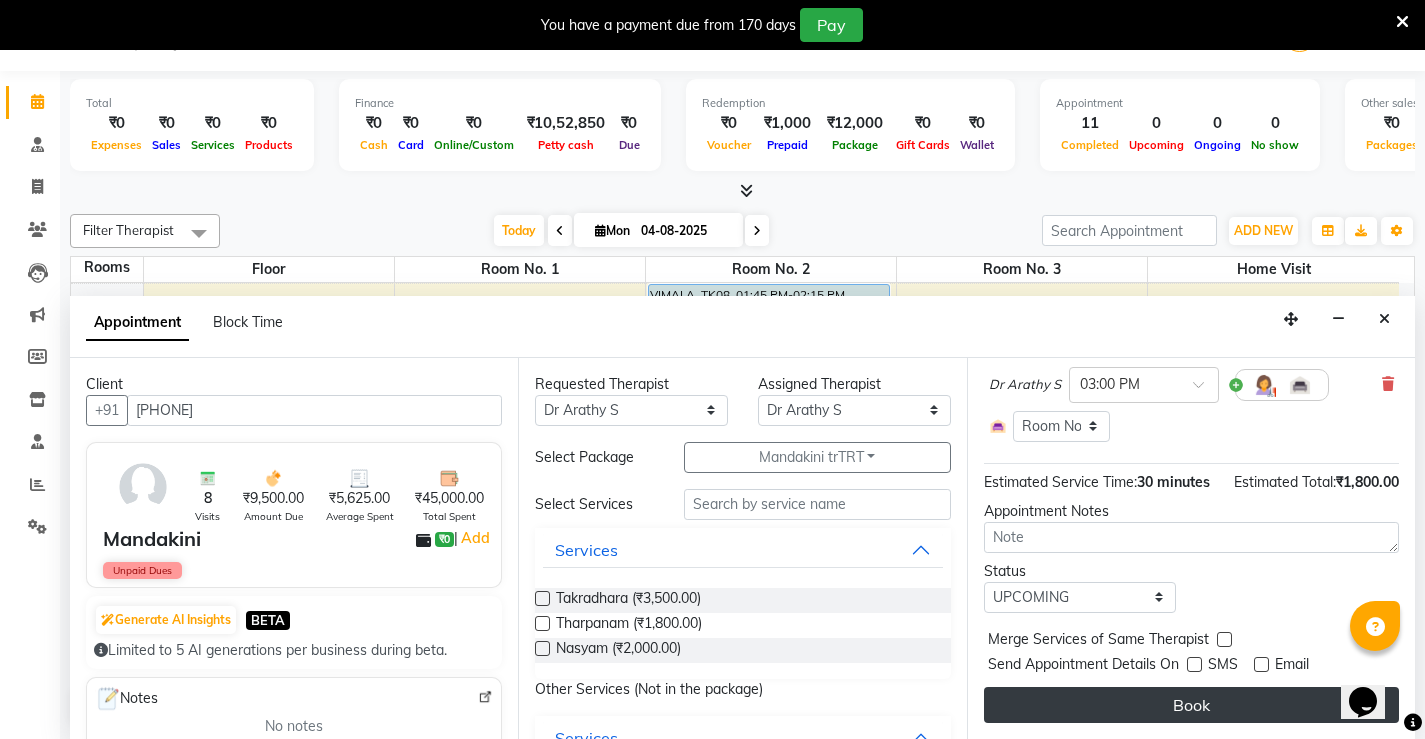 click on "Book" at bounding box center (1191, 705) 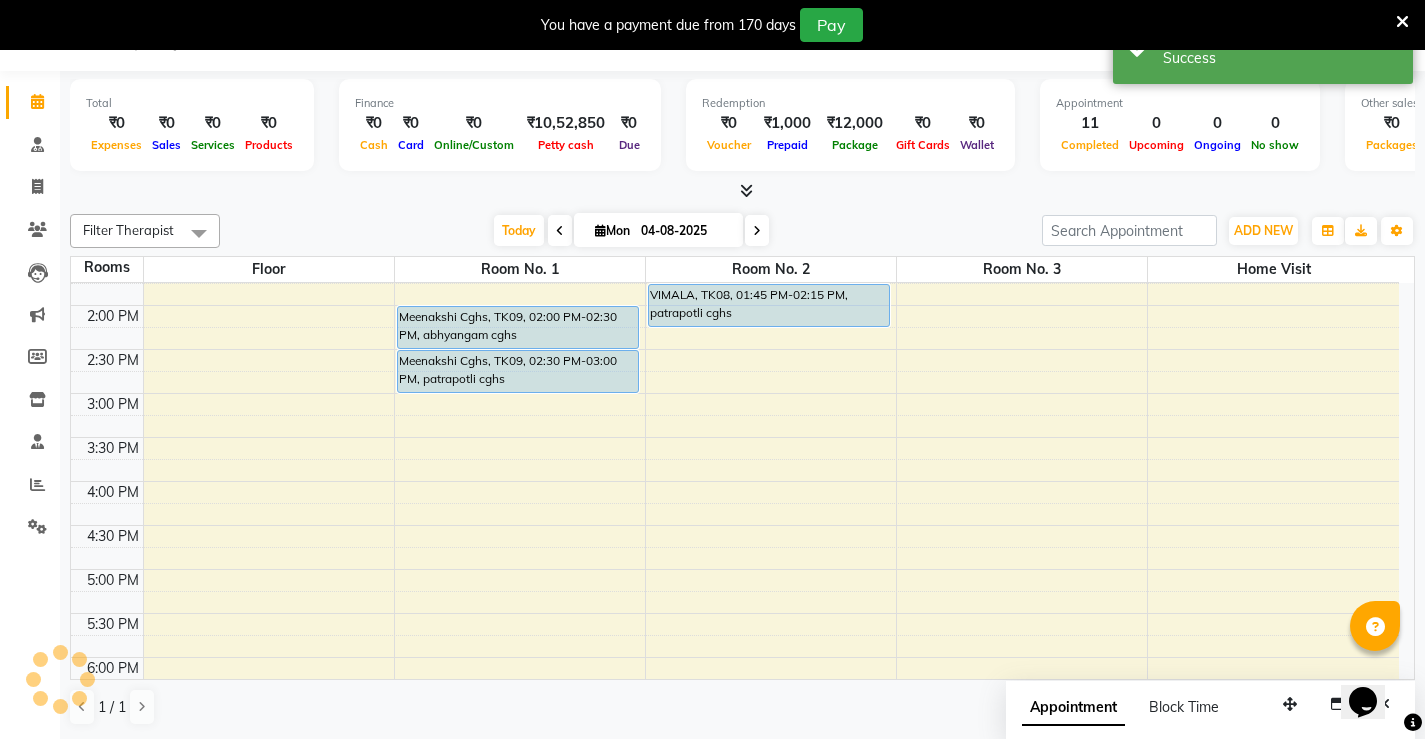 scroll, scrollTop: 0, scrollLeft: 0, axis: both 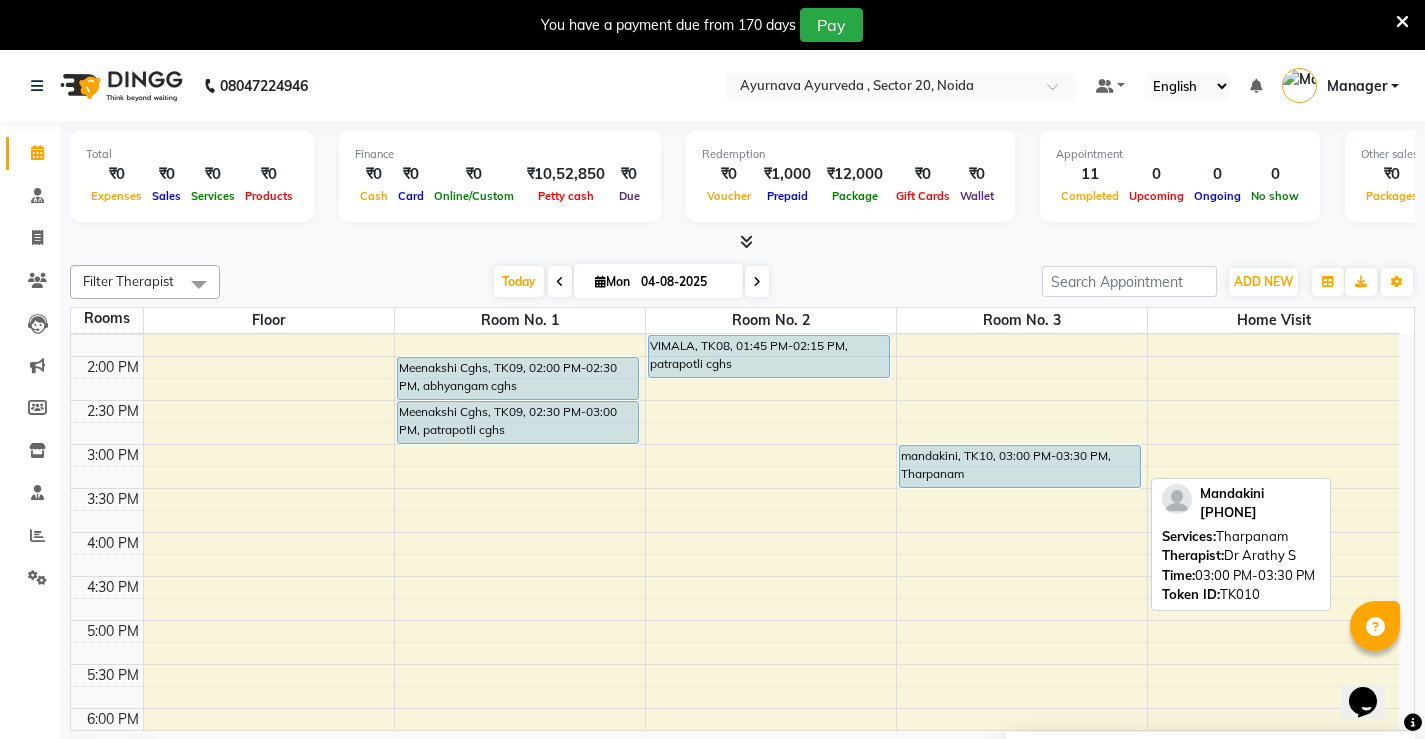 click on "mandakini, TK10, 03:00 PM-03:30 PM, Tharpanam" at bounding box center (1020, 466) 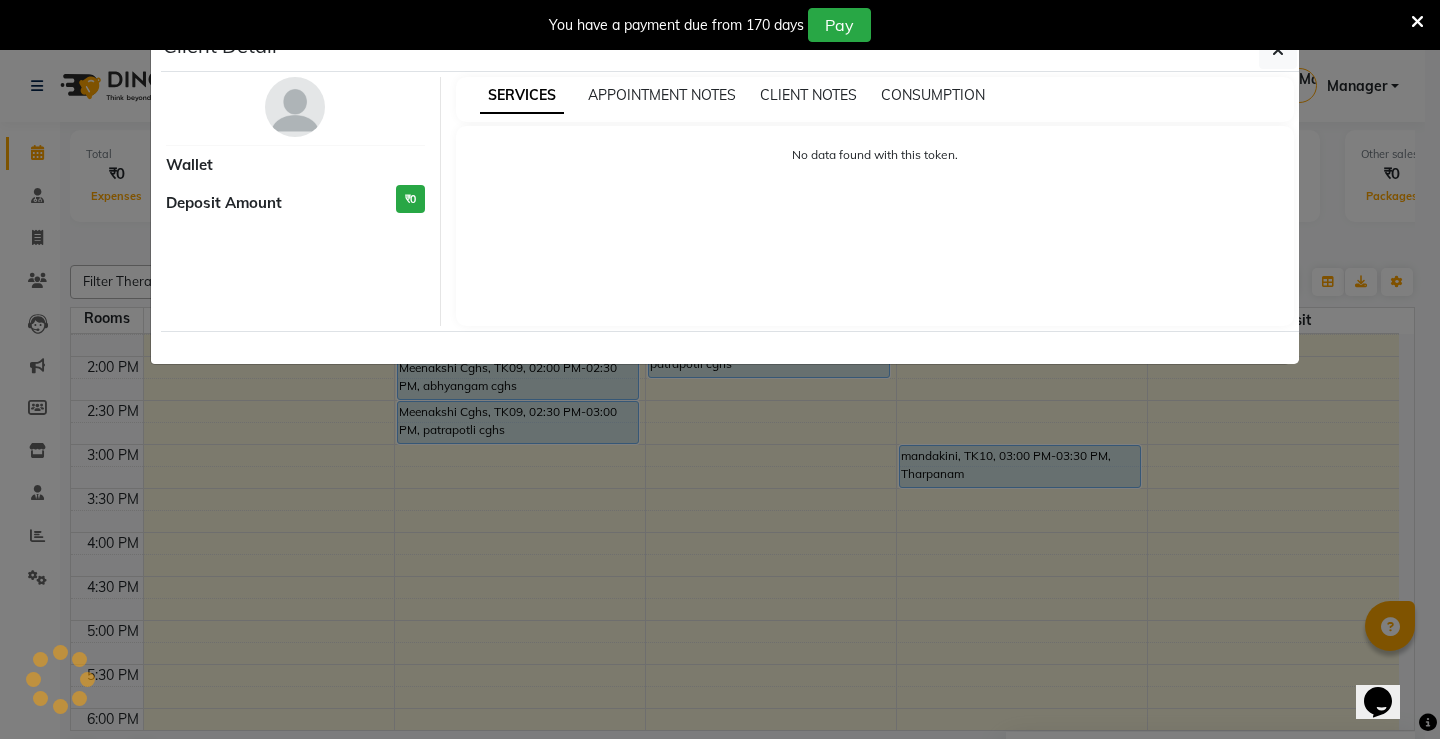 select on "5" 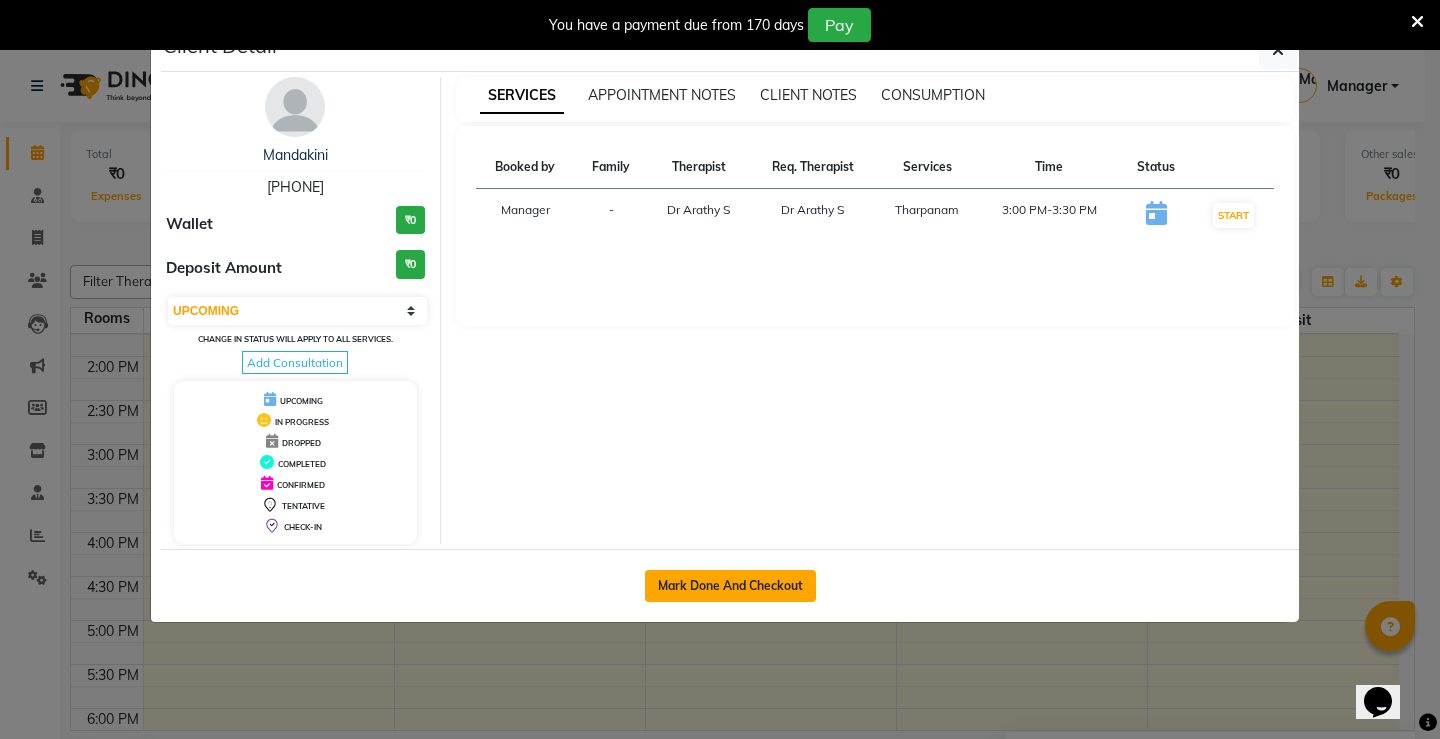 click on "Mark Done And Checkout" 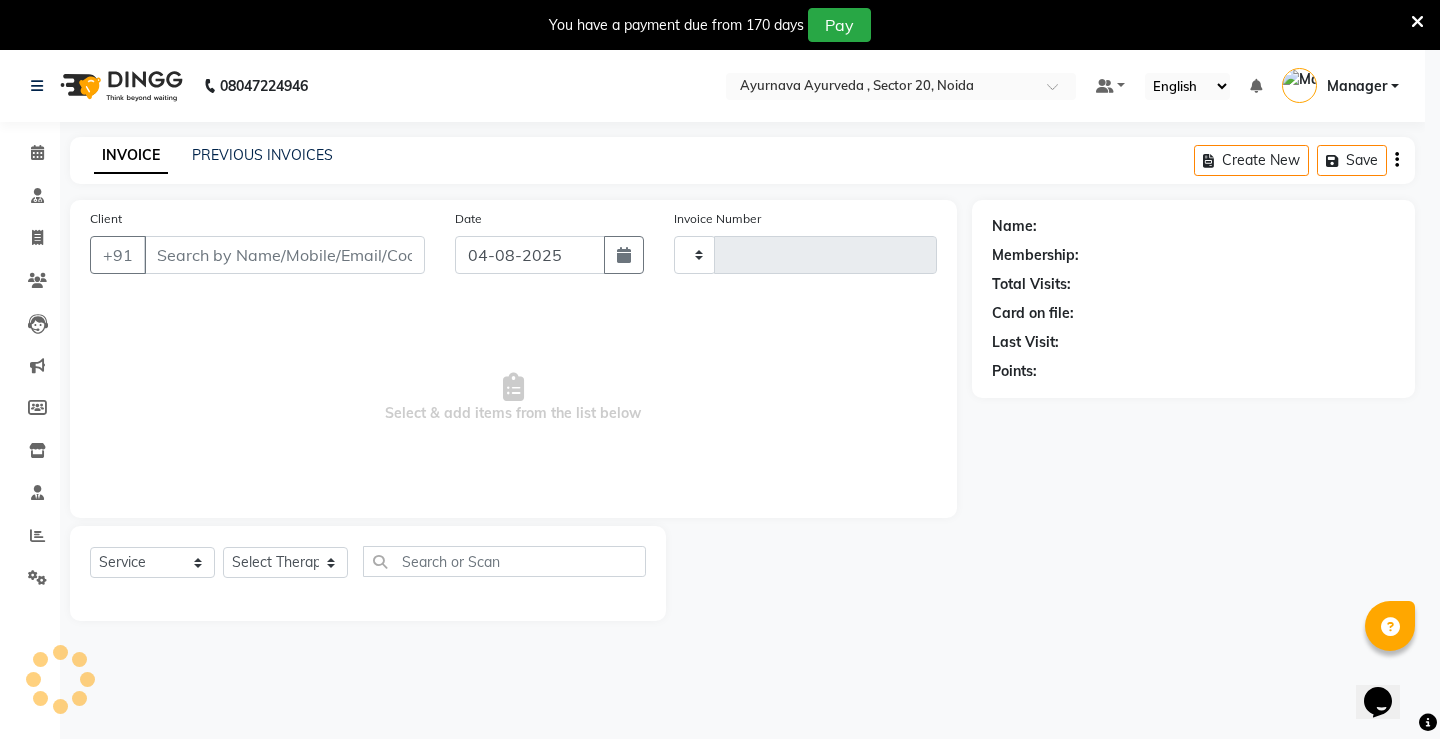 type on "1106" 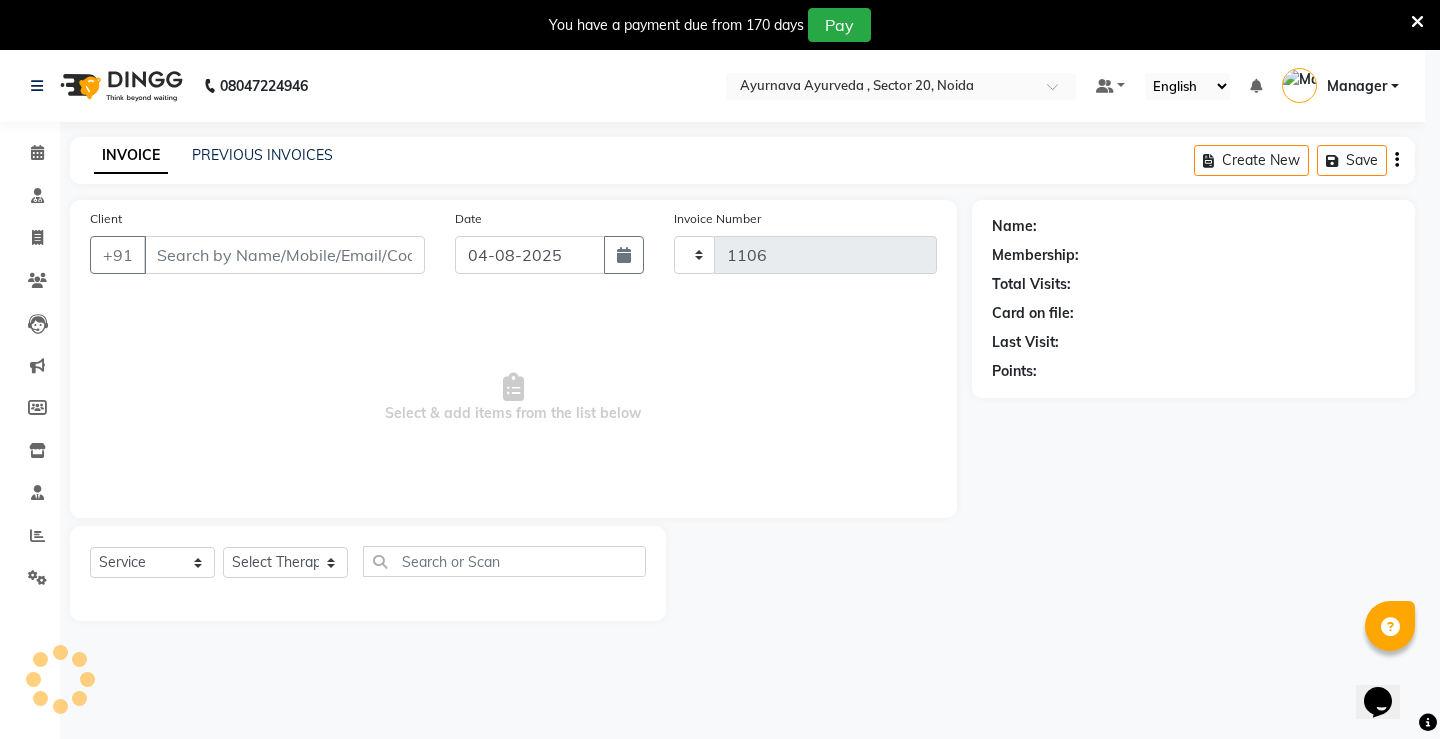 select on "5587" 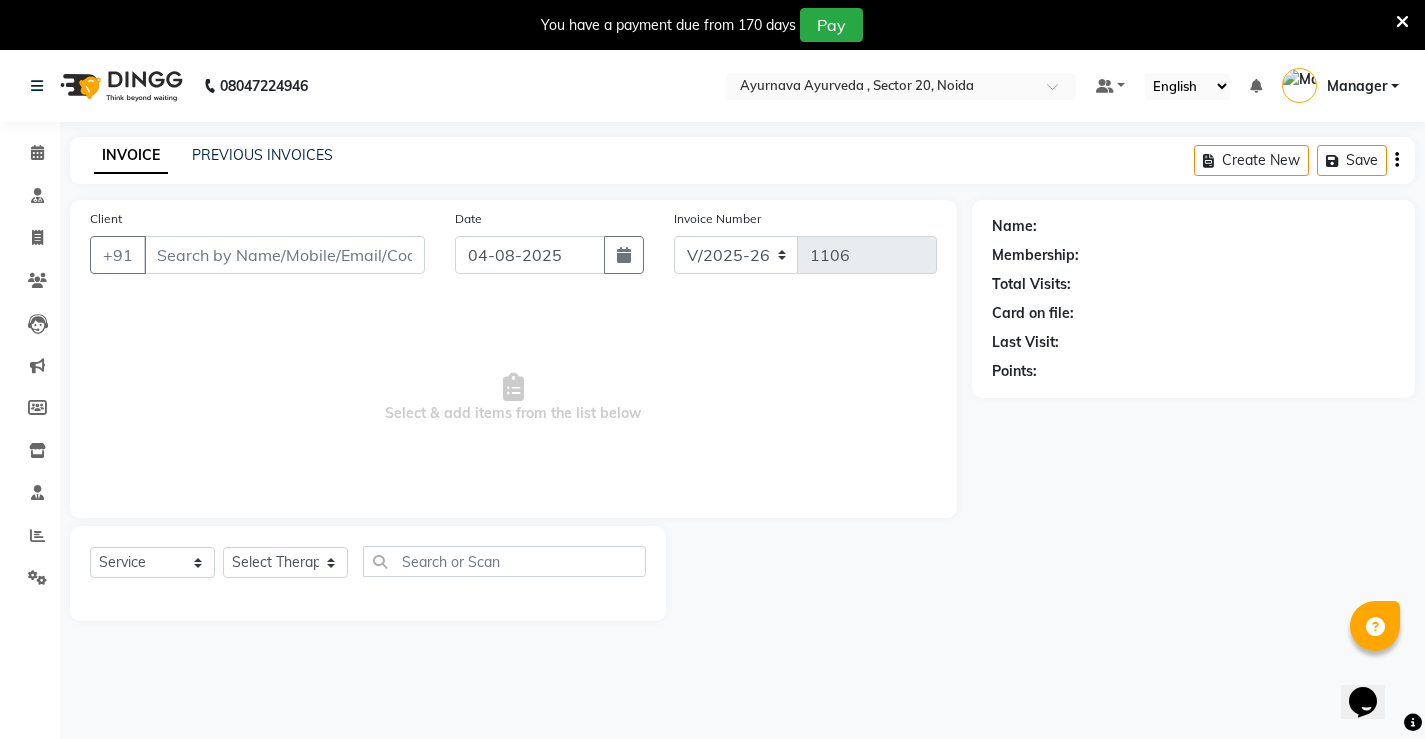type on "[PHONE]" 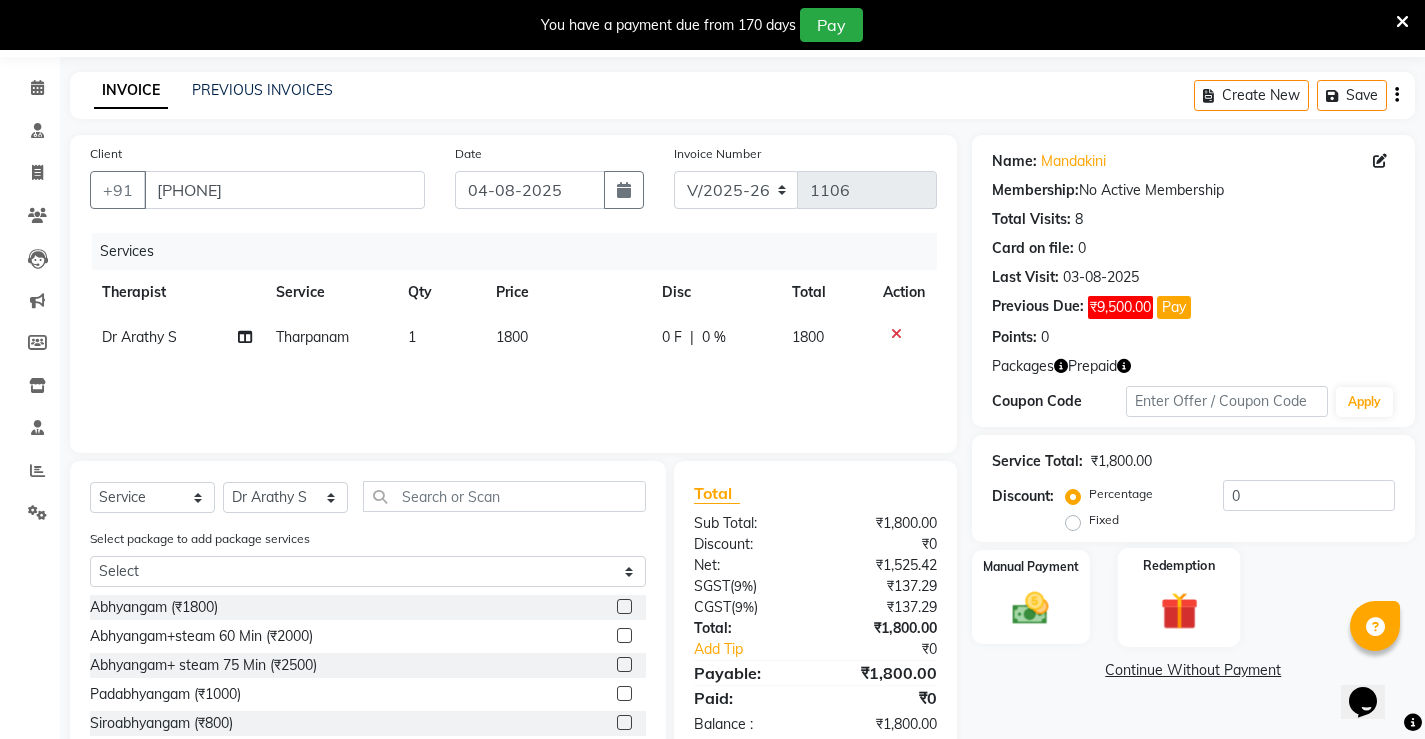scroll, scrollTop: 100, scrollLeft: 0, axis: vertical 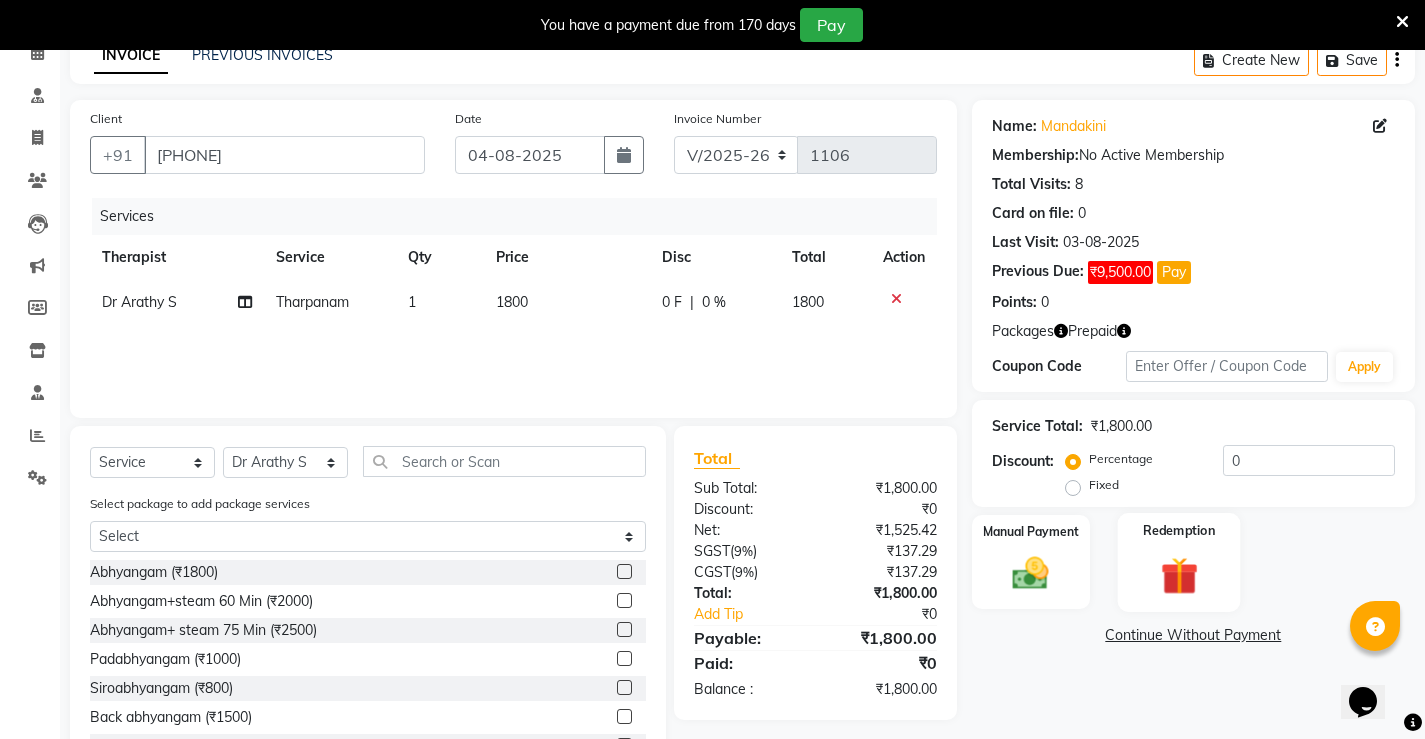 click 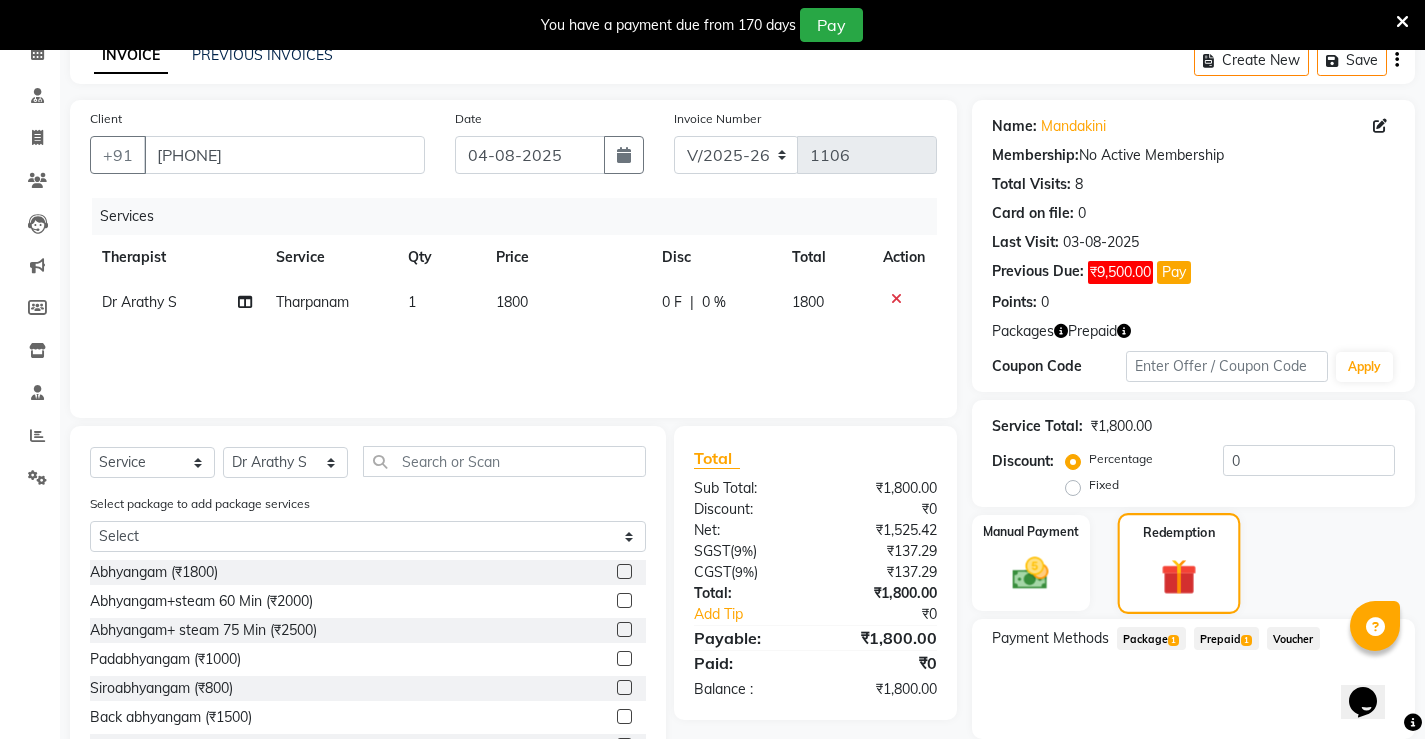 scroll, scrollTop: 179, scrollLeft: 0, axis: vertical 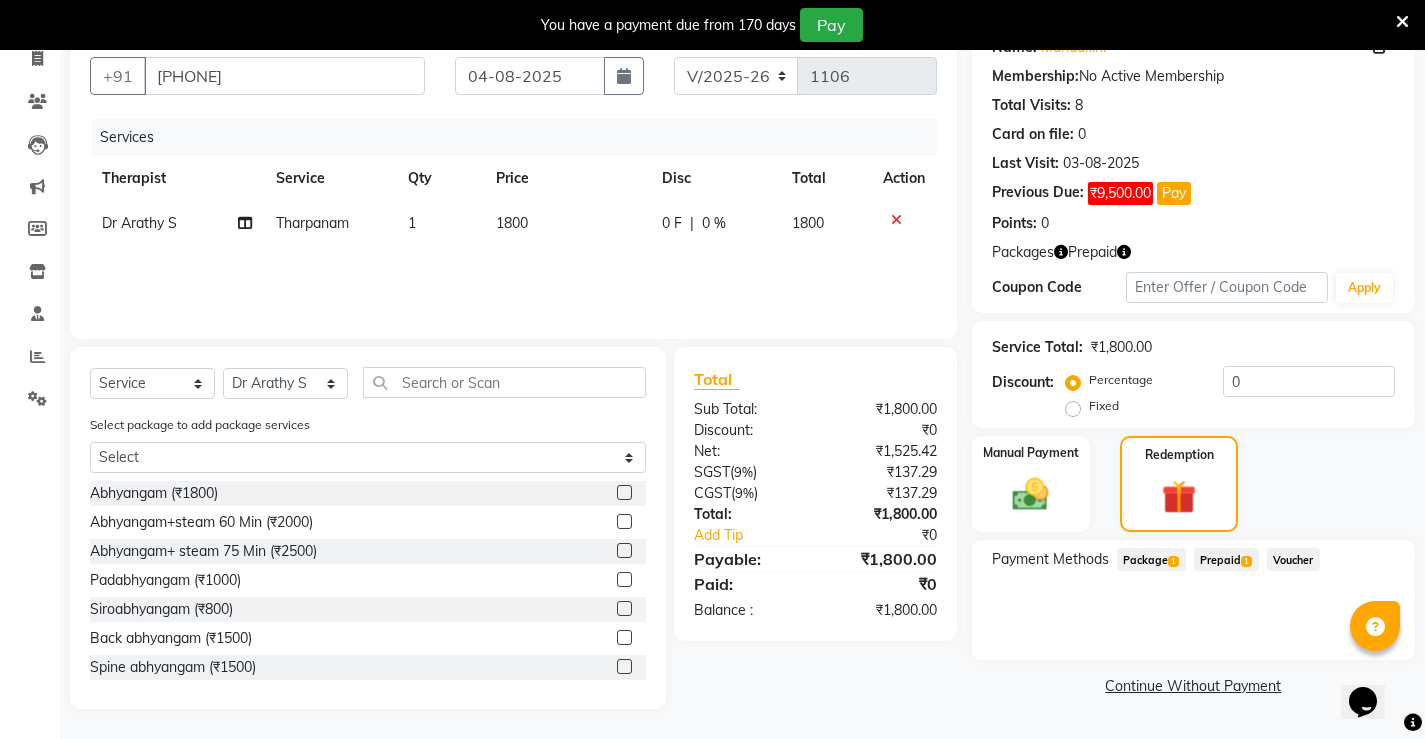 click on "1" 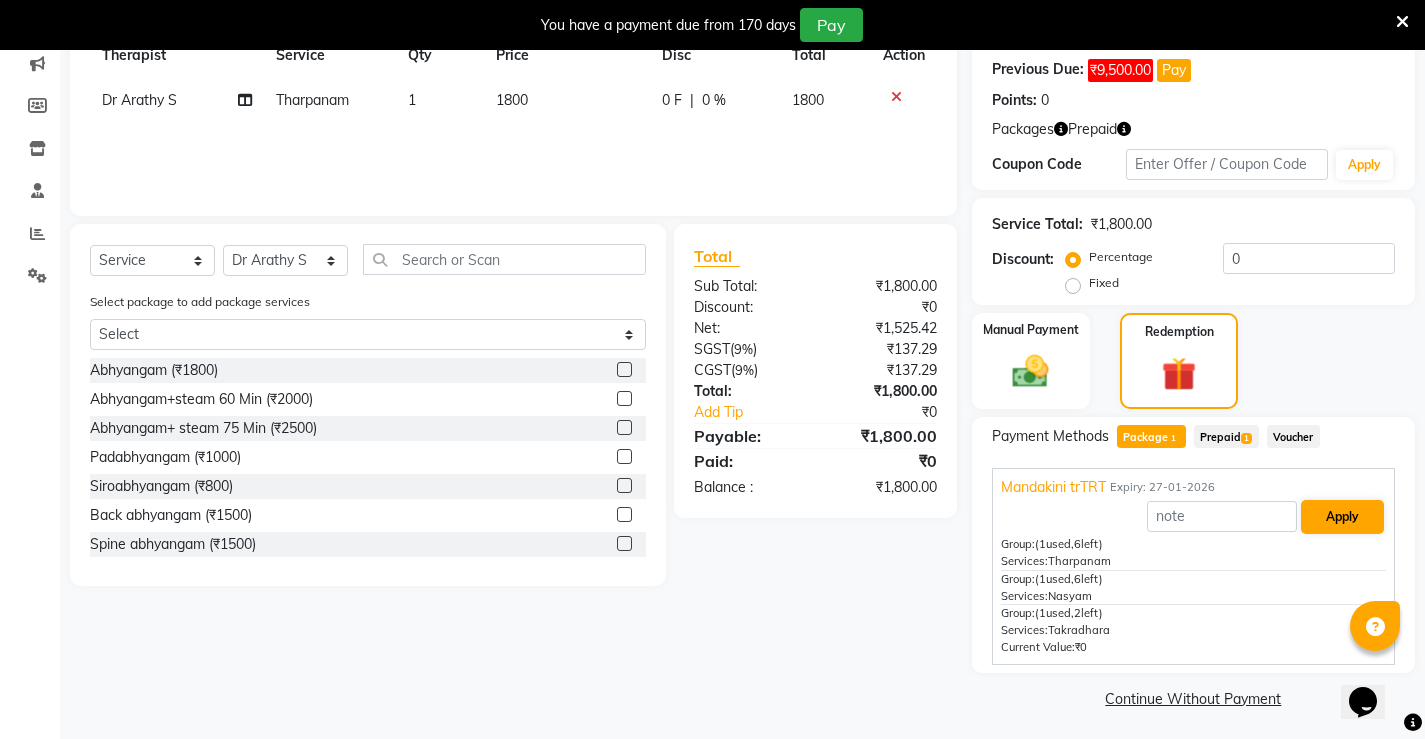 scroll, scrollTop: 307, scrollLeft: 0, axis: vertical 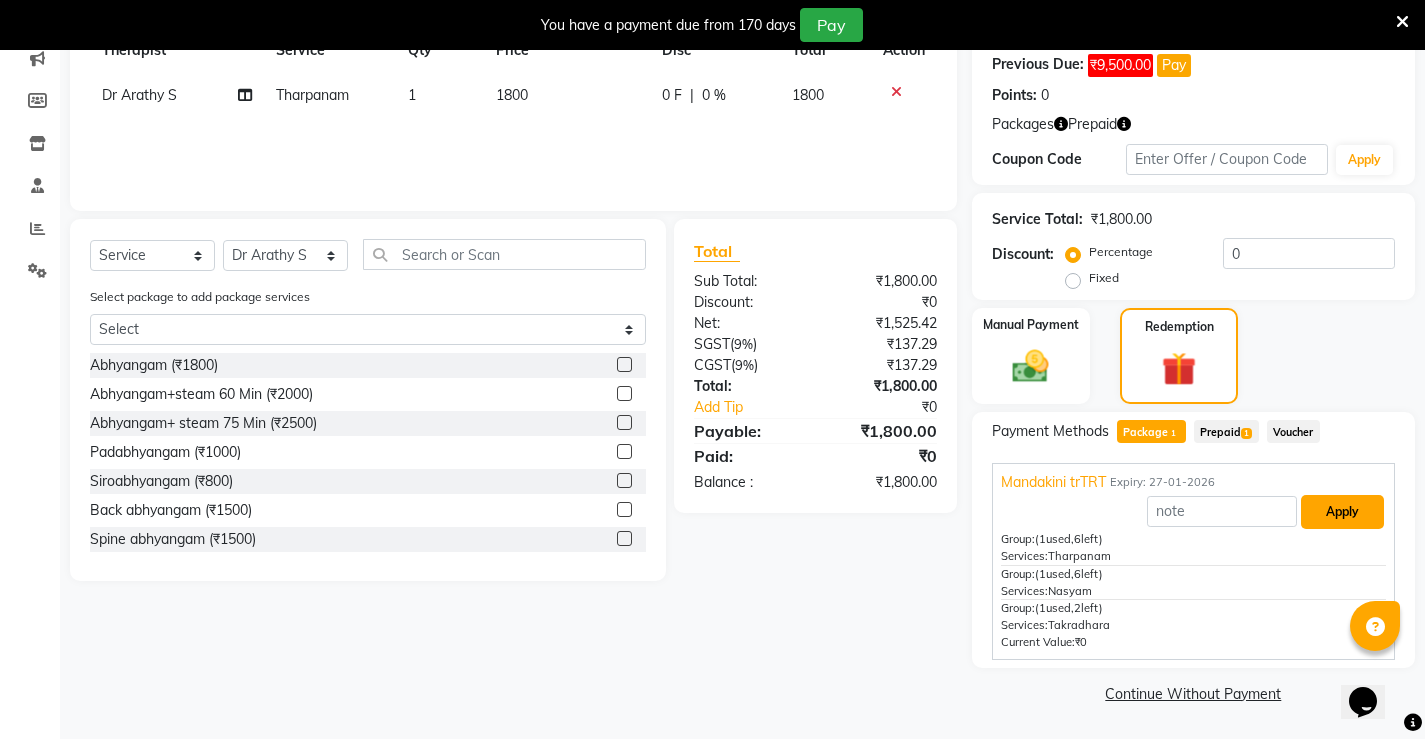 click on "Apply" at bounding box center [1342, 512] 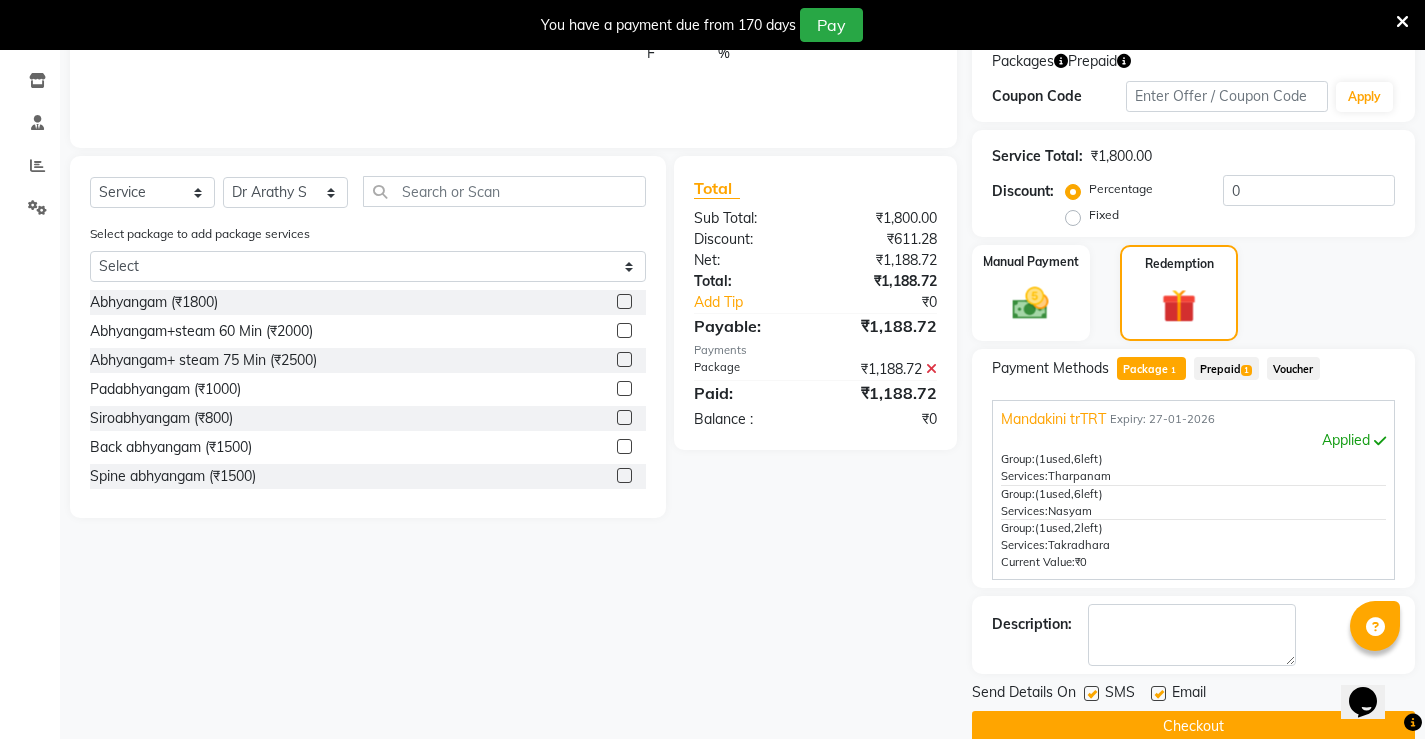 scroll, scrollTop: 403, scrollLeft: 0, axis: vertical 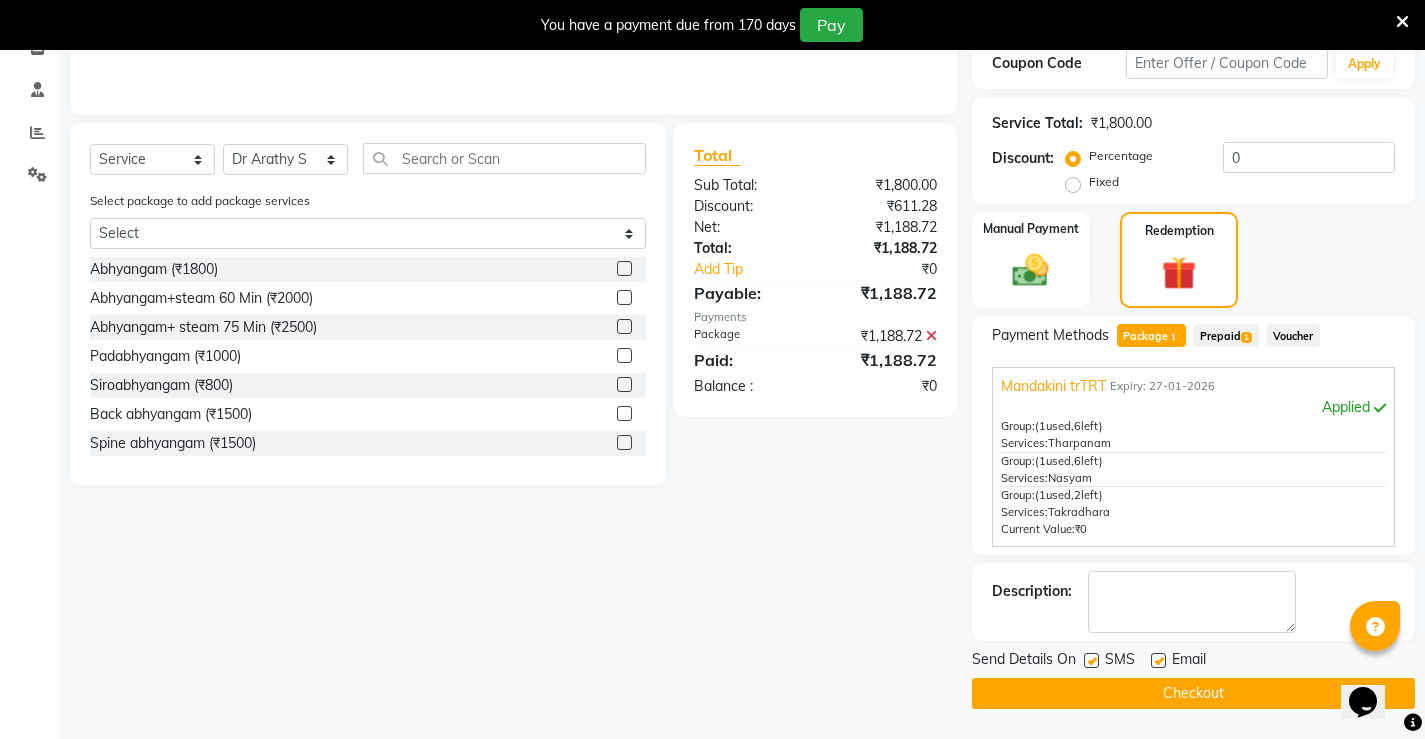 click 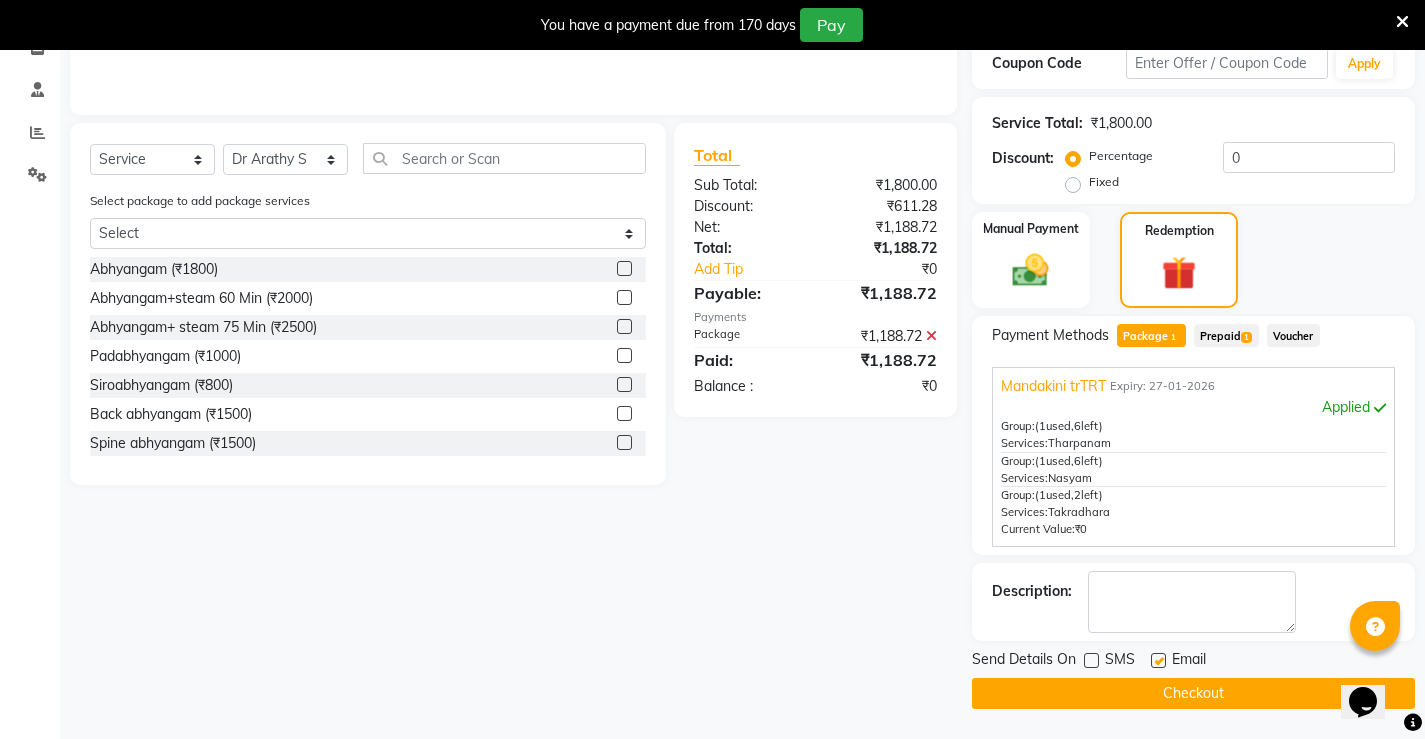 click 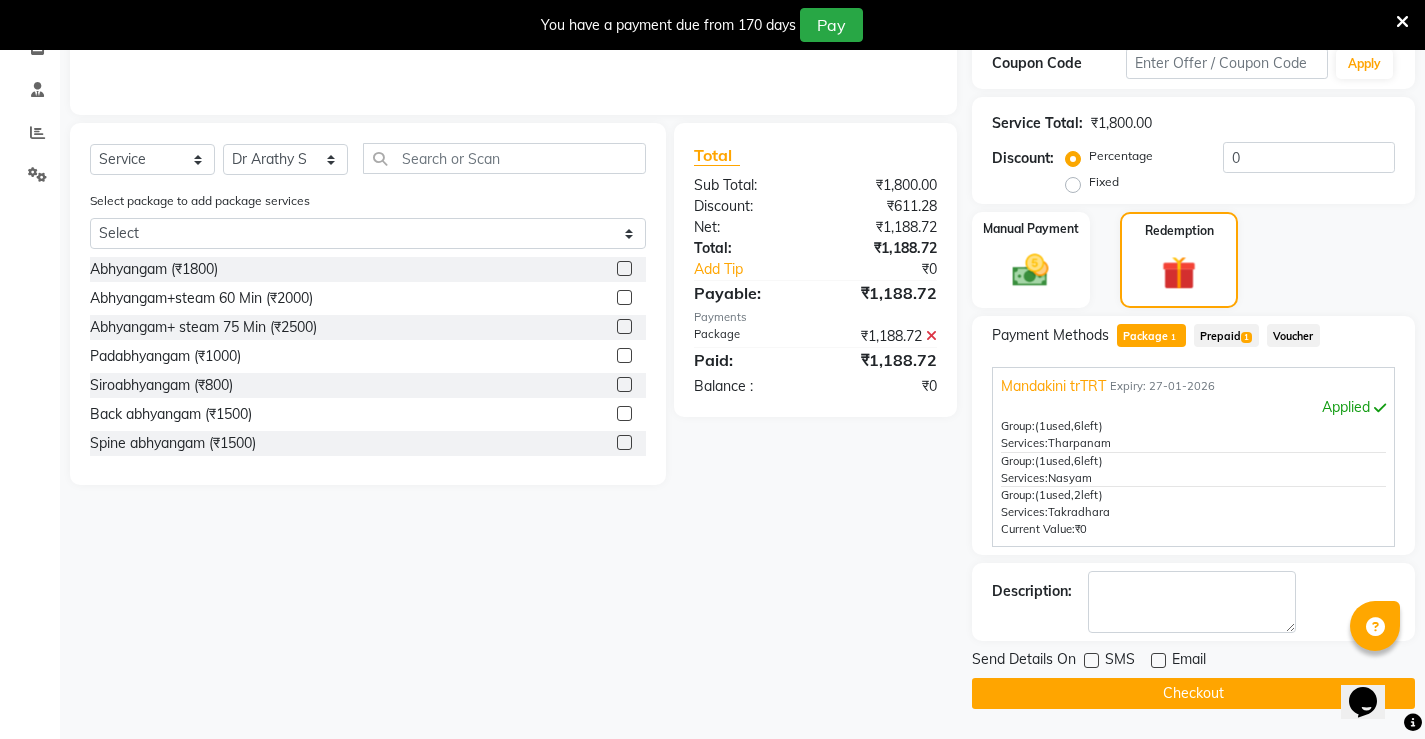 click on "Checkout" 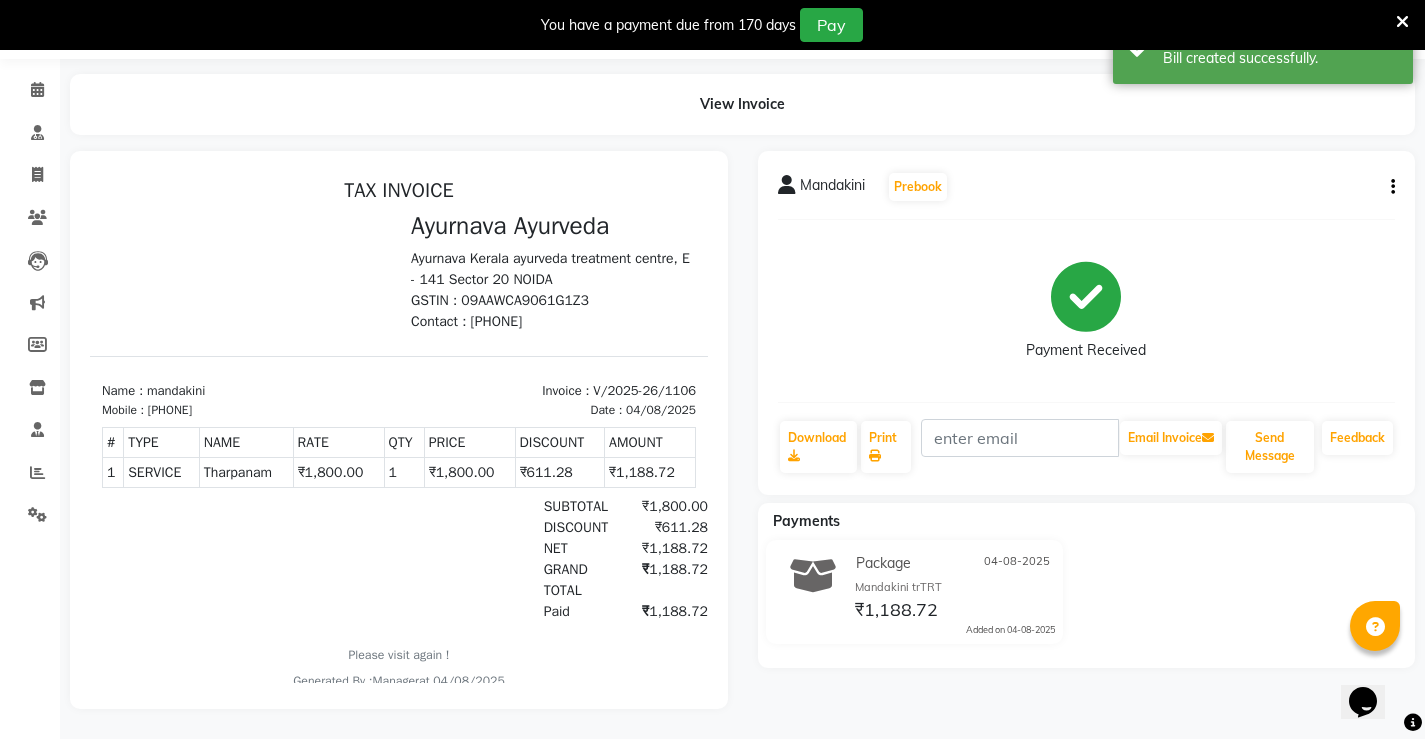scroll, scrollTop: 0, scrollLeft: 0, axis: both 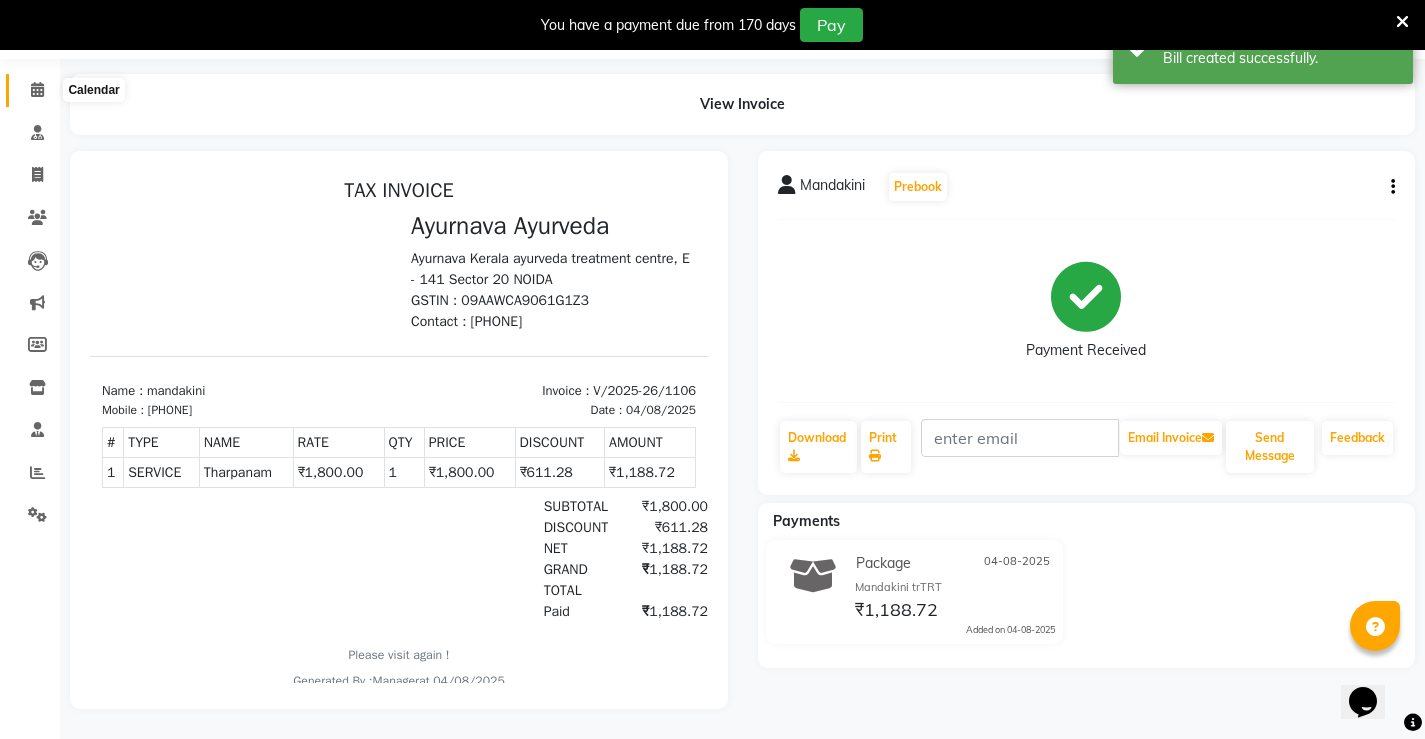 click 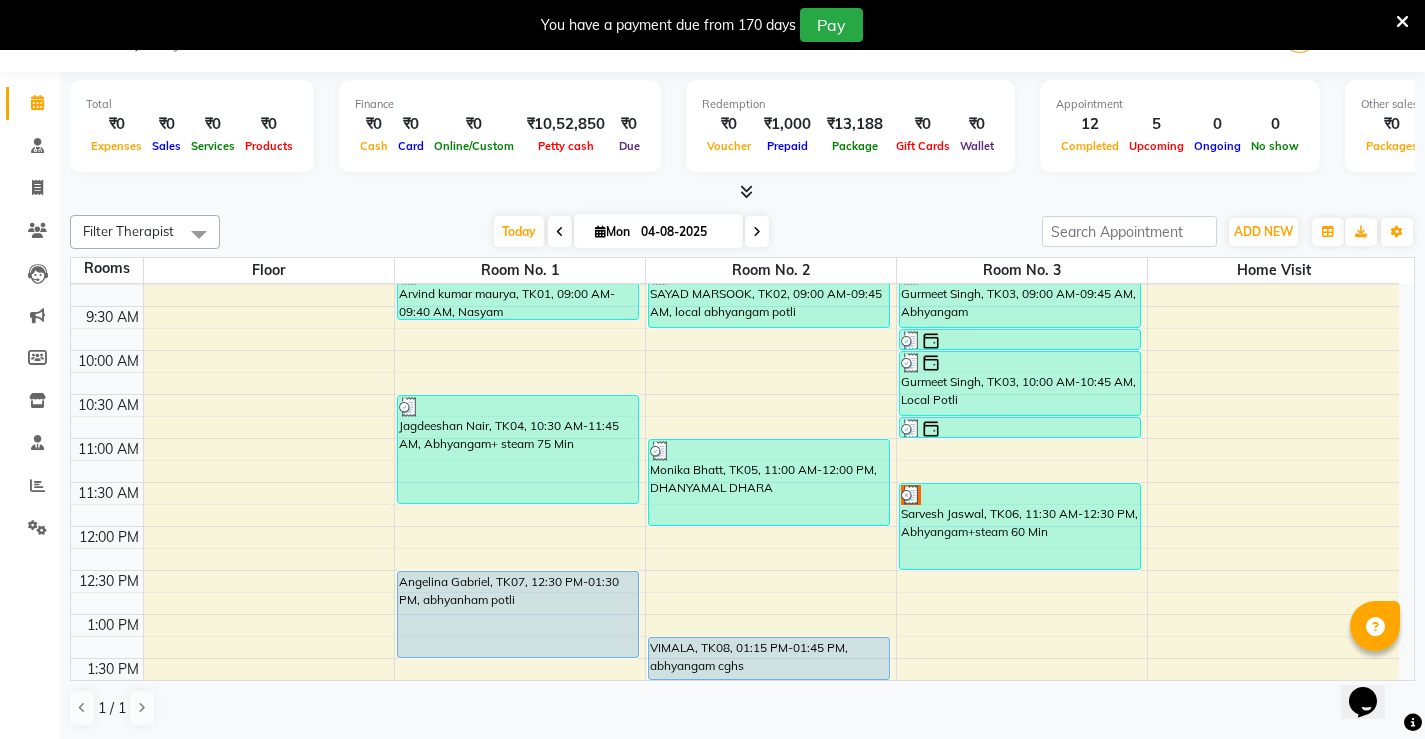 scroll, scrollTop: 297, scrollLeft: 0, axis: vertical 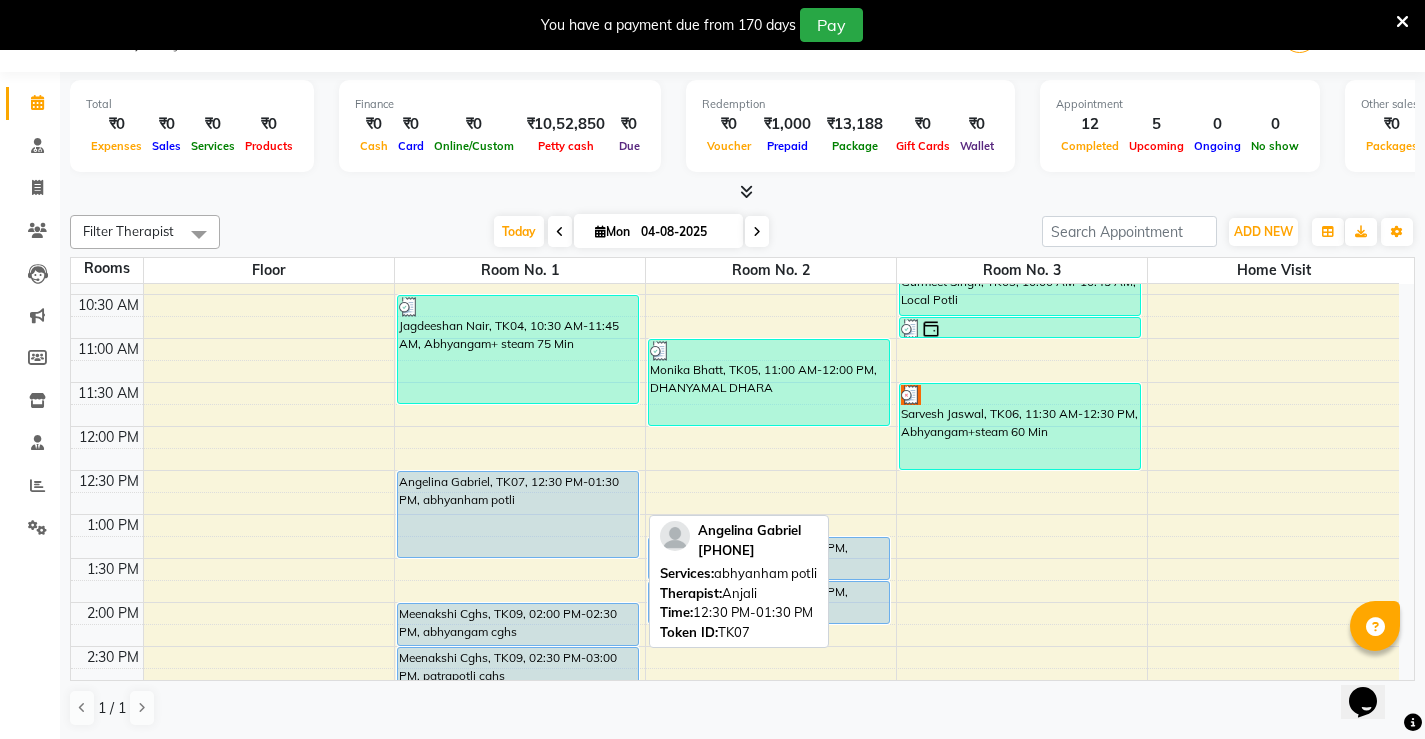 click on "Angelina Gabriel, TK07, 12:30 PM-01:30 PM, abhyanham potli" at bounding box center (518, 514) 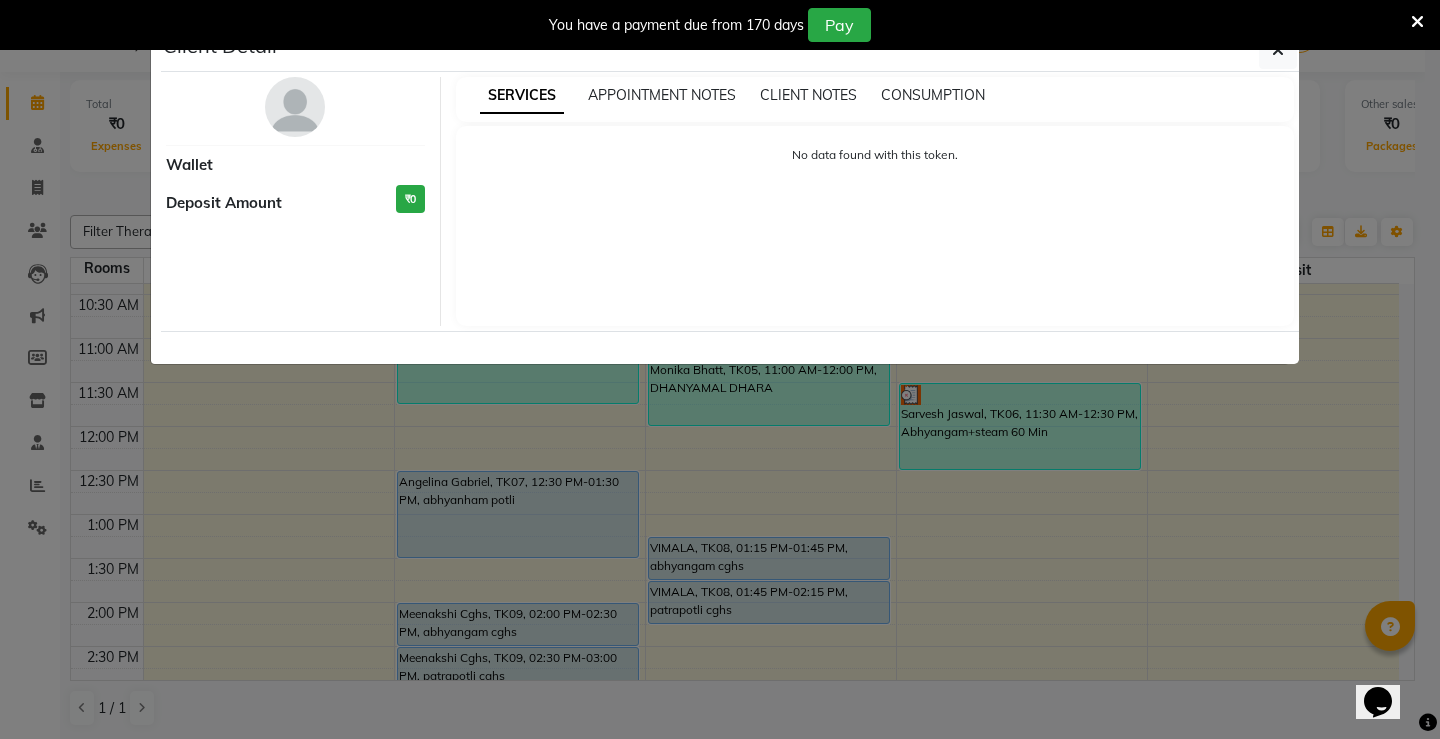 select on "5" 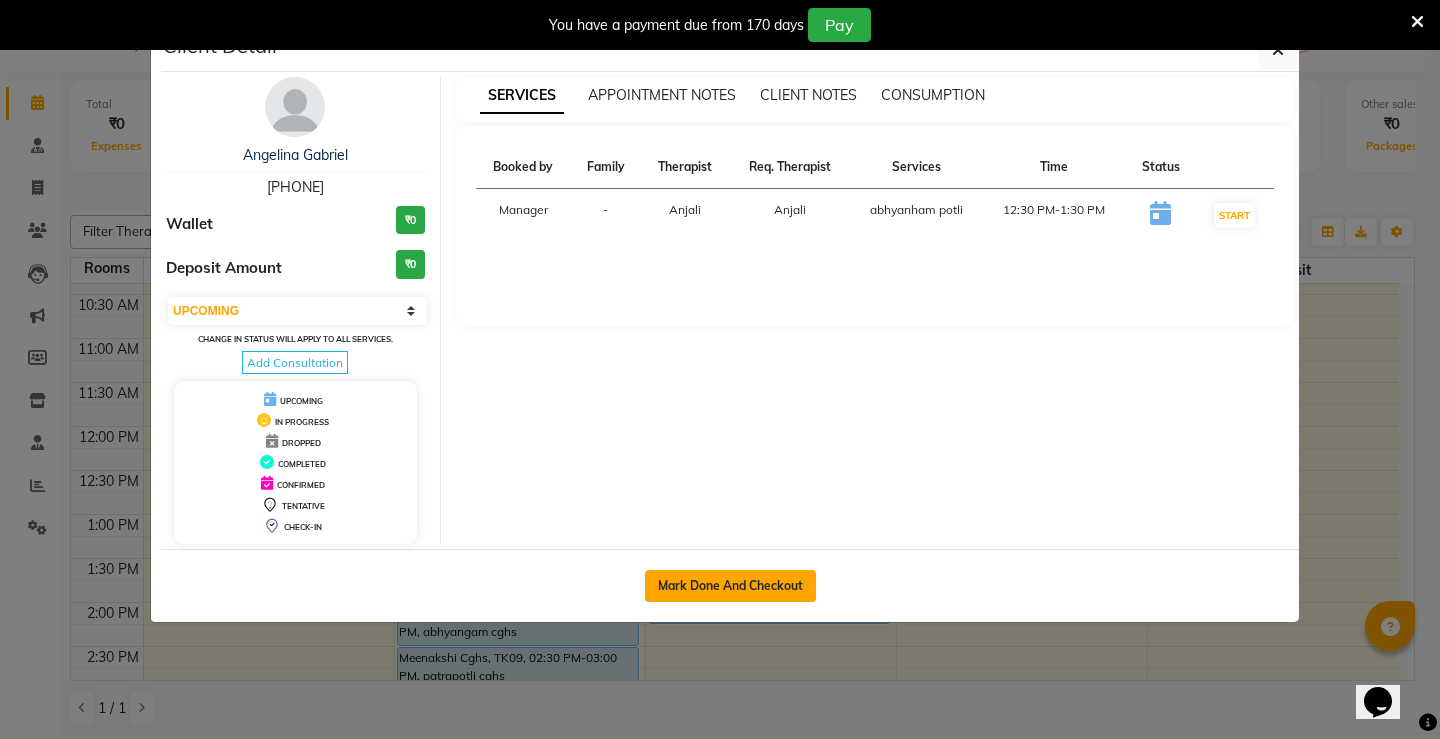 click on "Mark Done And Checkout" 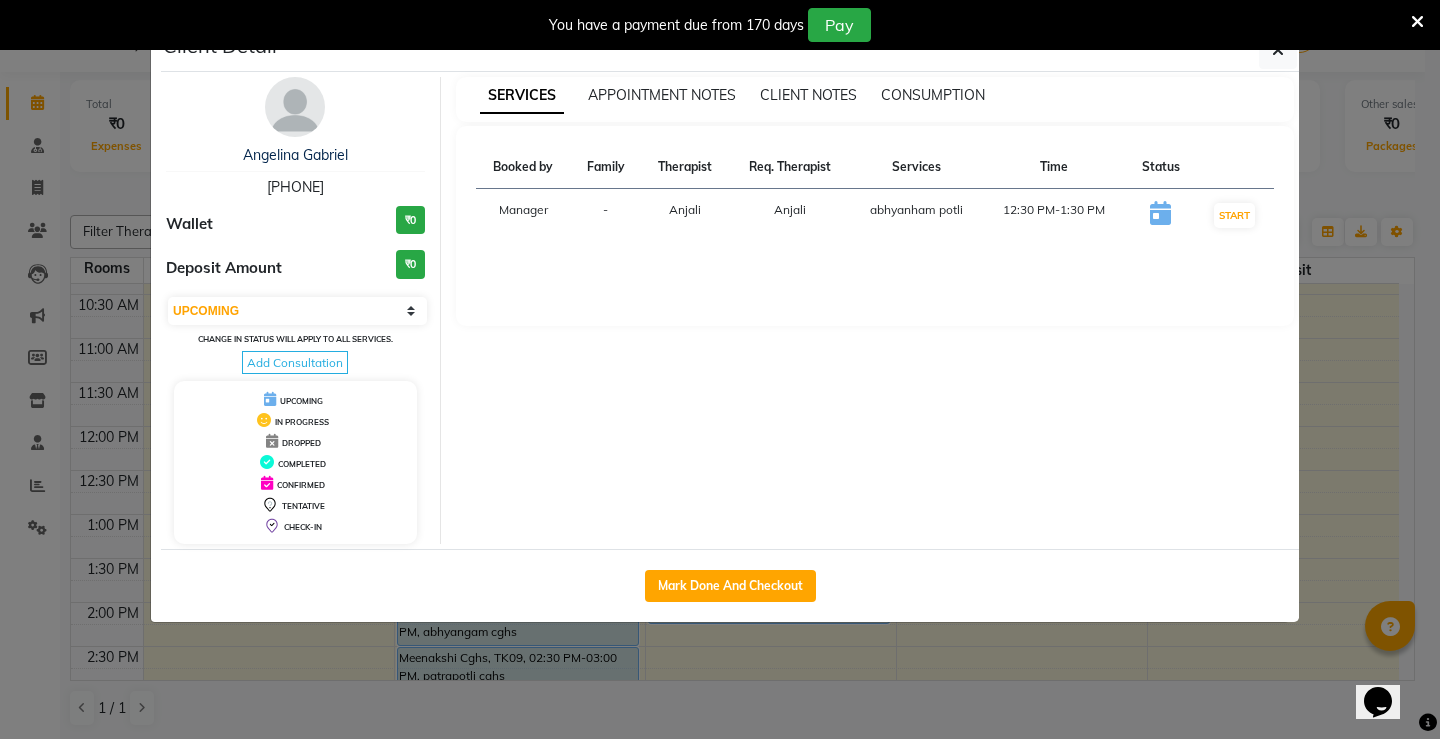 select on "service" 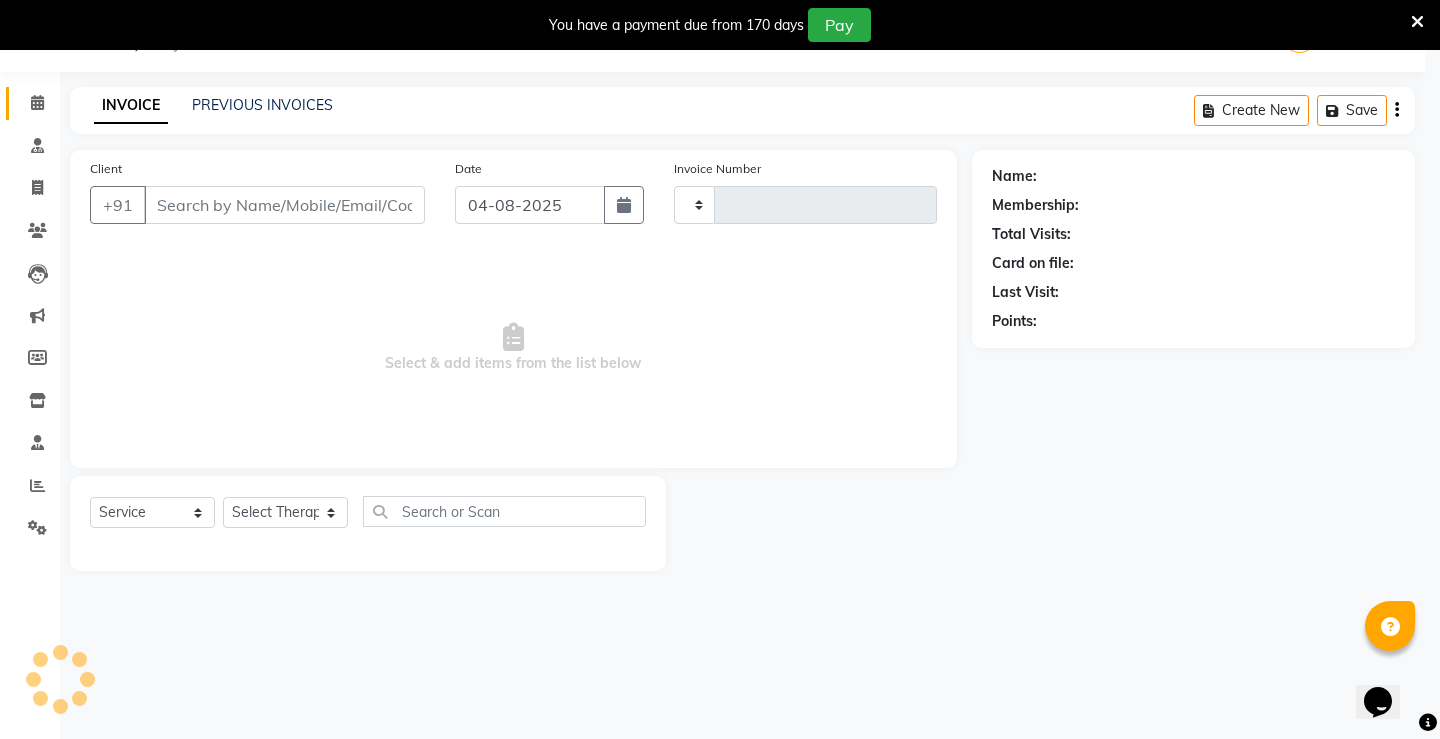 type on "1107" 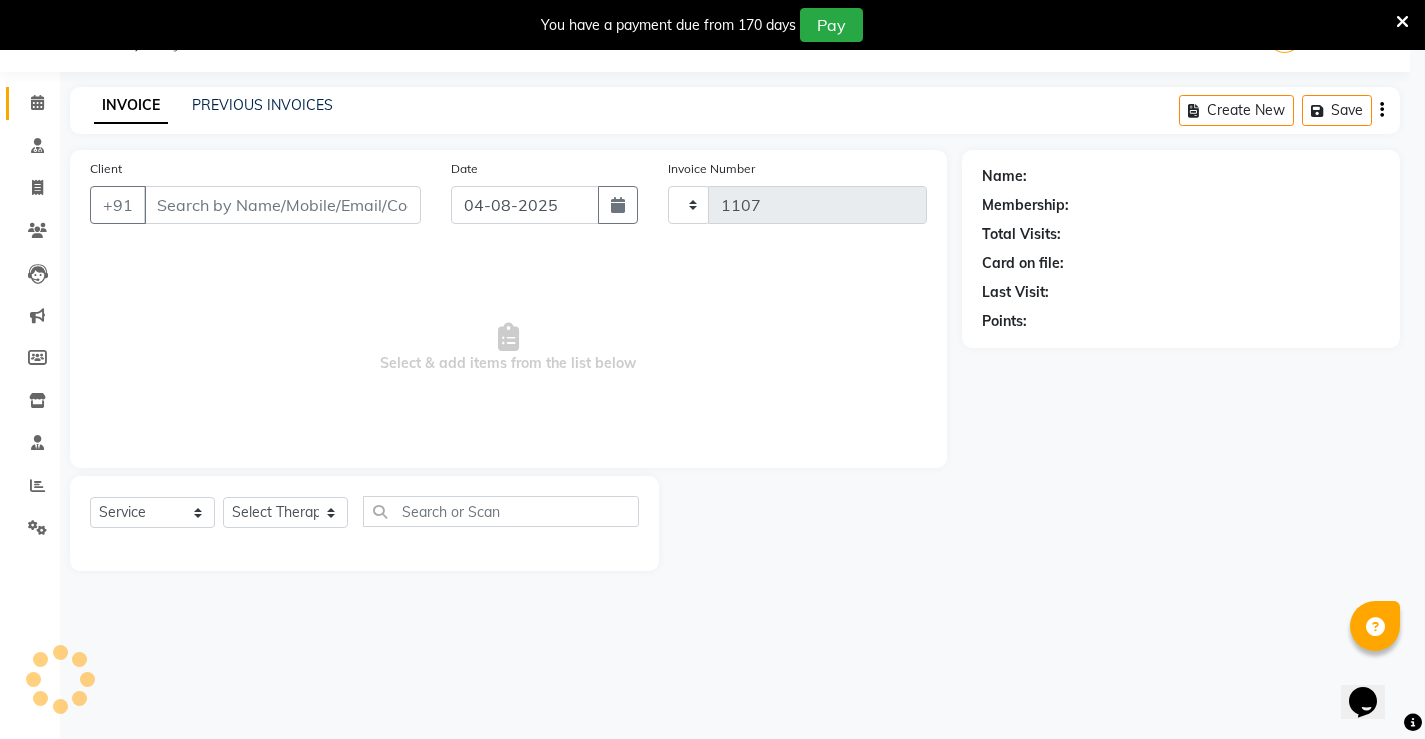 select on "5587" 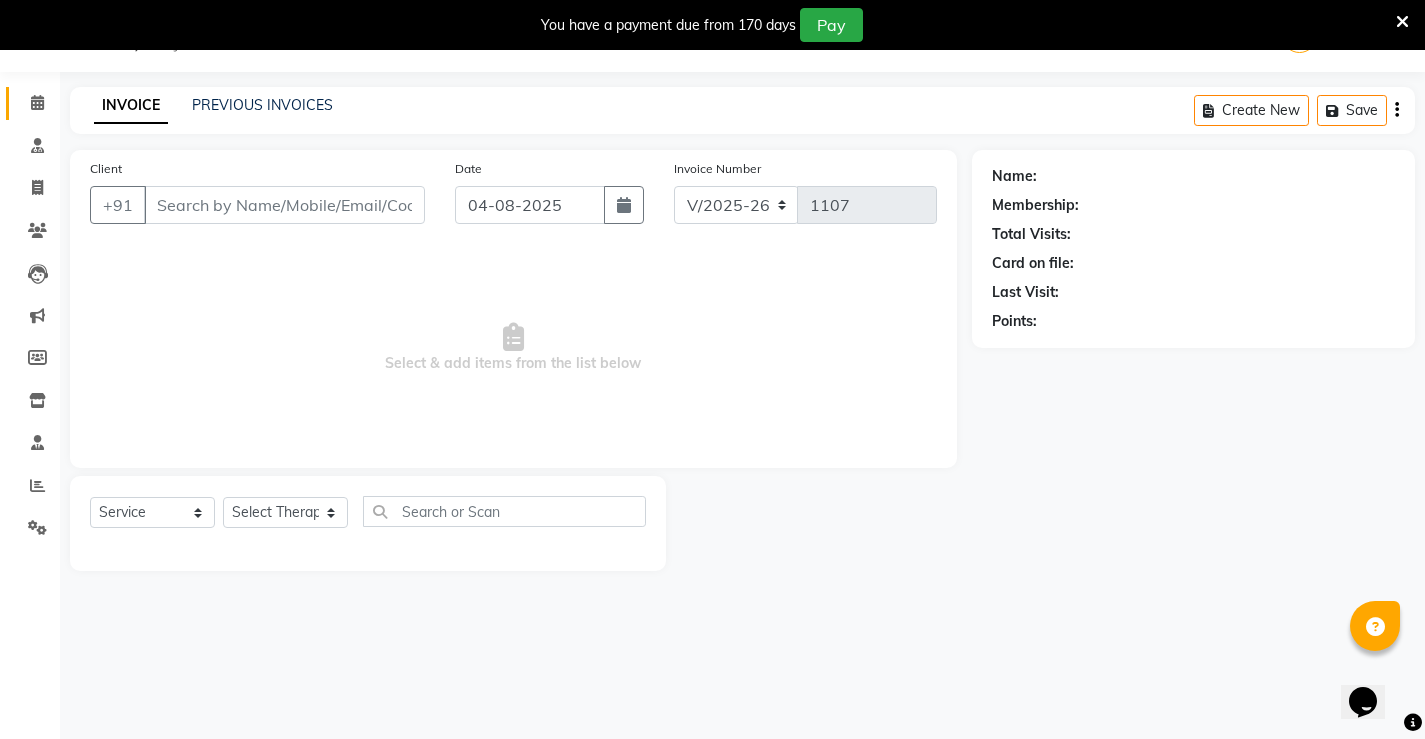 type on "[PHONE]" 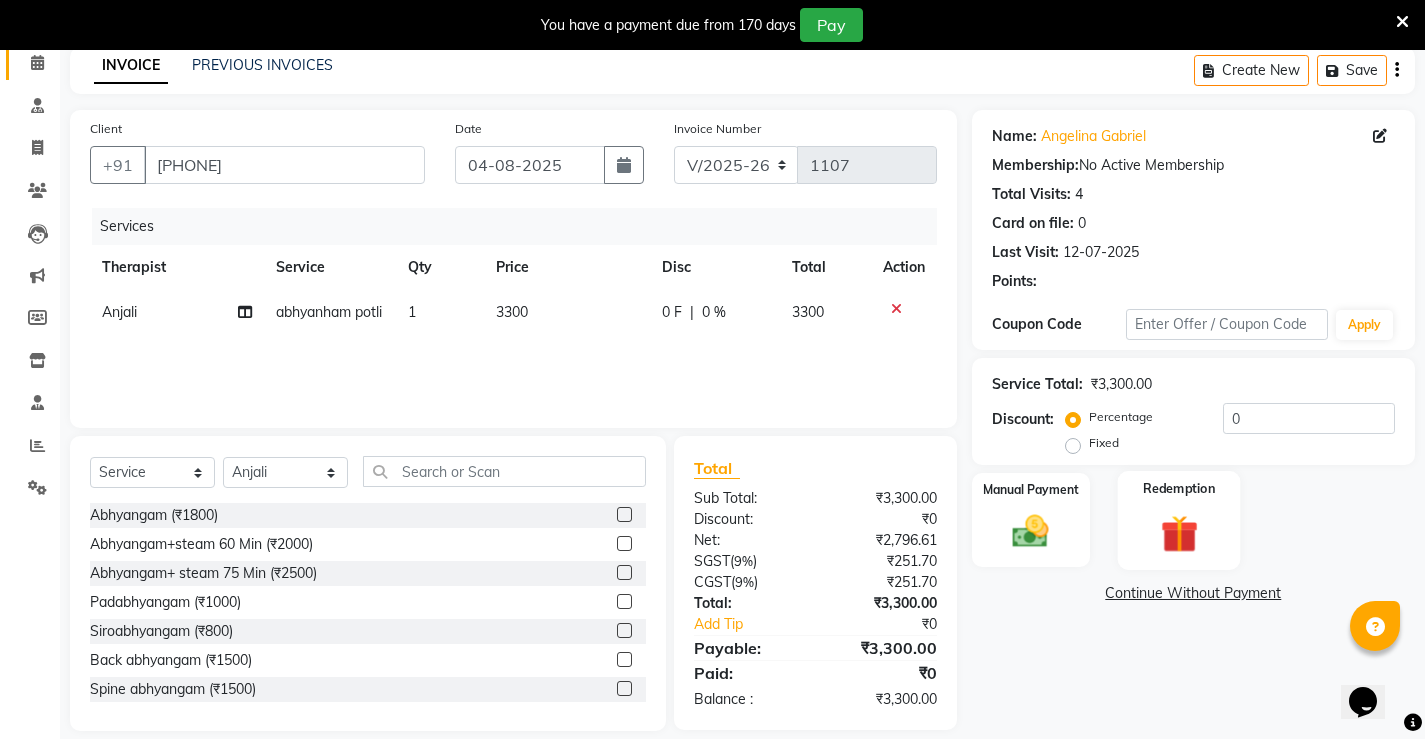 scroll, scrollTop: 112, scrollLeft: 0, axis: vertical 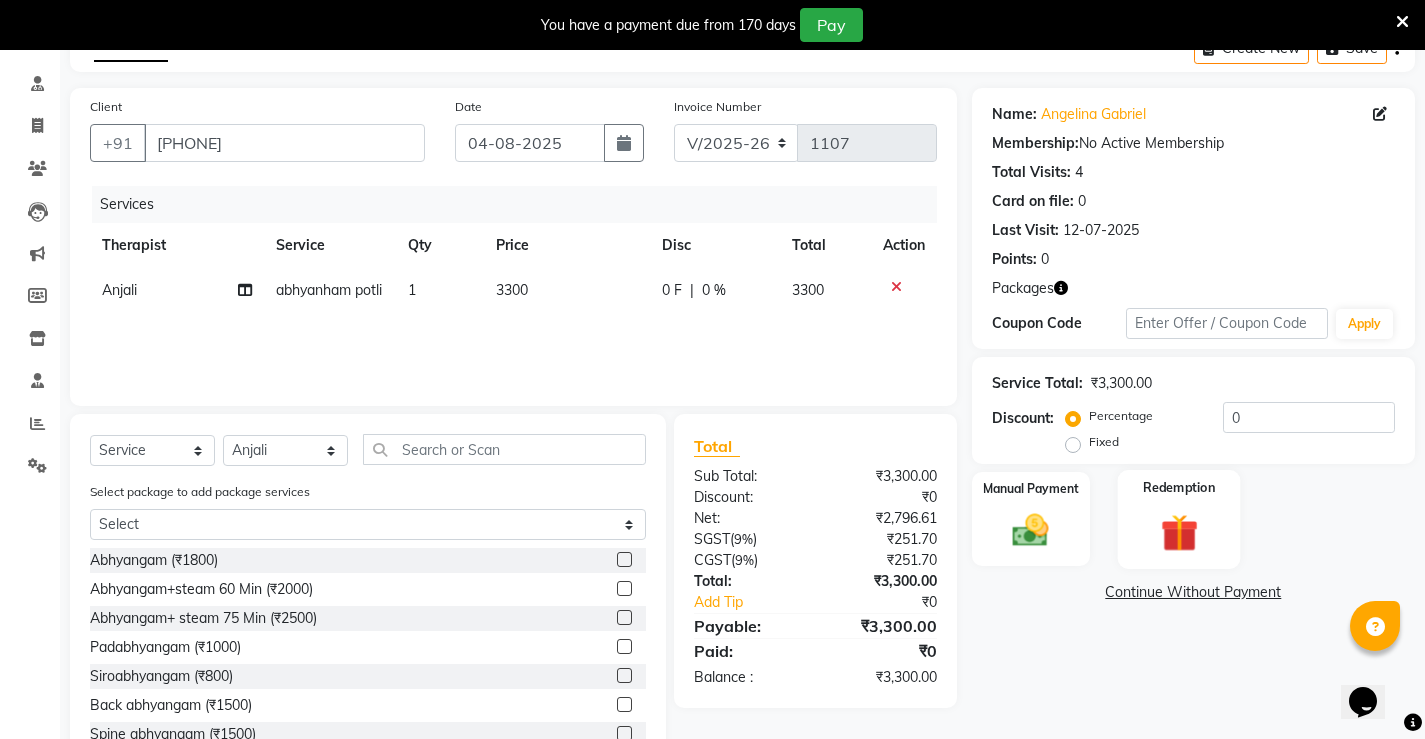 click on "Redemption" 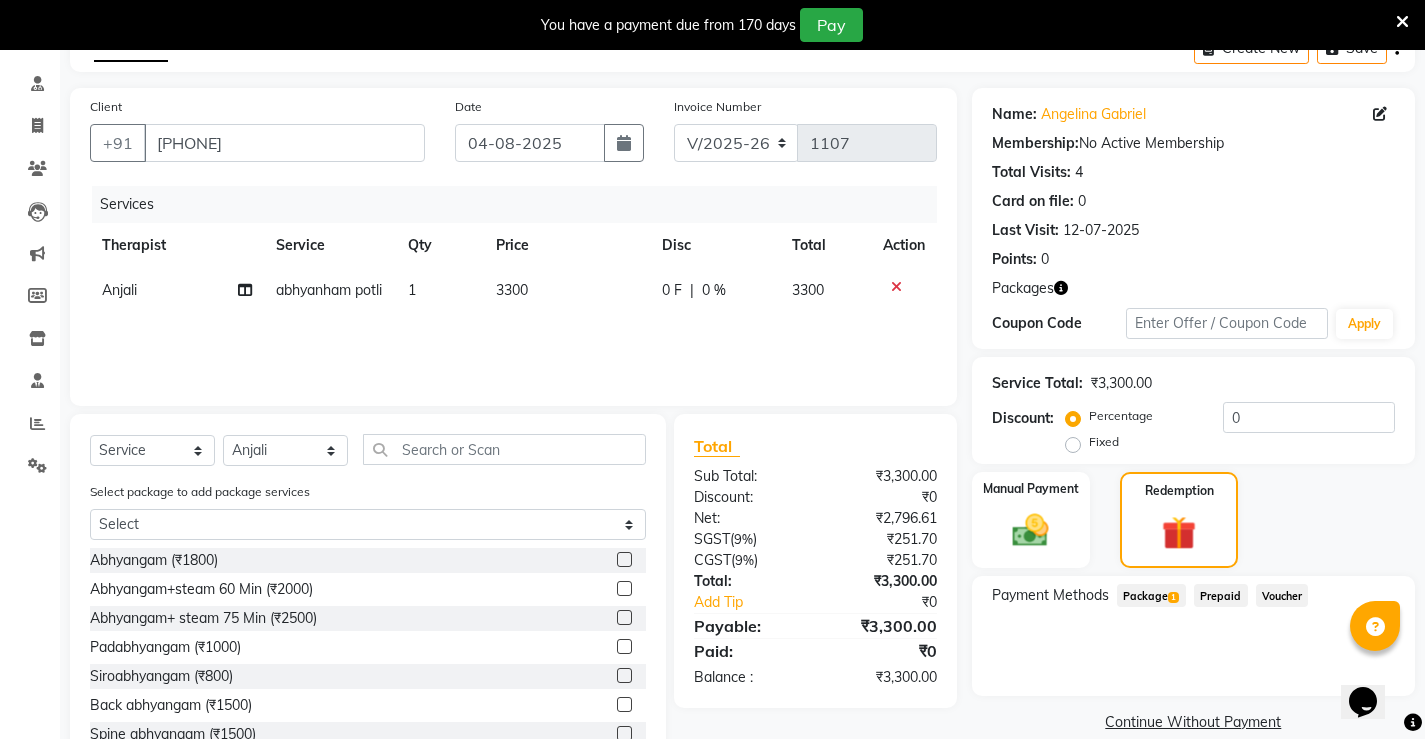 click on "Package  1" 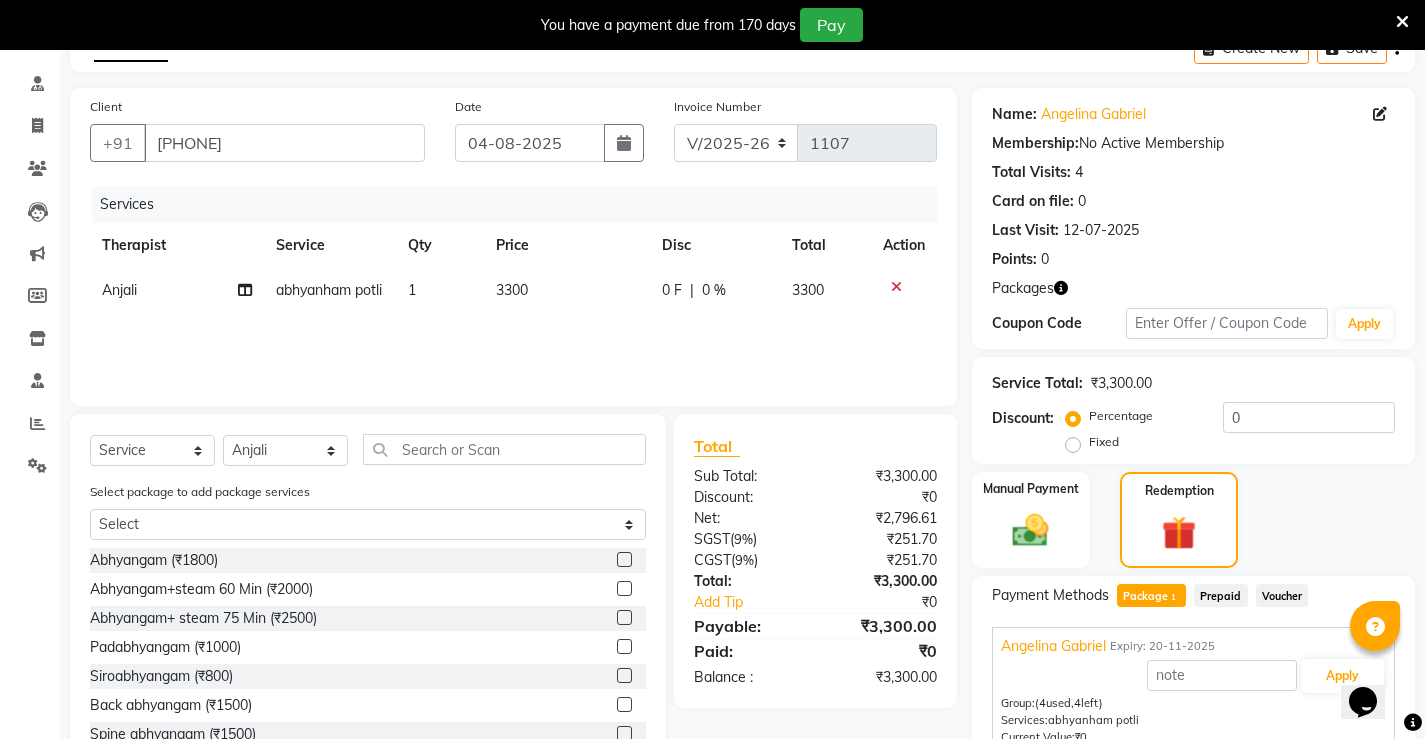scroll, scrollTop: 207, scrollLeft: 0, axis: vertical 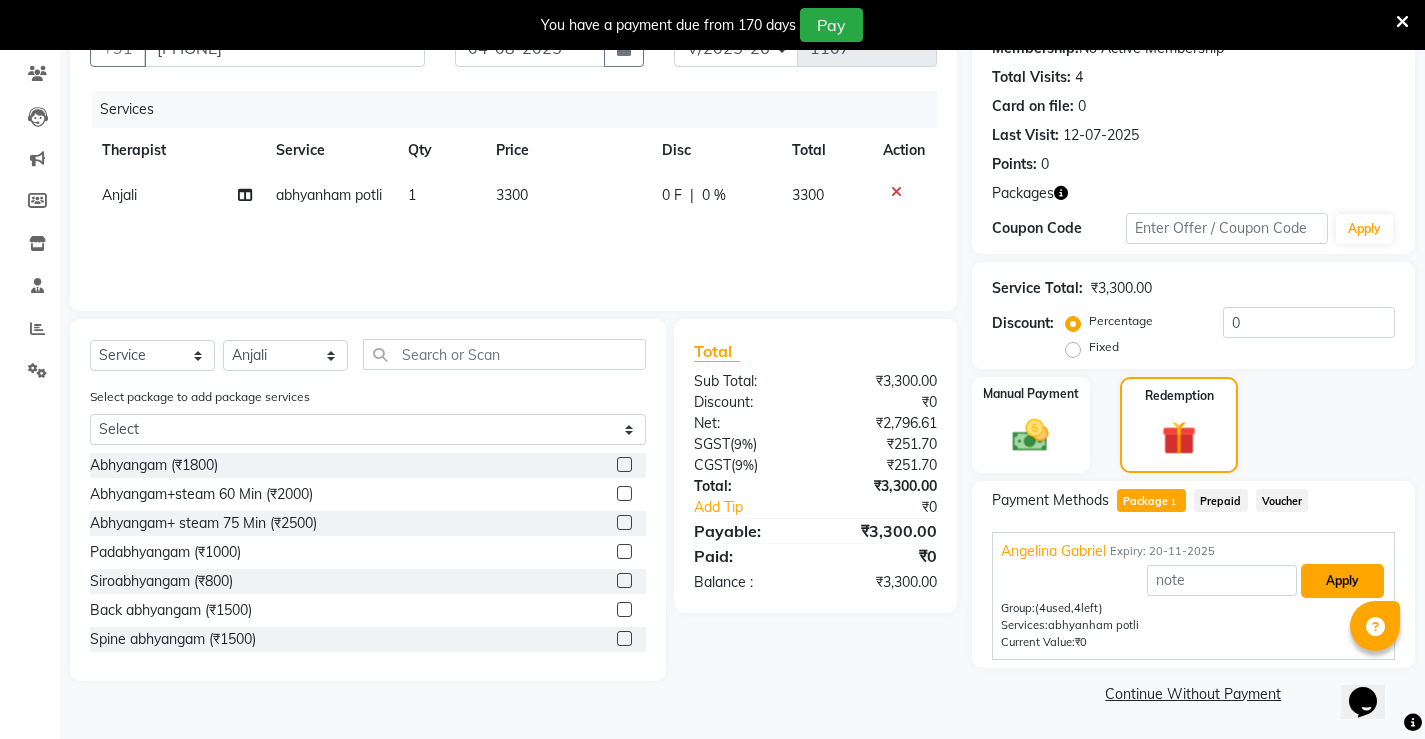 click on "Apply" at bounding box center (1342, 581) 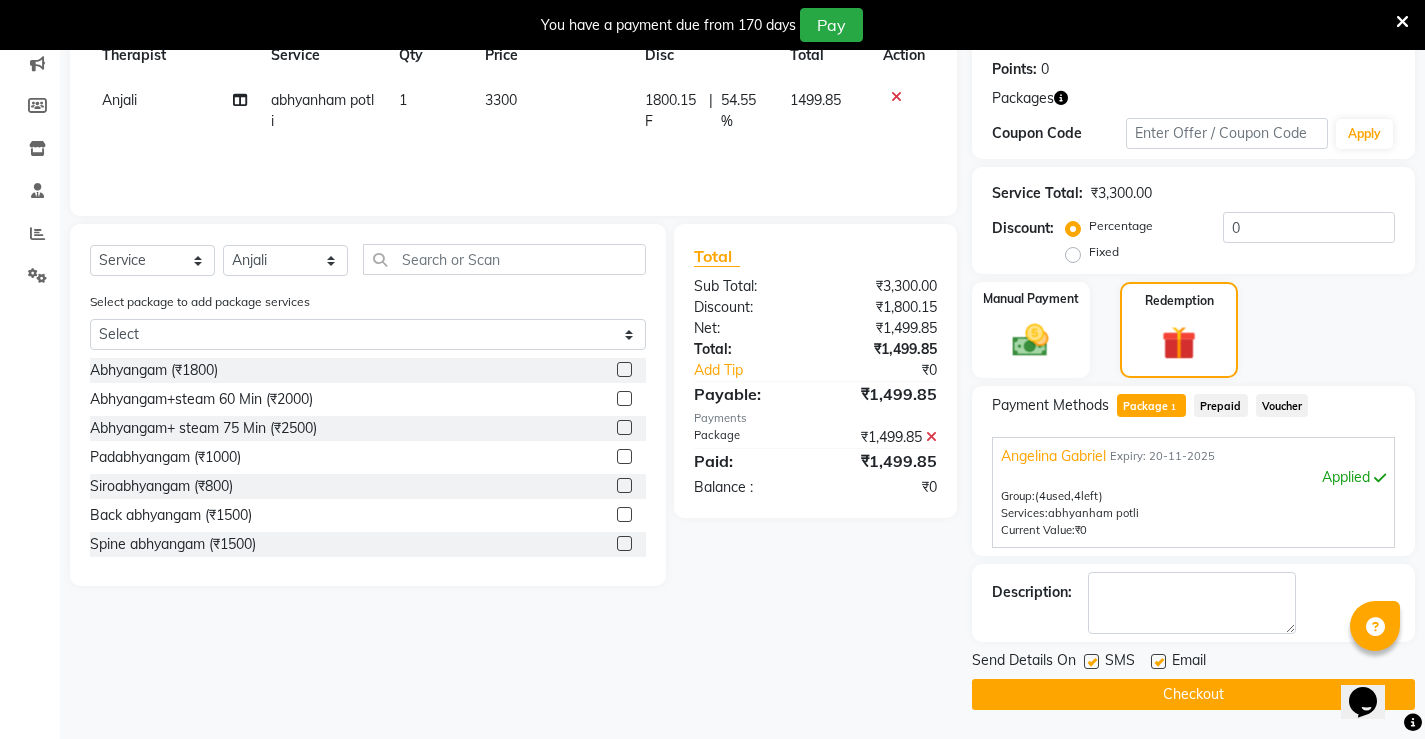 scroll, scrollTop: 303, scrollLeft: 0, axis: vertical 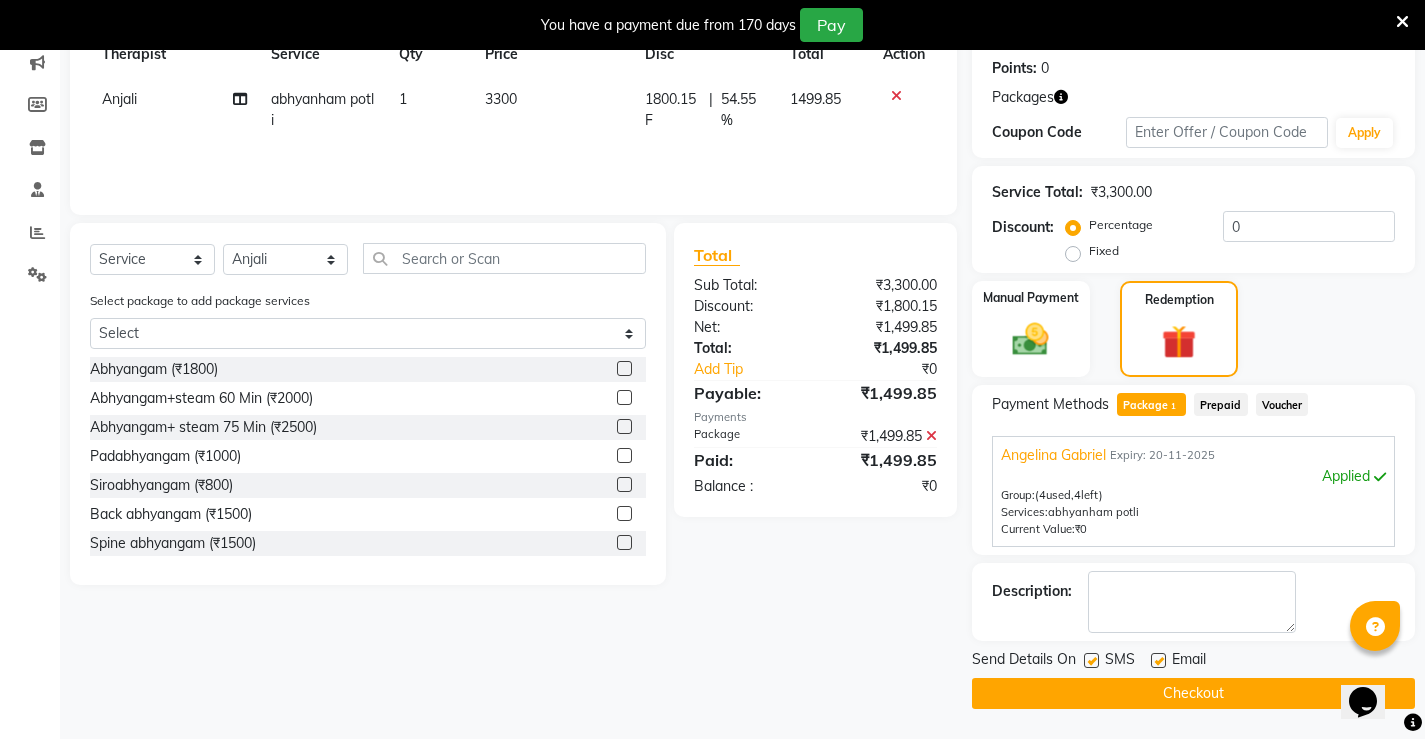 click 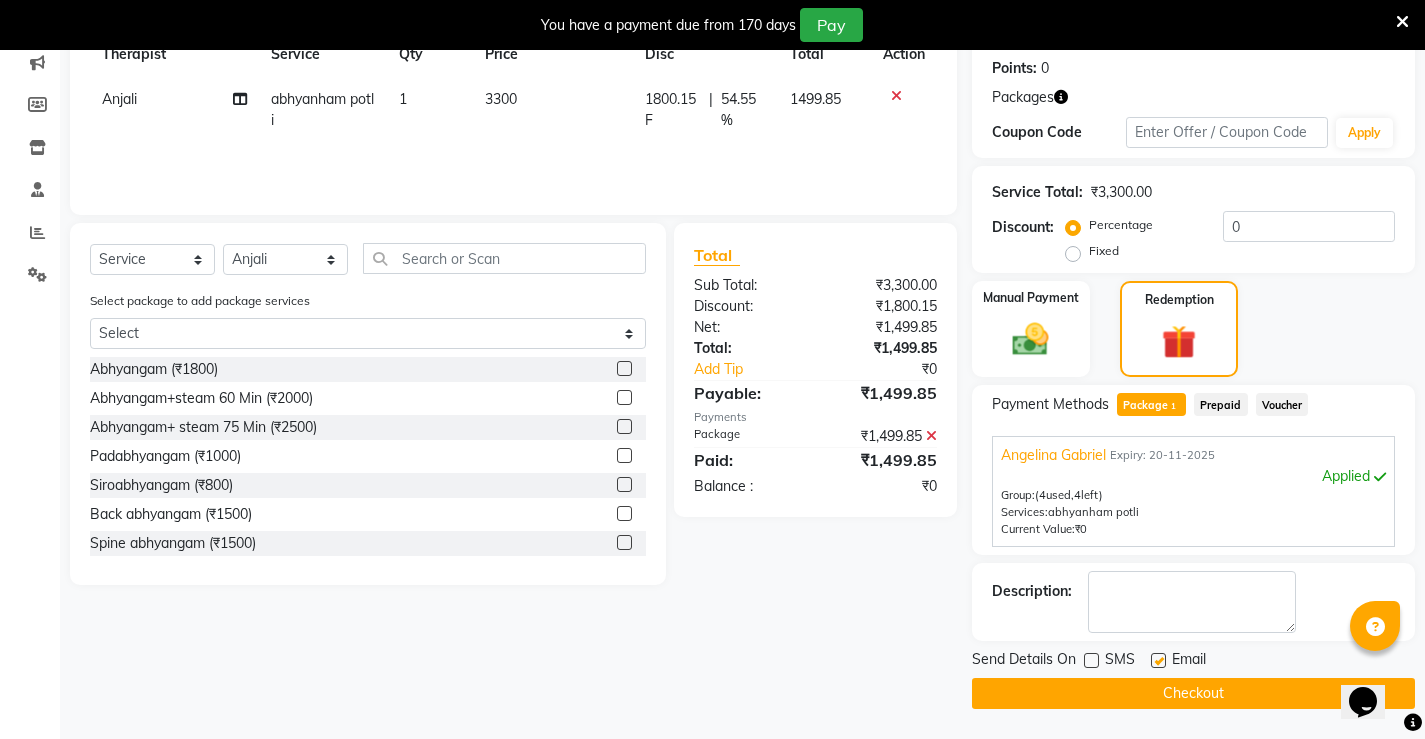 click 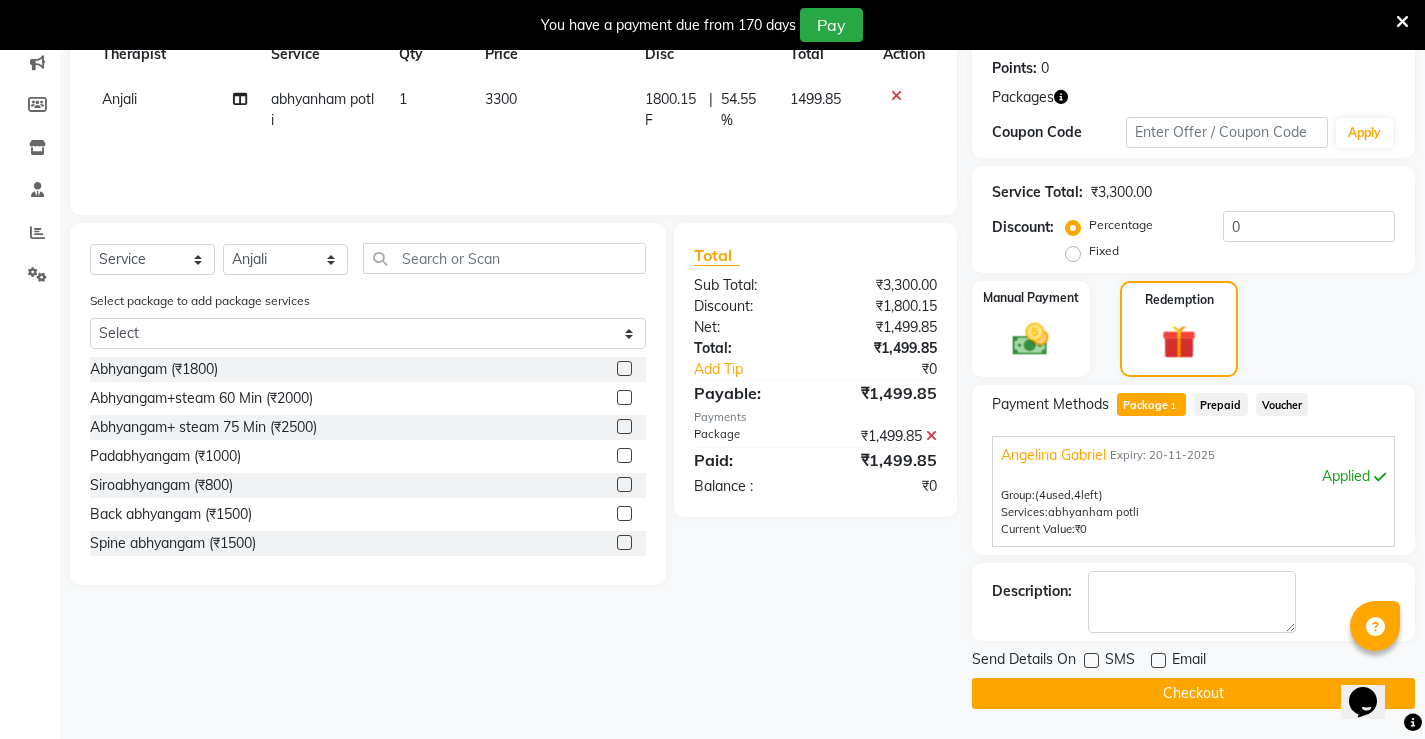 click on "Checkout" 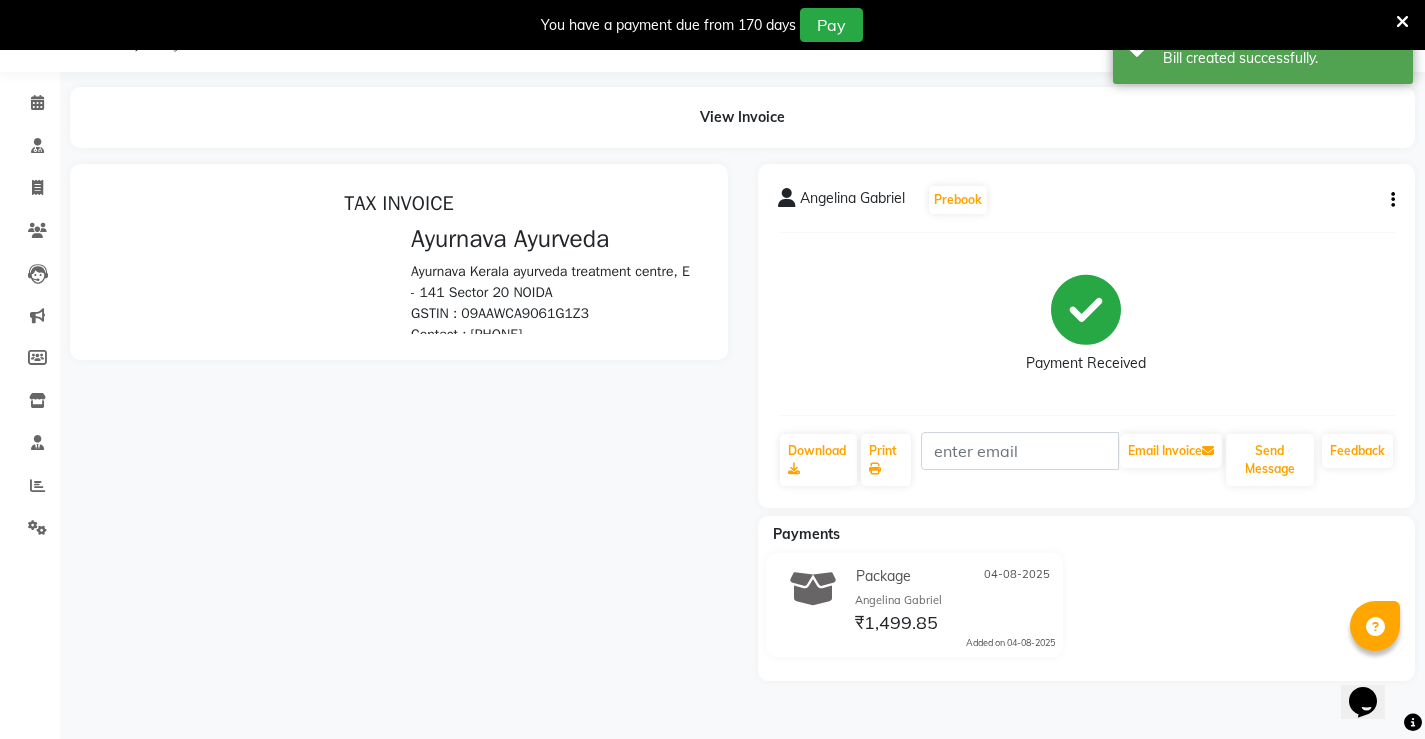 scroll, scrollTop: 78, scrollLeft: 0, axis: vertical 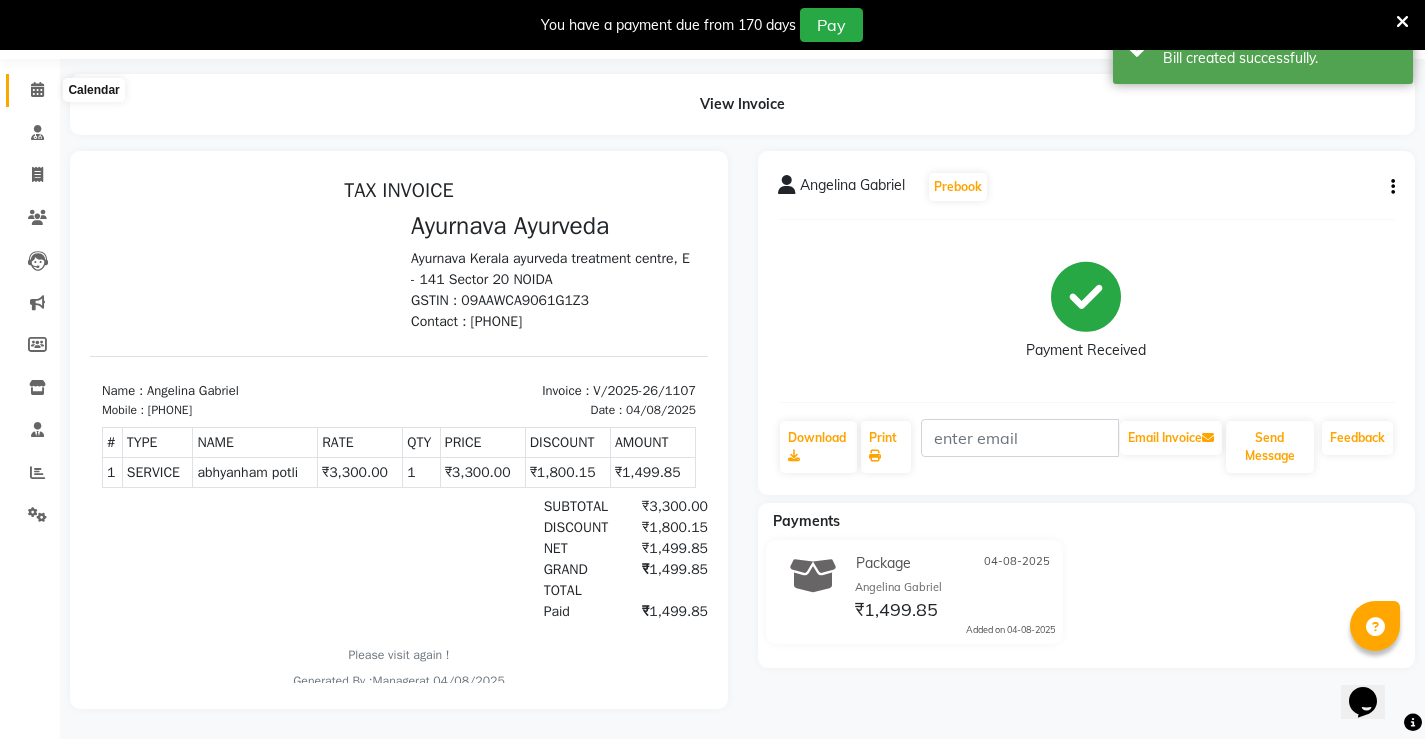 click 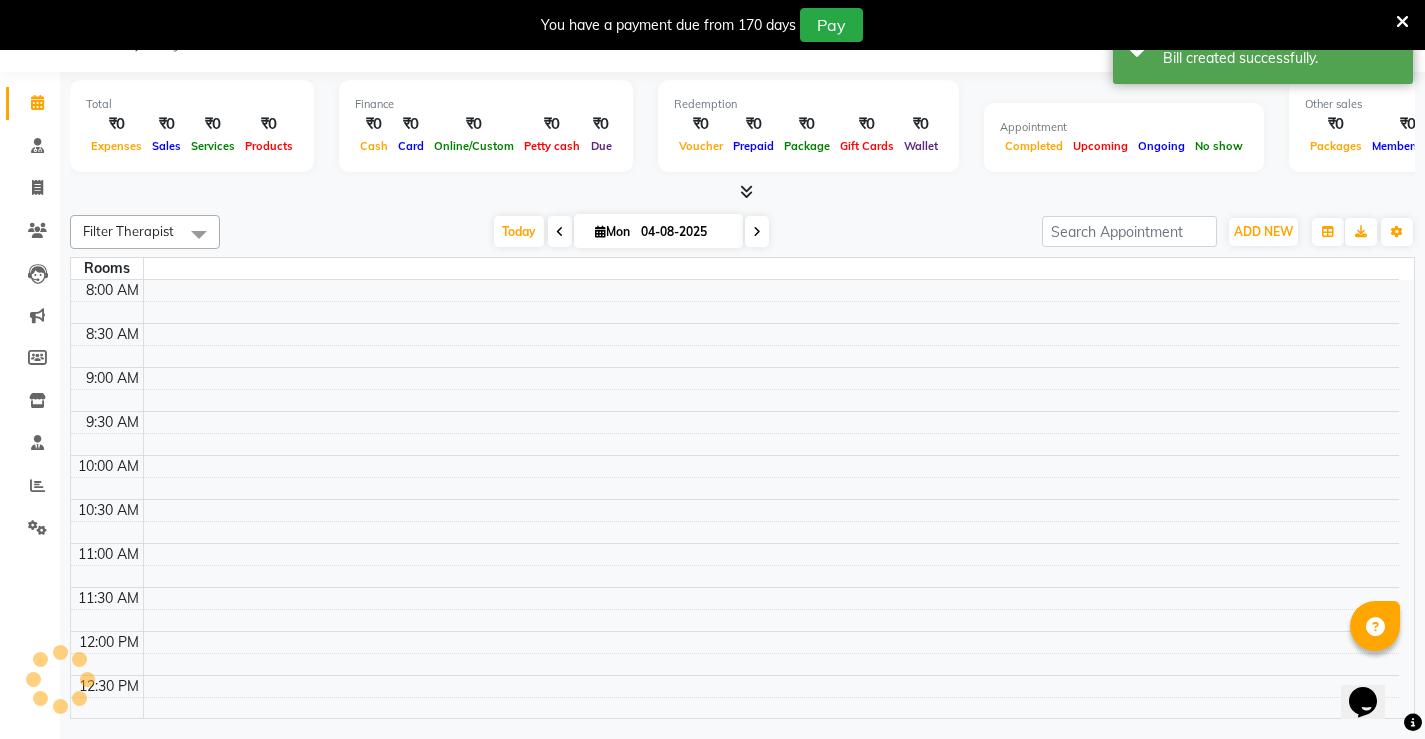 scroll, scrollTop: 50, scrollLeft: 0, axis: vertical 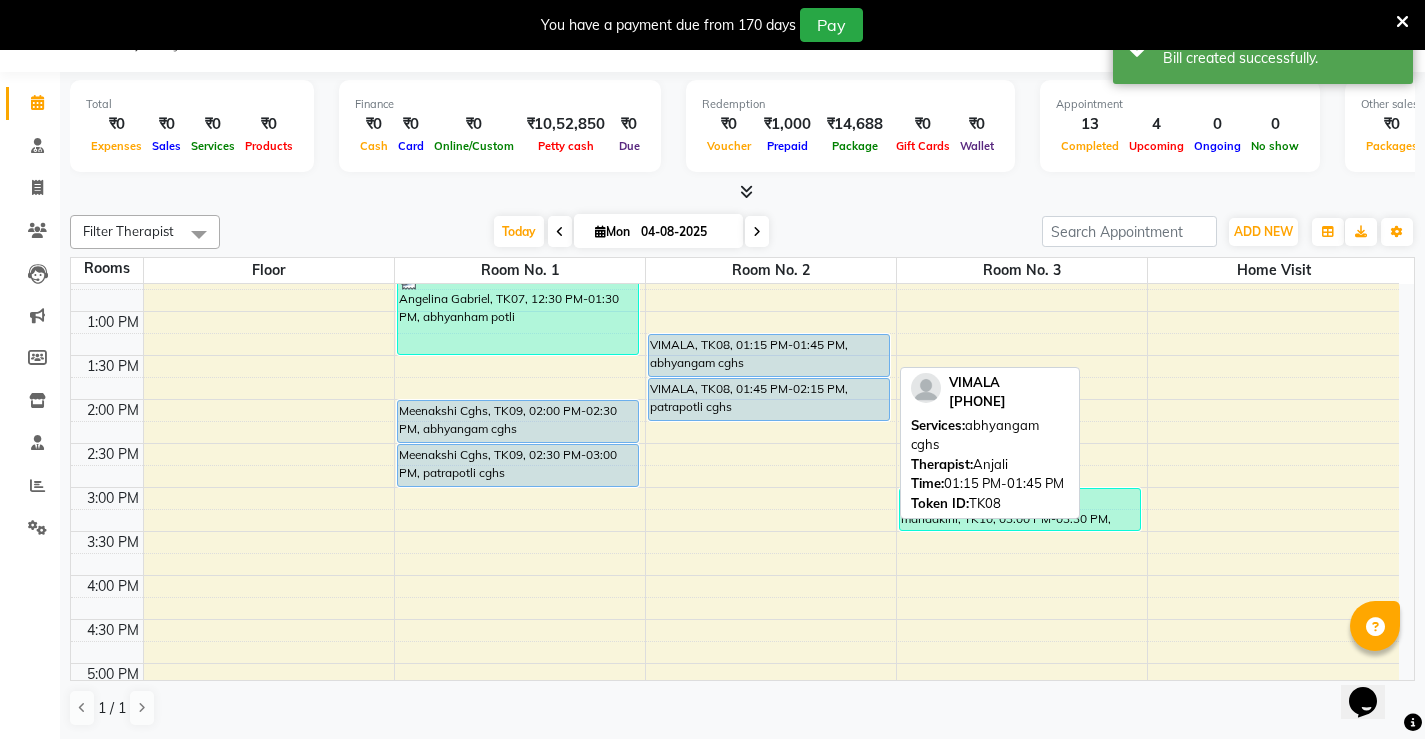 click on "VIMALA, TK08, 01:15 PM-01:45 PM, abhyangam cghs" at bounding box center (769, 355) 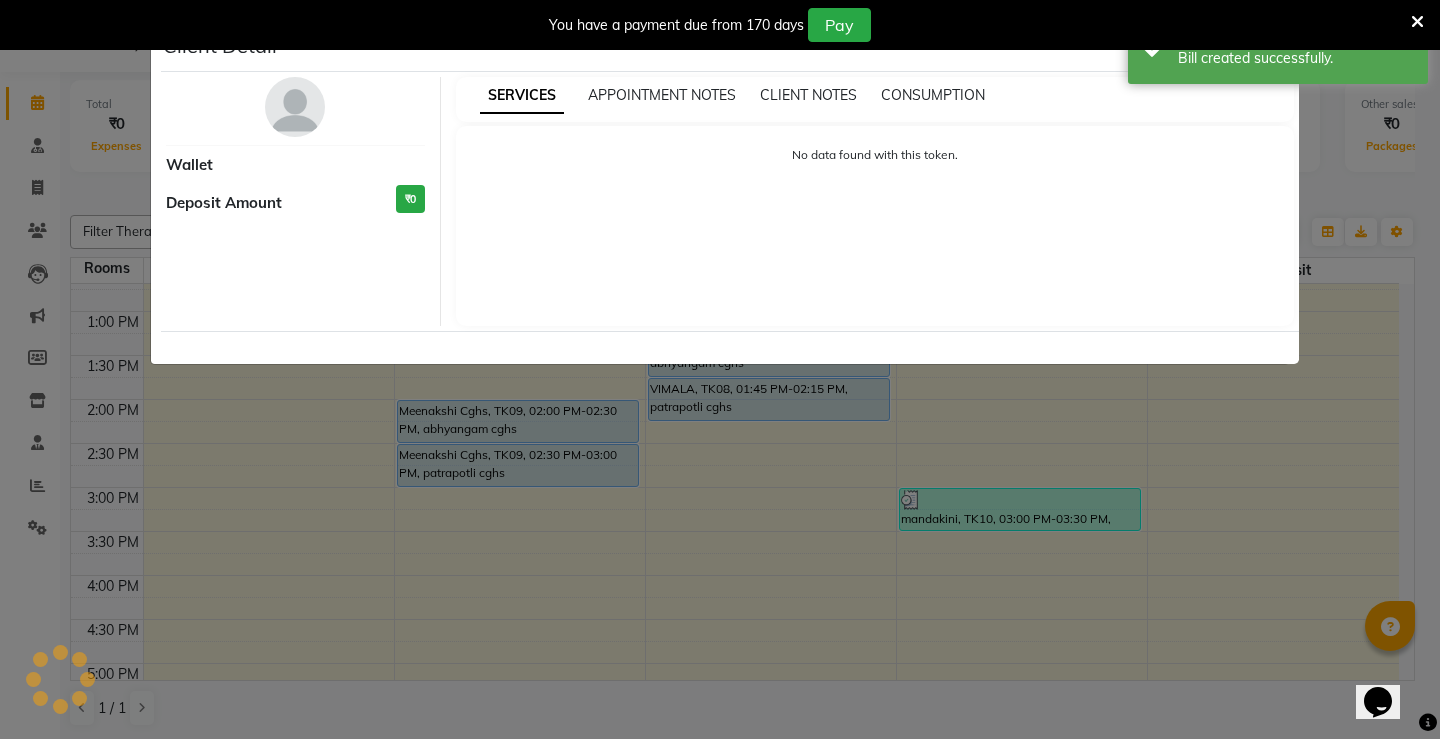 select on "5" 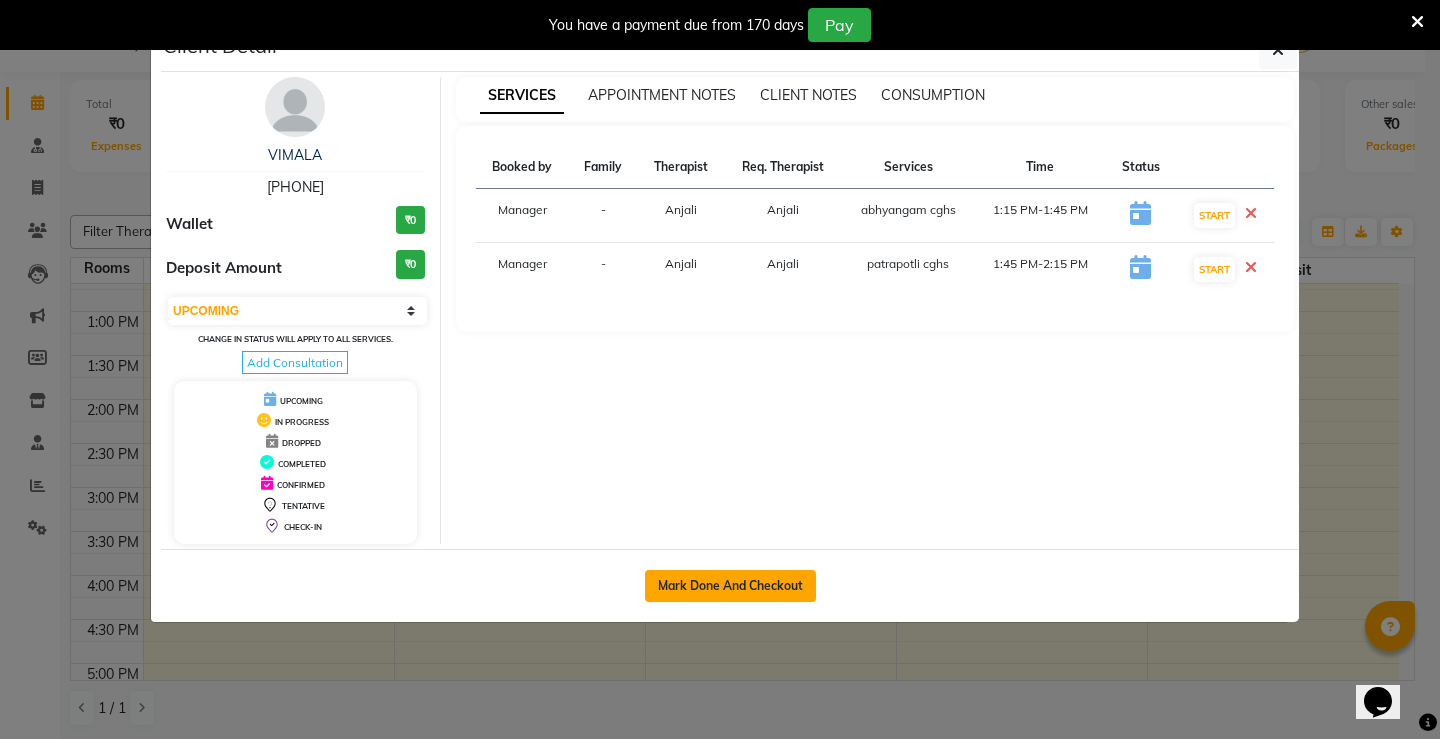 click on "Mark Done And Checkout" 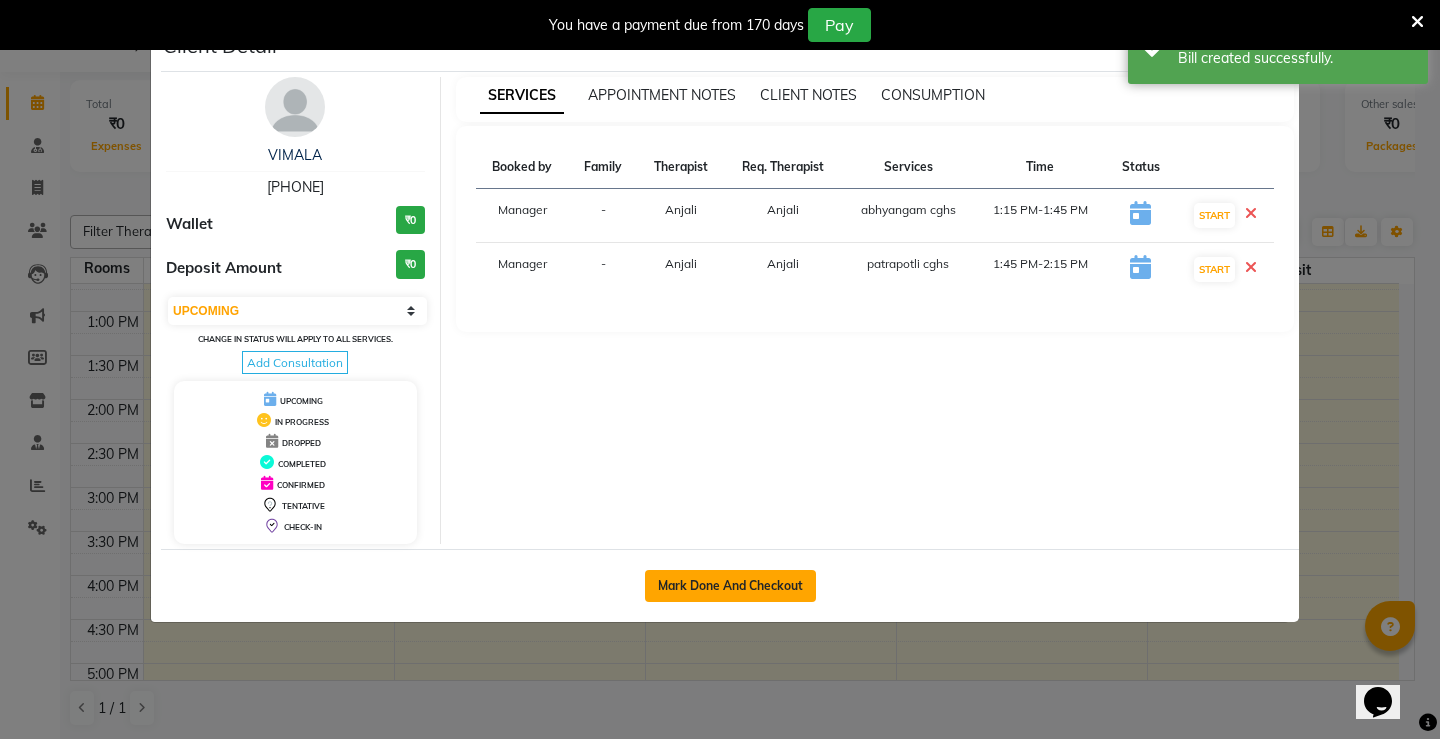 select on "service" 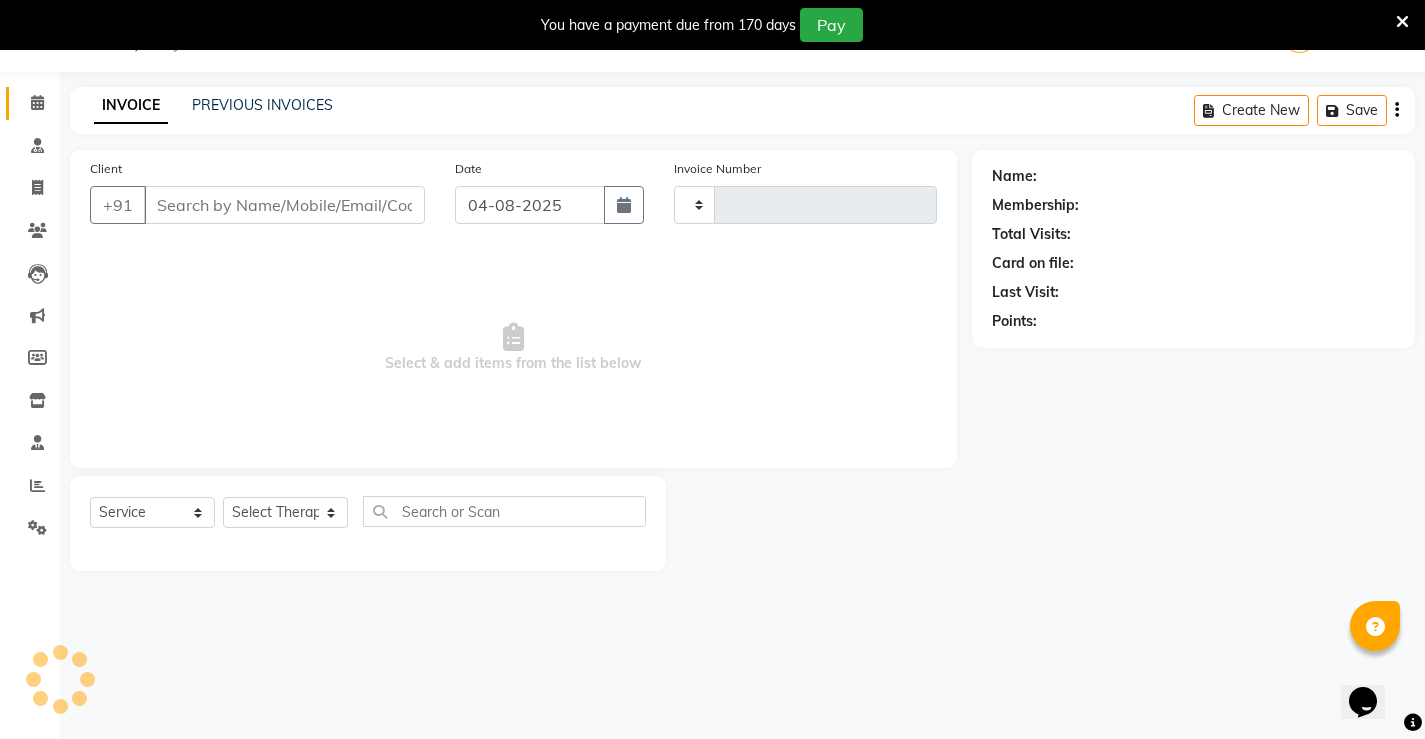 type on "1108" 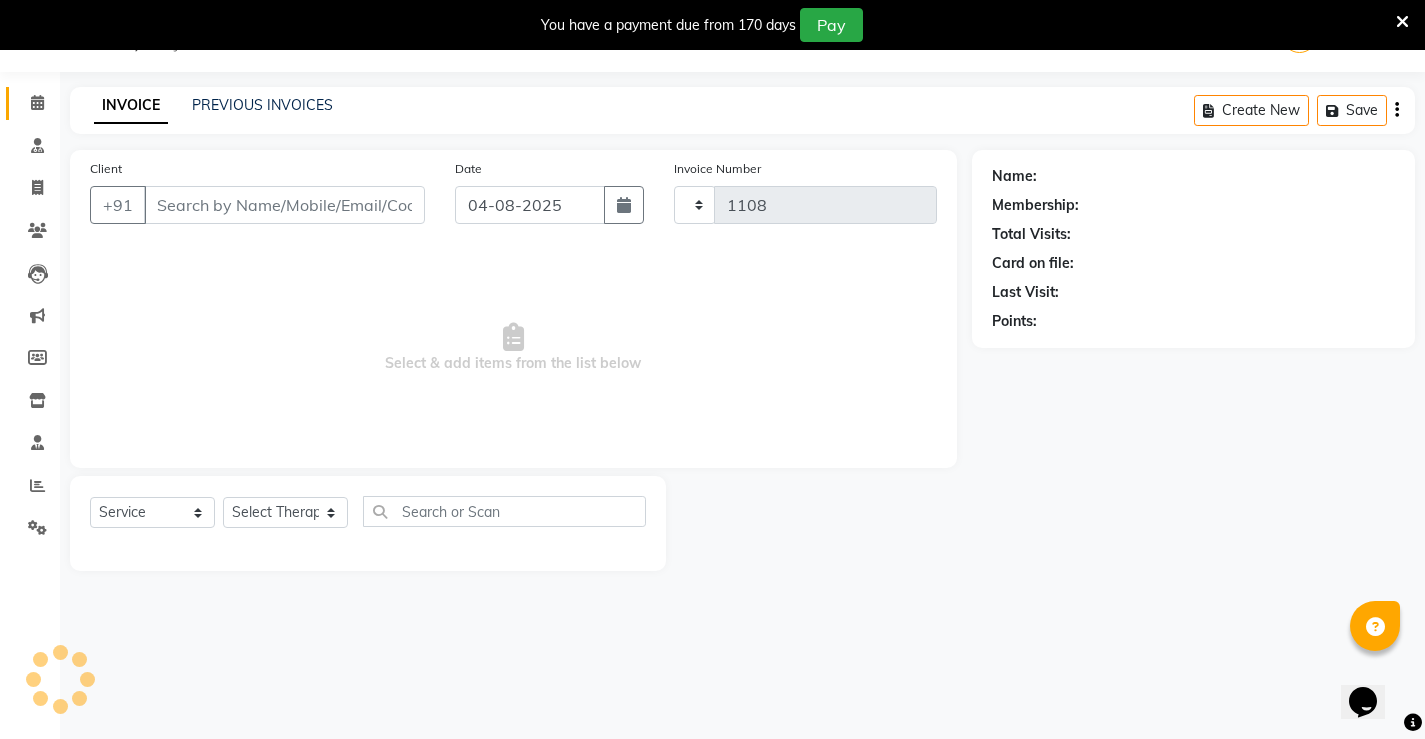 select on "5587" 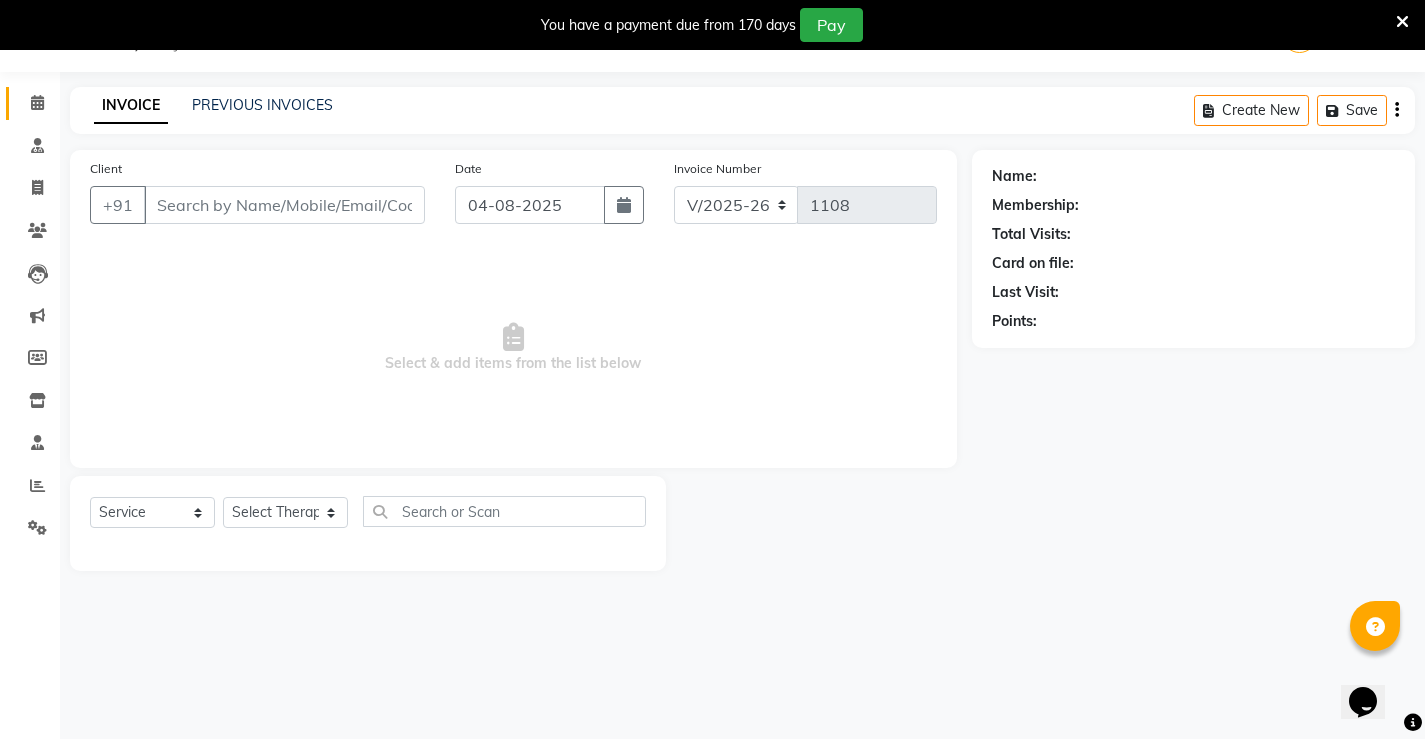 type on "[PHONE]" 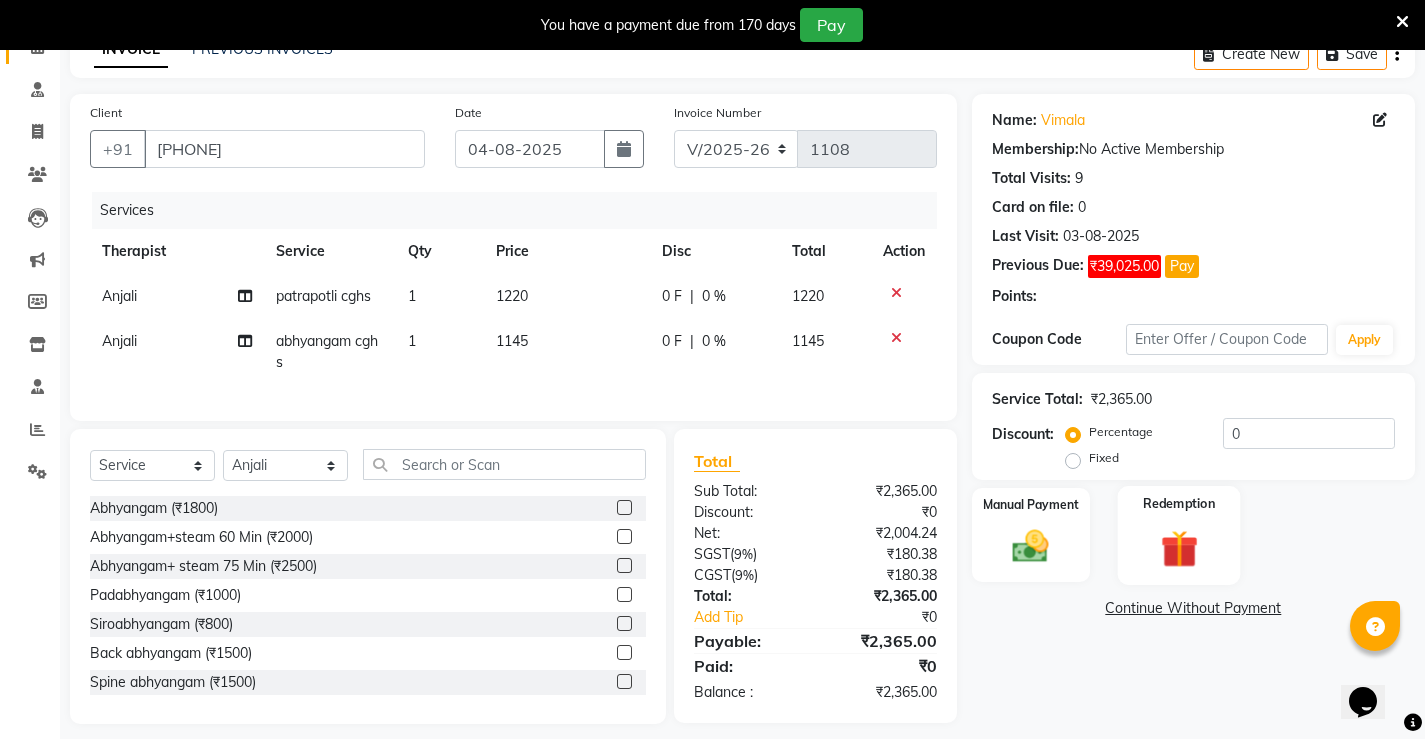 scroll, scrollTop: 136, scrollLeft: 0, axis: vertical 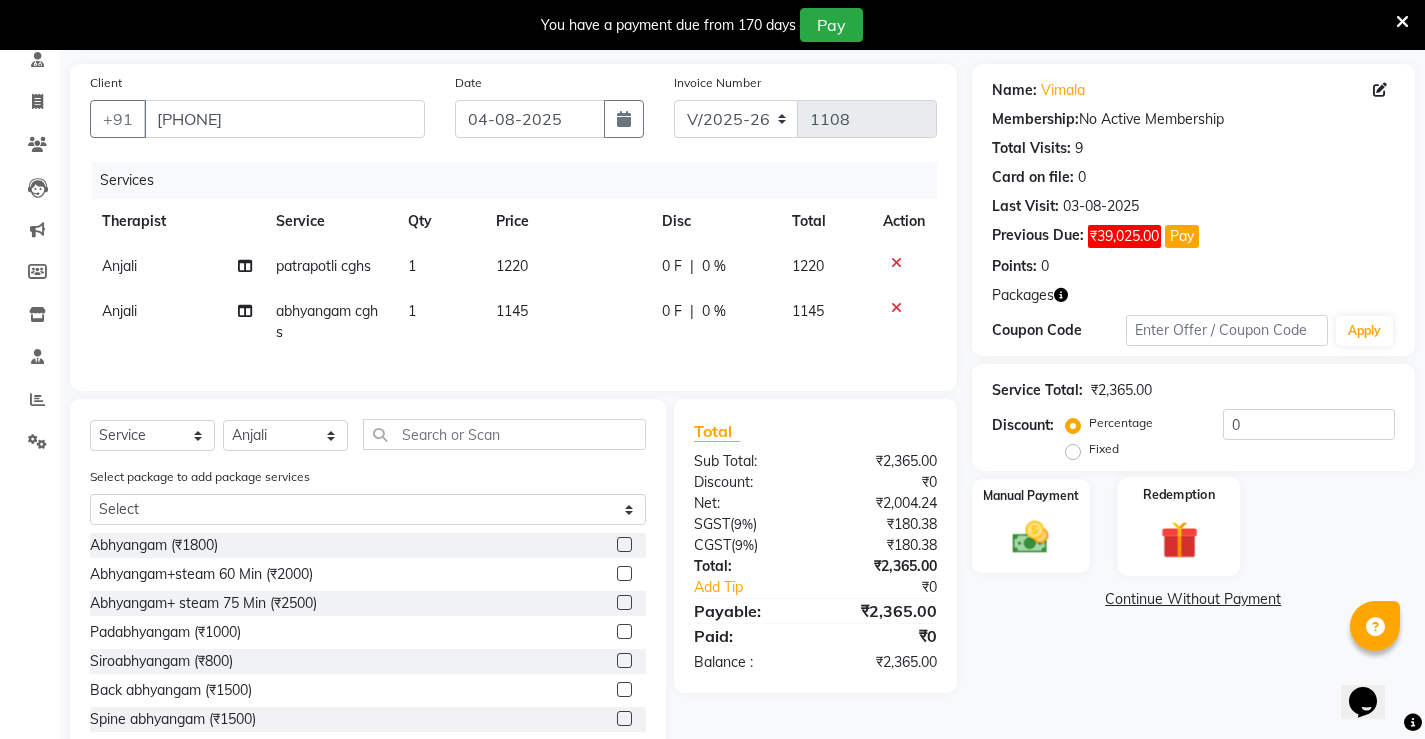 click 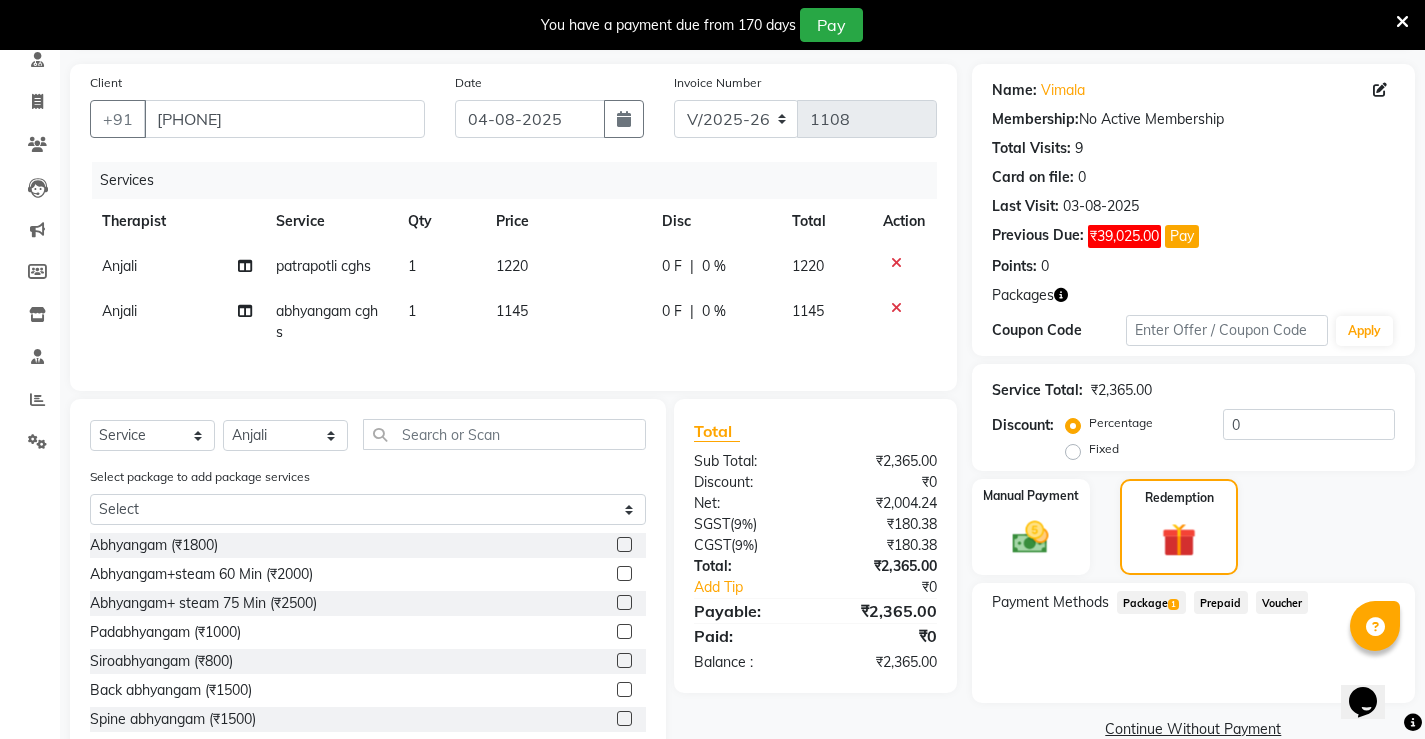 click on "Package  1" 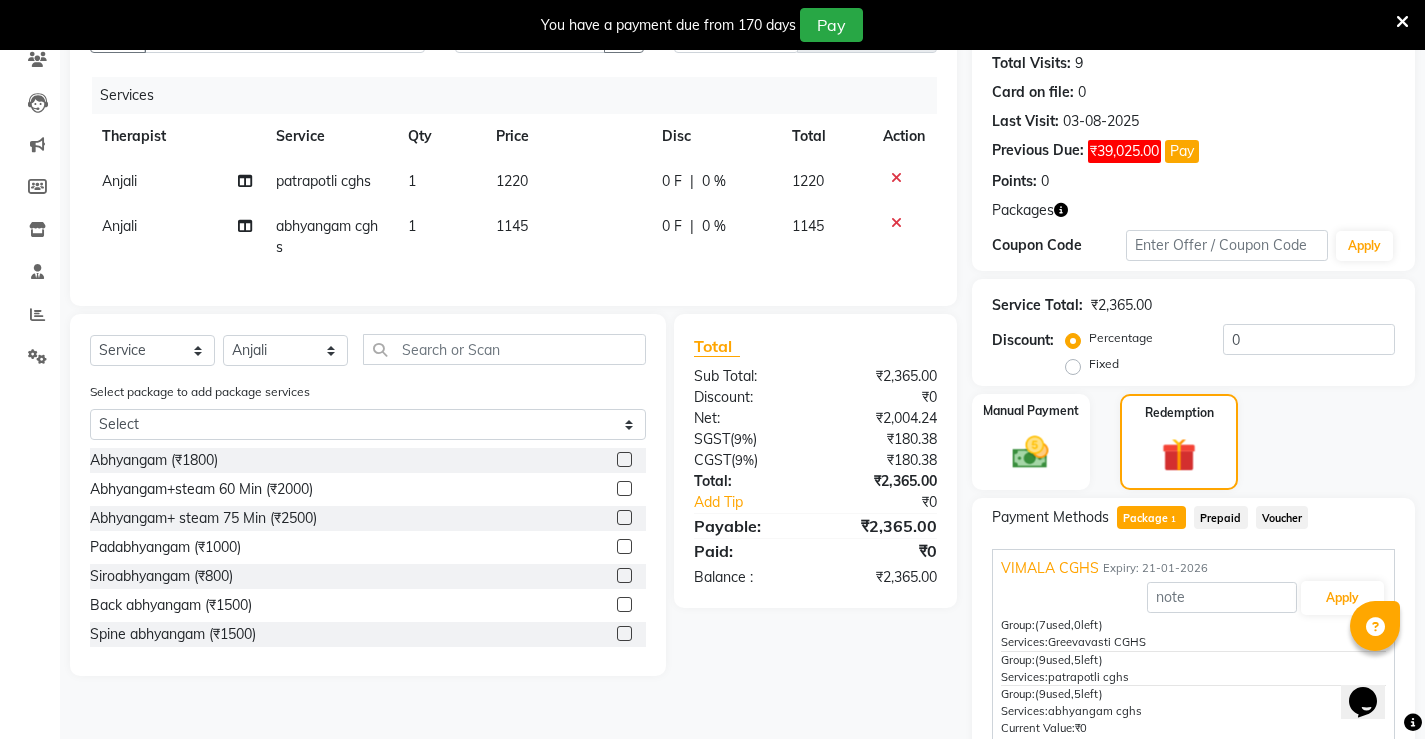 scroll, scrollTop: 307, scrollLeft: 0, axis: vertical 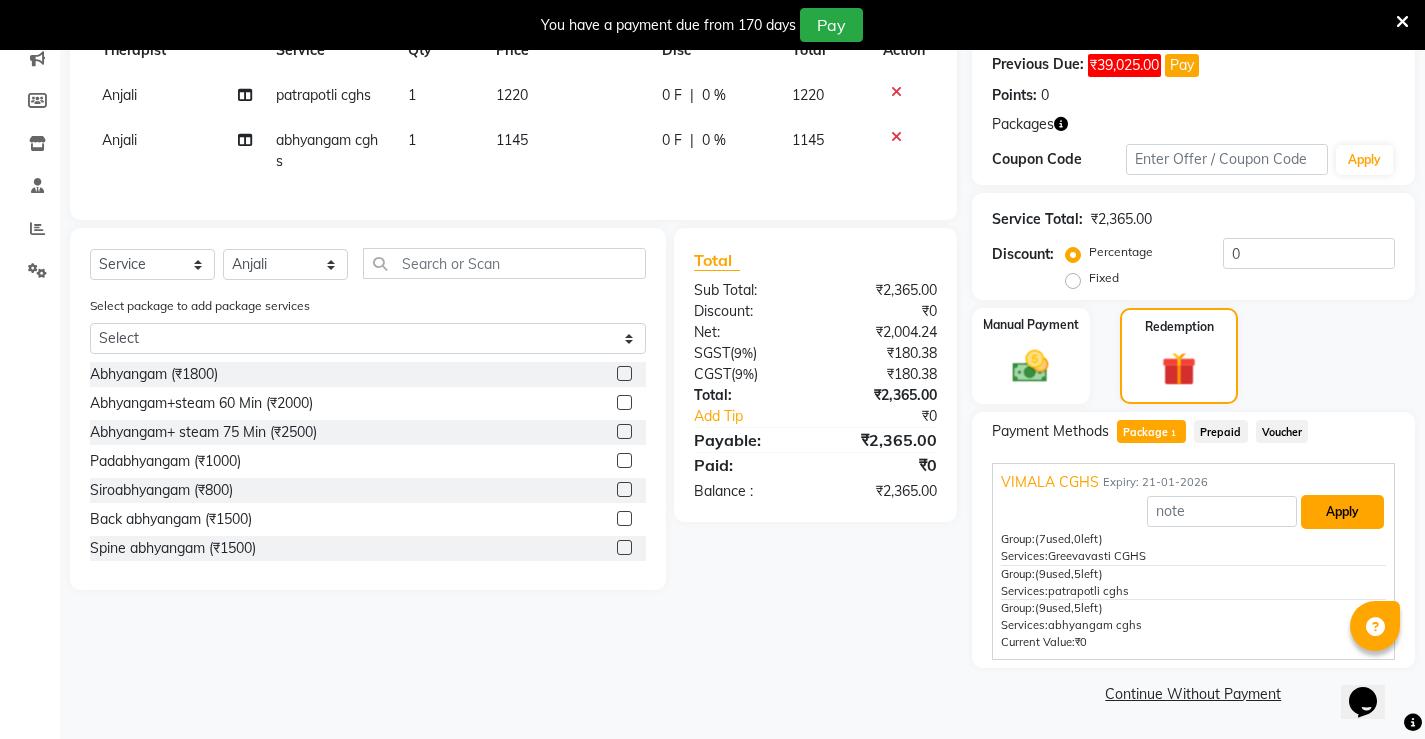 click on "Apply" at bounding box center [1342, 512] 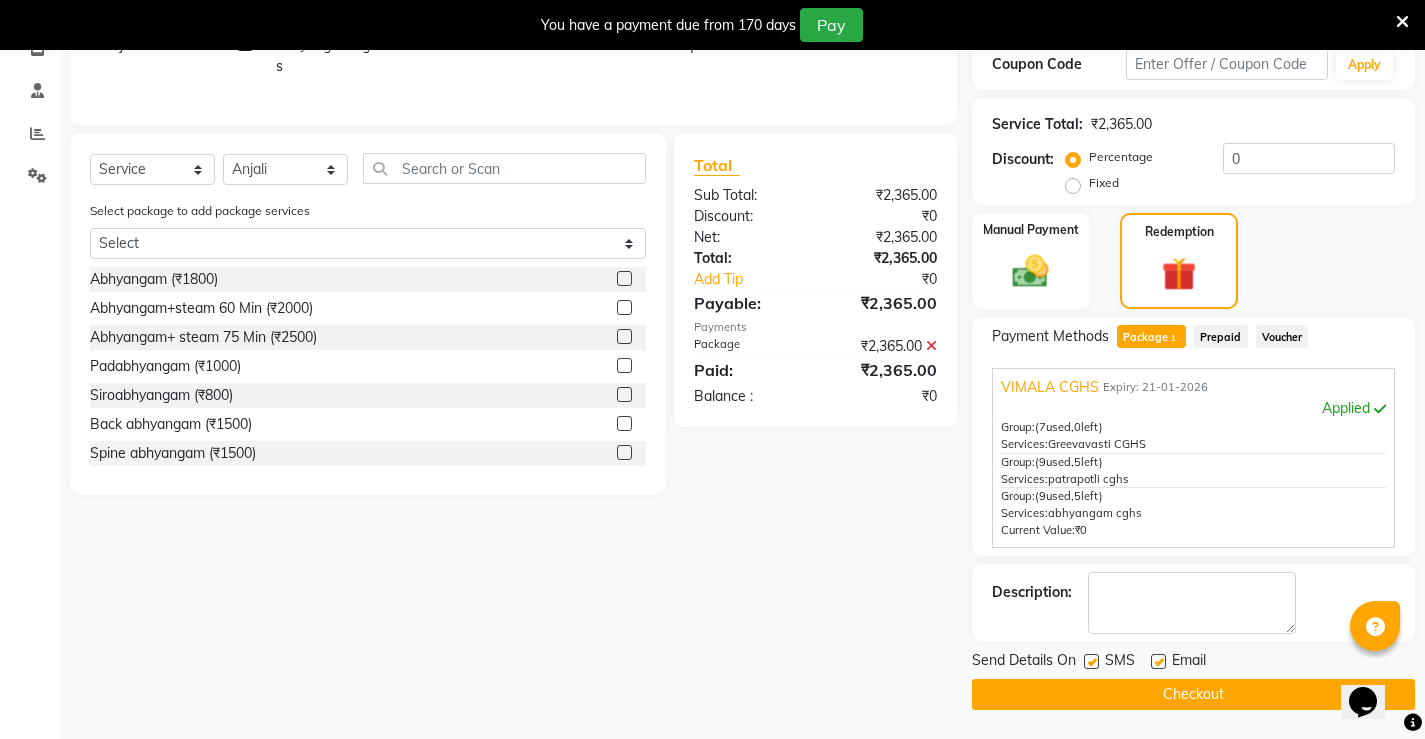 scroll, scrollTop: 403, scrollLeft: 0, axis: vertical 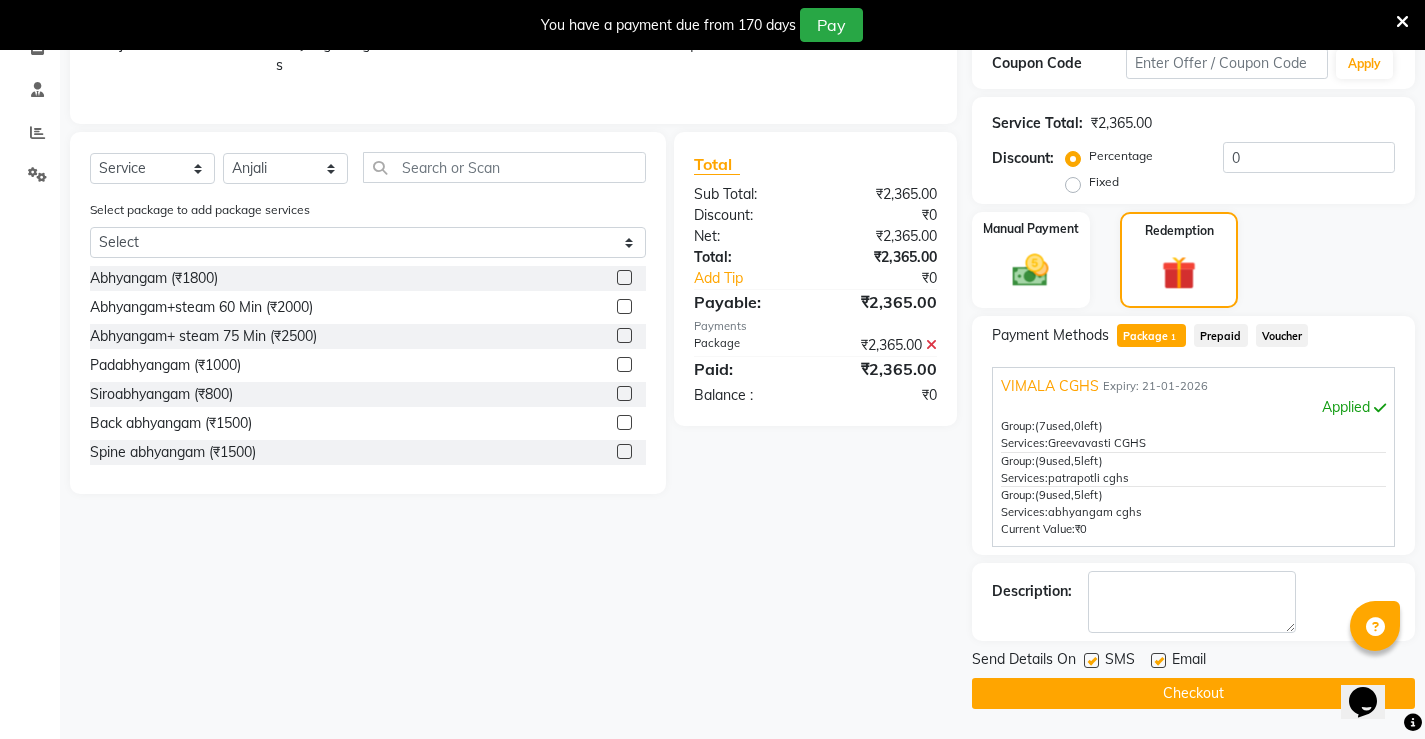 click 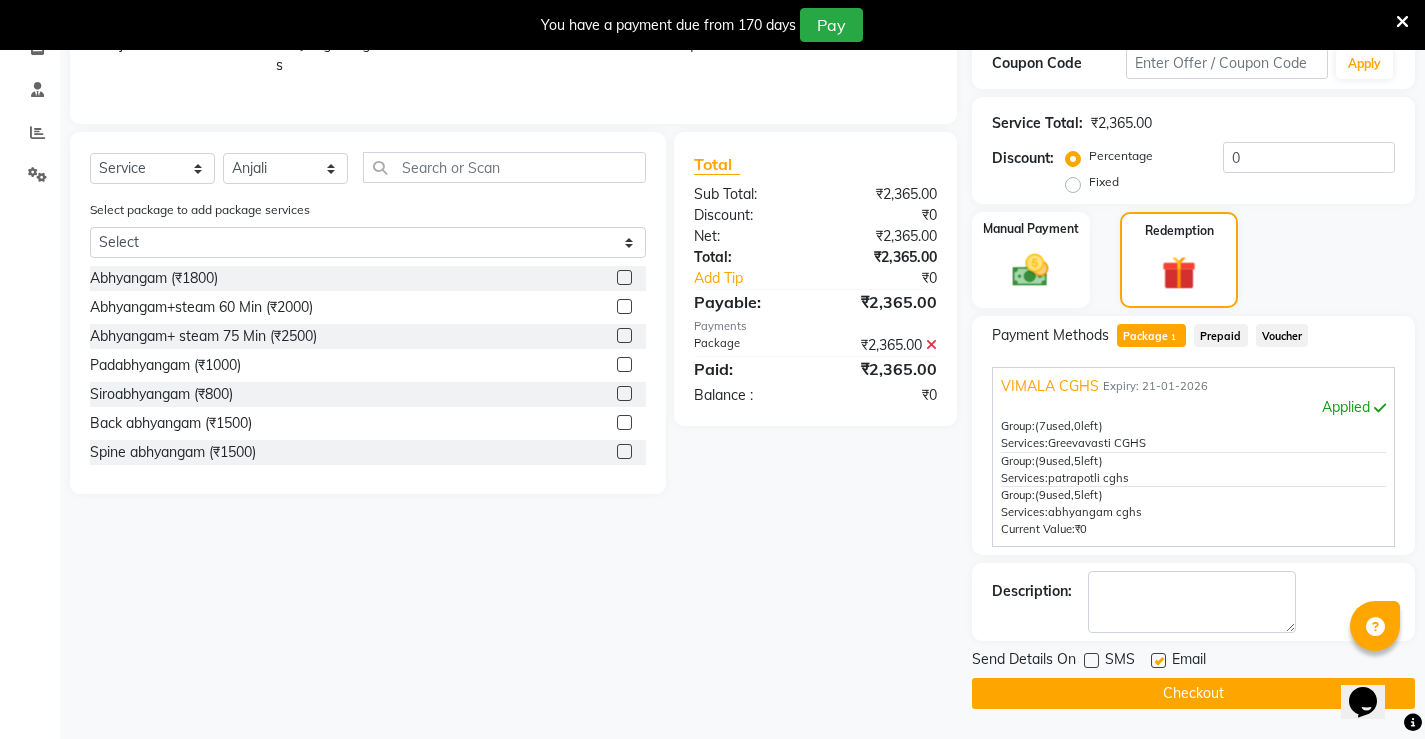 click 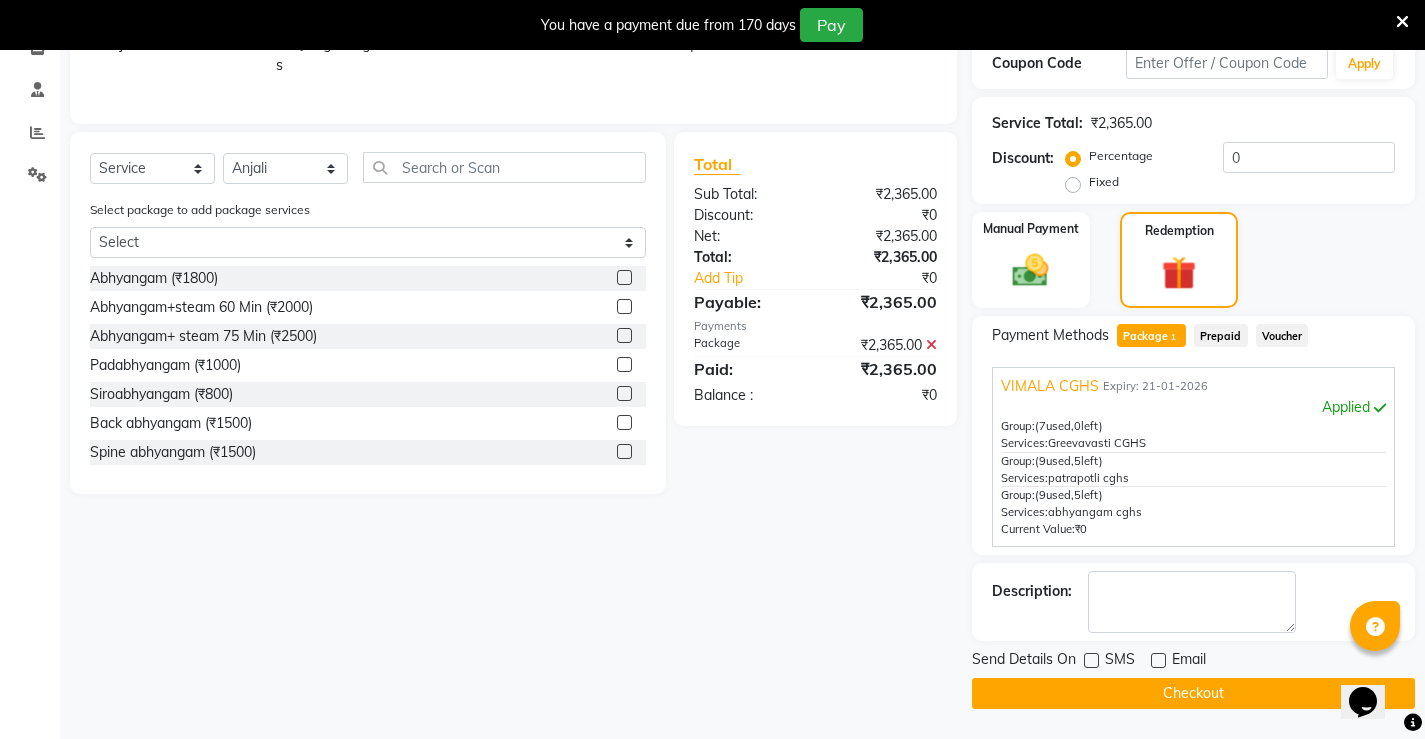 click on "Checkout" 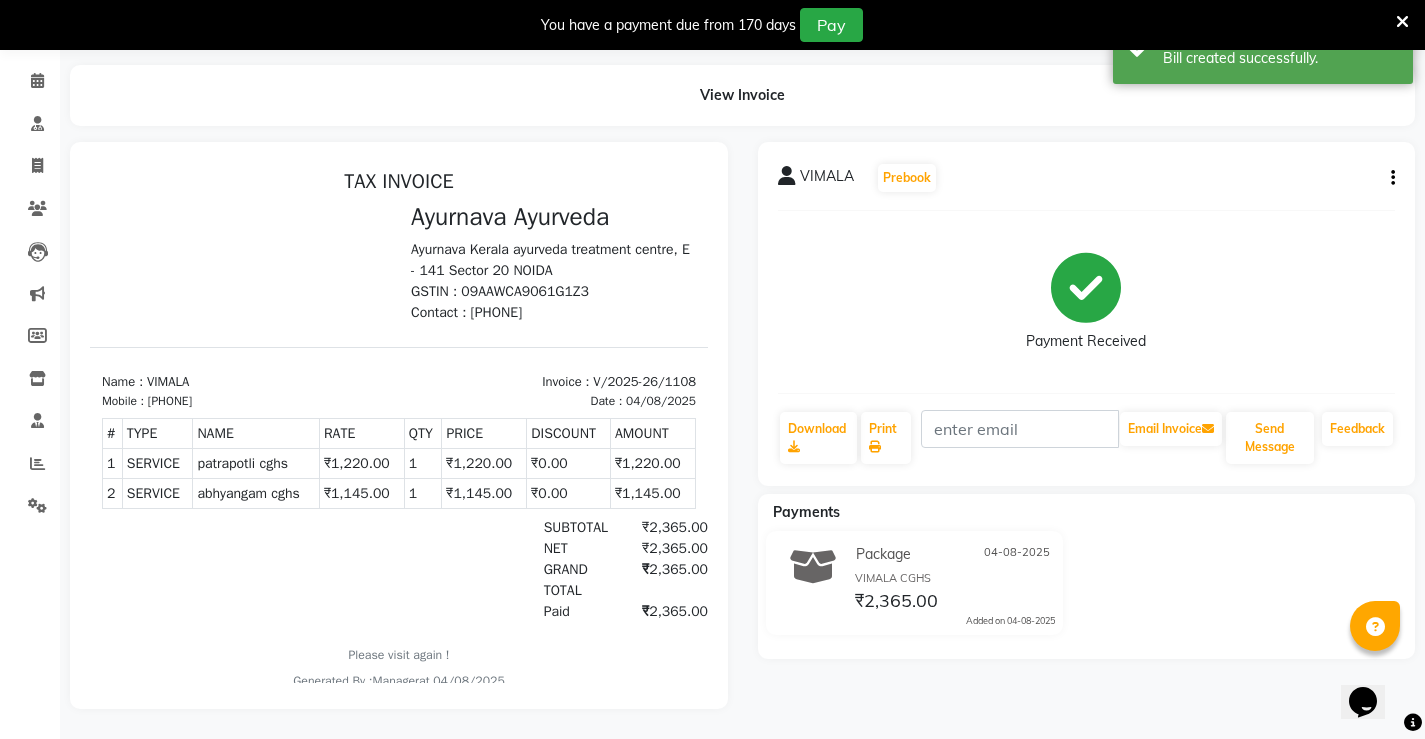 scroll, scrollTop: 0, scrollLeft: 0, axis: both 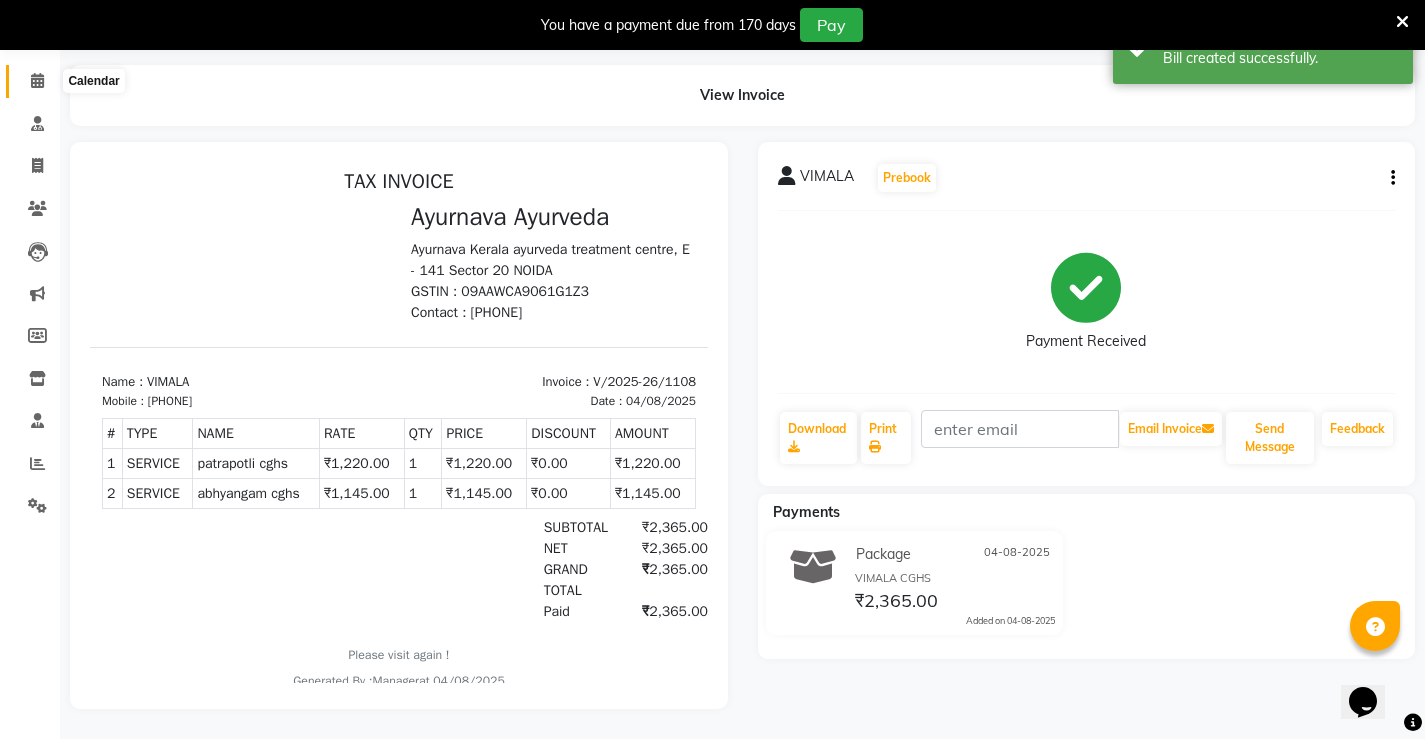 click 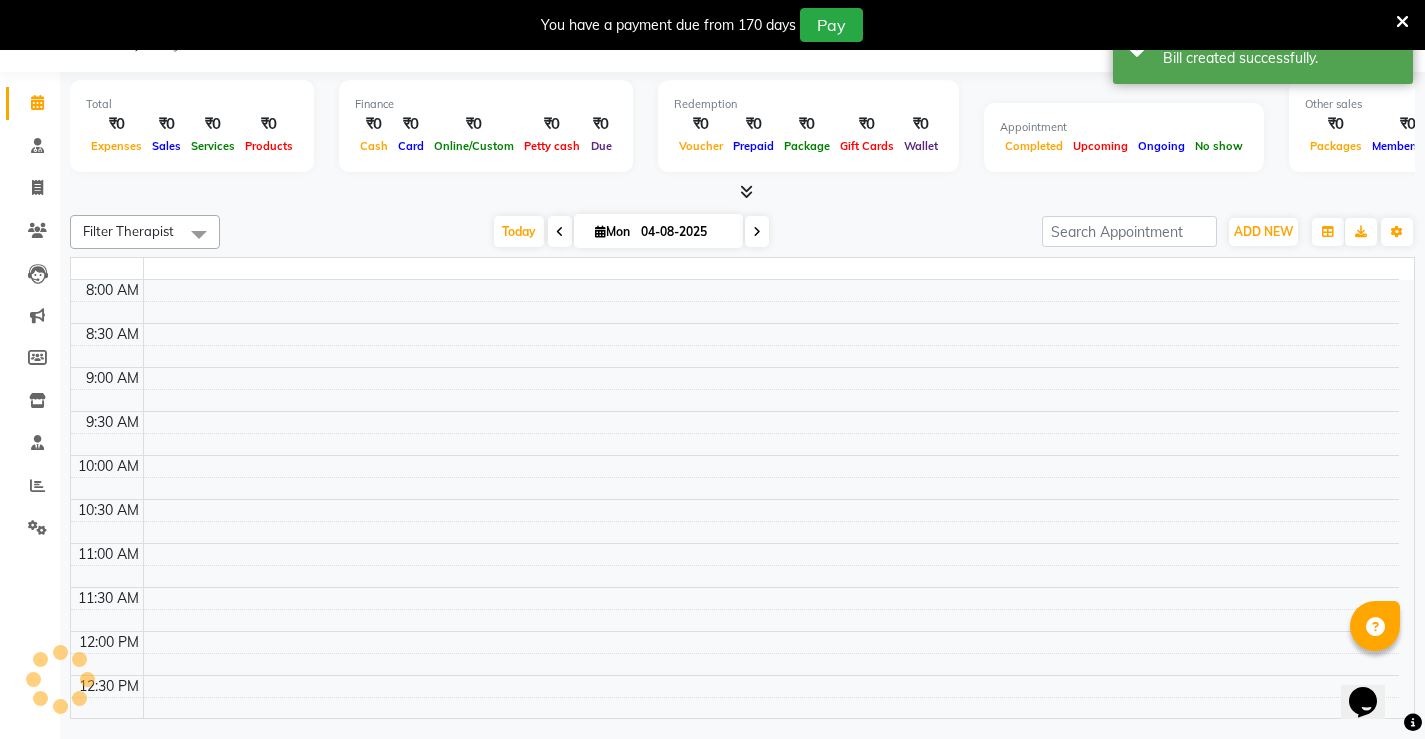 scroll, scrollTop: 50, scrollLeft: 0, axis: vertical 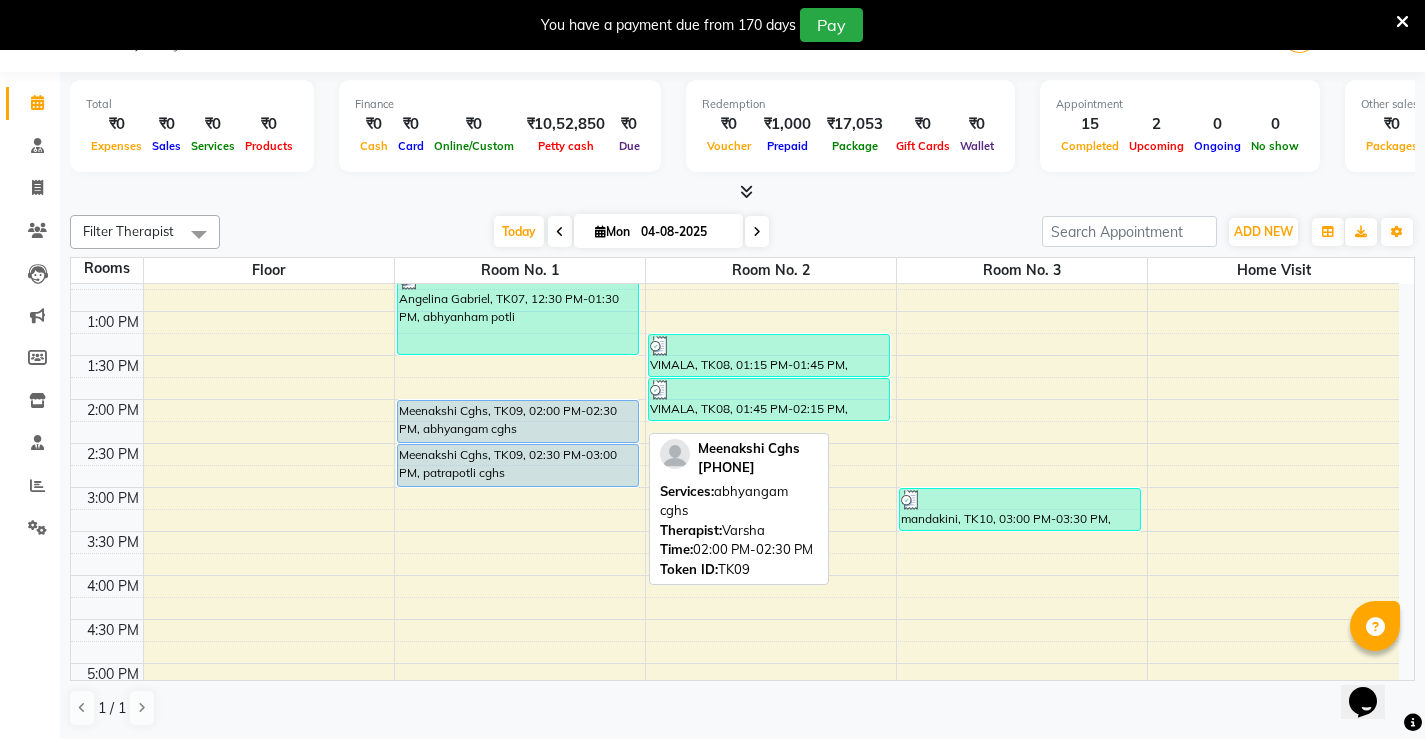 click on "Meenakshi Cghs, TK09, 02:00 PM-02:30 PM, abhyangam cghs" at bounding box center (518, 421) 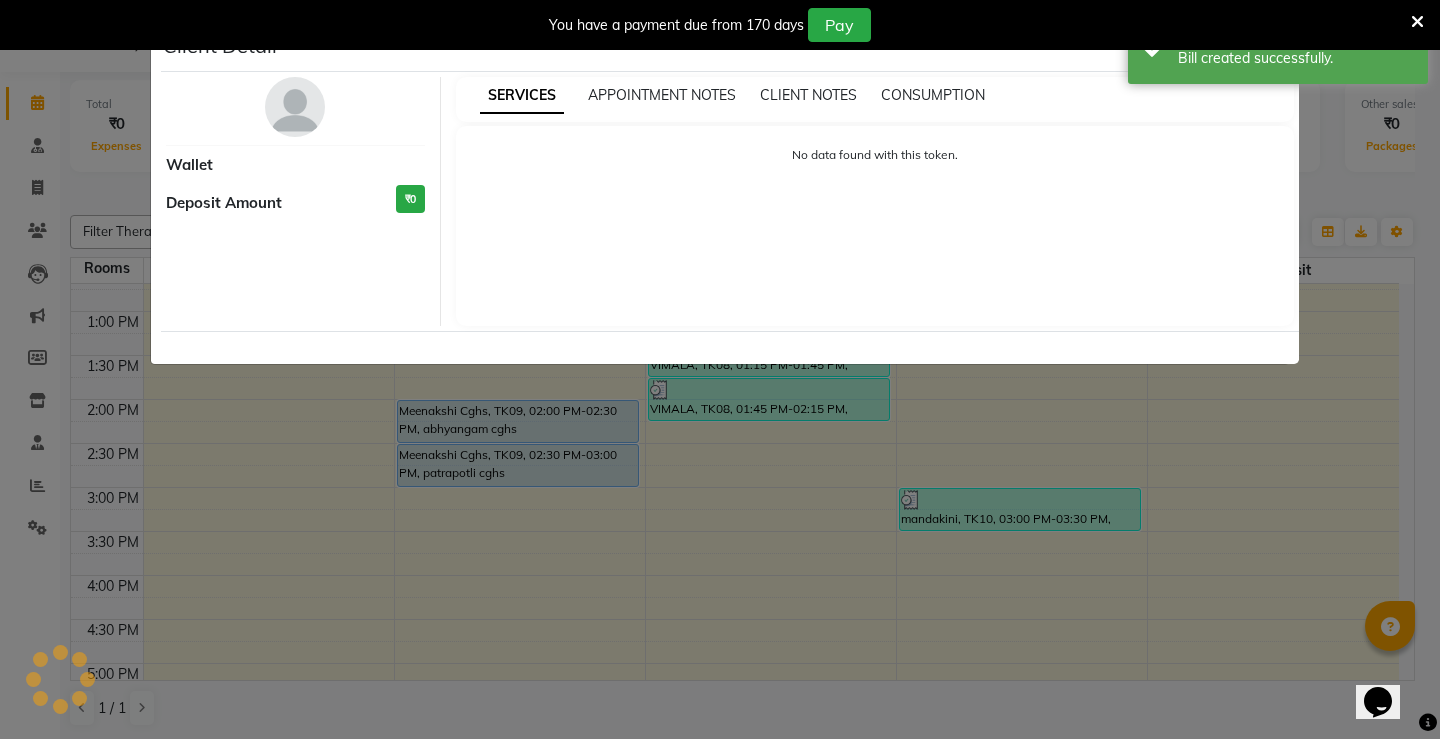 select on "5" 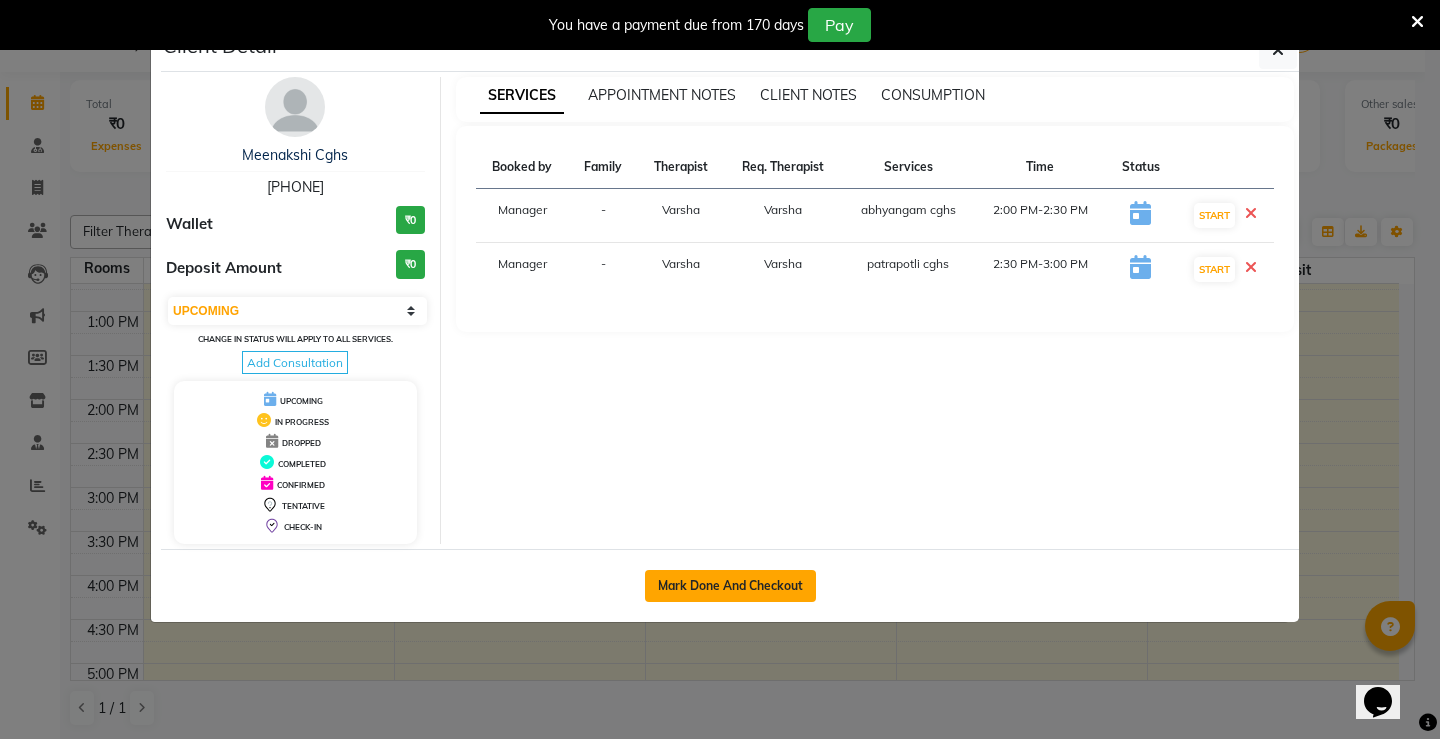 click on "Mark Done And Checkout" 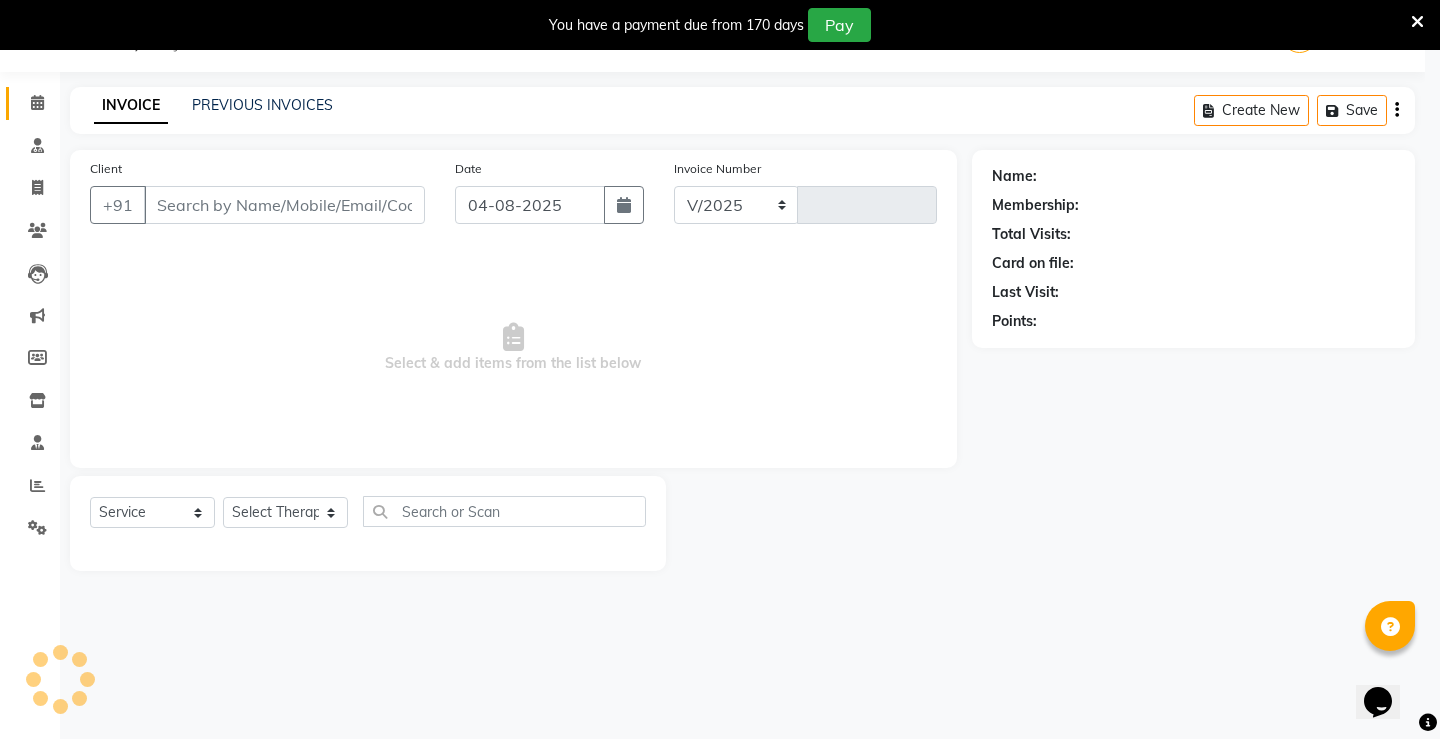 select on "5587" 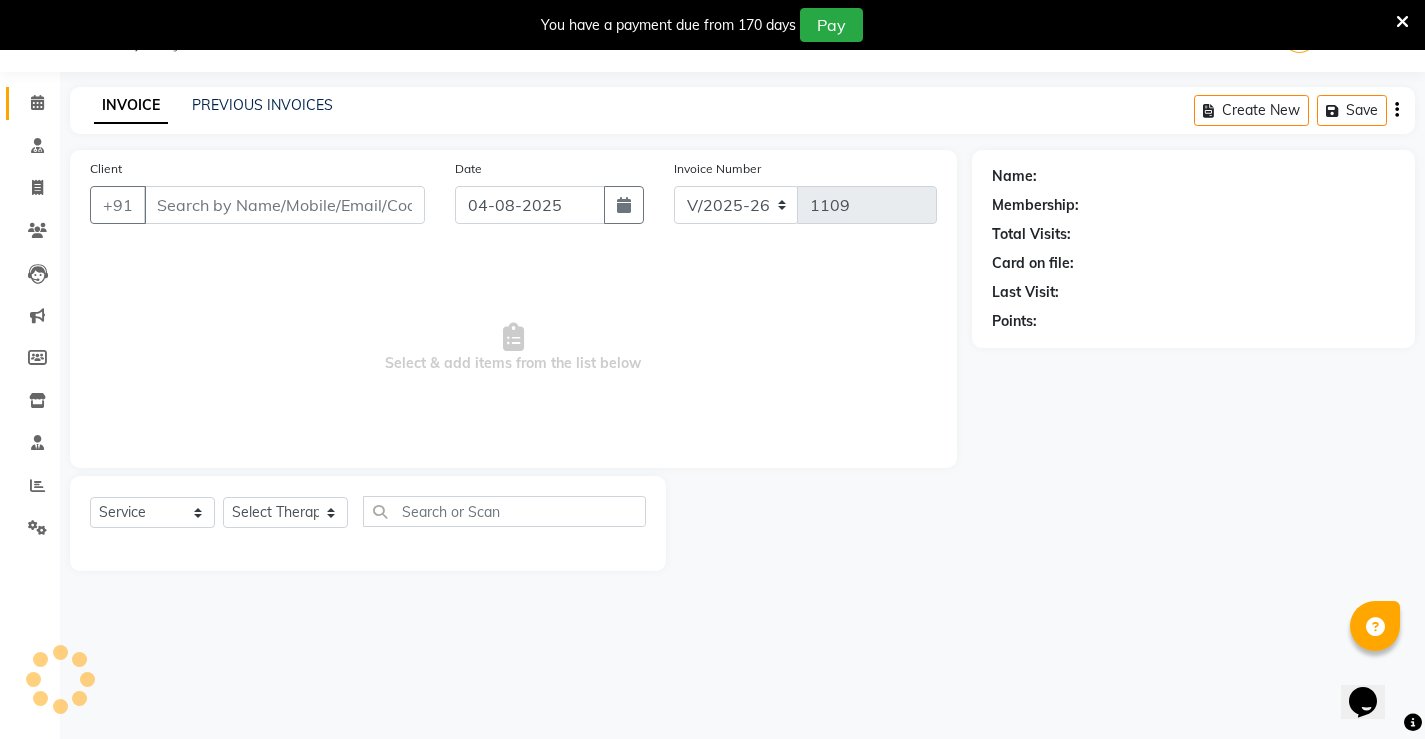 type on "[PHONE]" 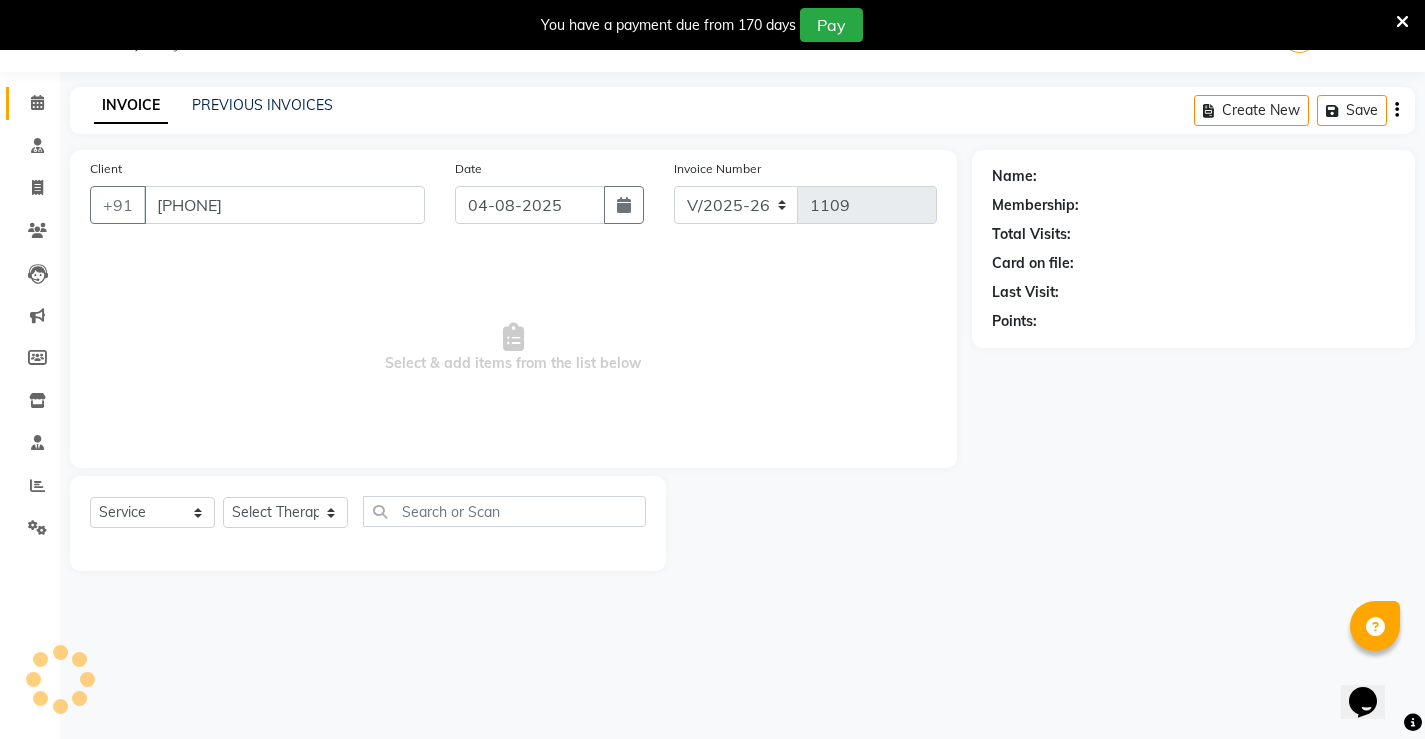 select on "83763" 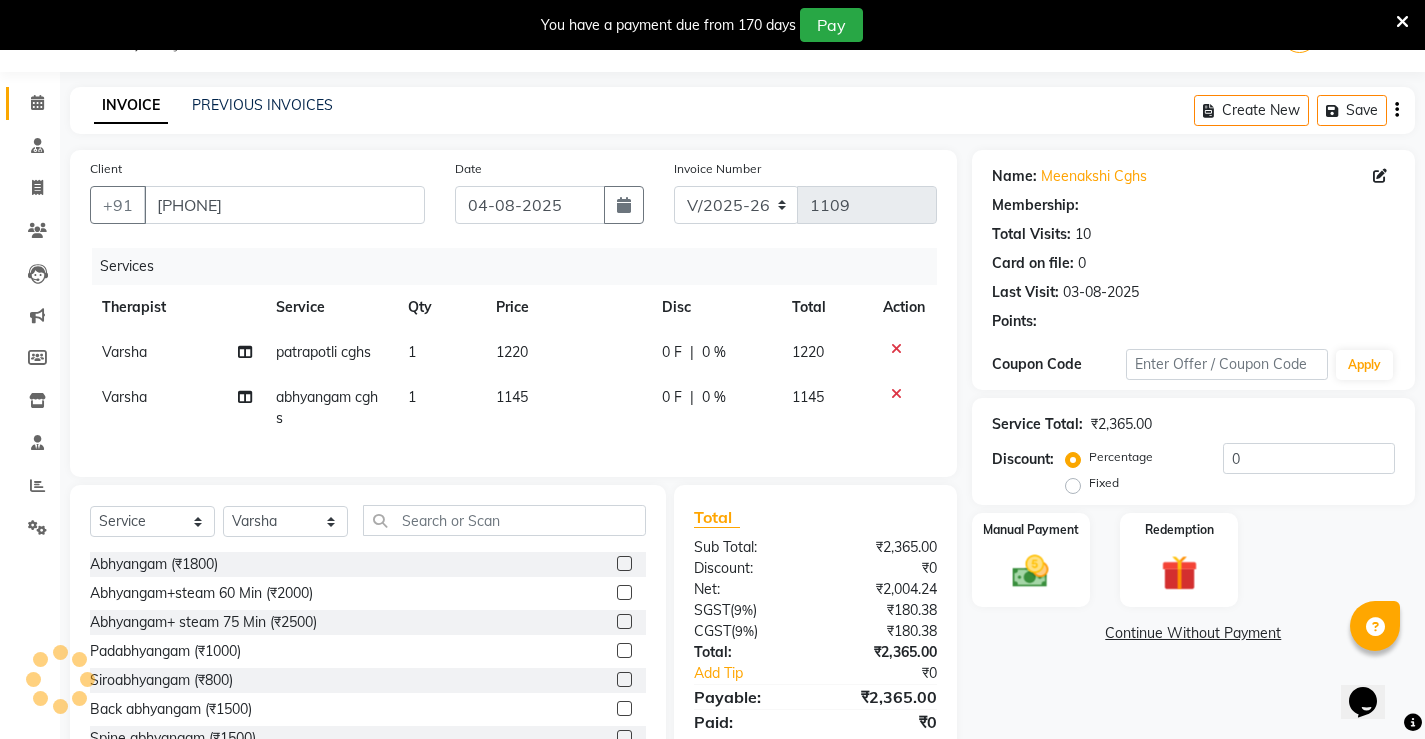 scroll, scrollTop: 136, scrollLeft: 0, axis: vertical 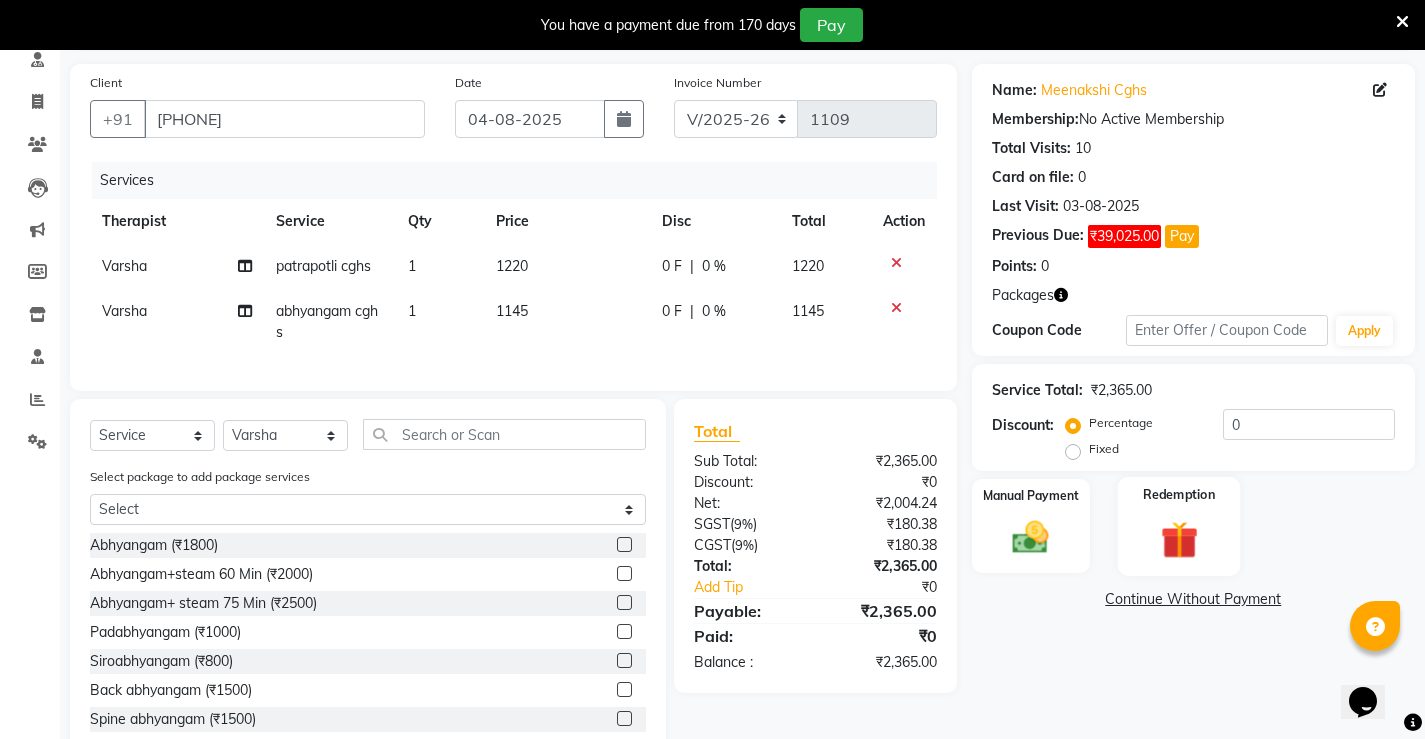 click 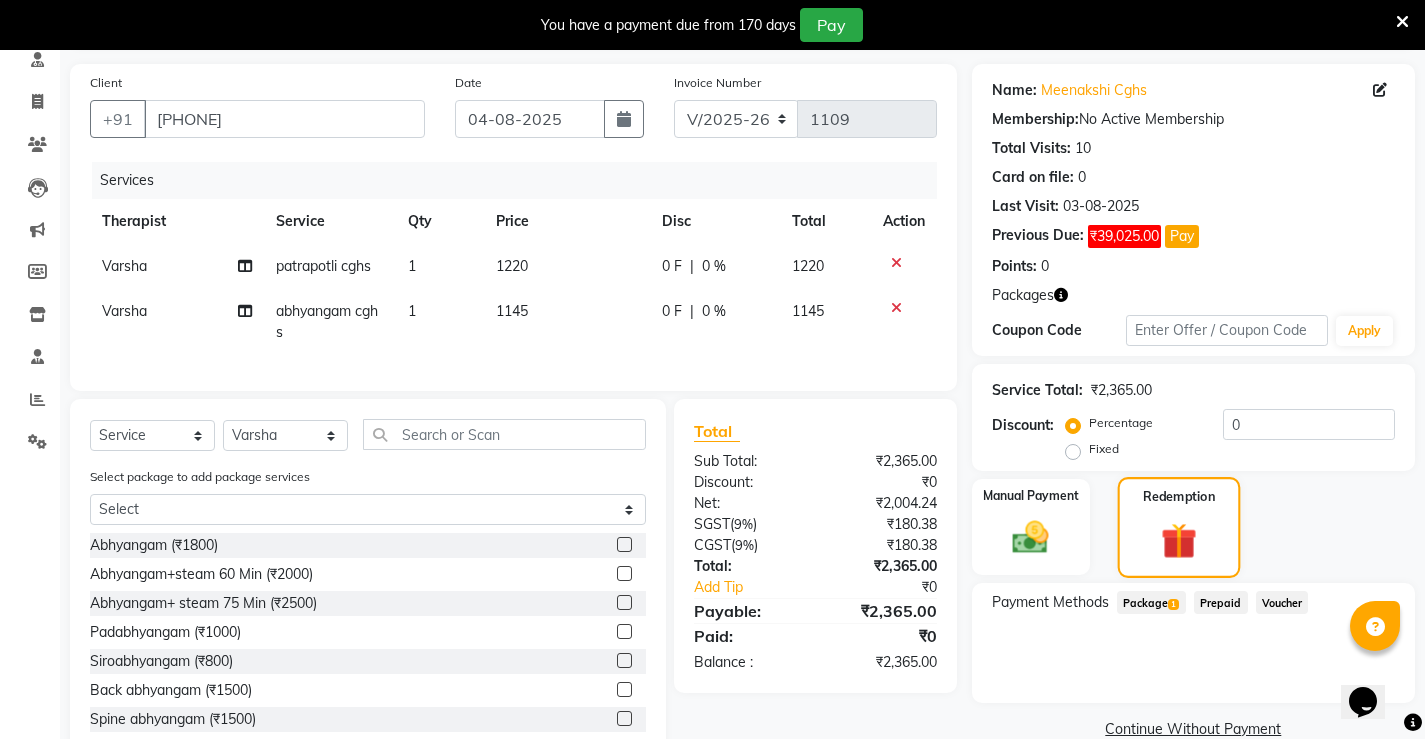 scroll, scrollTop: 203, scrollLeft: 0, axis: vertical 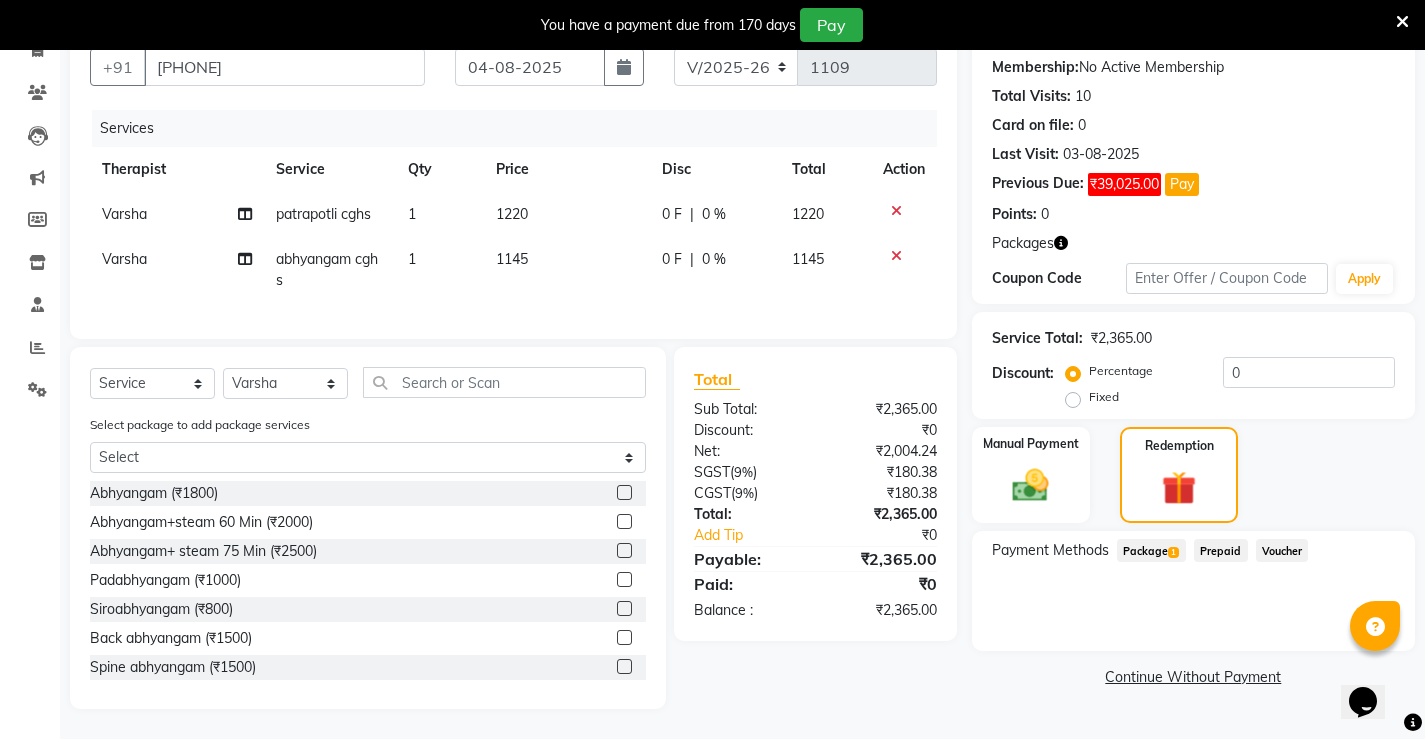 click on "Package  1" 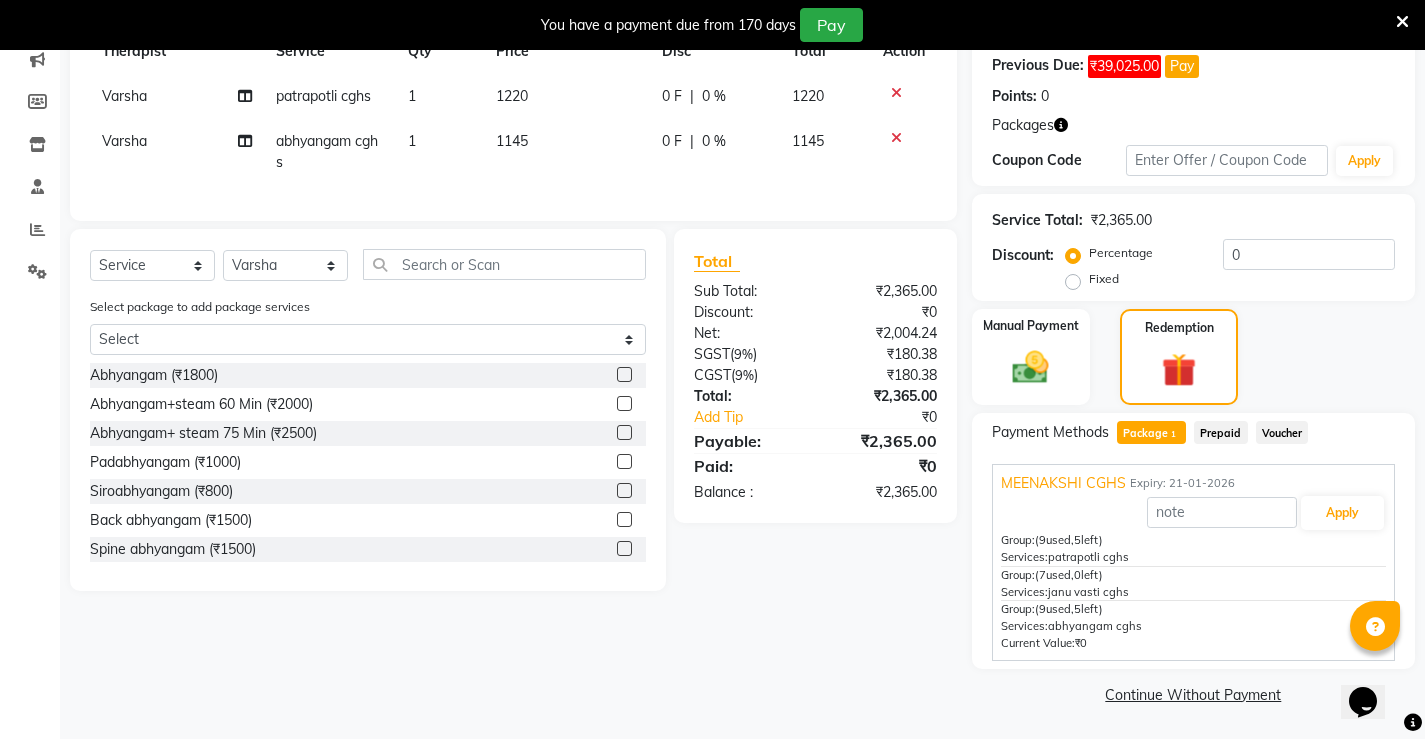 scroll, scrollTop: 307, scrollLeft: 0, axis: vertical 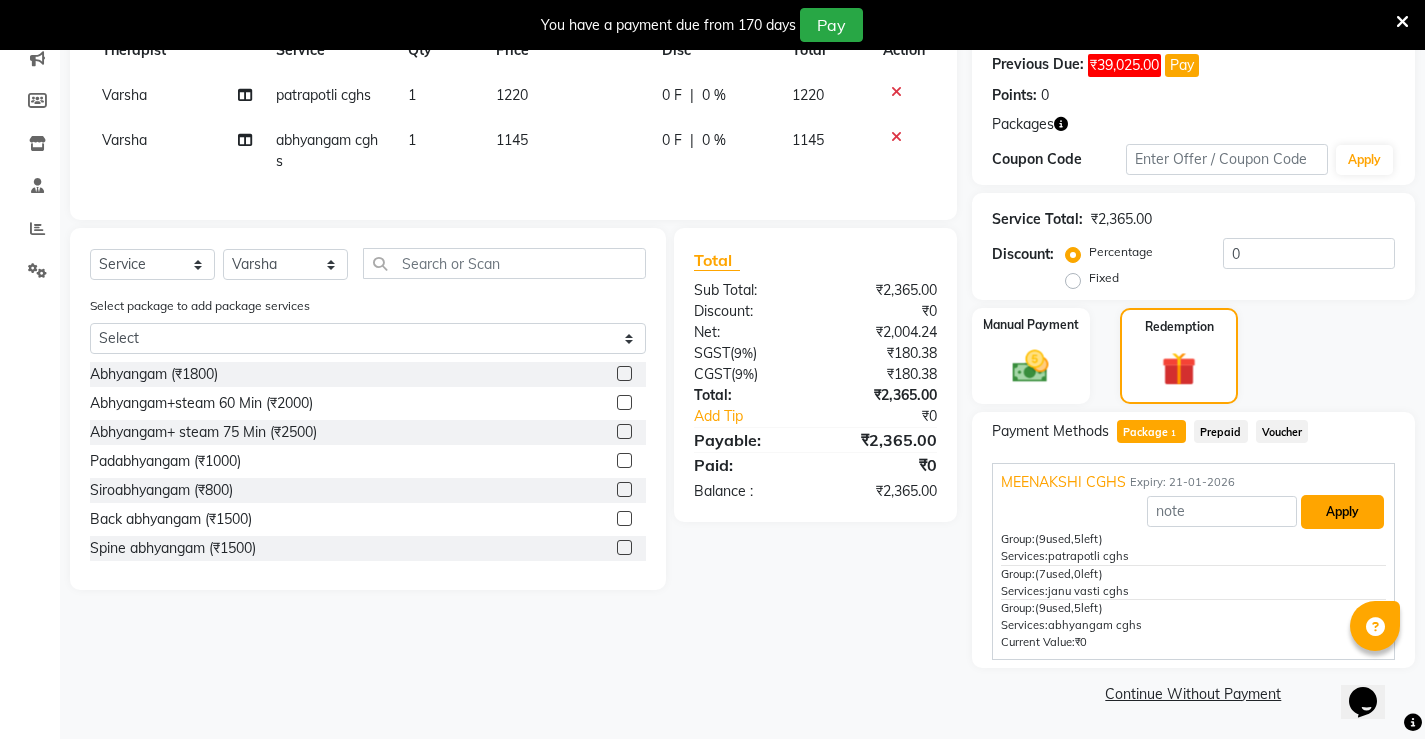 click on "Apply" at bounding box center (1342, 512) 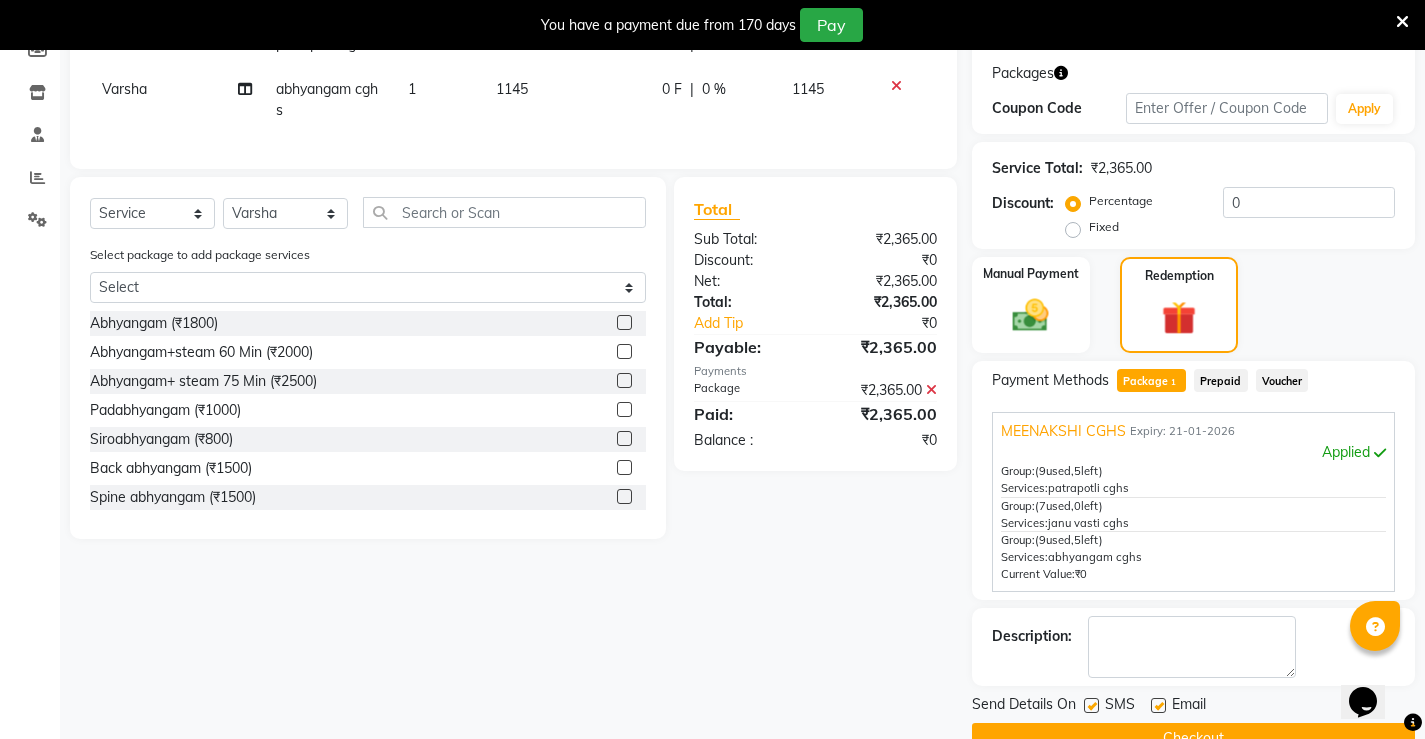 scroll, scrollTop: 403, scrollLeft: 0, axis: vertical 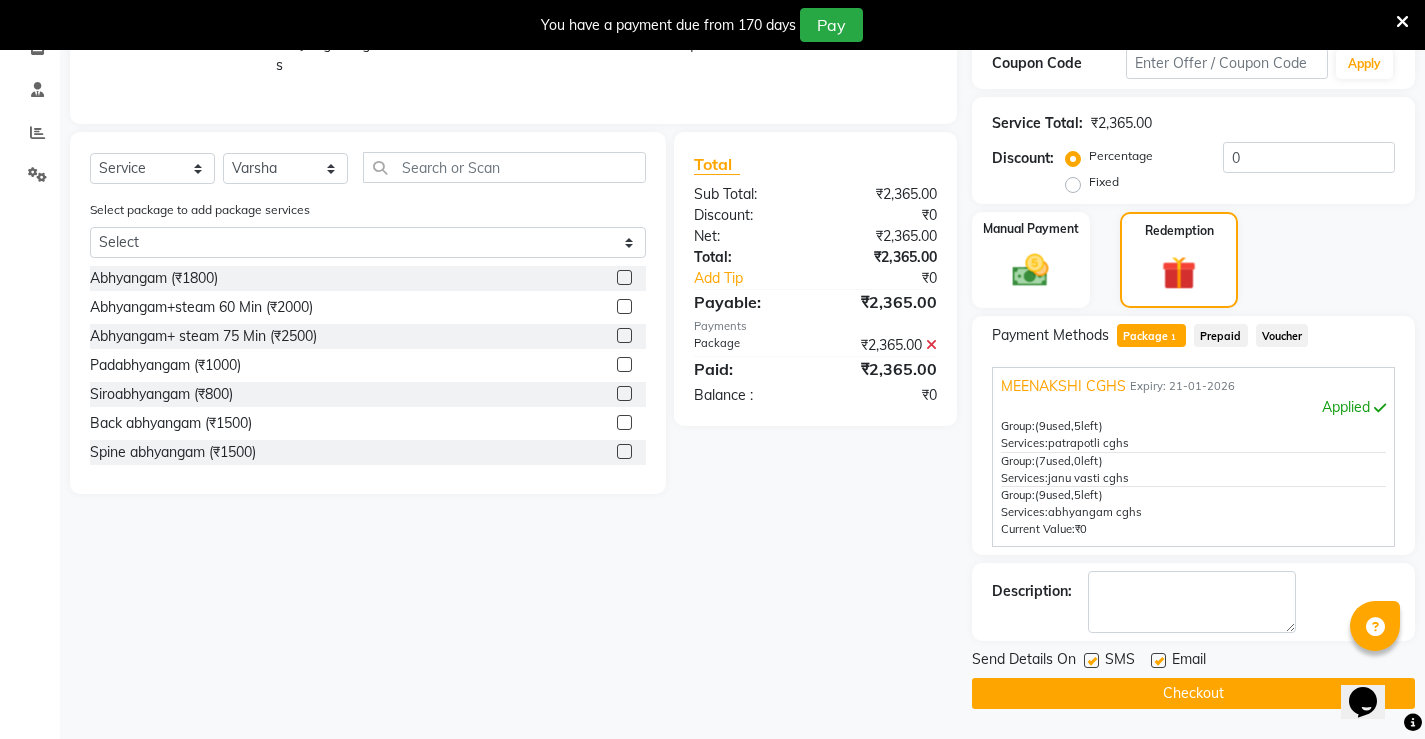 click 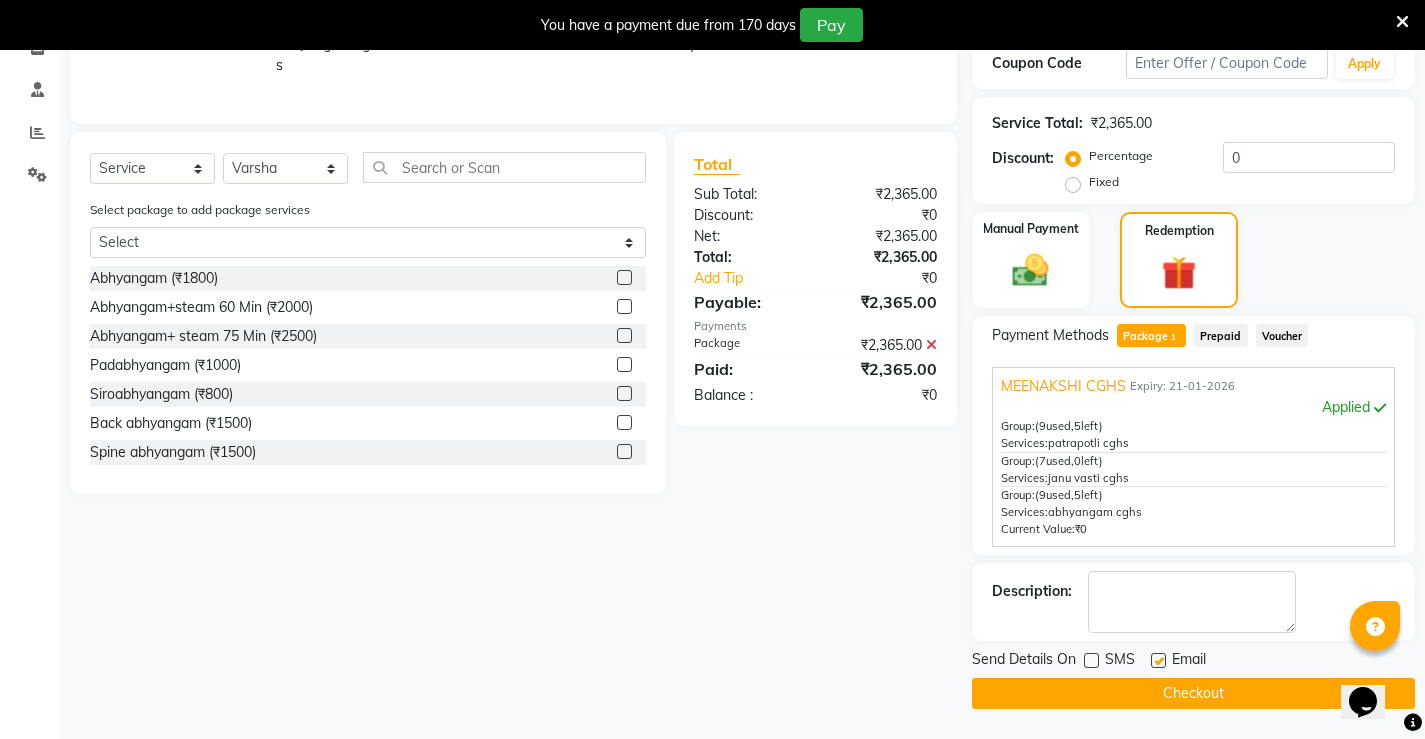 click 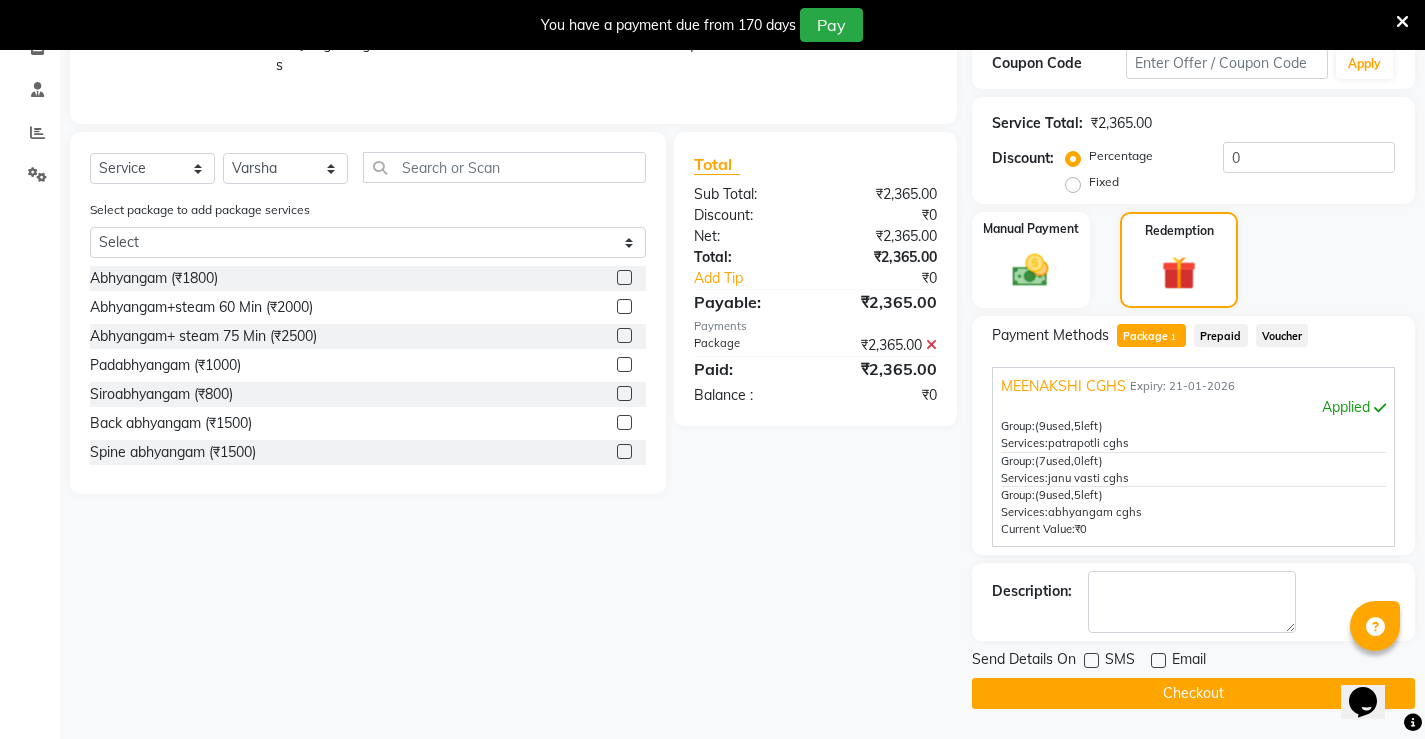 click on "Checkout" 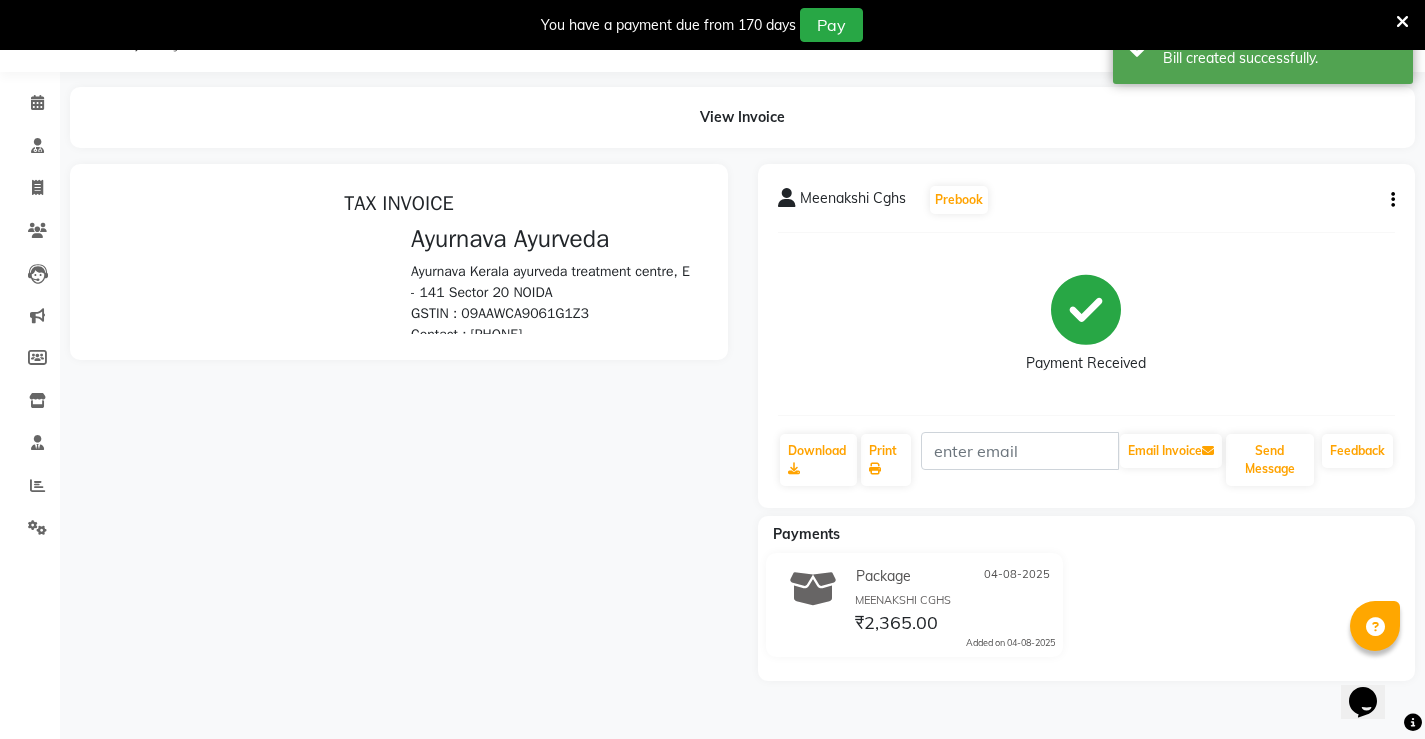 scroll, scrollTop: 87, scrollLeft: 0, axis: vertical 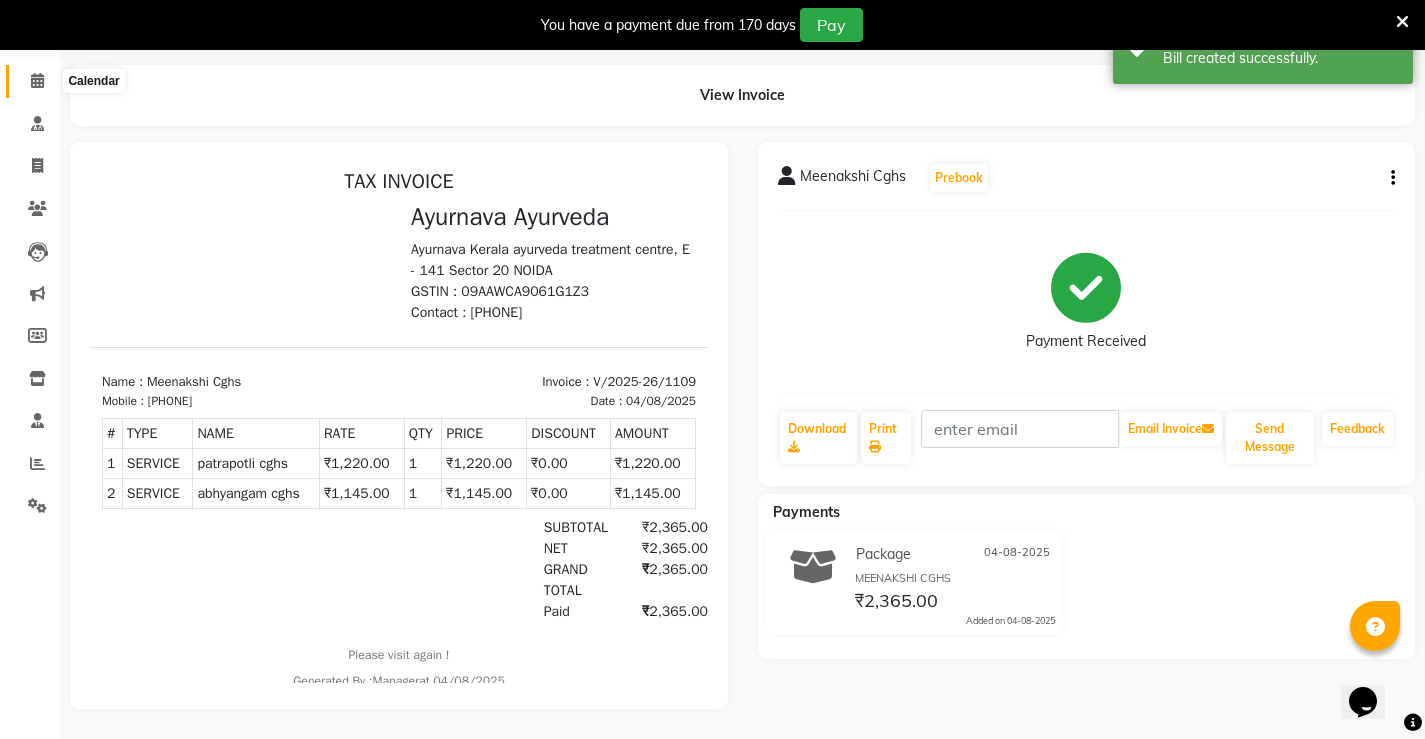 click 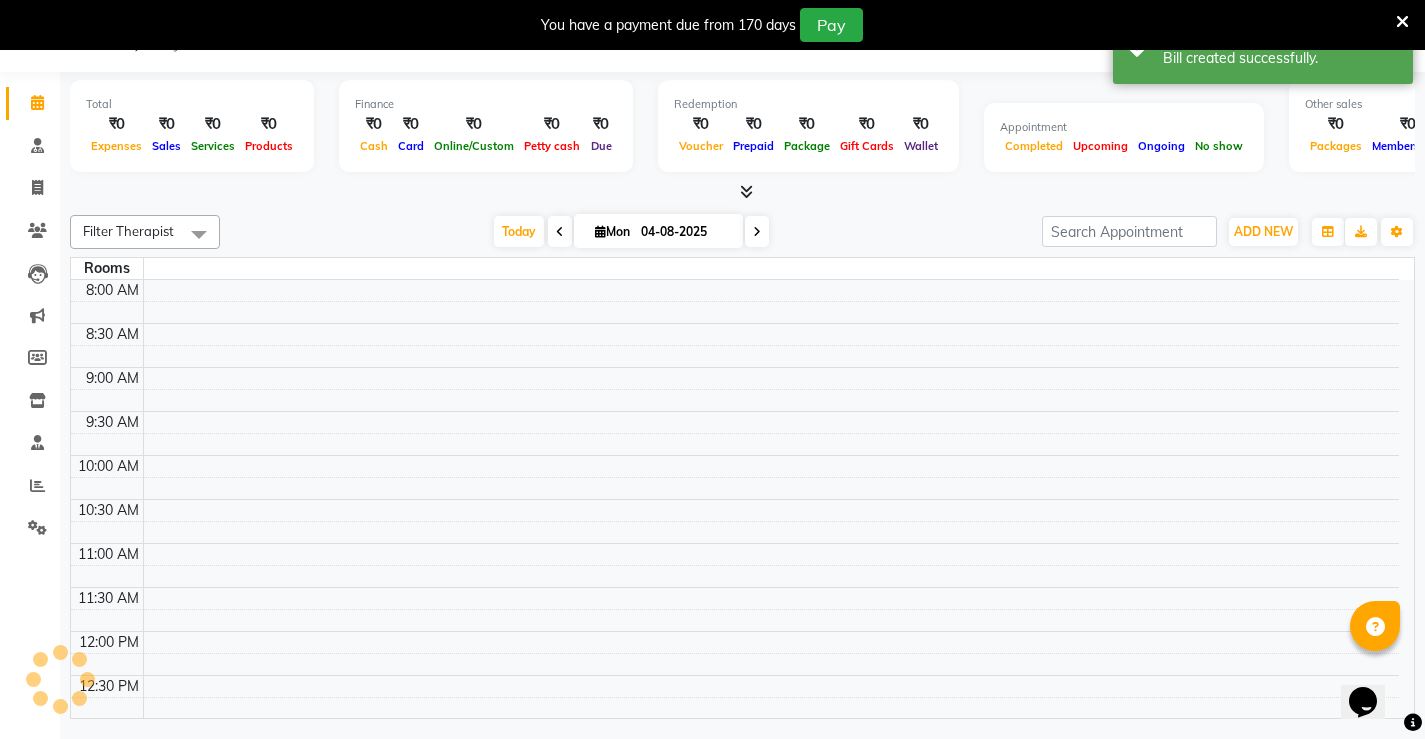 scroll, scrollTop: 50, scrollLeft: 0, axis: vertical 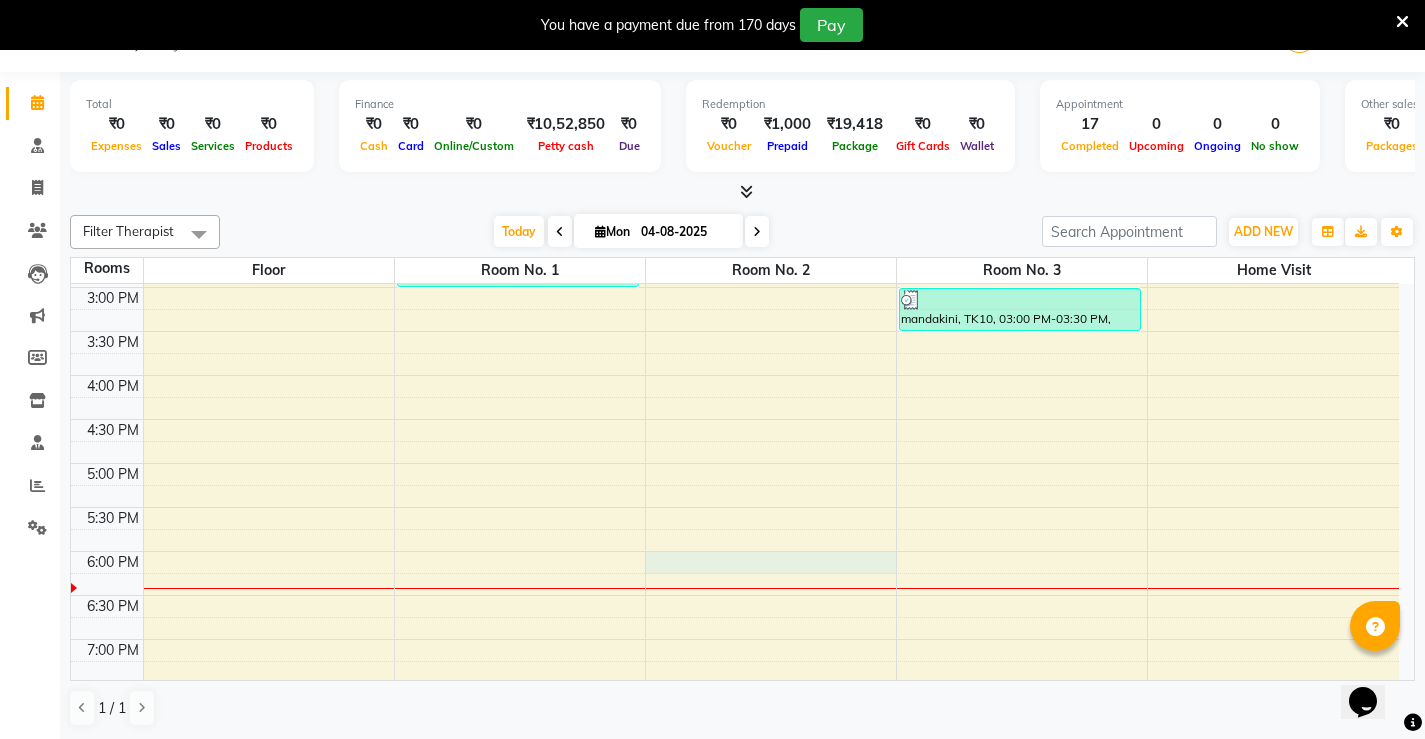 click on "7:00 AM 7:30 AM 8:00 AM 8:30 AM 9:00 AM 9:30 AM 10:00 AM 10:30 AM 11:00 AM 11:30 AM 12:00 PM 12:30 PM 1:00 PM 1:30 PM 2:00 PM 2:30 PM 3:00 PM 3:30 PM 4:00 PM 4:30 PM 5:00 PM 5:30 PM 6:00 PM 6:30 PM 7:00 PM 7:30 PM 8:00 PM 8:30 PM     Arvind kumar maurya, TK01, 08:00 AM-09:00 AM, Abhyangam+steam 60 Min     Arvind kumar maurya, TK01, 09:00 AM-09:40 AM, Nasyam     Jagdeeshan Nair, TK04, 10:30 AM-11:45 AM, Abhyangam+ steam 75 Min     Angelina Gabriel, TK07, 12:30 PM-01:30 PM, abhyanham potli     Meenakshi Cghs, TK09, 02:00 PM-02:30 PM, abhyangam cghs     Meenakshi Cghs, TK09, 02:30 PM-03:00 PM, patrapotli cghs     SAYAD MARSOOK, TK02, 08:30 AM-09:00 AM, Pichu(small)     SAYAD MARSOOK, TK02, 09:00 AM-09:45 AM, local abhyangam potli     Monika Bhatt, TK05, 11:00 AM-12:00 PM, DHANYAMAL DHARA     VIMALA, TK08, 01:15 PM-01:45 PM, abhyangam cghs     VIMALA, TK08, 01:45 PM-02:15 PM, patrapotli cghs     Gurmeet Singh, TK03, 09:00 AM-09:45 AM, Abhyangam     Gurmeet Singh, TK03, 09:45 AM-10:00 AM, Lepam" at bounding box center (735, 199) 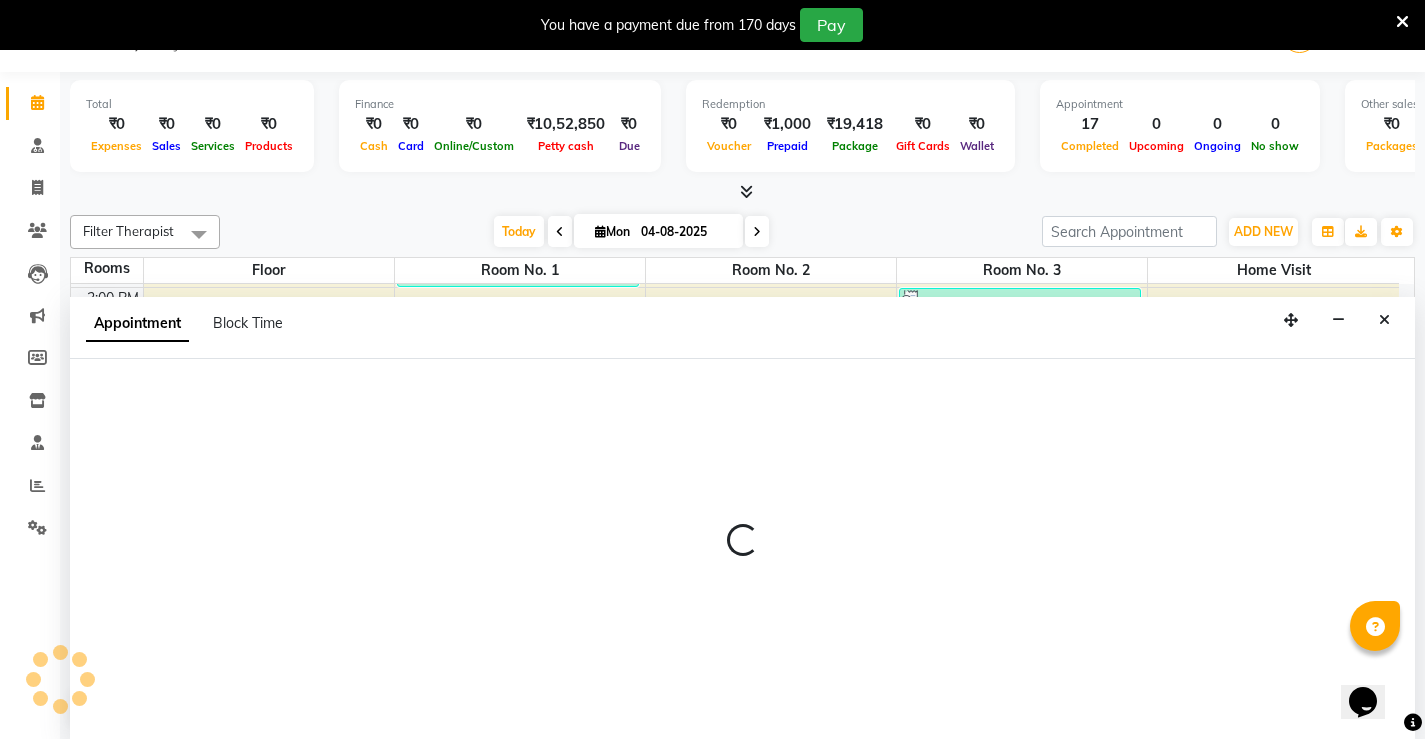 scroll, scrollTop: 51, scrollLeft: 0, axis: vertical 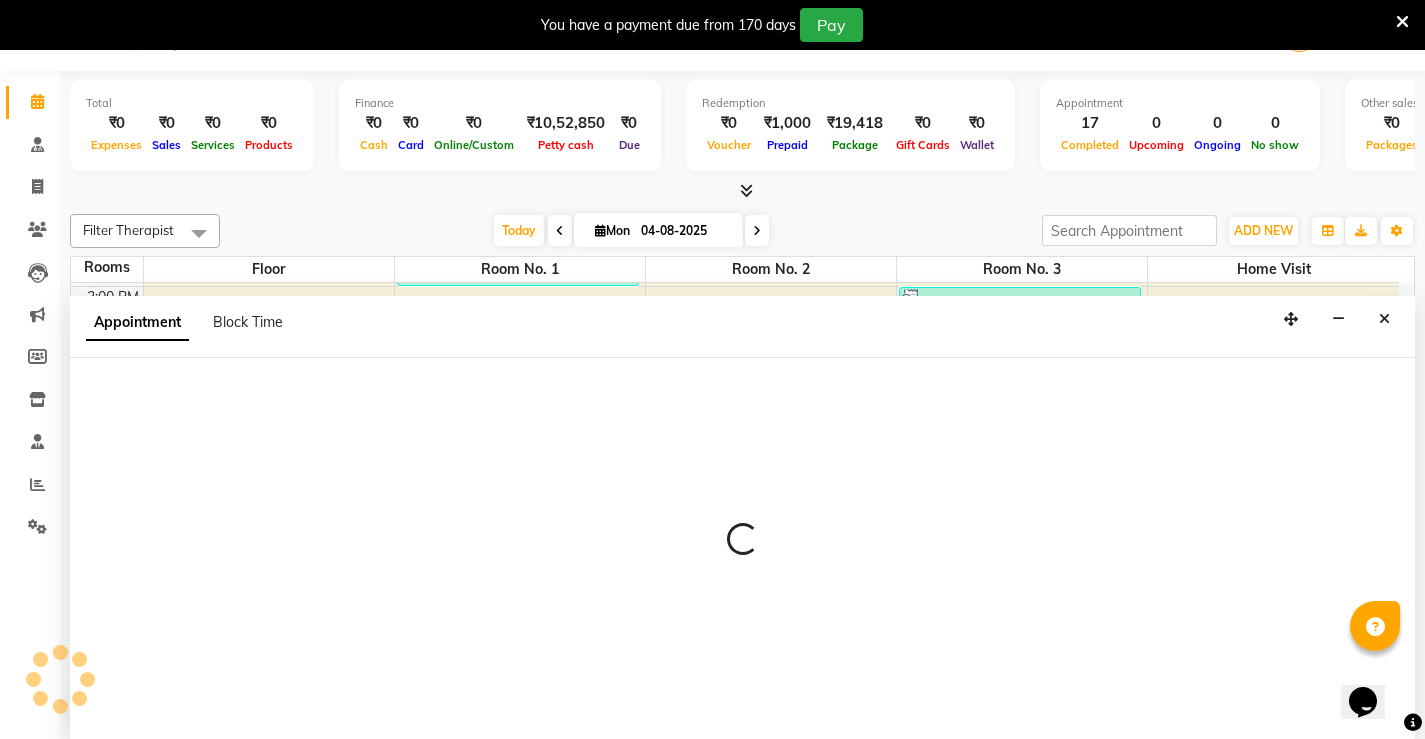 select on "1080" 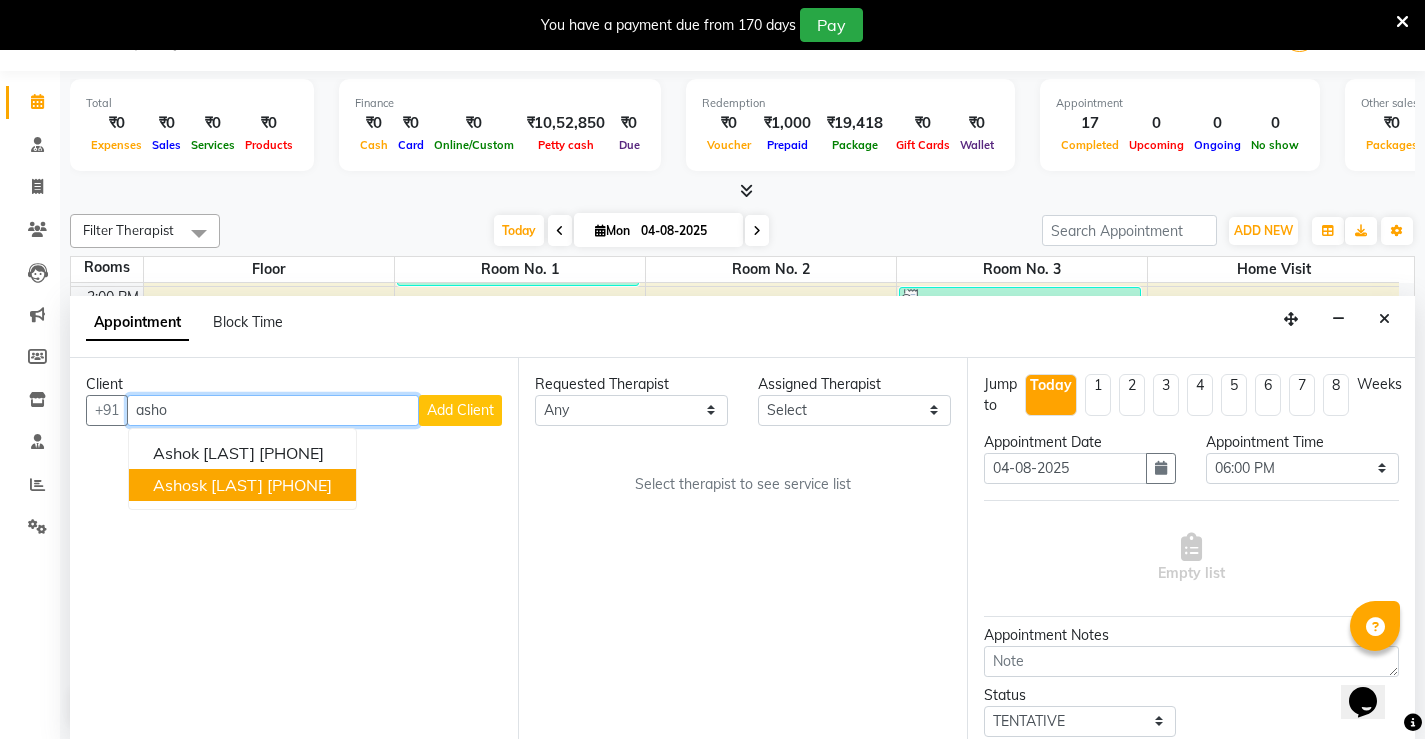 click on "[FIRST] [LAST]" at bounding box center (208, 485) 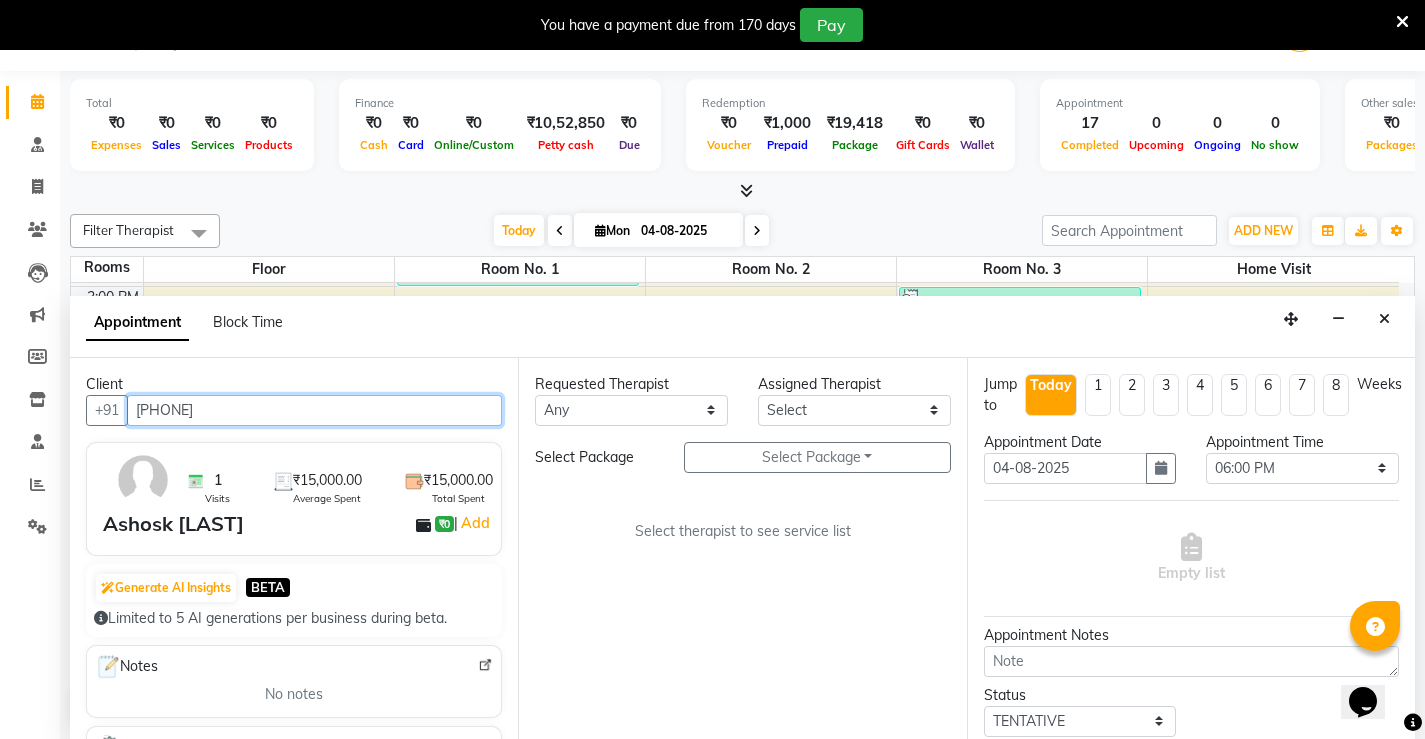 type on "[PHONE]" 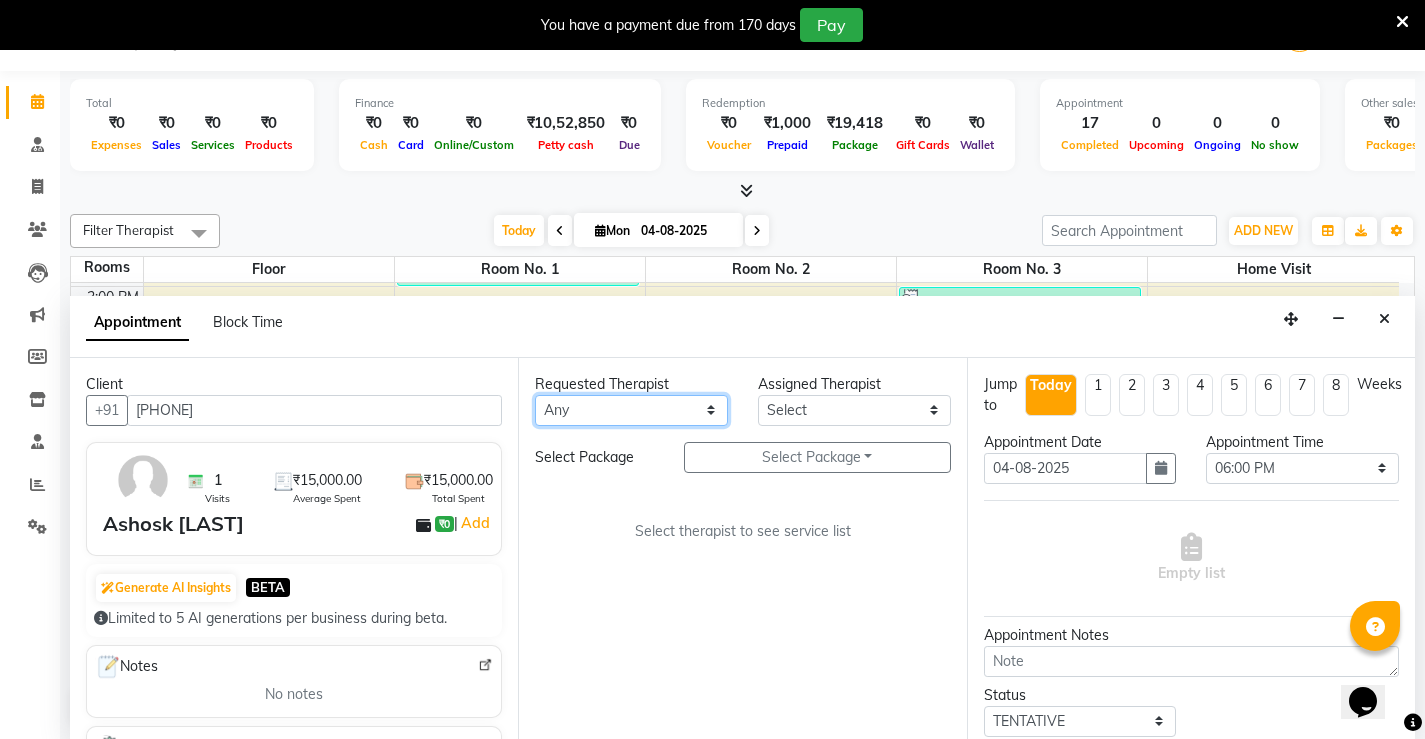 click on "Any Anjali ASHMITA Dileep Dr Arathy S Dr Reshma Dr. Sajna Inderpal Jeevan Jishnu Kavya Manoj Mithun Nikhila Nithin Radhul Reghu Timsy Kaur Sodhi Varsha" at bounding box center [631, 410] 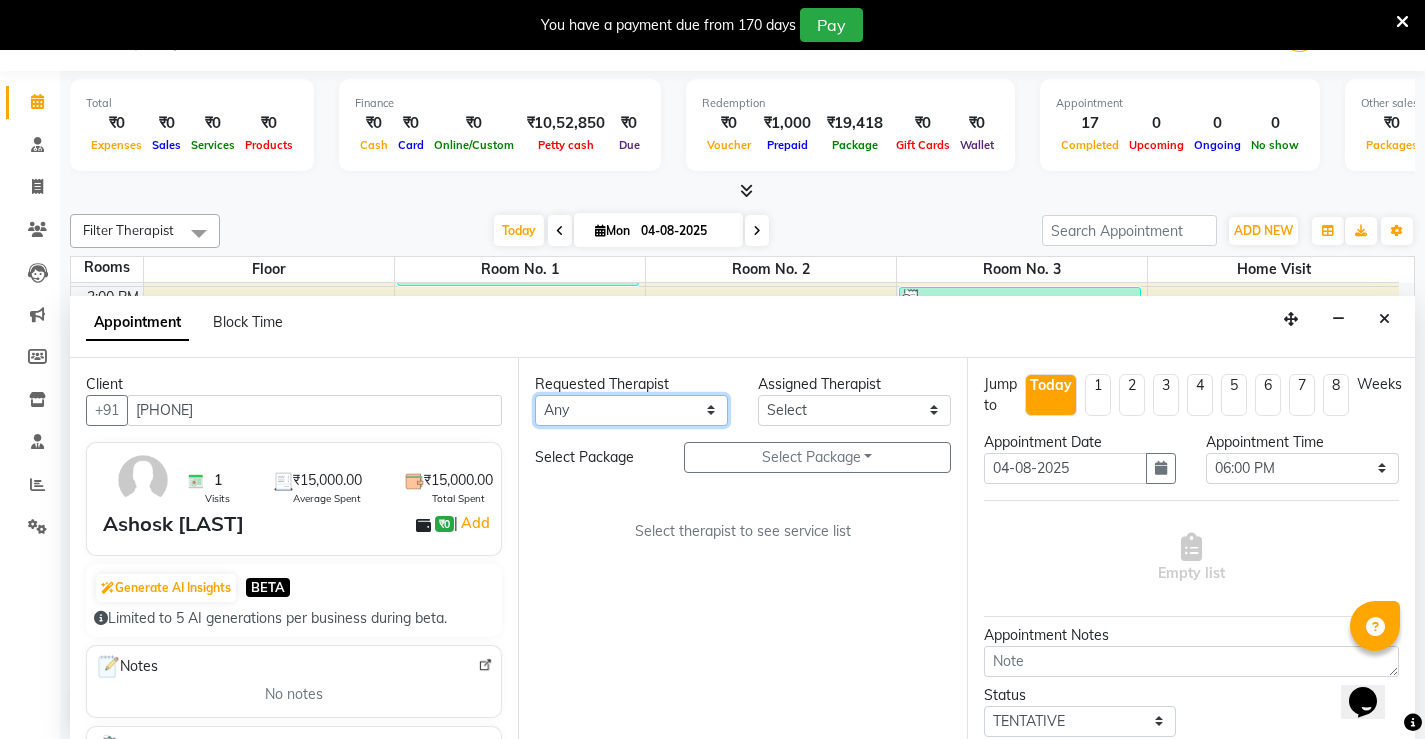 select on "62346" 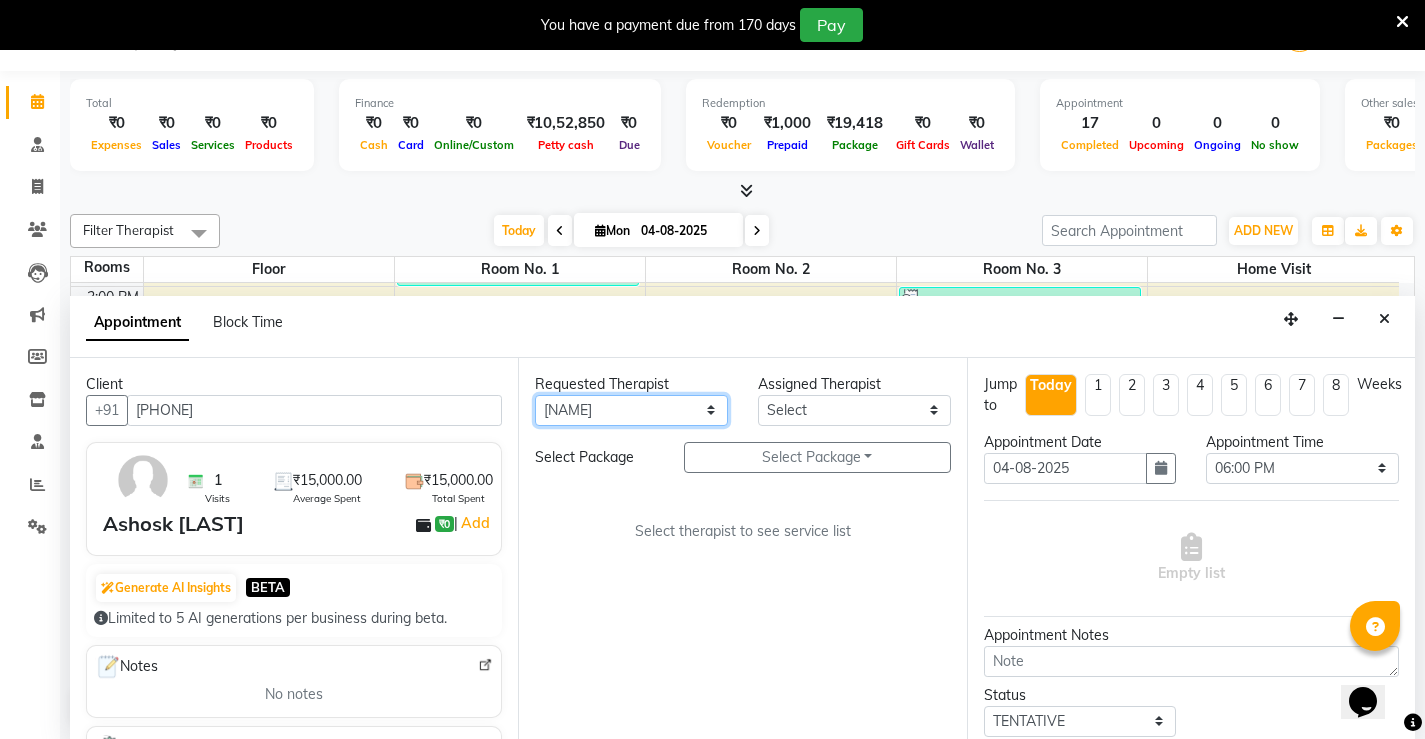 click on "Any Anjali ASHMITA Dileep Dr Arathy S Dr Reshma Dr. Sajna Inderpal Jeevan Jishnu Kavya Manoj Mithun Nikhila Nithin Radhul Reghu Timsy Kaur Sodhi Varsha" at bounding box center [631, 410] 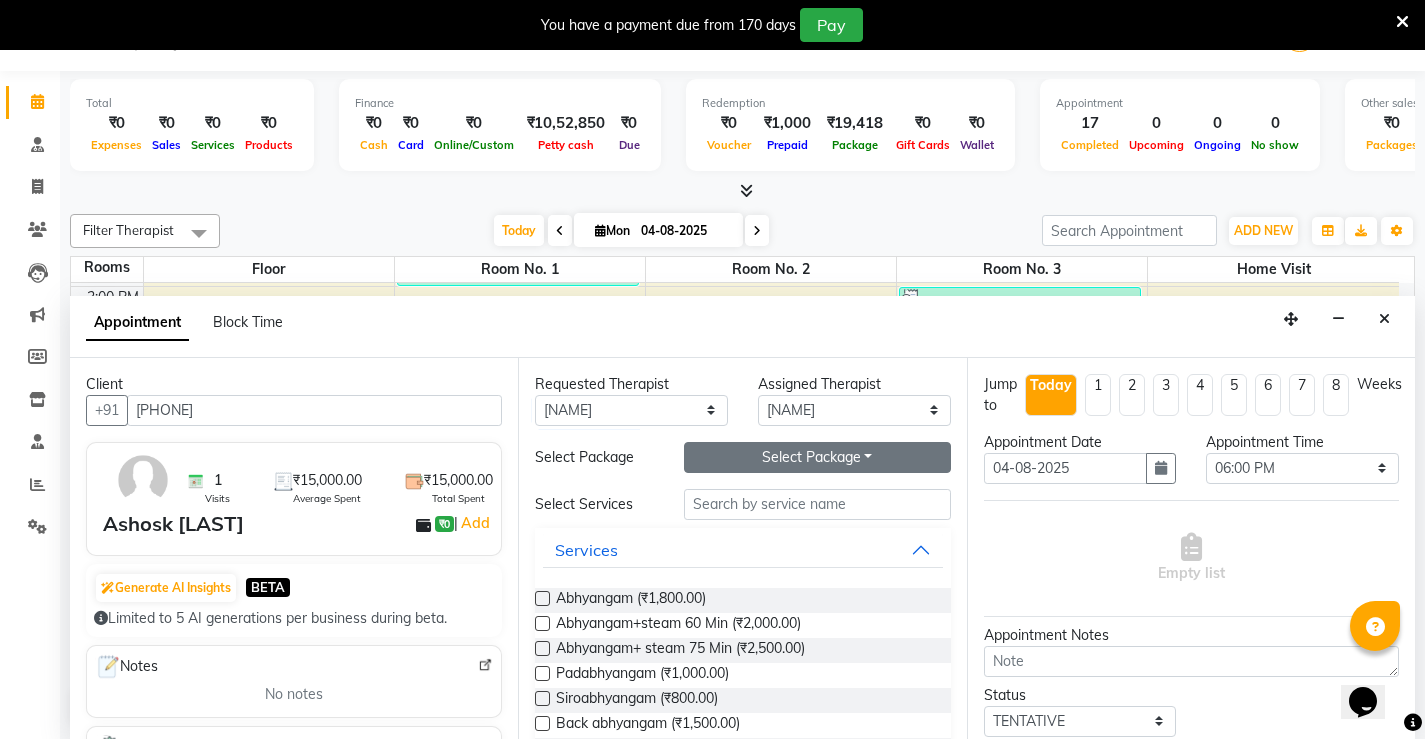 click on "Select Package  Toggle Dropdown" at bounding box center (817, 457) 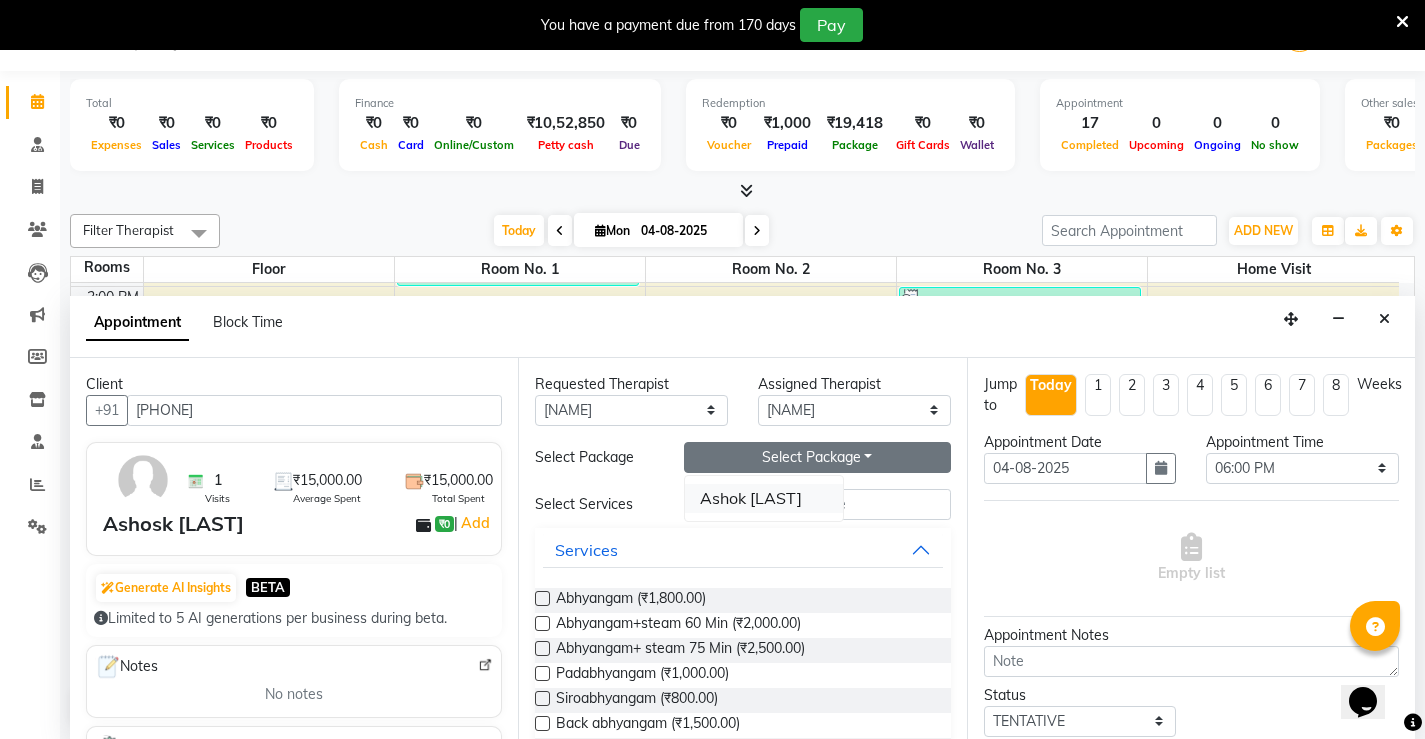 click on "[FIRST] [LAST]" at bounding box center [764, 498] 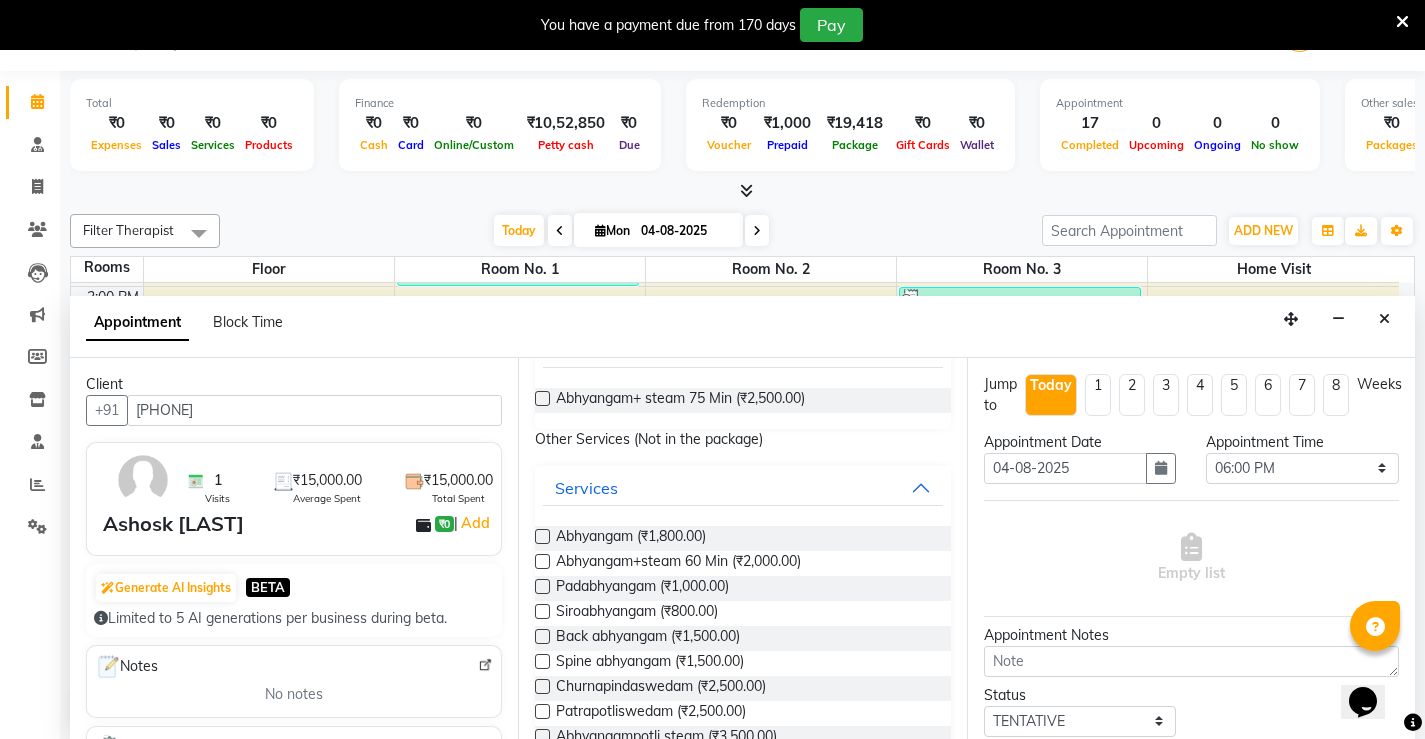 scroll, scrollTop: 100, scrollLeft: 0, axis: vertical 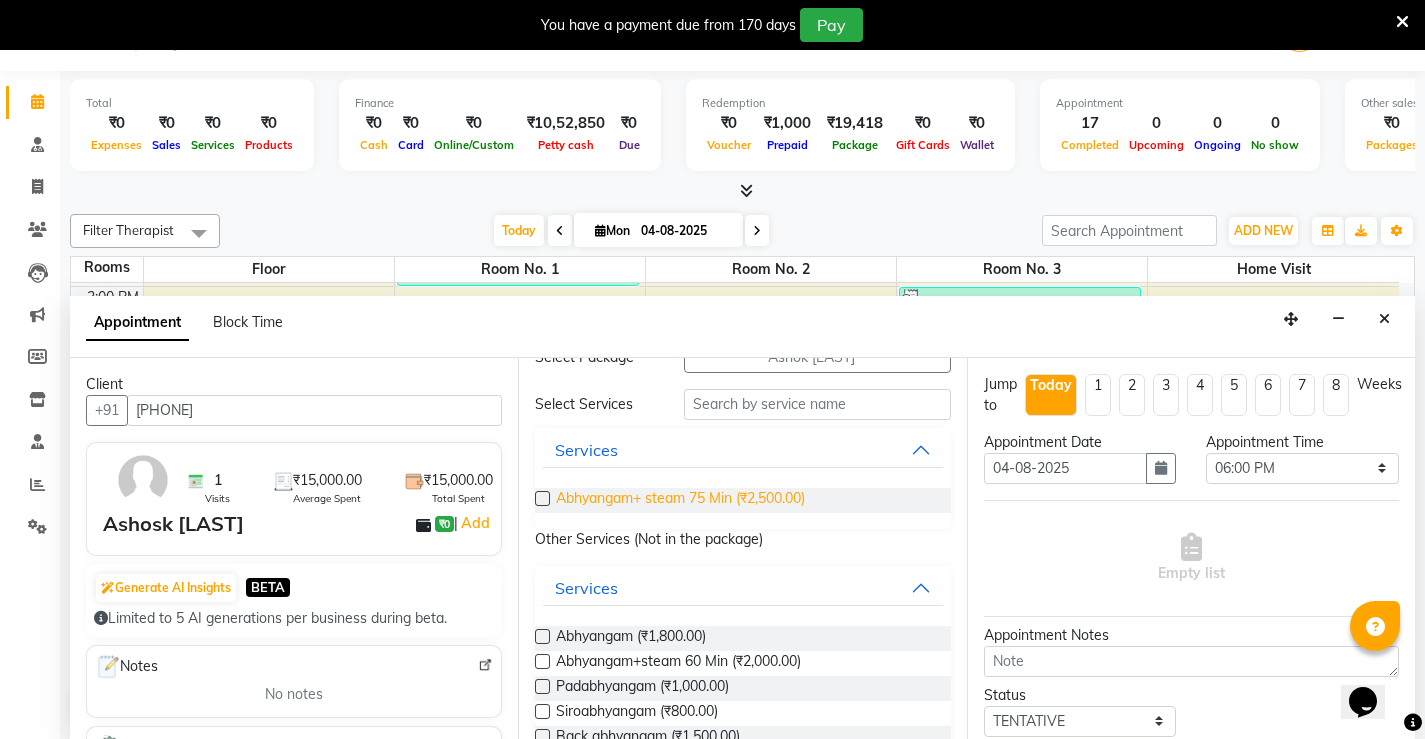 click on "Abhyangam+ steam 75 Min (₹2,500.00)" at bounding box center (680, 500) 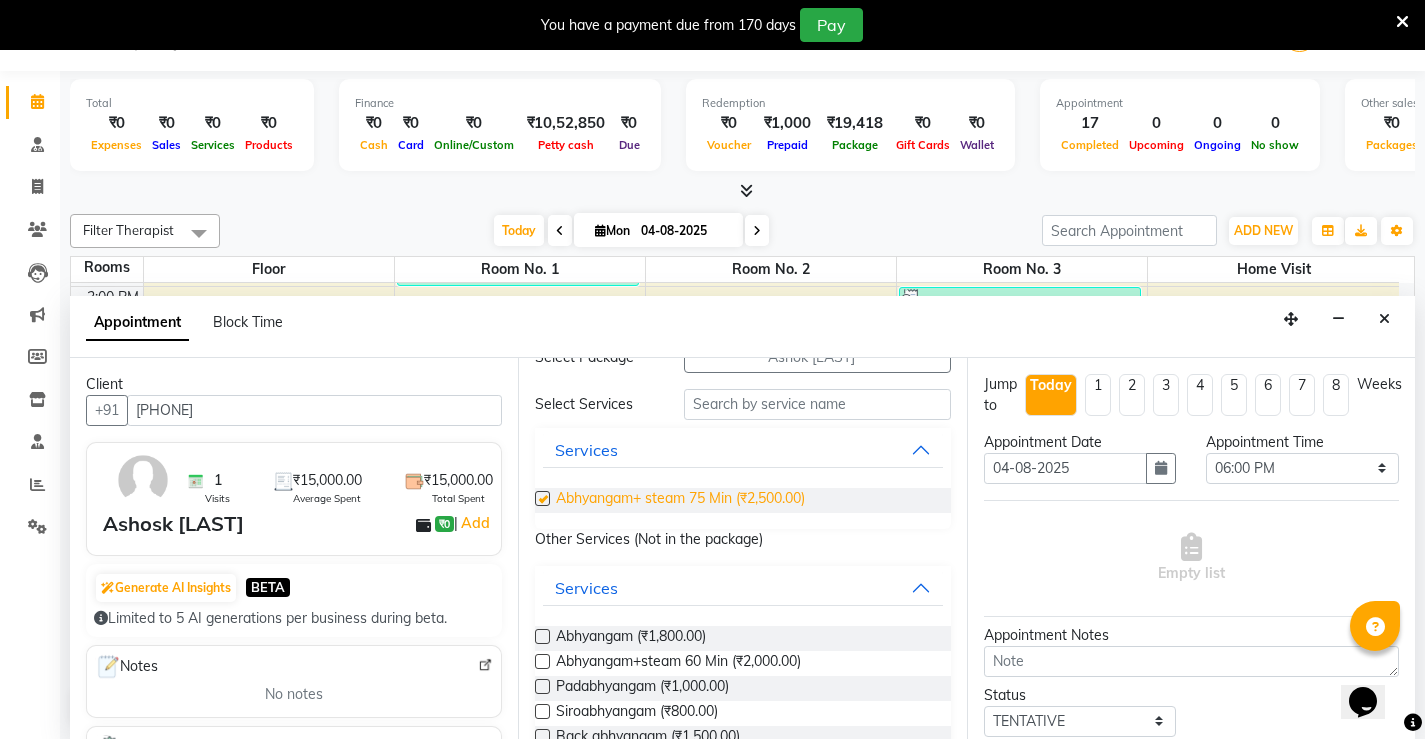 checkbox on "true" 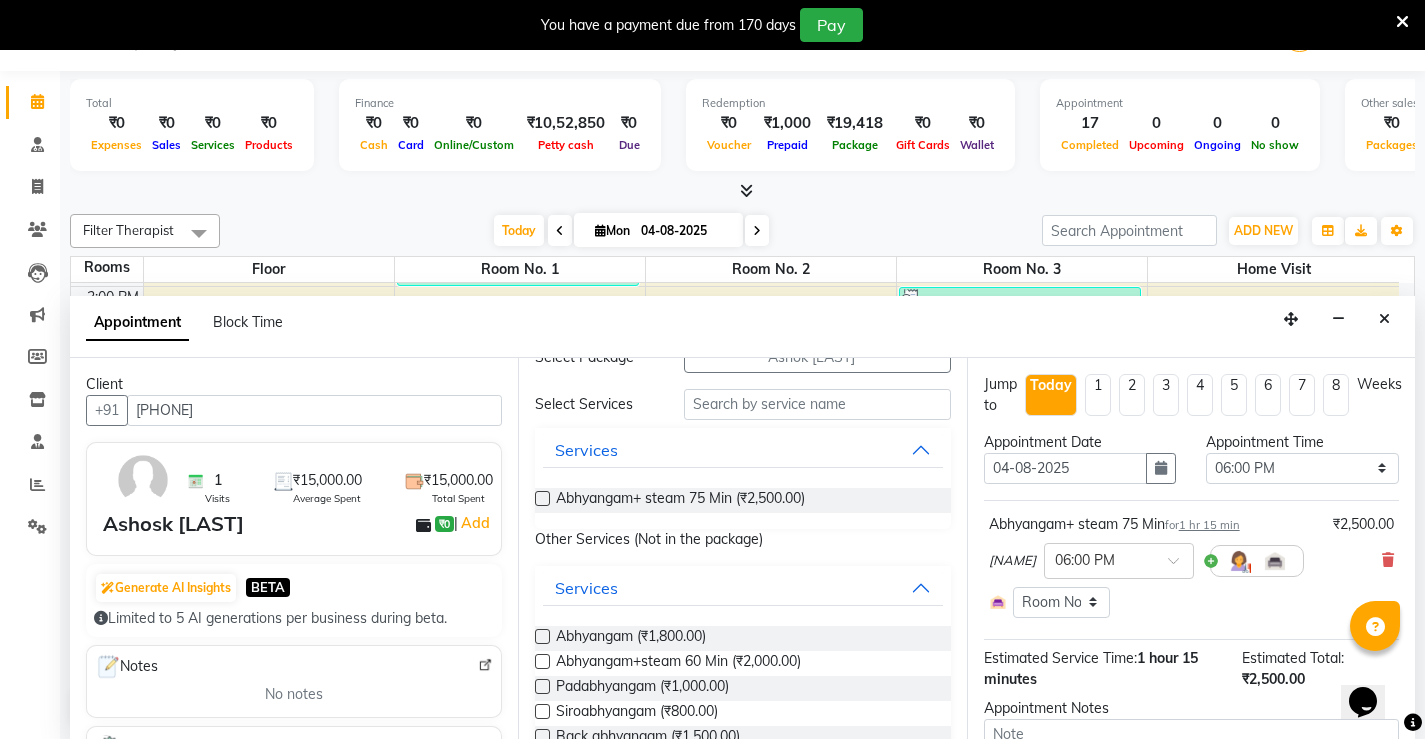 checkbox on "false" 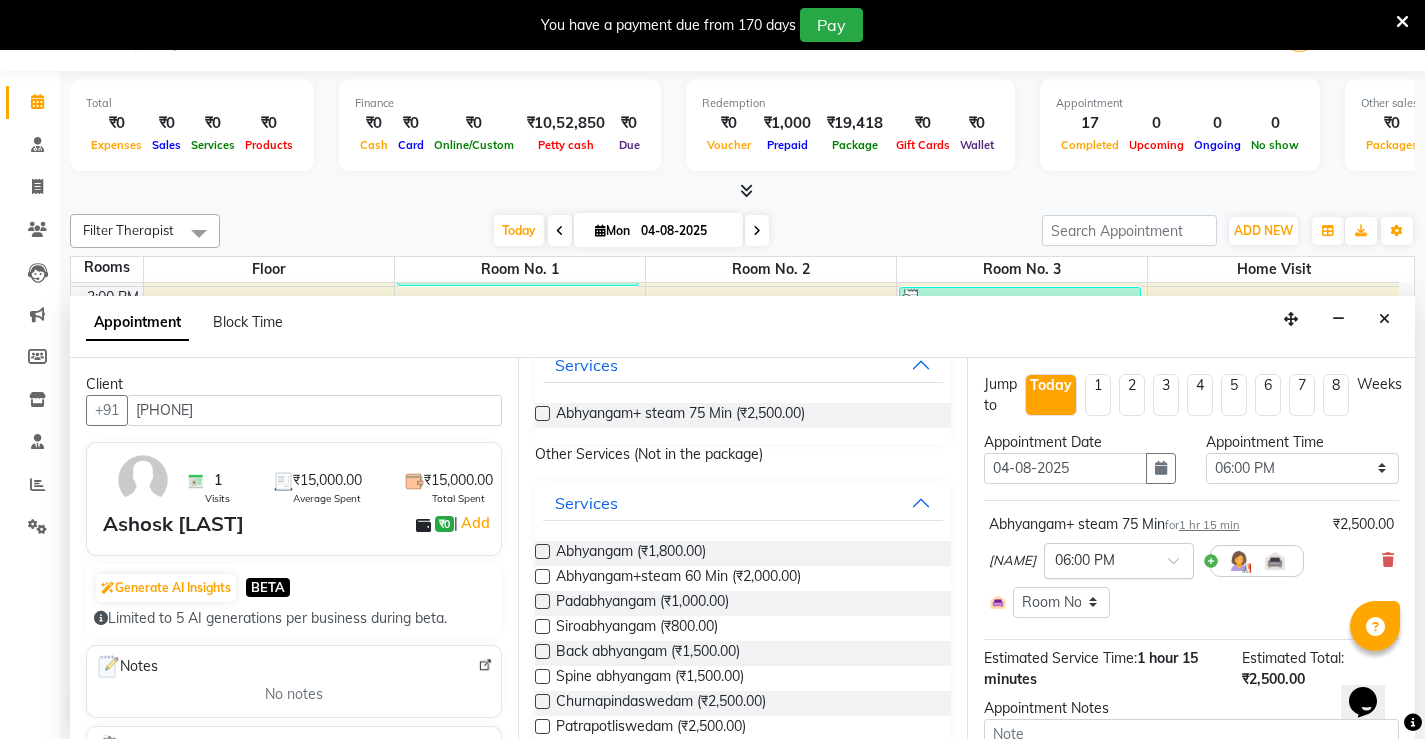 scroll, scrollTop: 300, scrollLeft: 0, axis: vertical 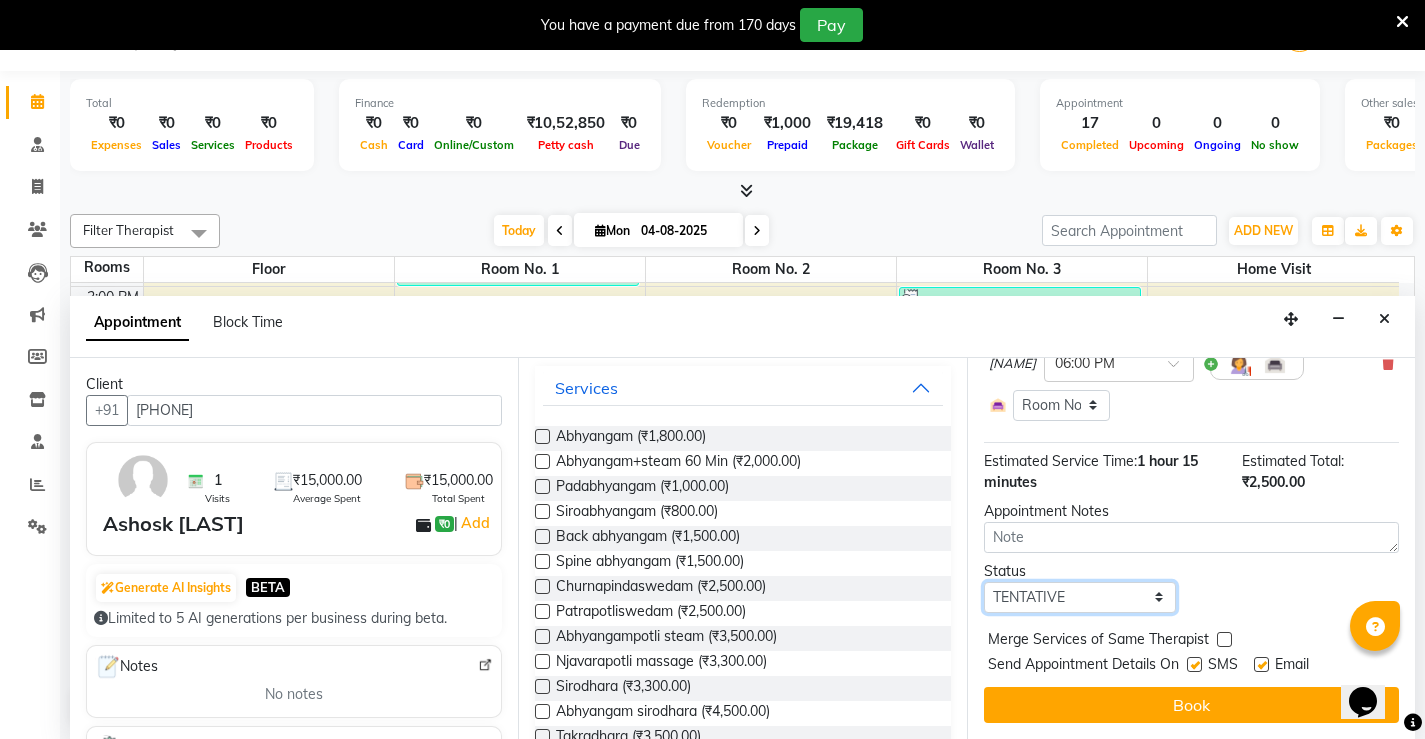 click on "Select TENTATIVE CONFIRM CHECK-IN UPCOMING" at bounding box center (1080, 597) 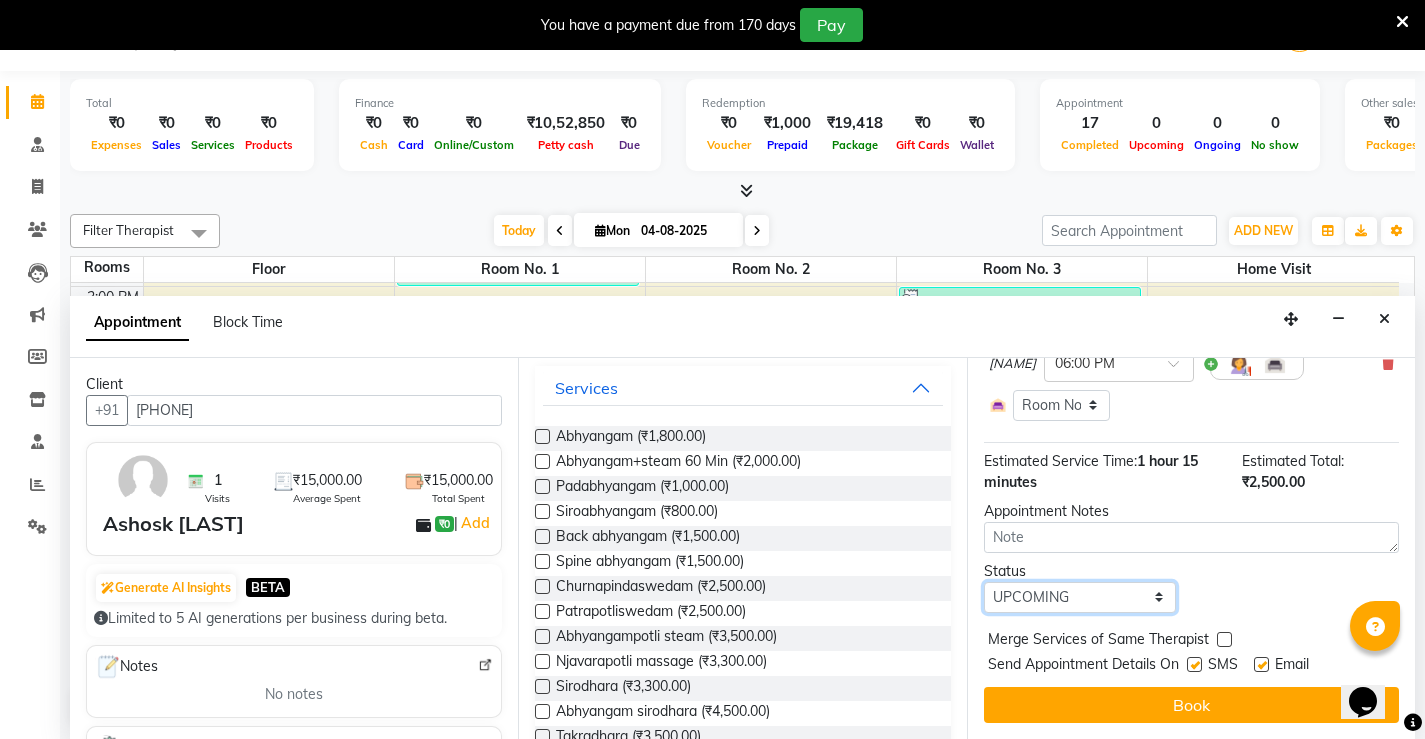 click on "Select TENTATIVE CONFIRM CHECK-IN UPCOMING" at bounding box center (1080, 597) 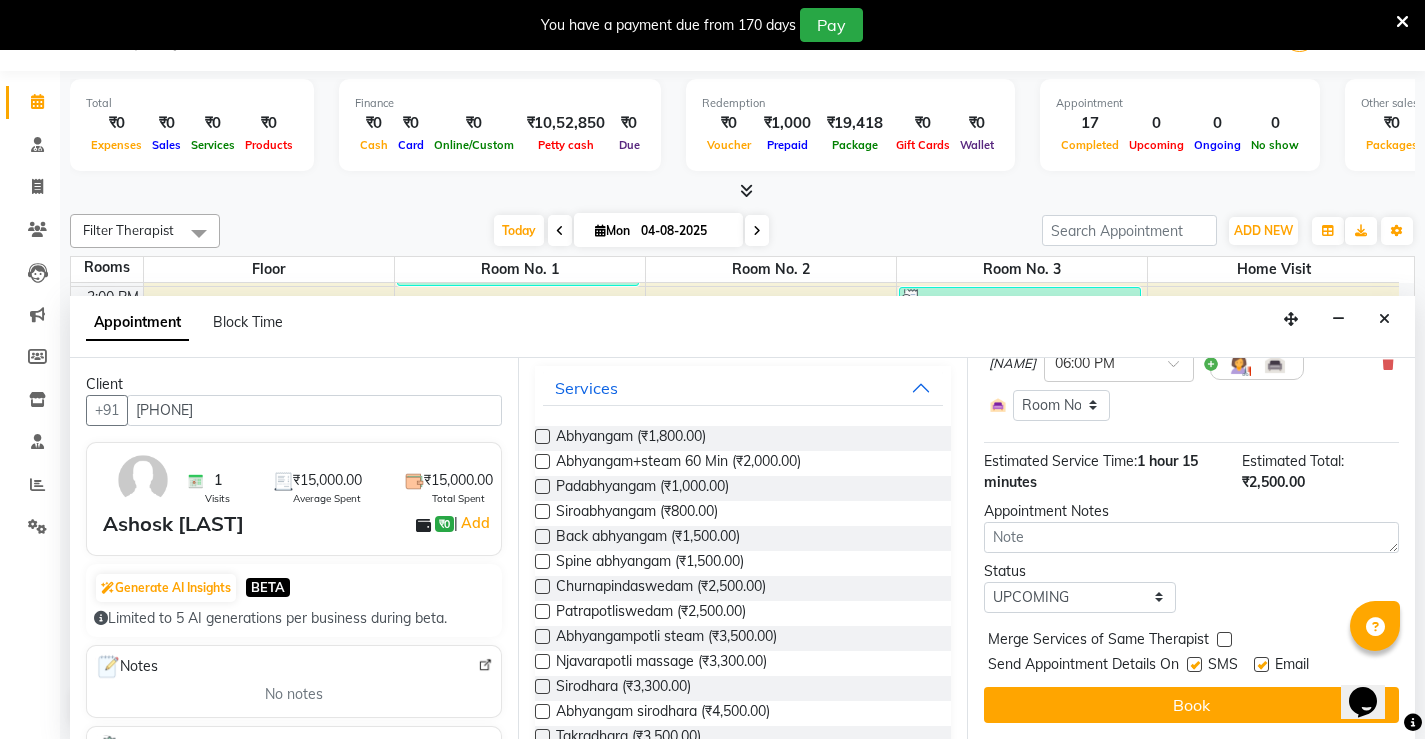 click at bounding box center (1194, 664) 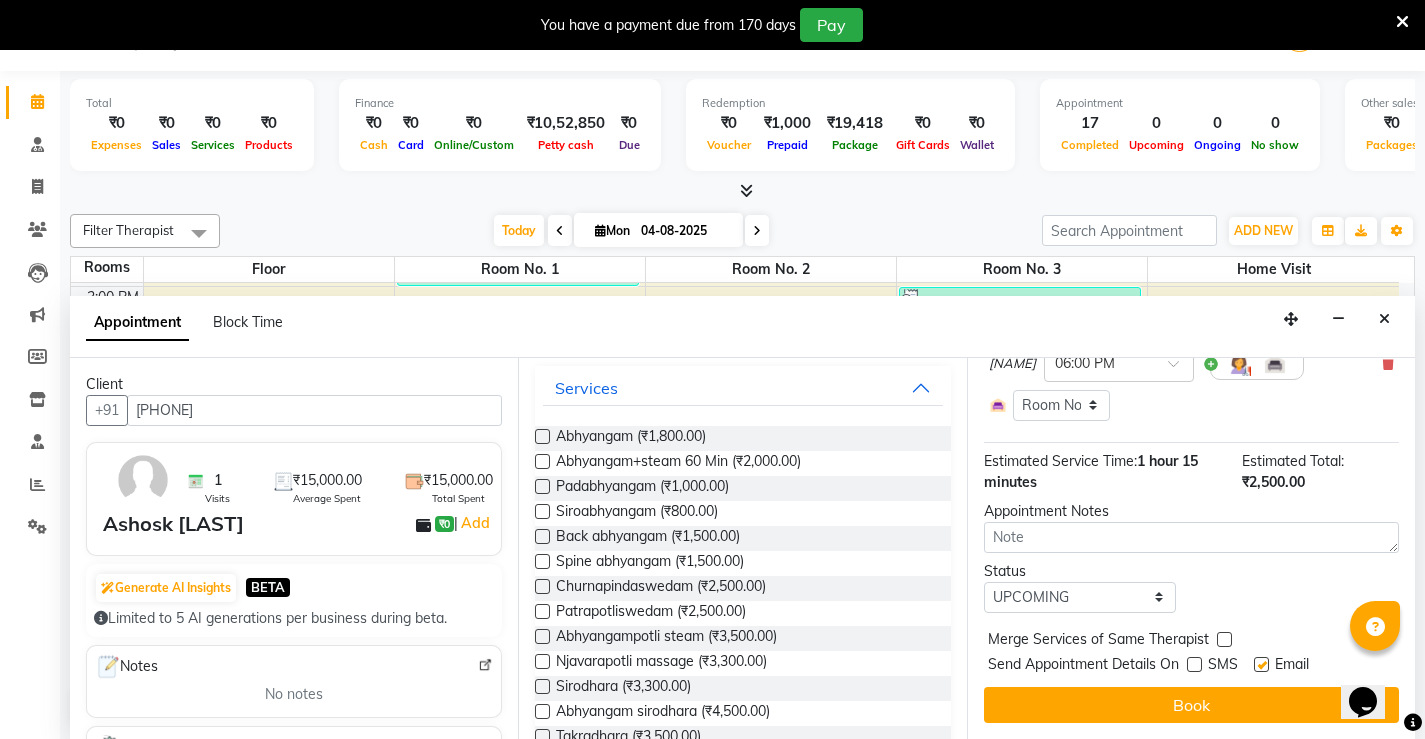 click at bounding box center (1261, 664) 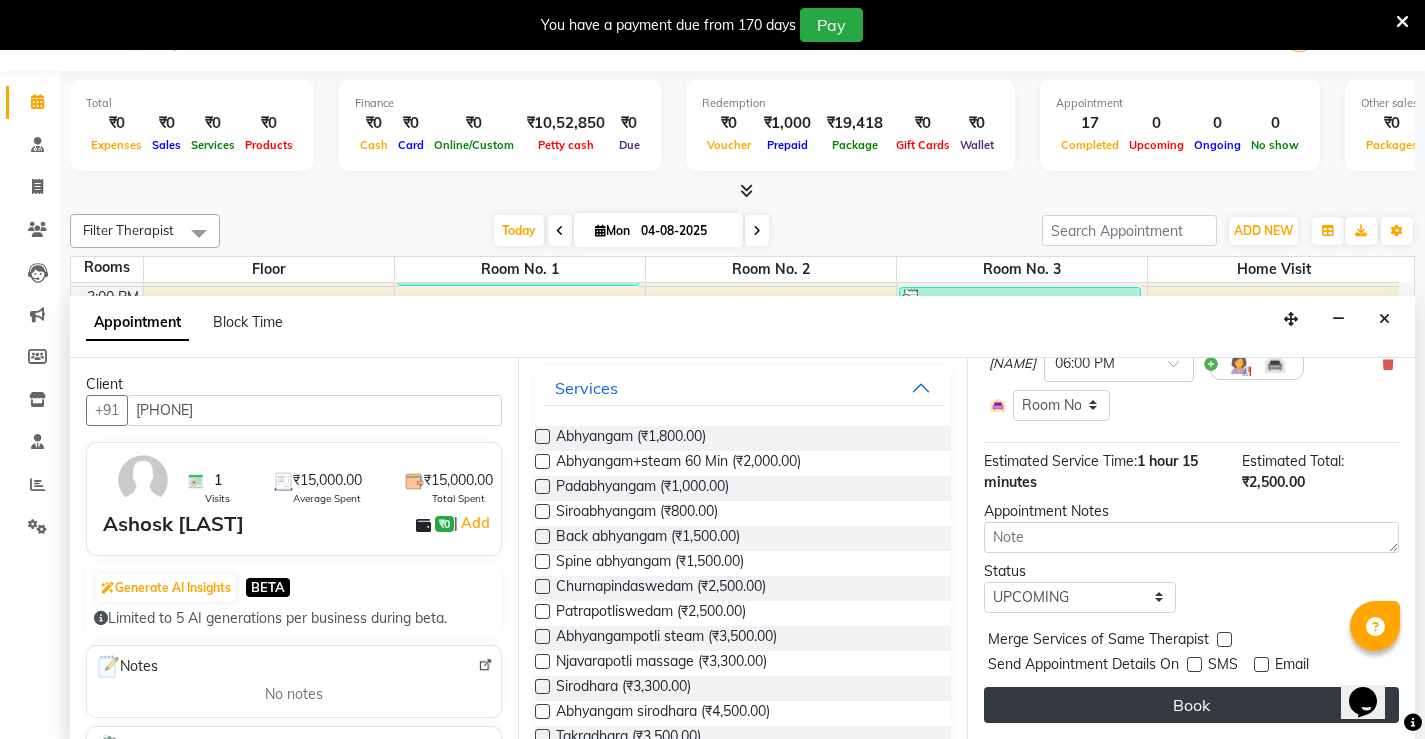 click on "Book" at bounding box center (1191, 705) 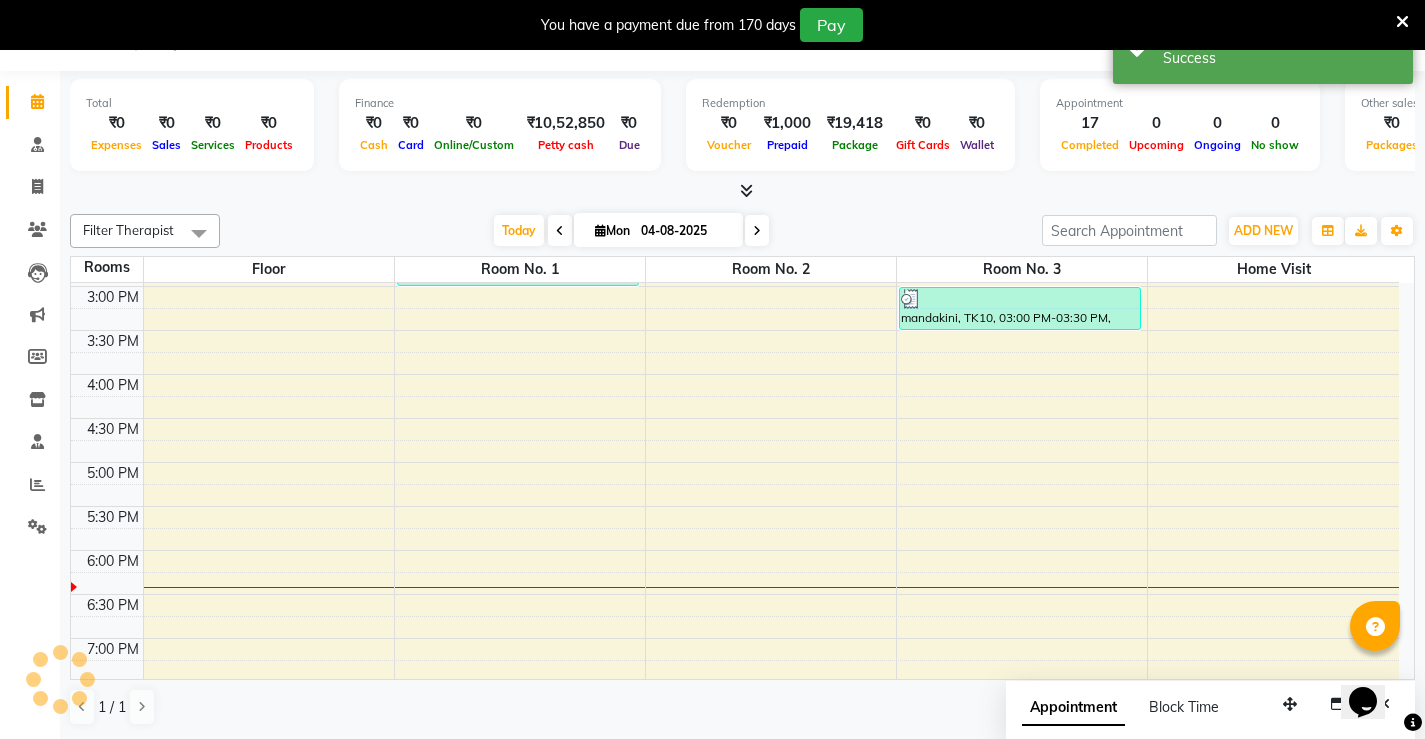 scroll, scrollTop: 0, scrollLeft: 0, axis: both 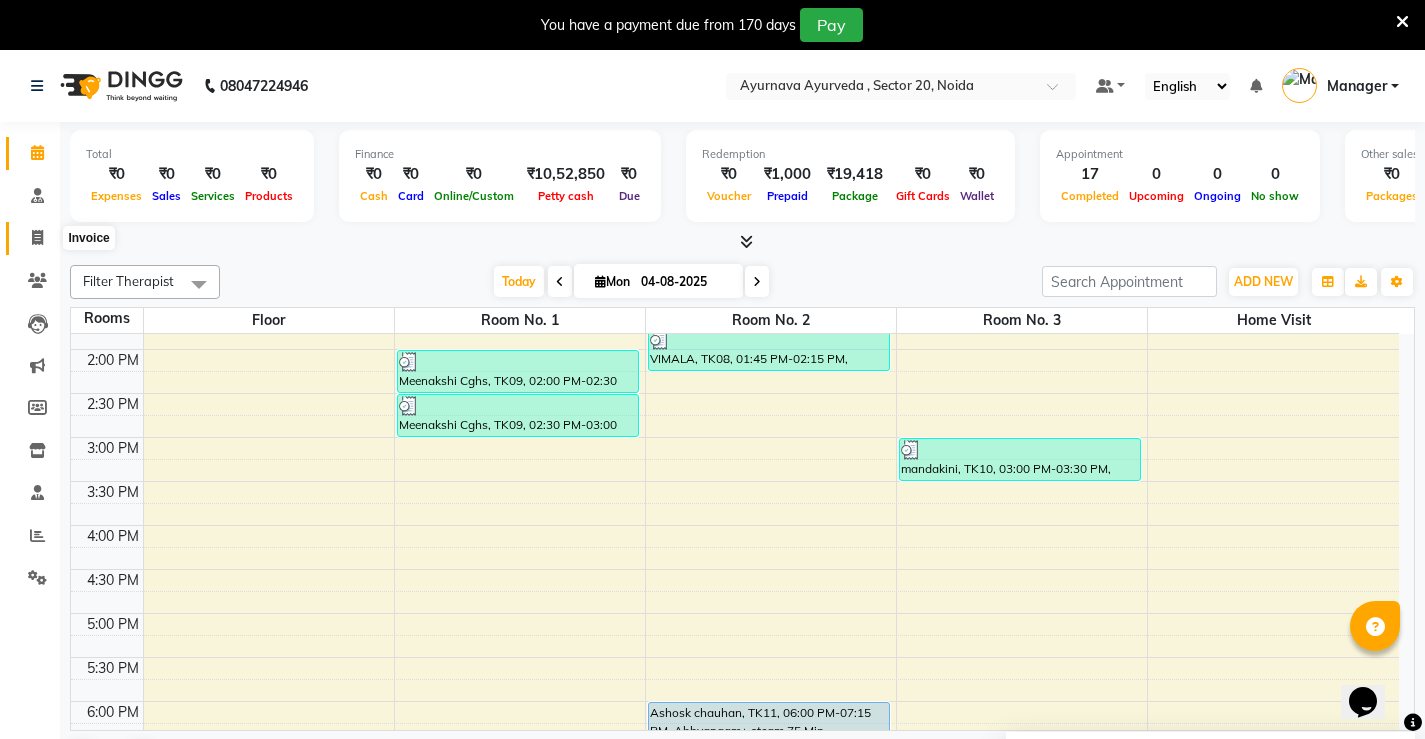 click 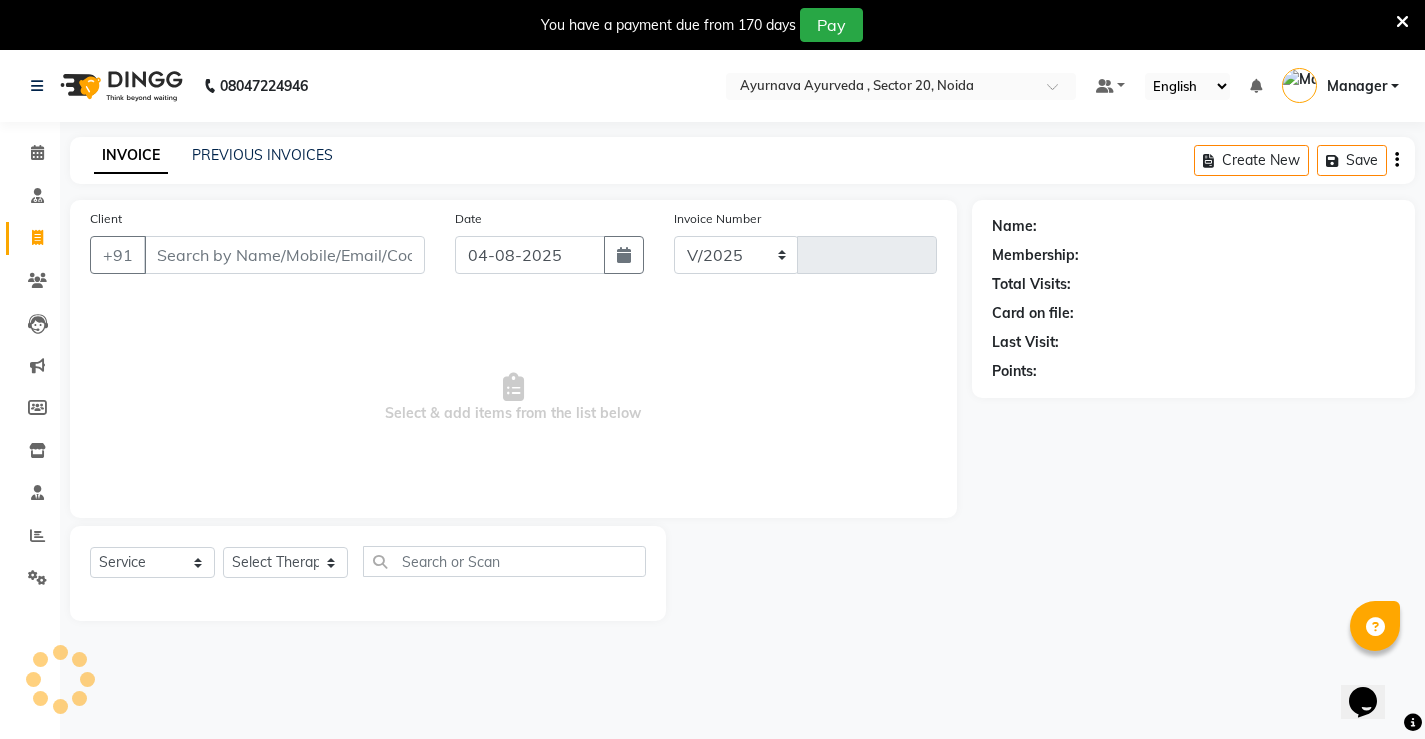 select on "5587" 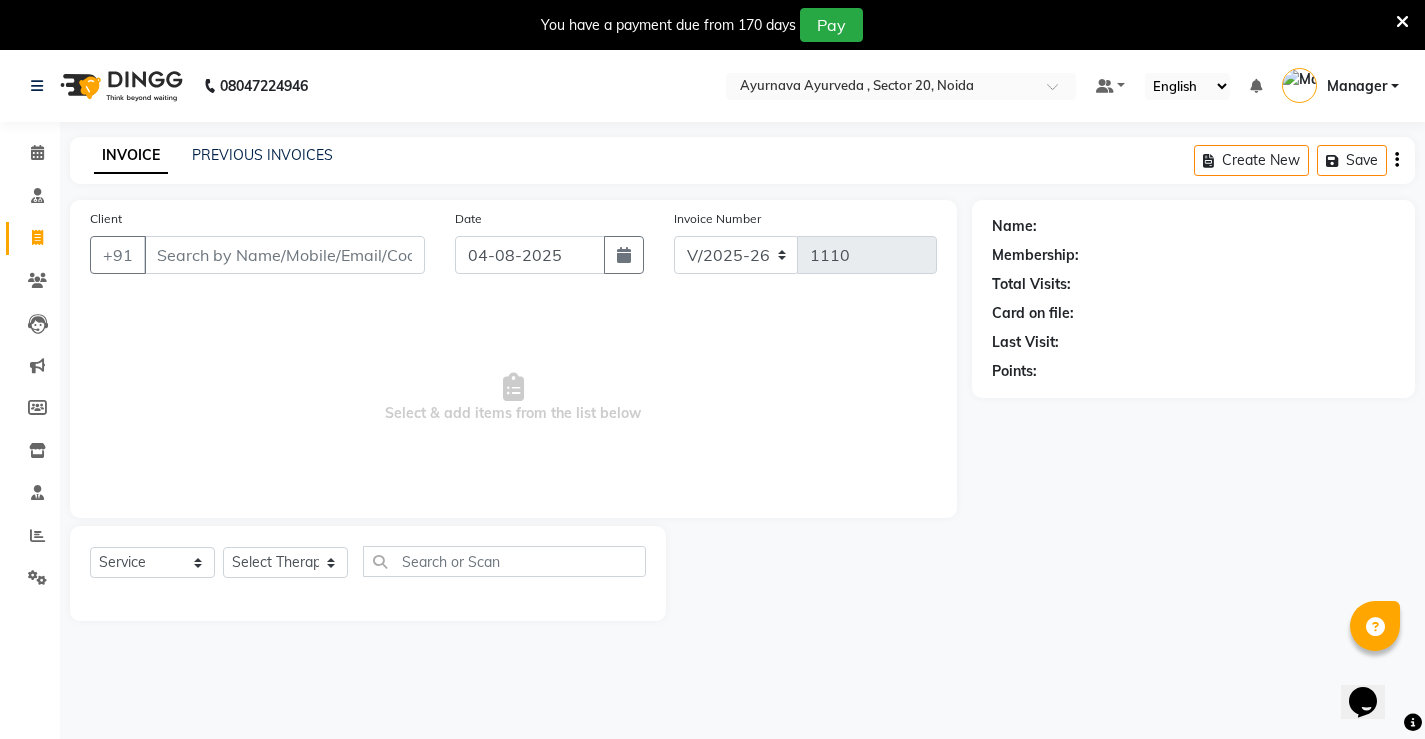 click on "Client" at bounding box center (284, 255) 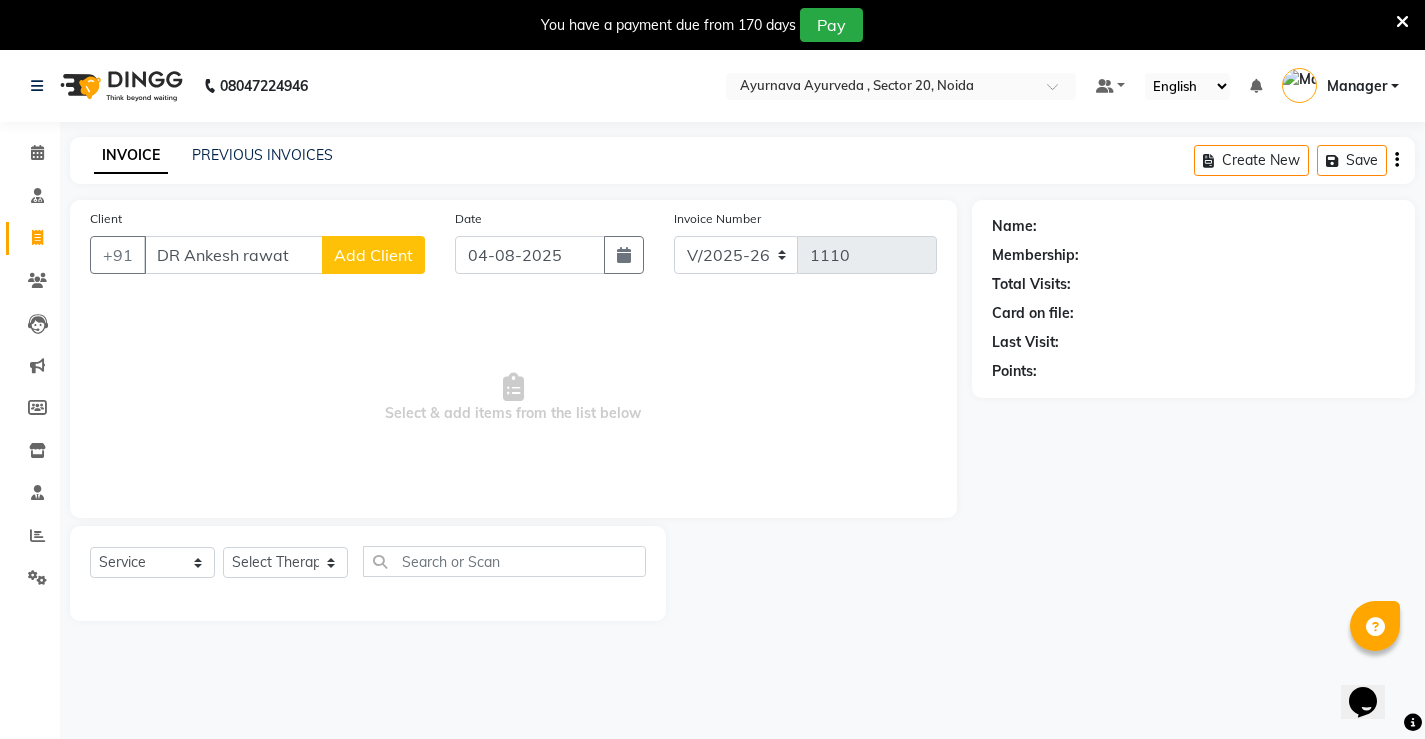 type on "DR Ankesh rawat" 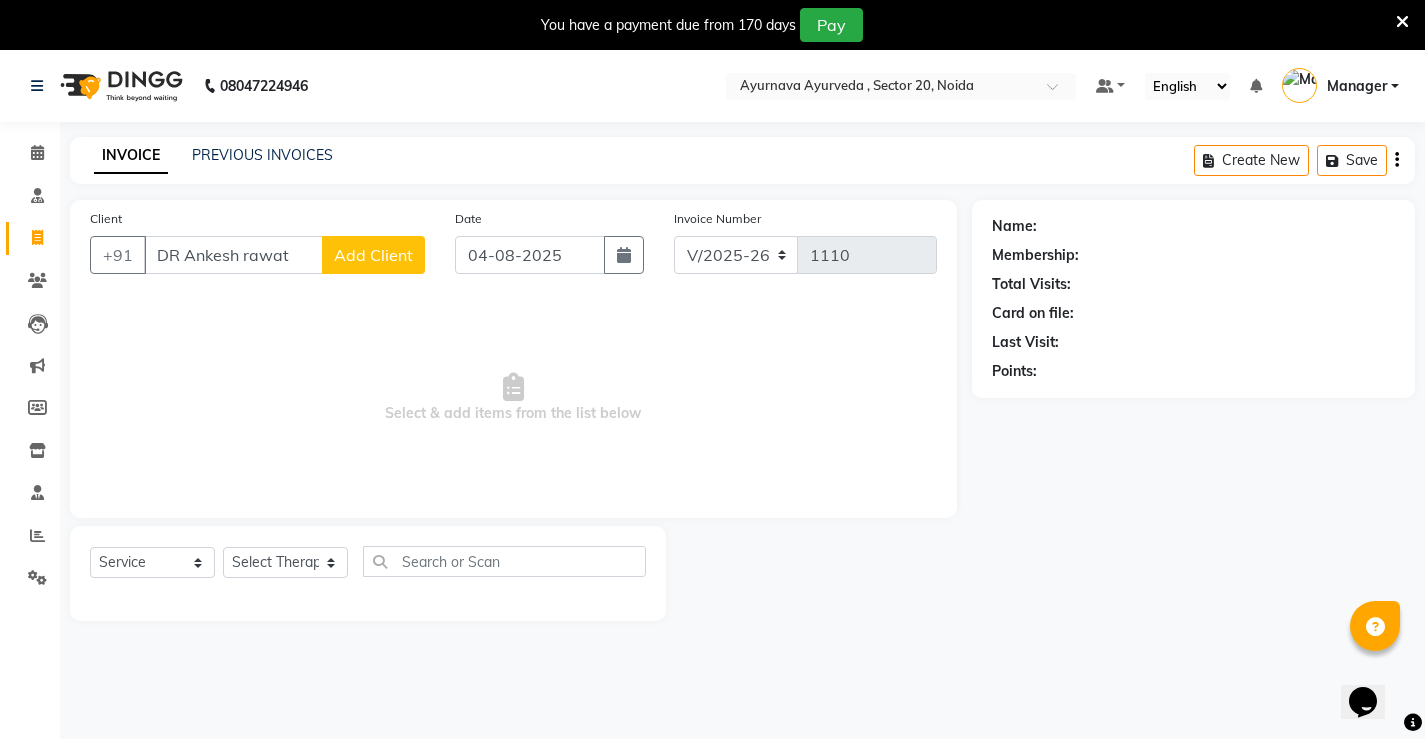 click on "Add Client" 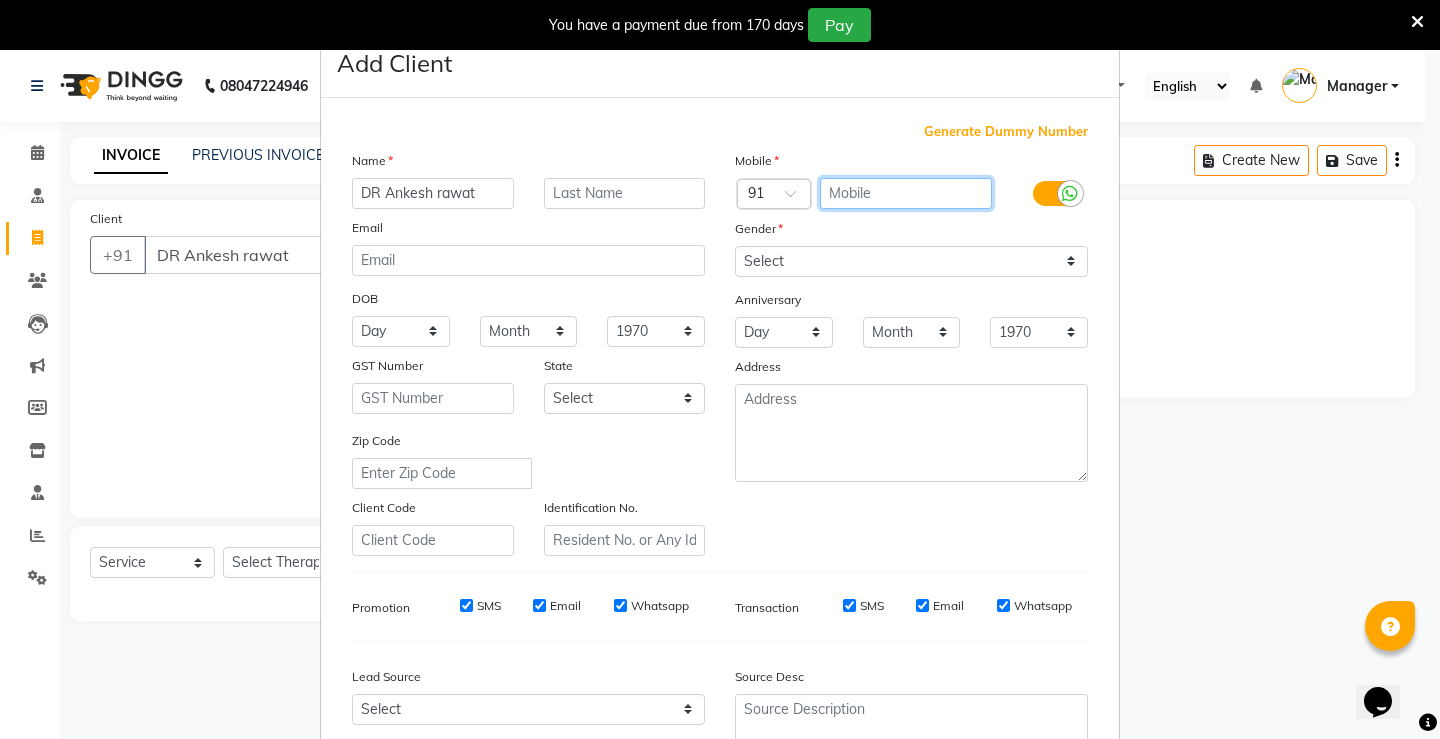 click at bounding box center [906, 193] 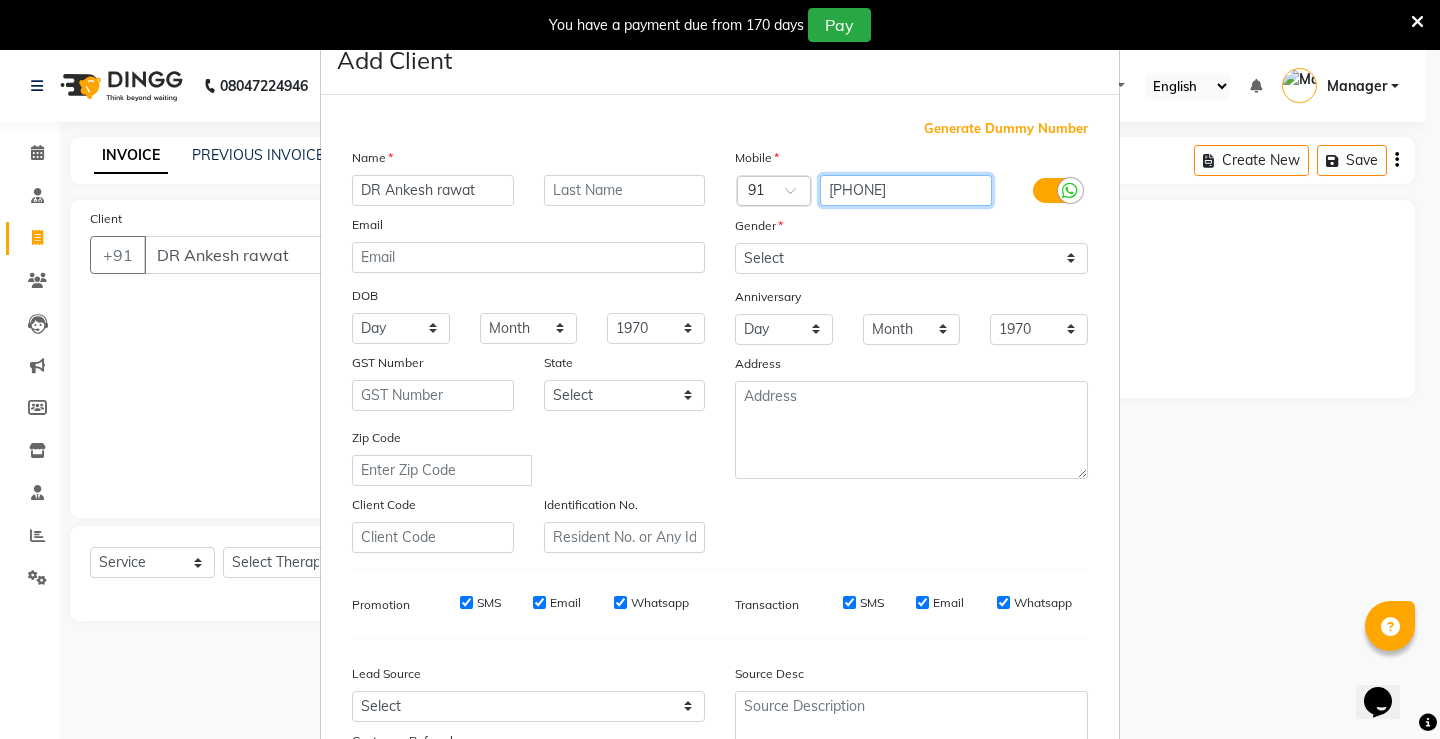scroll, scrollTop: 0, scrollLeft: 0, axis: both 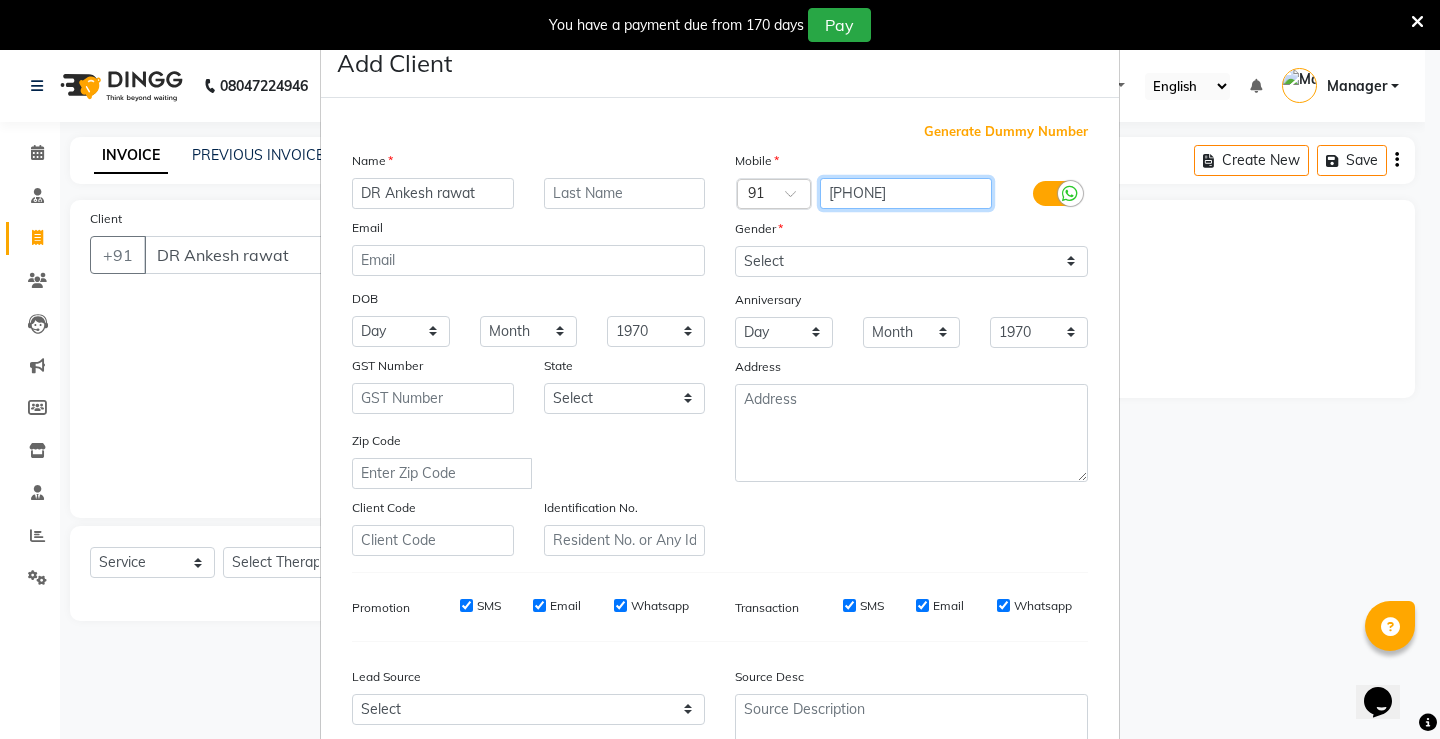 type on "9599539993" 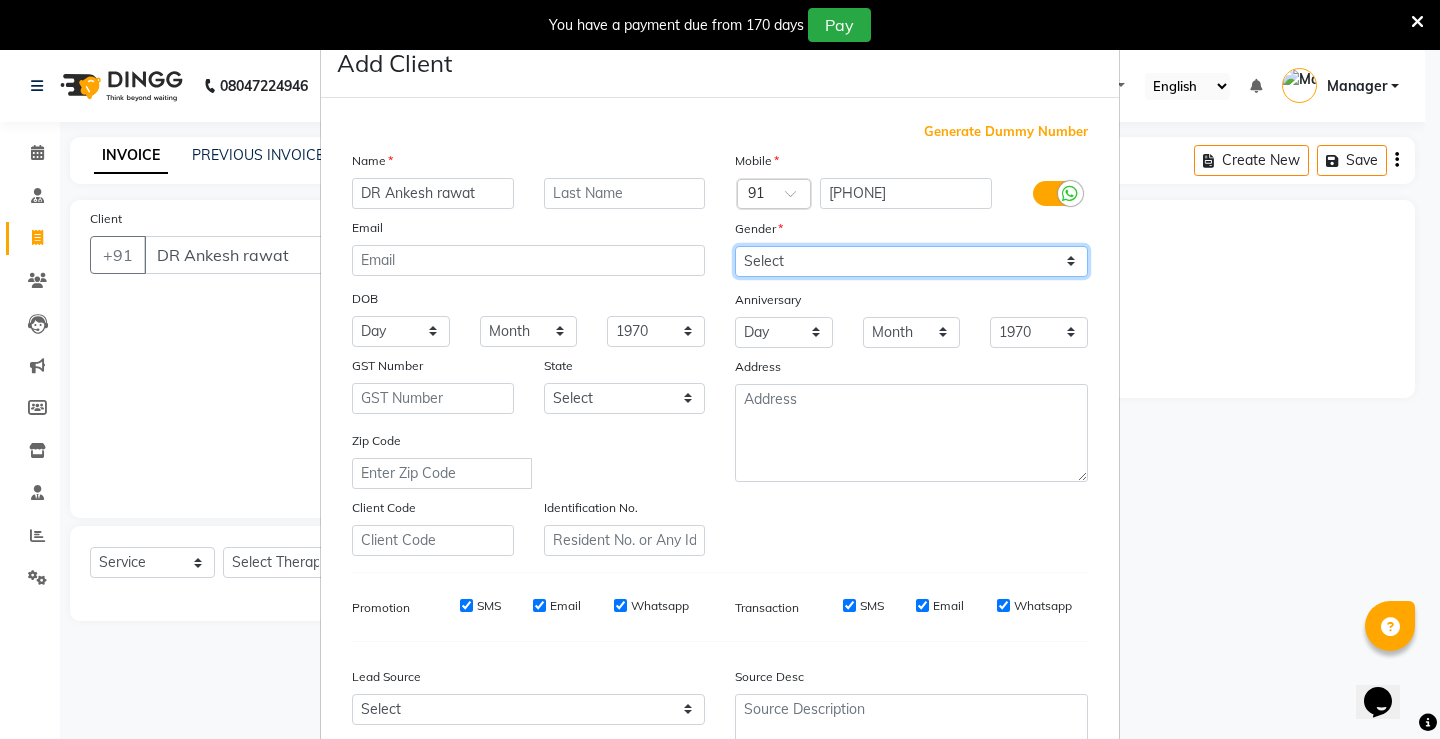 click on "Select Male Female Other Prefer Not To Say" at bounding box center [911, 261] 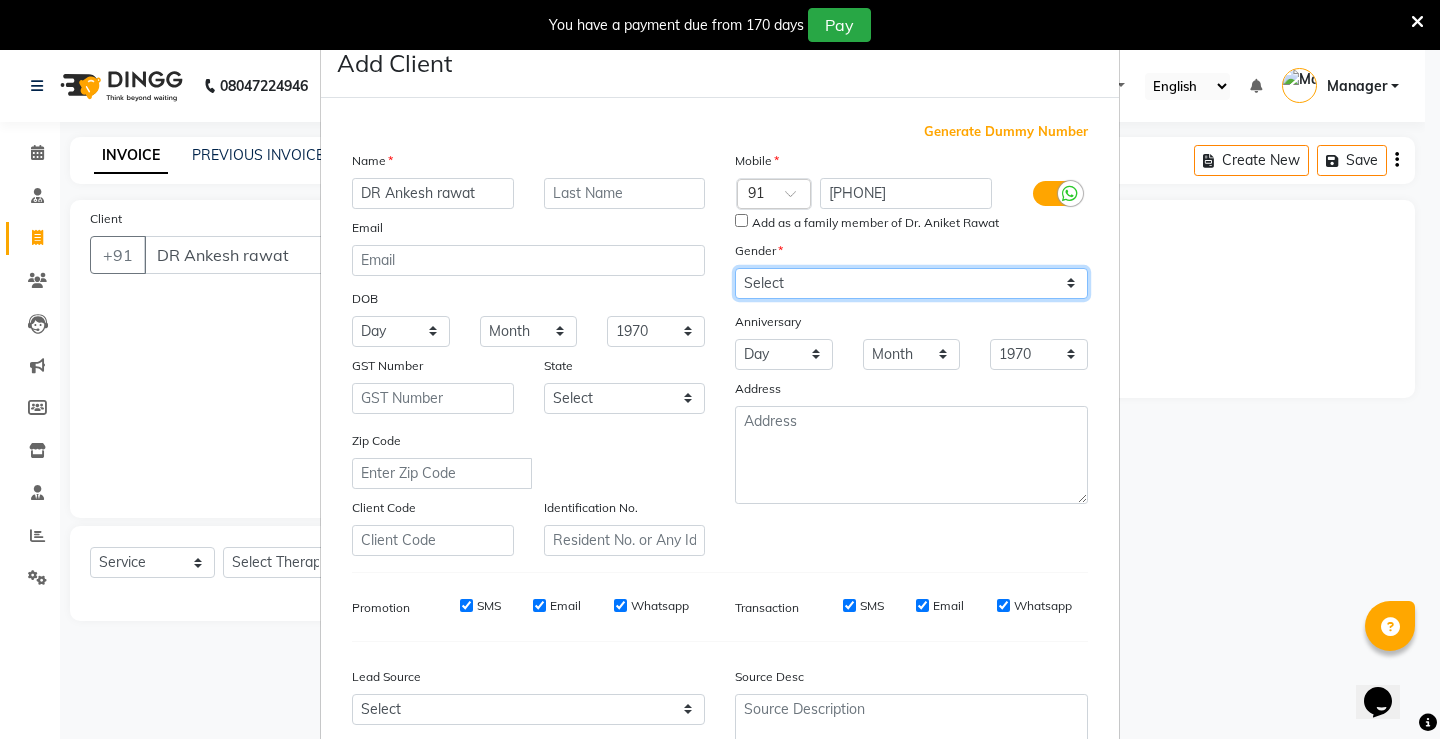 select on "male" 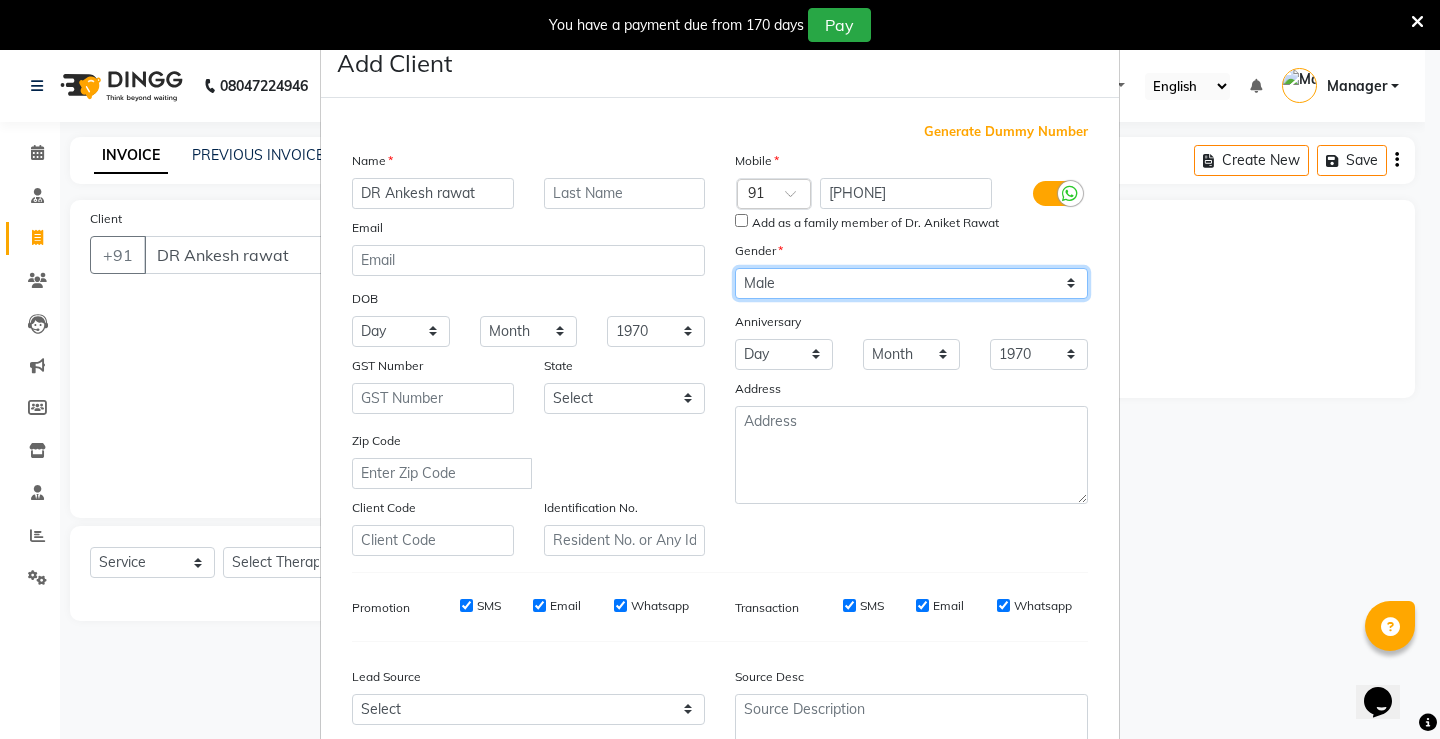 click on "Select Male Female Other Prefer Not To Say" at bounding box center [911, 283] 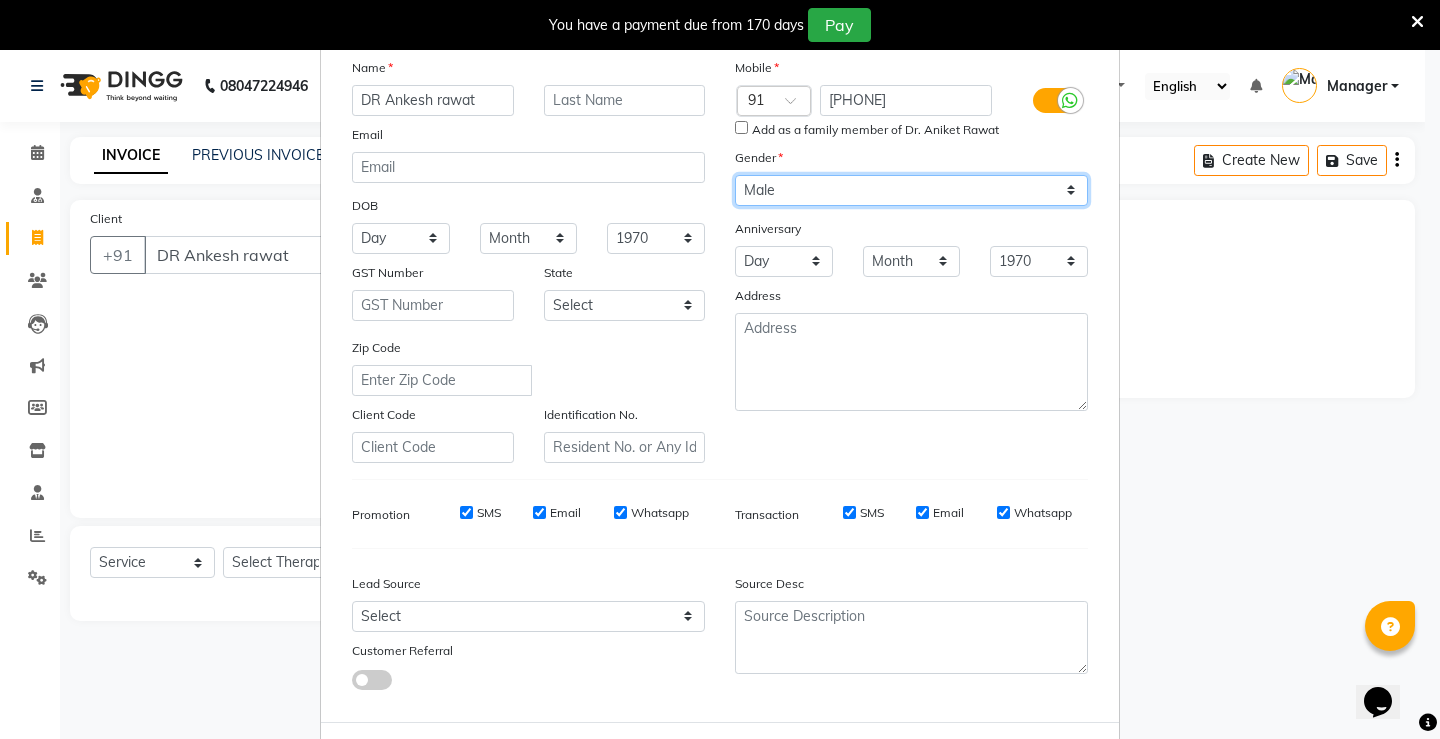 scroll, scrollTop: 184, scrollLeft: 0, axis: vertical 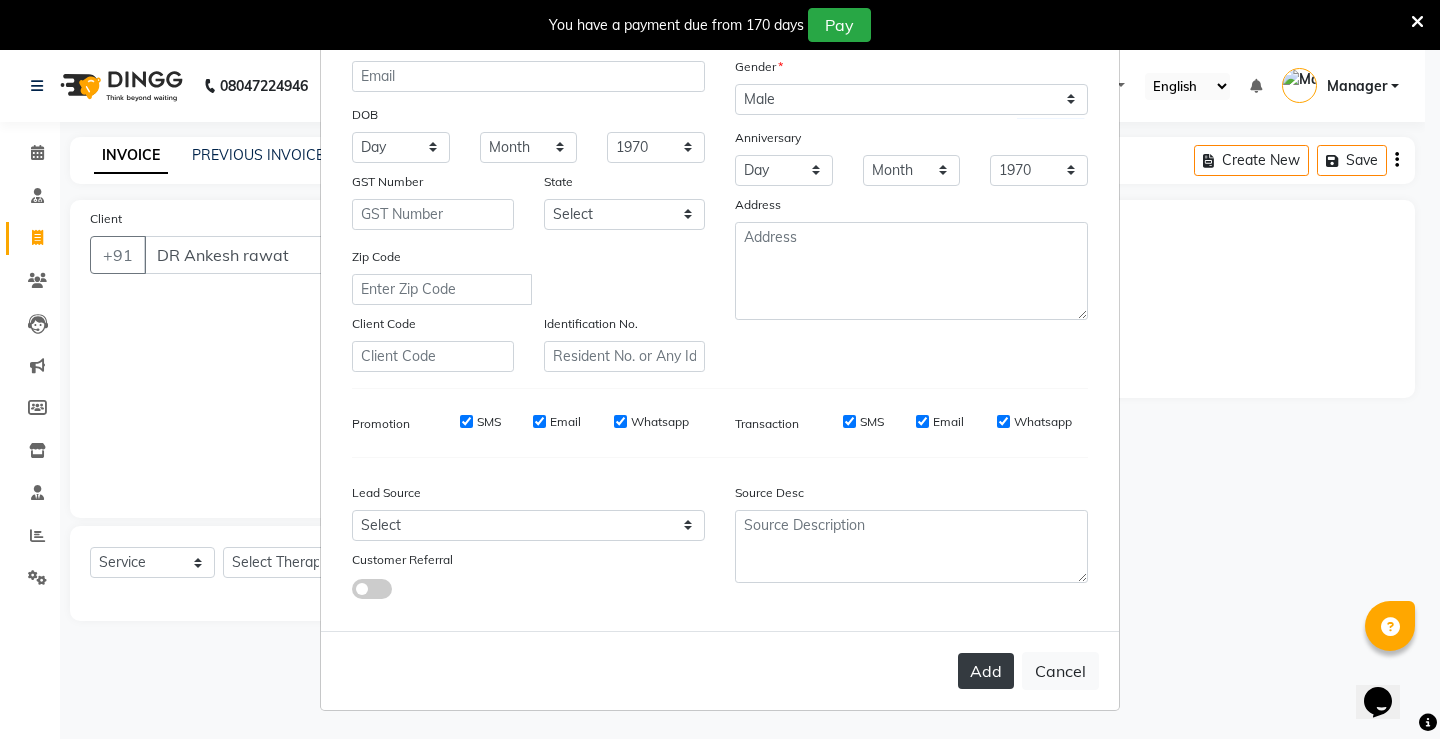click on "Add" at bounding box center [986, 671] 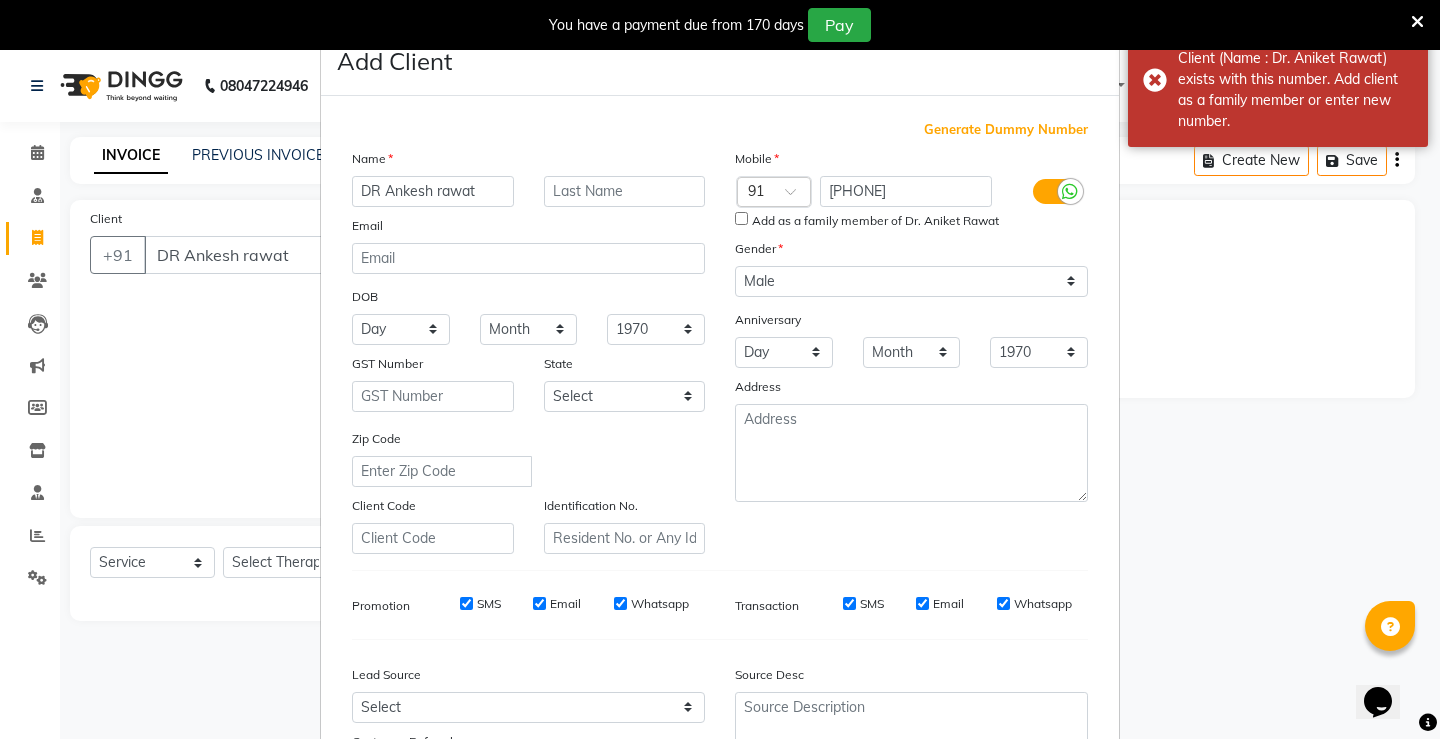 scroll, scrollTop: 0, scrollLeft: 0, axis: both 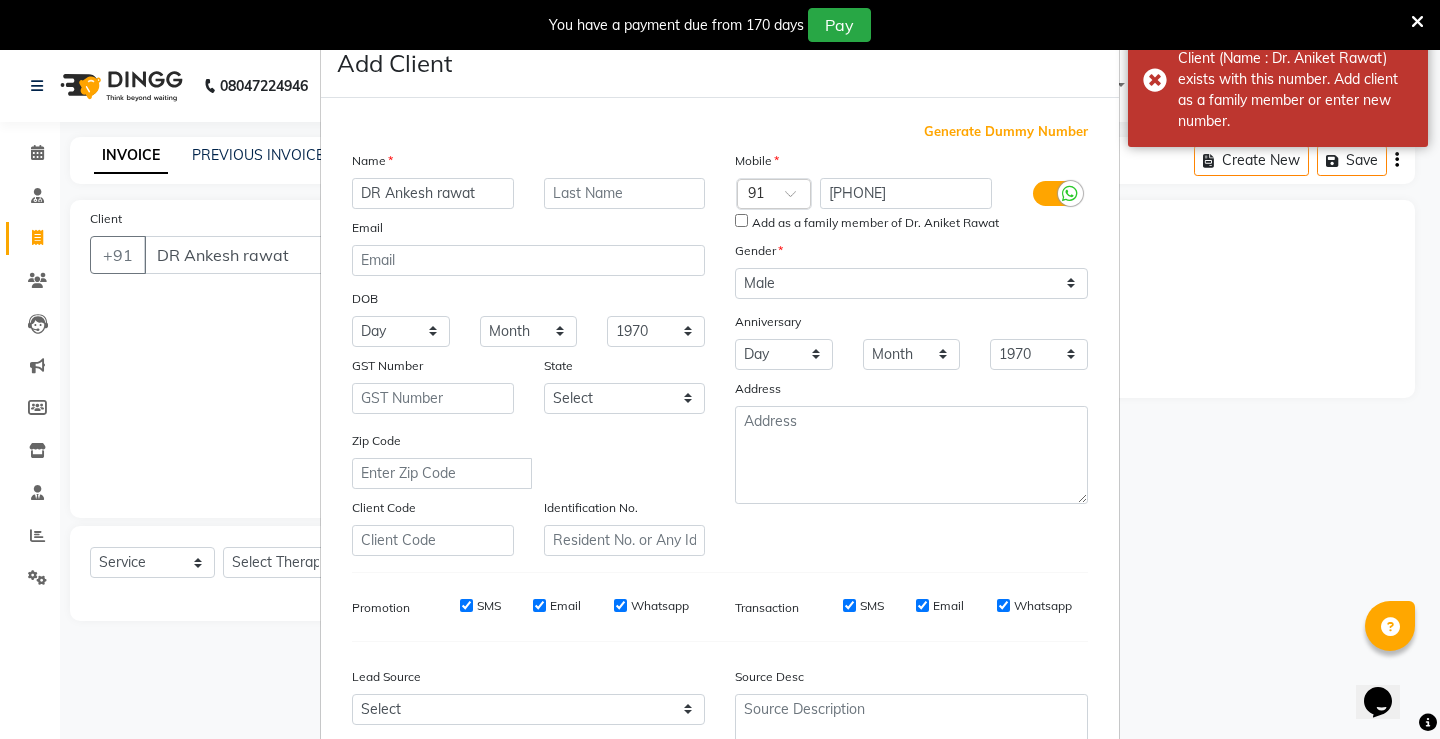click at bounding box center (1417, 22) 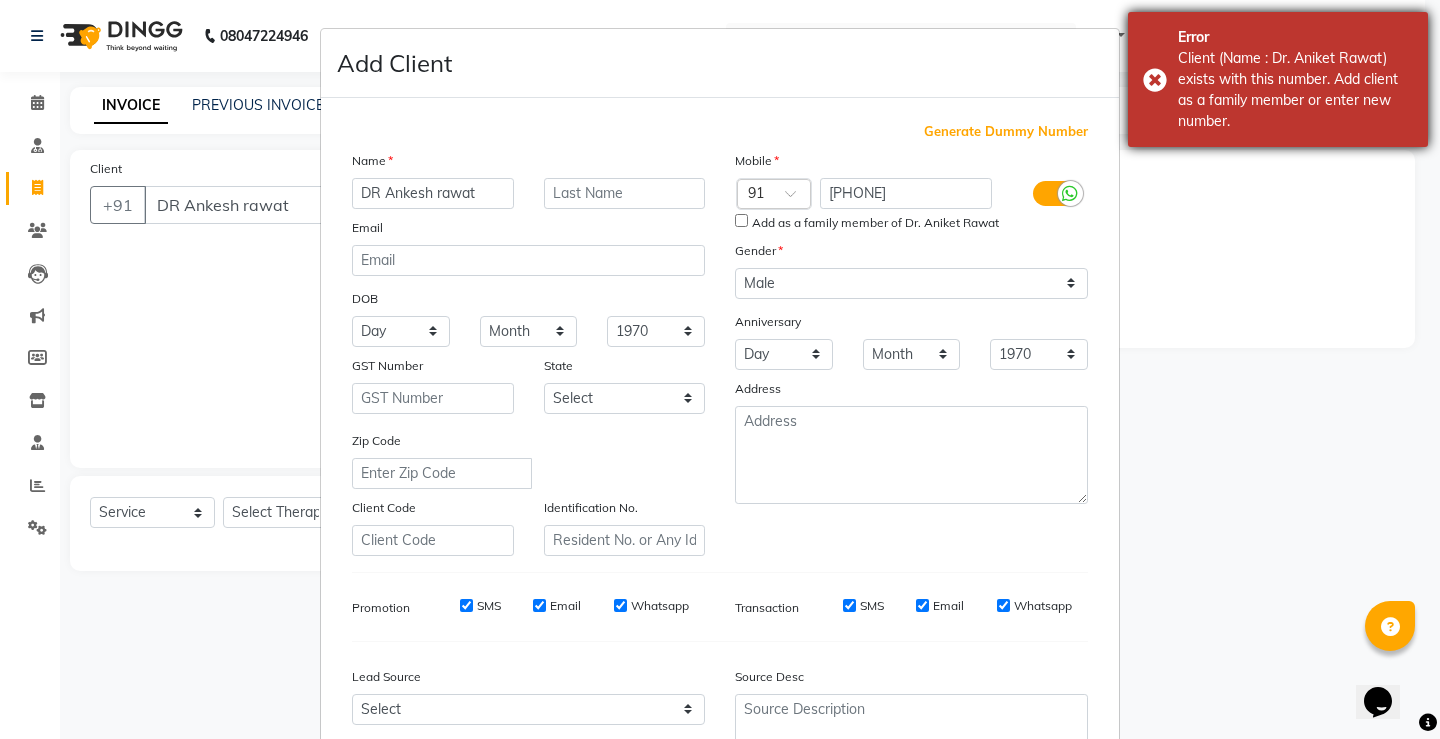 click on "Error   Client (Name : Dr.  Aniket Rawat) exists with this number. Add client as a family member or enter new number." at bounding box center [1278, 79] 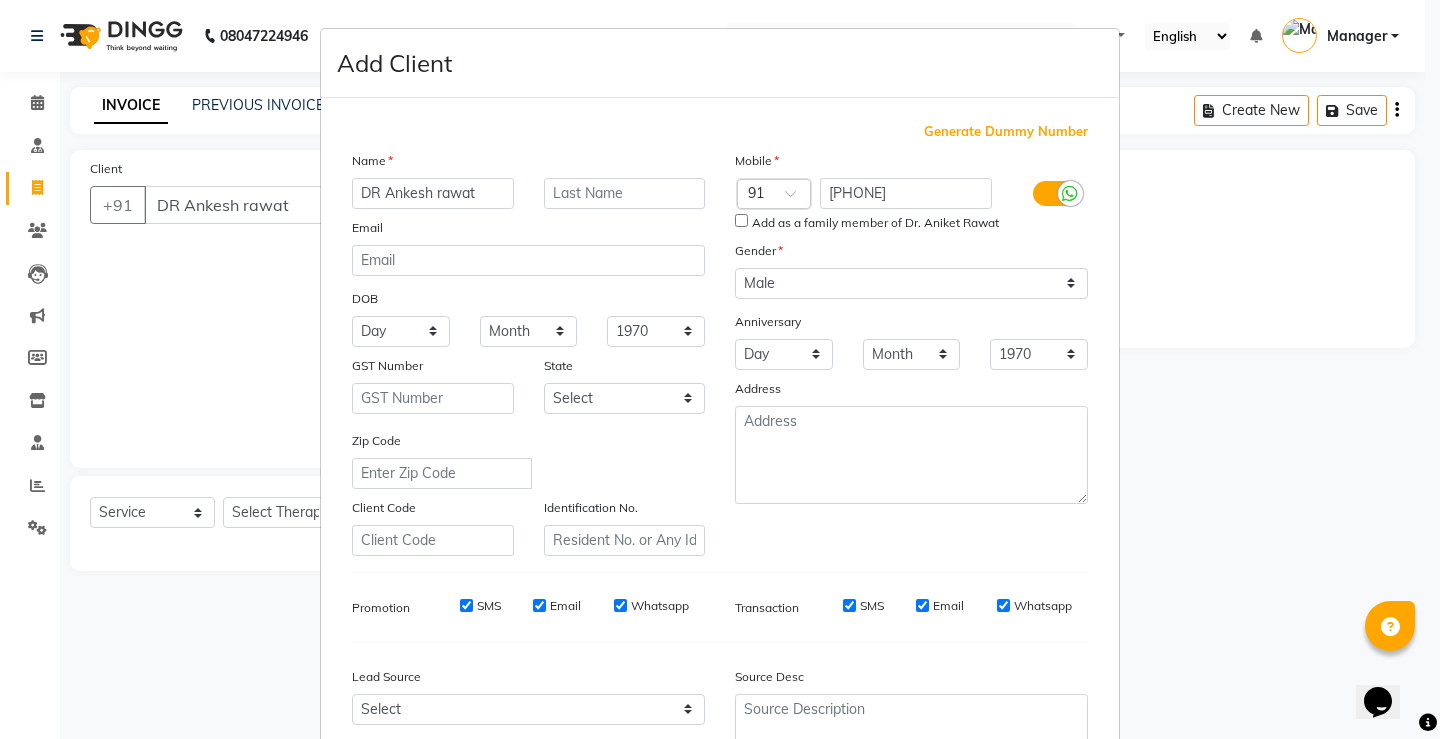 click on "Add Client Generate Dummy Number Name DR Ankesh rawat Email DOB Day 01 02 03 04 05 06 07 08 09 10 11 12 13 14 15 16 17 18 19 20 21 22 23 24 25 26 27 28 29 30 31 Month January February March April May June July August September October November December 1940 1941 1942 1943 1944 1945 1946 1947 1948 1949 1950 1951 1952 1953 1954 1955 1956 1957 1958 1959 1960 1961 1962 1963 1964 1965 1966 1967 1968 1969 1970 1971 1972 1973 1974 1975 1976 1977 1978 1979 1980 1981 1982 1983 1984 1985 1986 1987 1988 1989 1990 1991 1992 1993 1994 1995 1996 1997 1998 1999 2000 2001 2002 2003 2004 2005 2006 2007 2008 2009 2010 2011 2012 2013 2014 2015 2016 2017 2018 2019 2020 2021 2022 2023 2024 GST Number State Select Andaman and Nicobar Islands Andhra Pradesh Arunachal Pradesh Assam Bihar Chandigarh Chhattisgarh Dadra and Nagar Haveli Daman and Diu Delhi Goa Gujarat Haryana Himachal Pradesh Jammu and Kashmir Jharkhand Karnataka Kerala Lakshadweep Madhya Pradesh Maharashtra Manipur Meghalaya Mizoram Nagaland Odisha Pondicherry Punjab" at bounding box center [720, 369] 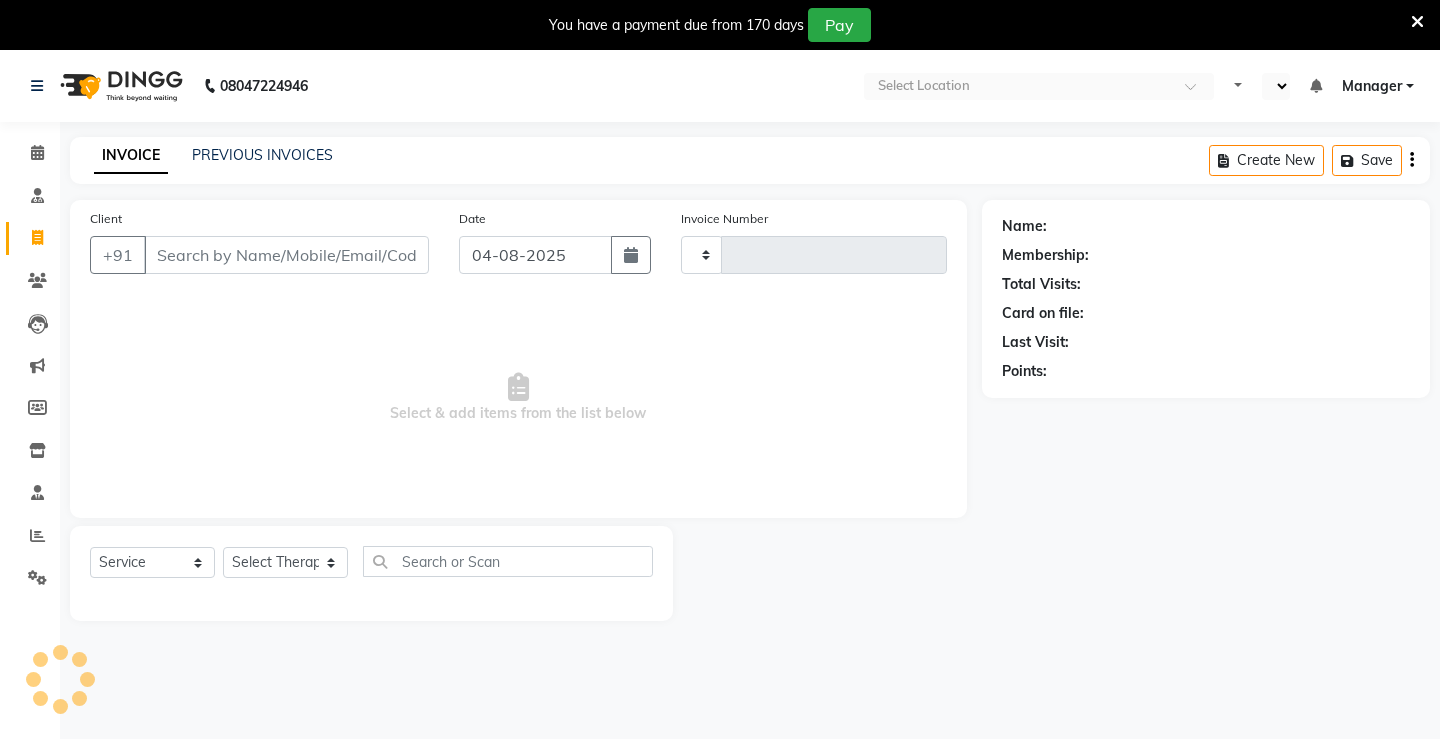 select on "service" 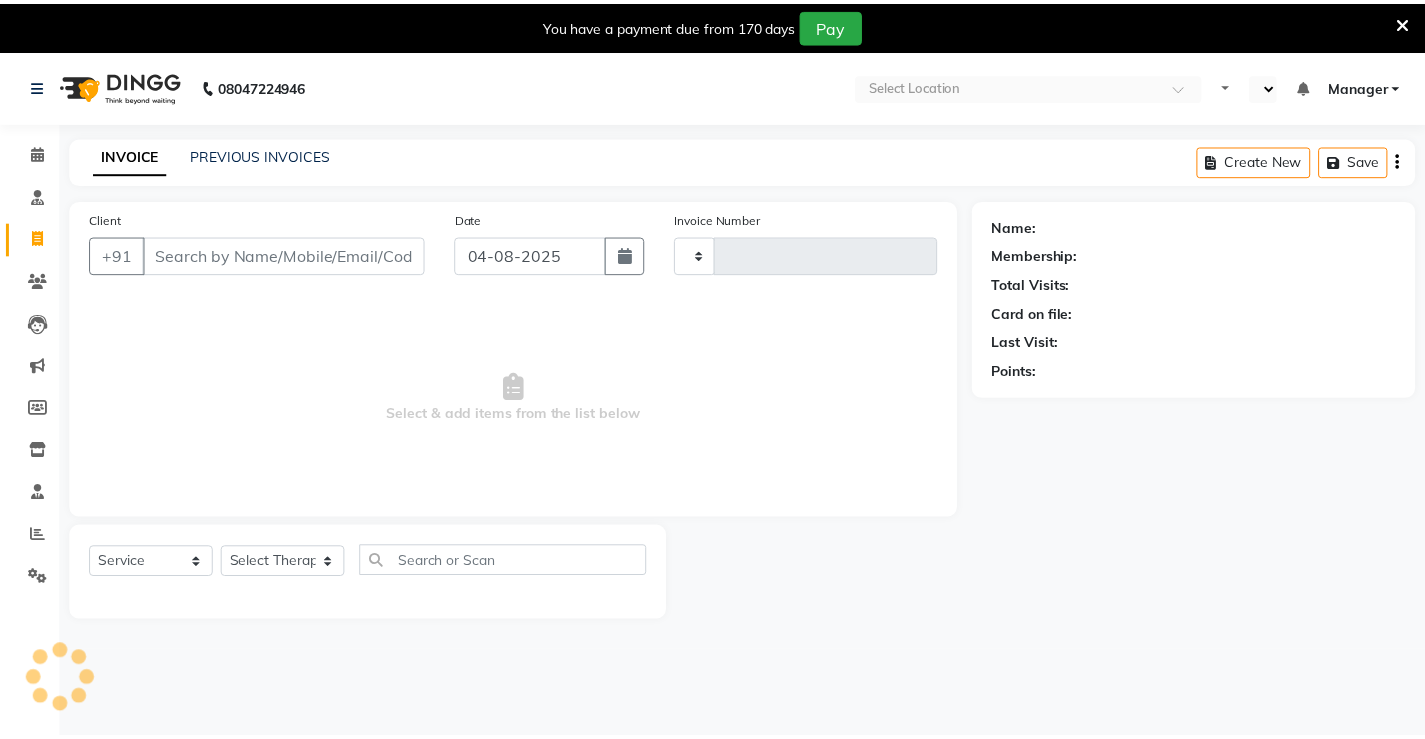 scroll, scrollTop: 0, scrollLeft: 0, axis: both 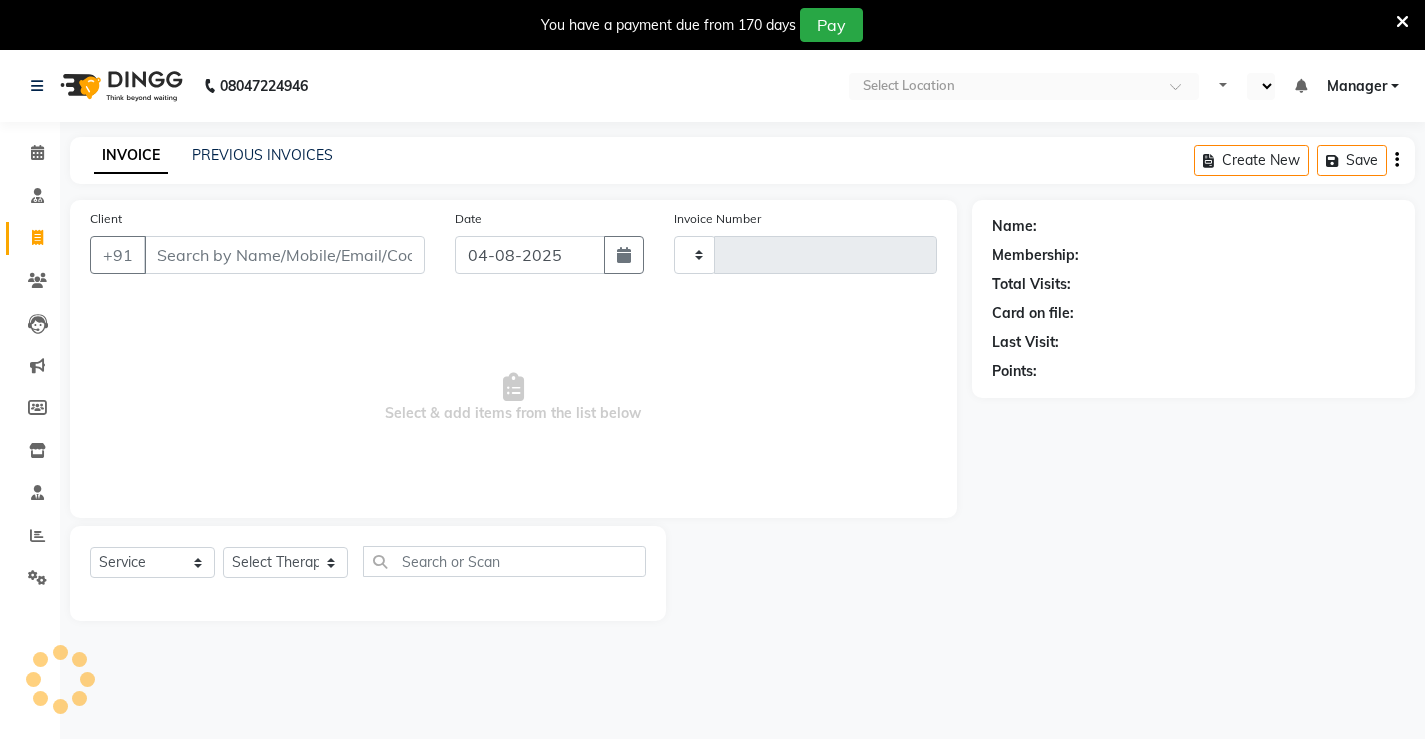 type on "1110" 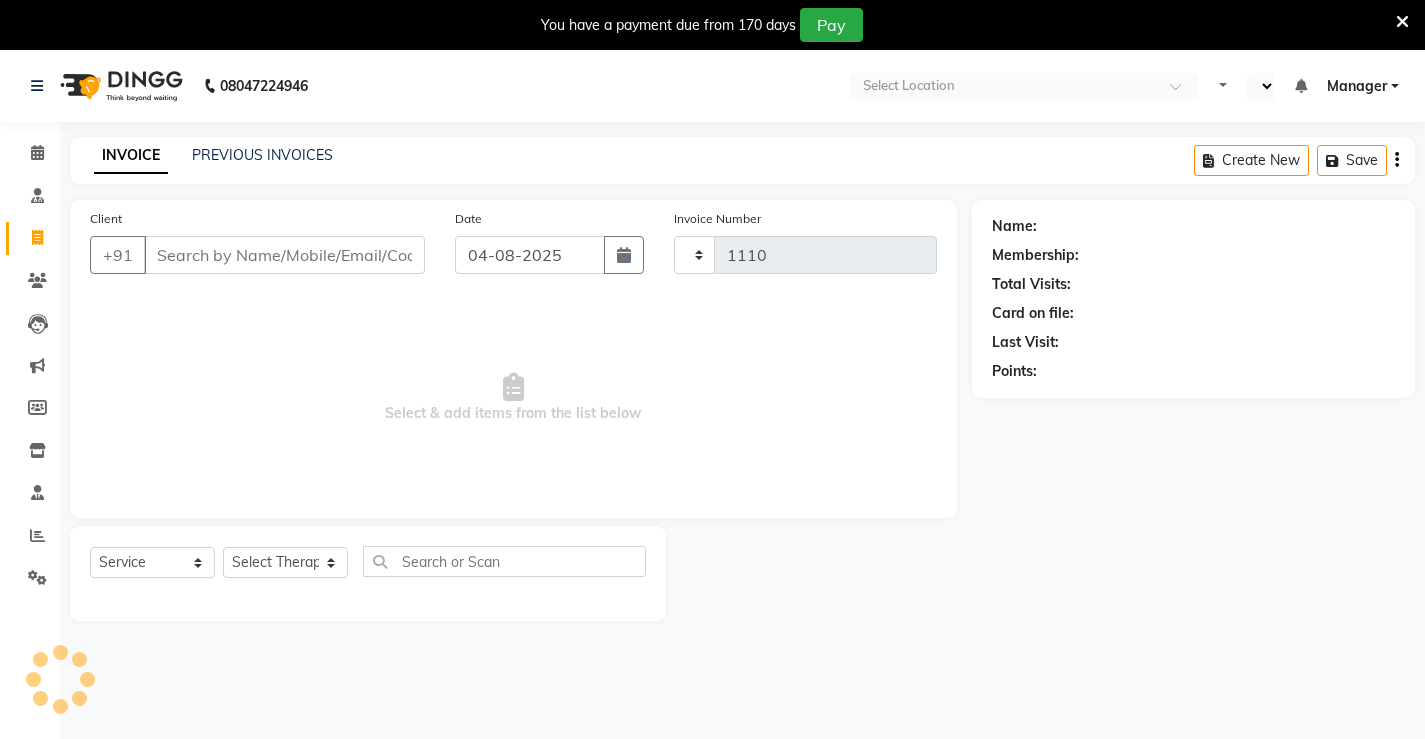select on "en" 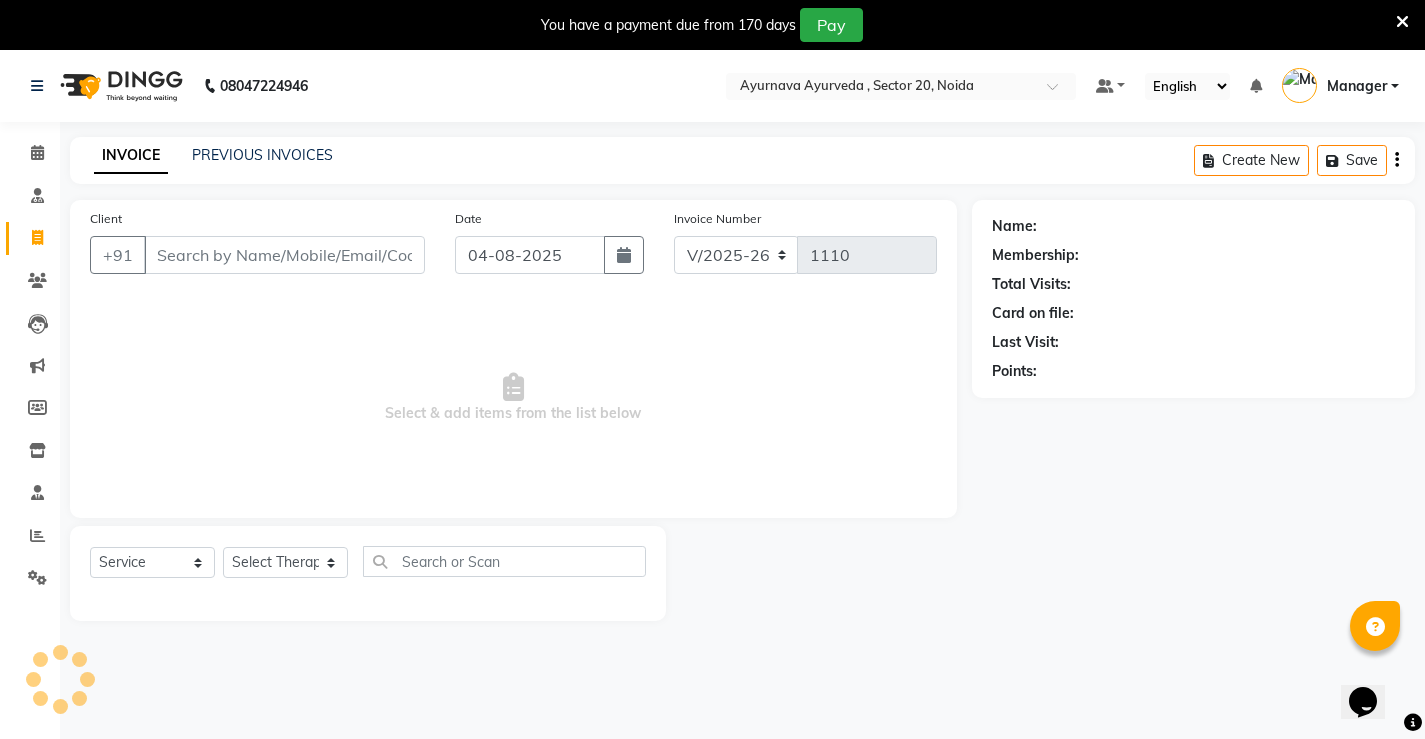 scroll, scrollTop: 0, scrollLeft: 0, axis: both 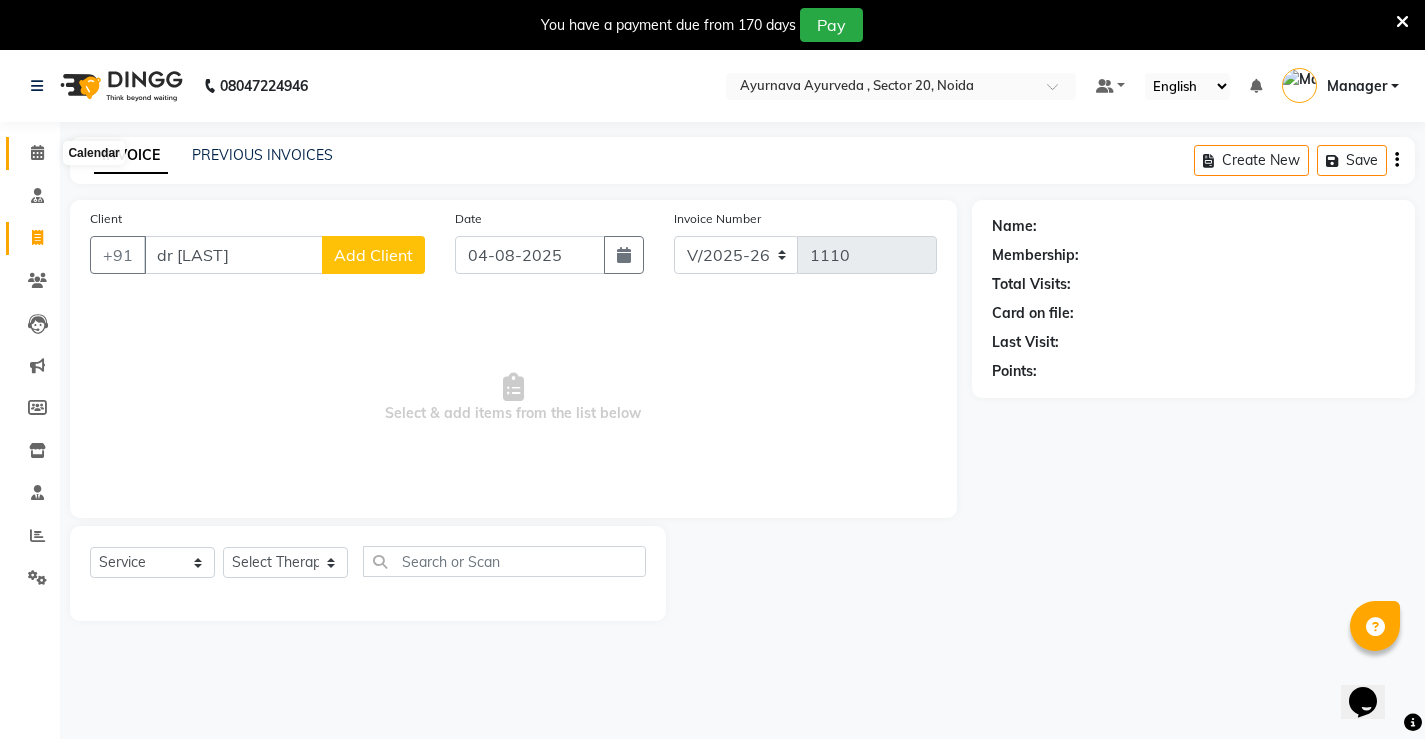 type on "dr [LAST]" 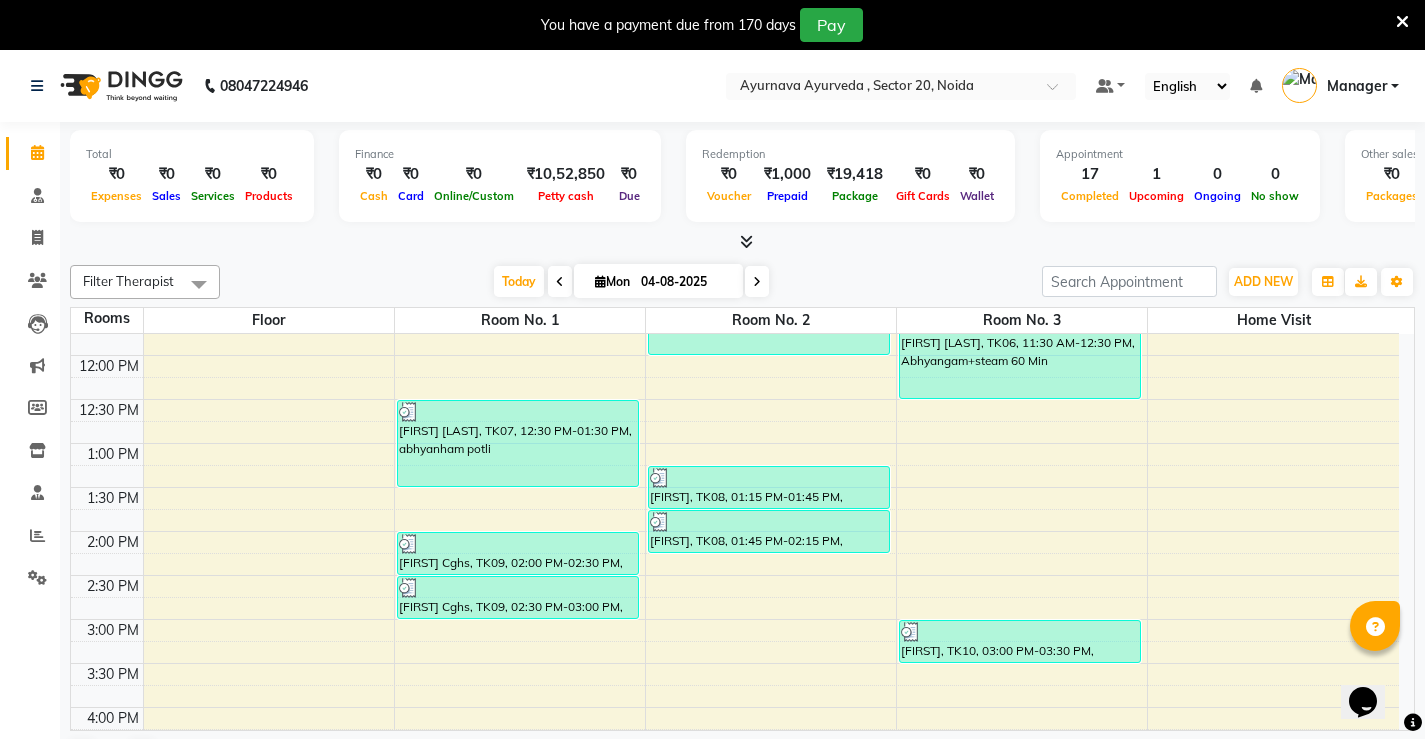 scroll, scrollTop: 600, scrollLeft: 0, axis: vertical 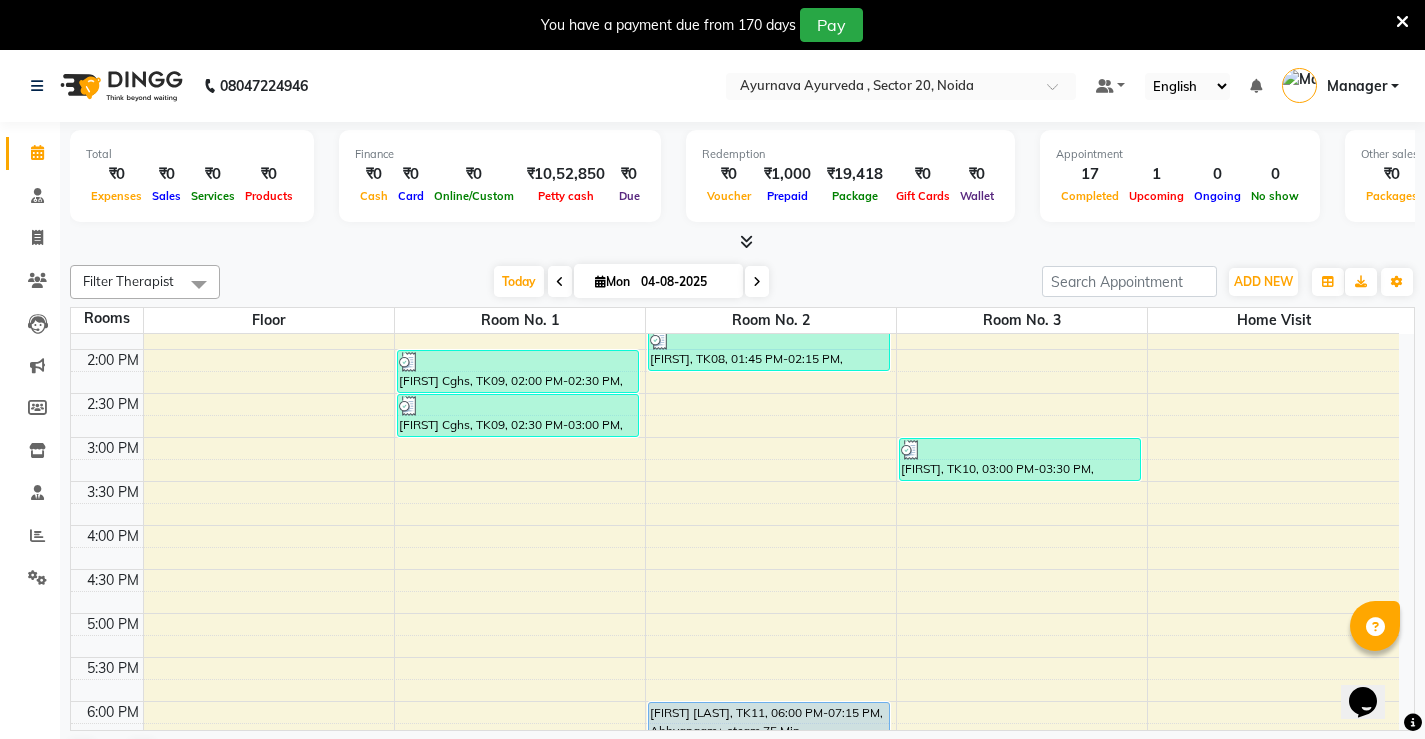 click on "[FIRST] [LAST], TK01, 08:00 AM-09:00 AM, Abhyangam+steam 60 Min     [FIRST] [LAST], TK01, 09:00 AM-09:40 AM, Nasyam     [FIRST] [LAST], TK04, 10:30 AM-11:45 AM, Abhyangam+ steam 75 Min     [FIRST] [LAST], TK07, 12:30 PM-01:30 PM, abhyanham potli     [FIRST] Cghs, TK09, 02:00 PM-02:30 PM, abhyangam cghs     [FIRST] Cghs, TK09, 02:30 PM-03:00 PM, patrapotli cghs     [FIRST] [LAST], TK02, 08:30 AM-09:00 AM, Pichu(small)     [FIRST] [LAST], TK02, 09:00 AM-09:45 AM, local abhyangam potli     [FIRST] [LAST], TK05, 11:00 AM-12:00 PM, DHANYAMAL DHARA     [FIRST], TK08, 01:15 PM-01:45 PM, abhyangam cghs     [FIRST], TK08, 01:45 PM-02:15 PM, patrapotli cghs    [FIRST] [LAST], TK11, 06:00 PM-07:15 PM, Abhyangam+ steam 75 Min     [FIRST] [LAST], TK03, 09:00 AM-09:45 AM, Abhyangam" at bounding box center (735, 349) 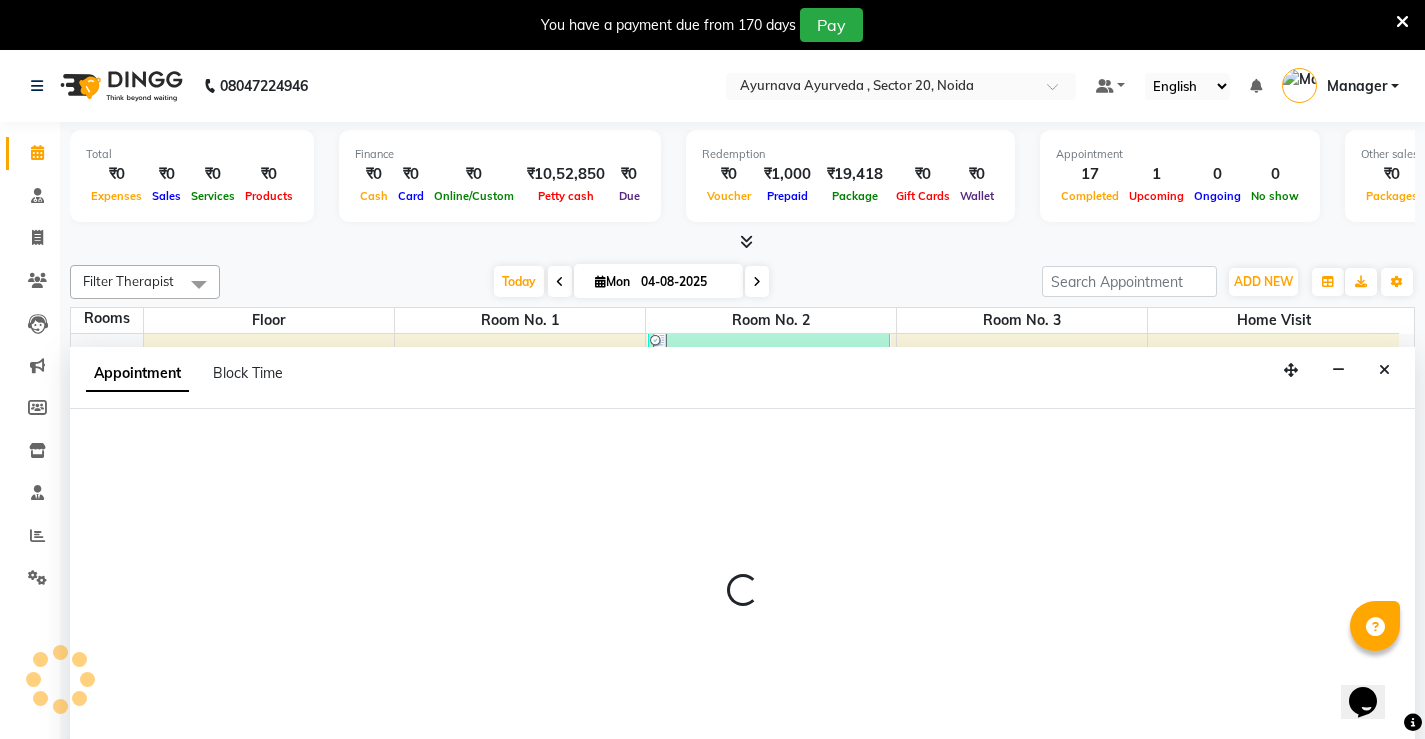 scroll, scrollTop: 51, scrollLeft: 0, axis: vertical 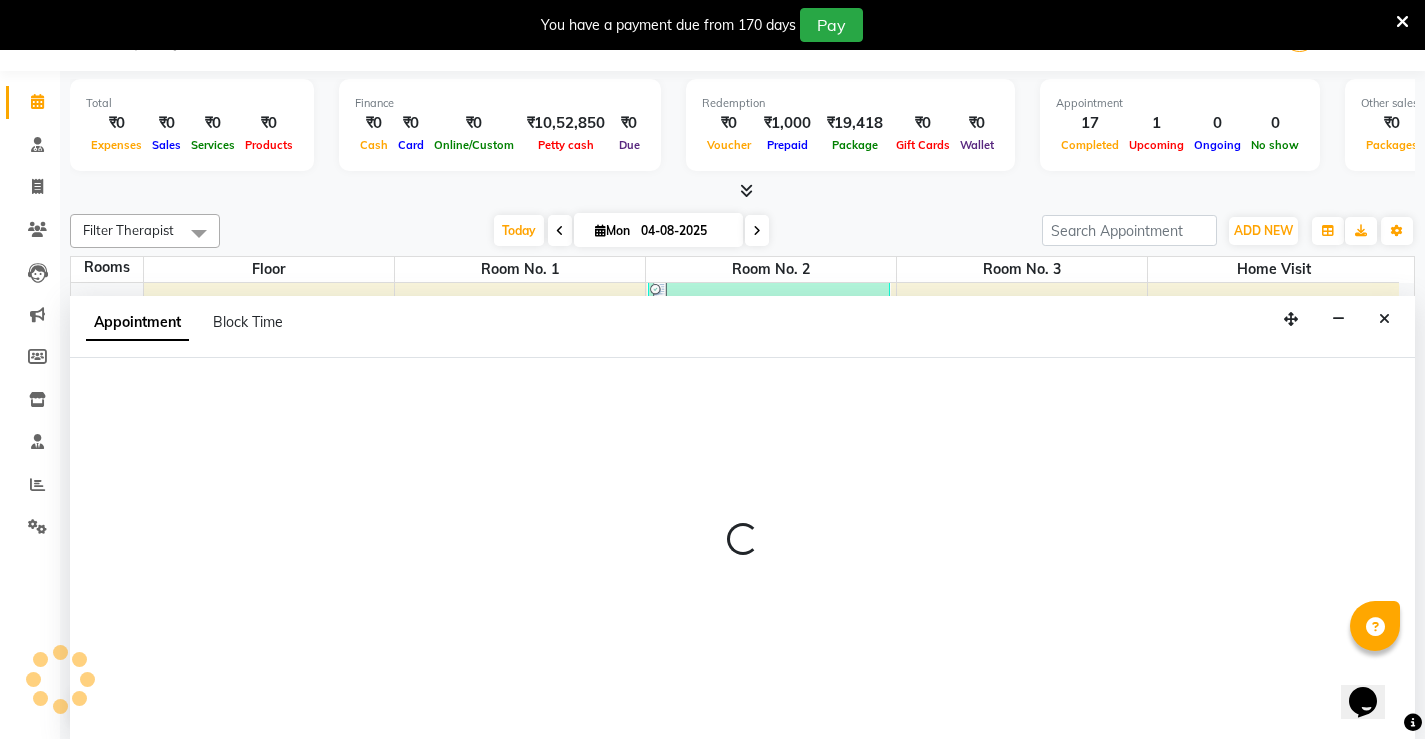 select on "1020" 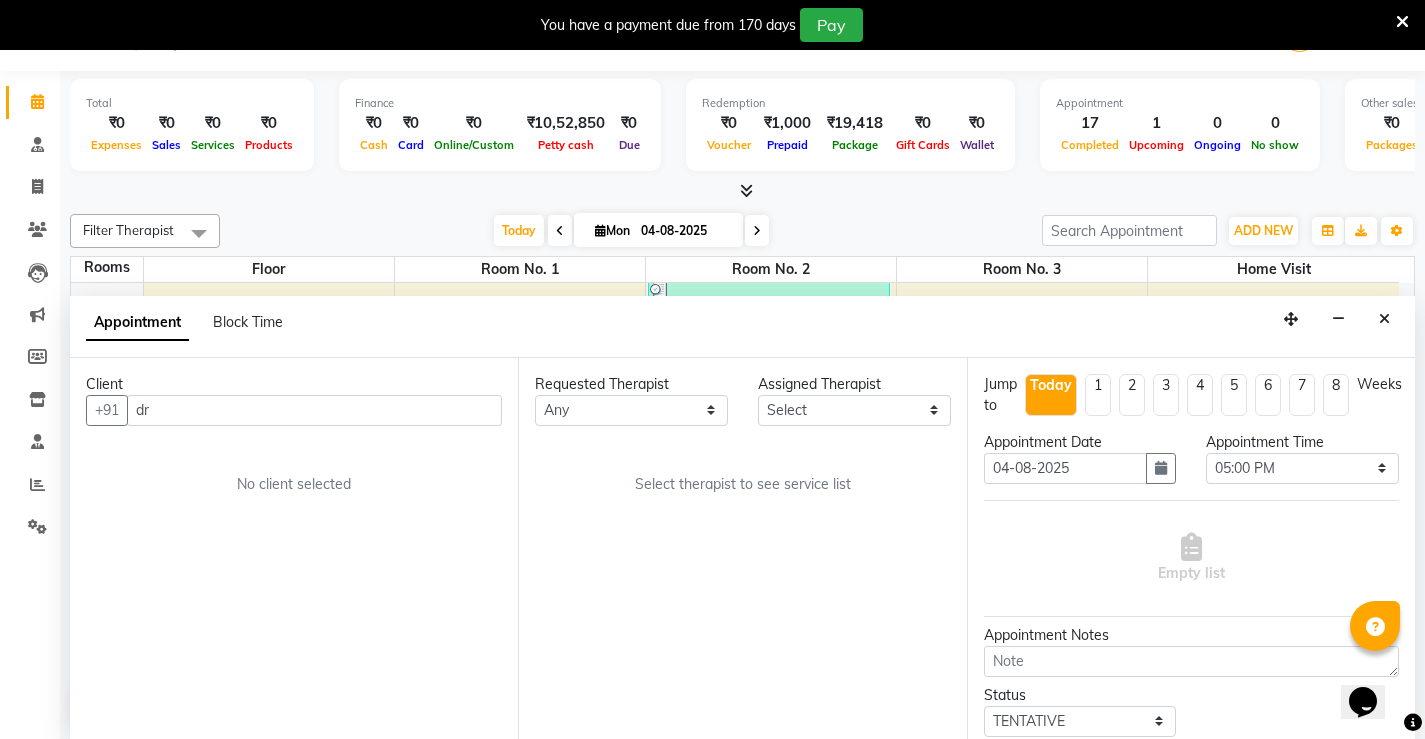 type on "d" 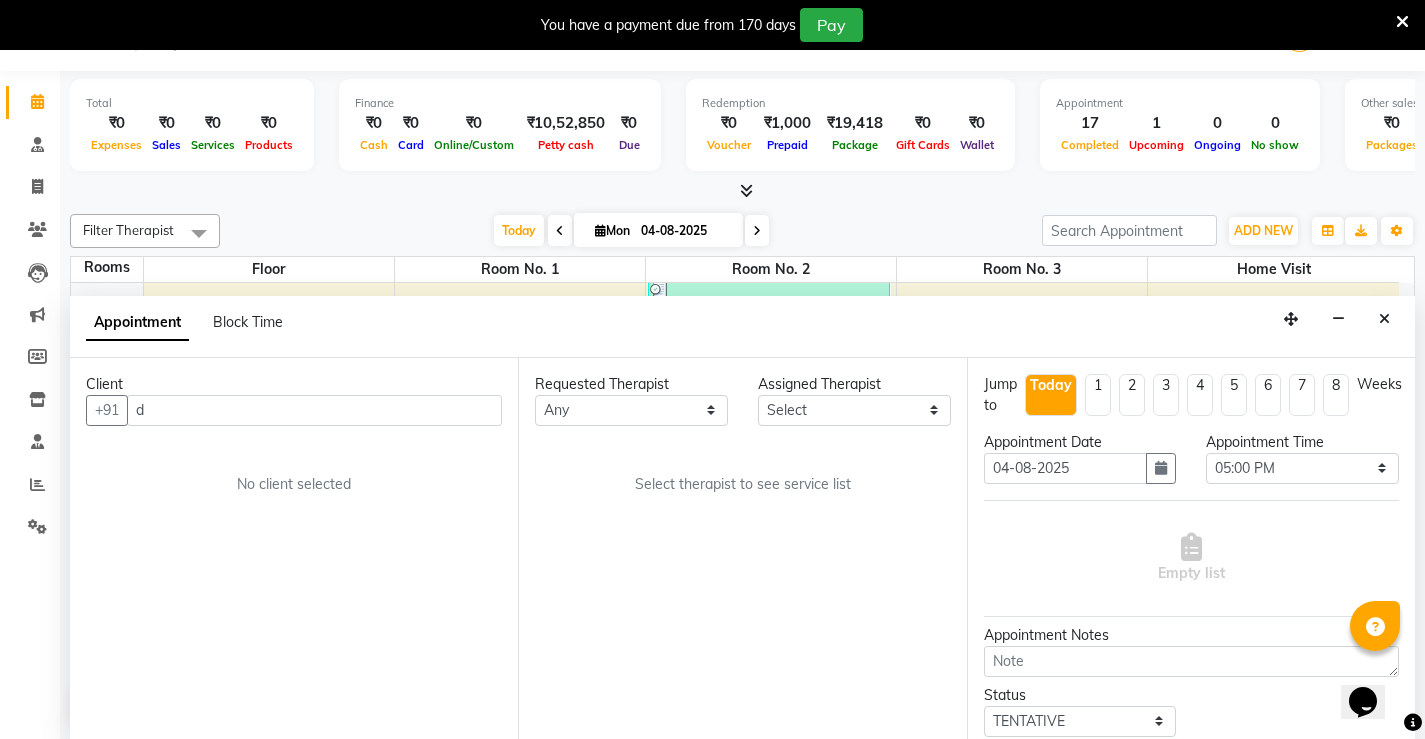 type 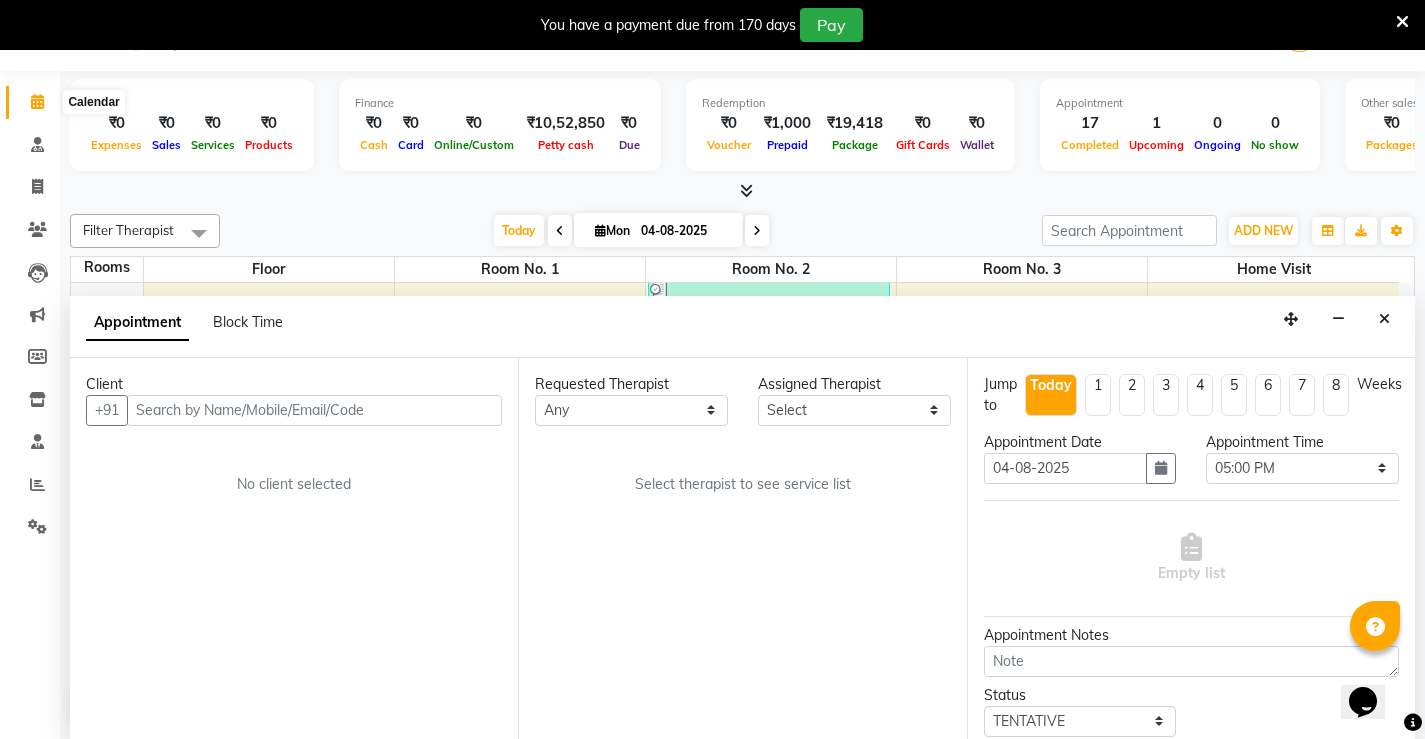 click 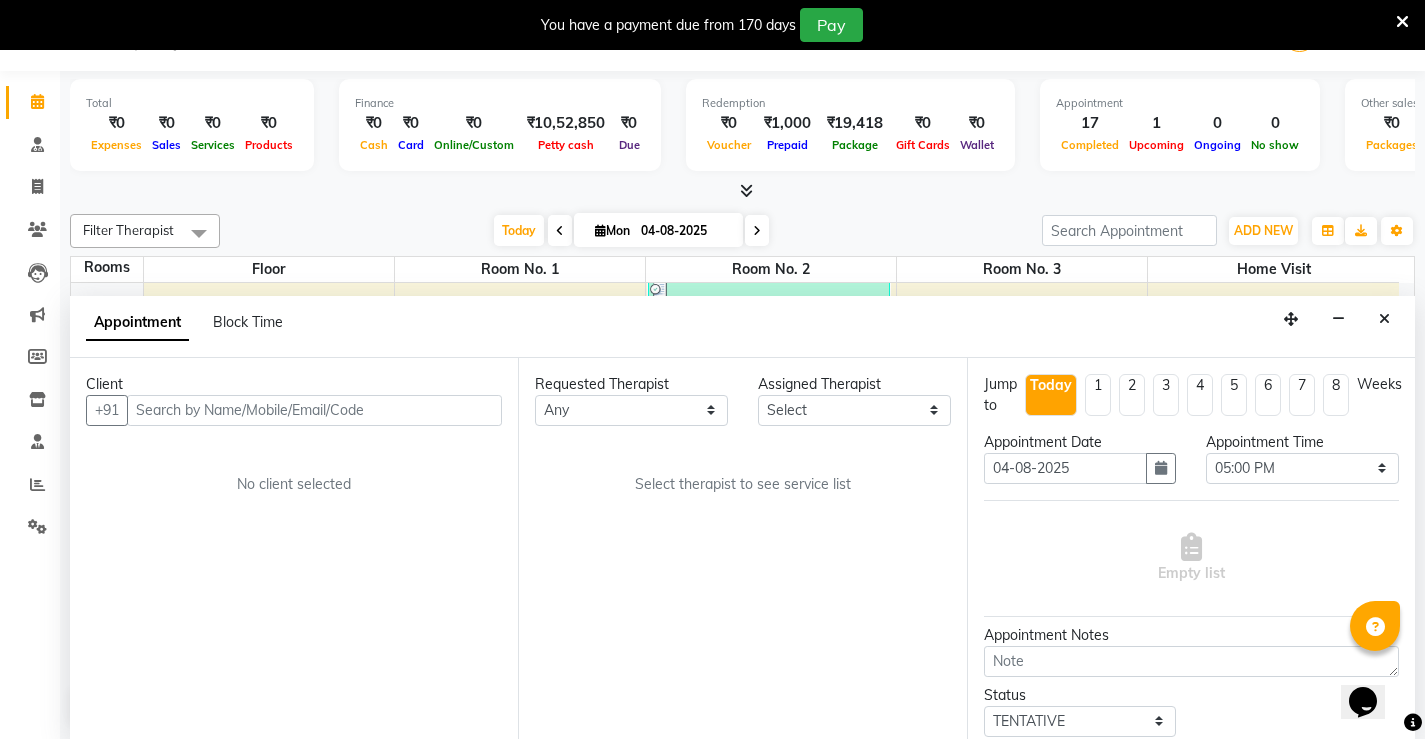 click 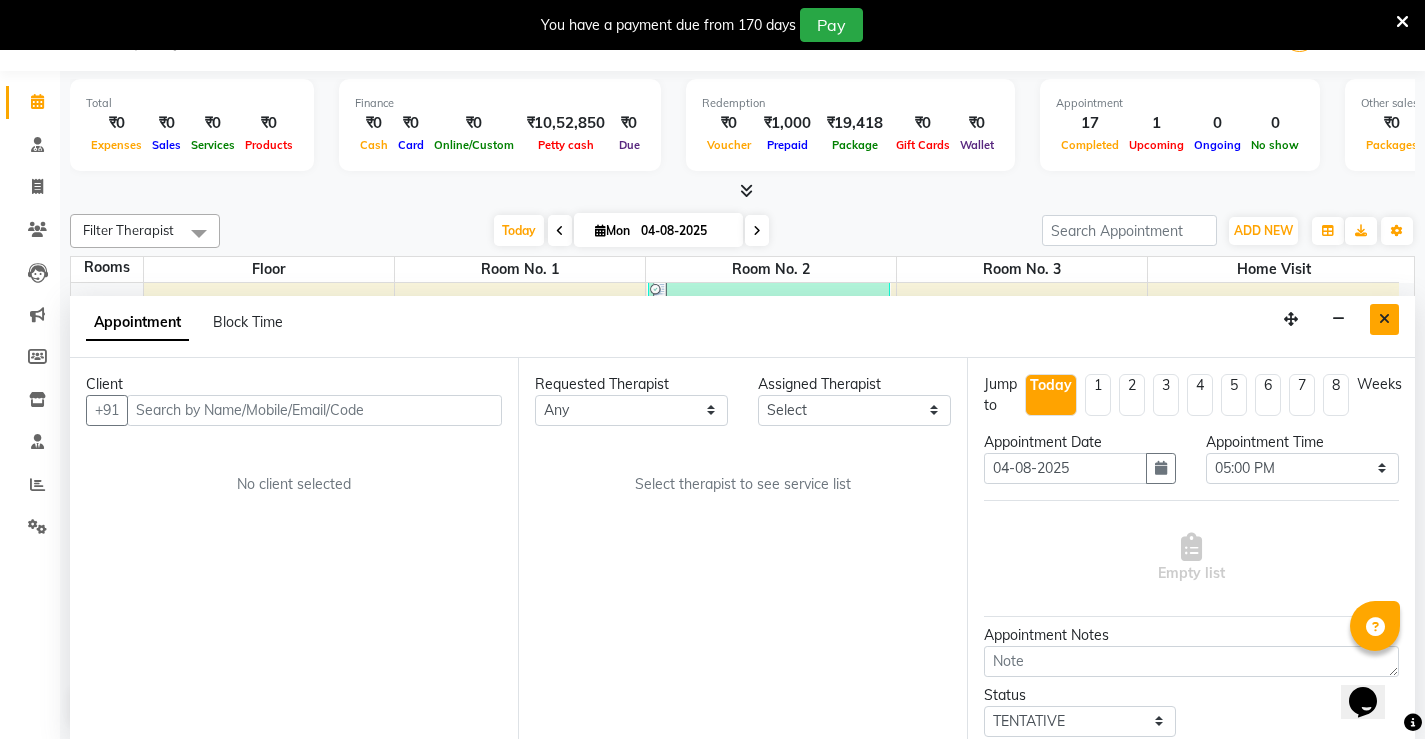 click at bounding box center [1384, 319] 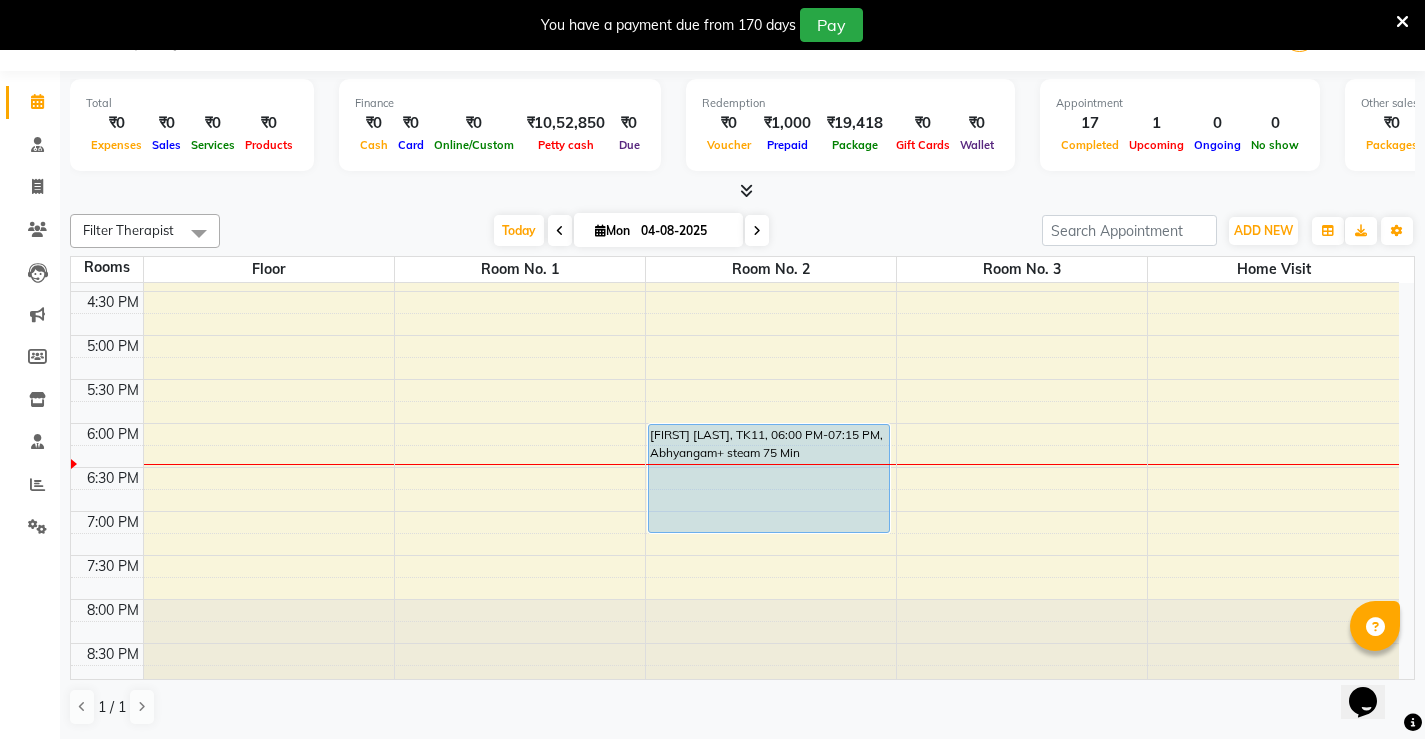scroll, scrollTop: 835, scrollLeft: 0, axis: vertical 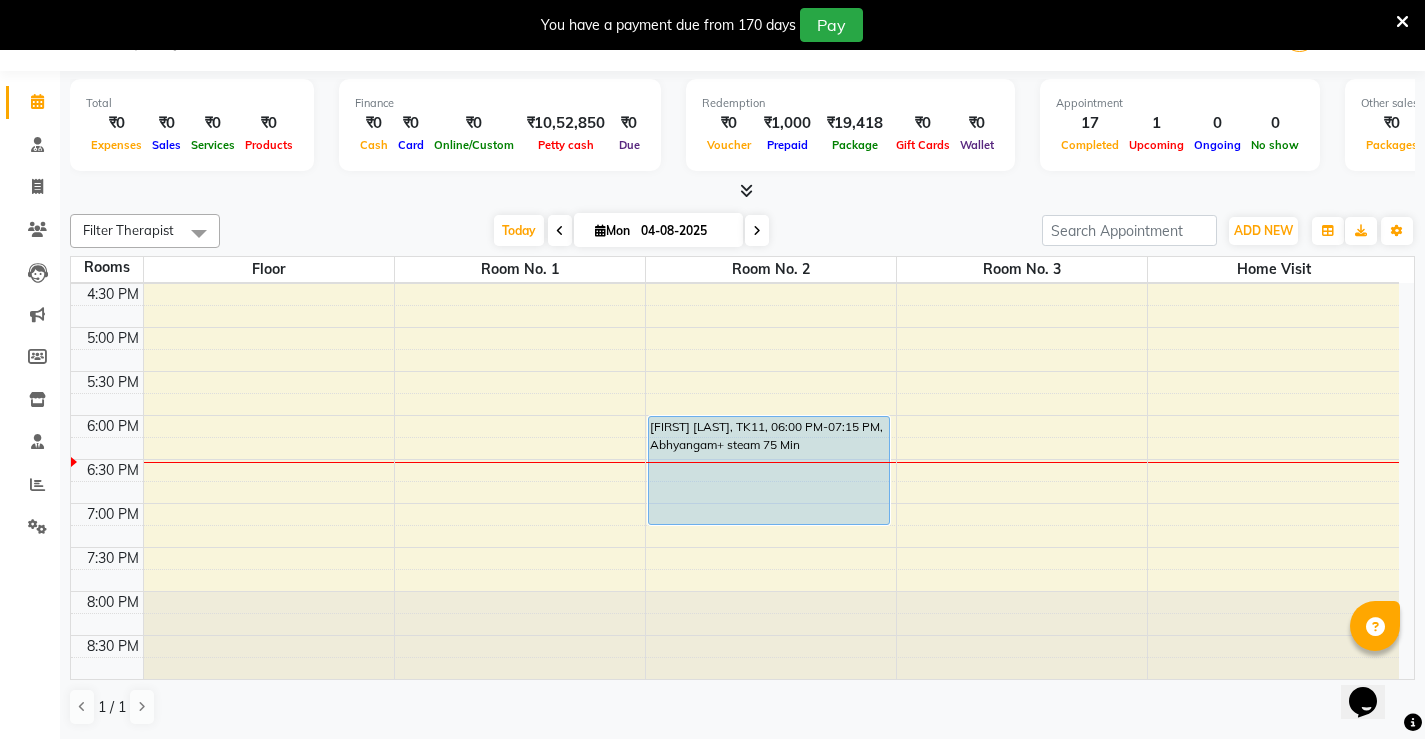 click on "1 / 1" at bounding box center (742, 707) 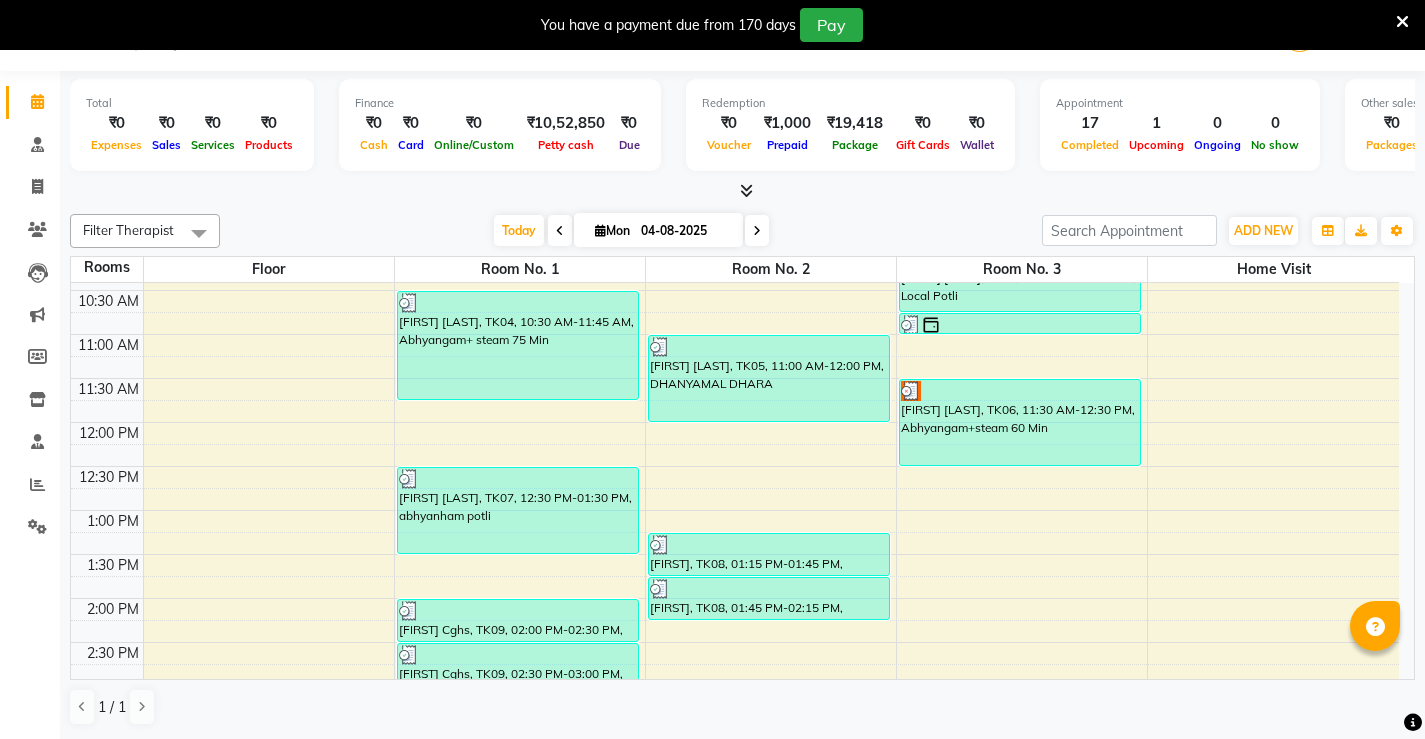 scroll, scrollTop: 335, scrollLeft: 0, axis: vertical 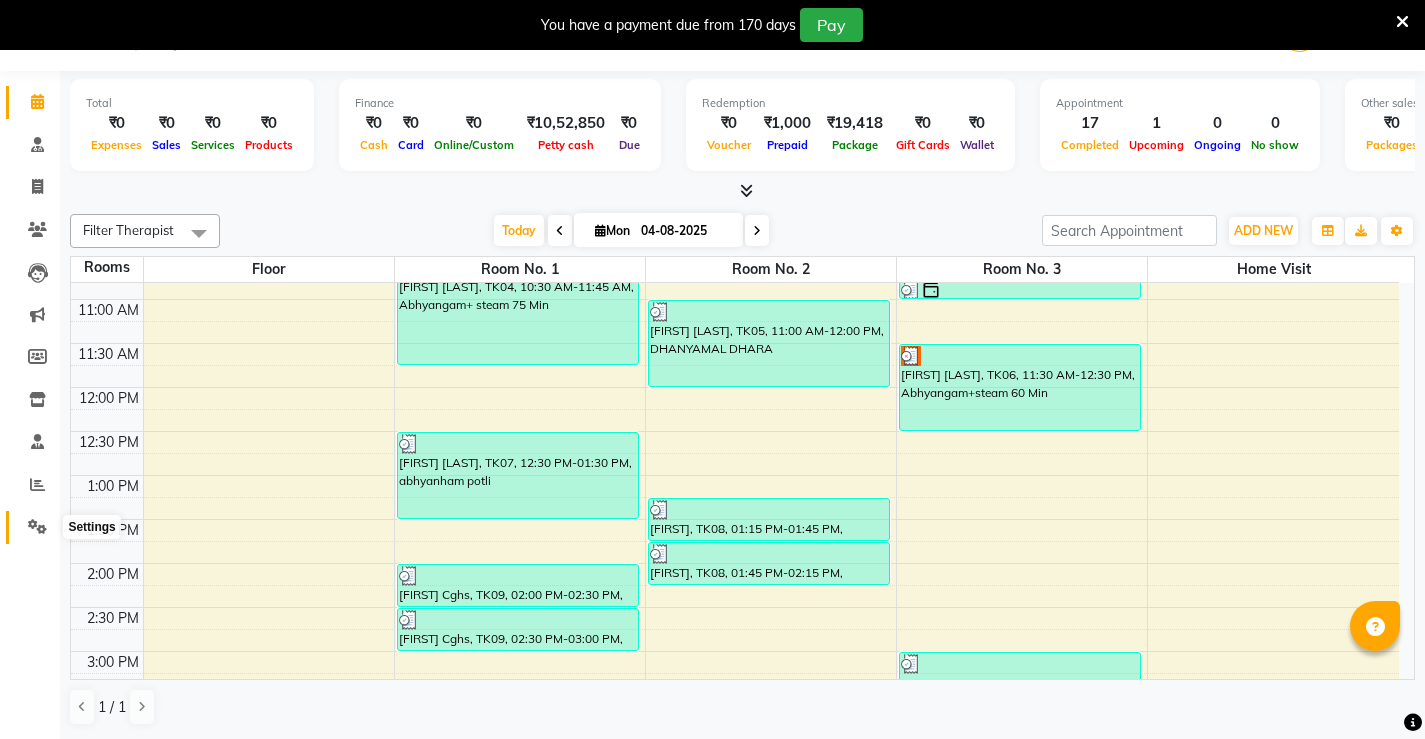 click 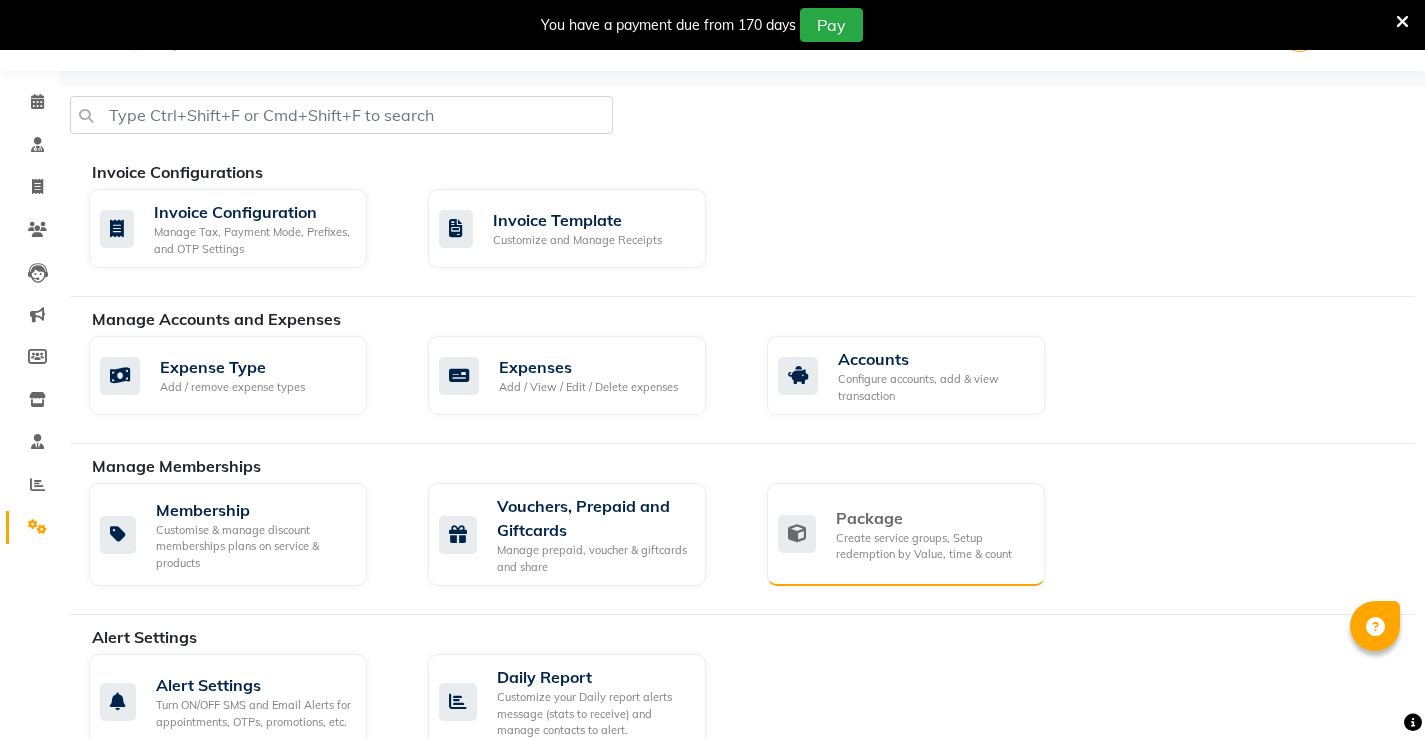 click on "Create service groups, Setup redemption by Value, time & count" 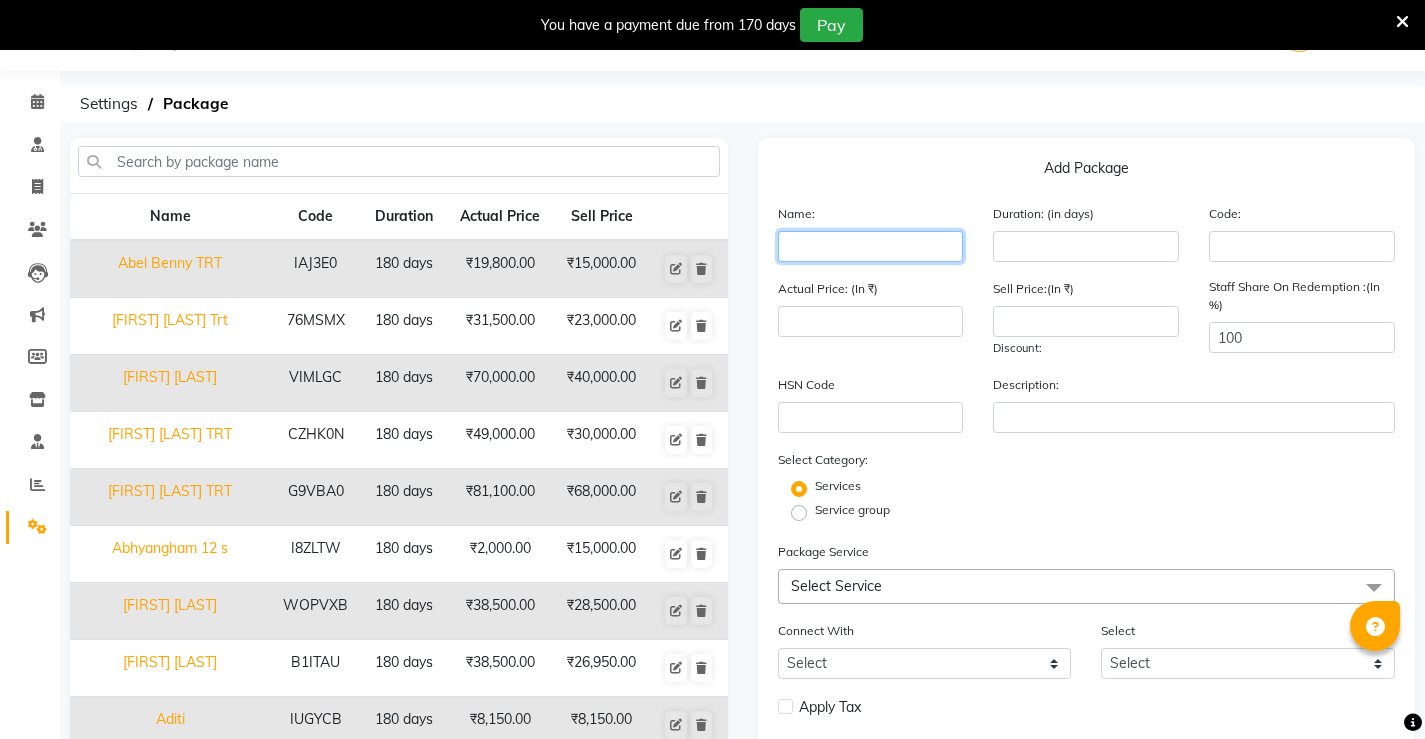click 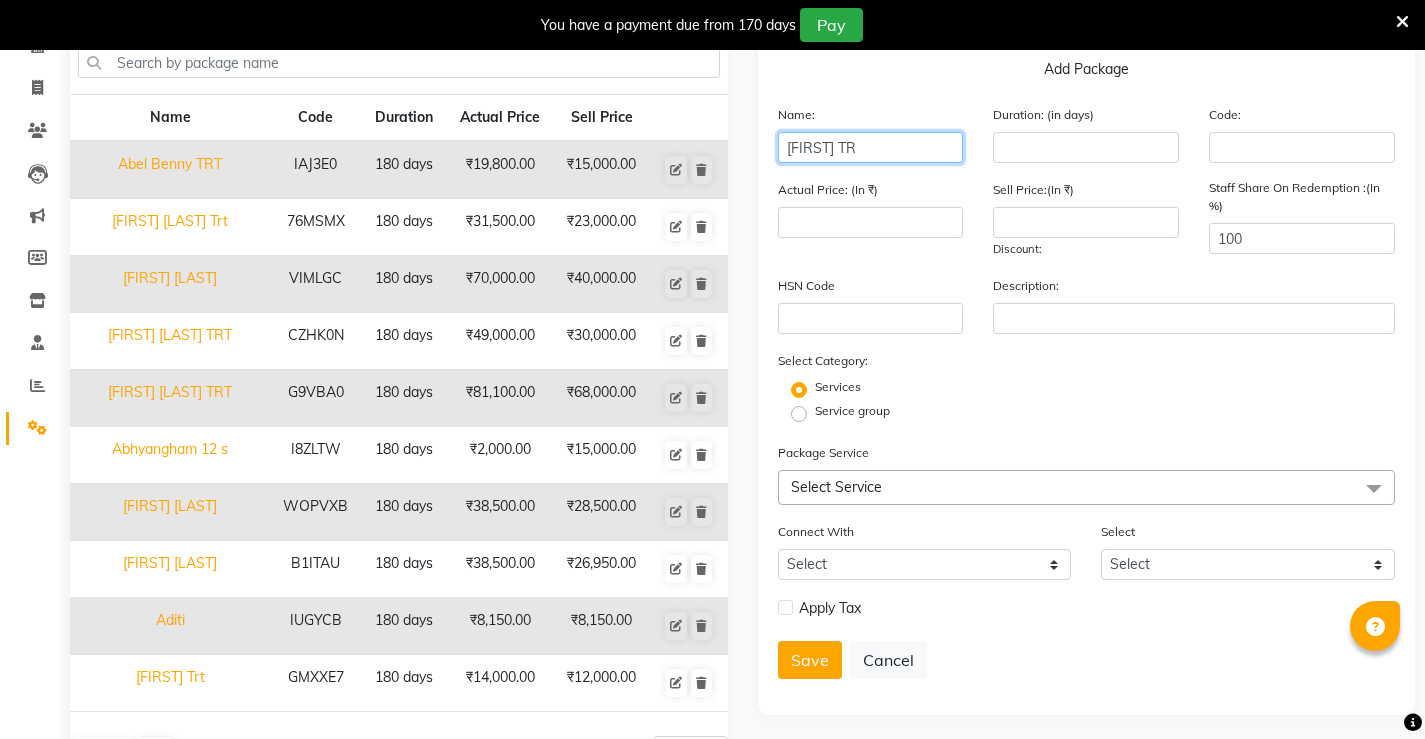 scroll, scrollTop: 151, scrollLeft: 0, axis: vertical 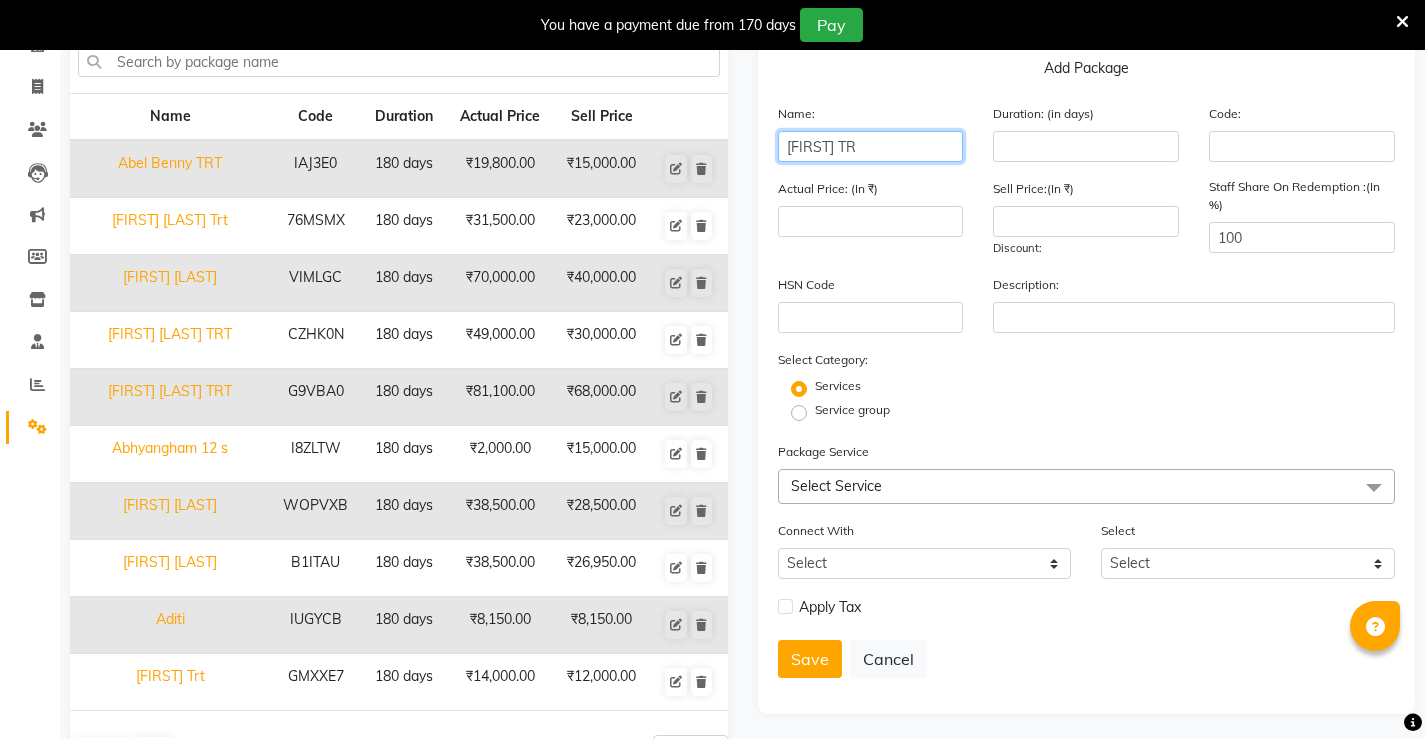 type on "Kriti TRT" 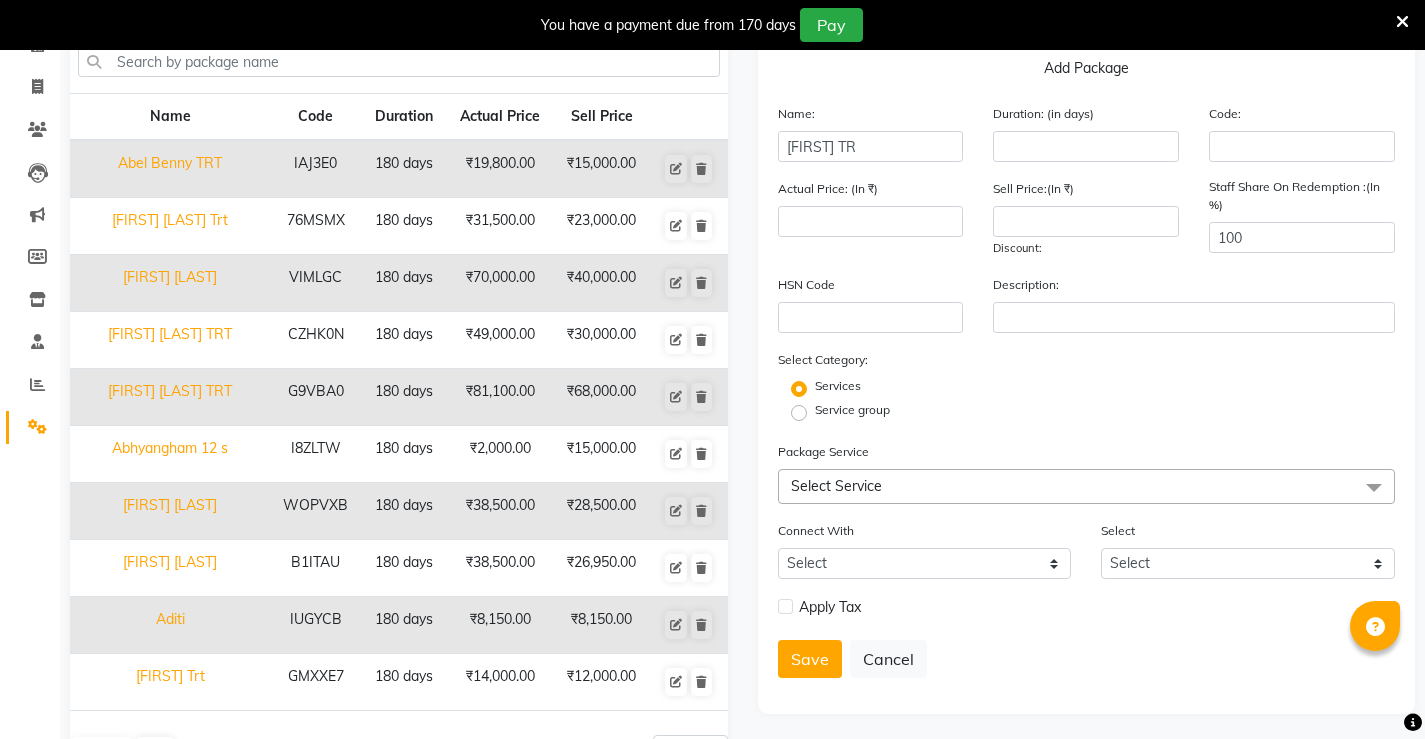 click on "Select Service" 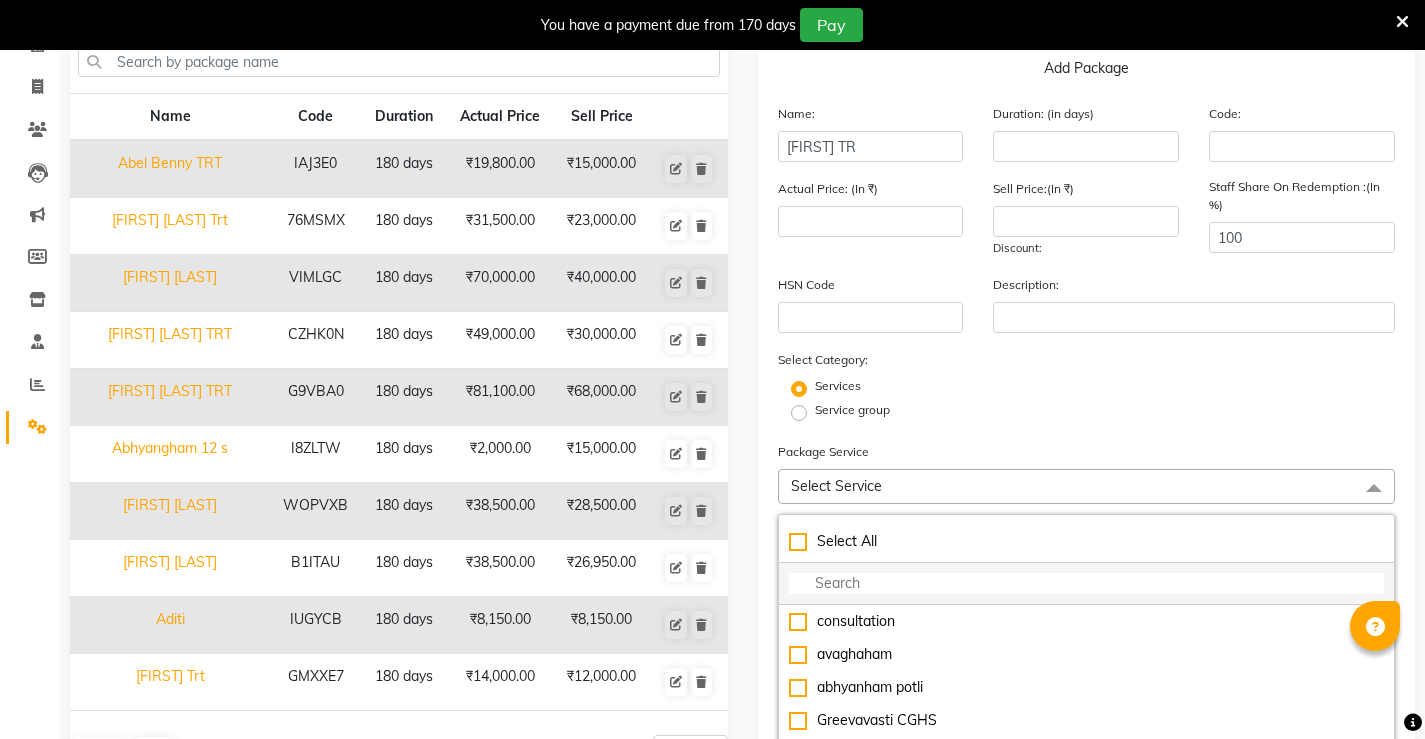 click 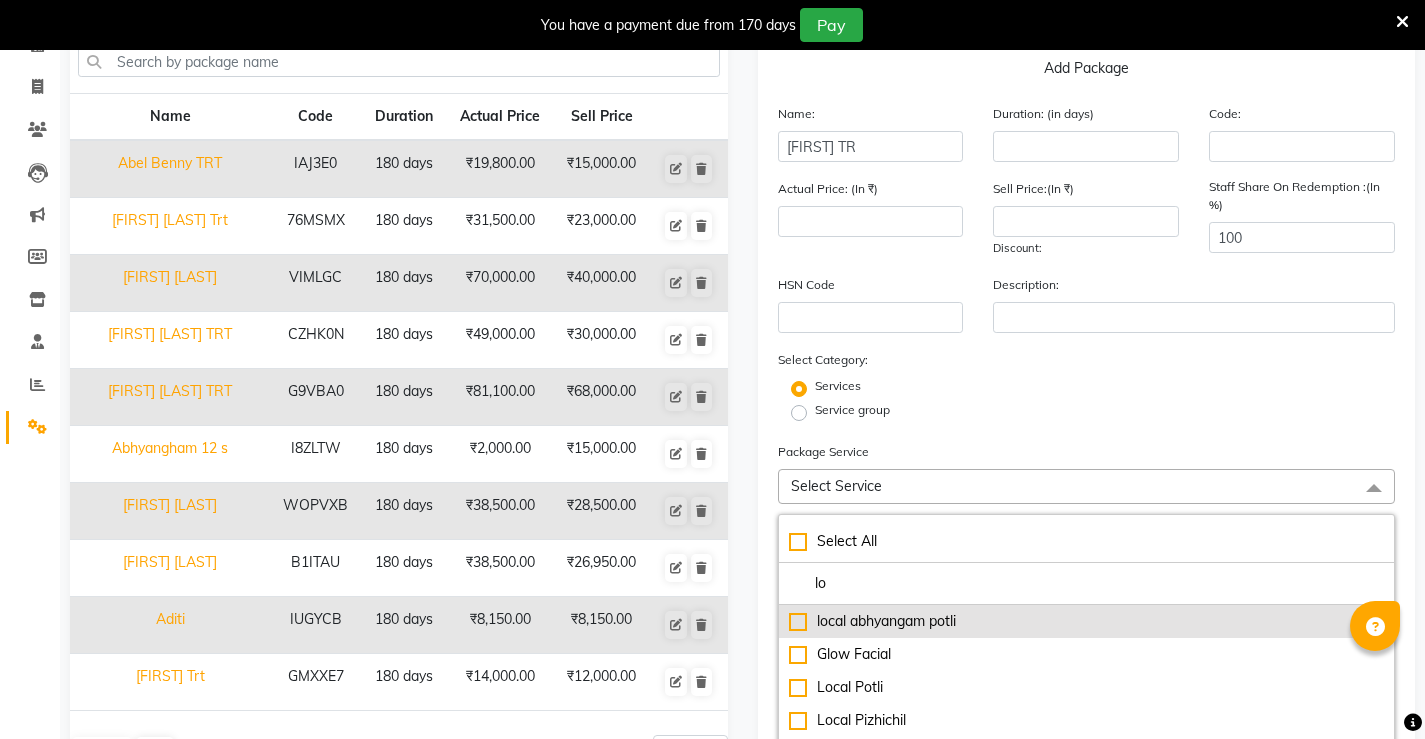 type on "lo" 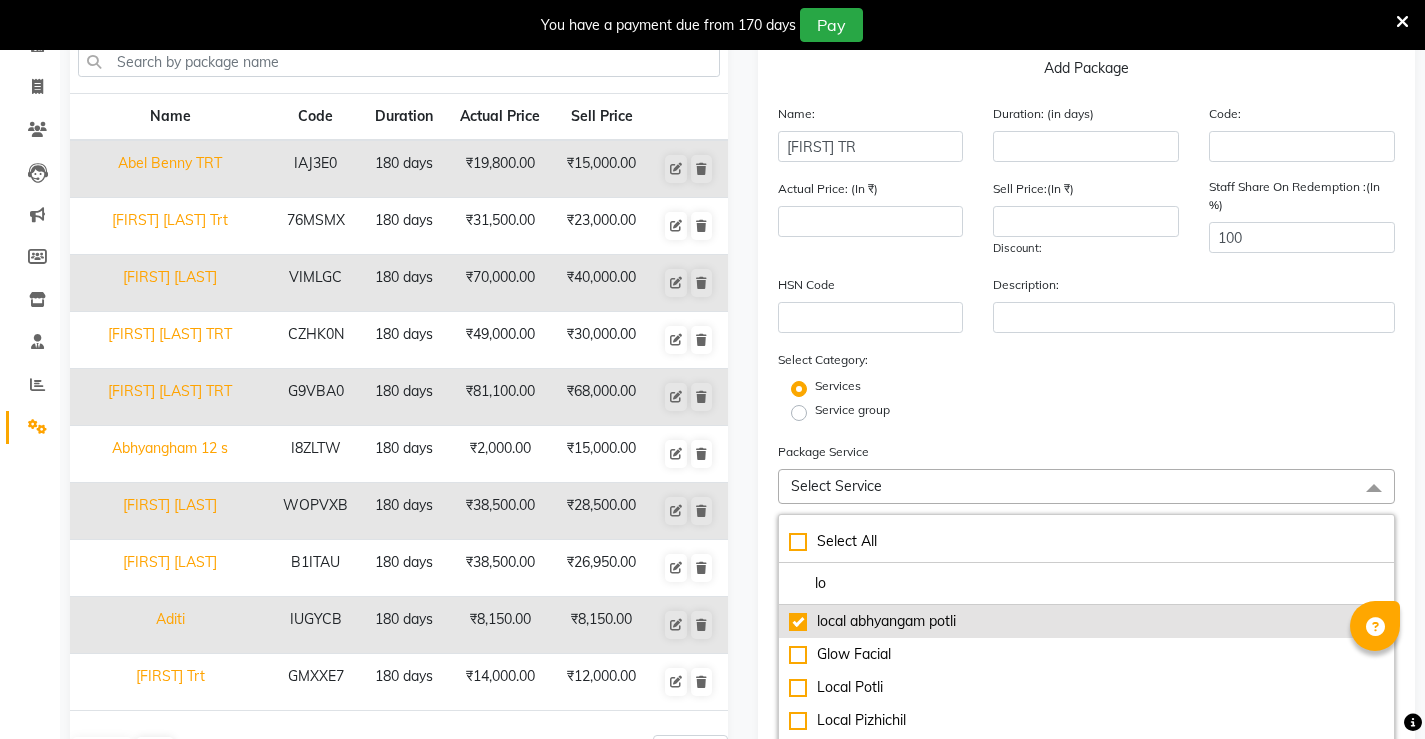 type on "2500" 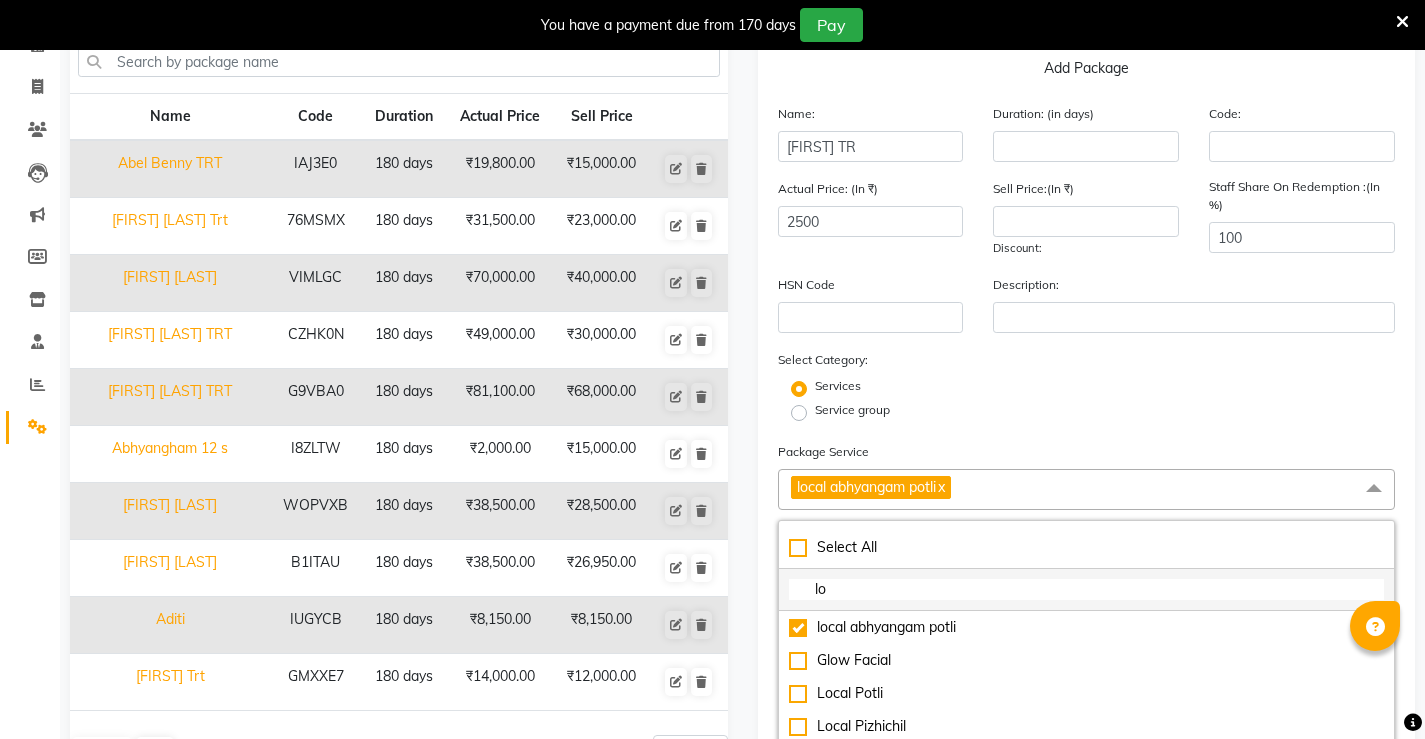 click on "lo" 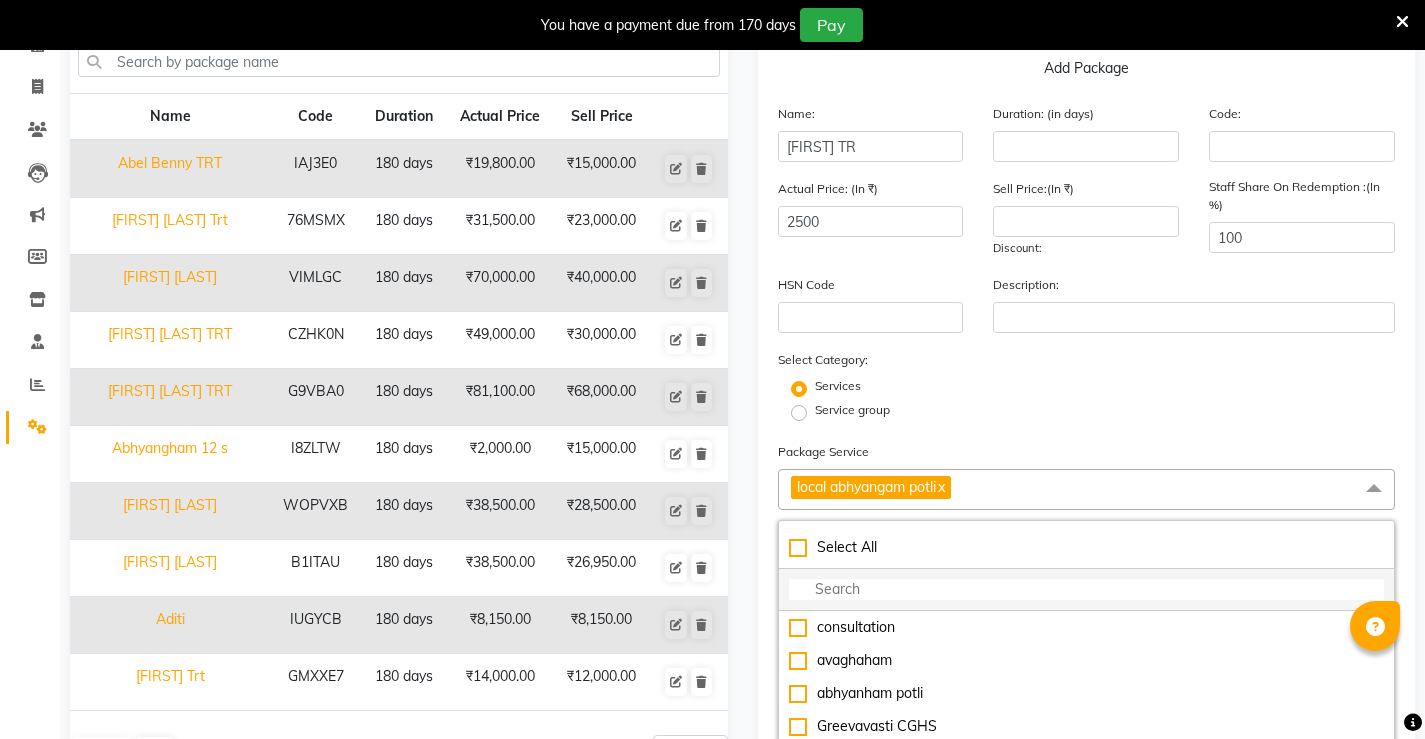 type on "a" 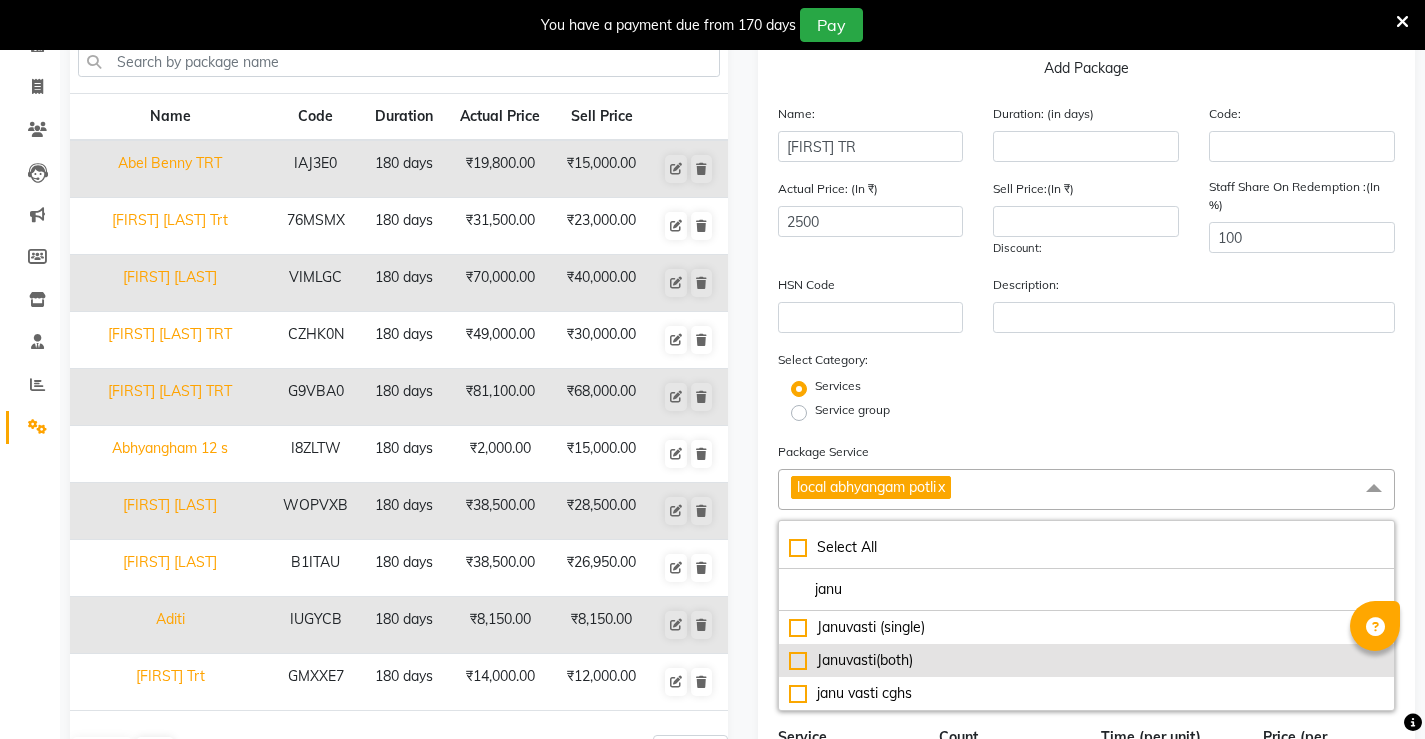 type on "janu" 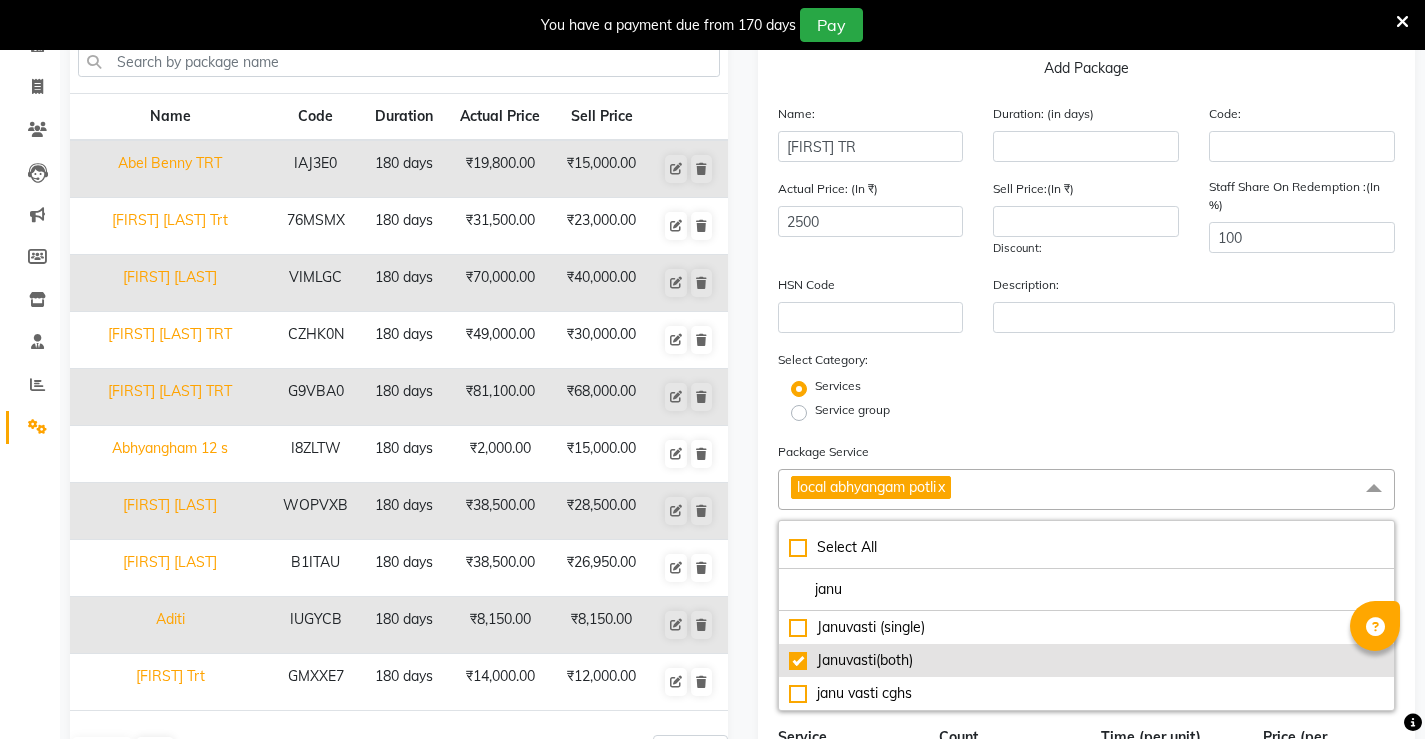 type on "5500" 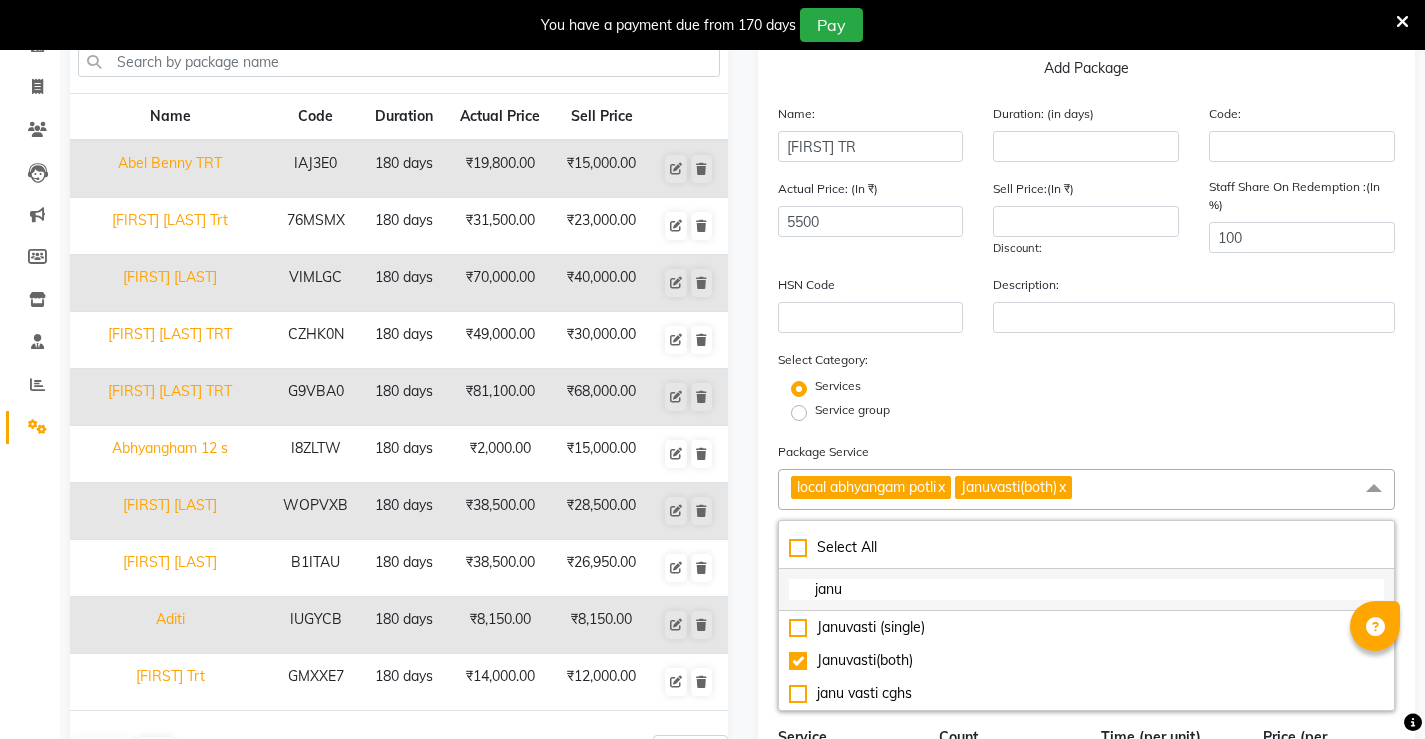 click on "janu" 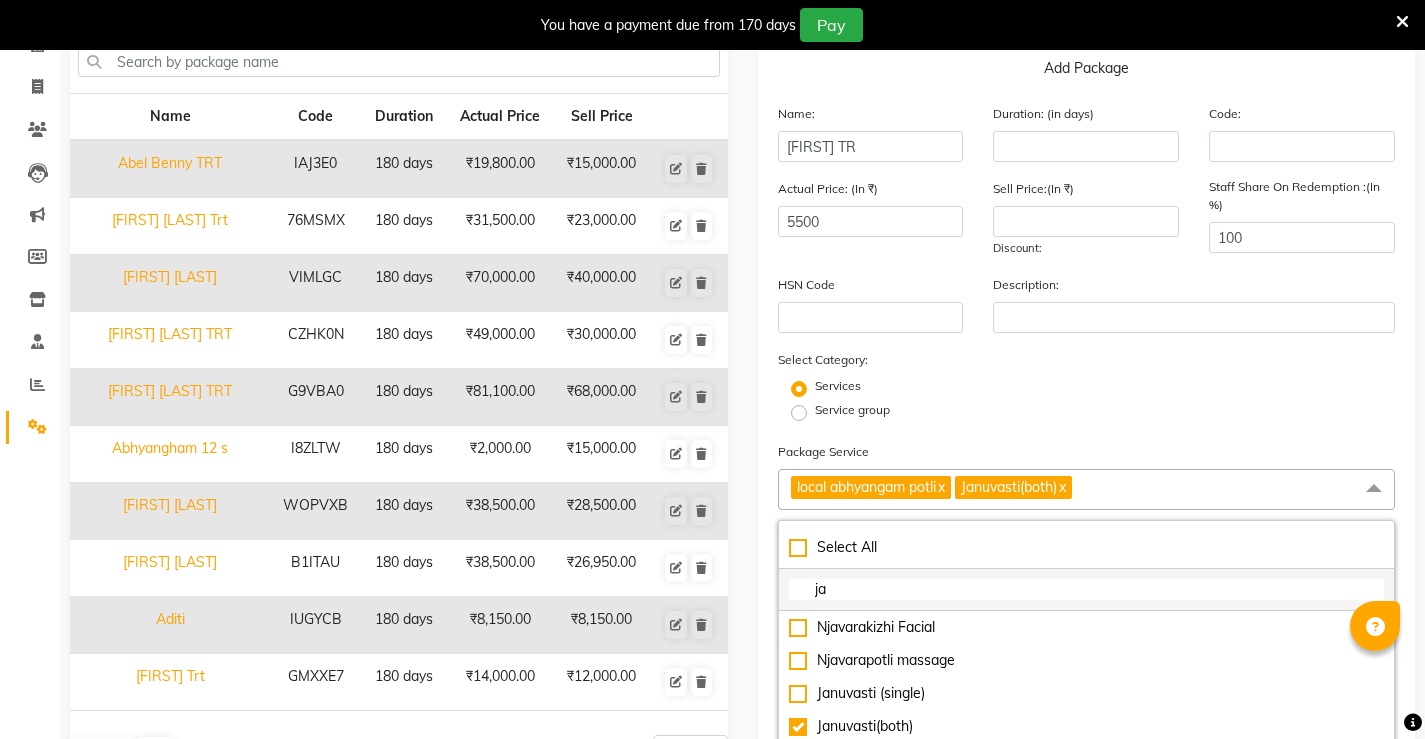 type on "j" 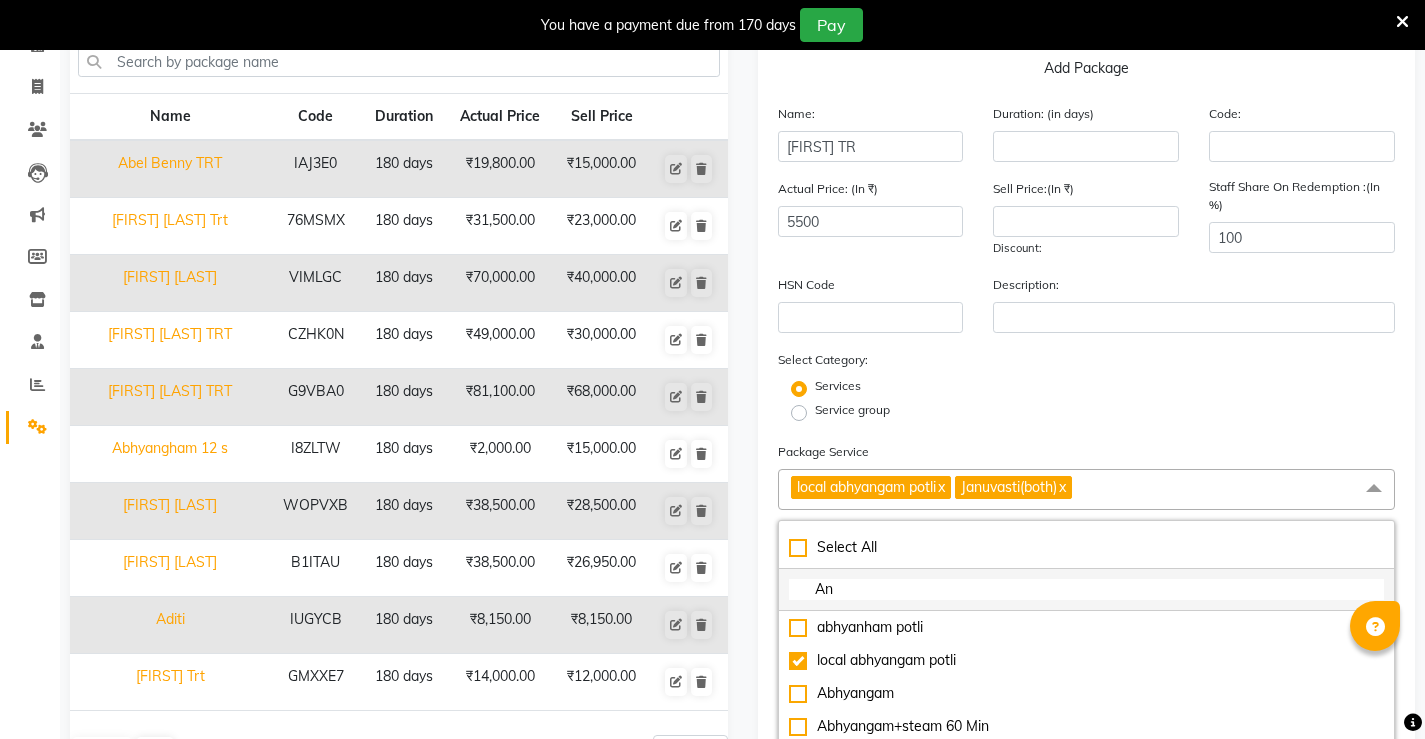 type on "A" 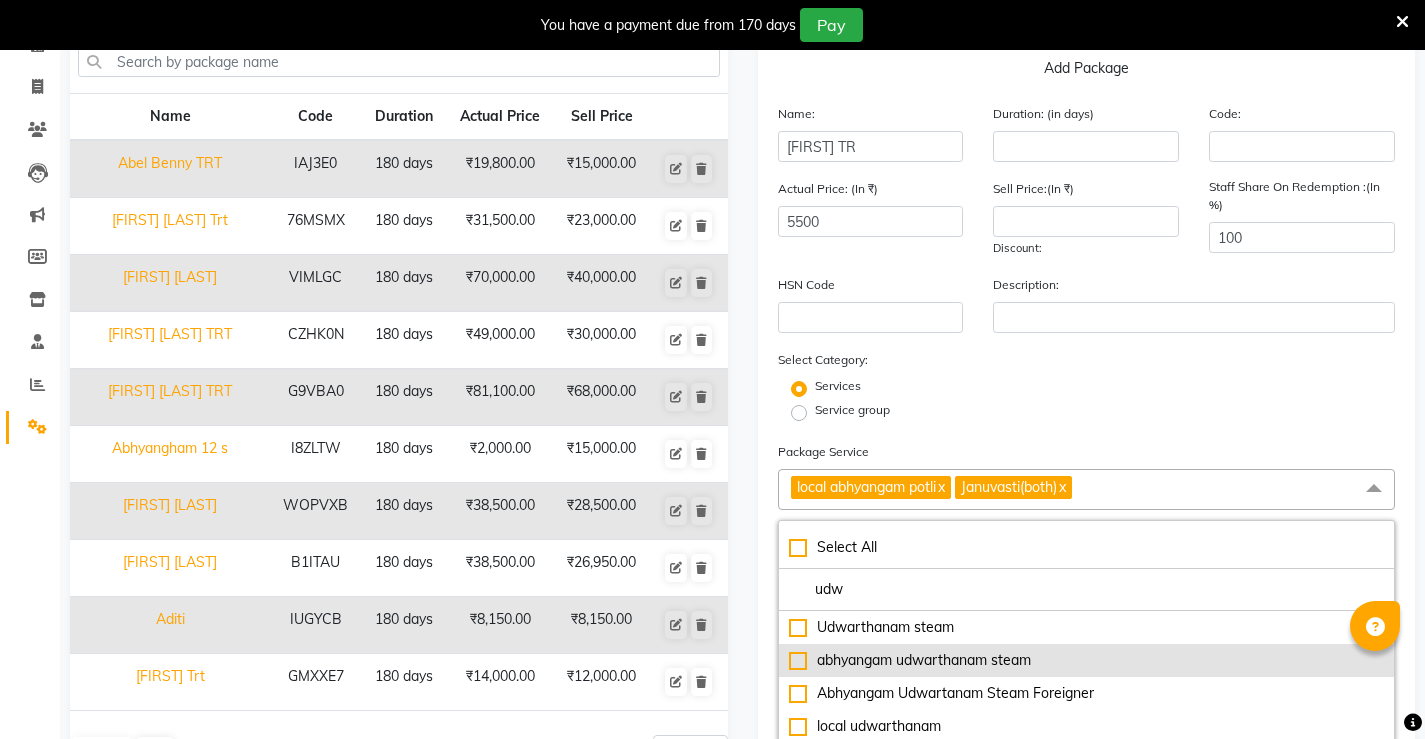 type on "udw" 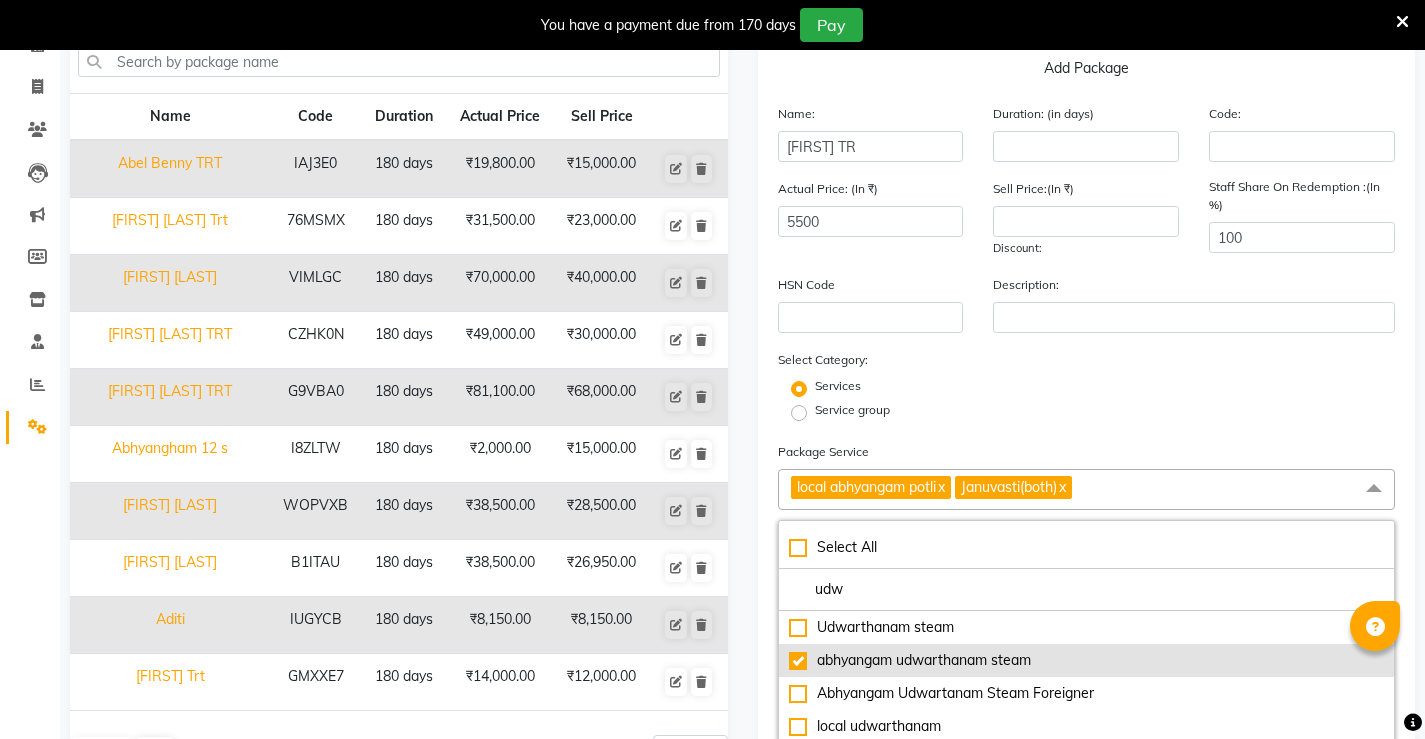 type on "9000" 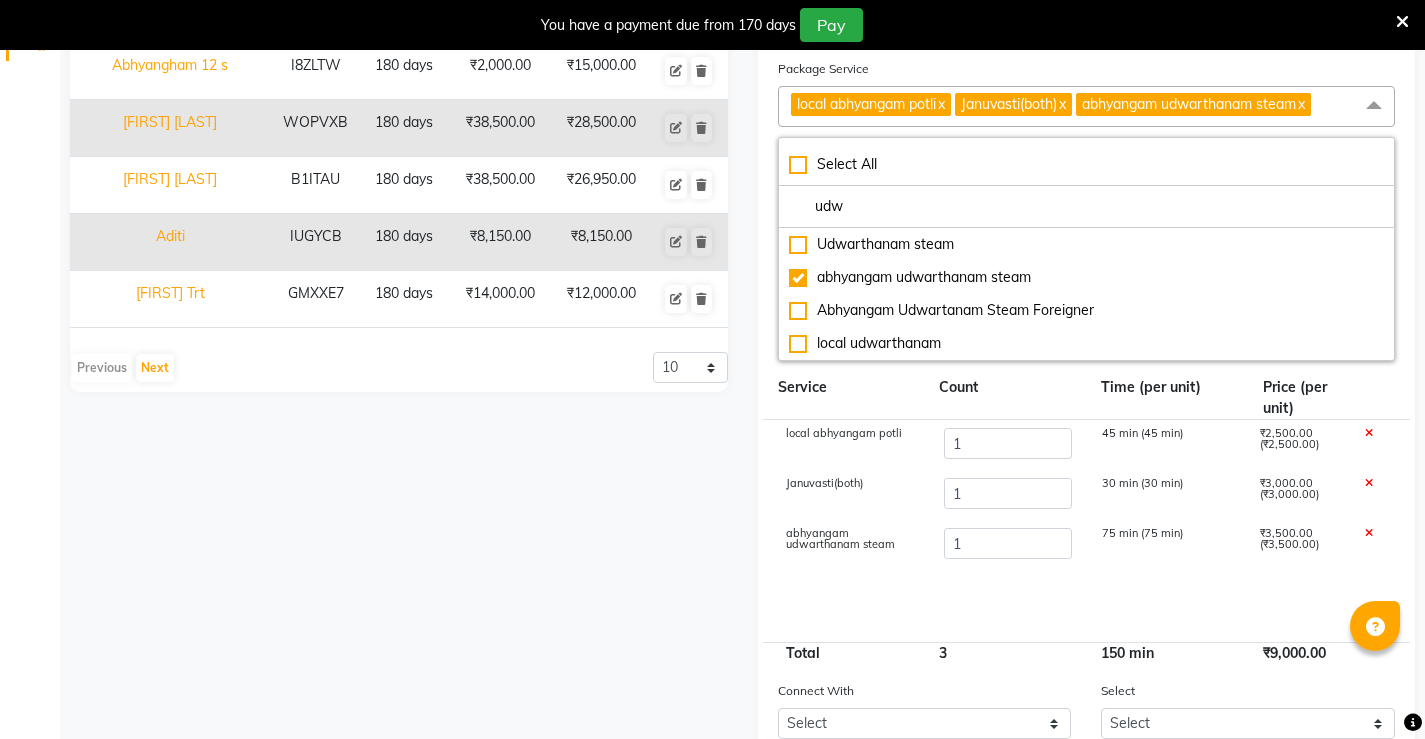 scroll, scrollTop: 551, scrollLeft: 0, axis: vertical 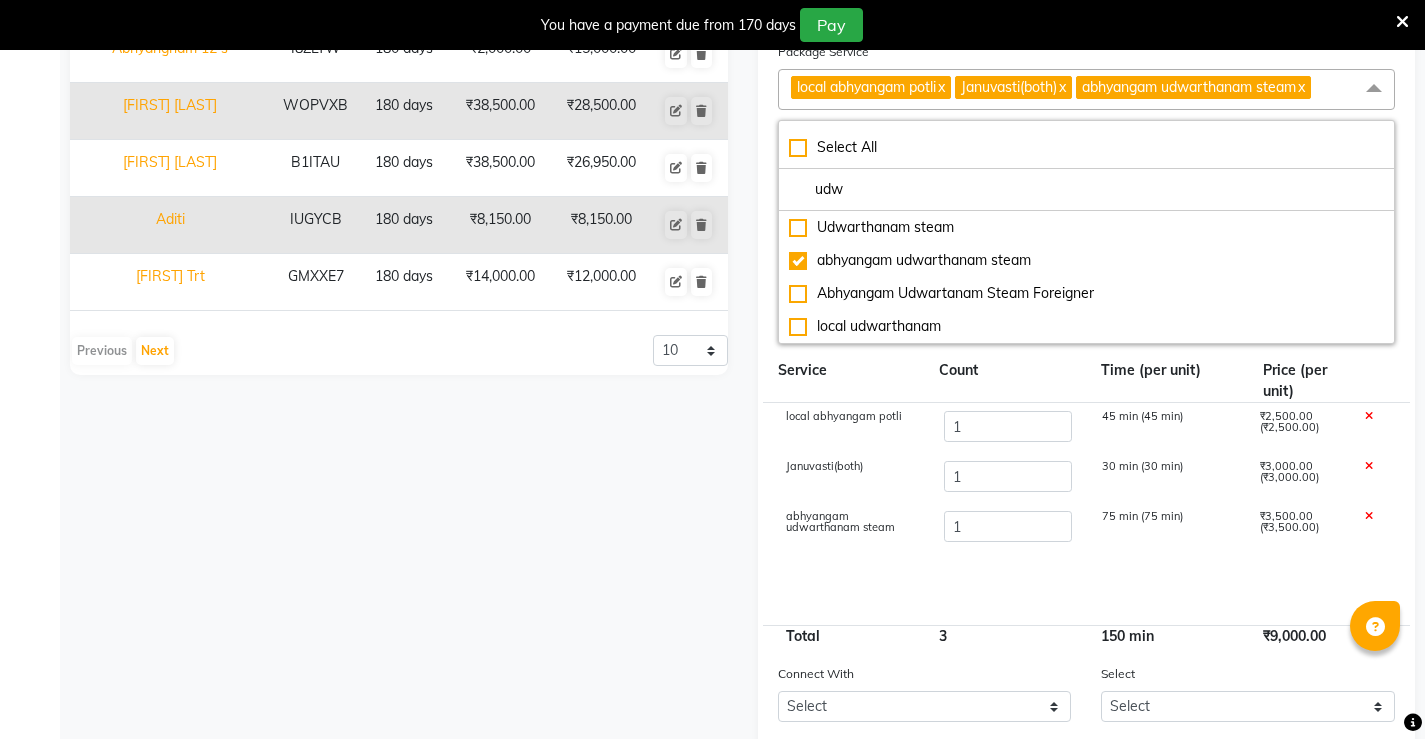 click on "local abhyangam potli 1 45 min (45 min) ₹2,500.00 (₹2,500.00) Januvasti(both) 1 30 min (30 min) ₹3,000.00 (₹3,000.00) abhyangam udwarthanam steam 1 75 min (75 min) ₹3,500.00 (₹3,500.00)" 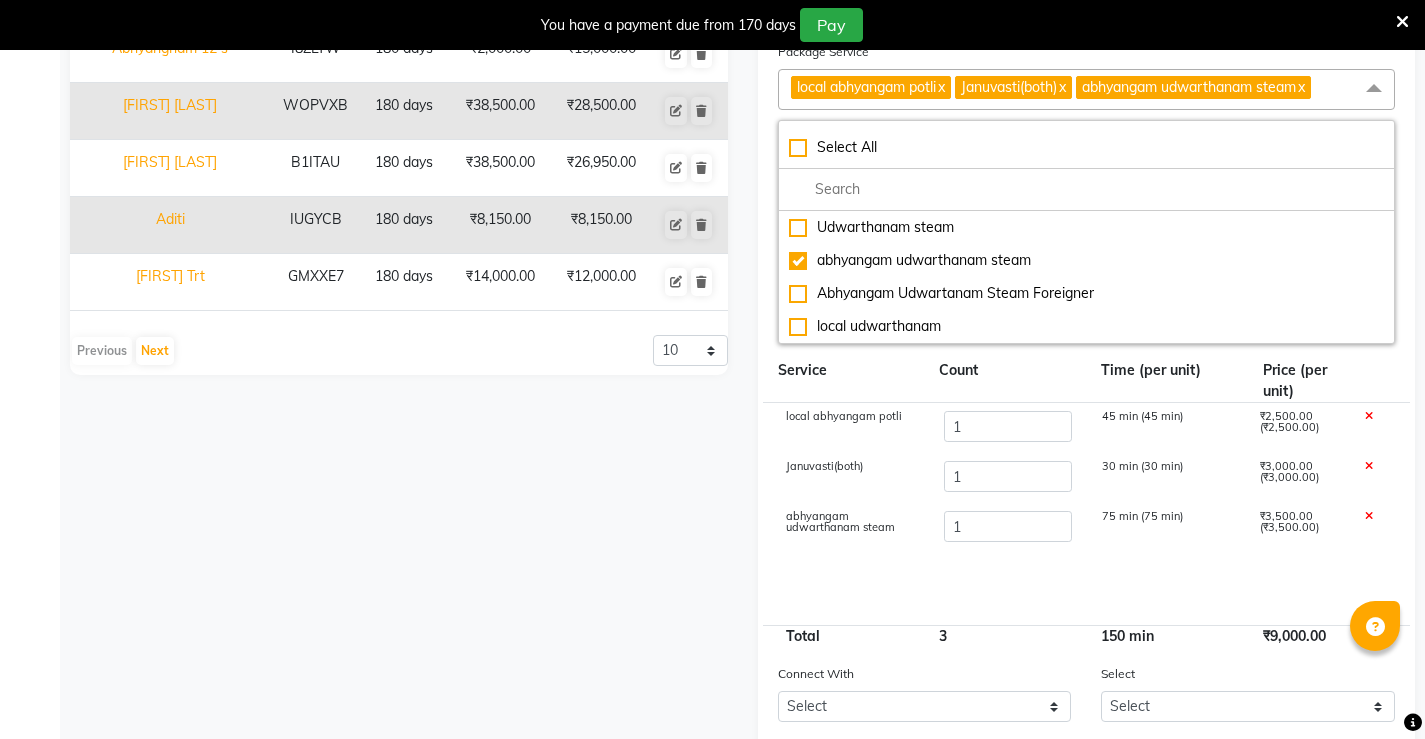 scroll, scrollTop: 465, scrollLeft: 0, axis: vertical 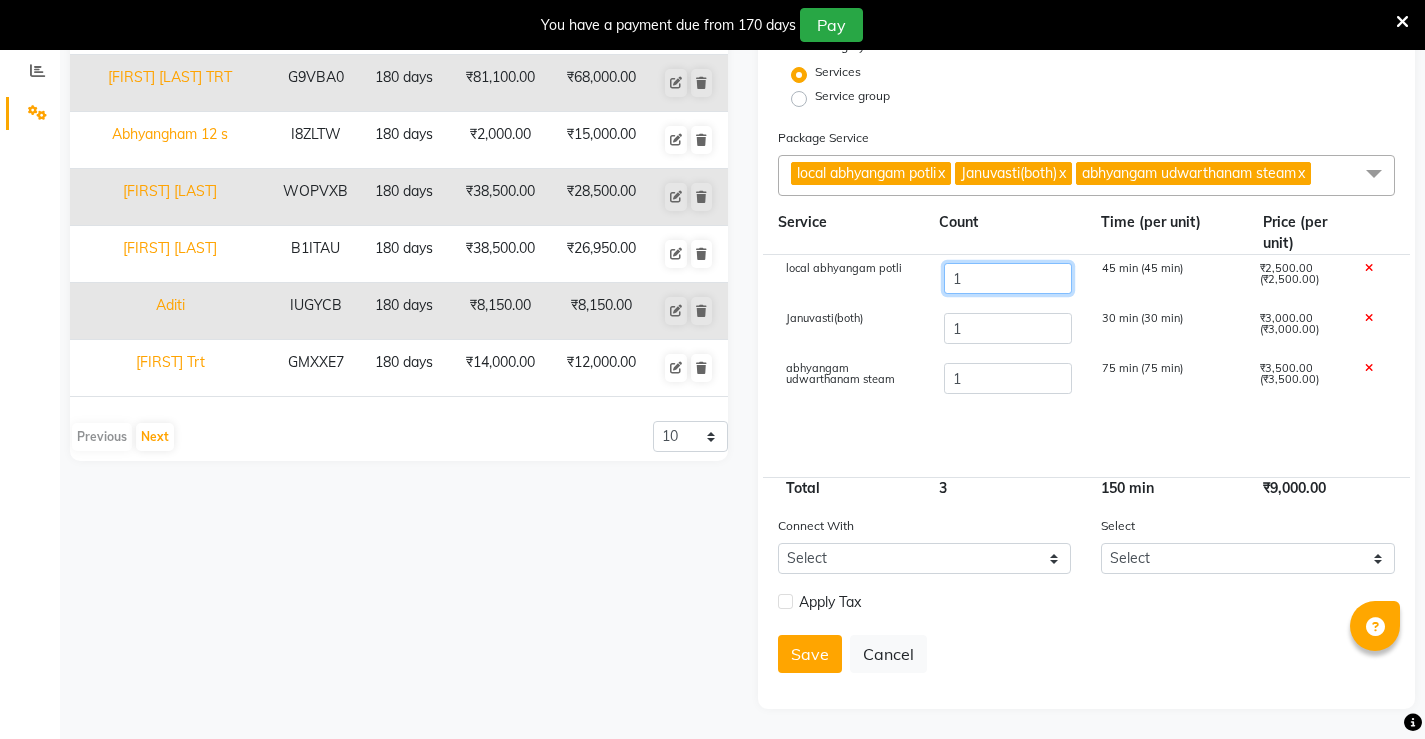 click on "1" 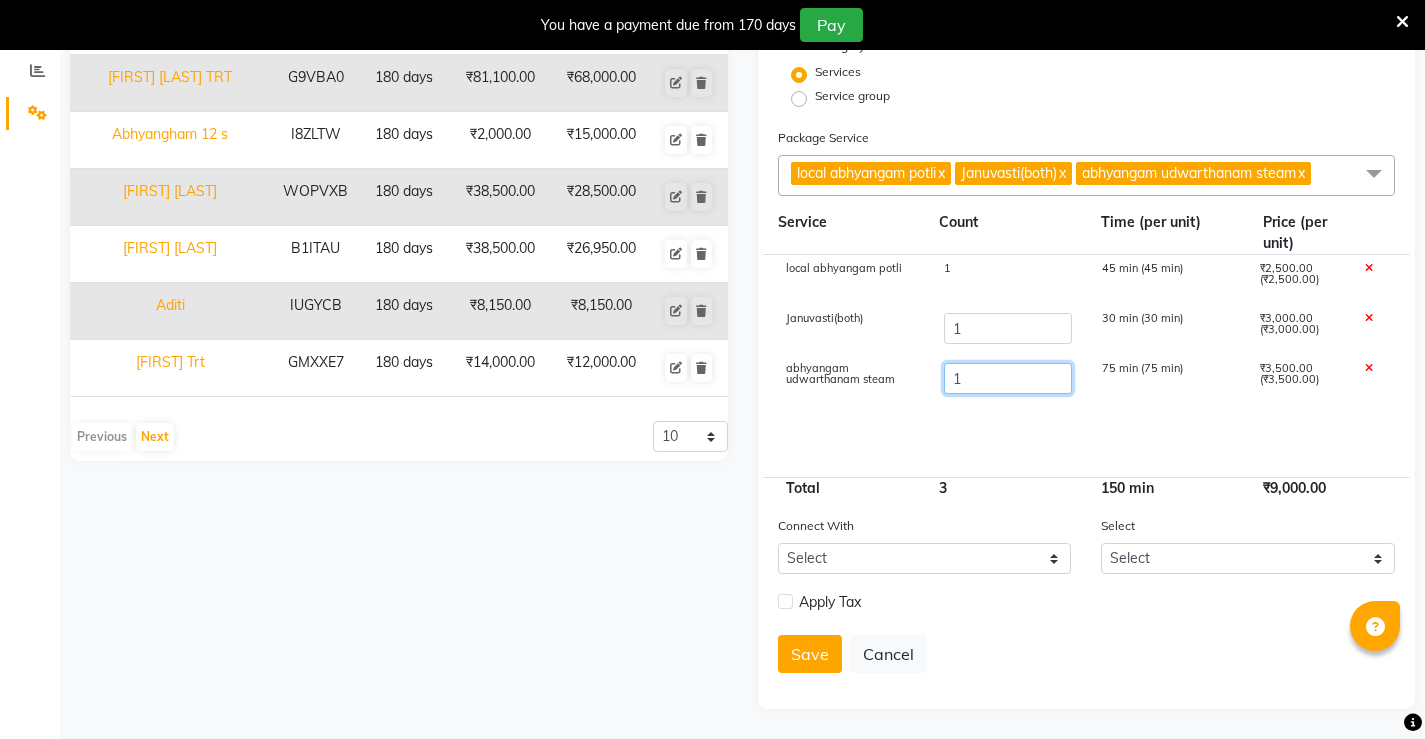 click on "1" 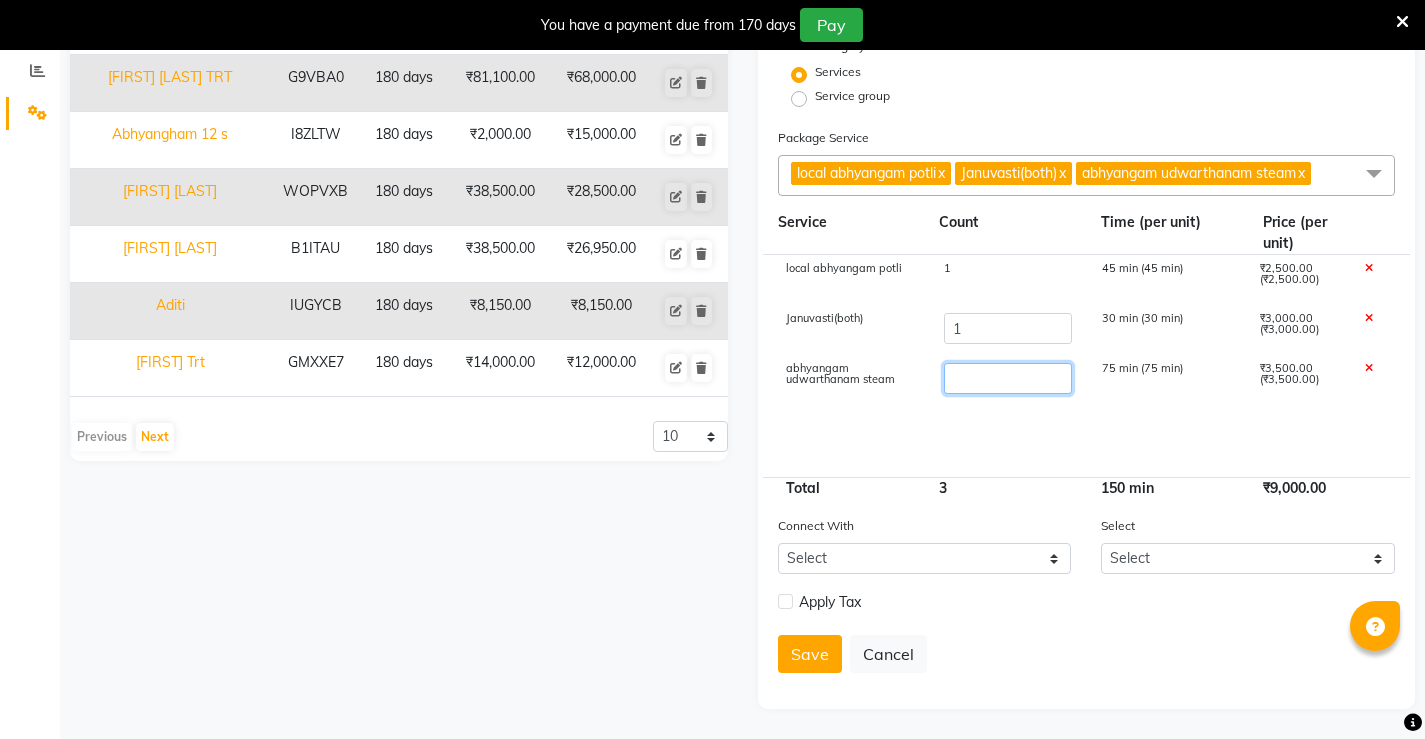 type on "2" 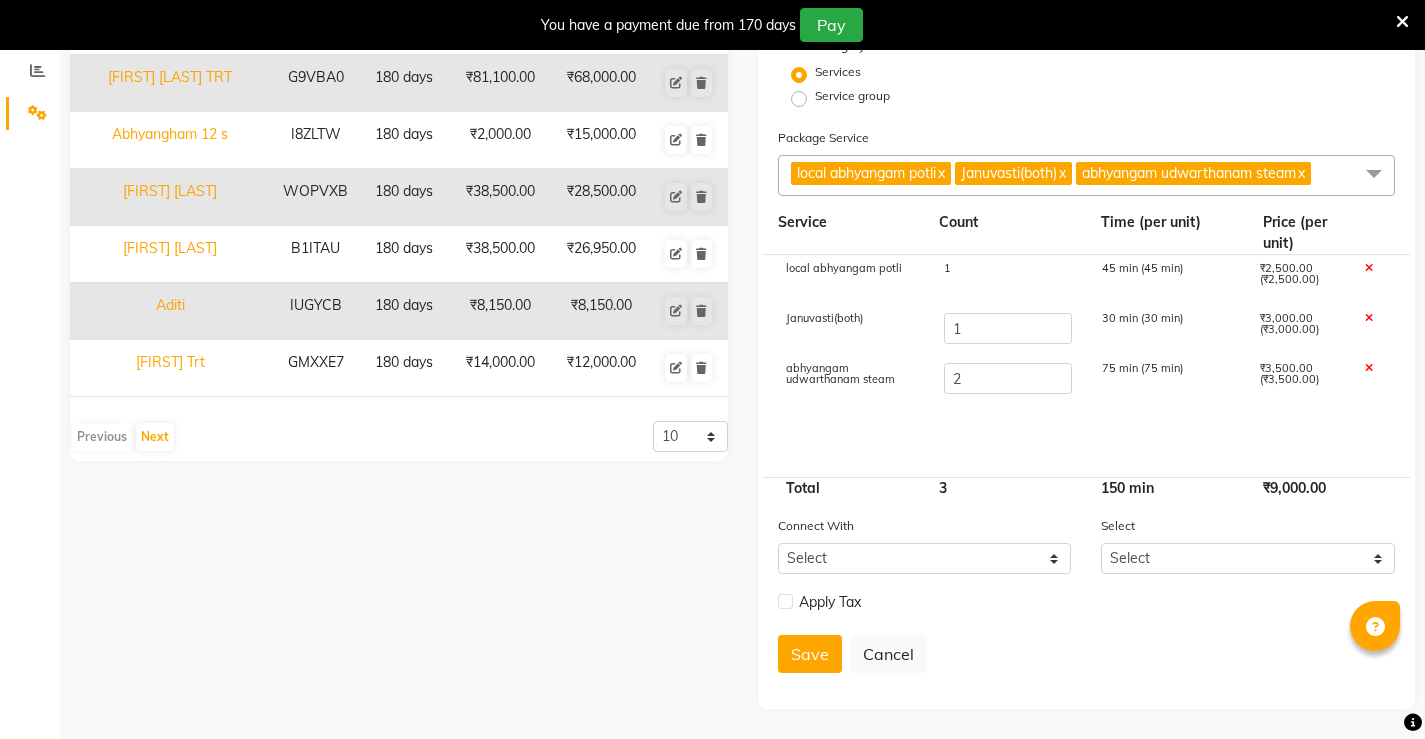 type on "12500" 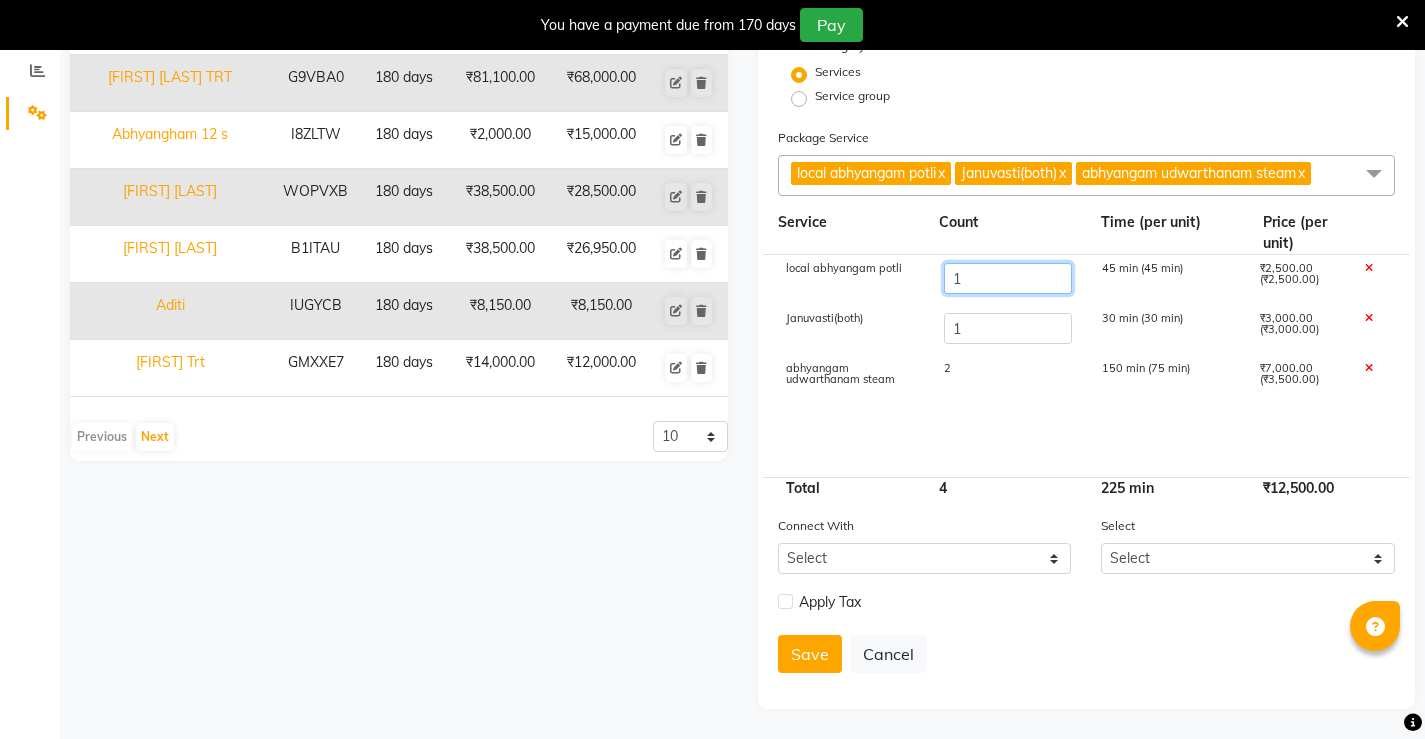 click on "1" 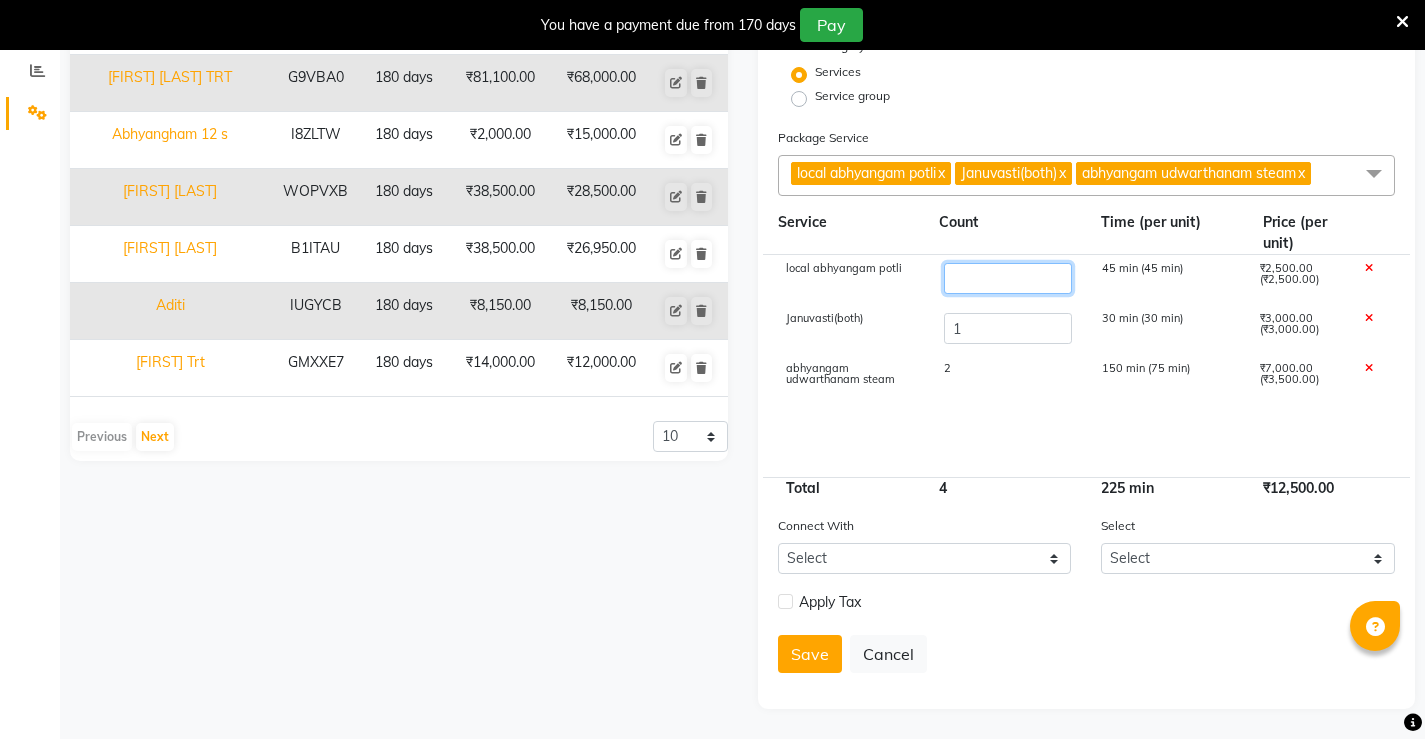 type on "7" 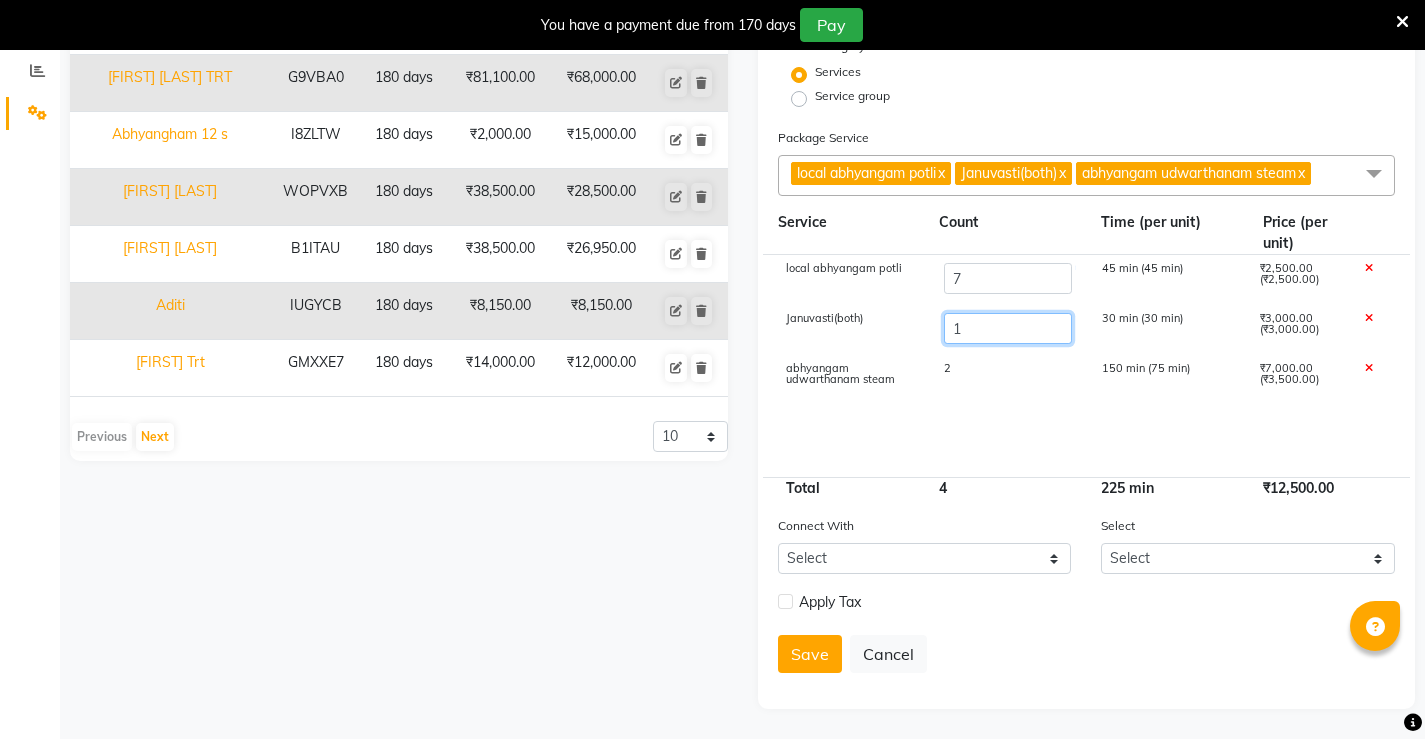 type on "27500" 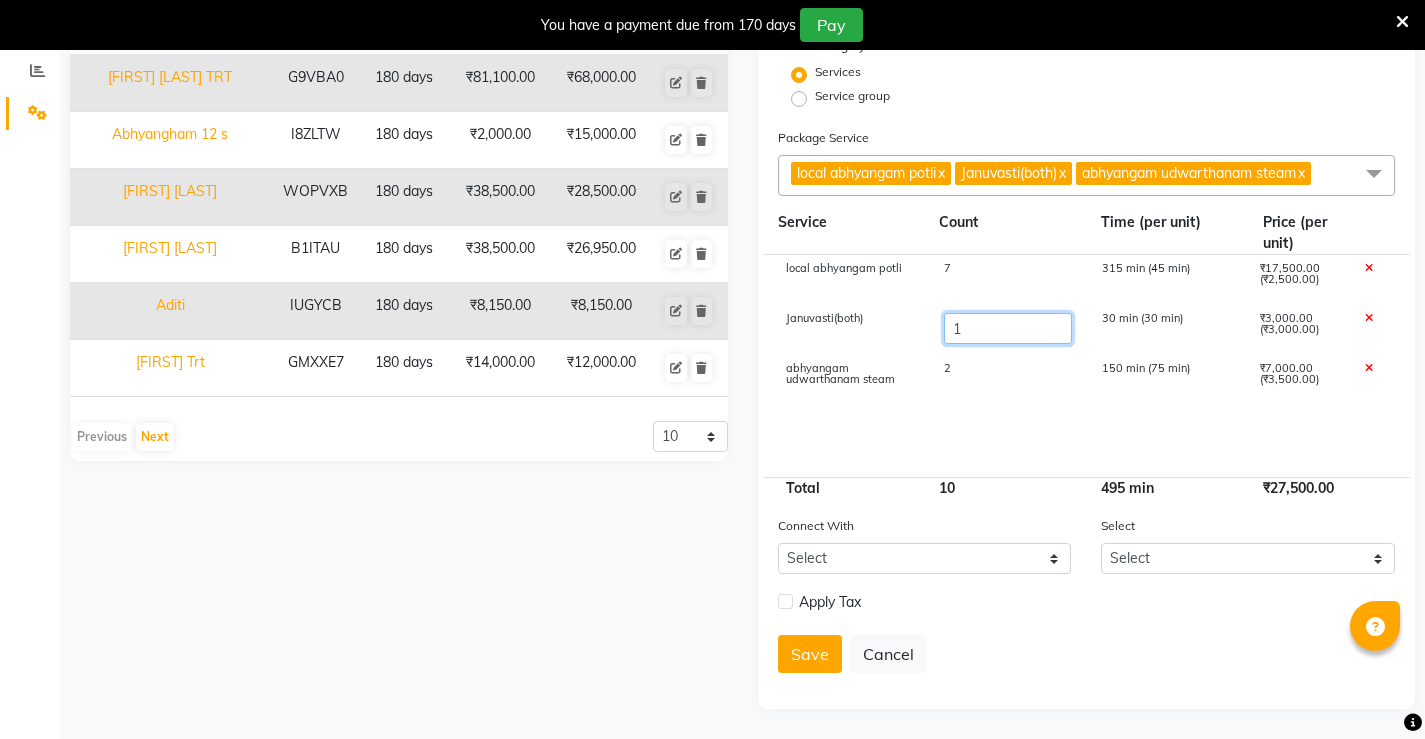 click on "1" 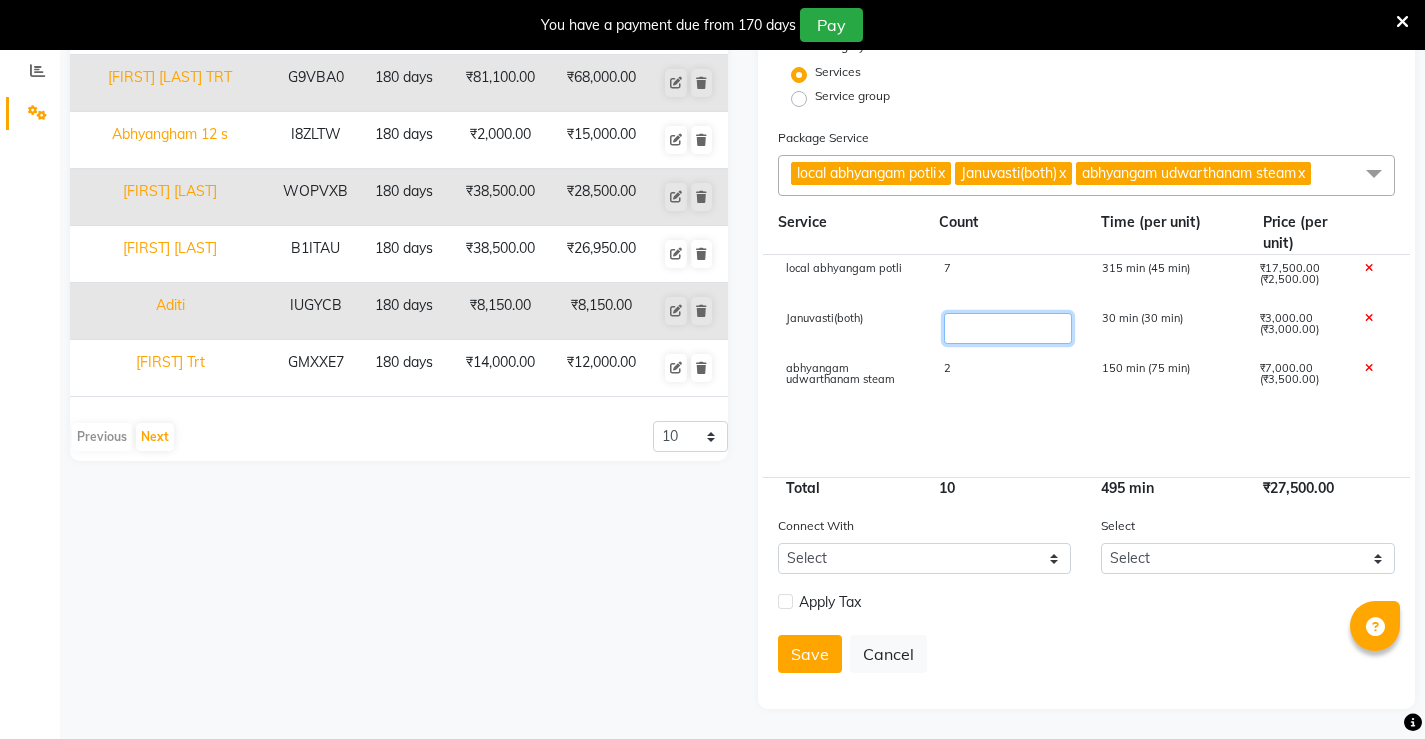 type on "7" 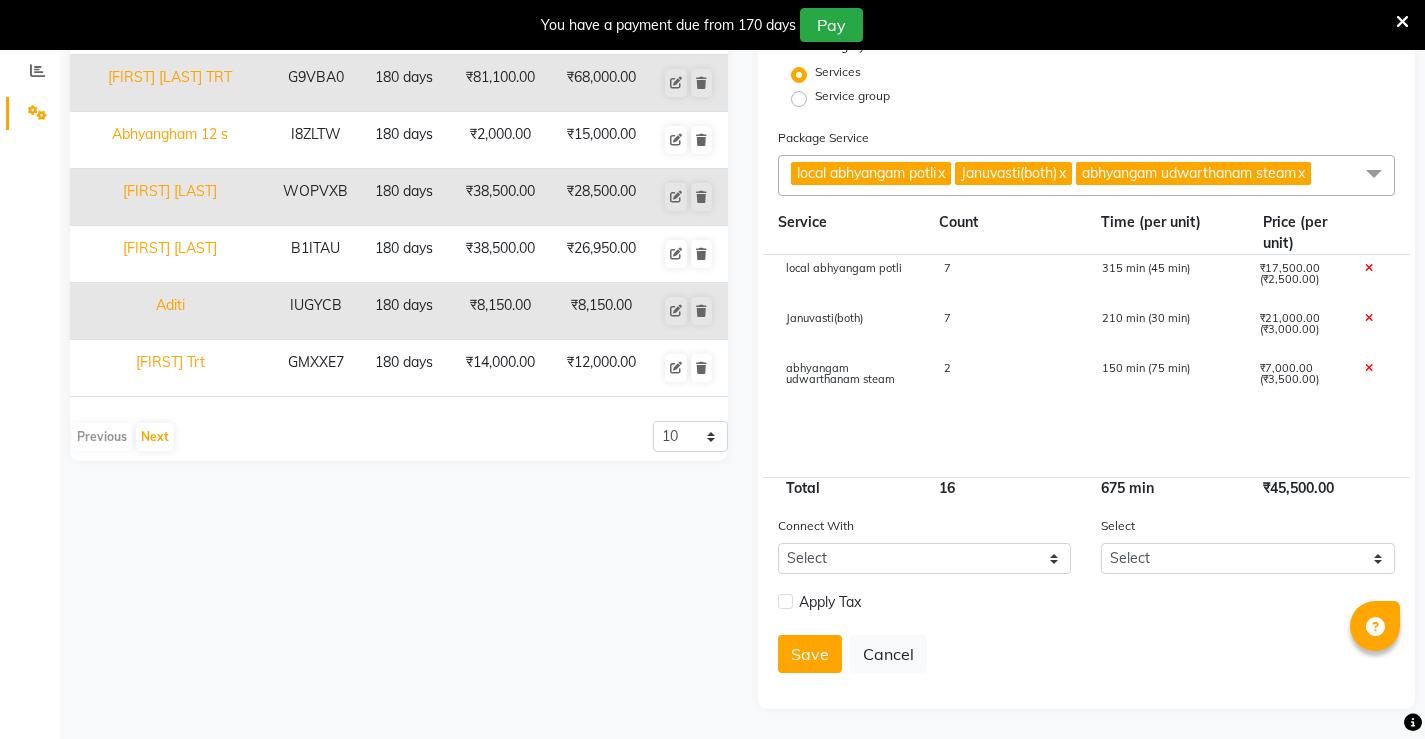 click on "local abhyangam potli 7 315 min (45 min) ₹17,500.00 (₹2,500.00) Januvasti(both) 7 210 min (30 min) ₹21,000.00 (₹3,000.00) abhyangam udwarthanam steam 2 150 min (75 min) ₹7,000.00 (₹3,500.00)" 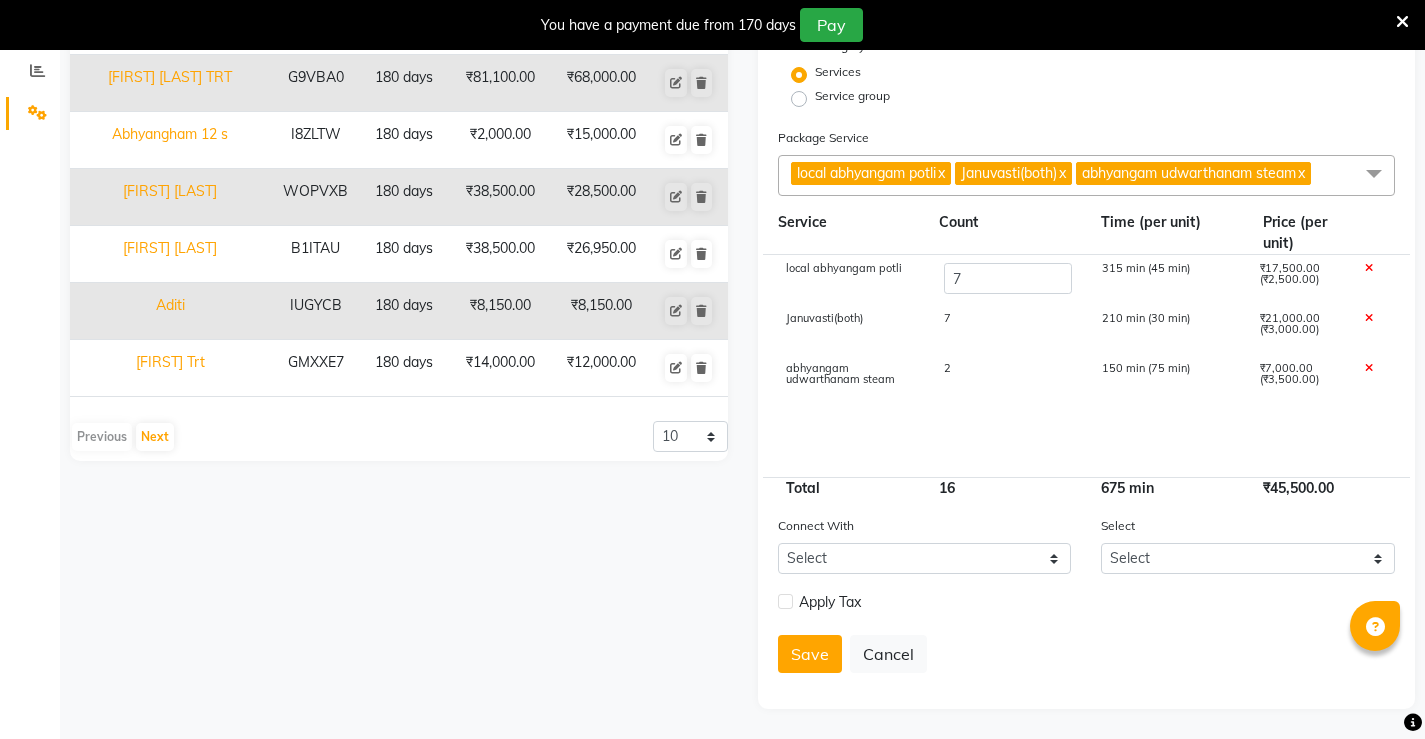 click on "local abhyangam potli  x" 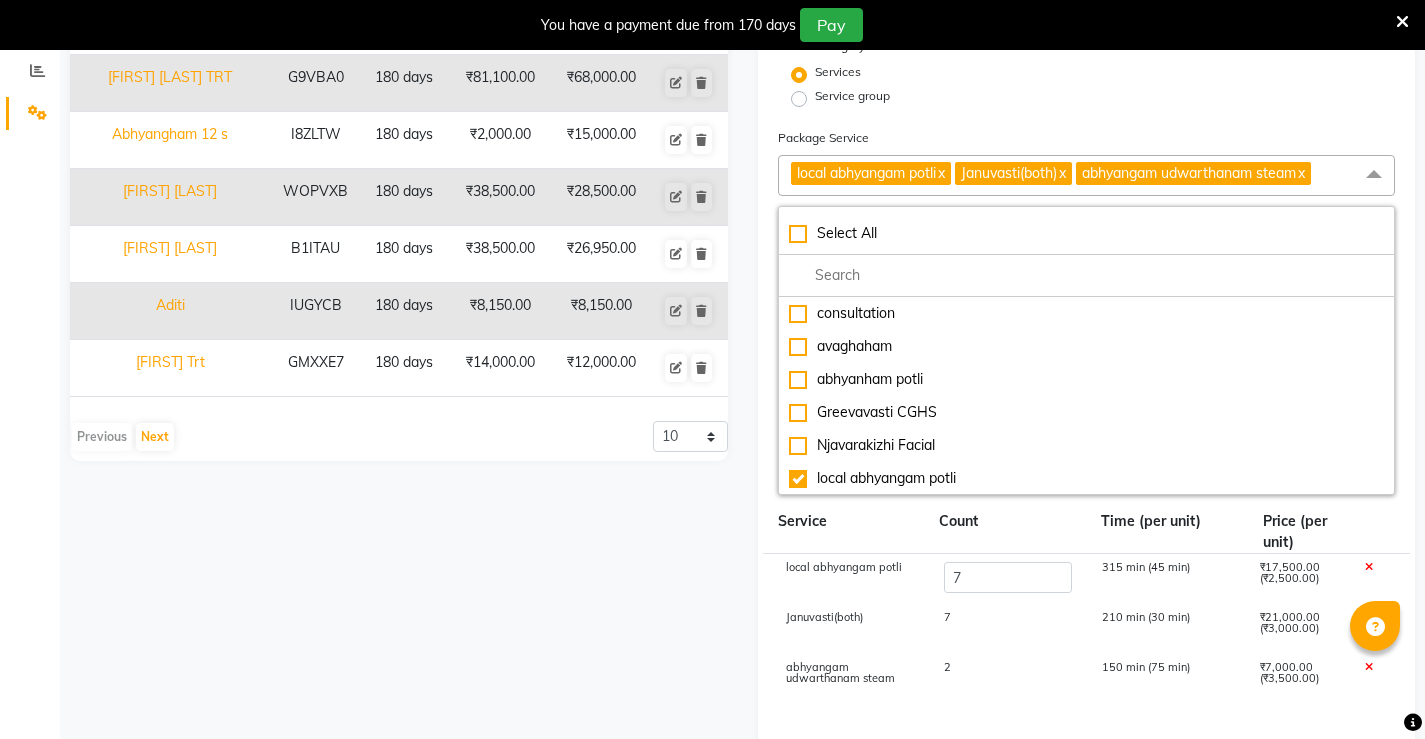click on "x" 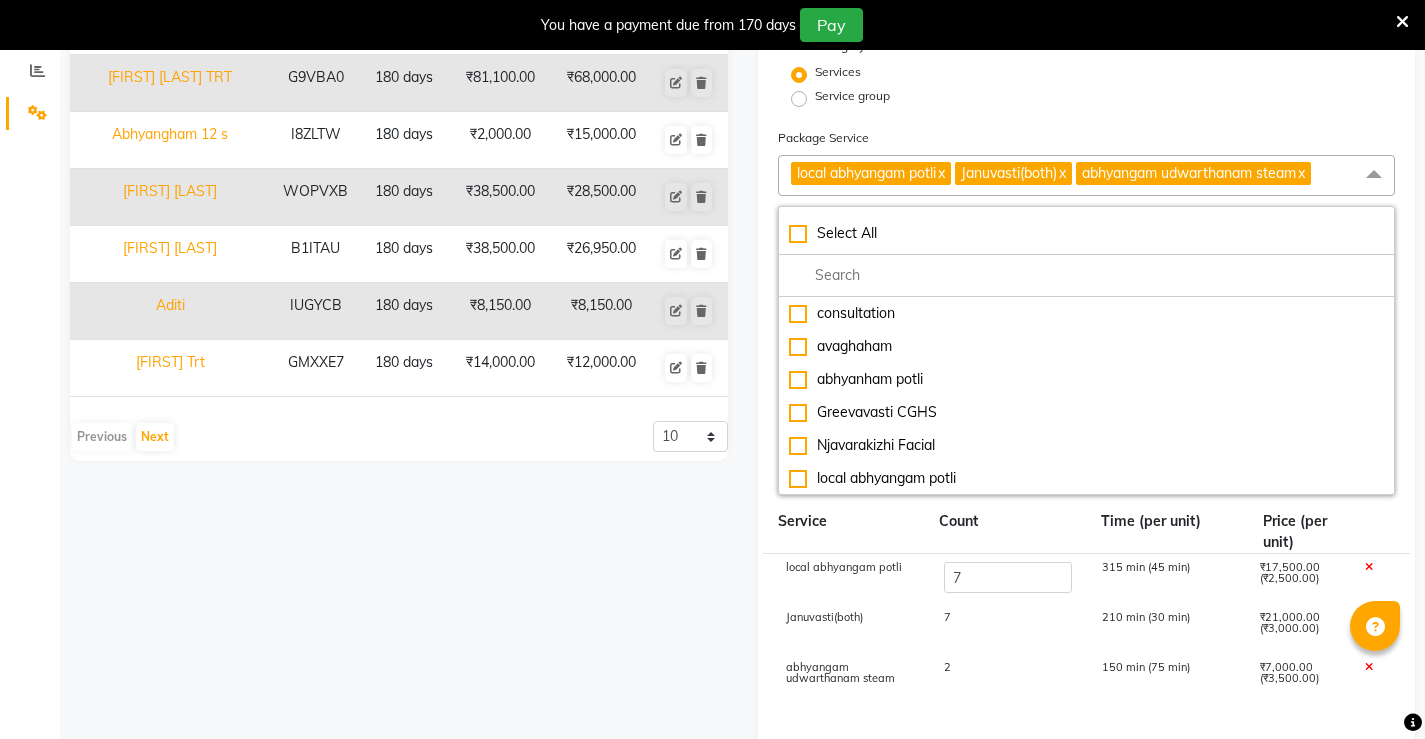type on "28000" 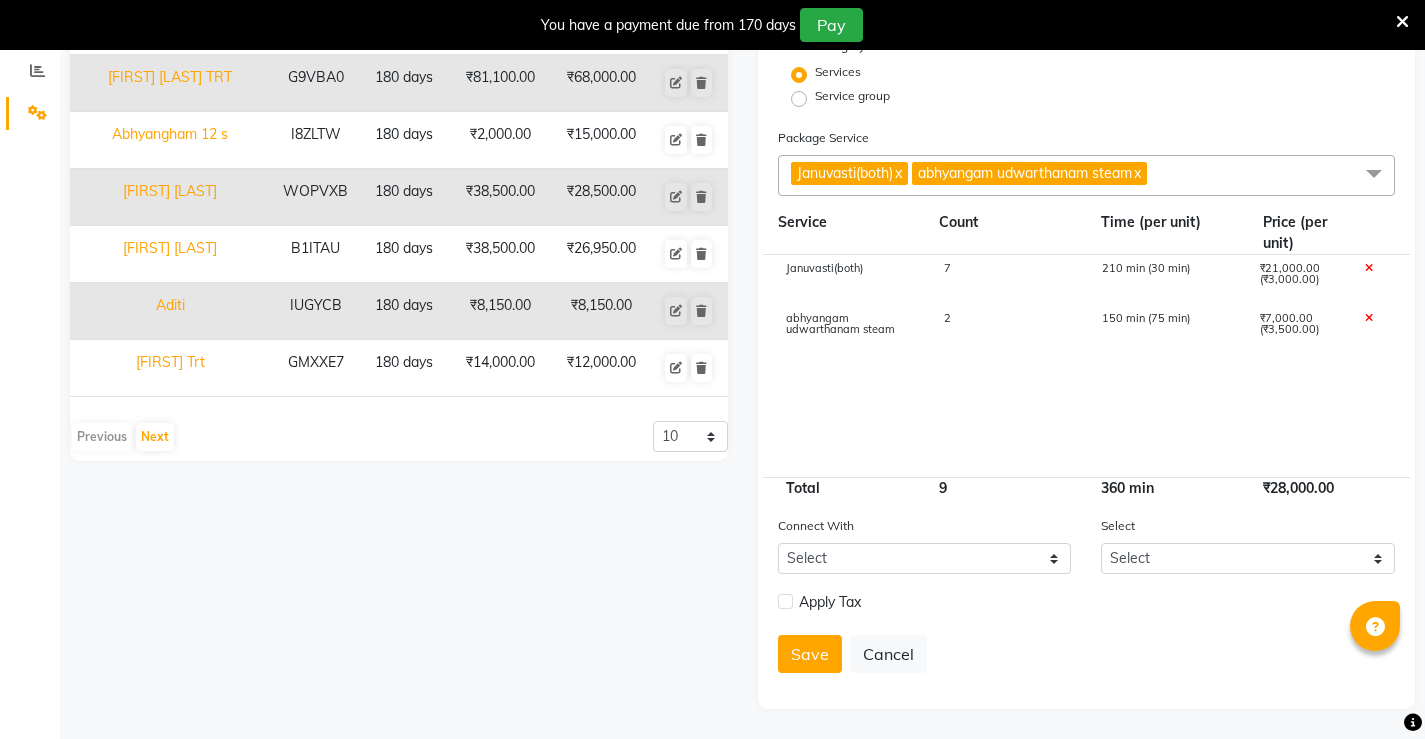 click on "Januvasti(both)  x abhyangam udwarthanam steam  x" 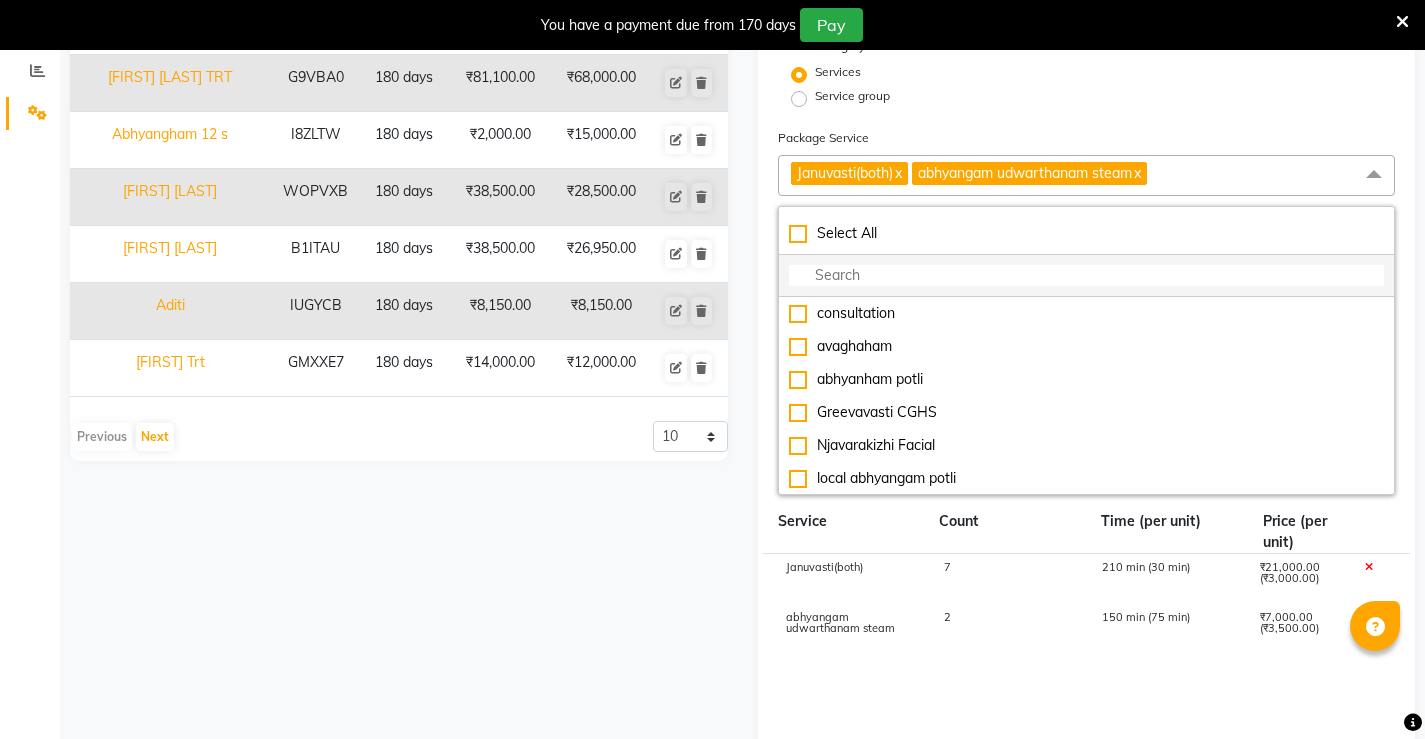click 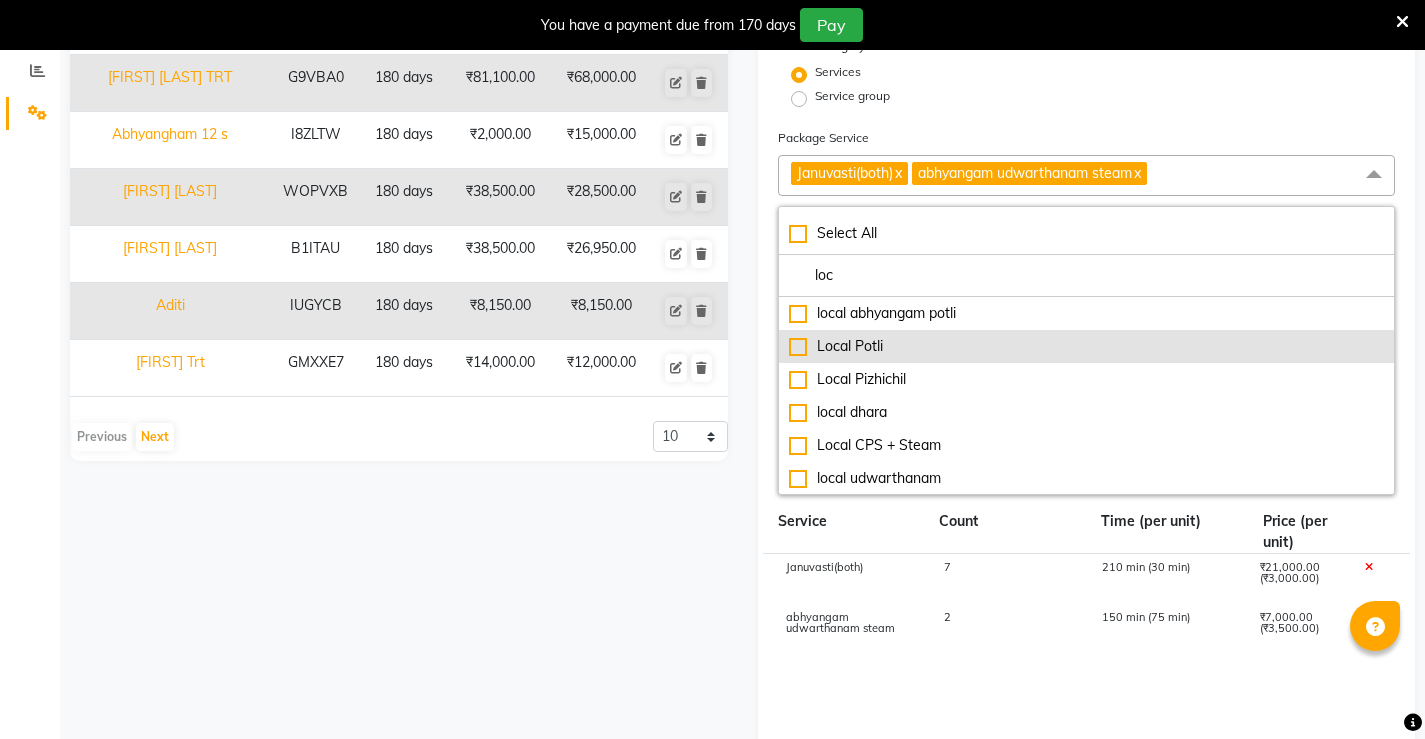 type on "loc" 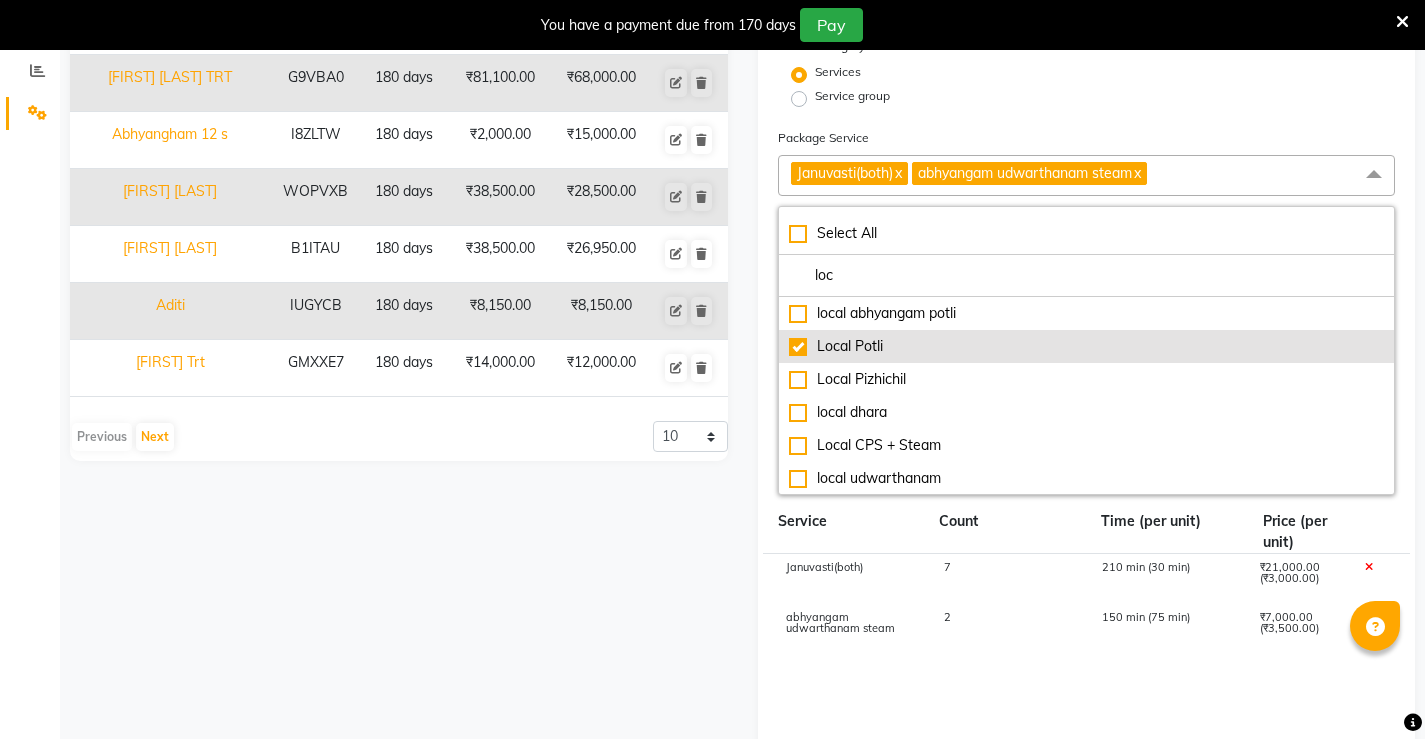 type on "30000" 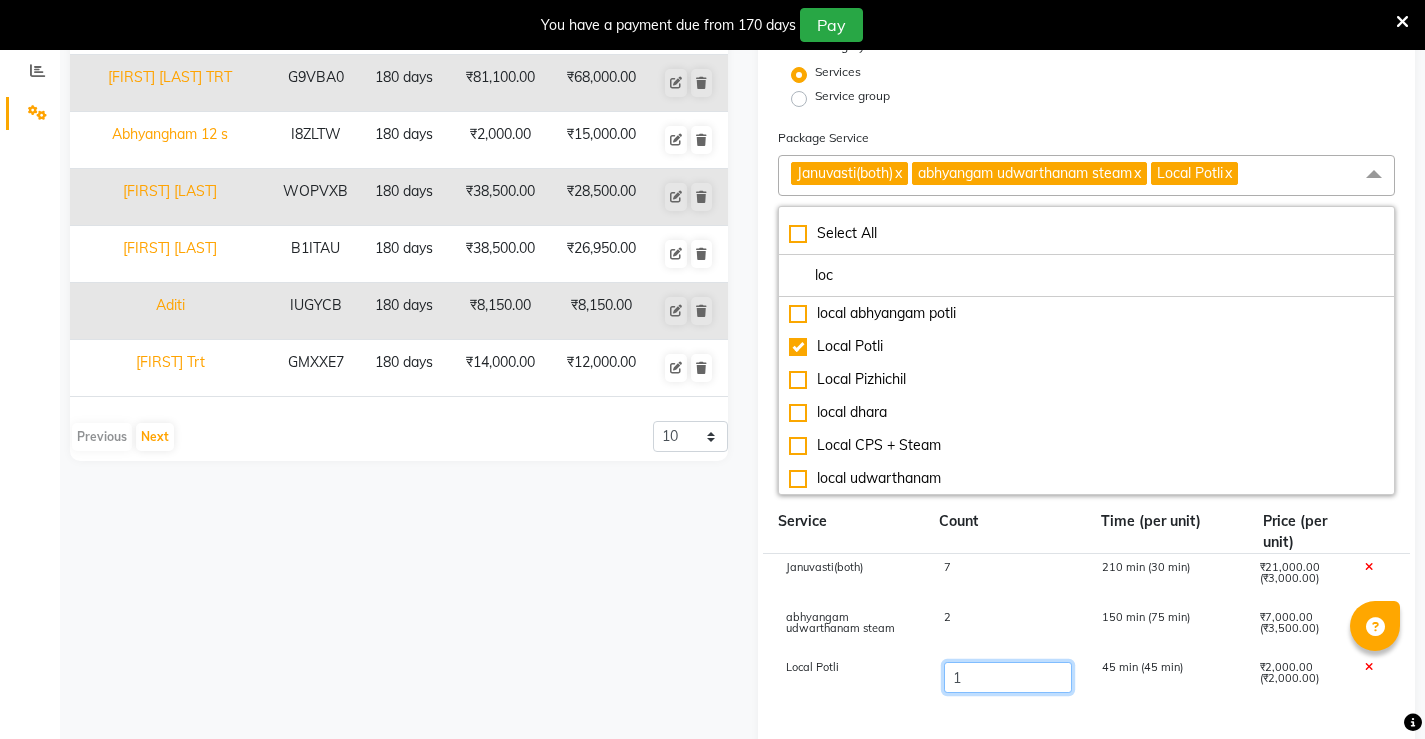 click on "1" 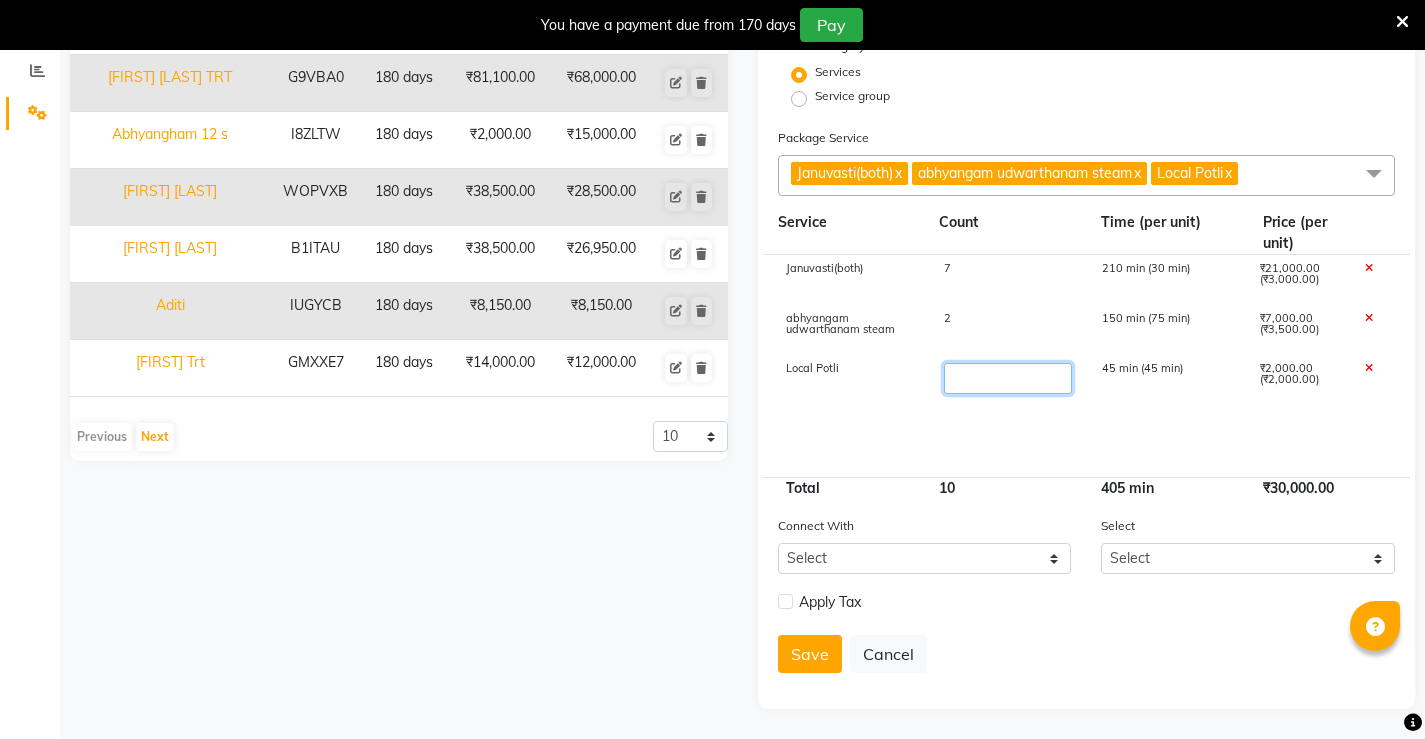 type on "7" 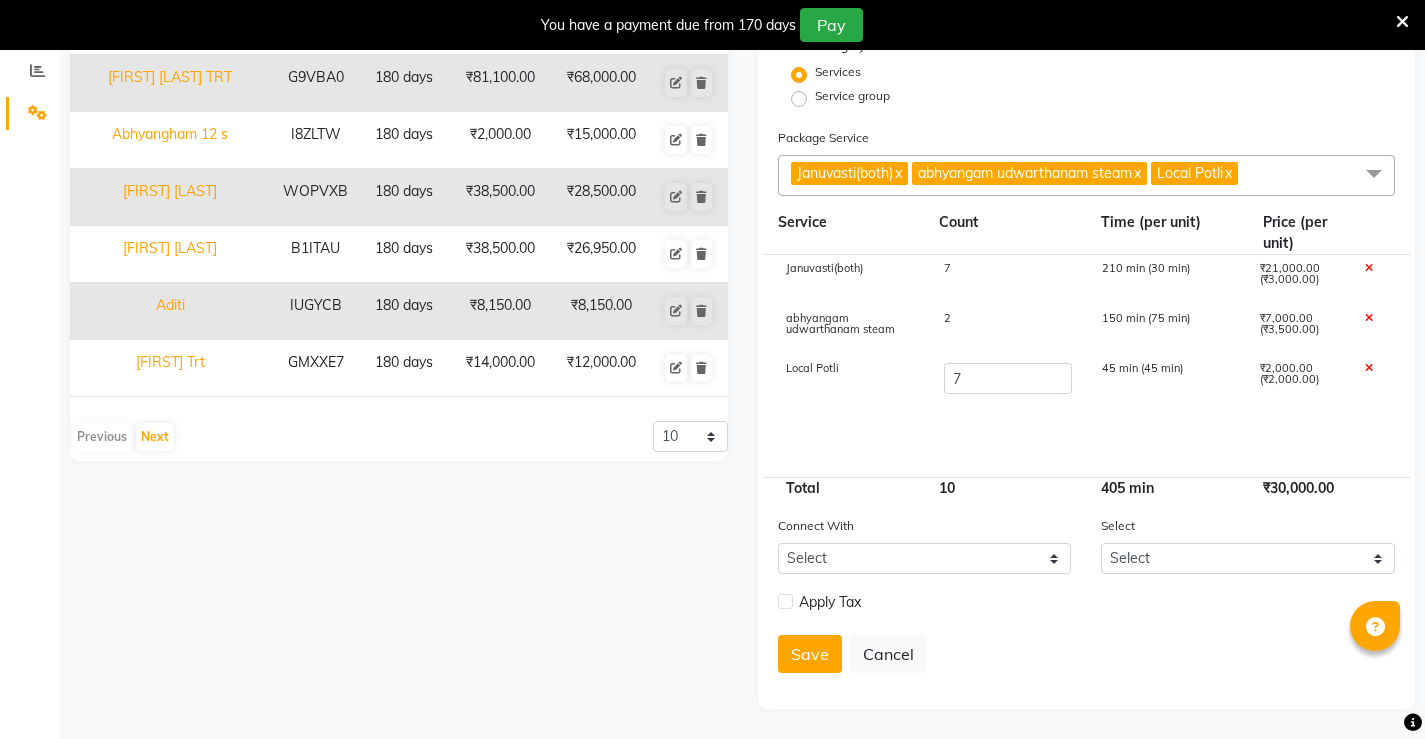 type on "42000" 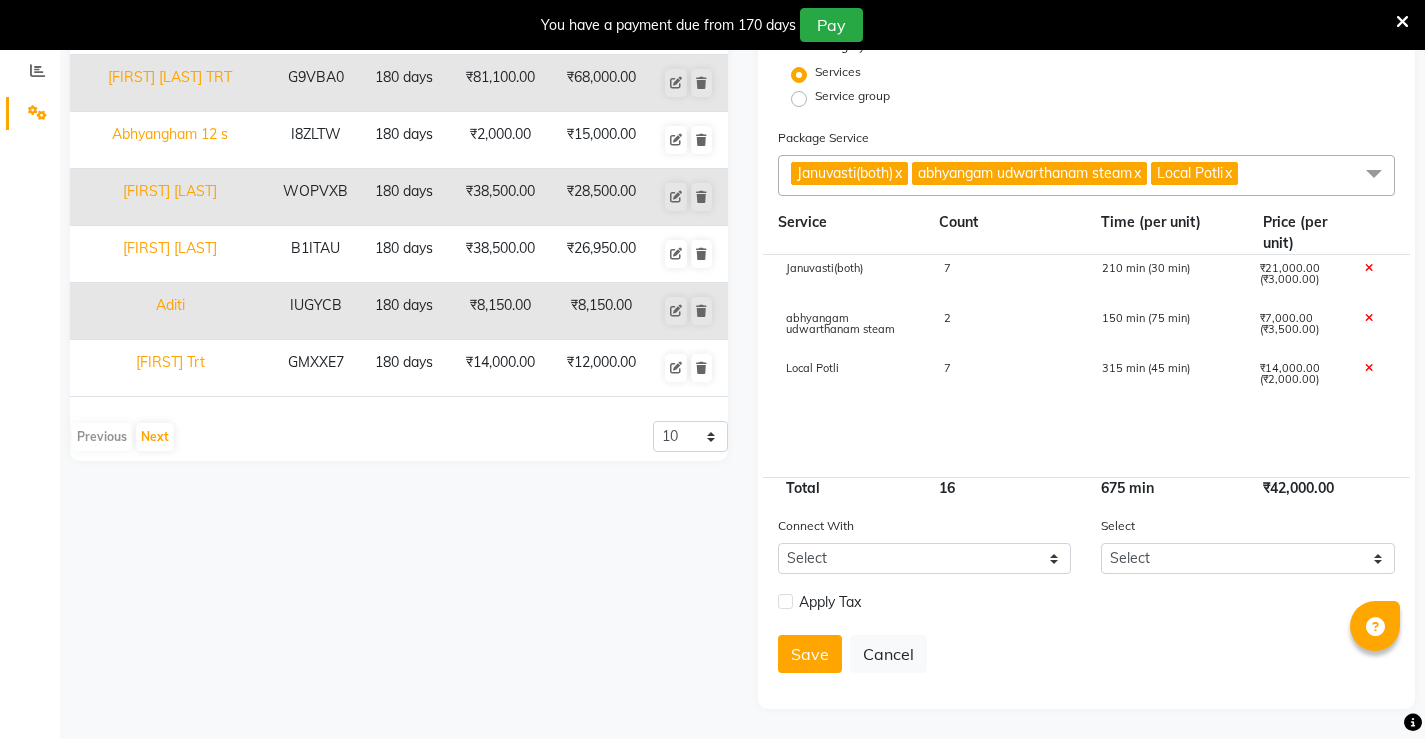 click on "Local Potli" 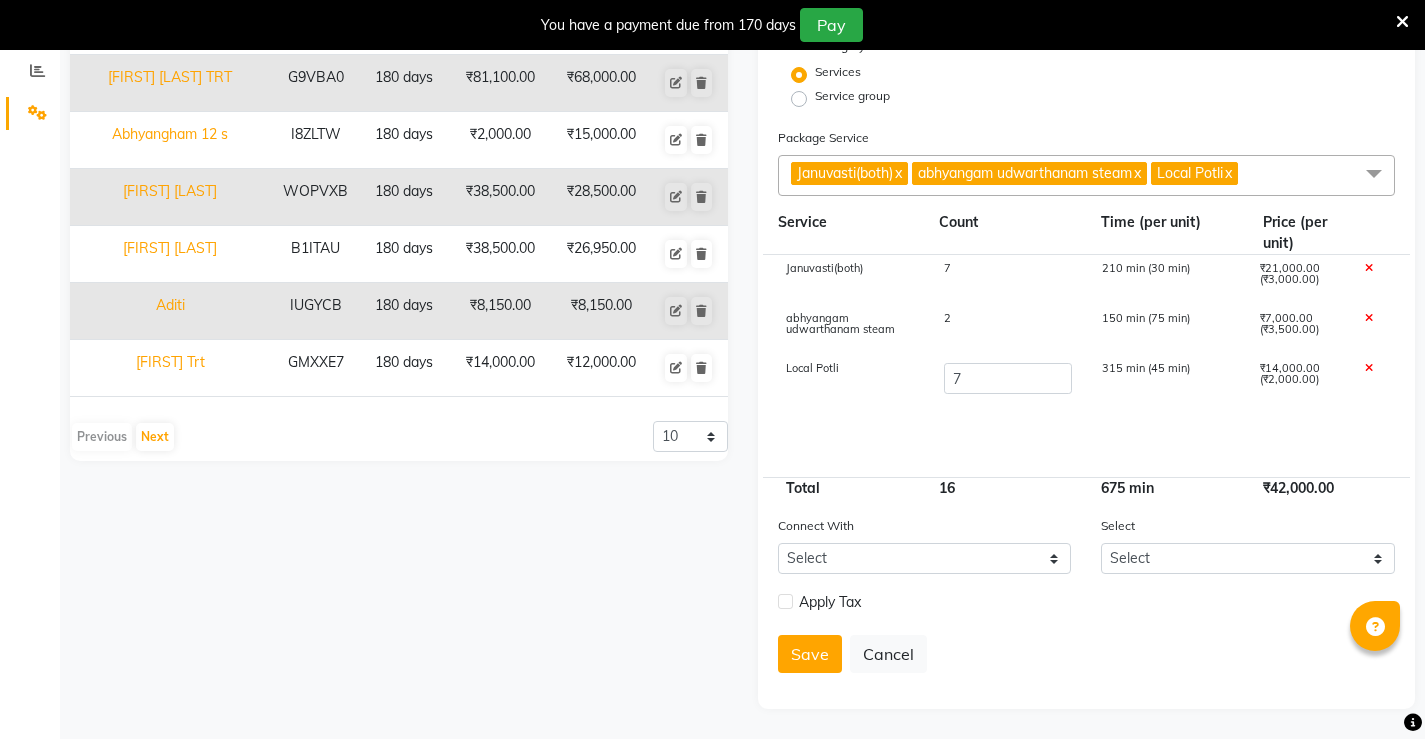 click on "Januvasti(both) 7 210 min (30 min) ₹21,000.00 (₹3,000.00) abhyangam udwarthanam steam 2 150 min (75 min) ₹7,000.00 (₹3,500.00) Local Potli 7 315 min (45 min) ₹14,000.00 (₹2,000.00)" 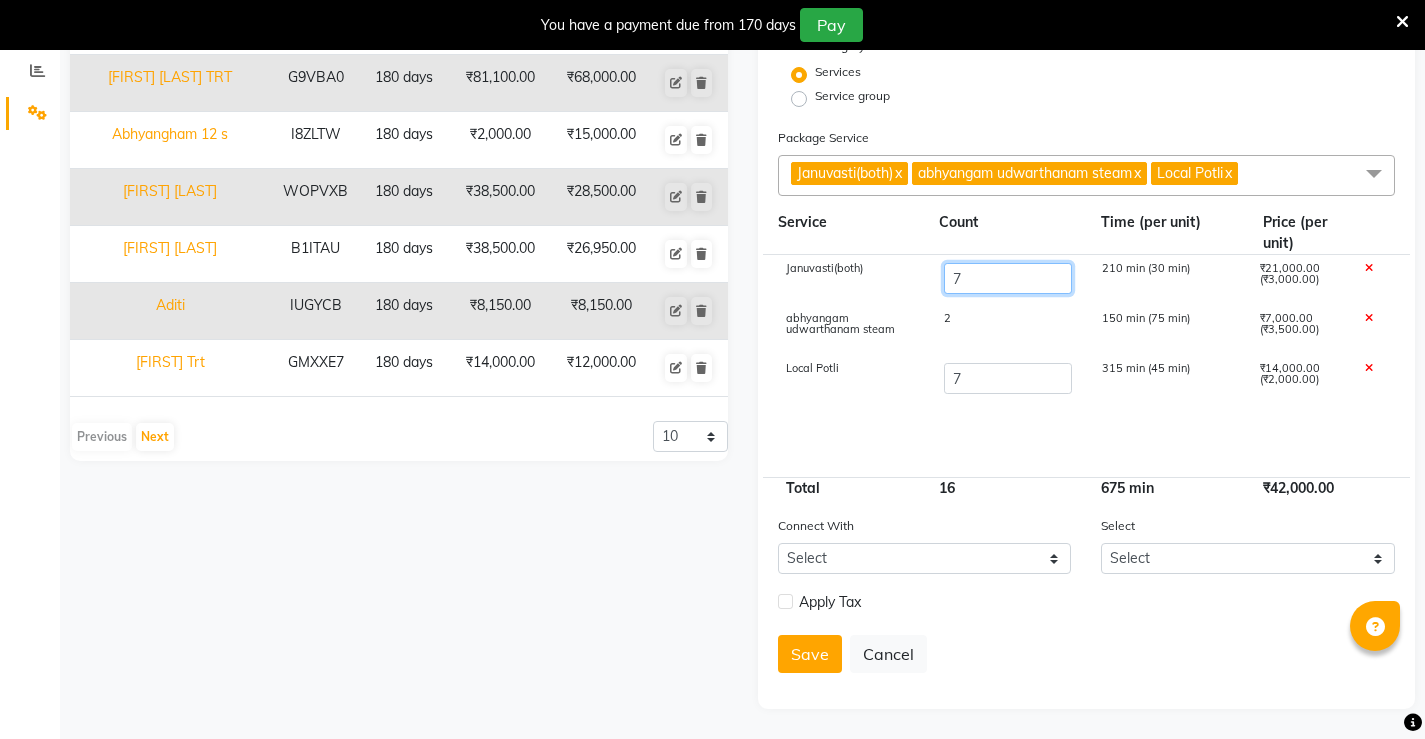 click on "7" 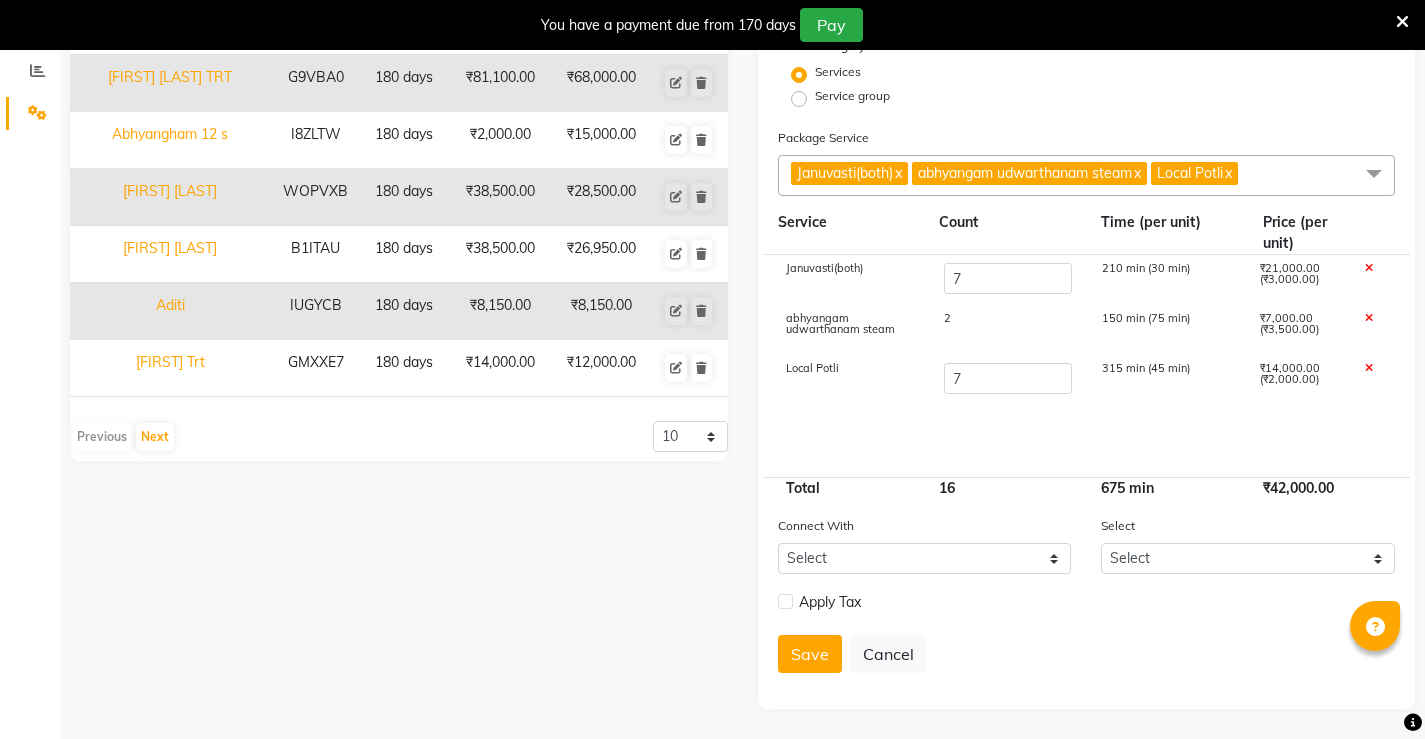 click on "Save   Cancel" 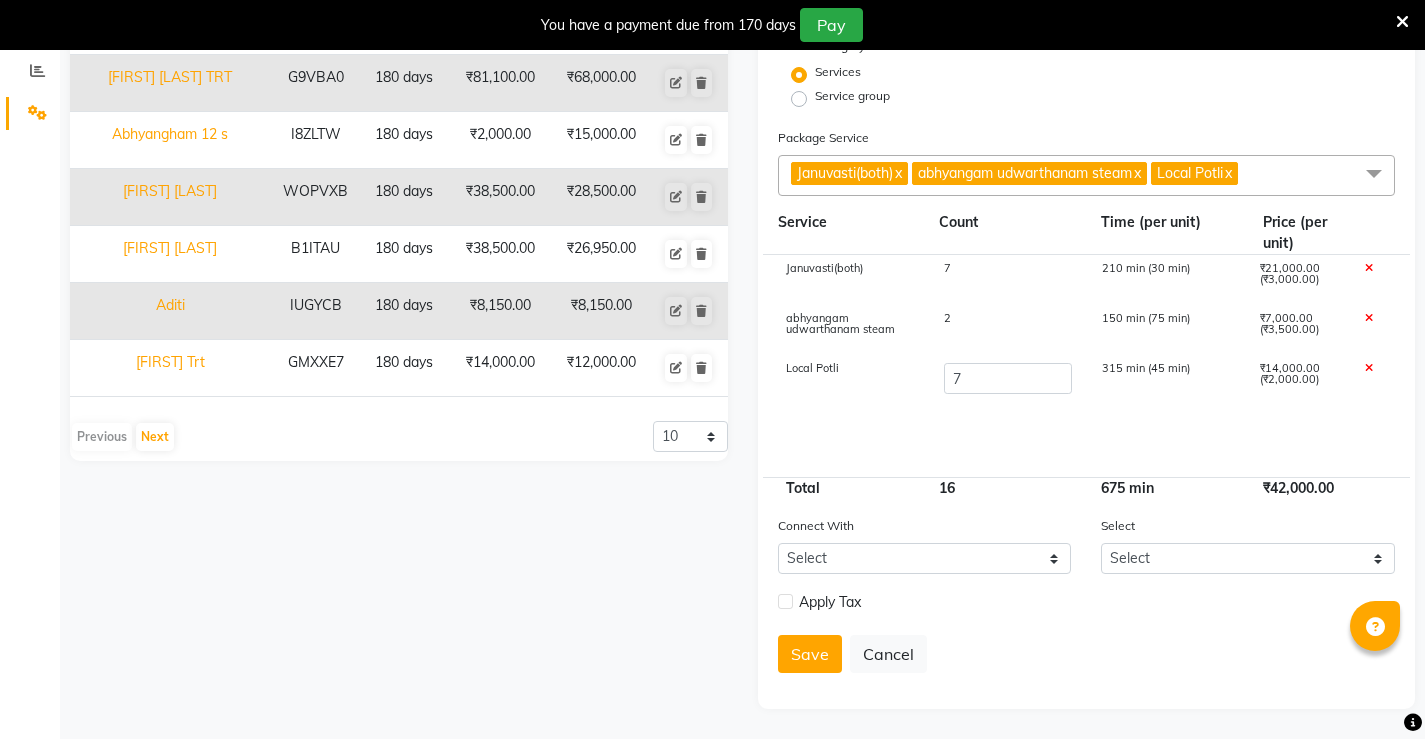 click 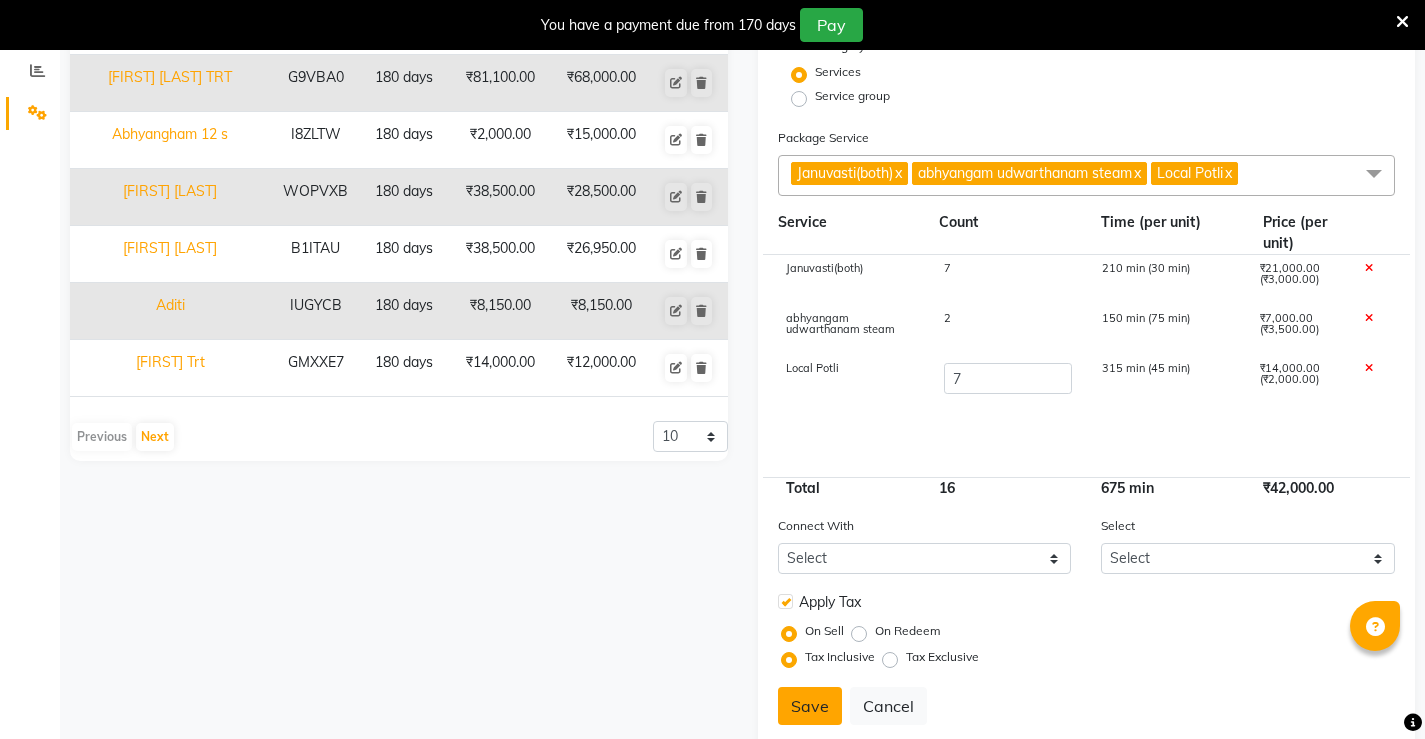 click on "Save" 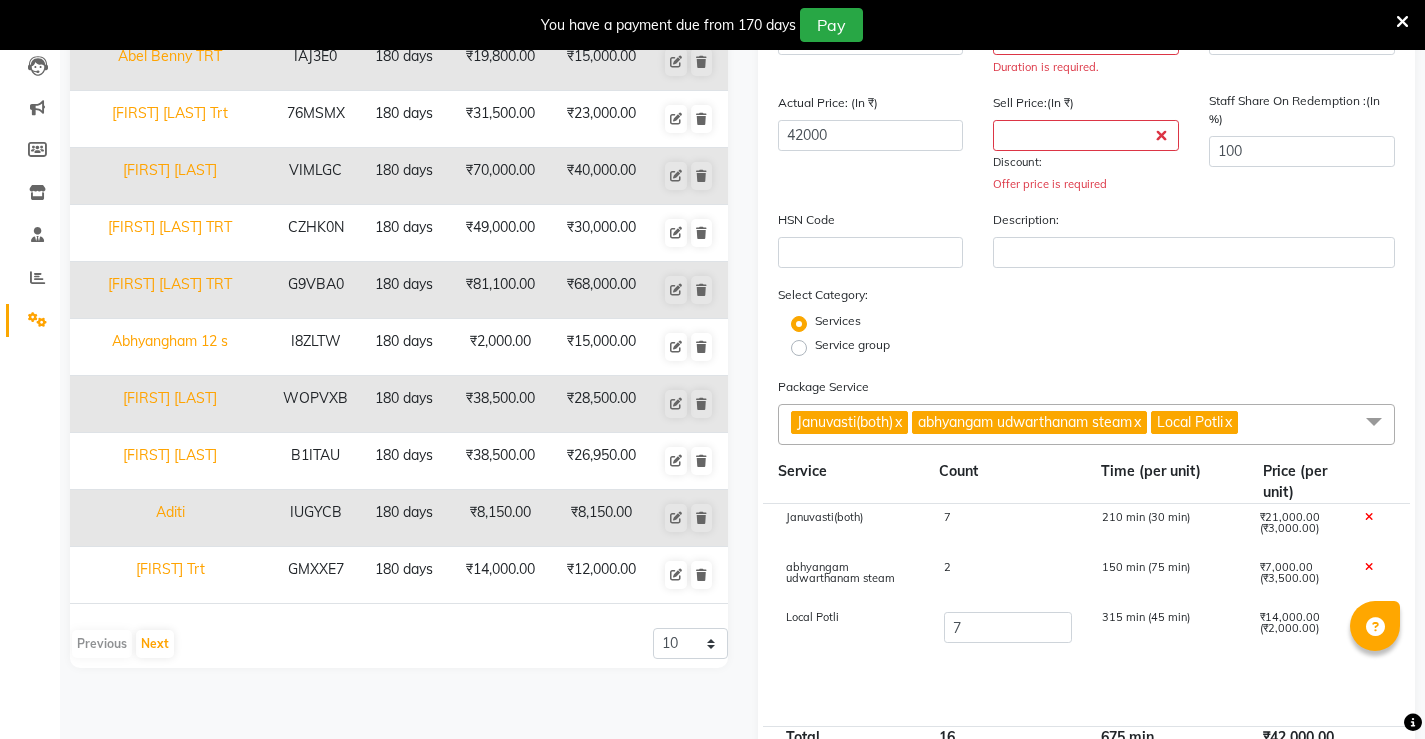 scroll, scrollTop: 0, scrollLeft: 0, axis: both 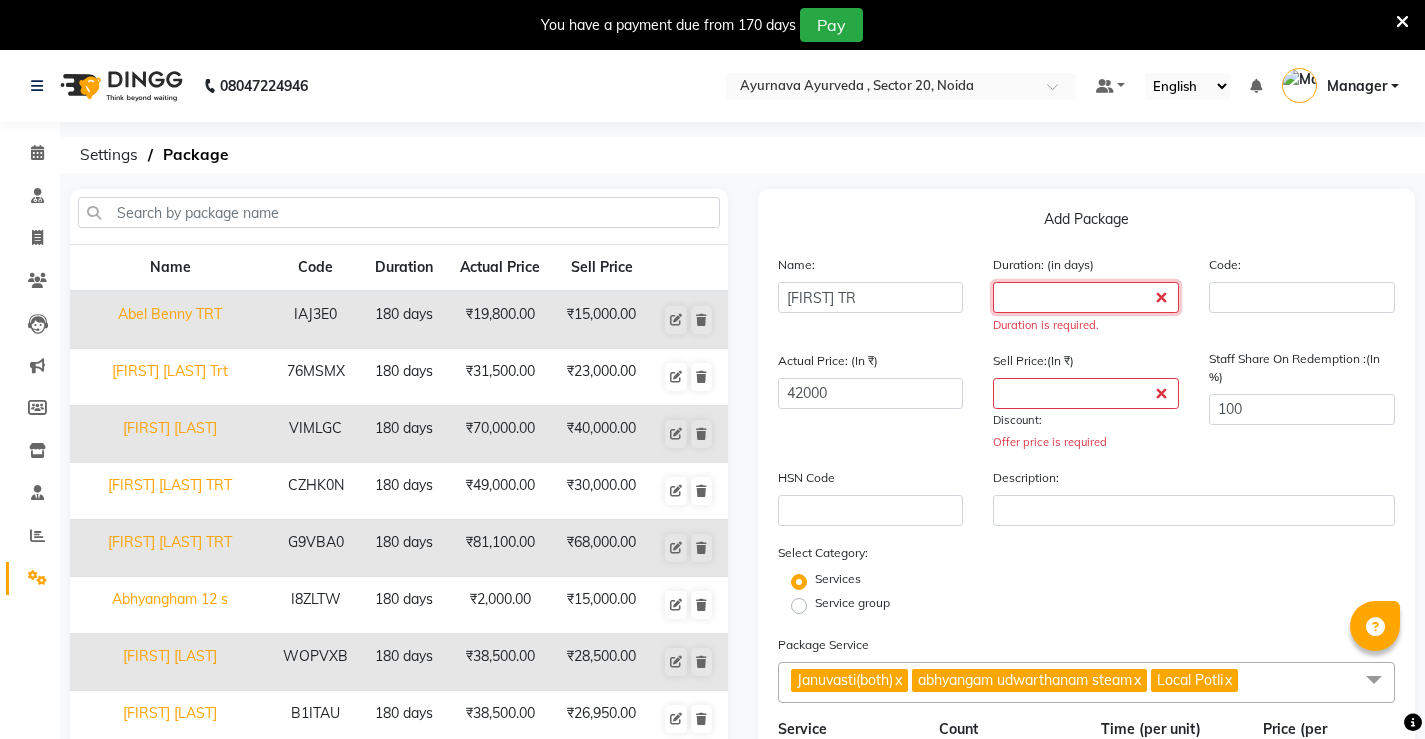click 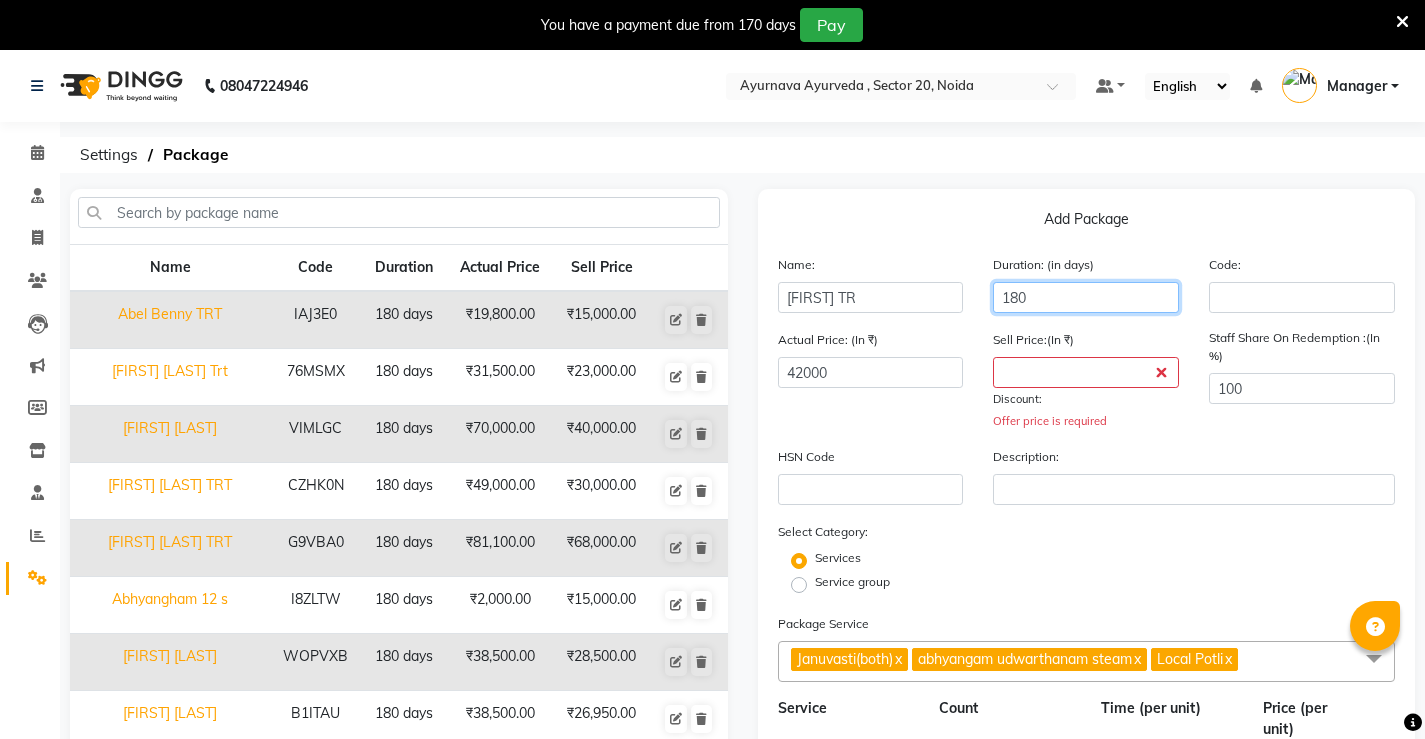 type on "180" 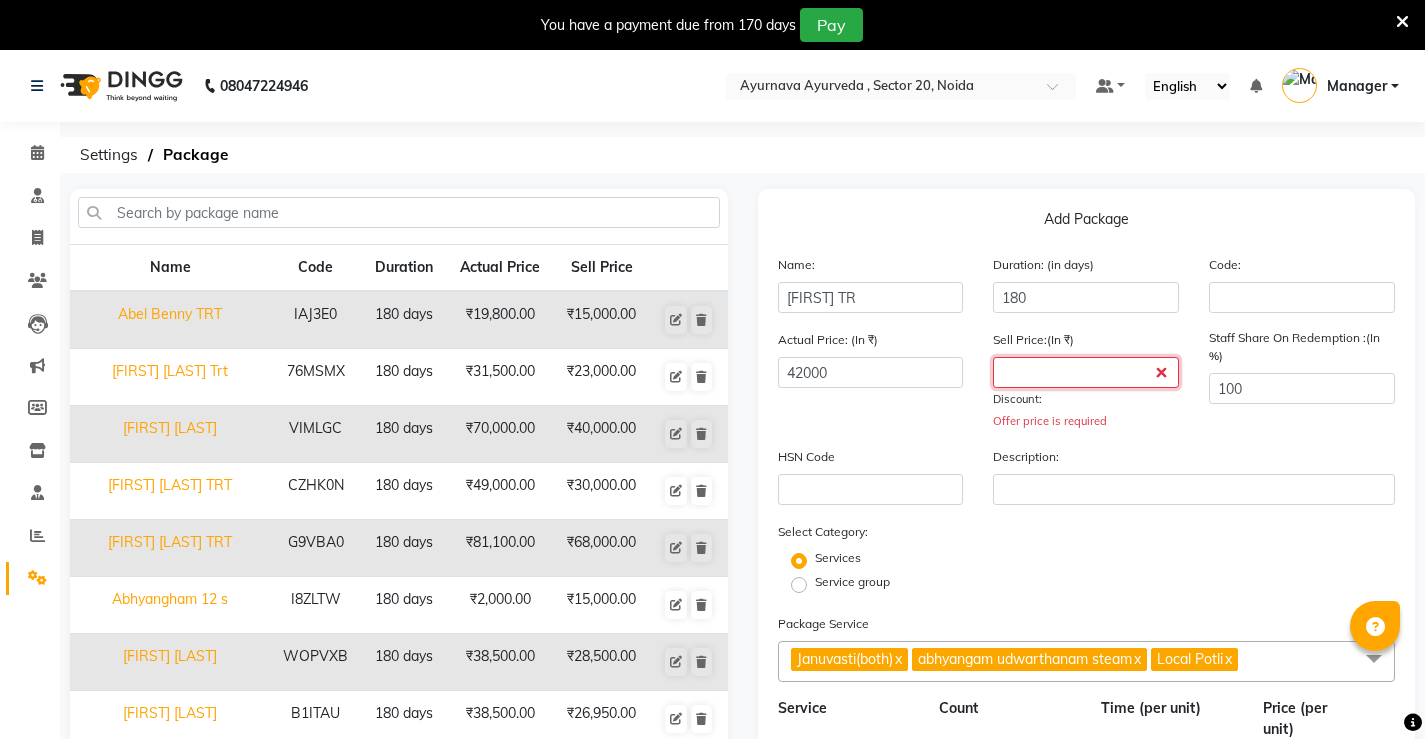 click 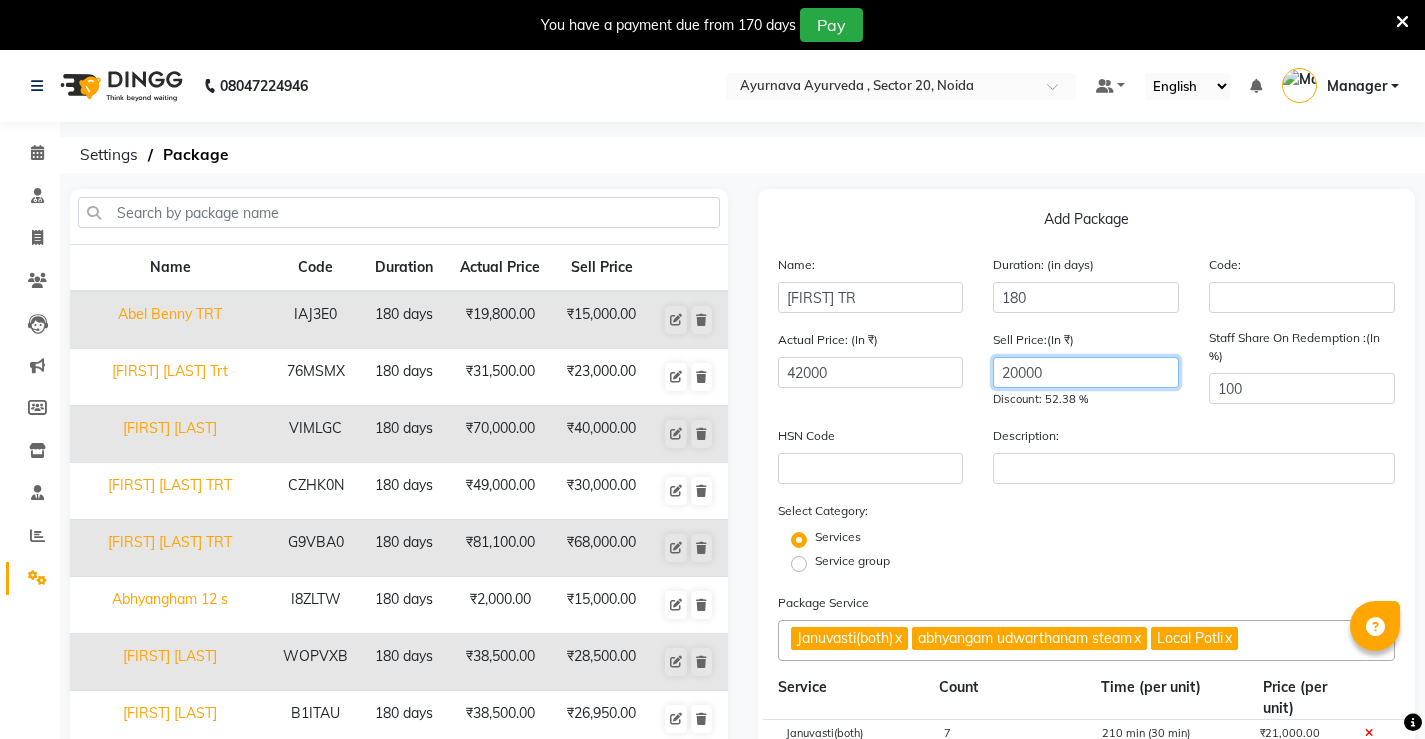 type on "20000" 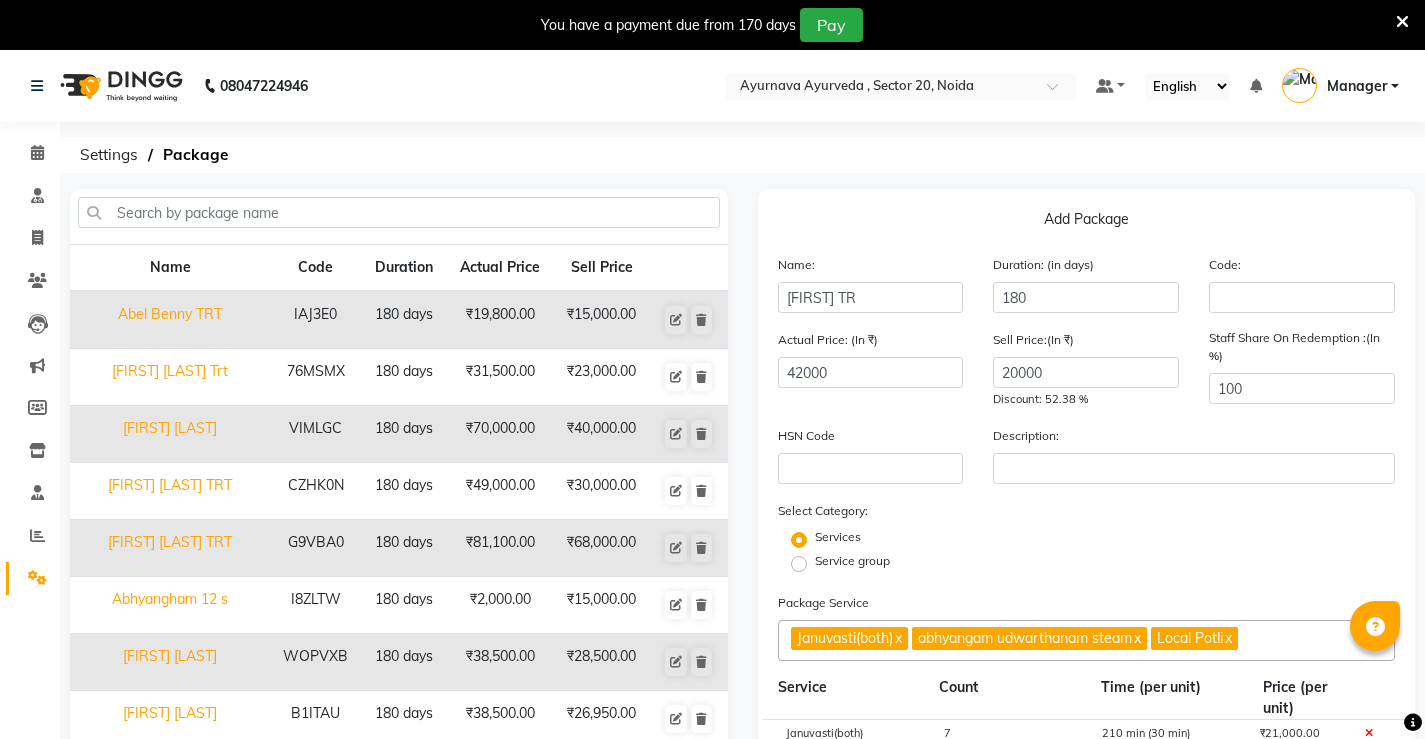 click on "Select Category: Services Service group" 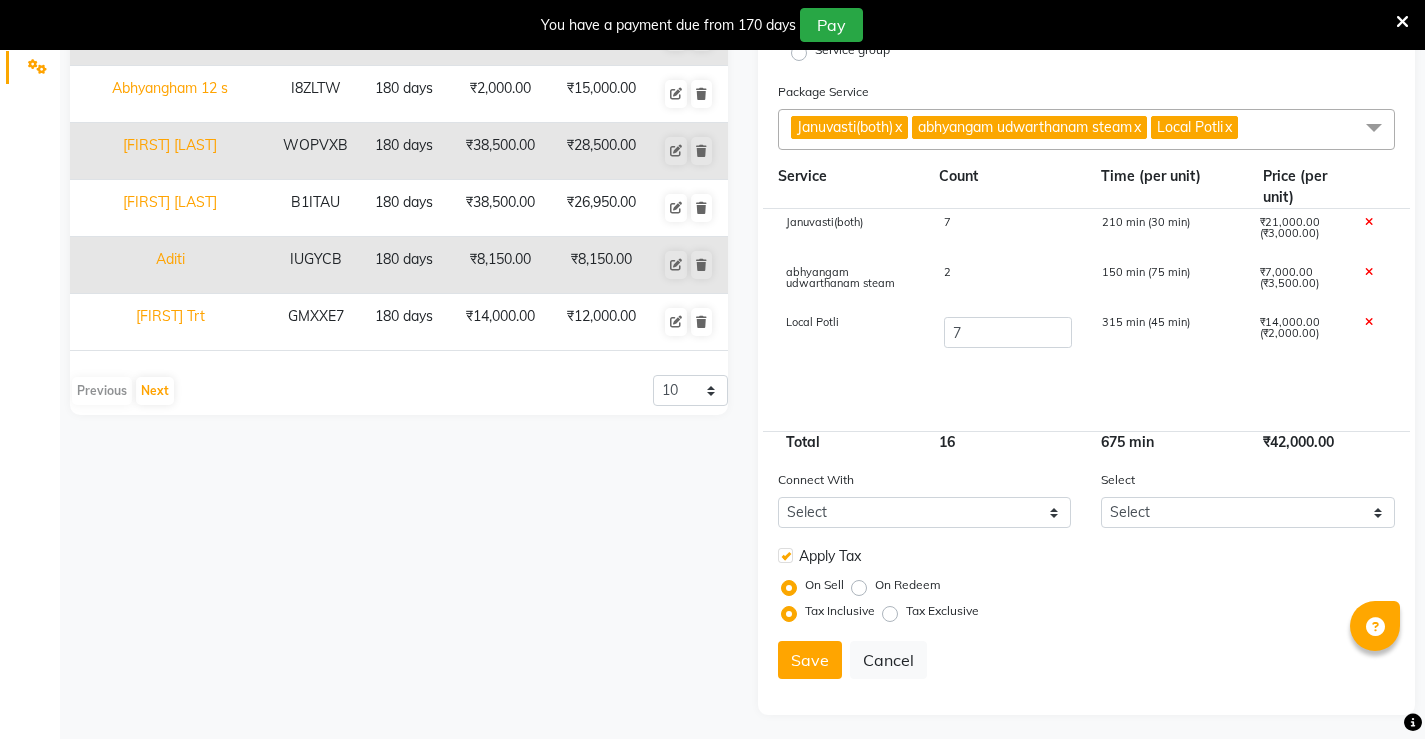 scroll, scrollTop: 517, scrollLeft: 0, axis: vertical 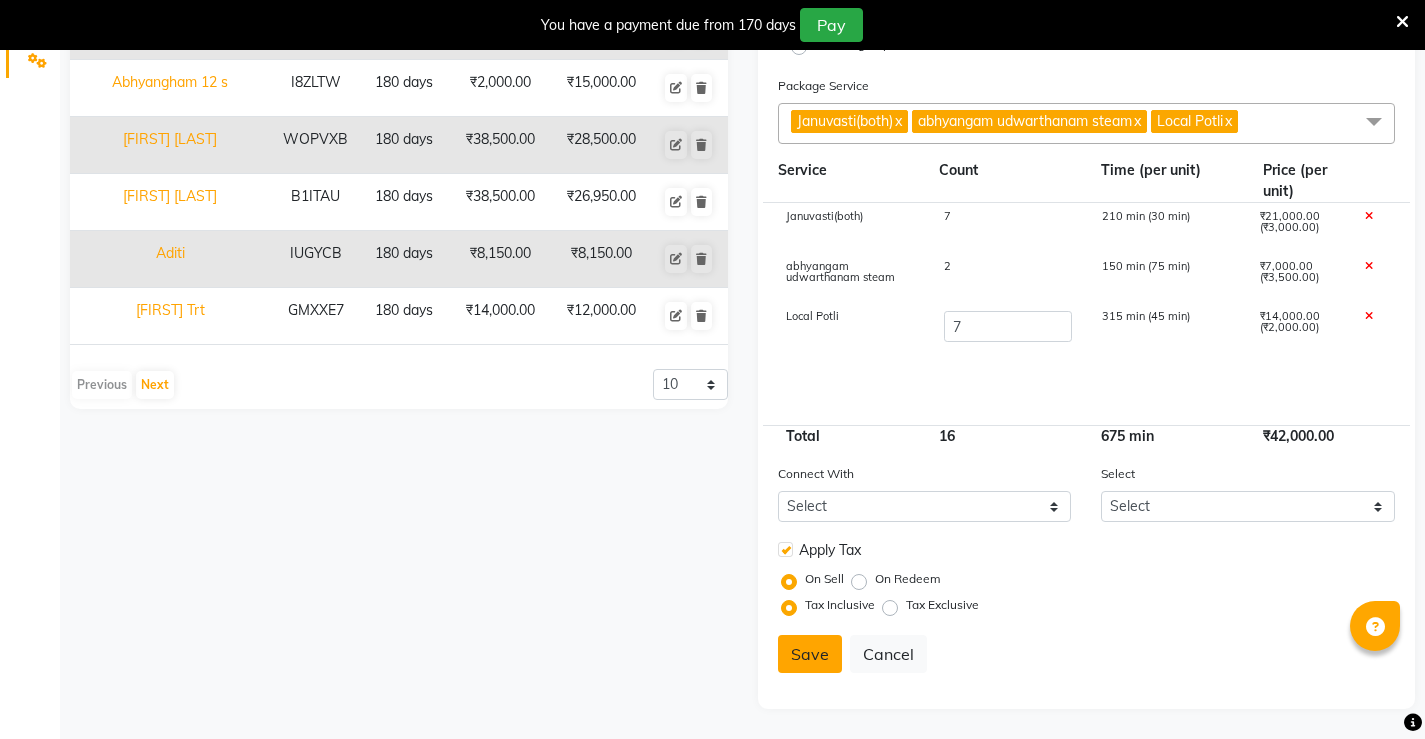 click on "Save" 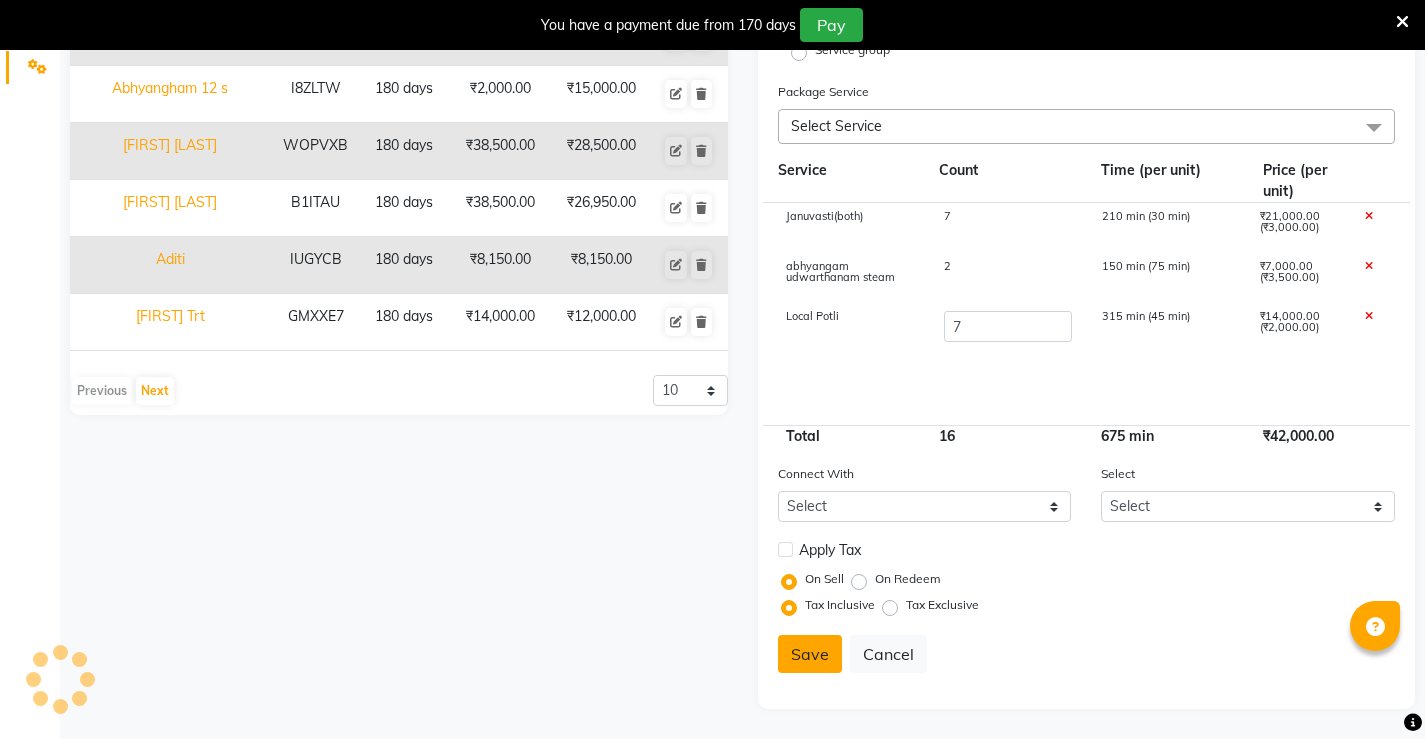 type 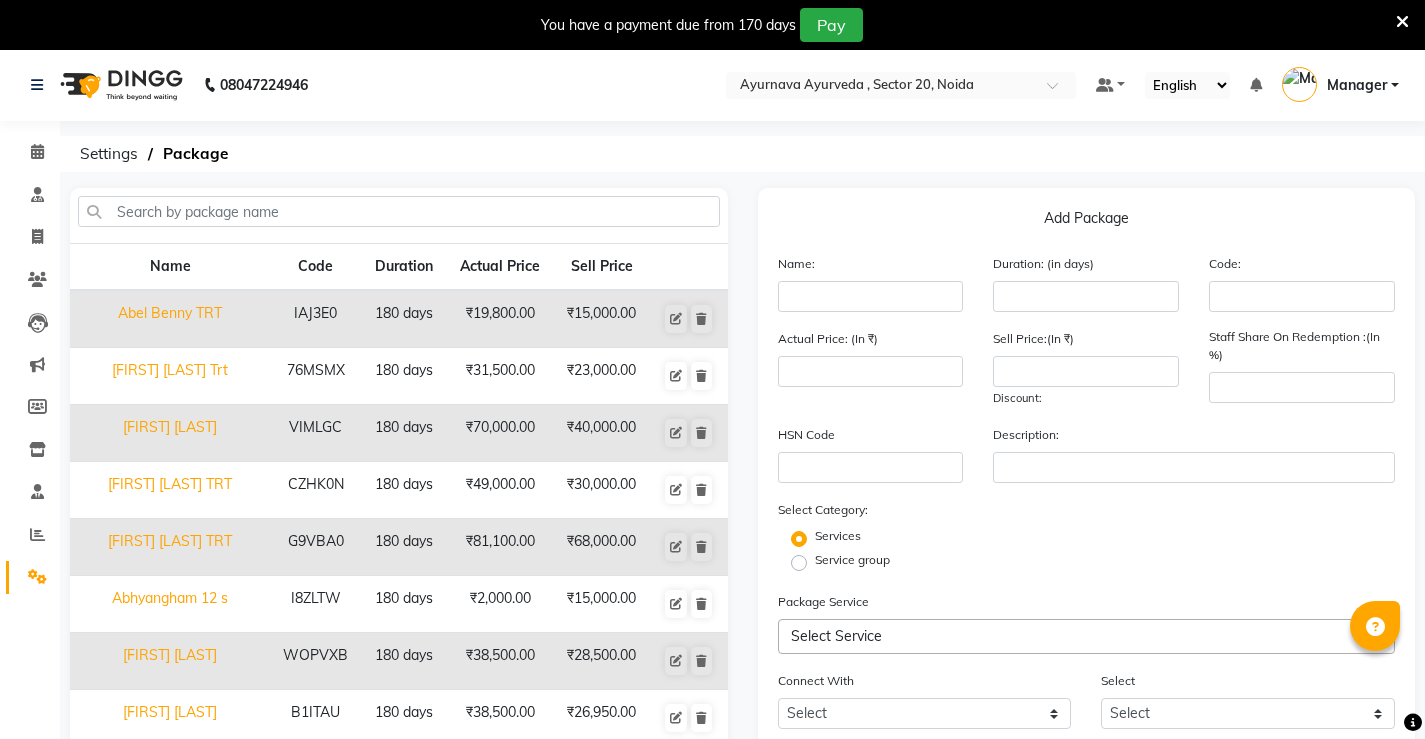 scroll, scrollTop: 0, scrollLeft: 0, axis: both 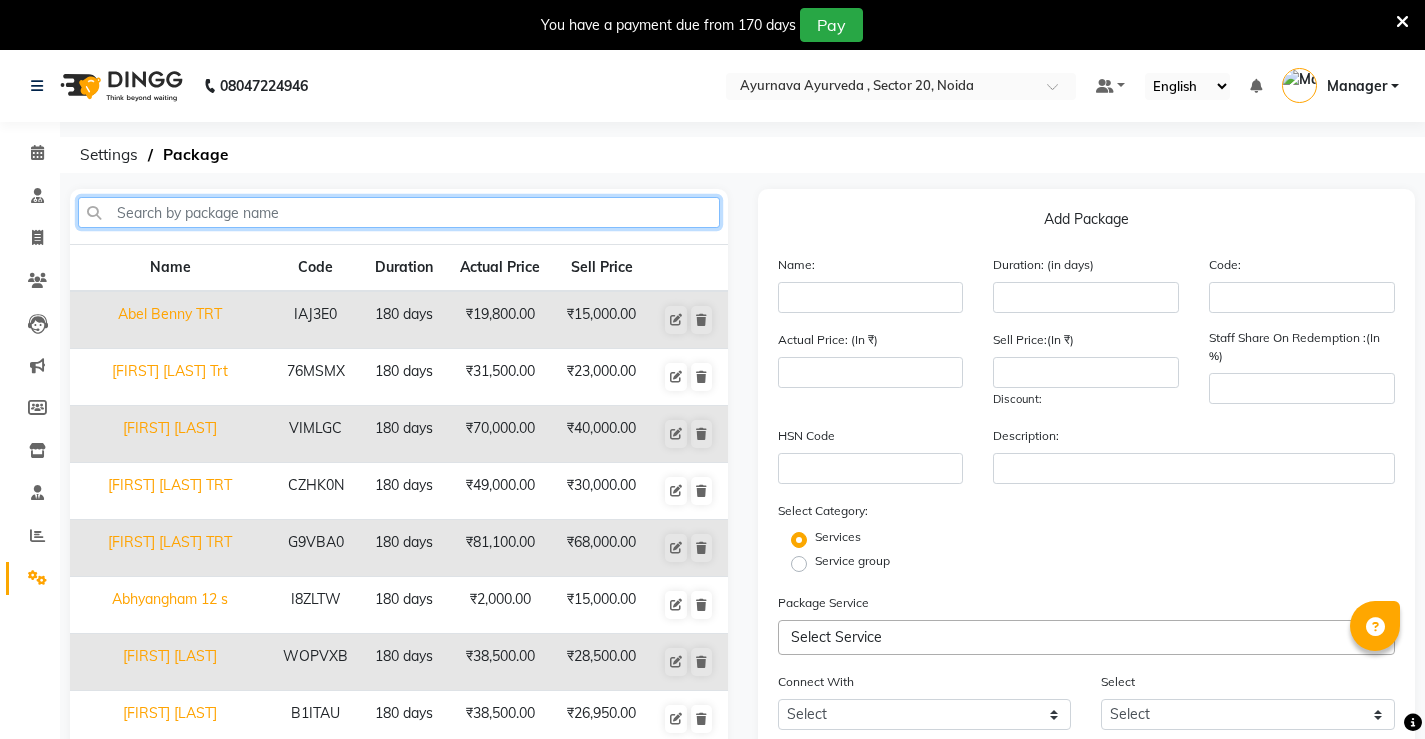 click 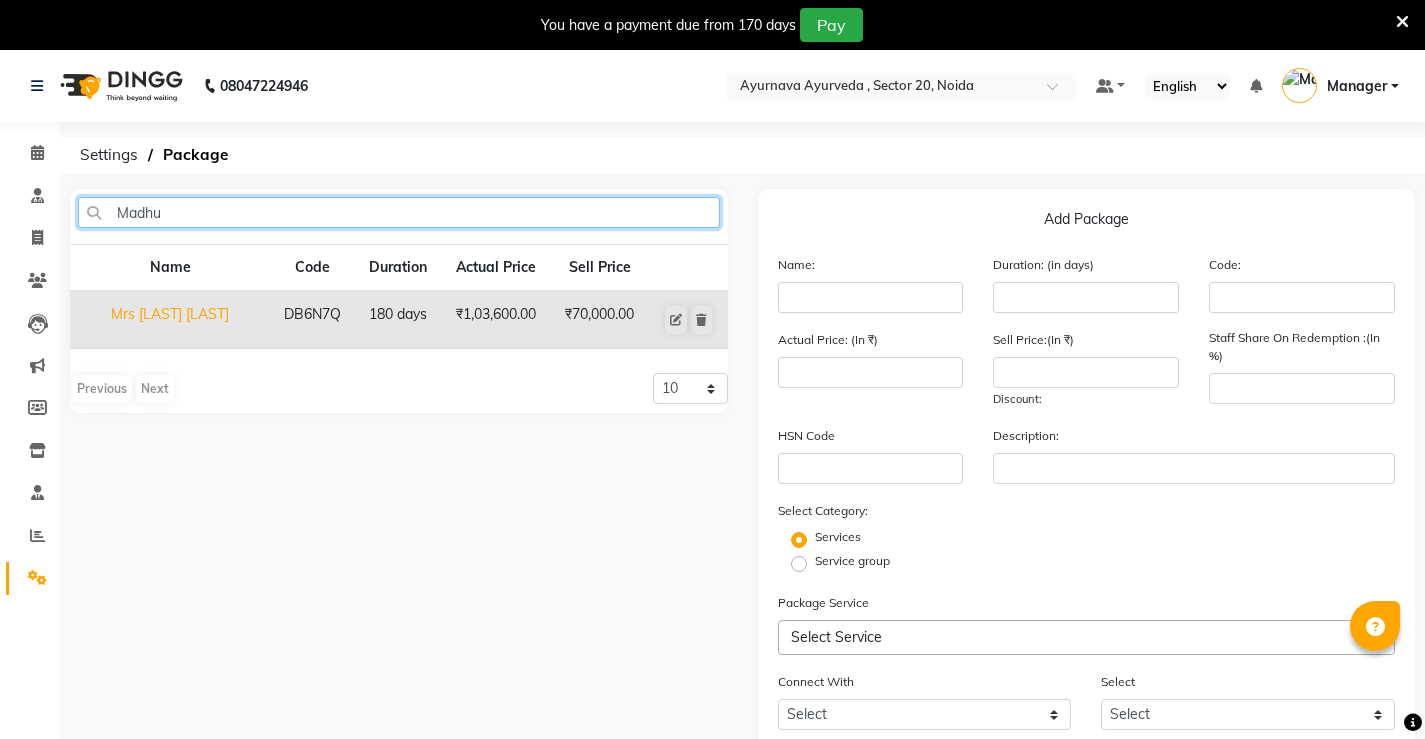 type on "Madhu" 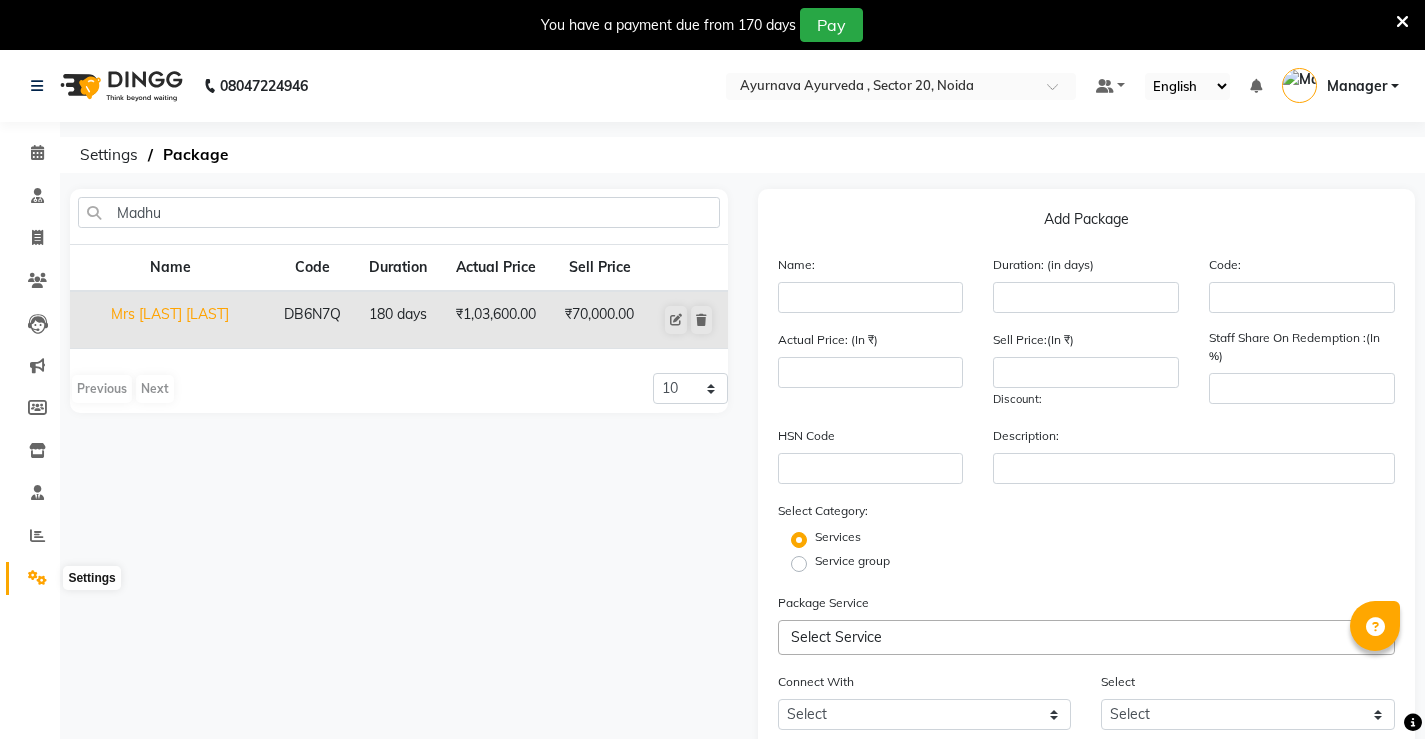 click 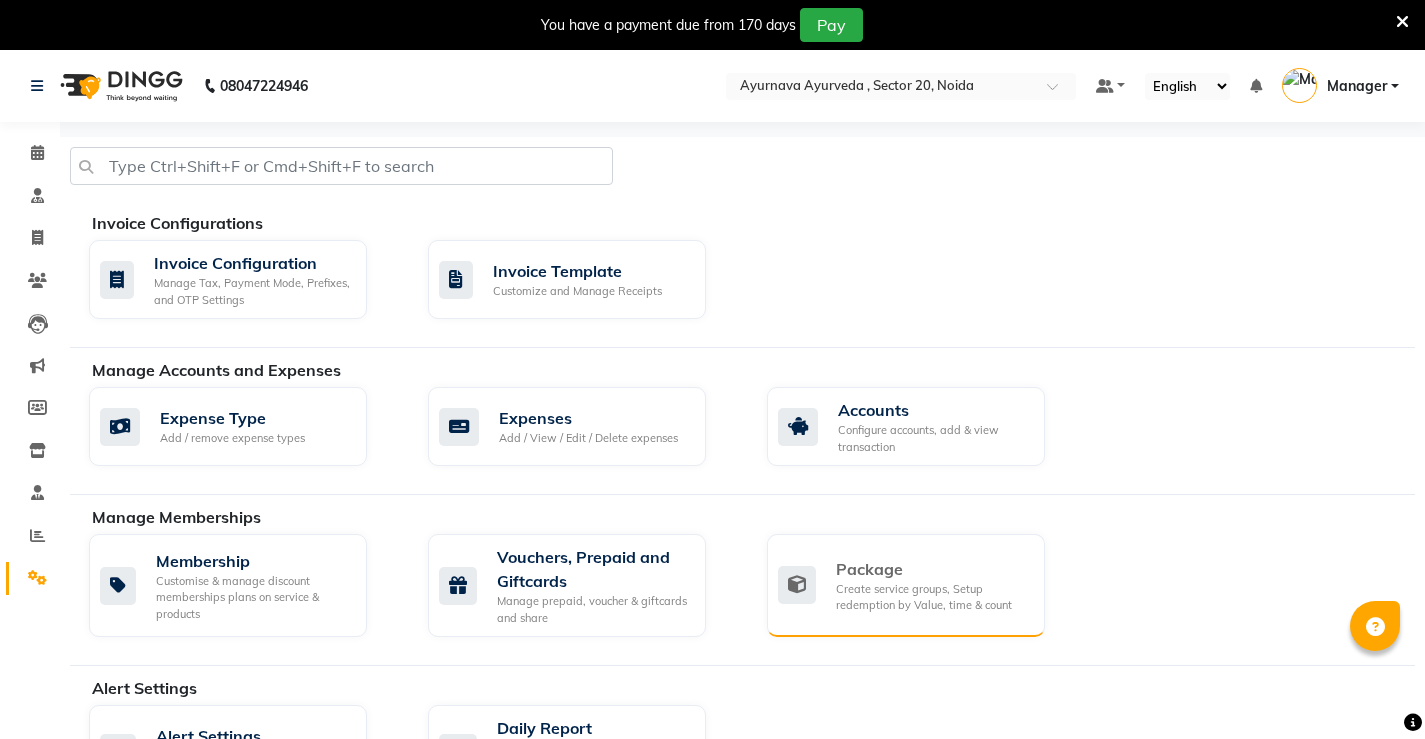 click on "Create service groups, Setup redemption by Value, time & count" 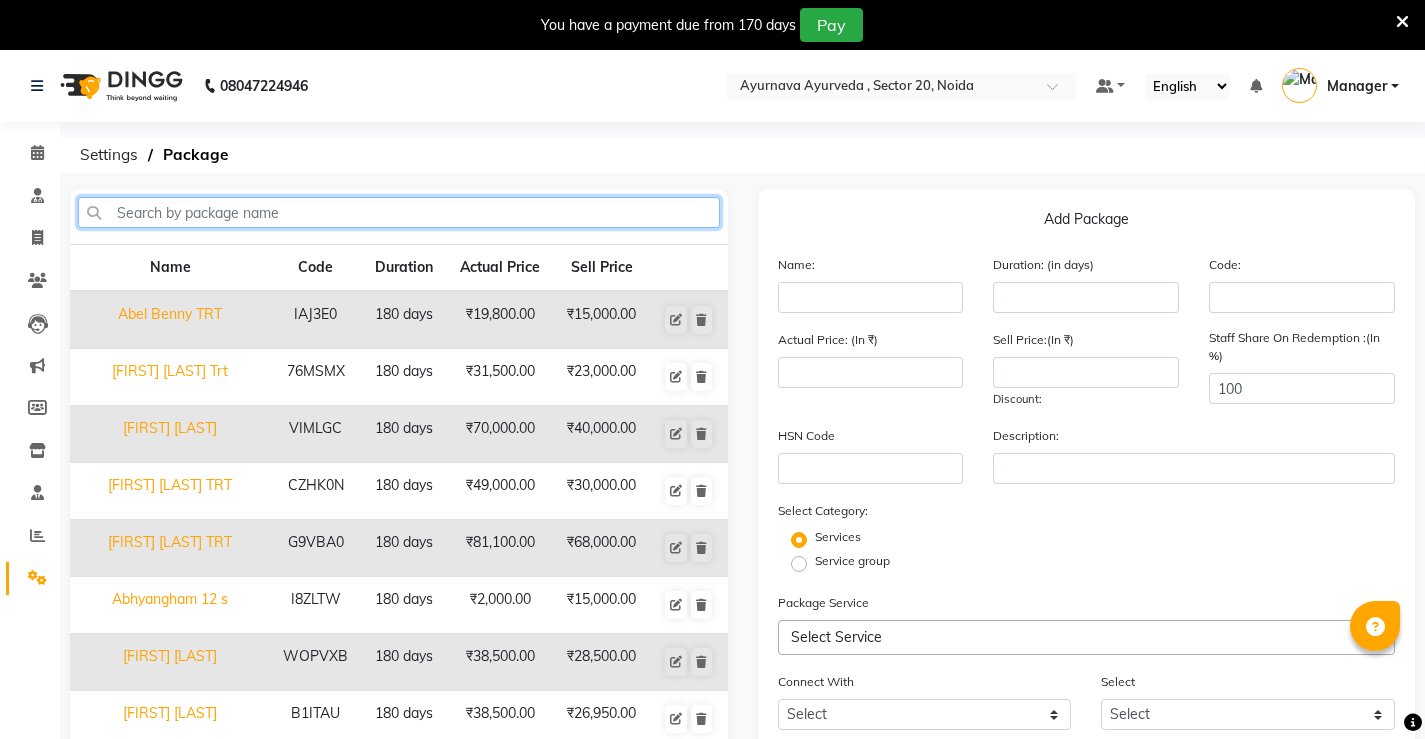 click 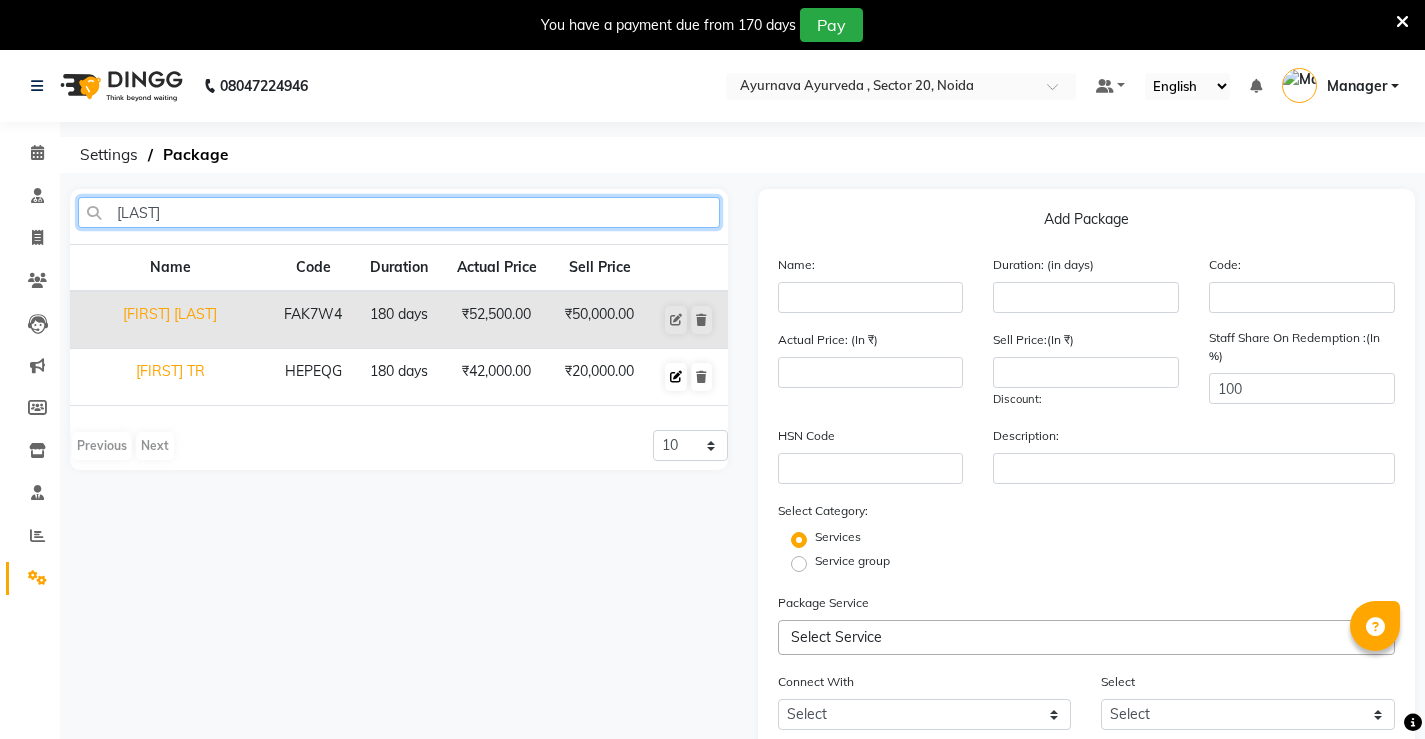 type on "Kriti" 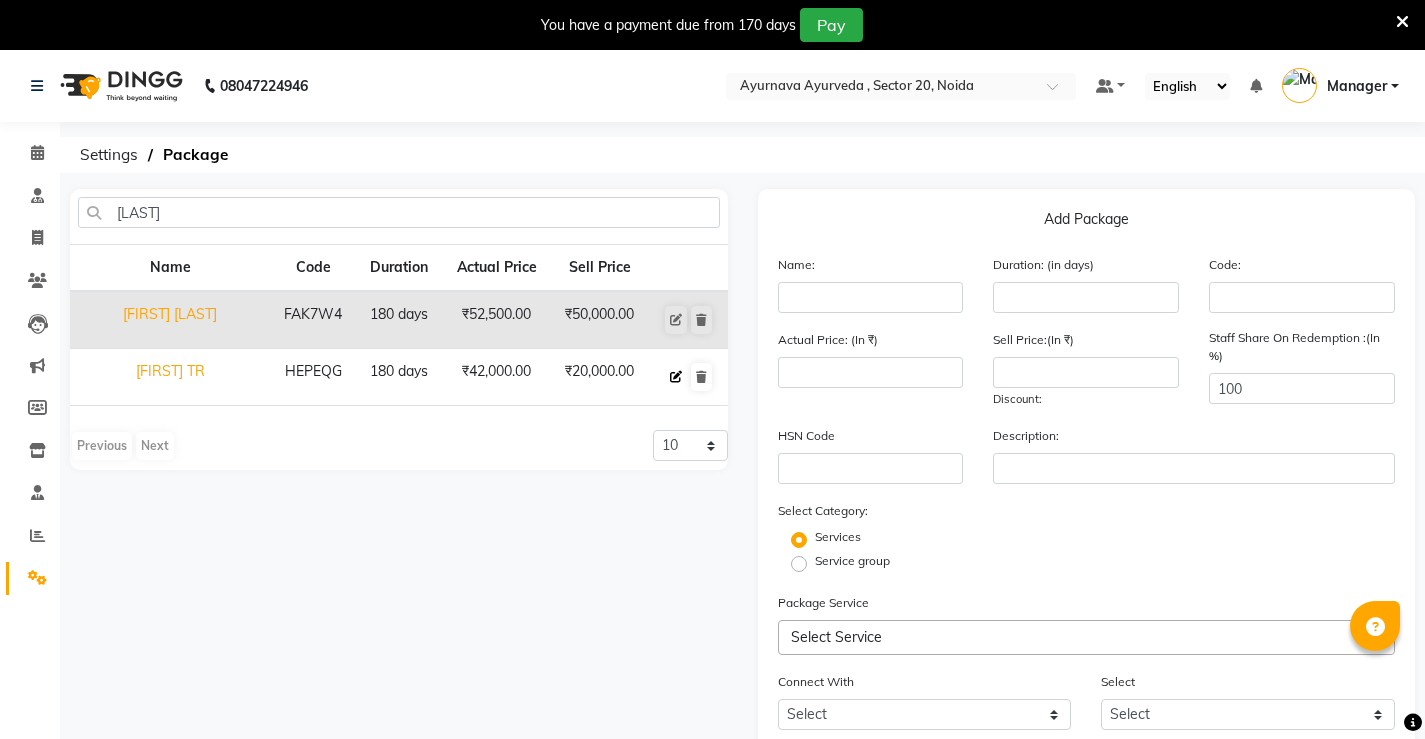 click 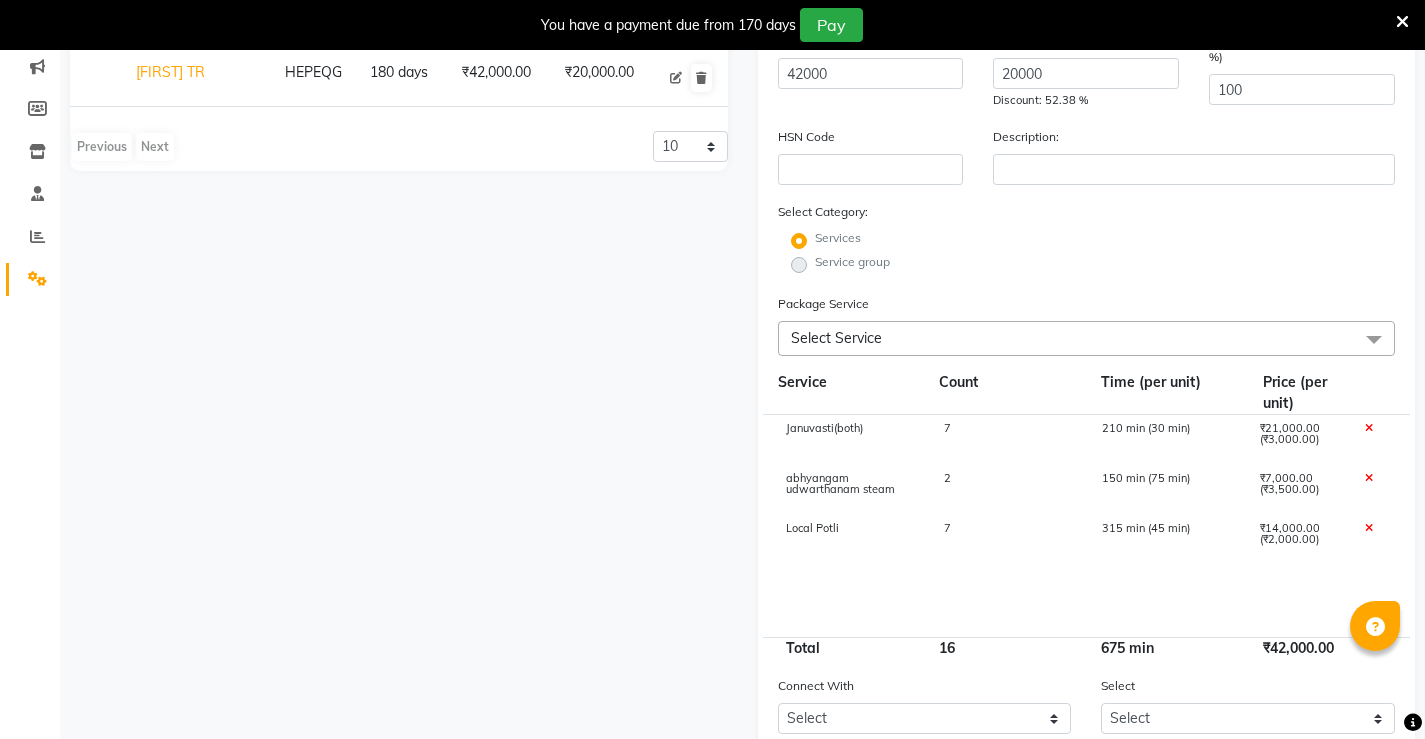 scroll, scrollTop: 300, scrollLeft: 0, axis: vertical 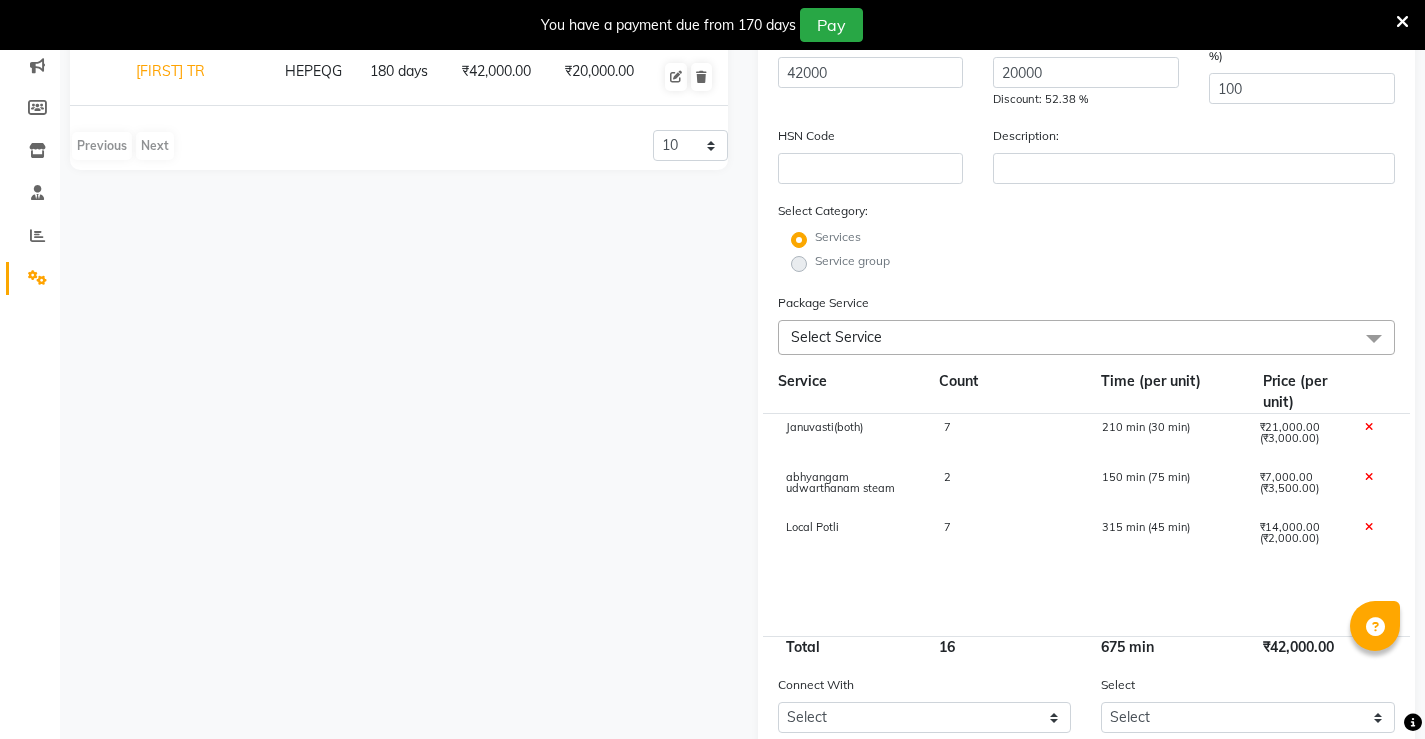 click 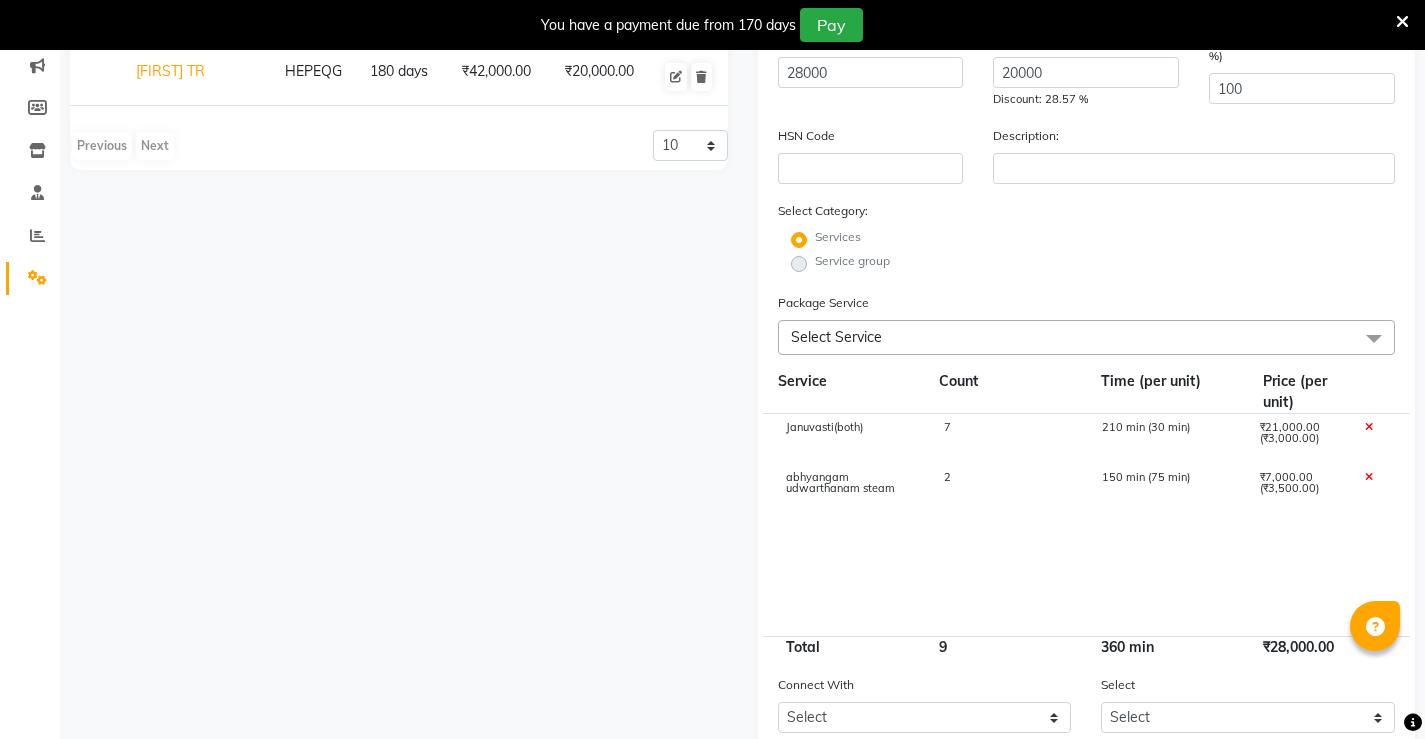scroll, scrollTop: 511, scrollLeft: 0, axis: vertical 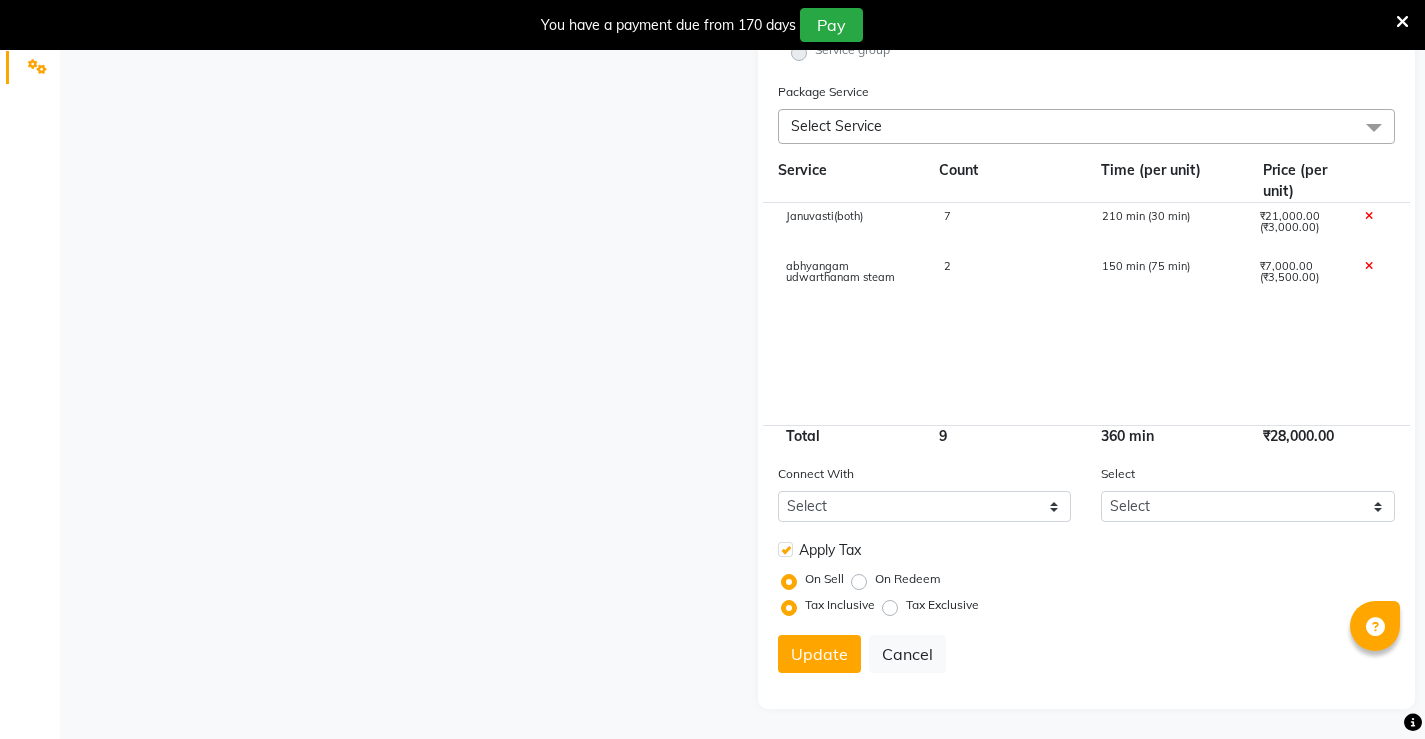 click on "Januvasti(both) 7 210 min (30 min) ₹21,000.00 (₹3,000.00) abhyangam udwarthanam steam 2 150 min (75 min) ₹7,000.00 (₹3,500.00)" 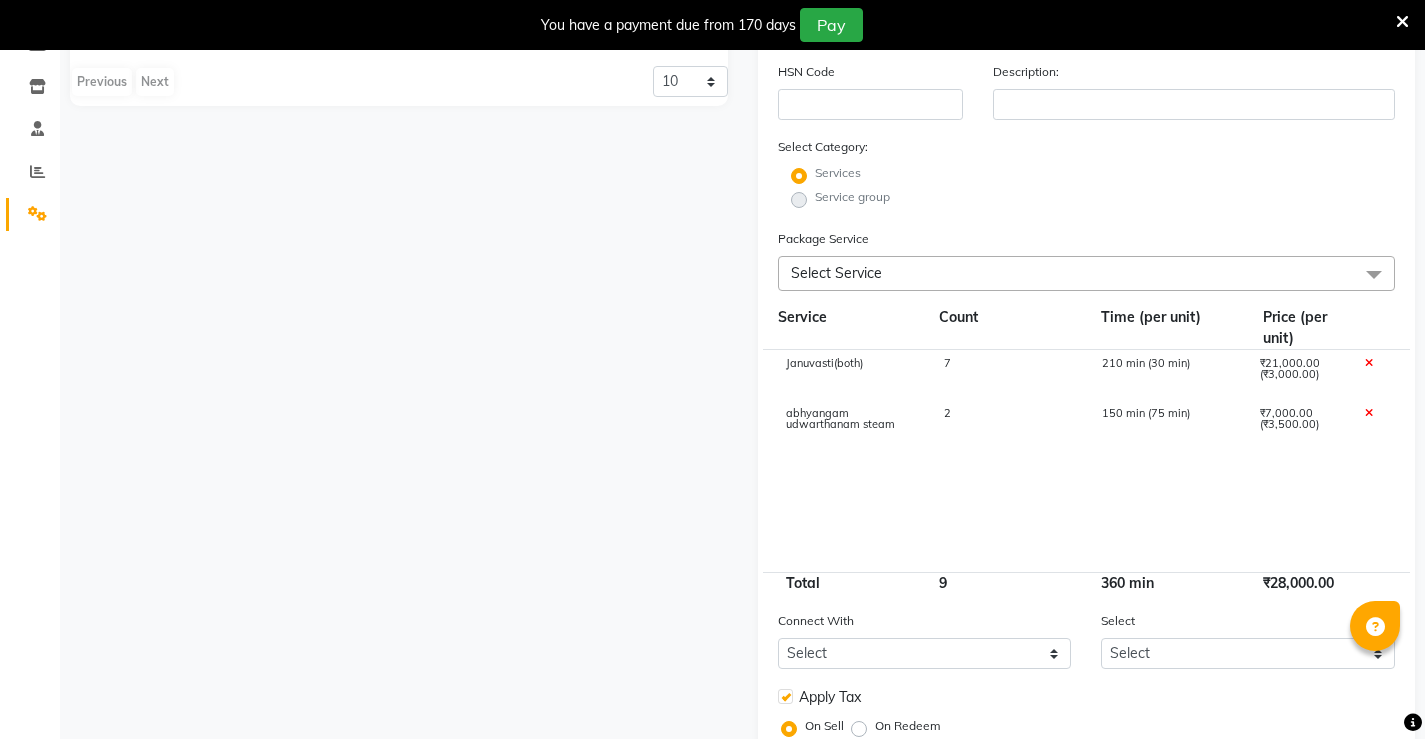 scroll, scrollTop: 511, scrollLeft: 0, axis: vertical 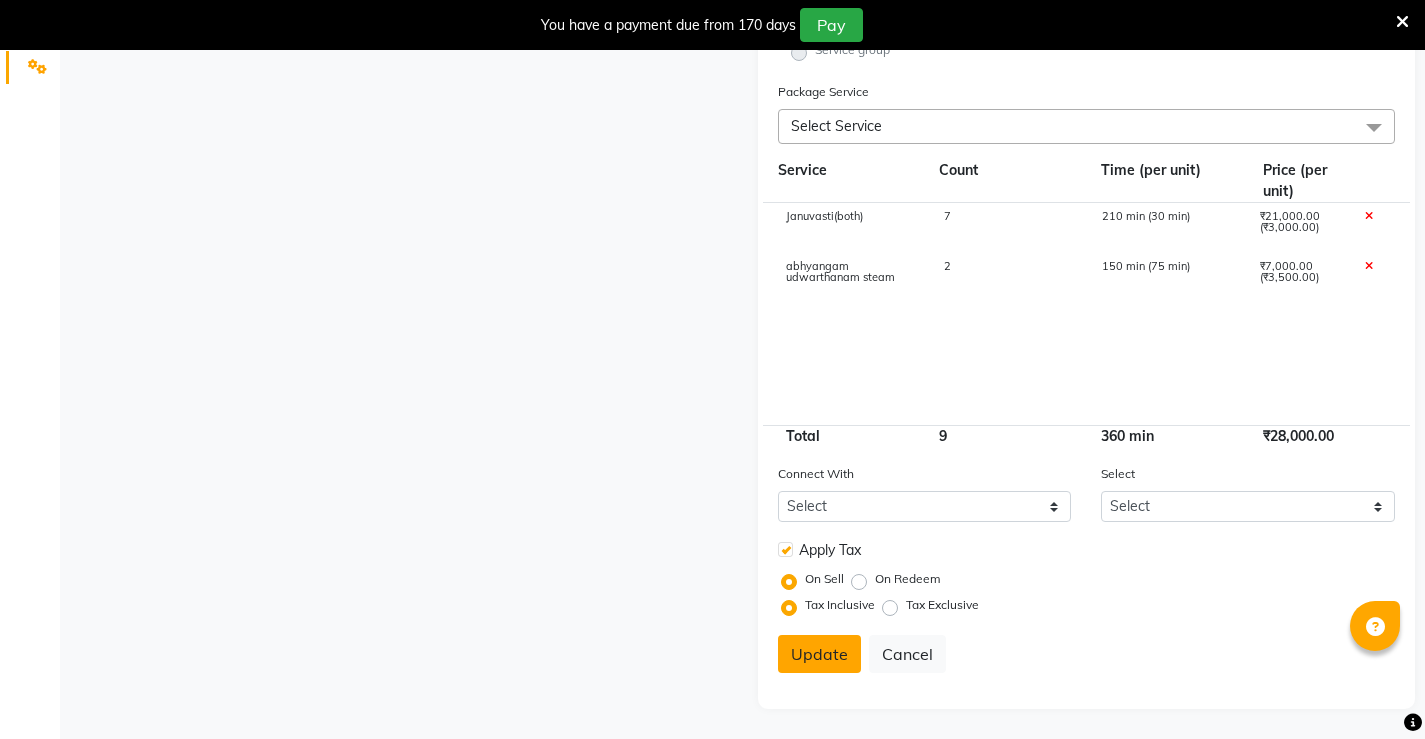 click on "Update" 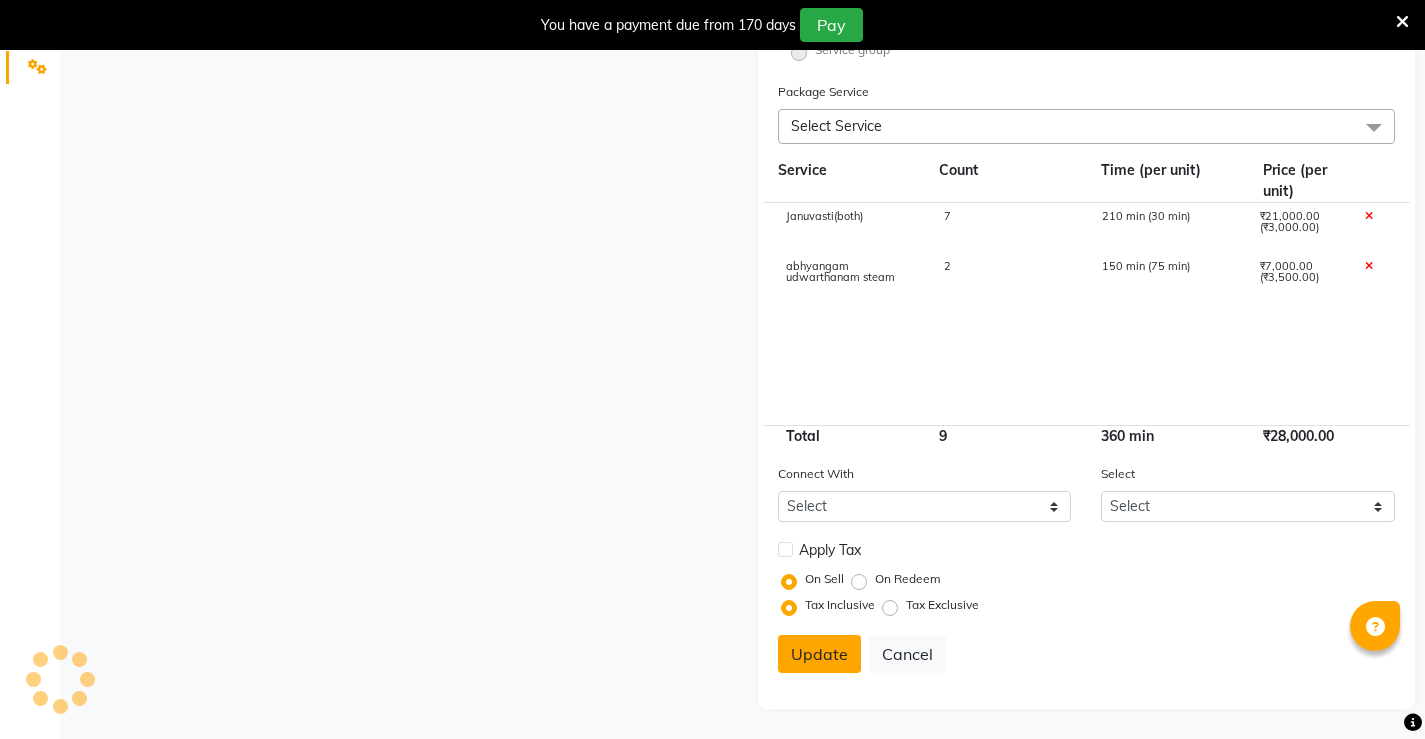 type 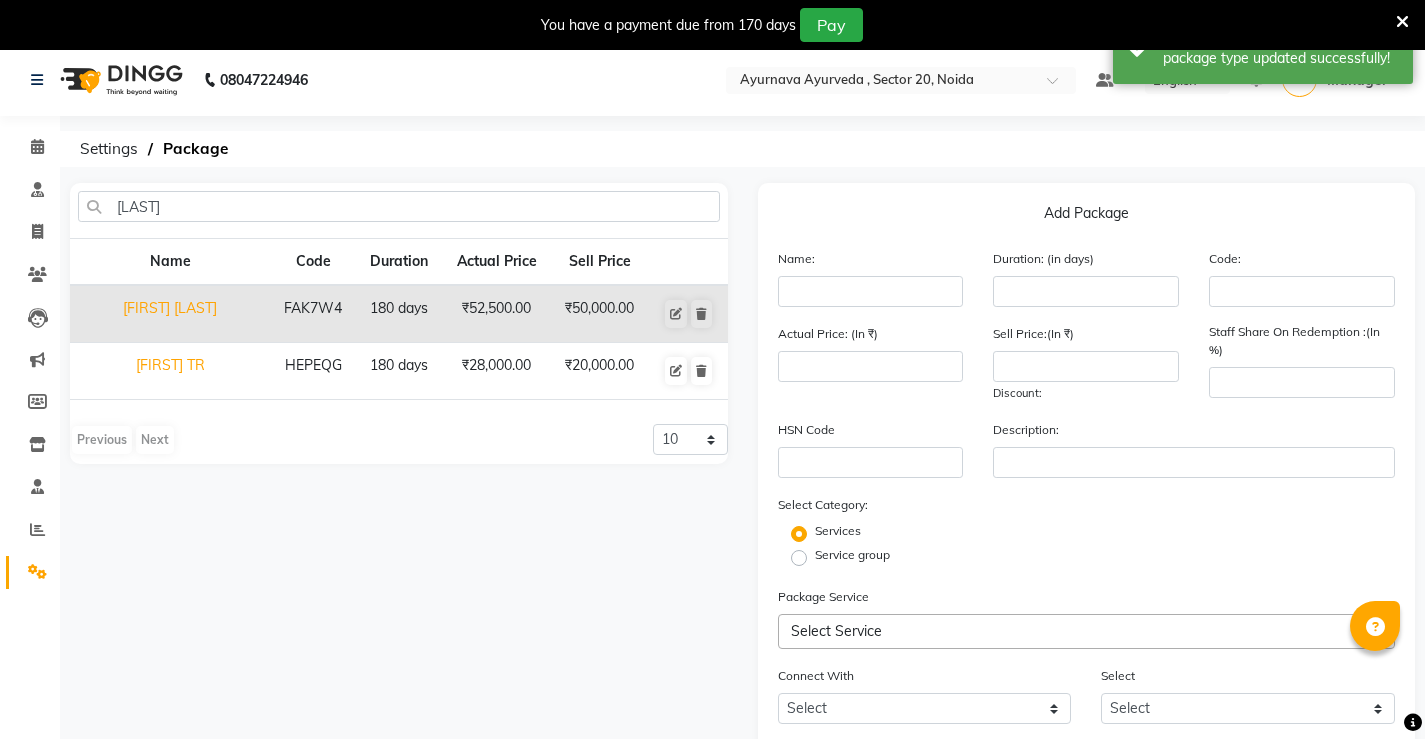 scroll, scrollTop: 0, scrollLeft: 0, axis: both 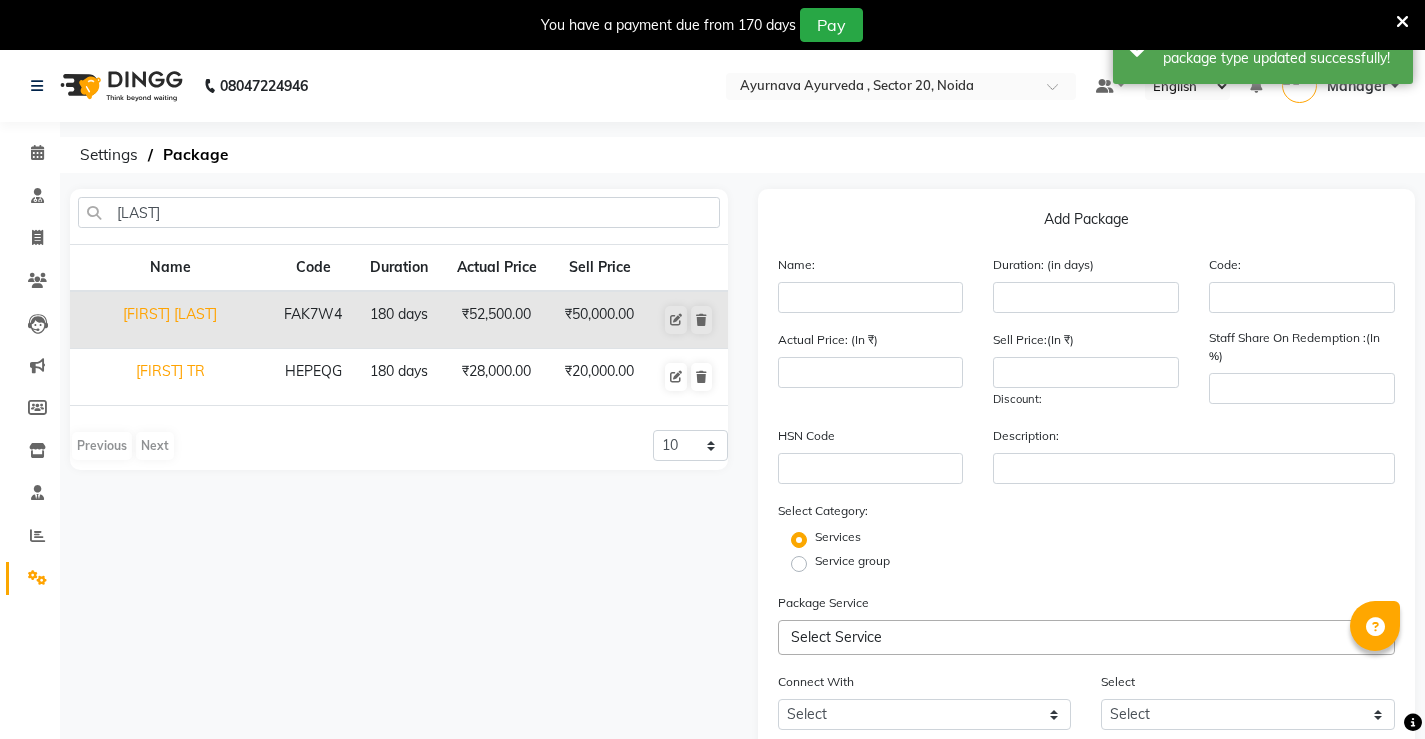 click at bounding box center [1402, 22] 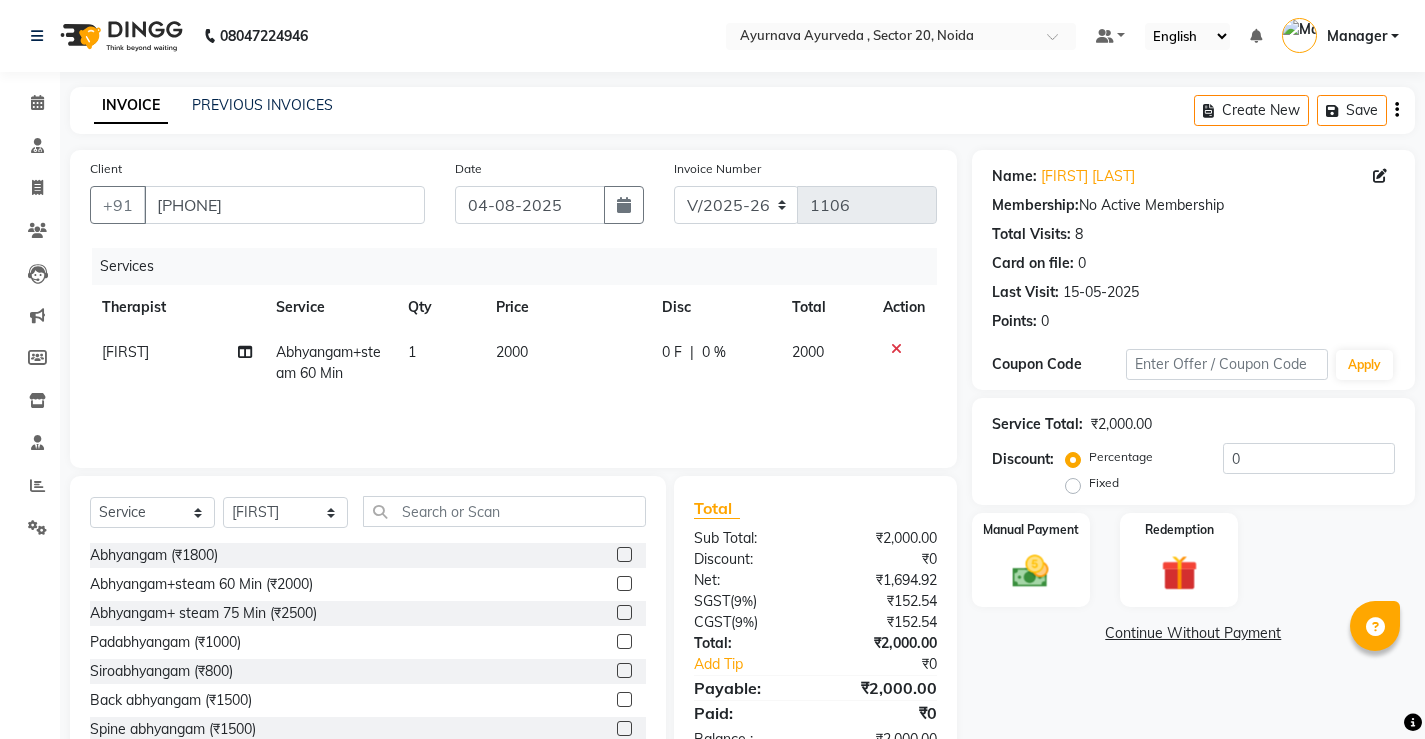 select on "5587" 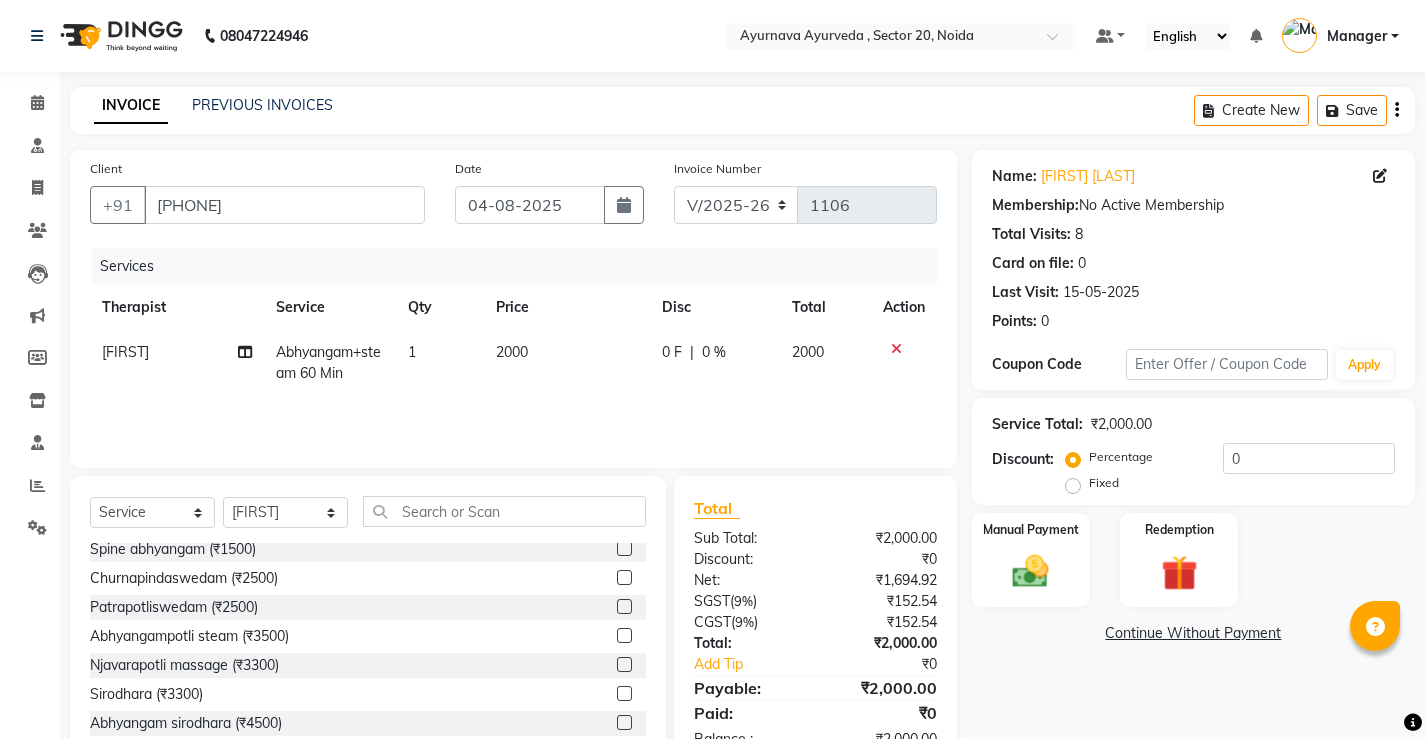 scroll, scrollTop: 0, scrollLeft: 0, axis: both 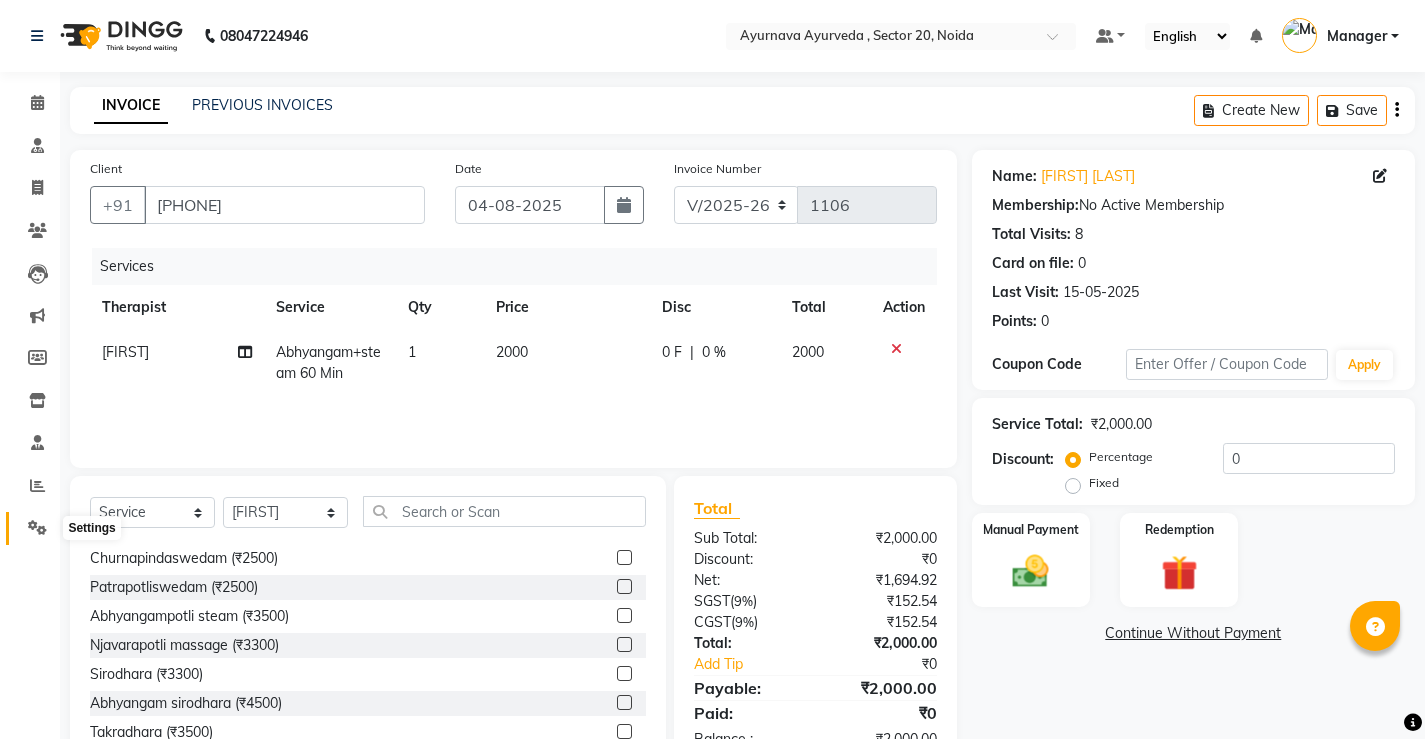 click 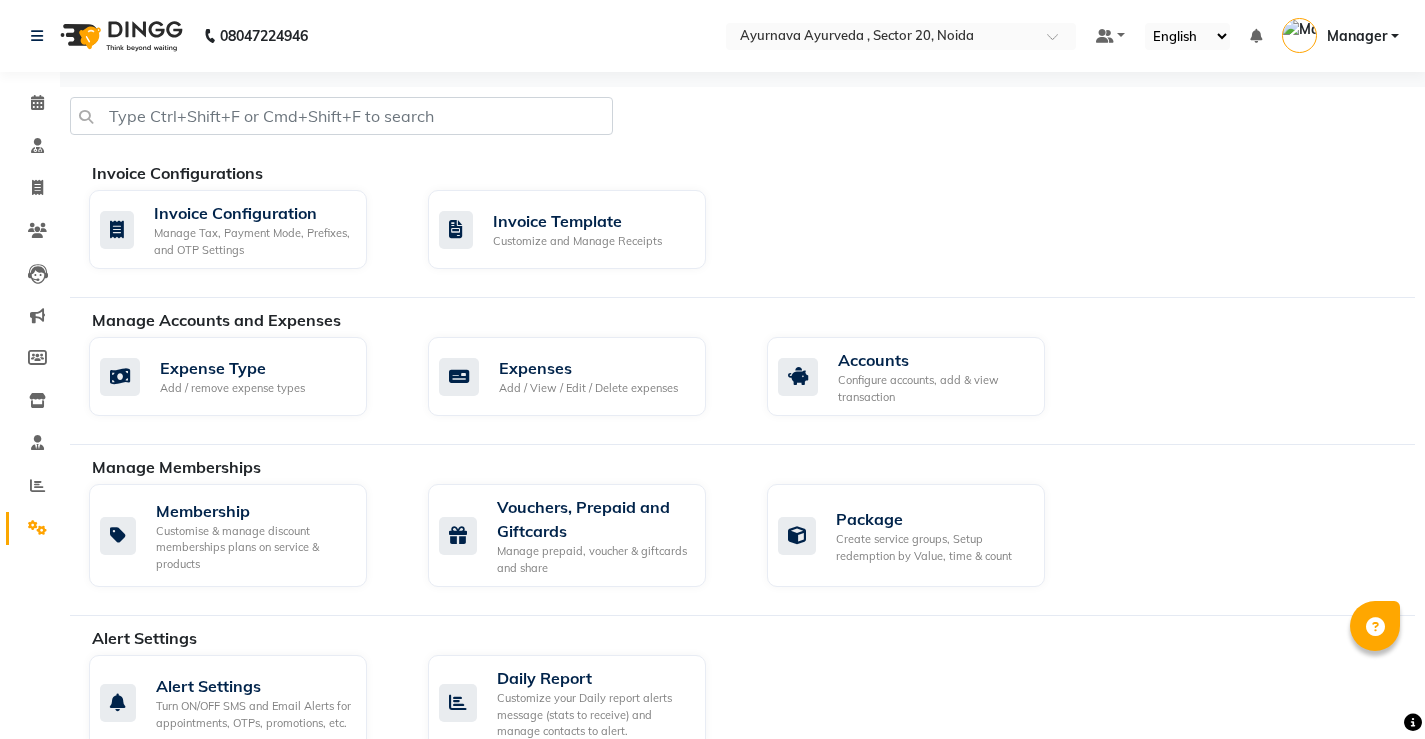 select on "service" 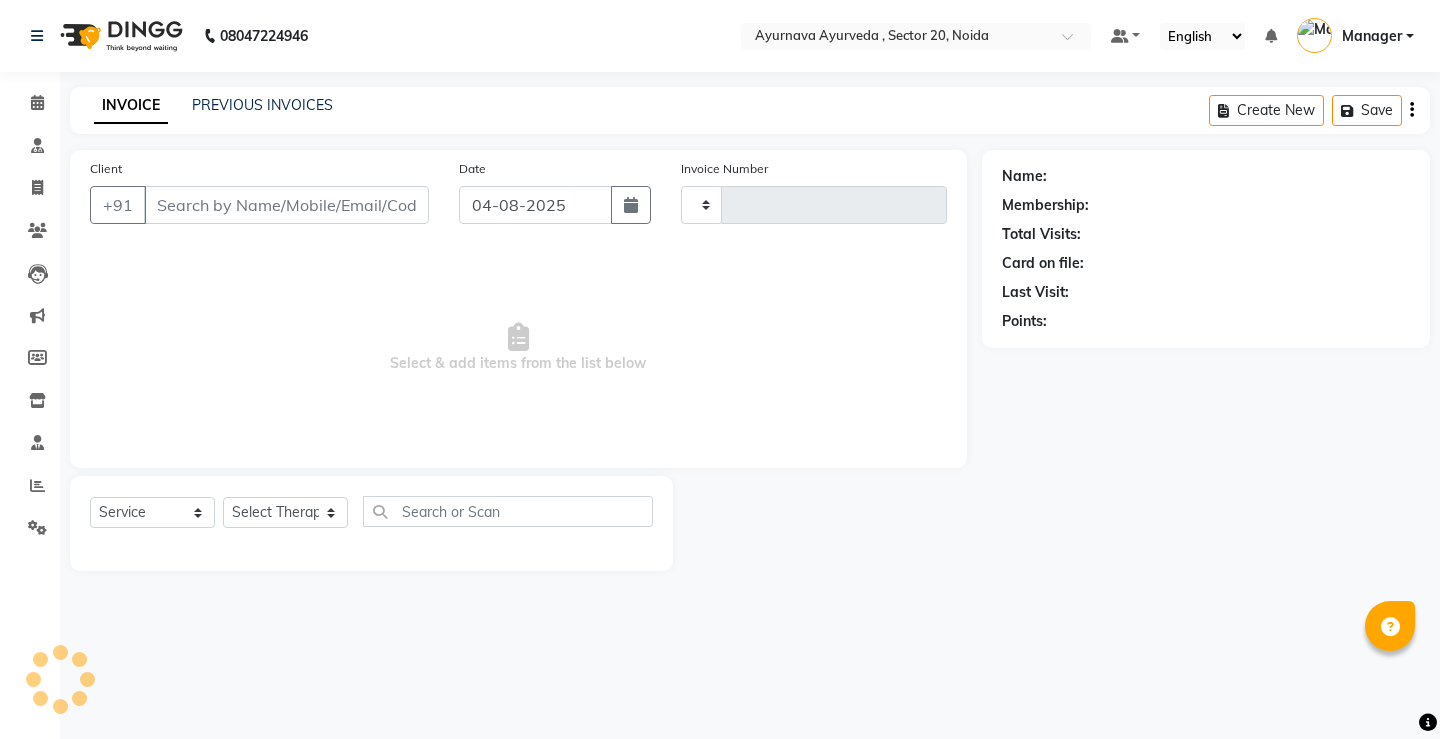 type on "1110" 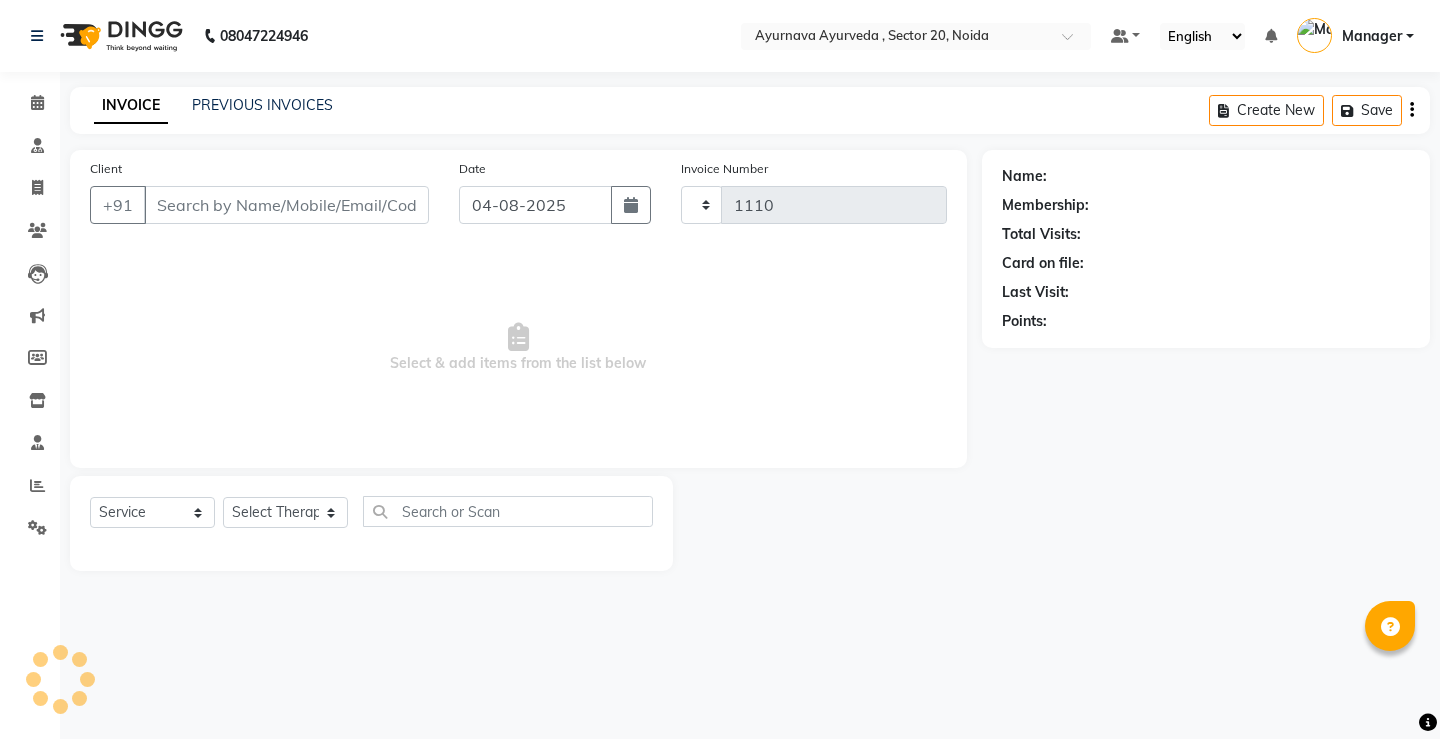 select on "5587" 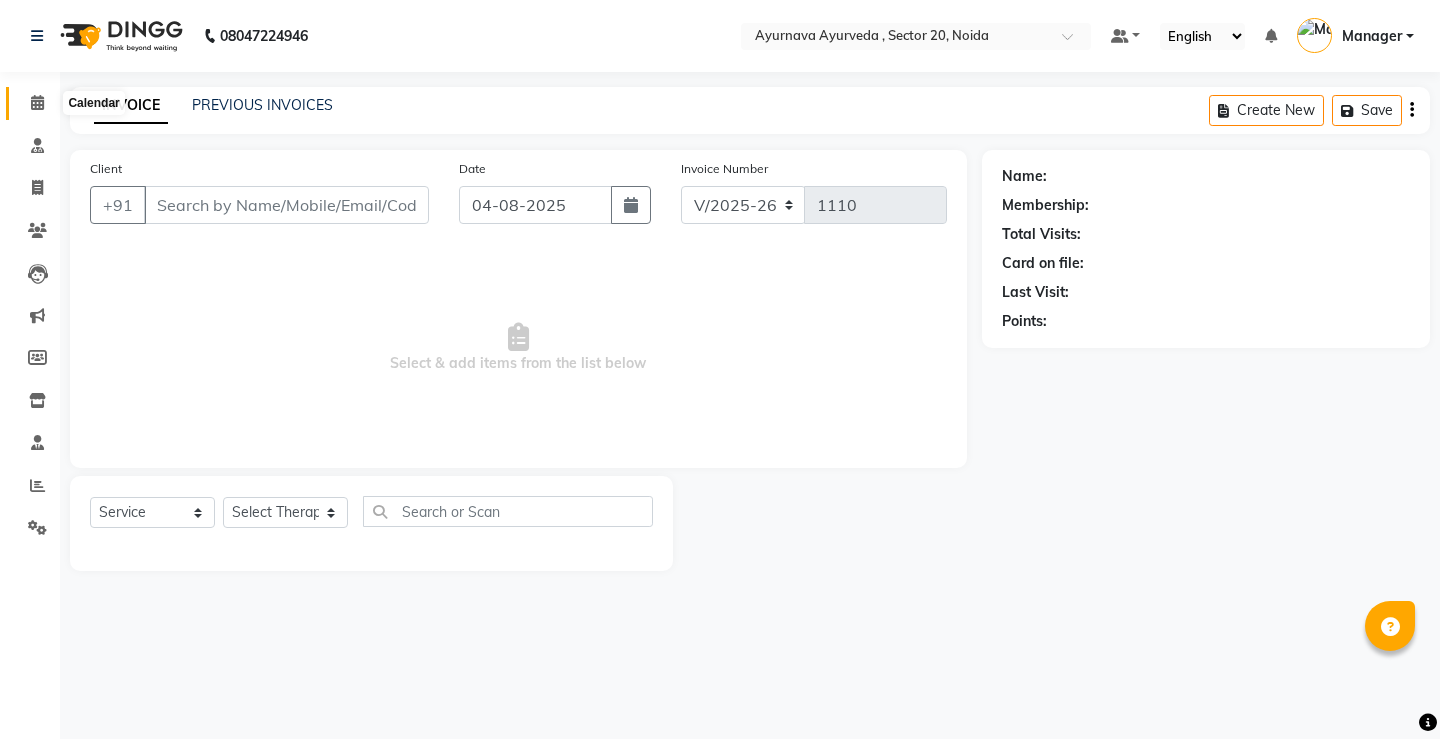 click 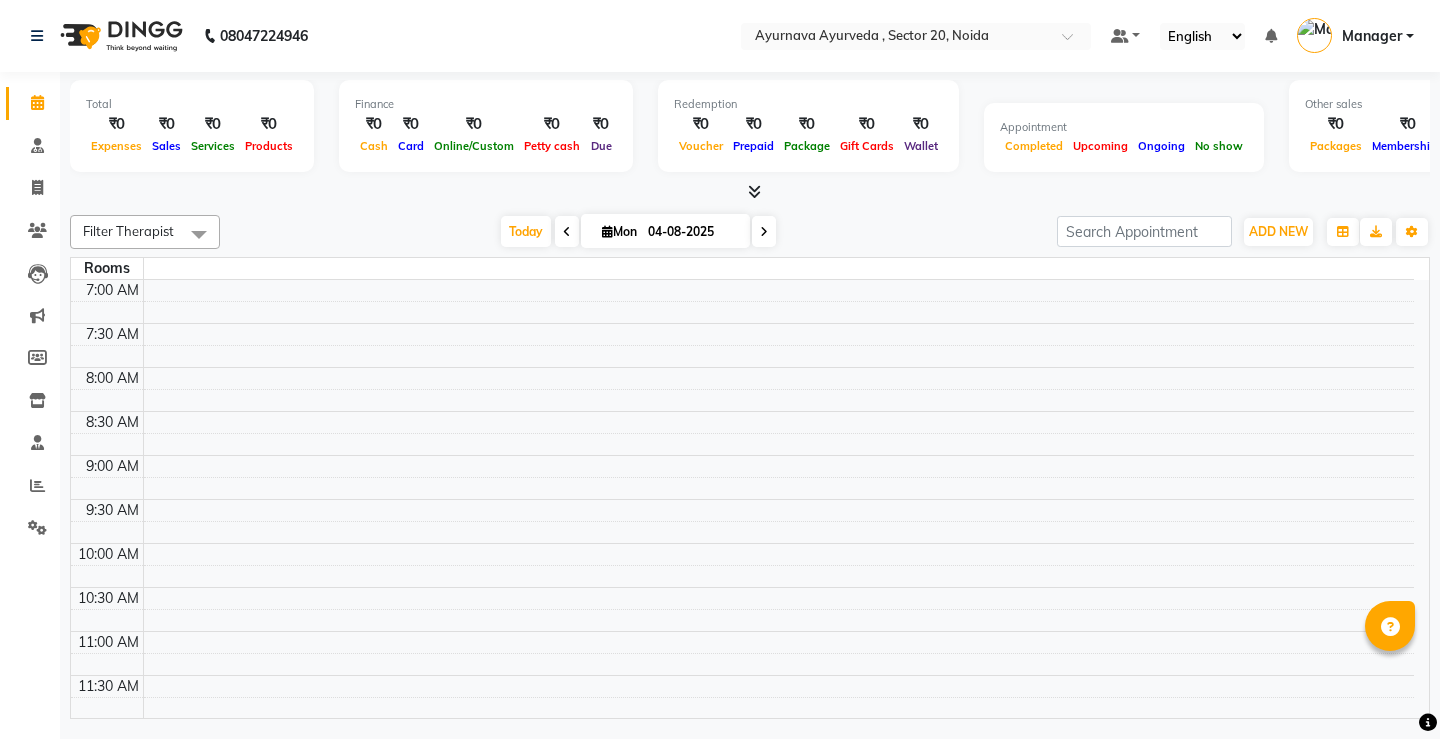 scroll, scrollTop: 0, scrollLeft: 0, axis: both 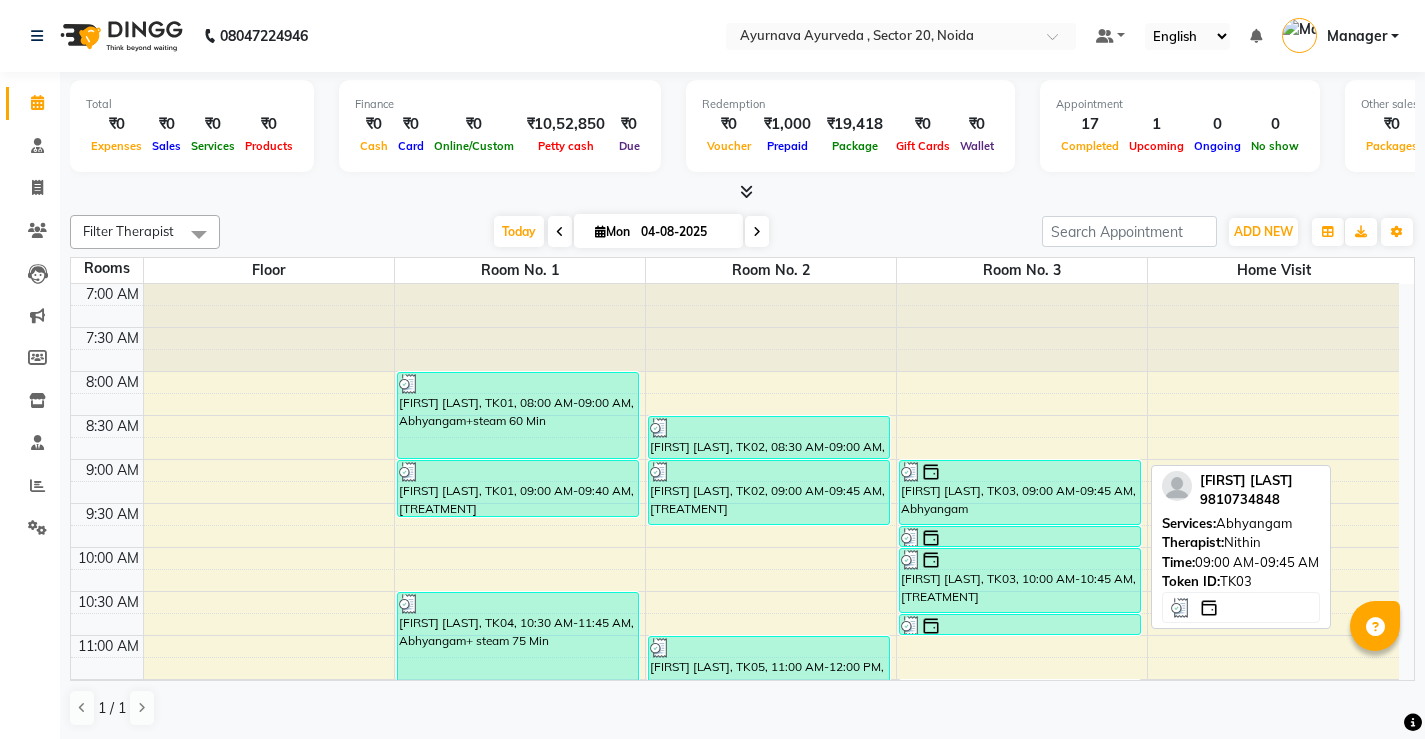 click on "[FIRST] [LAST], TK03, 09:00 AM-09:45 AM, Abhyangam" at bounding box center [1020, 492] 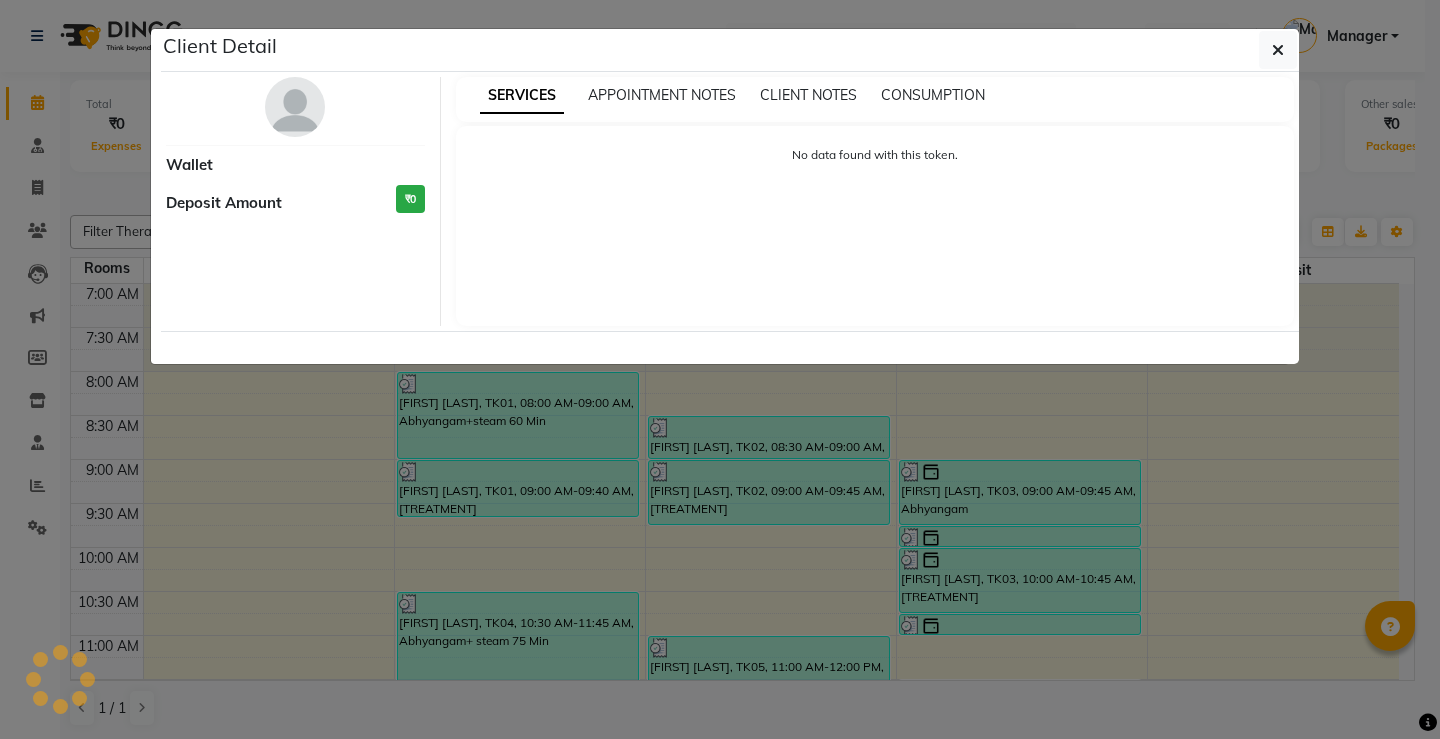 select on "3" 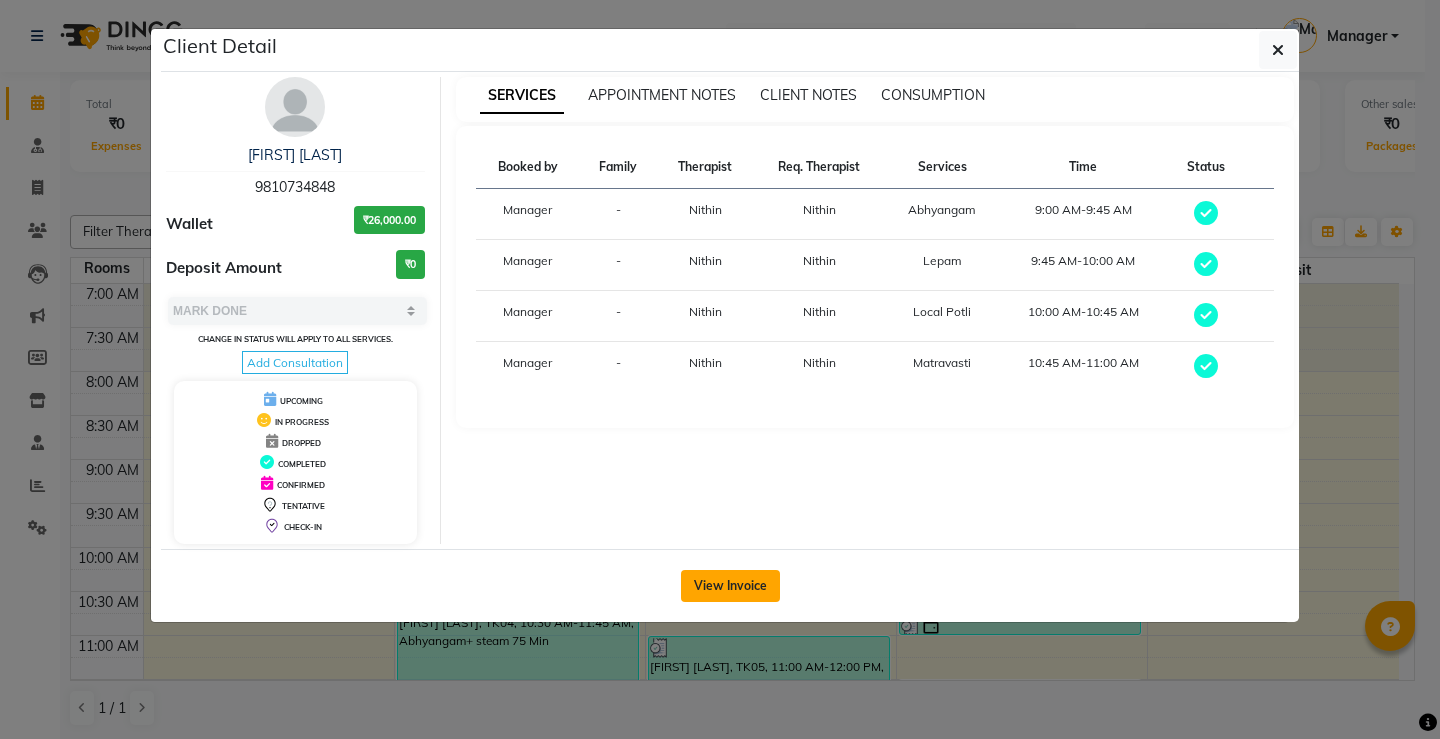 click on "View Invoice" 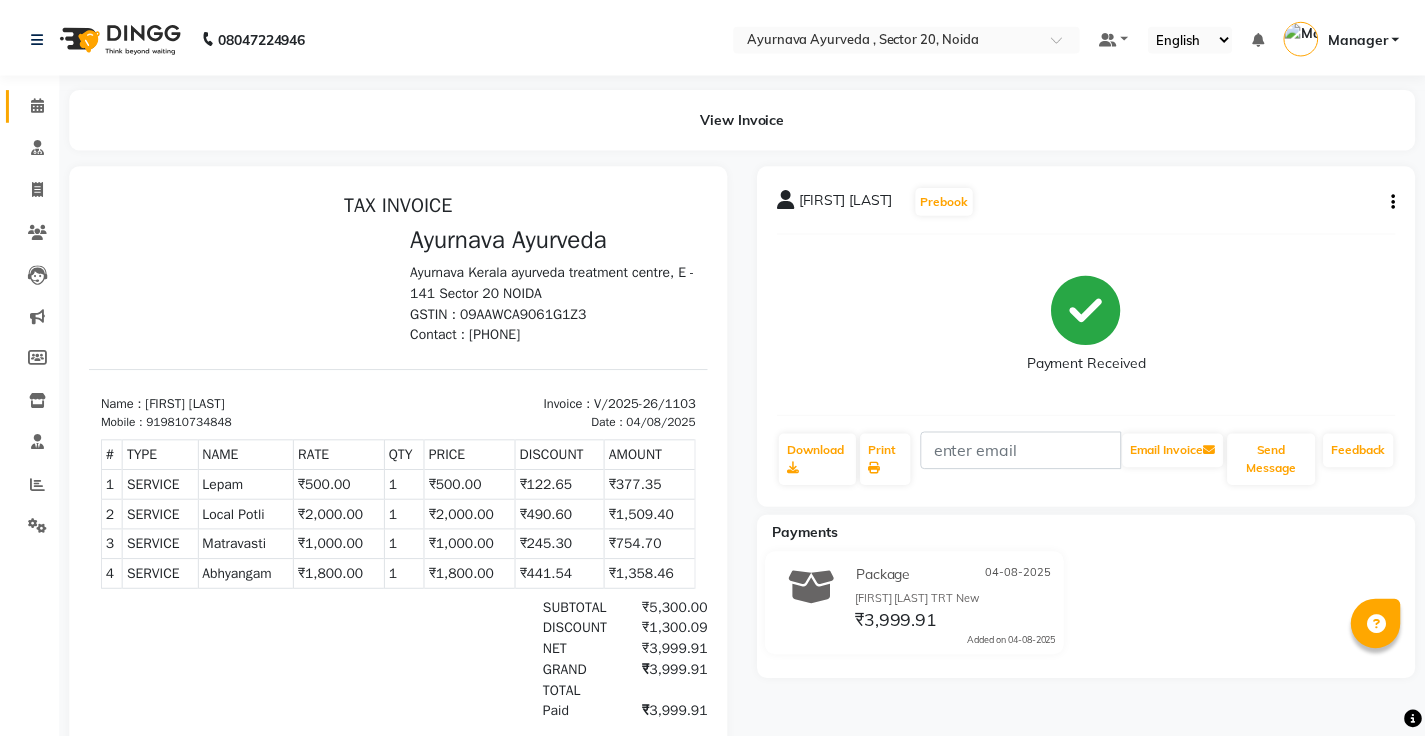scroll, scrollTop: 0, scrollLeft: 0, axis: both 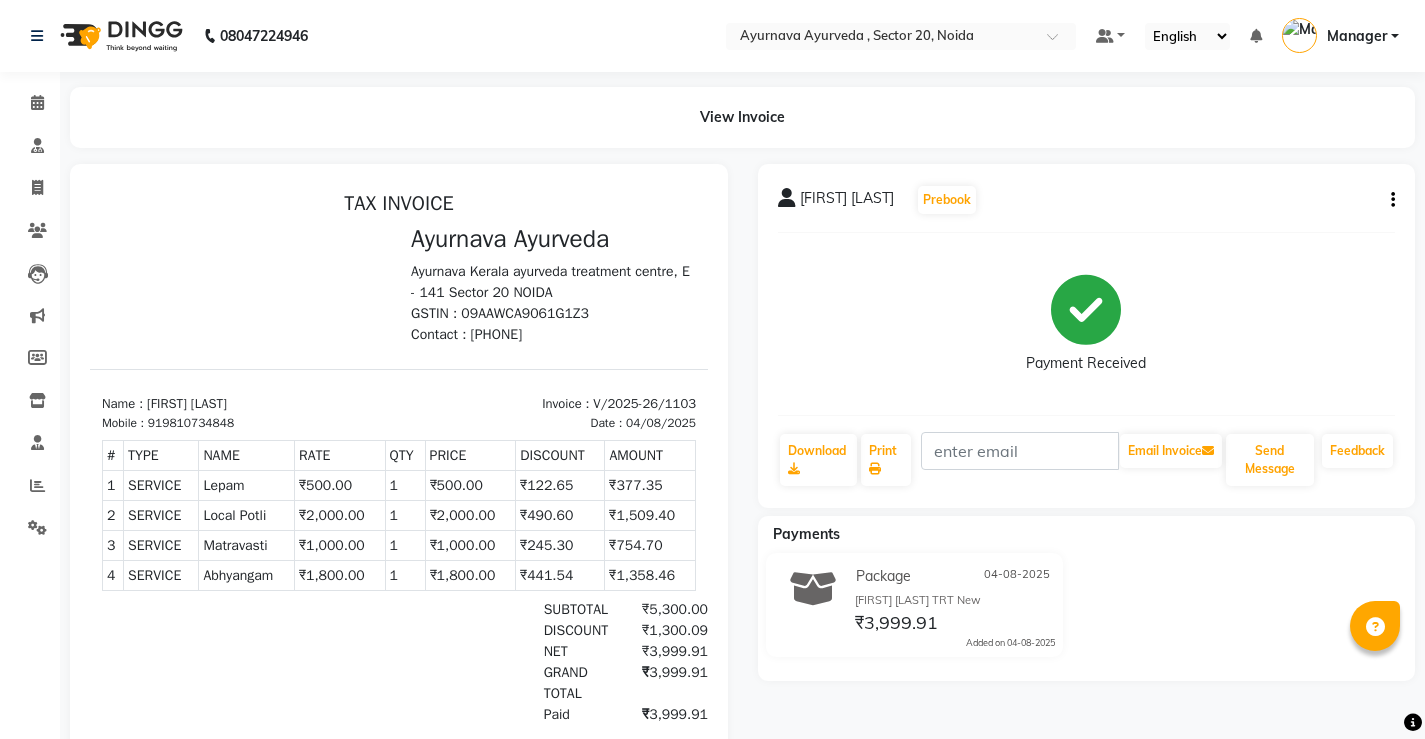 click 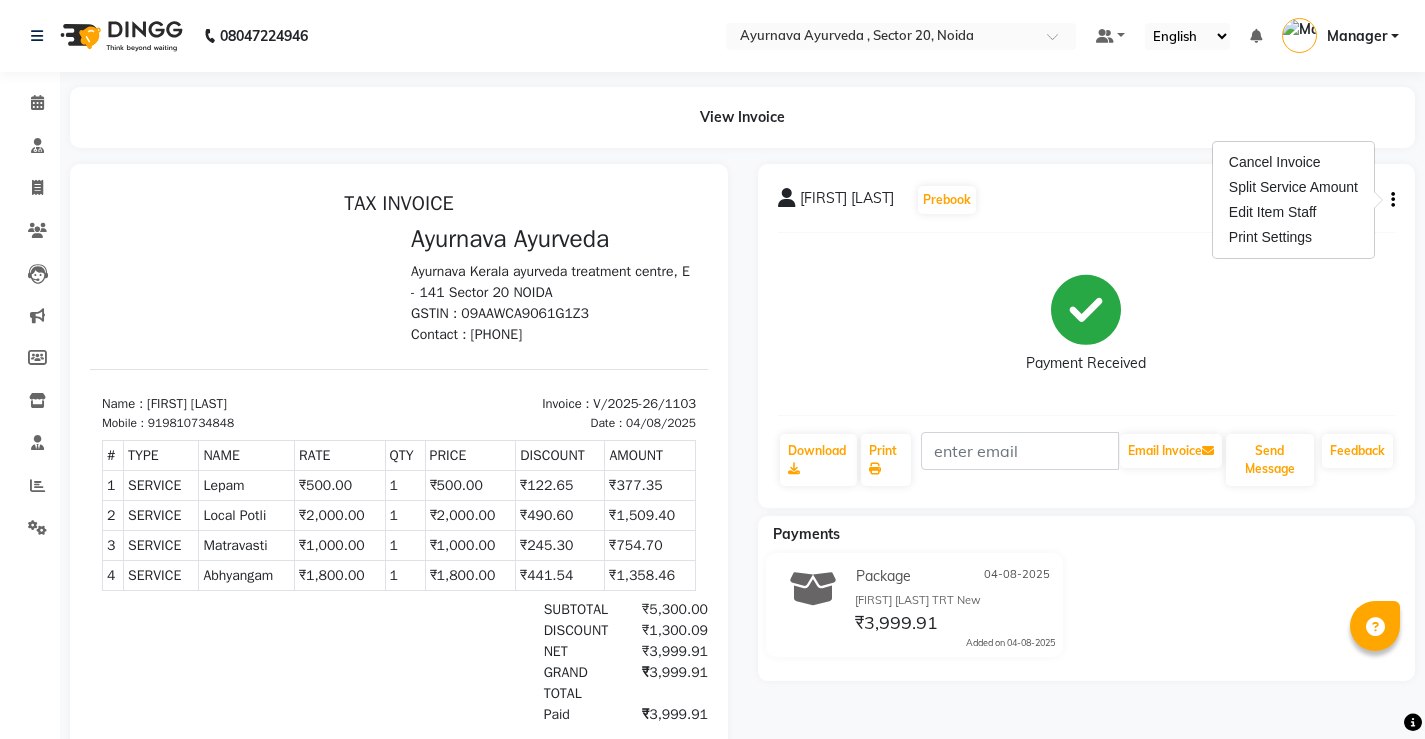 click on "Payment Received" 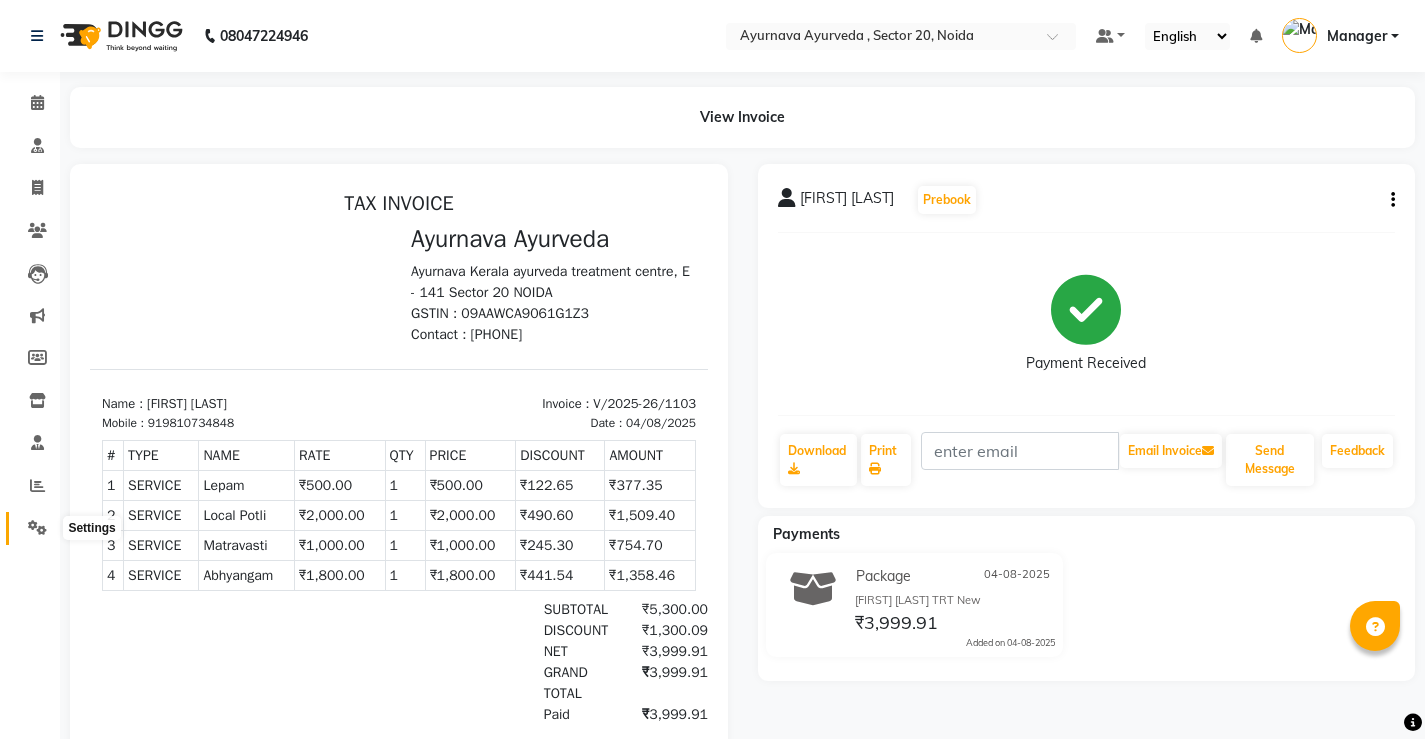click 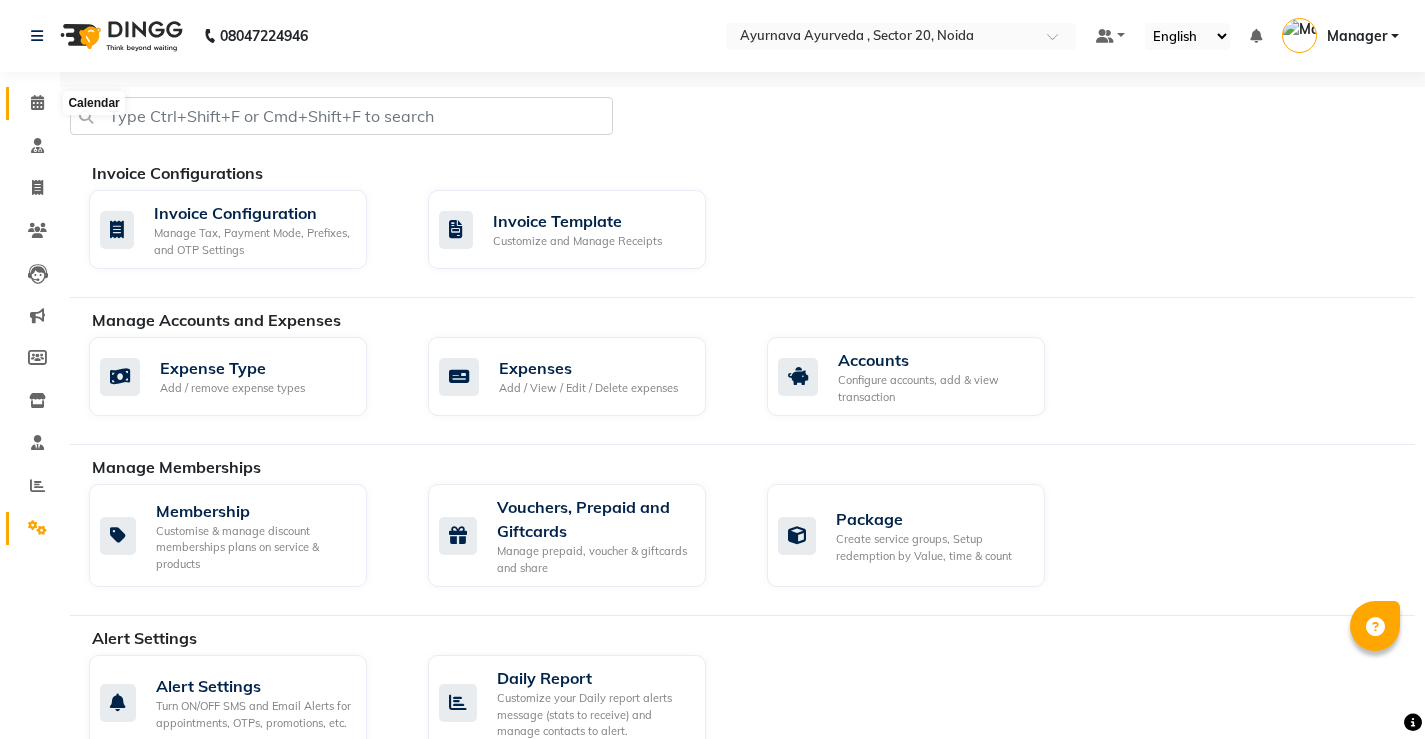 click 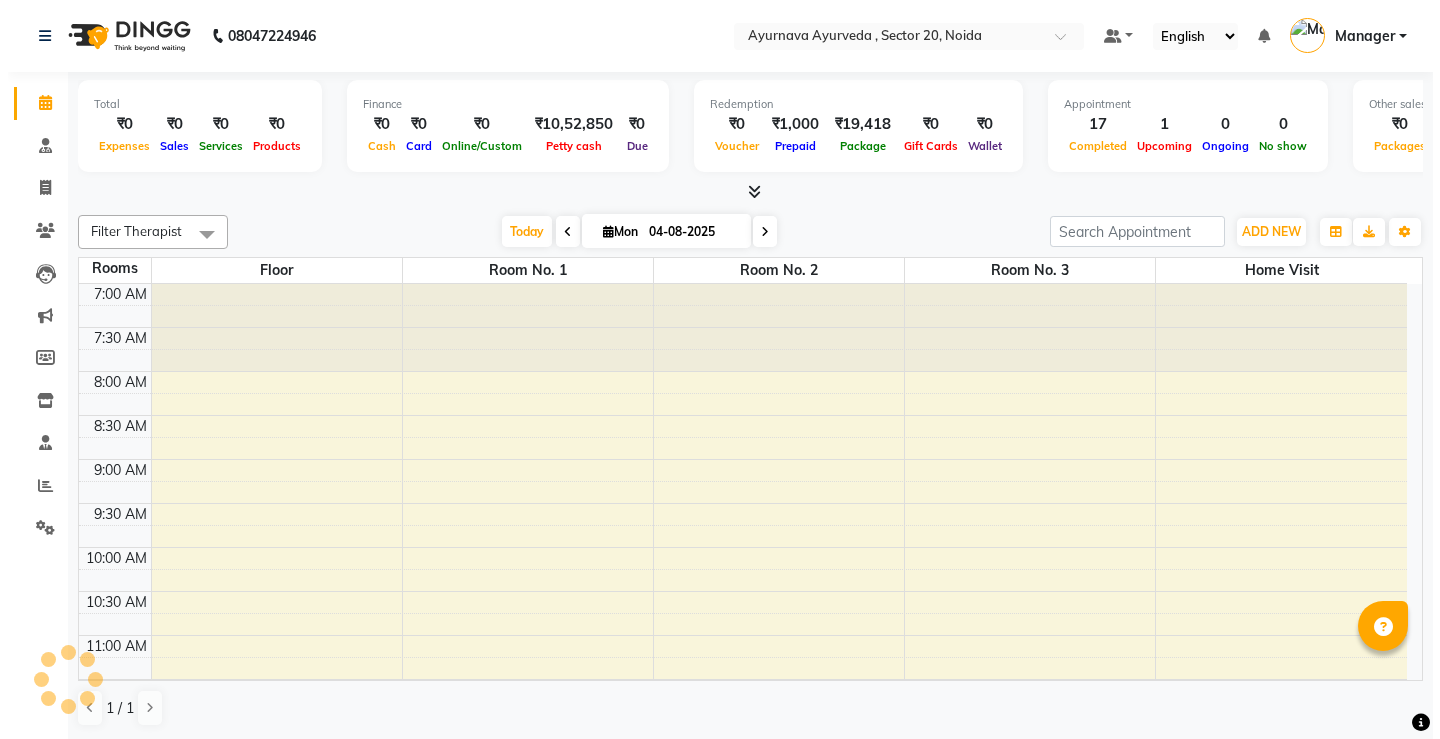 scroll, scrollTop: 0, scrollLeft: 0, axis: both 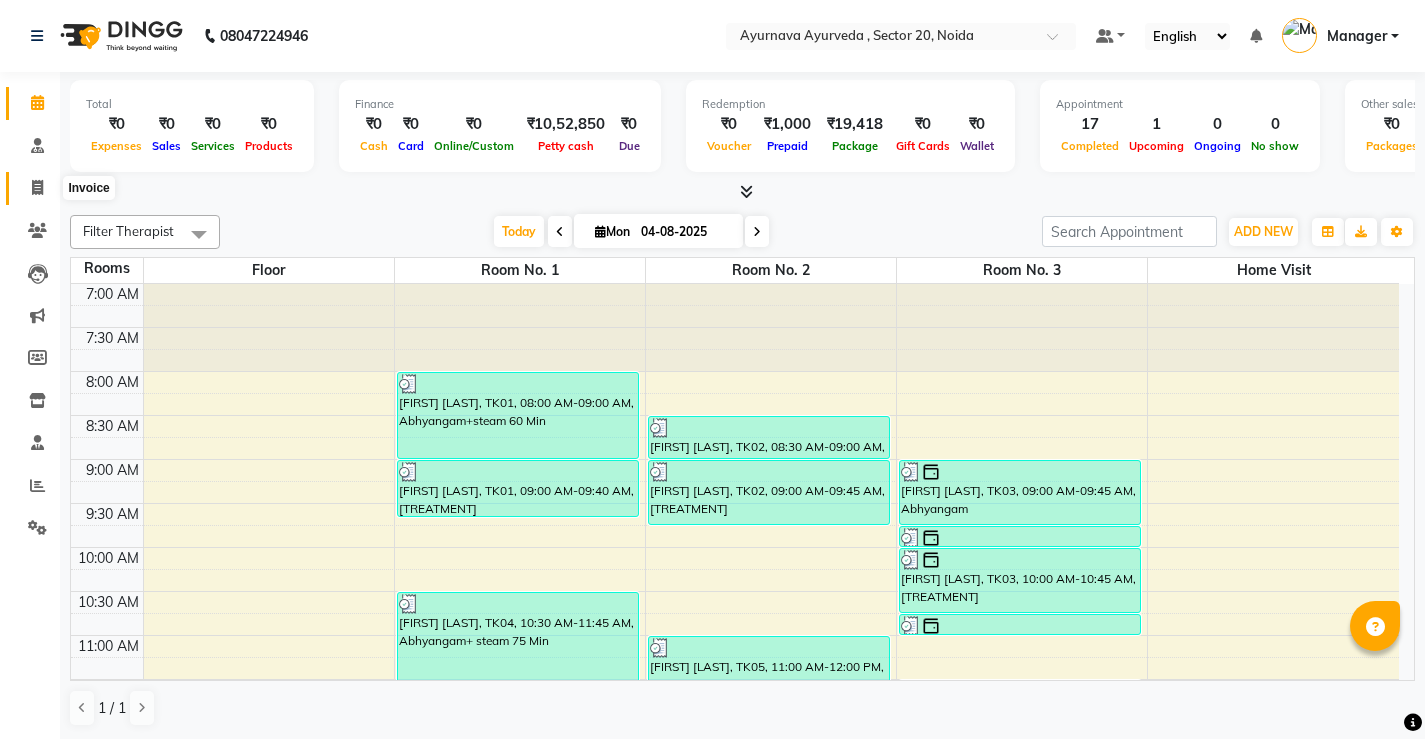 click 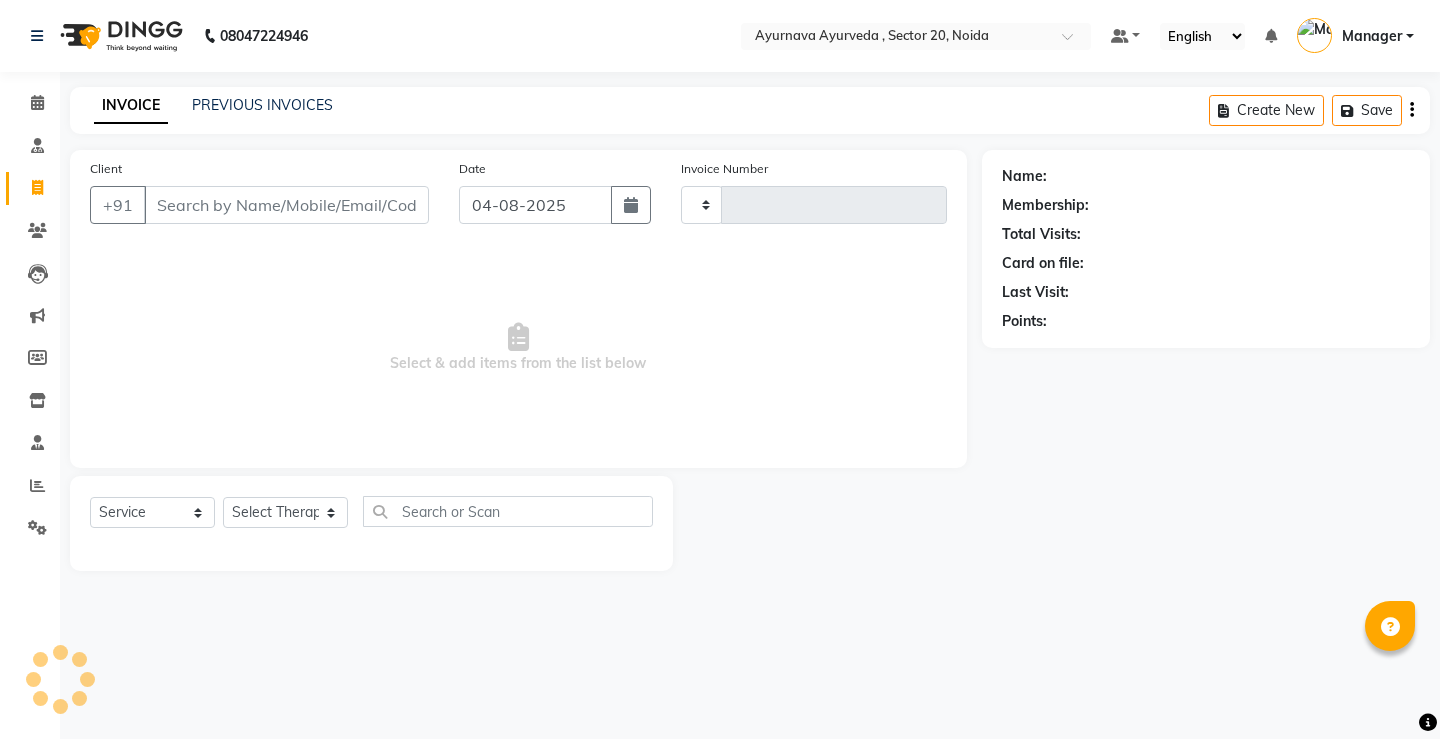 type on "1110" 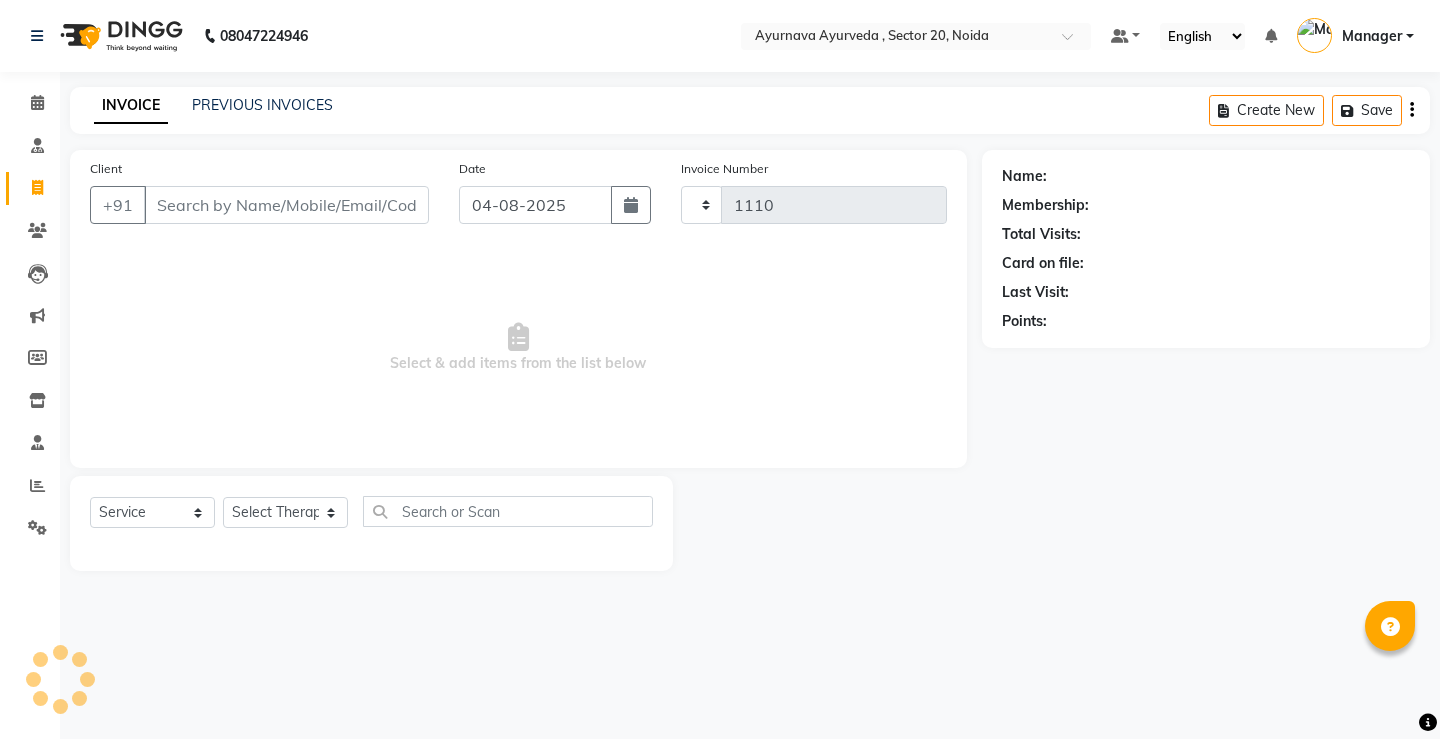 select on "5587" 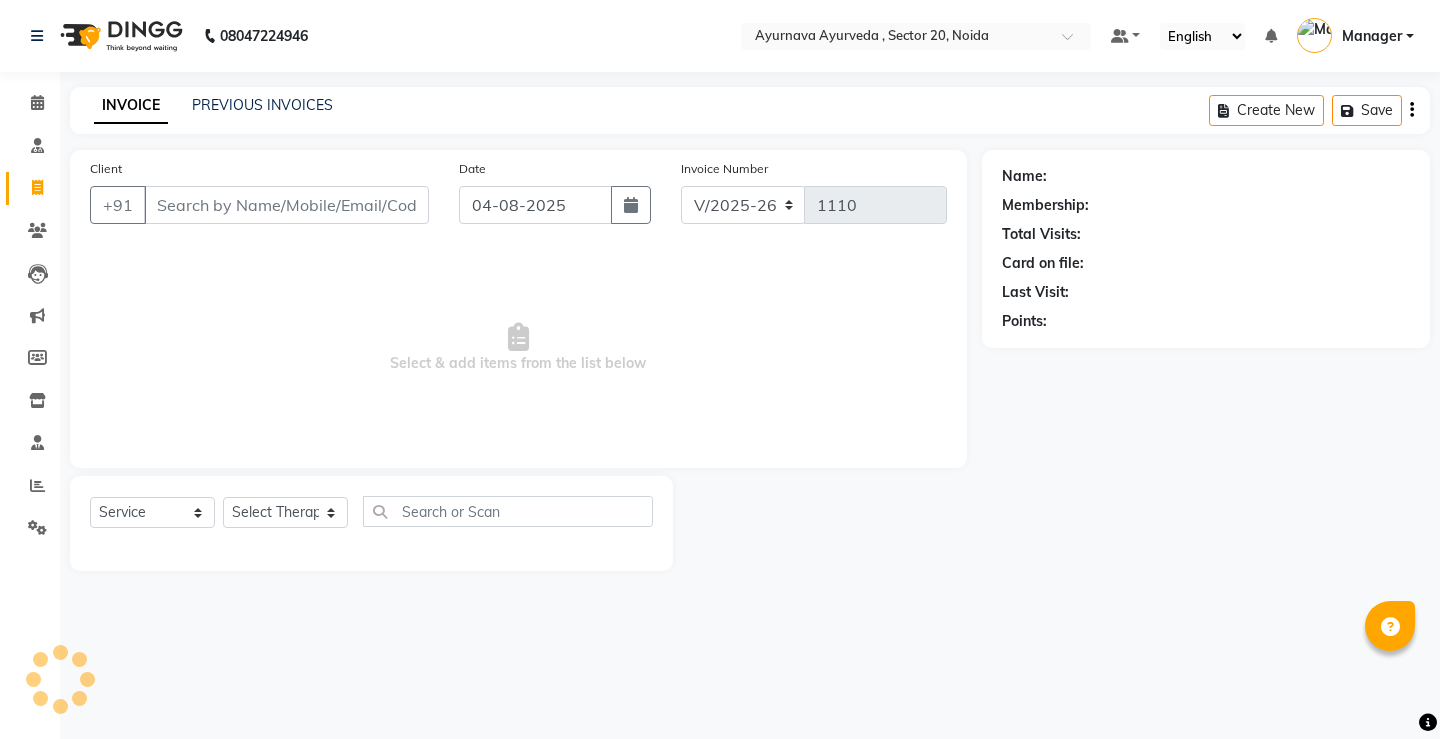 click on "Client" at bounding box center [286, 205] 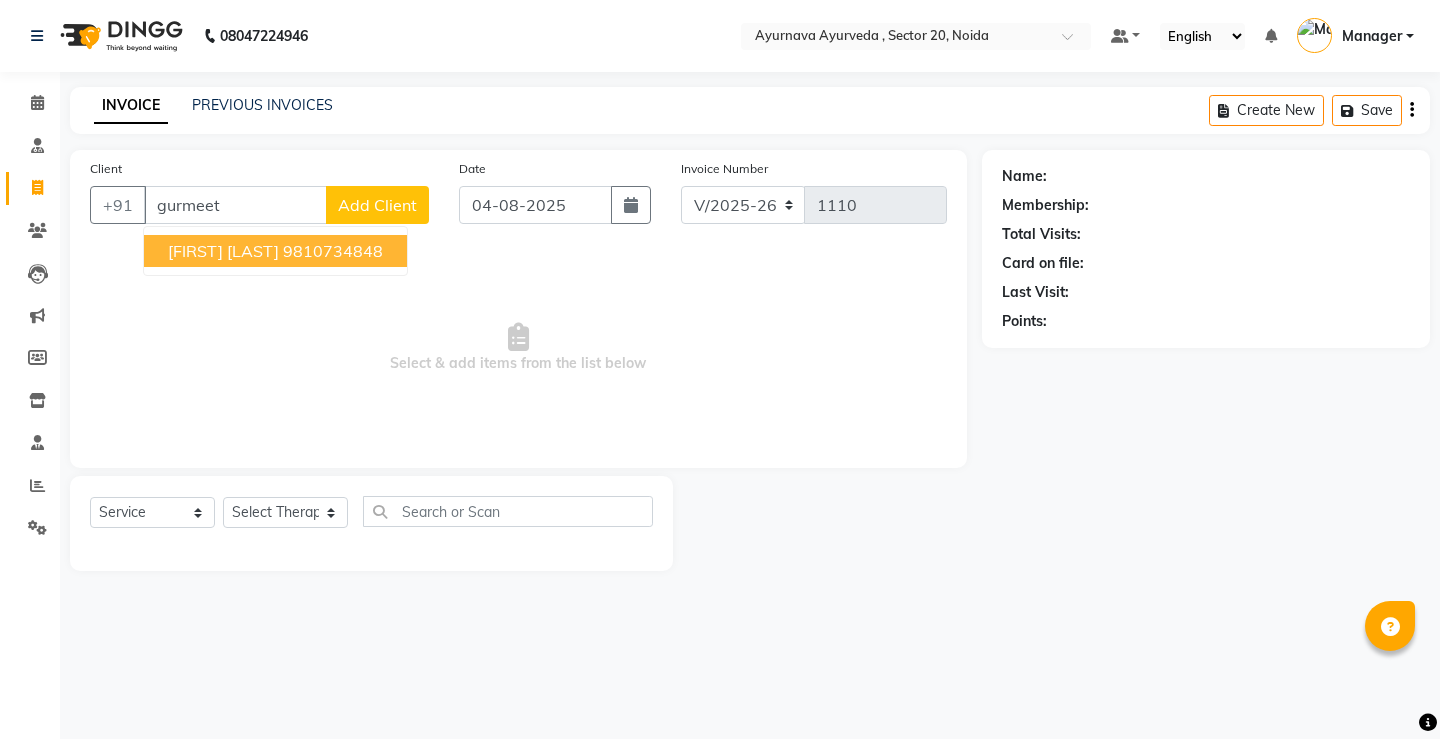 click on "Gurmeet Singh" at bounding box center (223, 251) 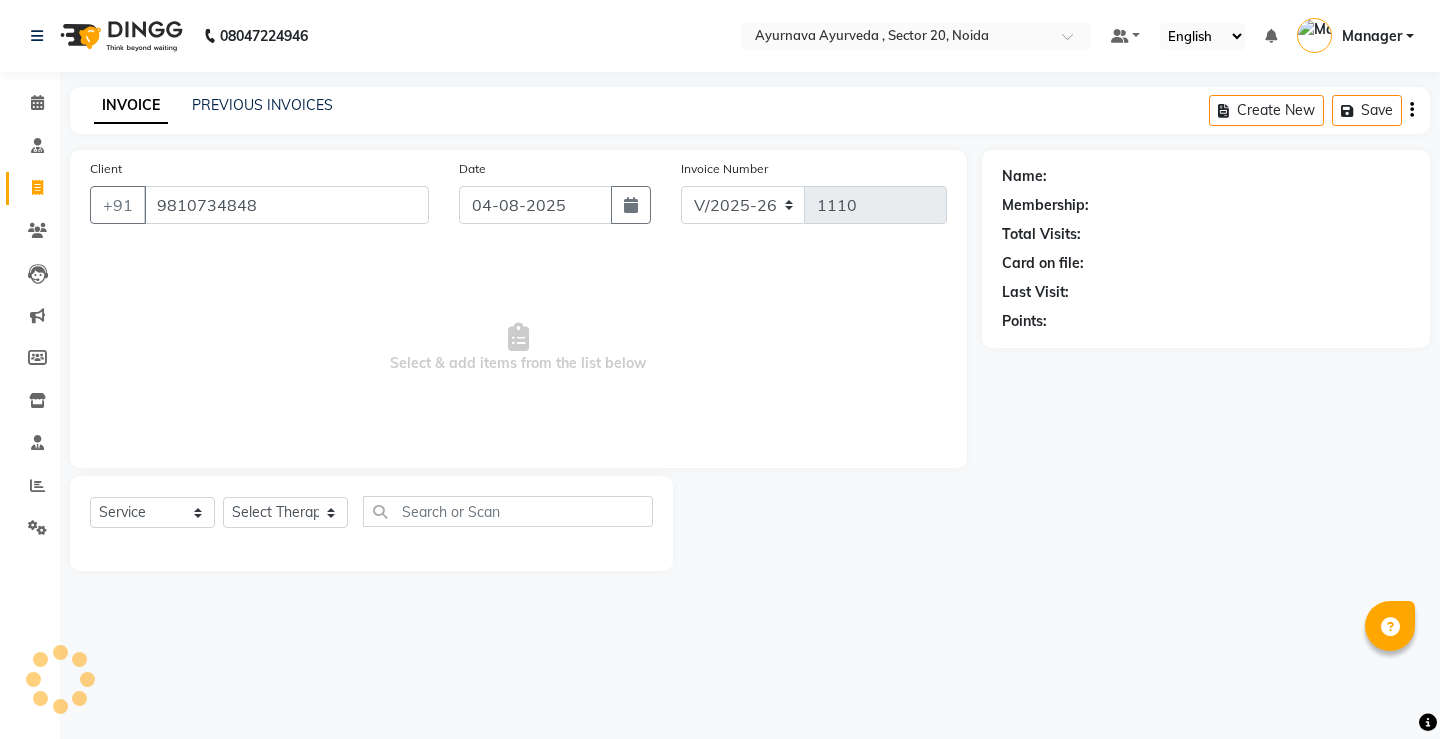 type on "9810734848" 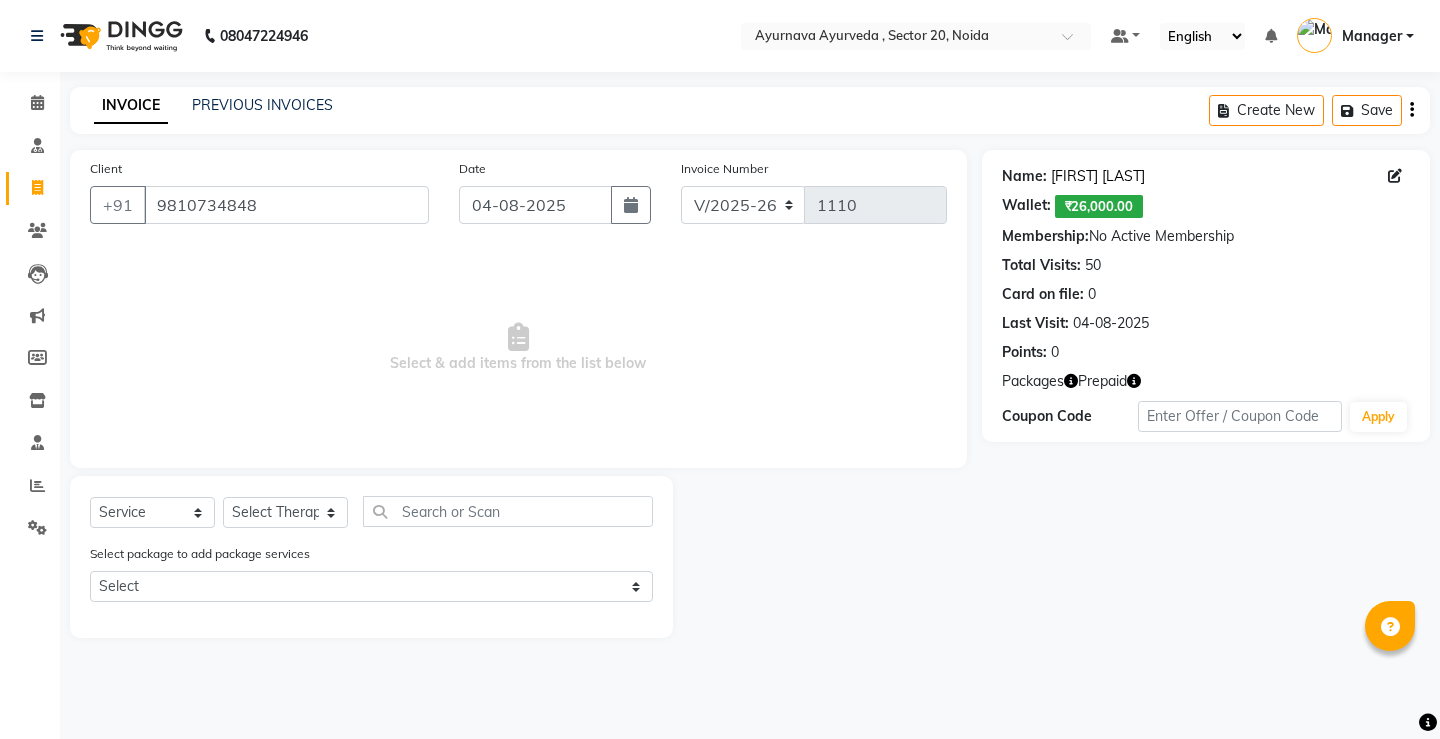 click on "Gurmeet Singh" 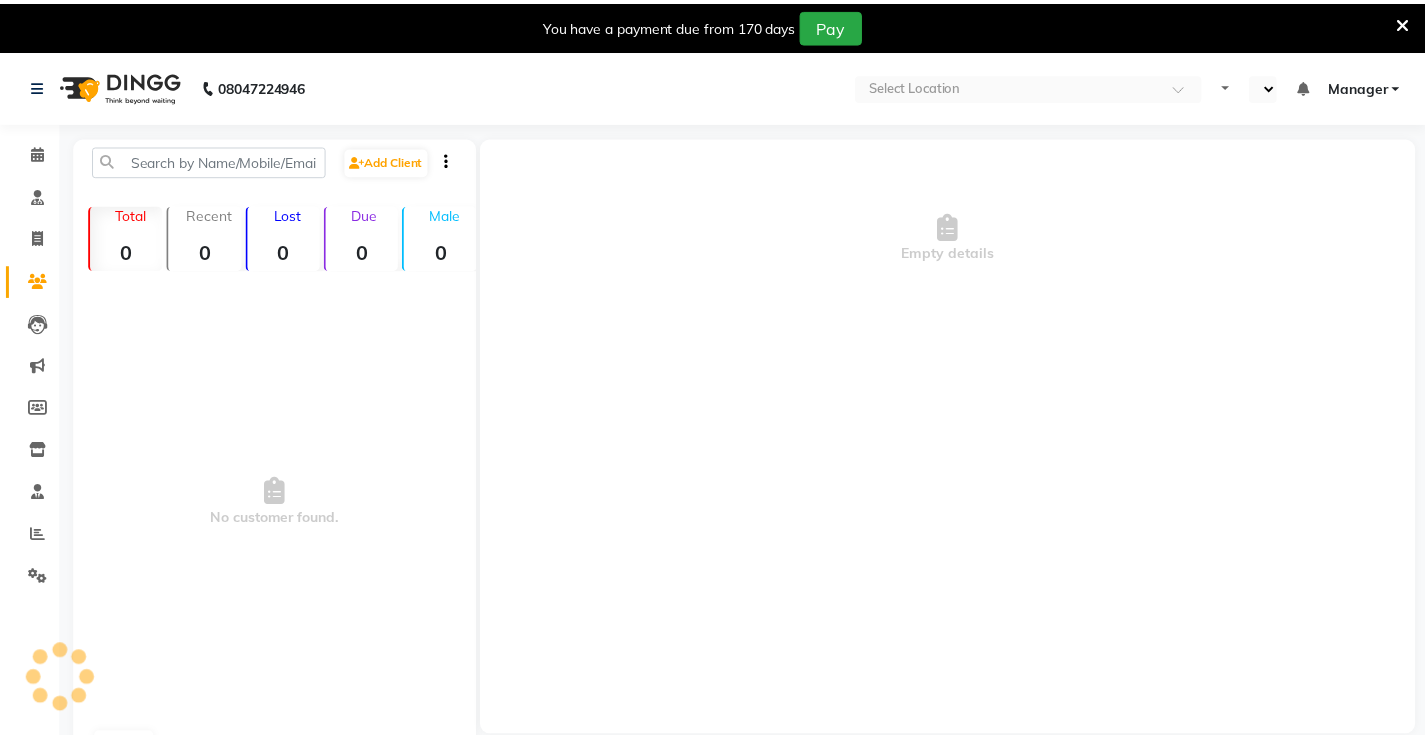 scroll, scrollTop: 0, scrollLeft: 0, axis: both 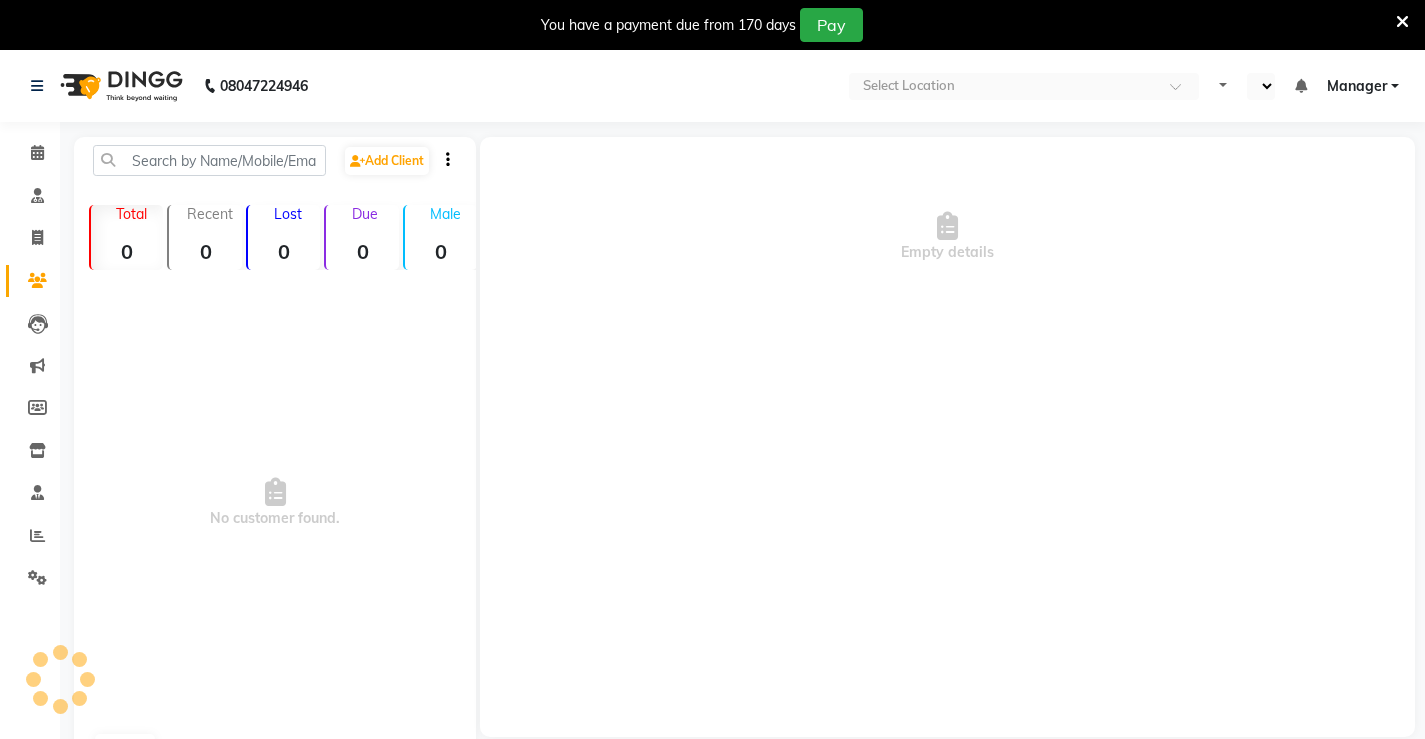 select on "en" 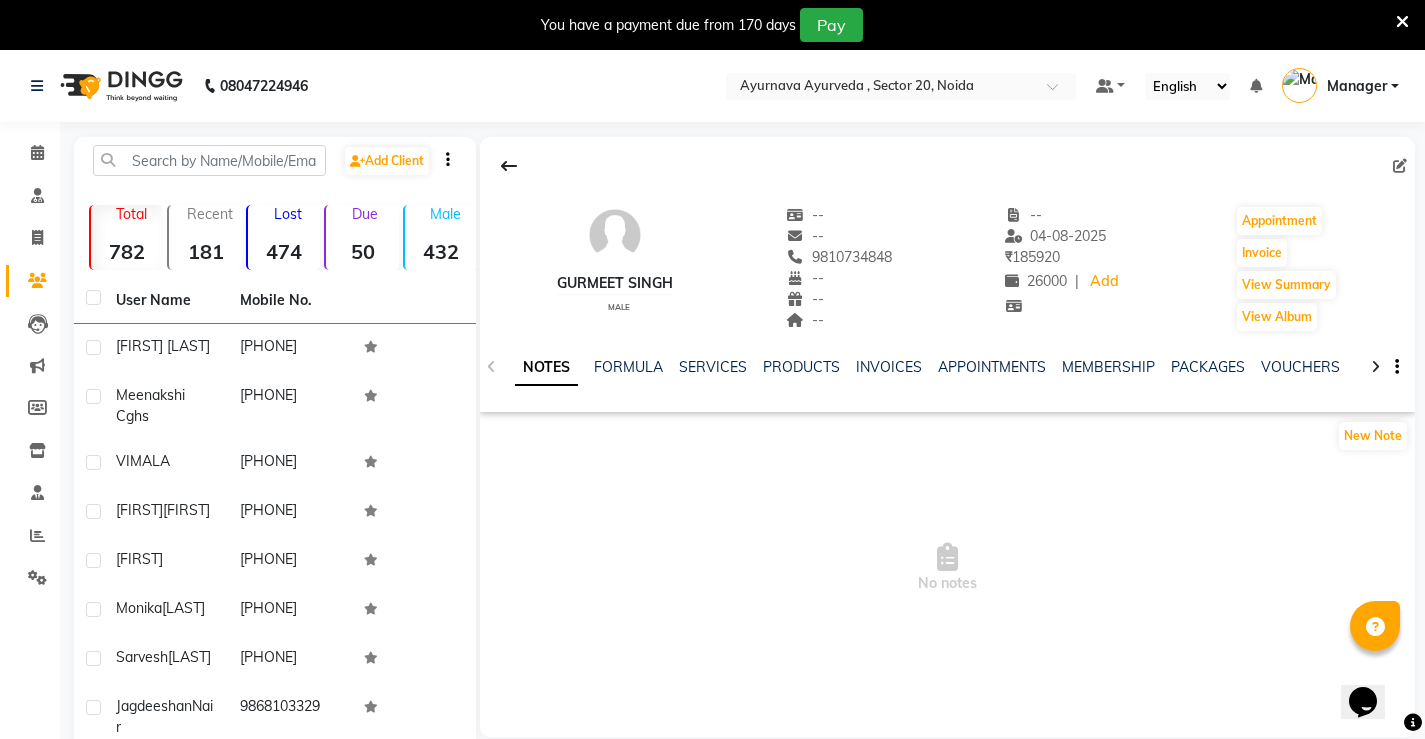 scroll, scrollTop: 0, scrollLeft: 0, axis: both 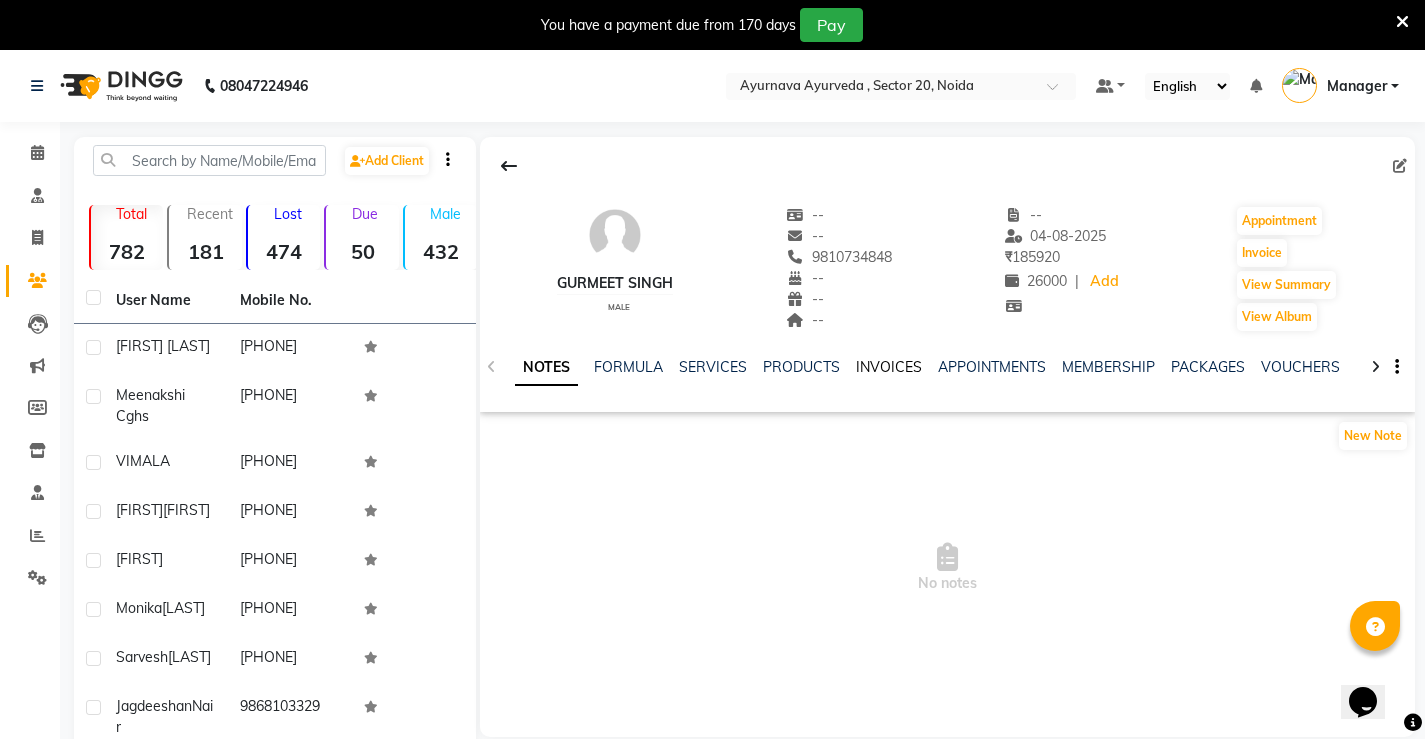 click on "INVOICES" 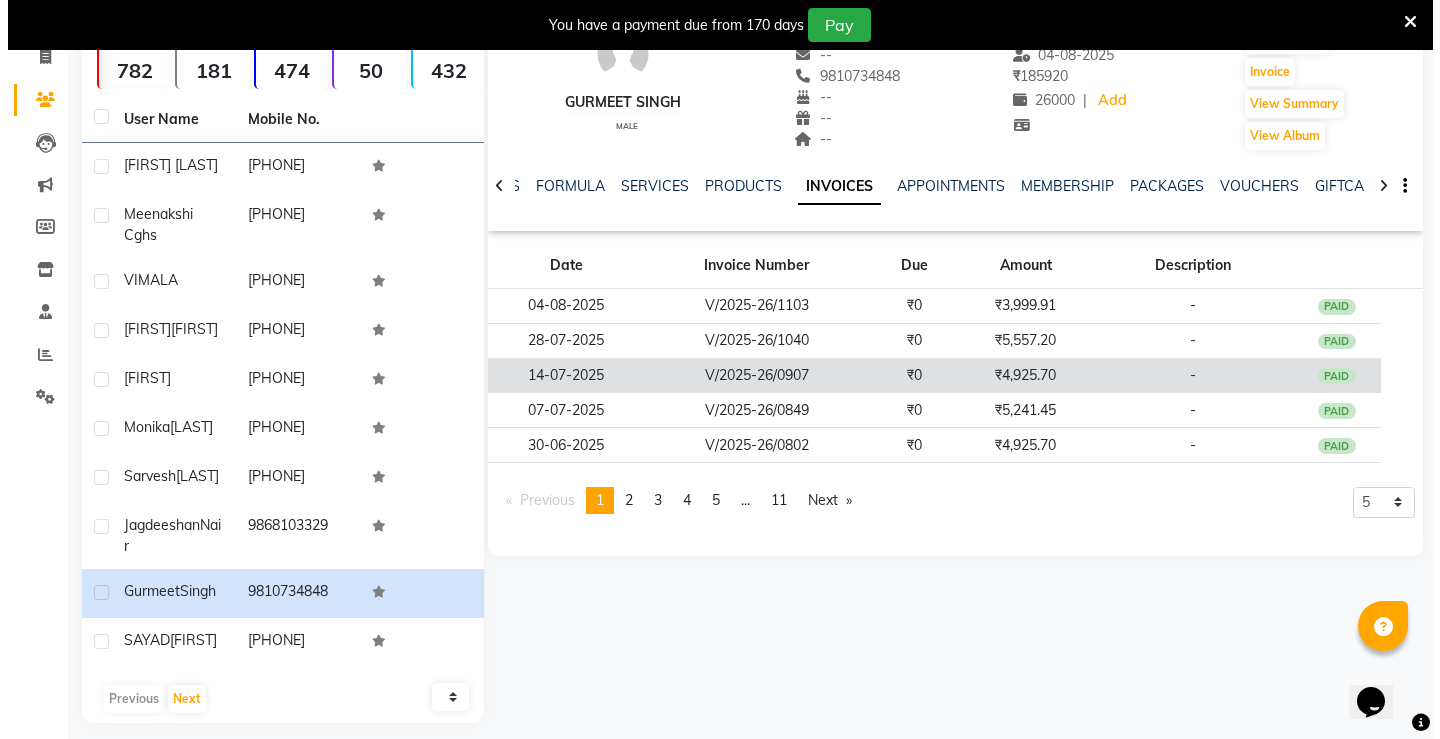 scroll, scrollTop: 0, scrollLeft: 0, axis: both 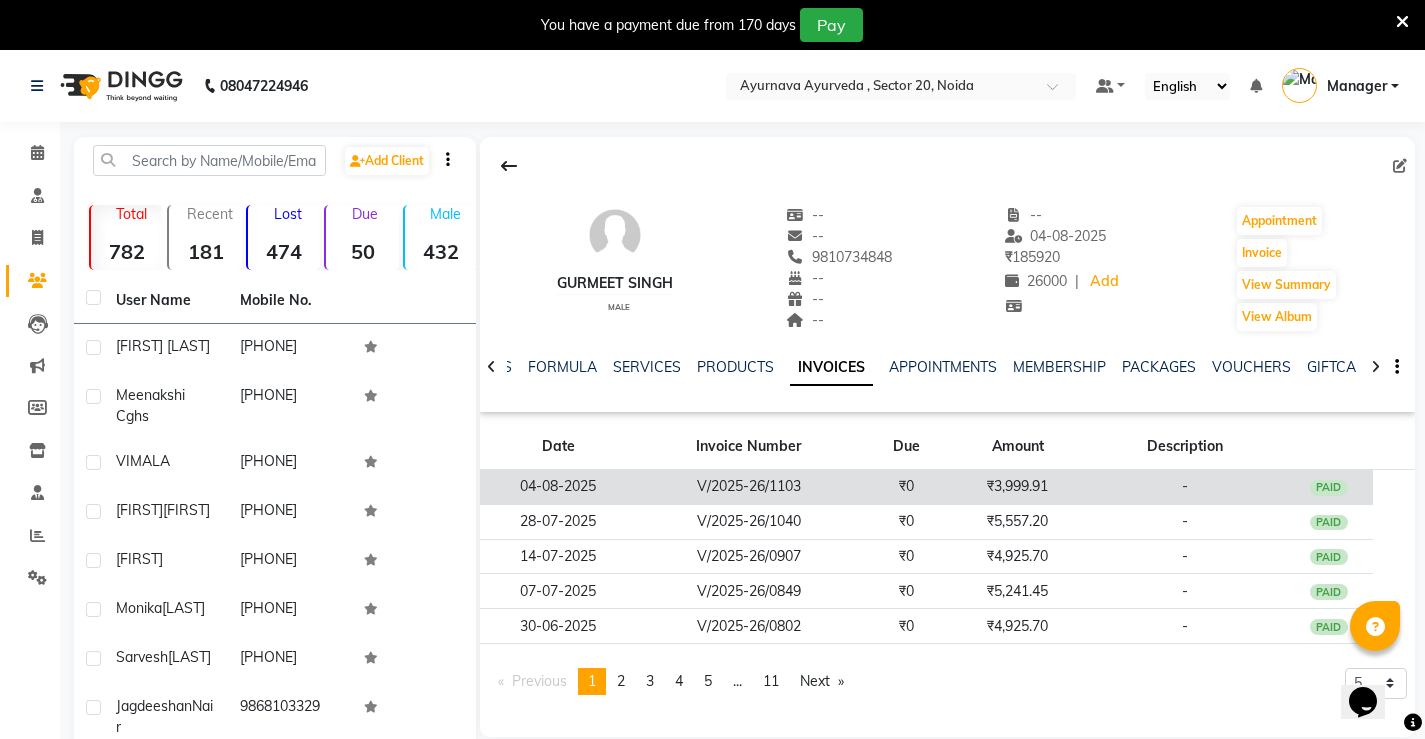click on "V/2025-26/1103" 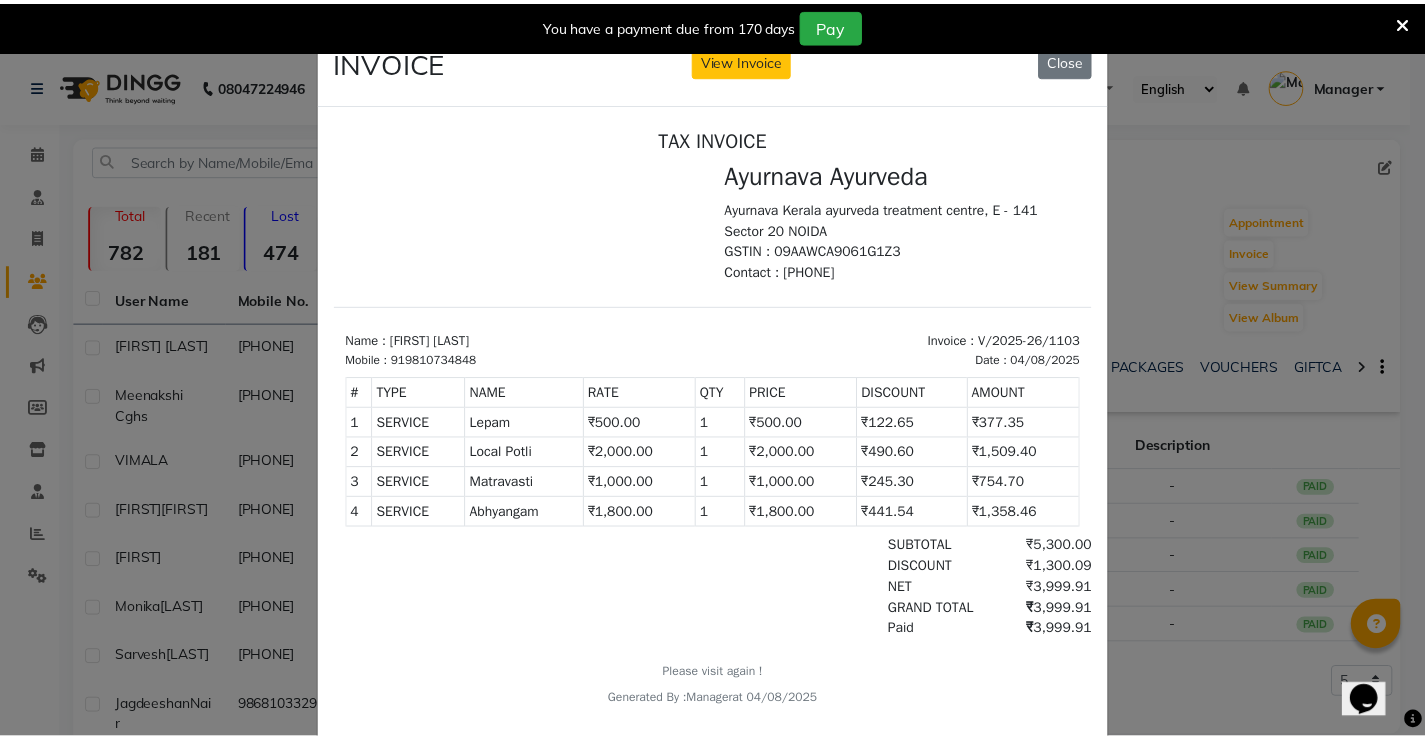 scroll, scrollTop: 0, scrollLeft: 0, axis: both 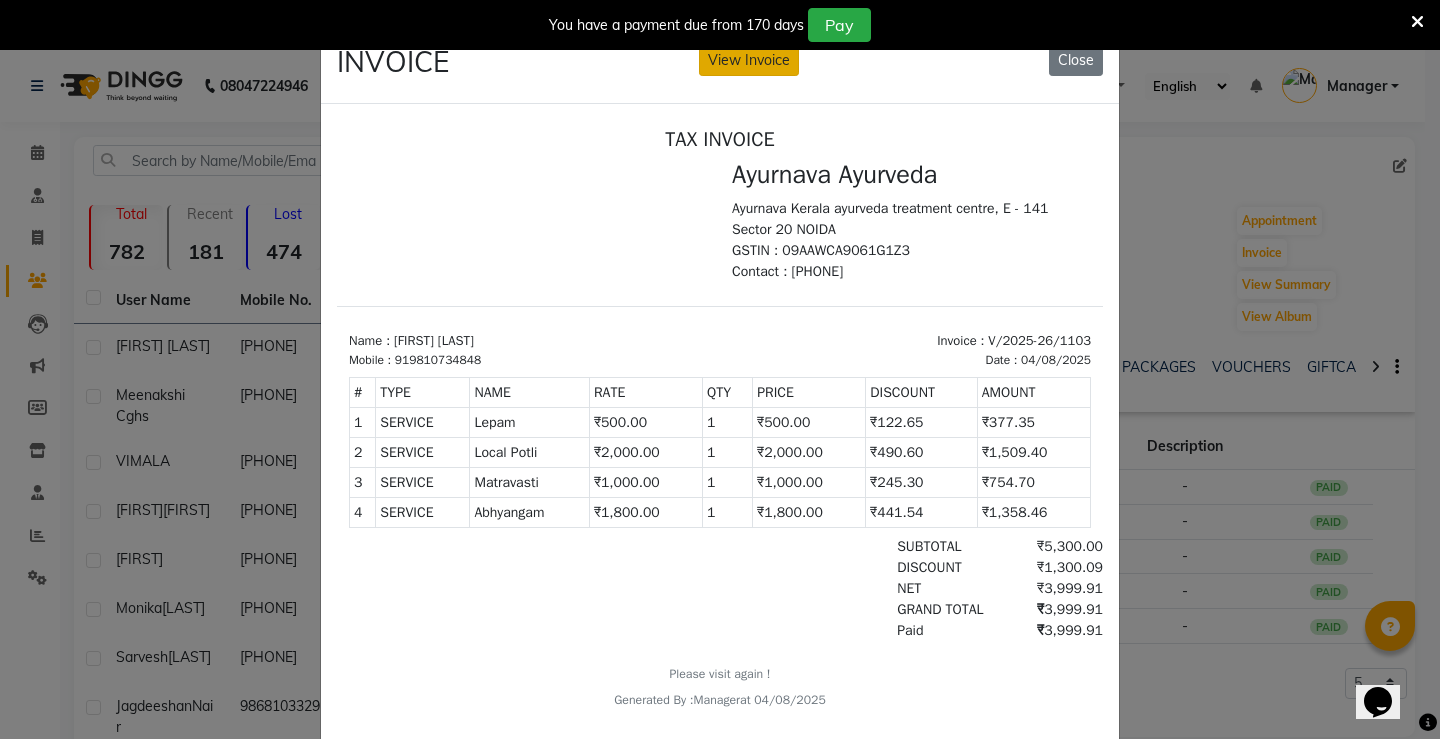 click on "View Invoice" 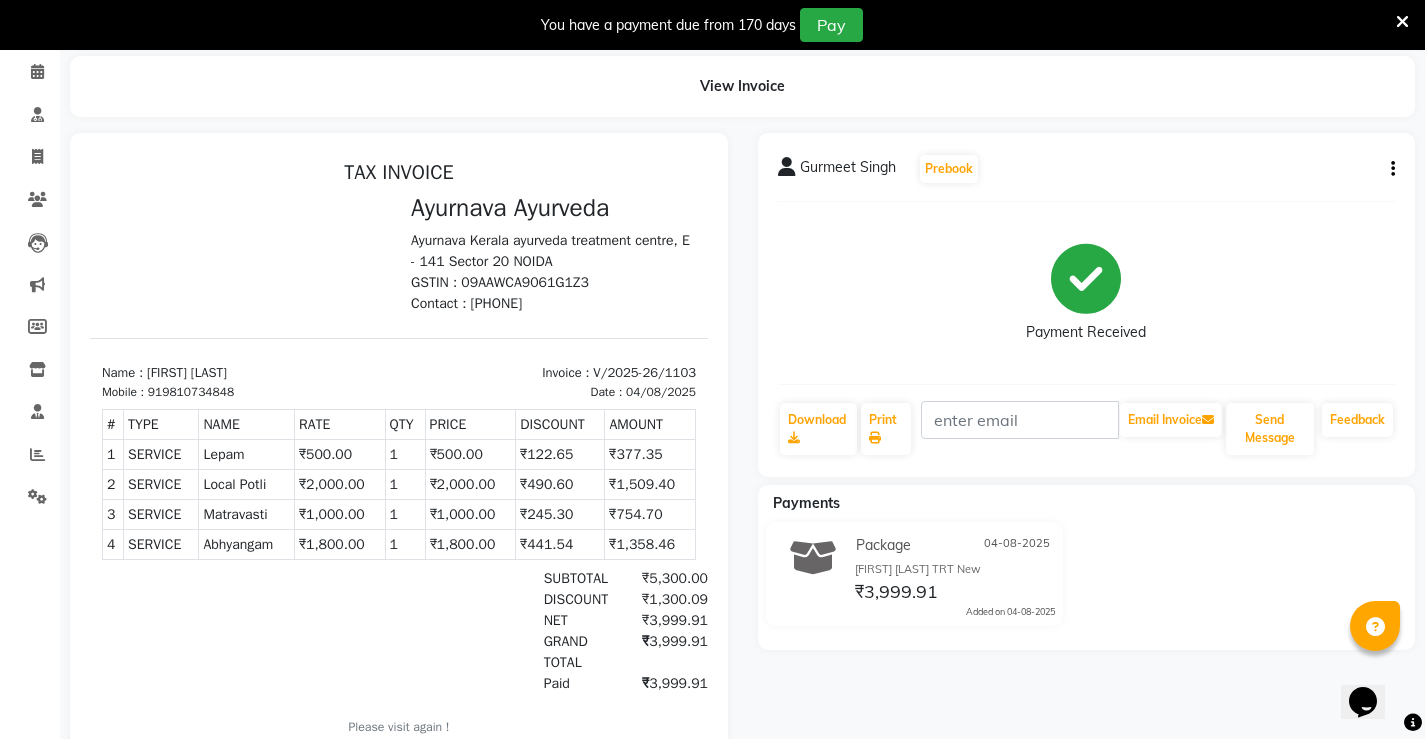 scroll, scrollTop: 0, scrollLeft: 0, axis: both 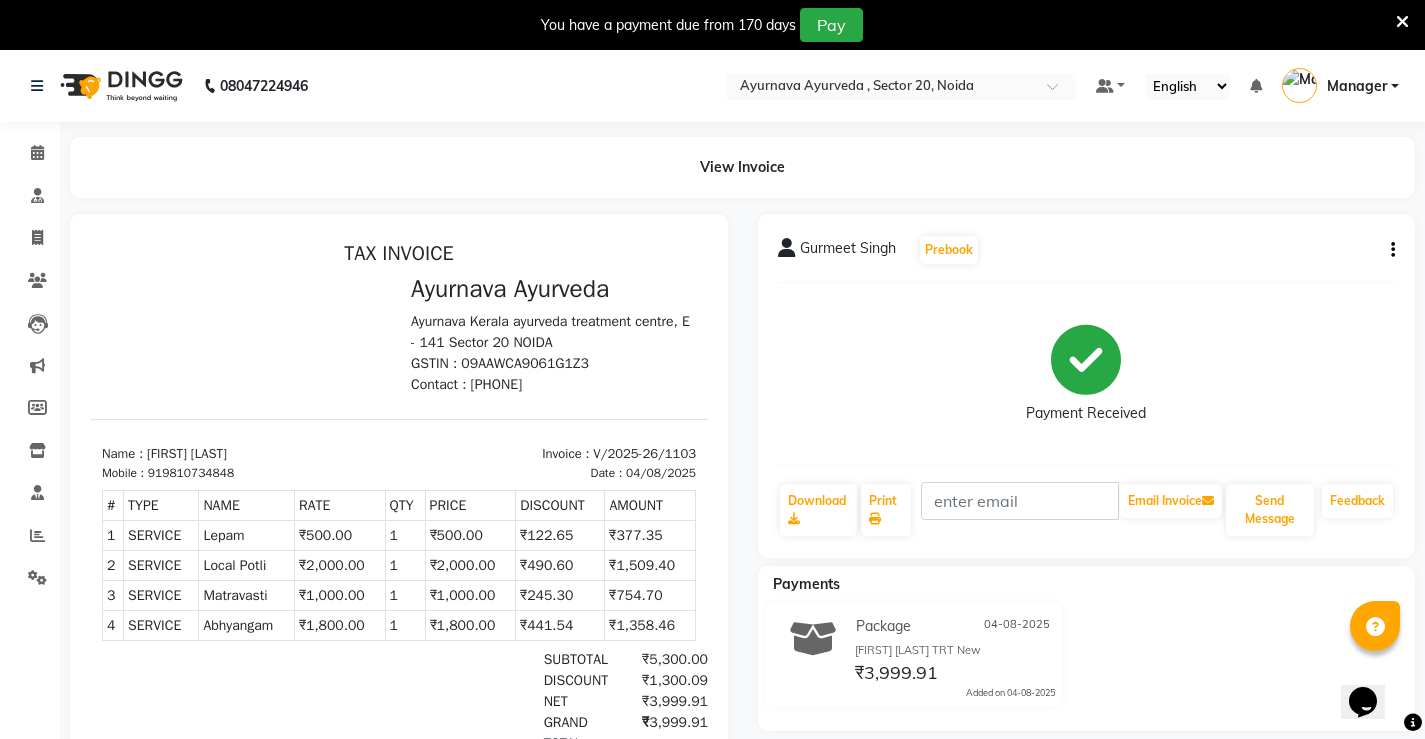 click 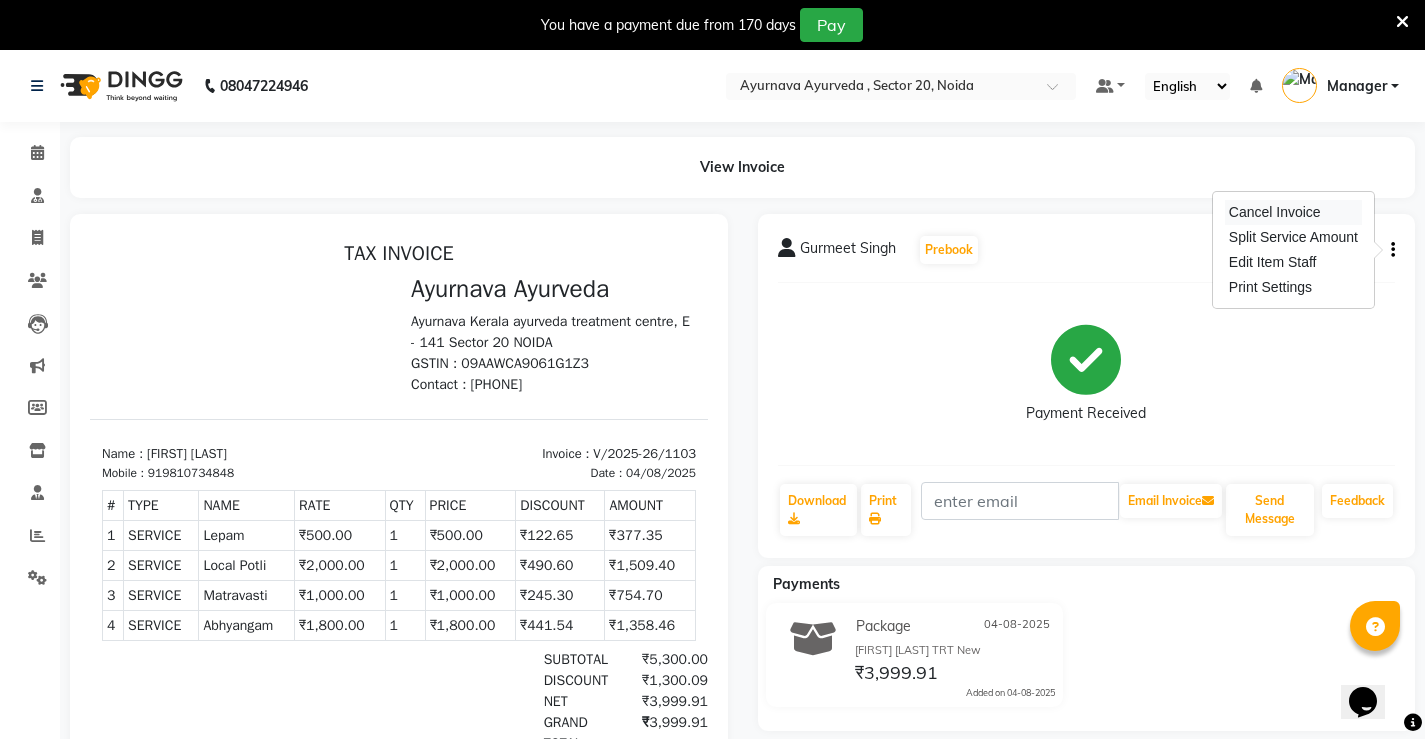 click on "Cancel Invoice" at bounding box center [1293, 212] 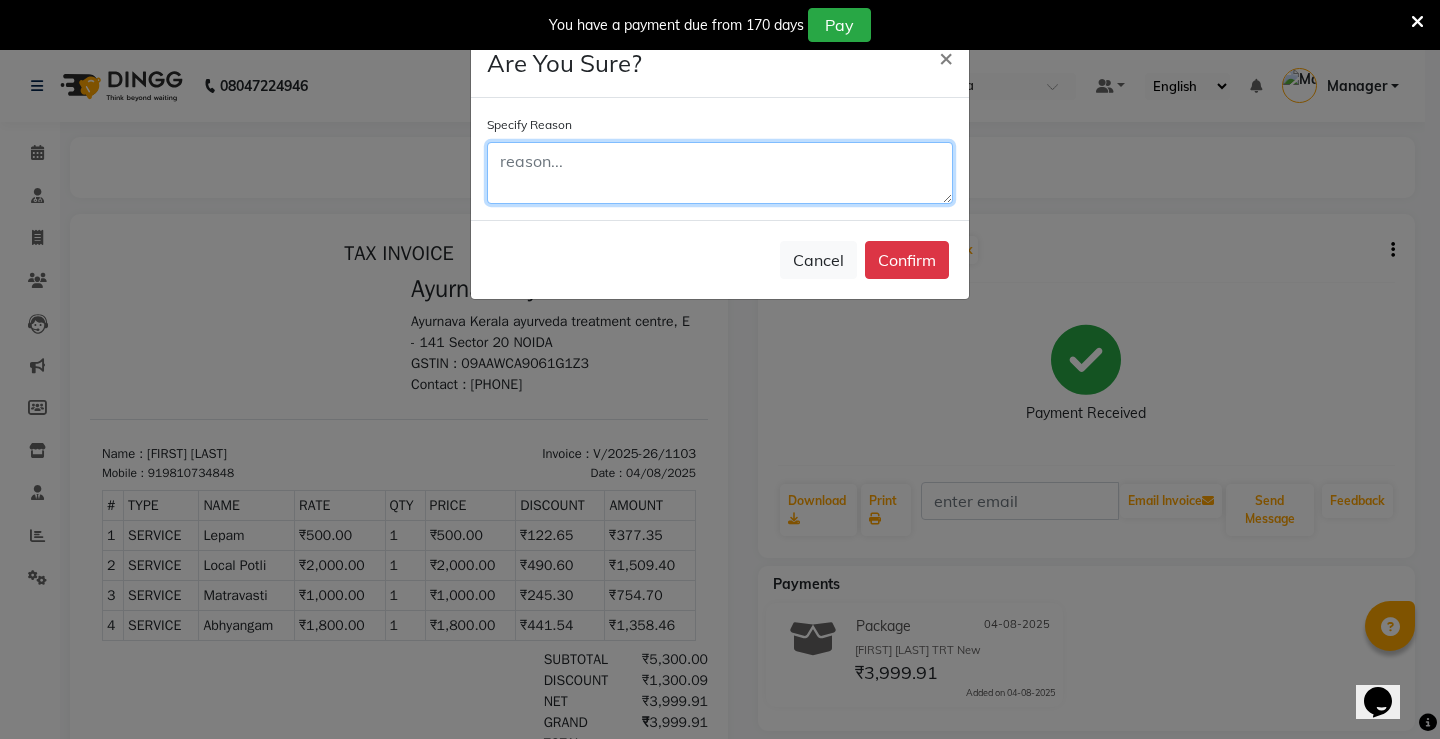 click 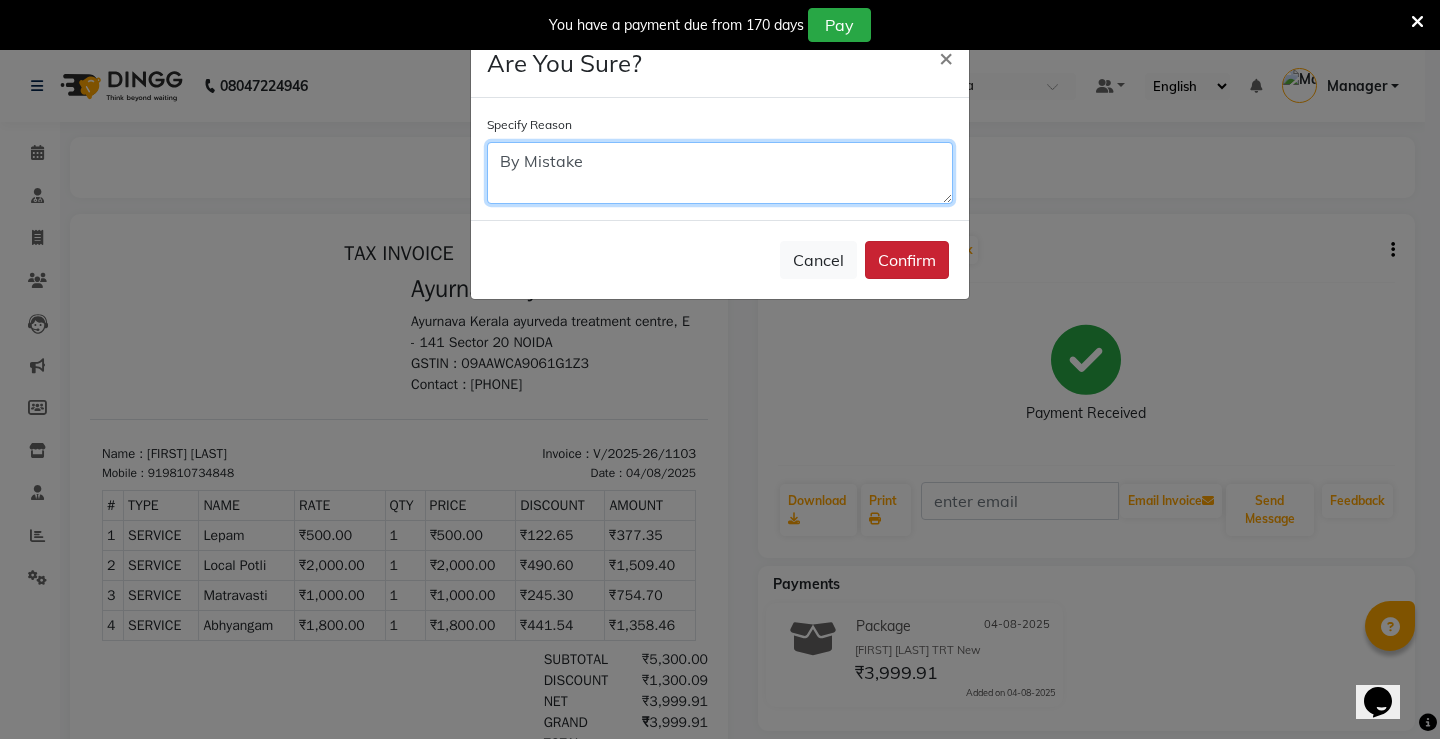 type on "By Mistake" 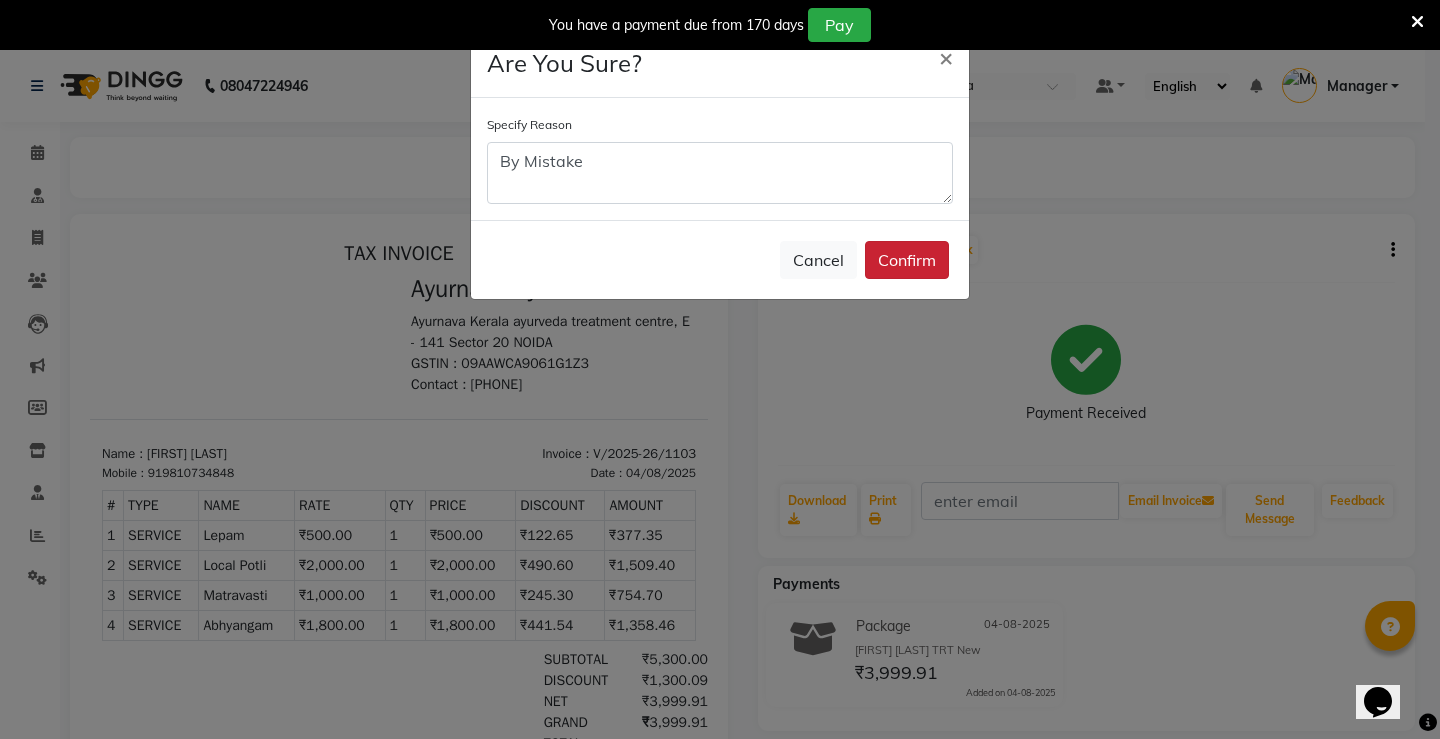click on "Confirm" 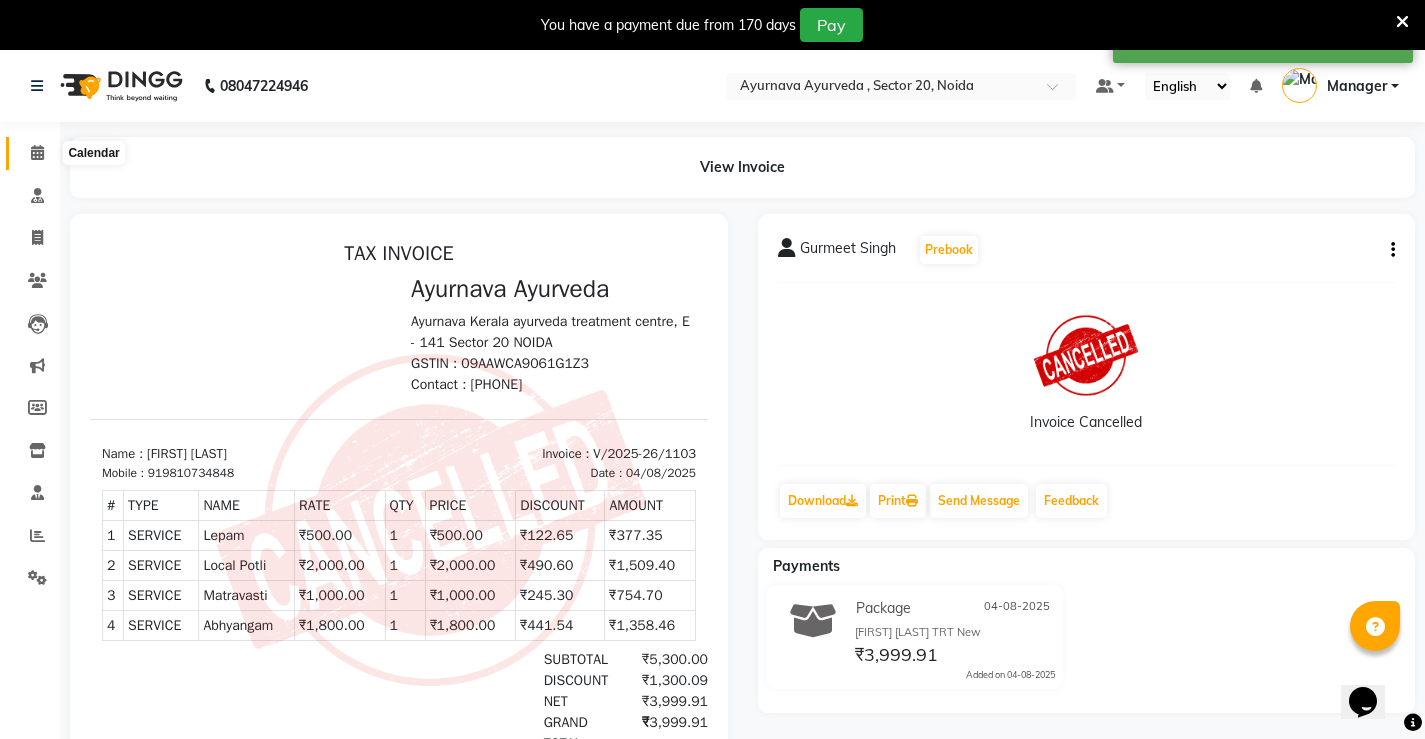 click 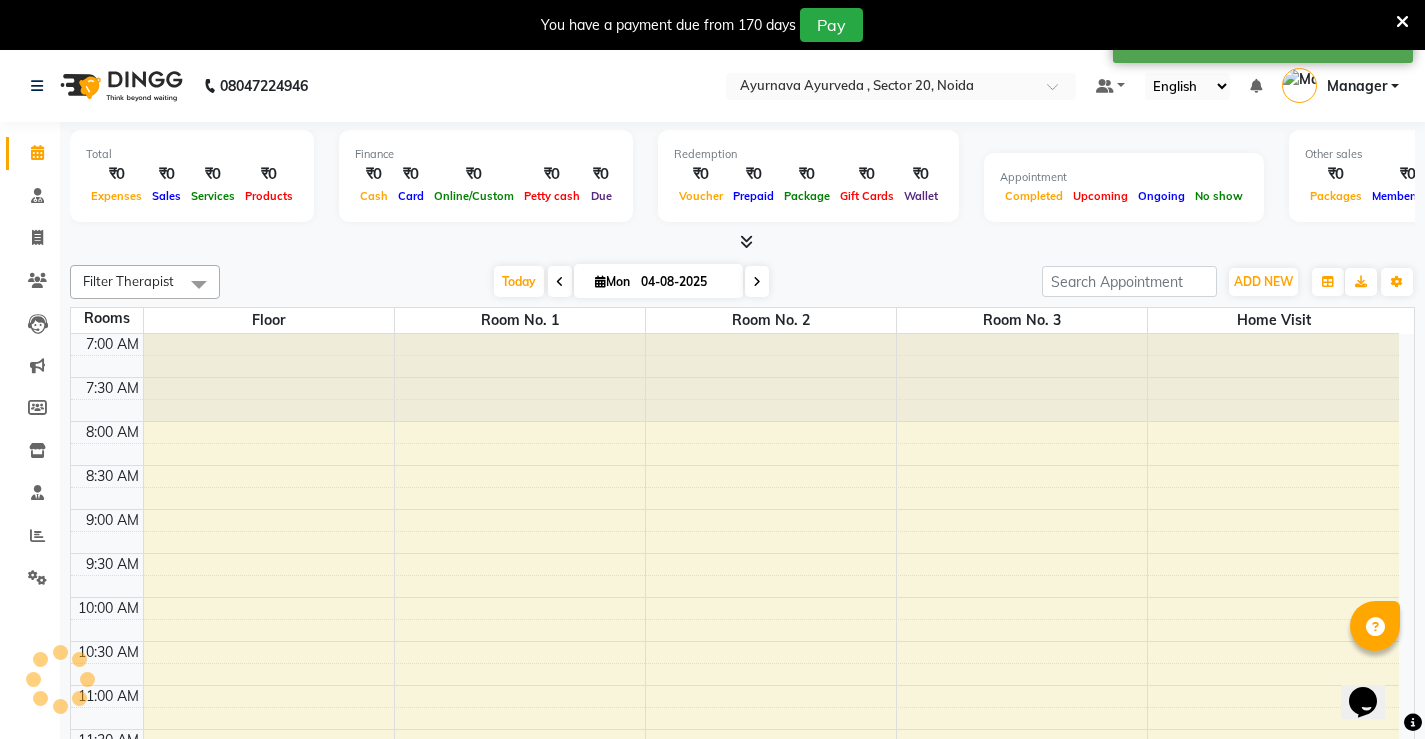 scroll, scrollTop: 0, scrollLeft: 0, axis: both 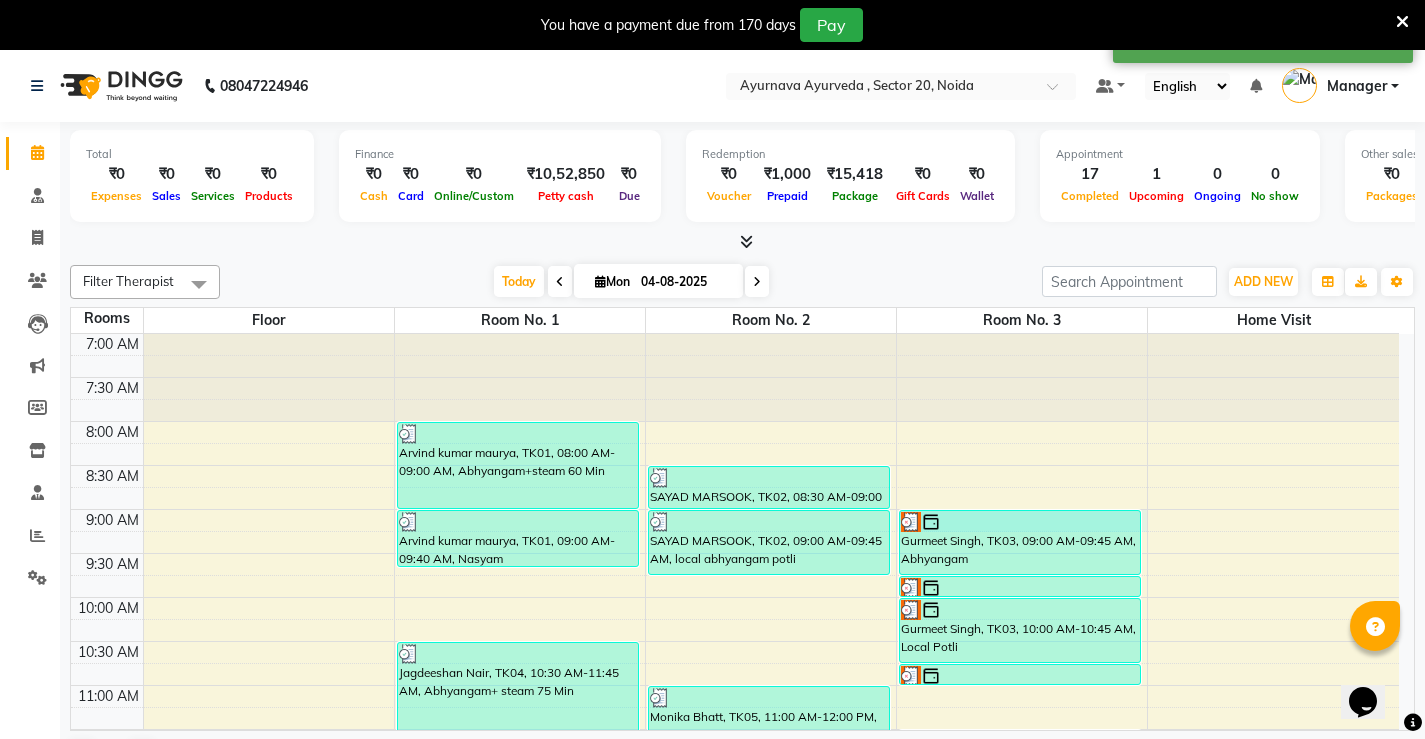 click on "7:00 AM 7:30 AM 8:00 AM 8:30 AM 9:00 AM 9:30 AM 10:00 AM 10:30 AM 11:00 AM 11:30 AM 12:00 PM 12:30 PM 1:00 PM 1:30 PM 2:00 PM 2:30 PM 3:00 PM 3:30 PM 4:00 PM 4:30 PM 5:00 PM 5:30 PM 6:00 PM 6:30 PM 7:00 PM 7:30 PM 8:00 PM 8:30 PM     [FIRST] [LAST], TK01, 08:00 AM-09:00 AM, Abhyangam+steam 60 Min     [FIRST] [LAST], TK01, 09:00 AM-09:40 AM, Nasyam     [FIRST] [LAST], TK04, 10:30 AM-11:45 AM, Abhyangam+ steam 75 Min     [FIRST] [LAST], TK07, 12:30 PM-01:30 PM, abhyanham potli     [FIRST] [LAST], TK09, 02:00 PM-02:30 PM, abhyangam cghs     [FIRST] [LAST], TK09, 02:30 PM-03:00 PM, patrapotli cghs     [FIRST] [LAST], TK02, 08:30 AM-09:00 AM, Pichu(small)     [FIRST] [LAST], TK02, 09:00 AM-09:45 AM, local abhyangam potli     [FIRST] [LAST], TK05, 11:00 AM-12:00 PM, DHANYAMAL DHARA     [FIRST], TK08, 01:15 PM-01:45 PM, abhyangam cghs     [FIRST], TK08, 01:45 PM-02:15 PM, patrapotli cghs    [FIRST] [LAST], TK11, 06:00 PM-07:15 PM, Abhyangam+ steam 75 Min     [FIRST] [LAST], TK03, 09:00 AM-09:45 AM, Abhyangam" at bounding box center [735, 949] 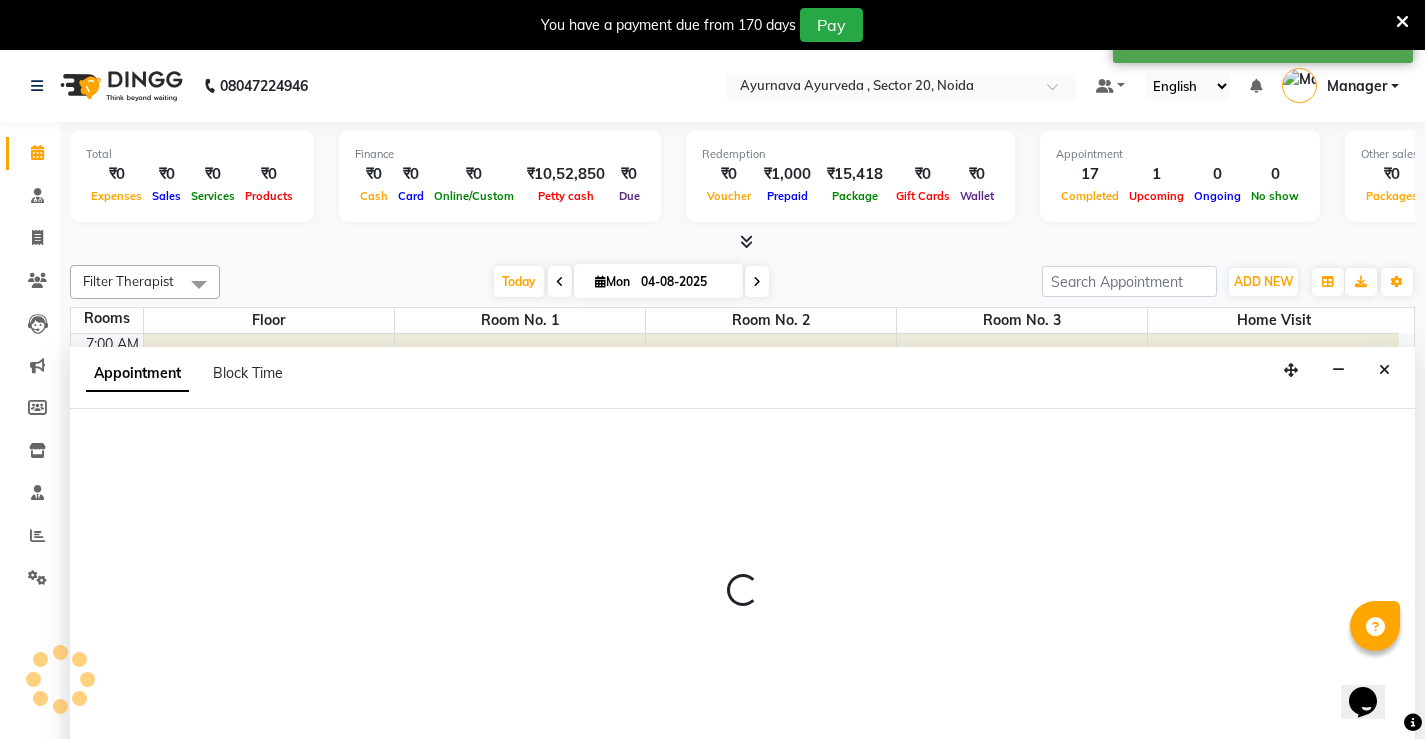 scroll, scrollTop: 51, scrollLeft: 0, axis: vertical 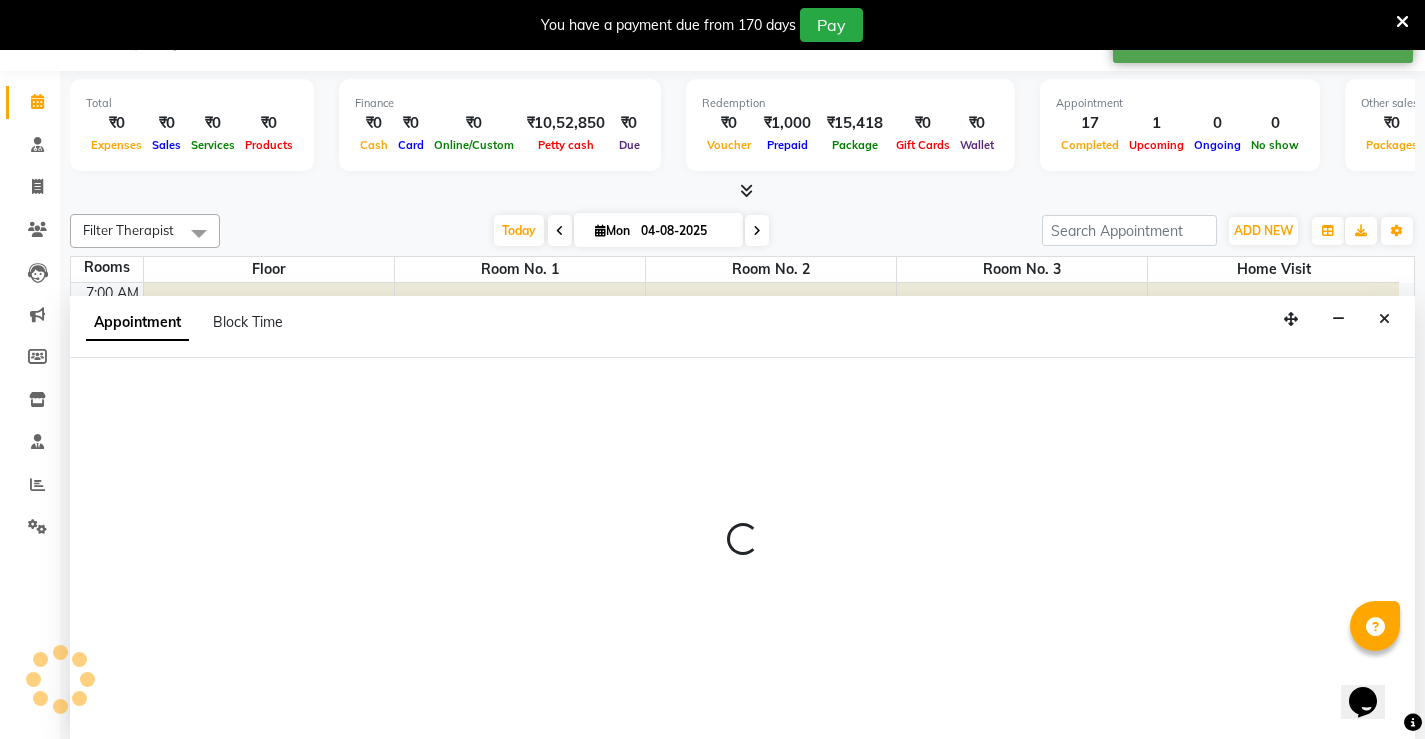 select on "540" 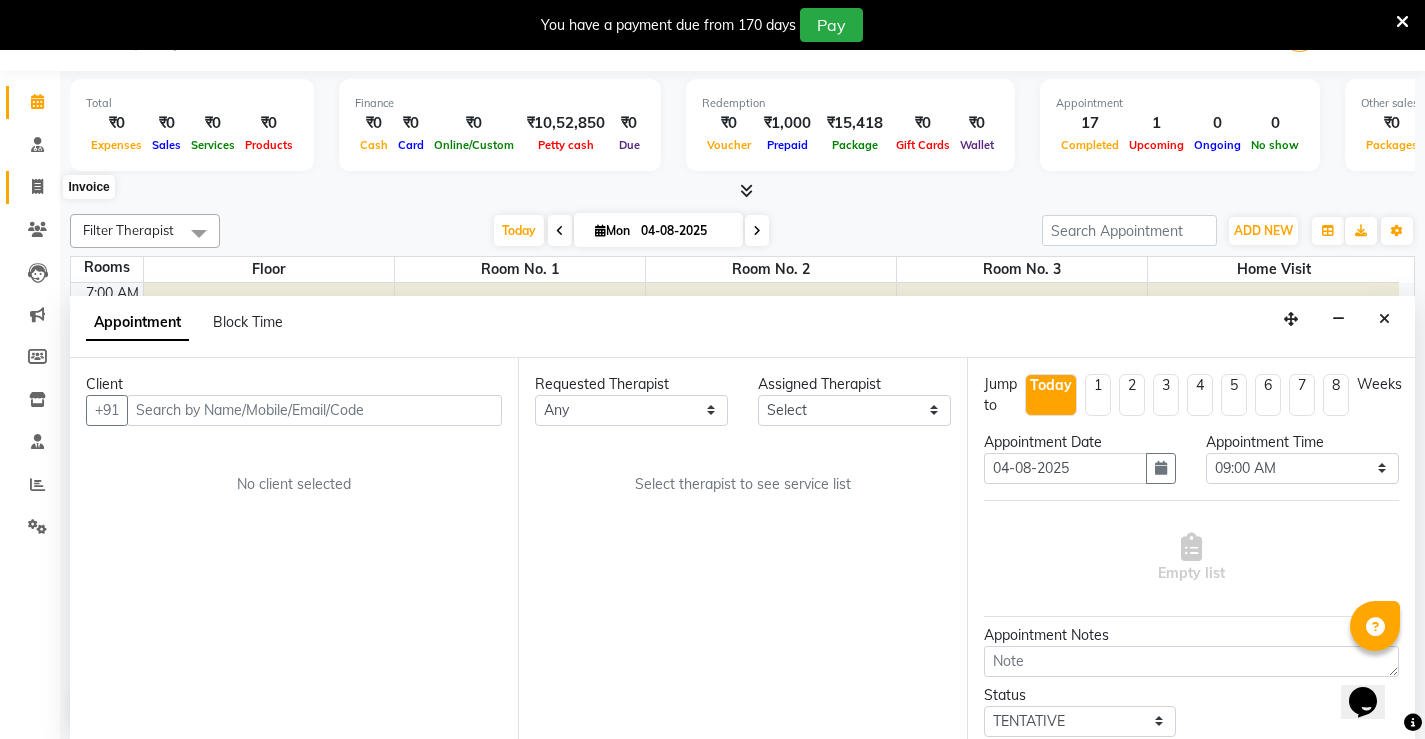 click 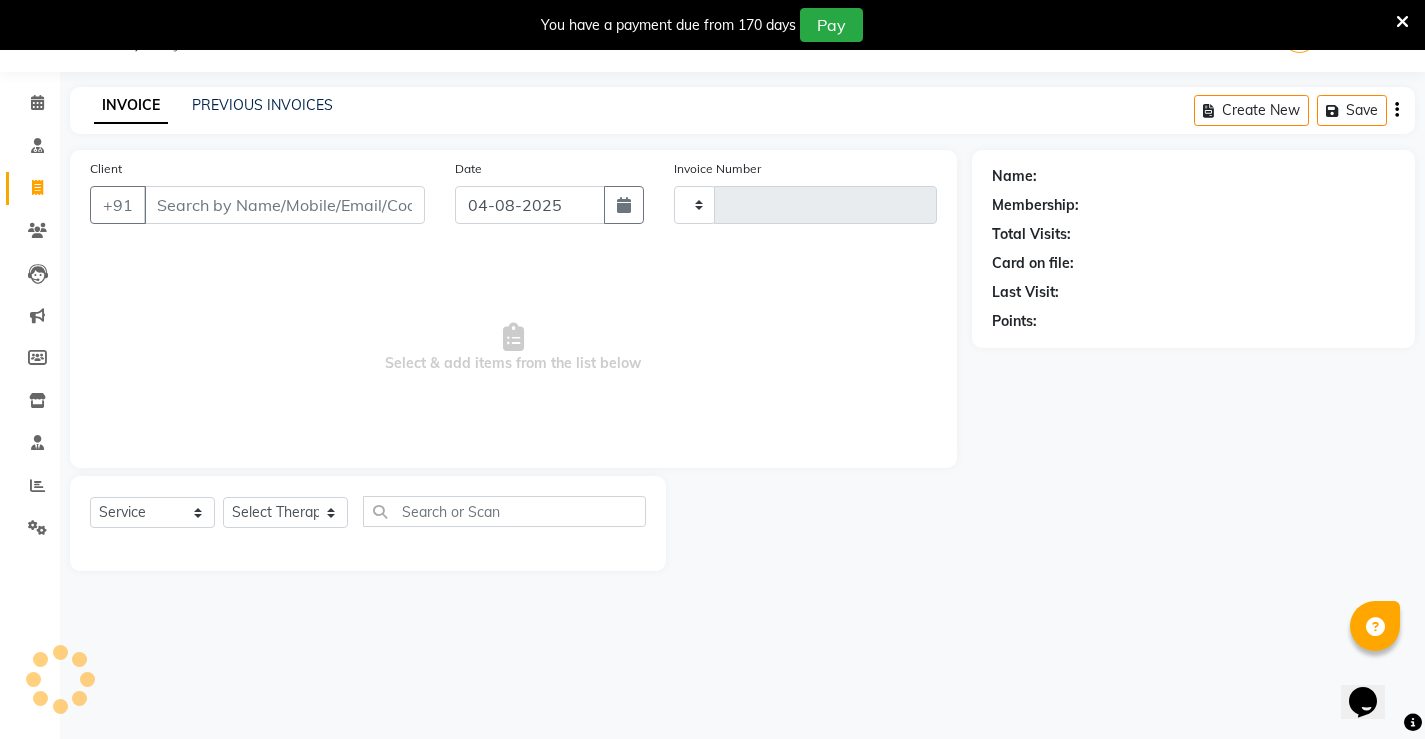 scroll, scrollTop: 46, scrollLeft: 0, axis: vertical 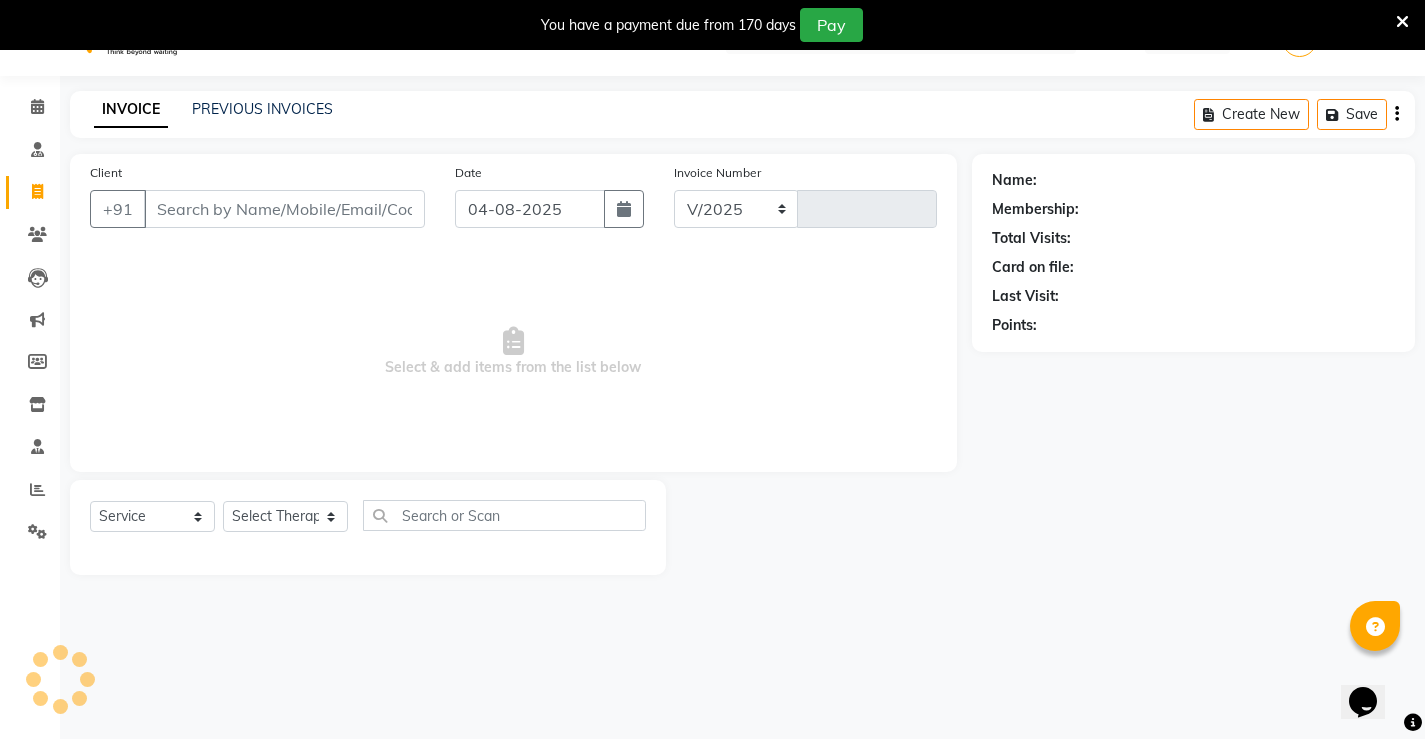 select on "5587" 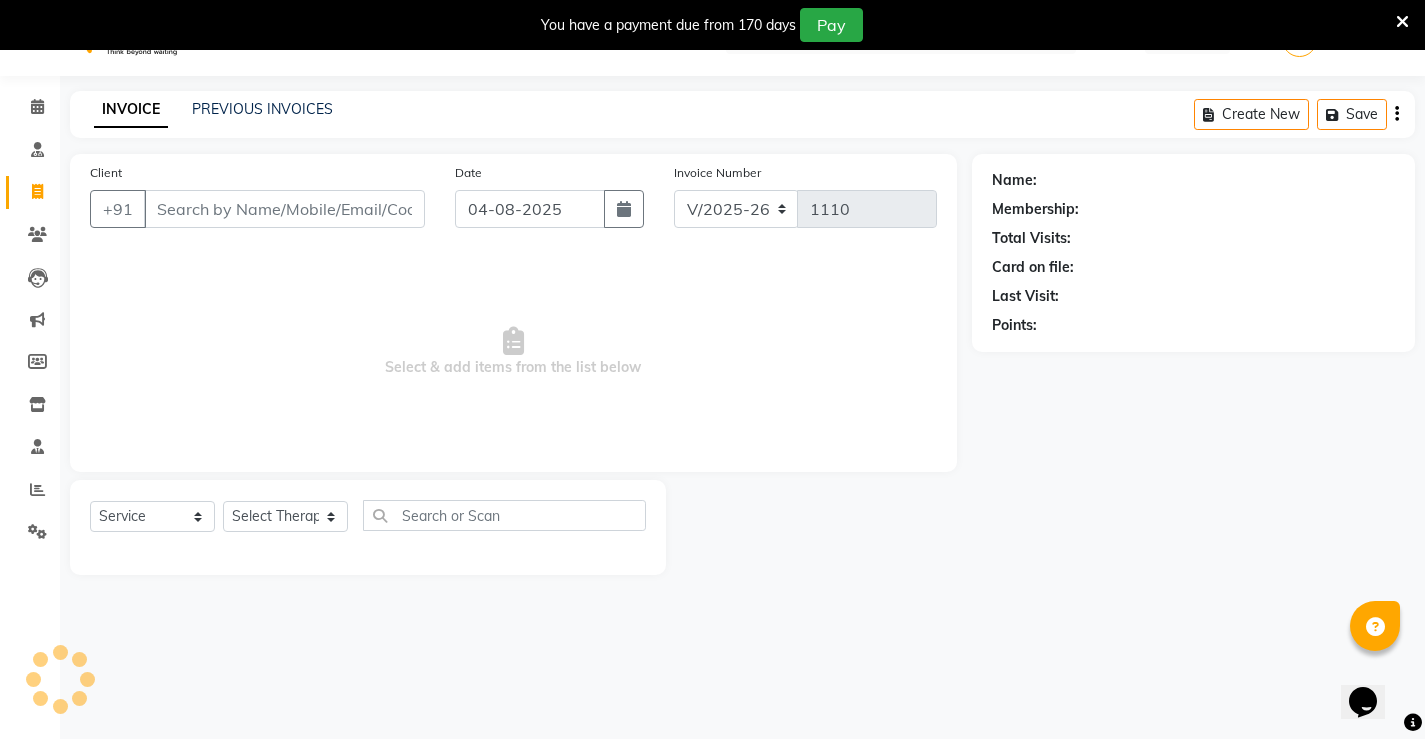 scroll, scrollTop: 0, scrollLeft: 0, axis: both 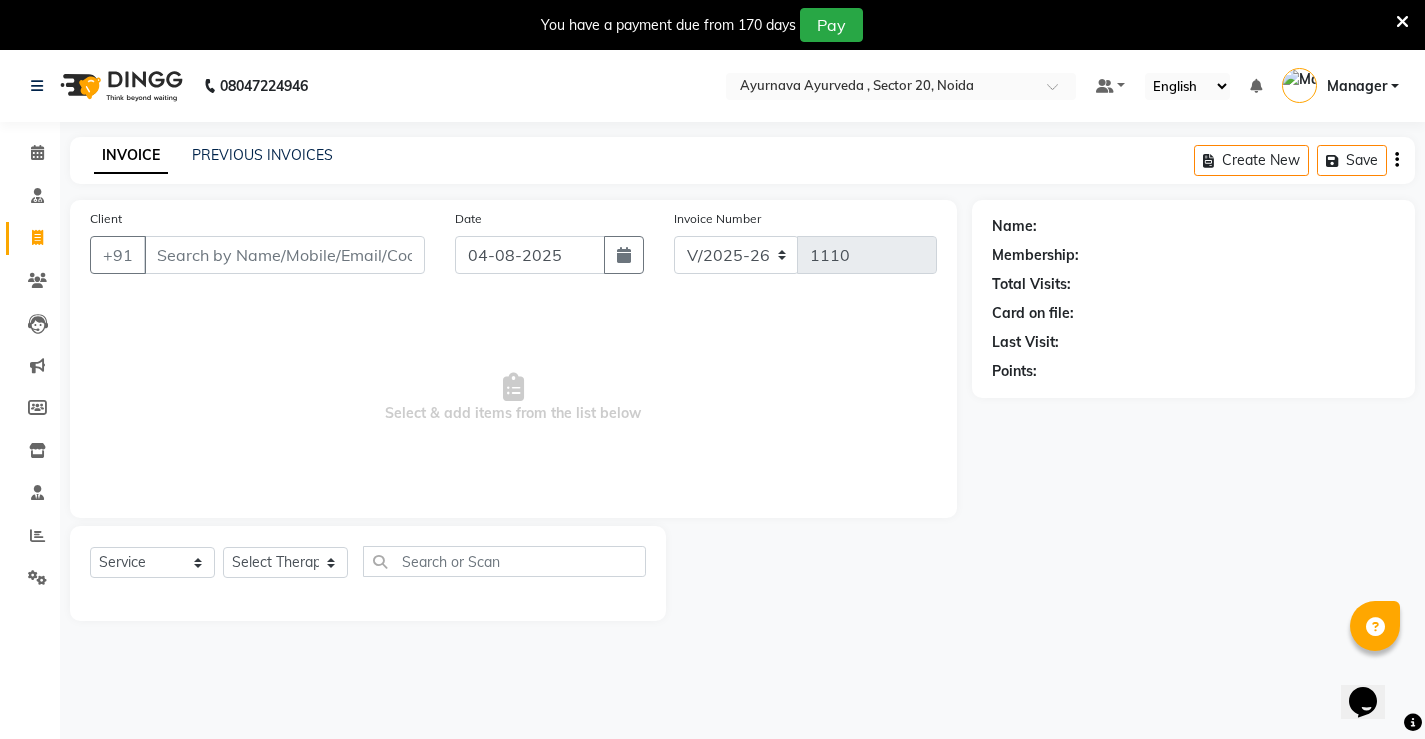 click on "Client" at bounding box center [284, 255] 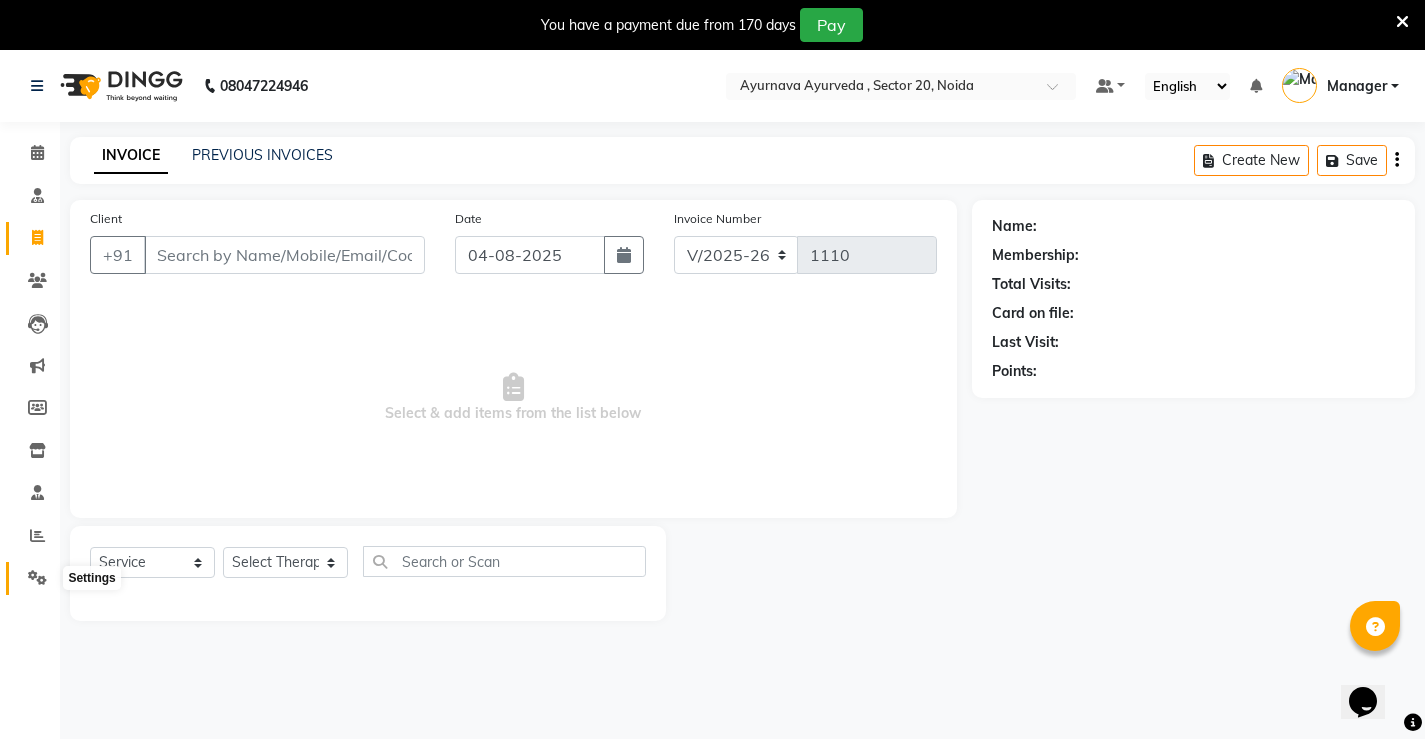 click 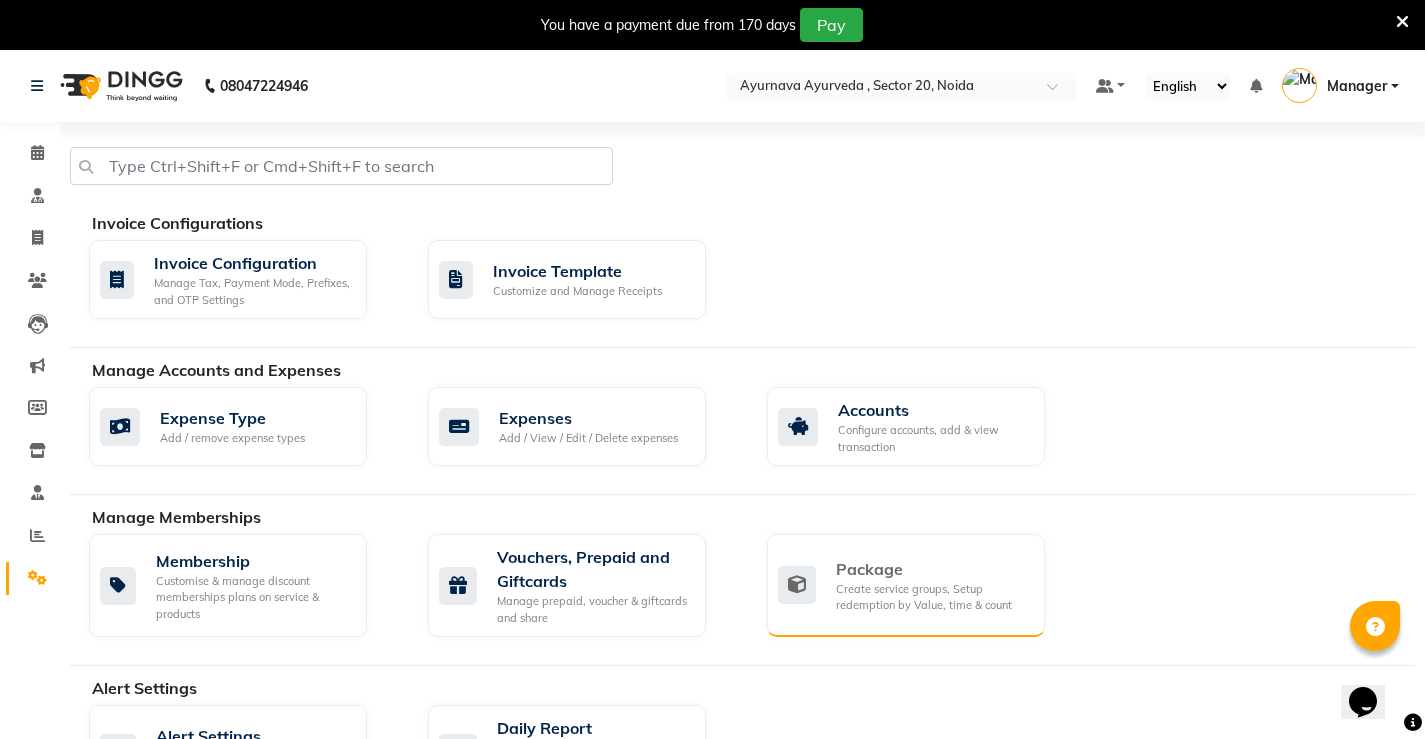 click on "Package" 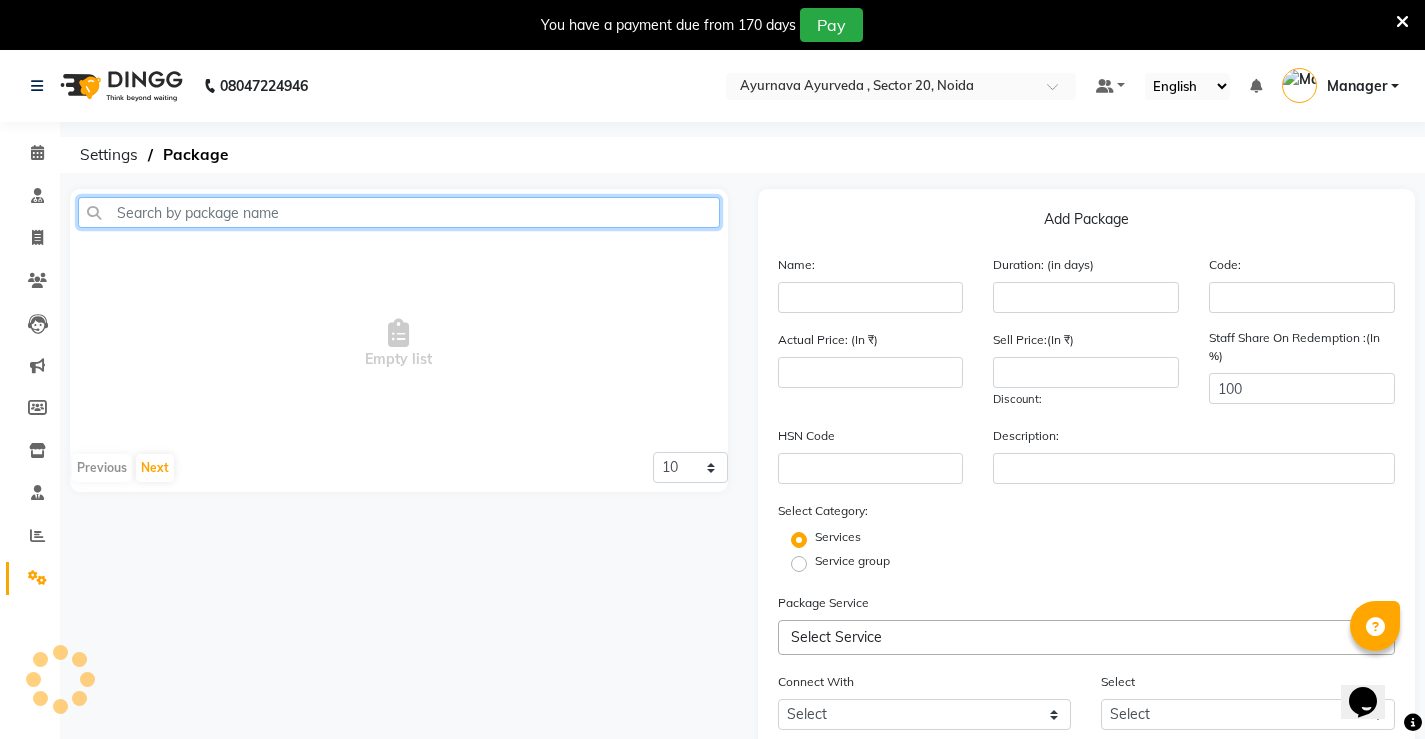 click 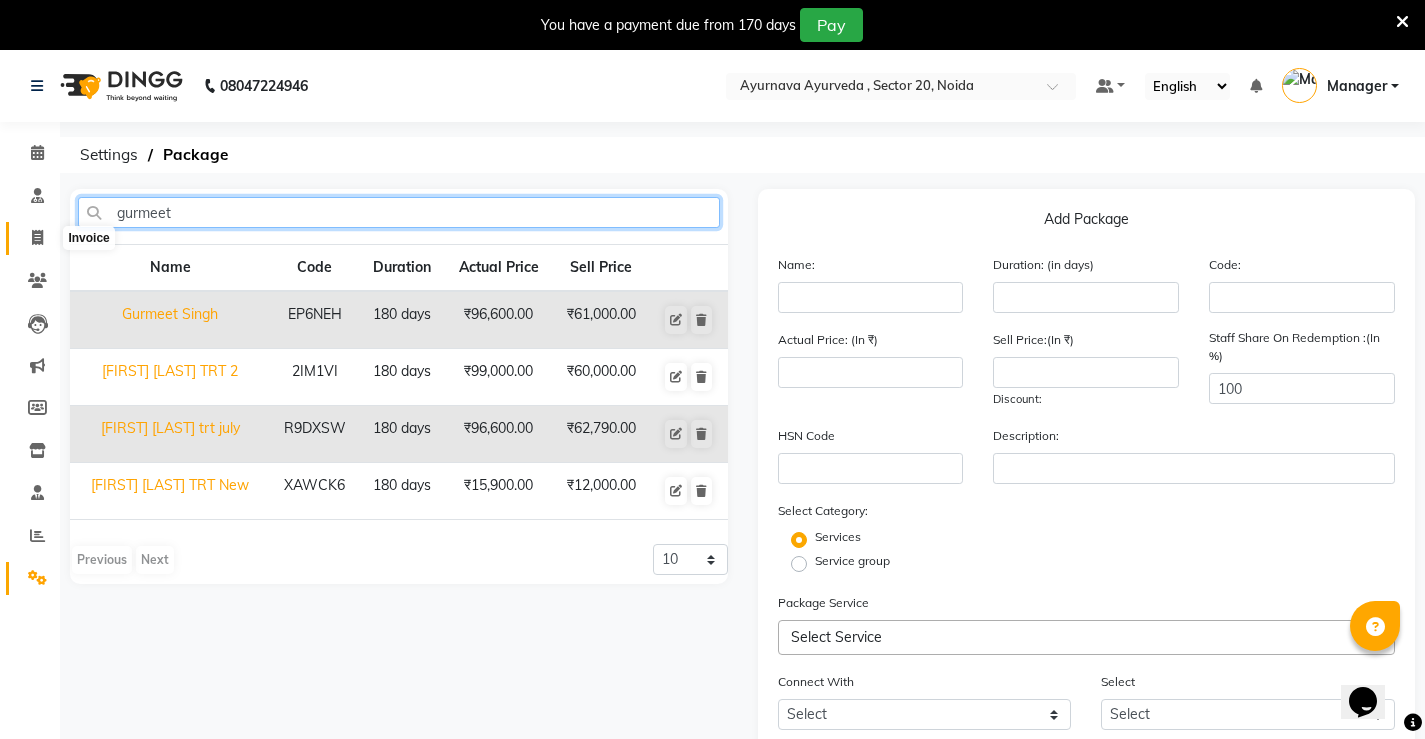 type on "gurmeet" 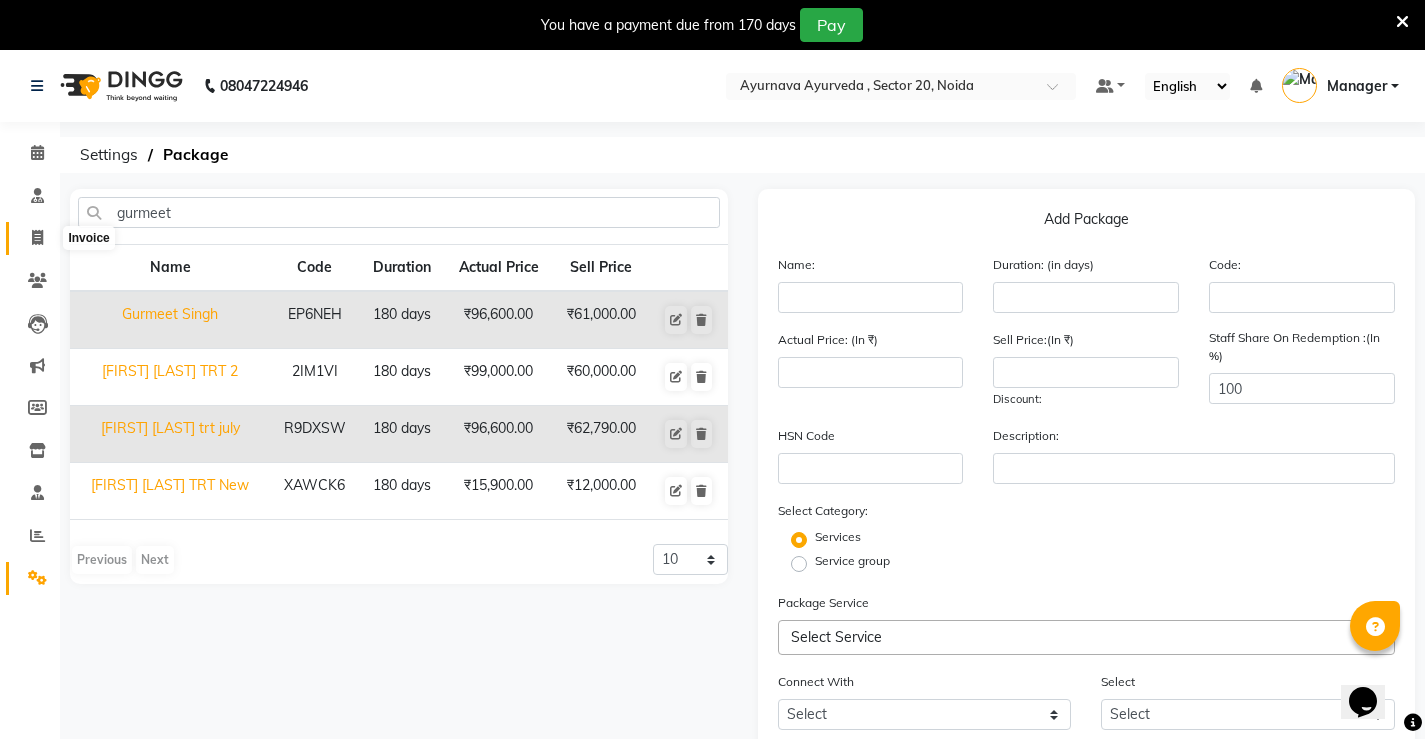 click 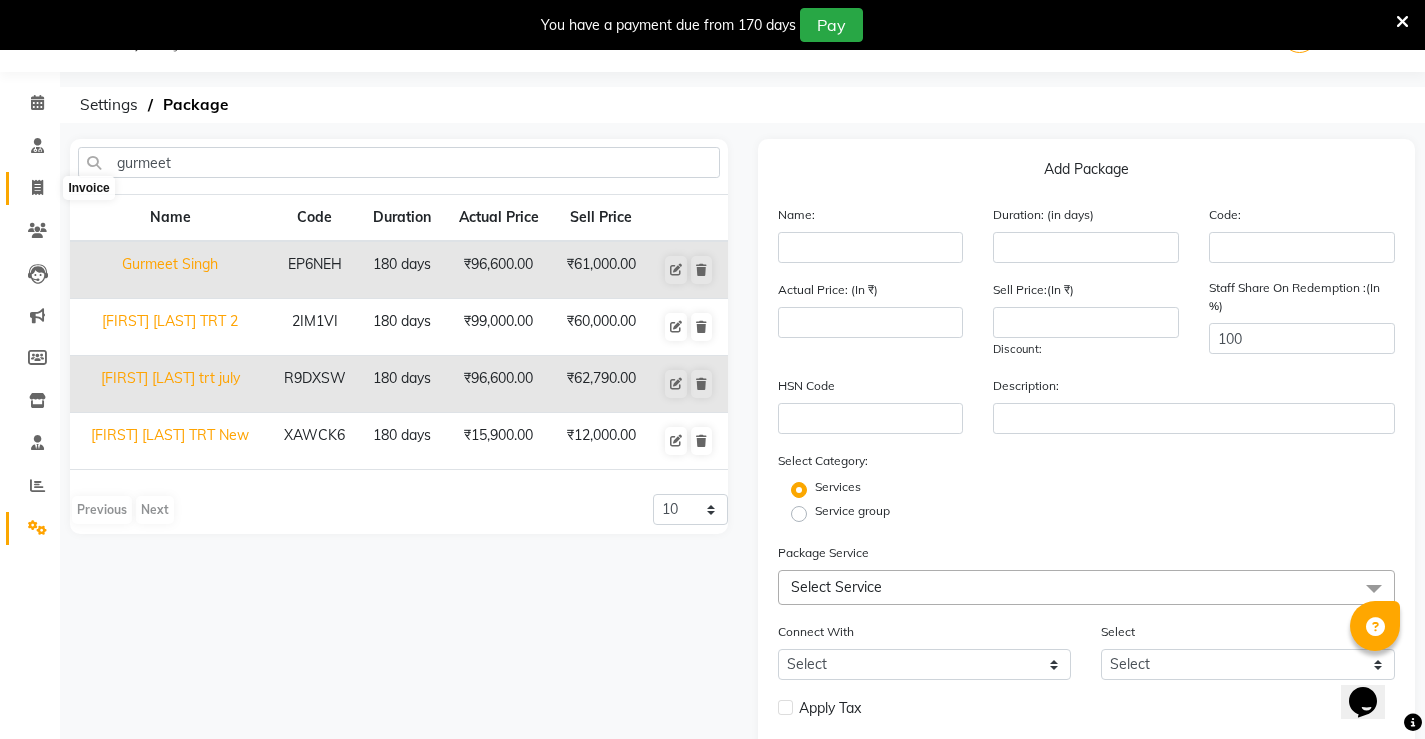 select on "service" 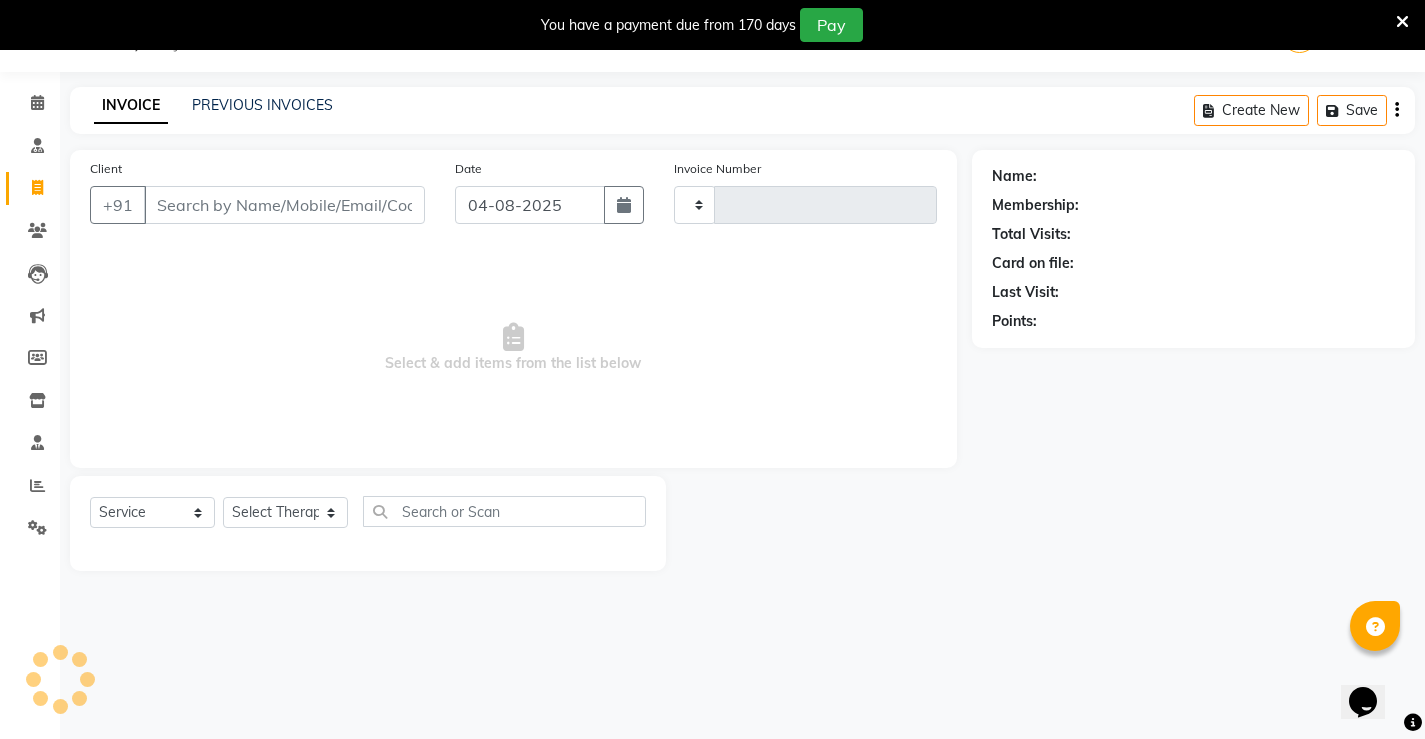 type on "1110" 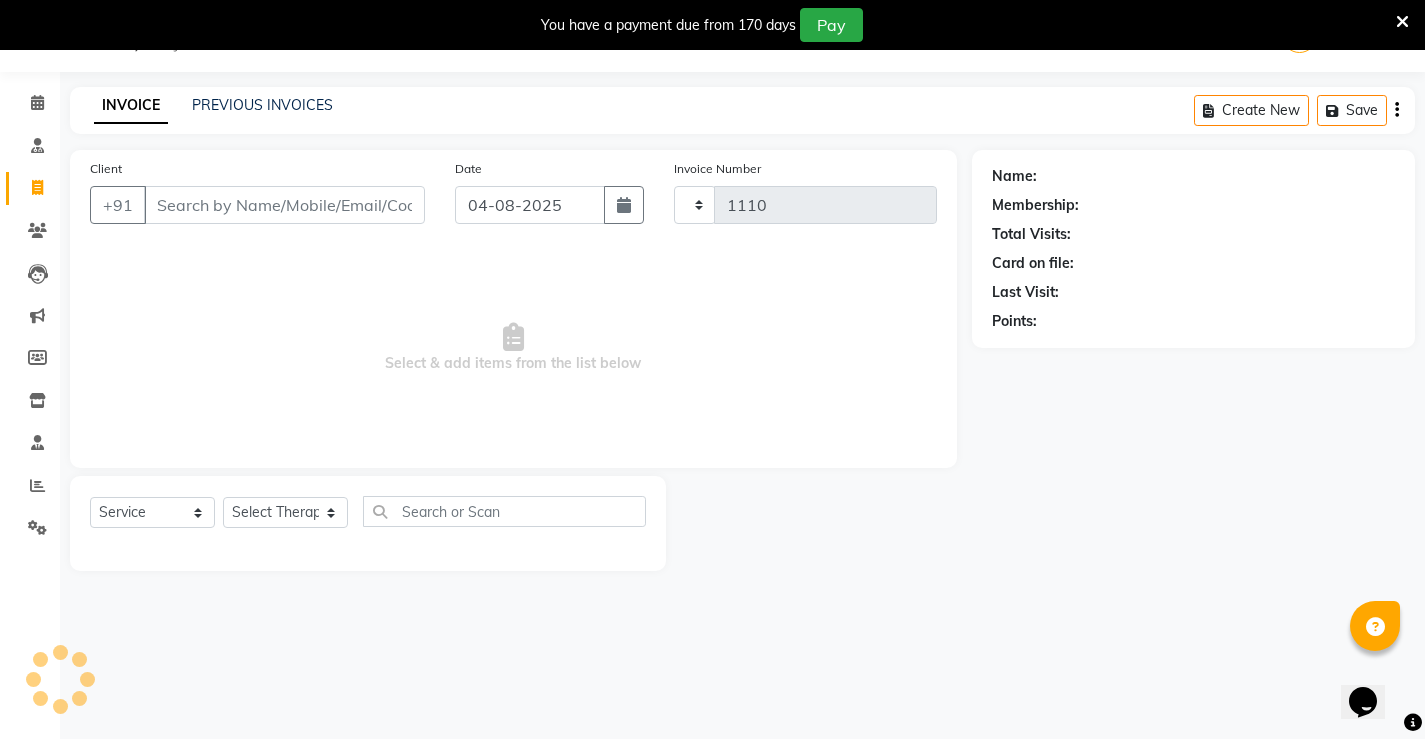 select on "5587" 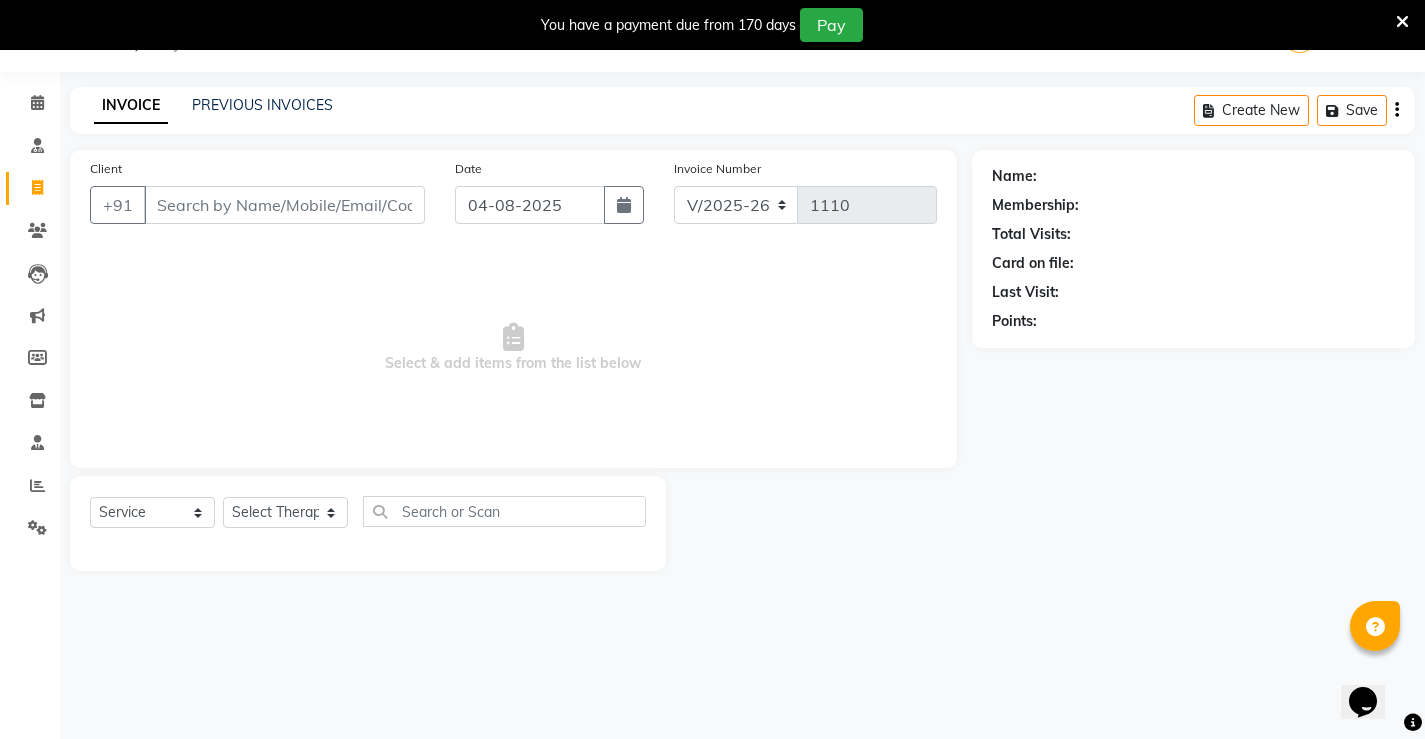 click on "Client" at bounding box center (284, 205) 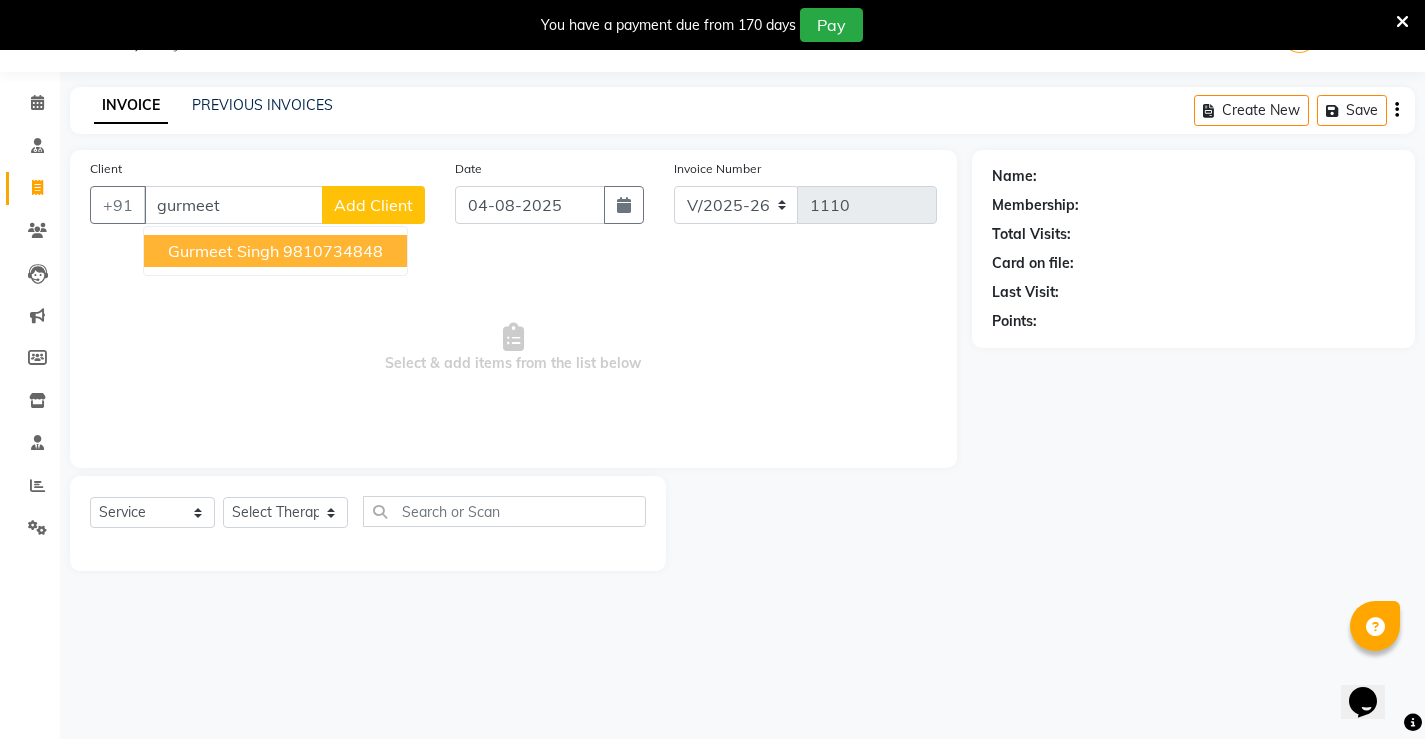 click on "Gurmeet Singh" at bounding box center (223, 251) 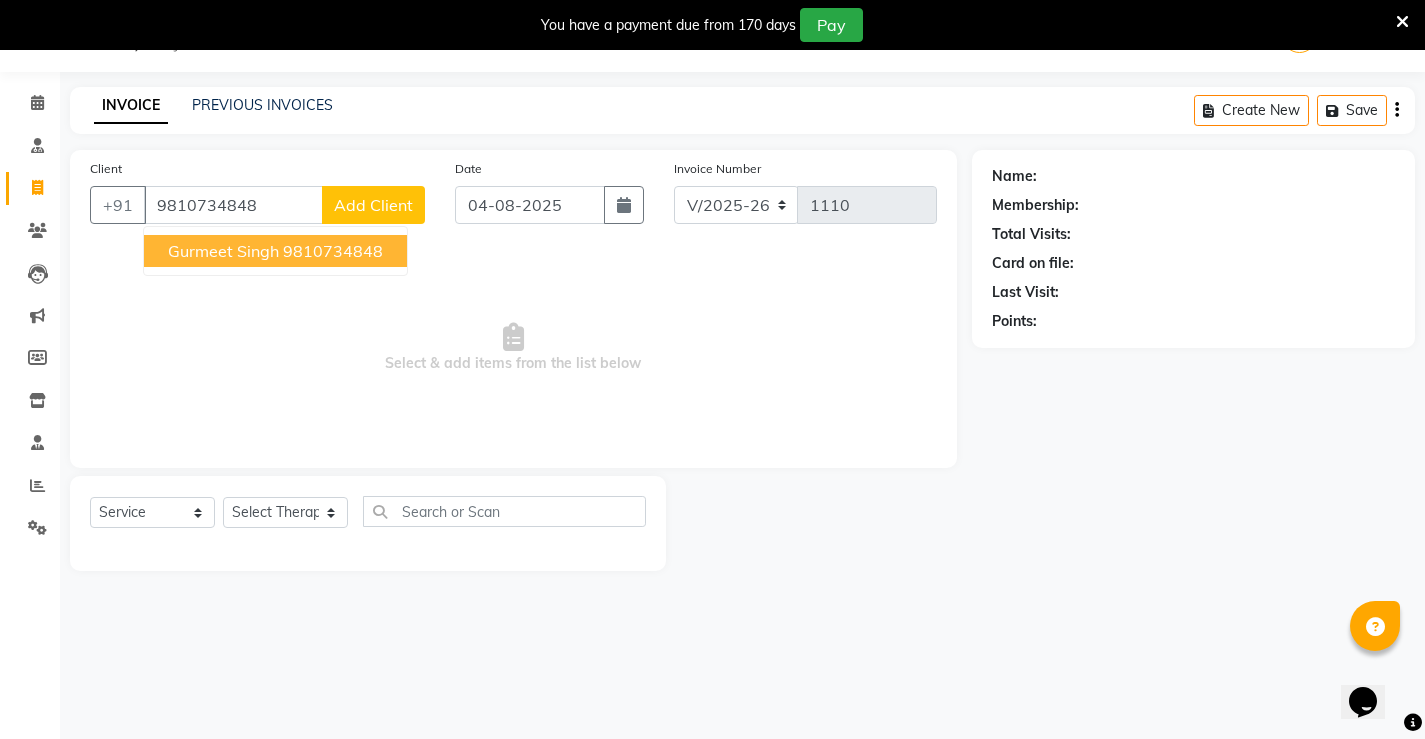 type on "9810734848" 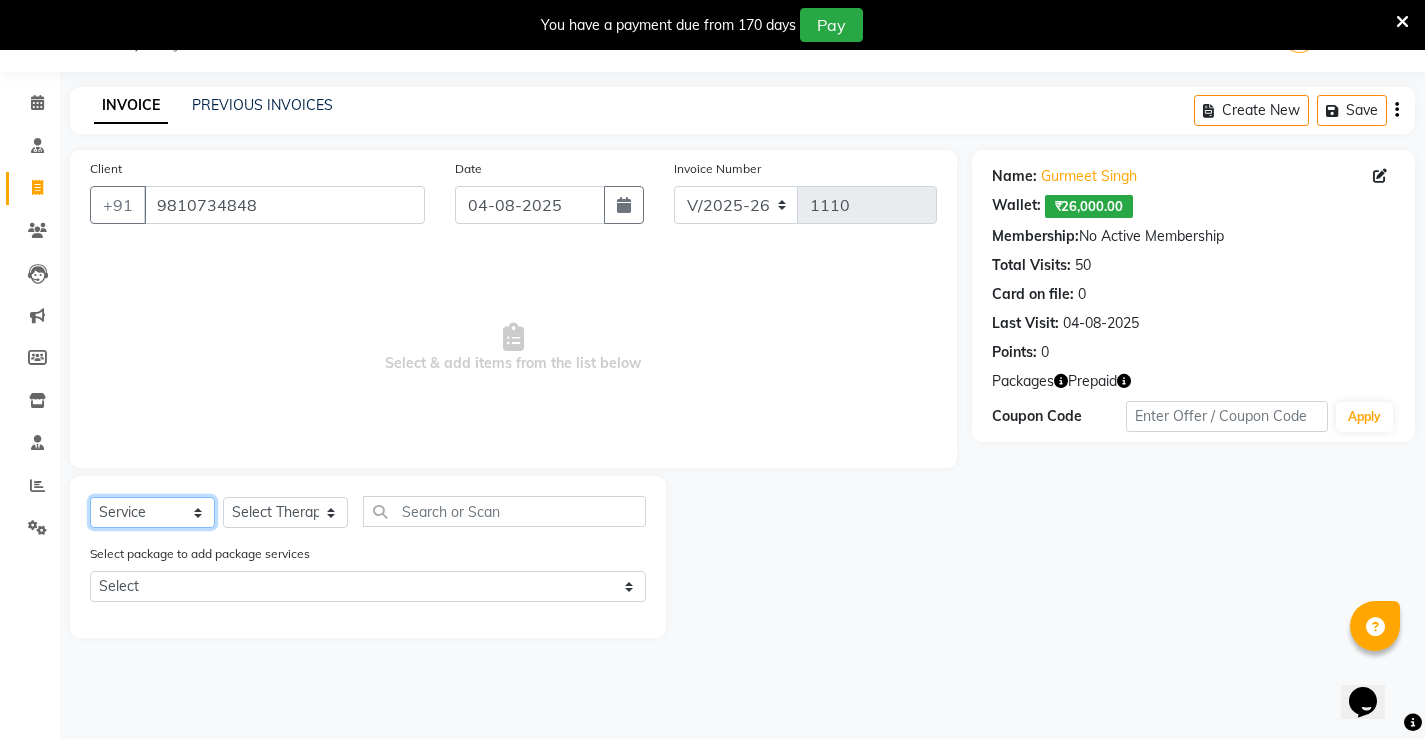 click on "Select  Service  Product  Membership  Package Voucher Prepaid Gift Card" 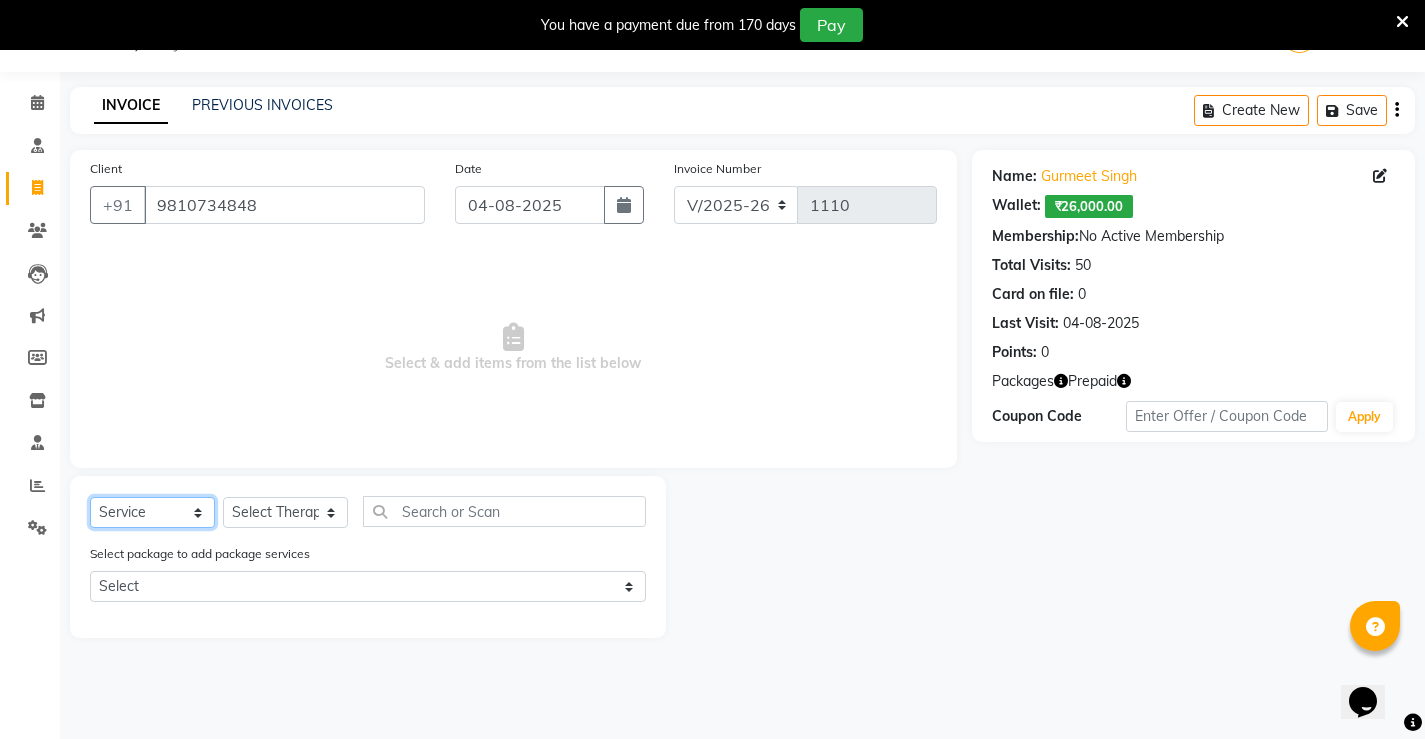select on "package" 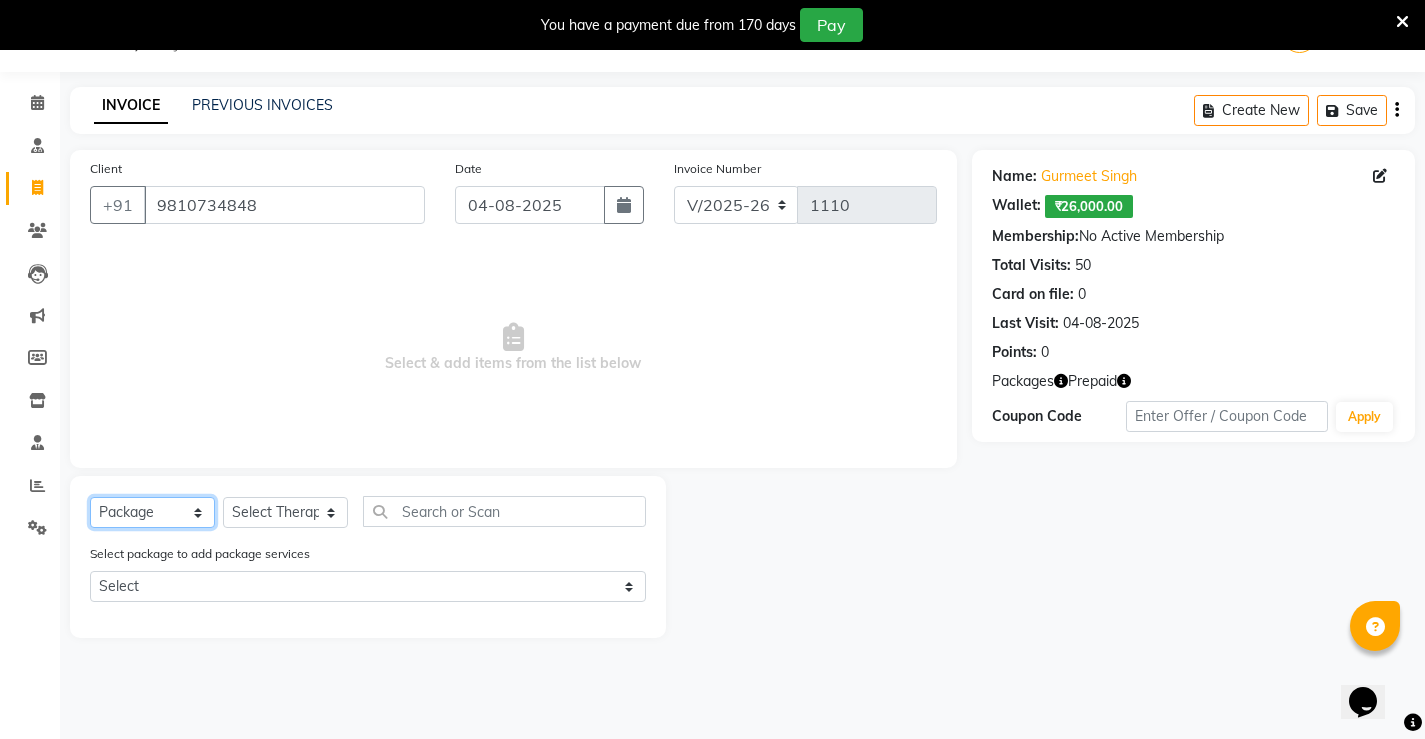 click on "Select  Service  Product  Membership  Package Voucher Prepaid Gift Card" 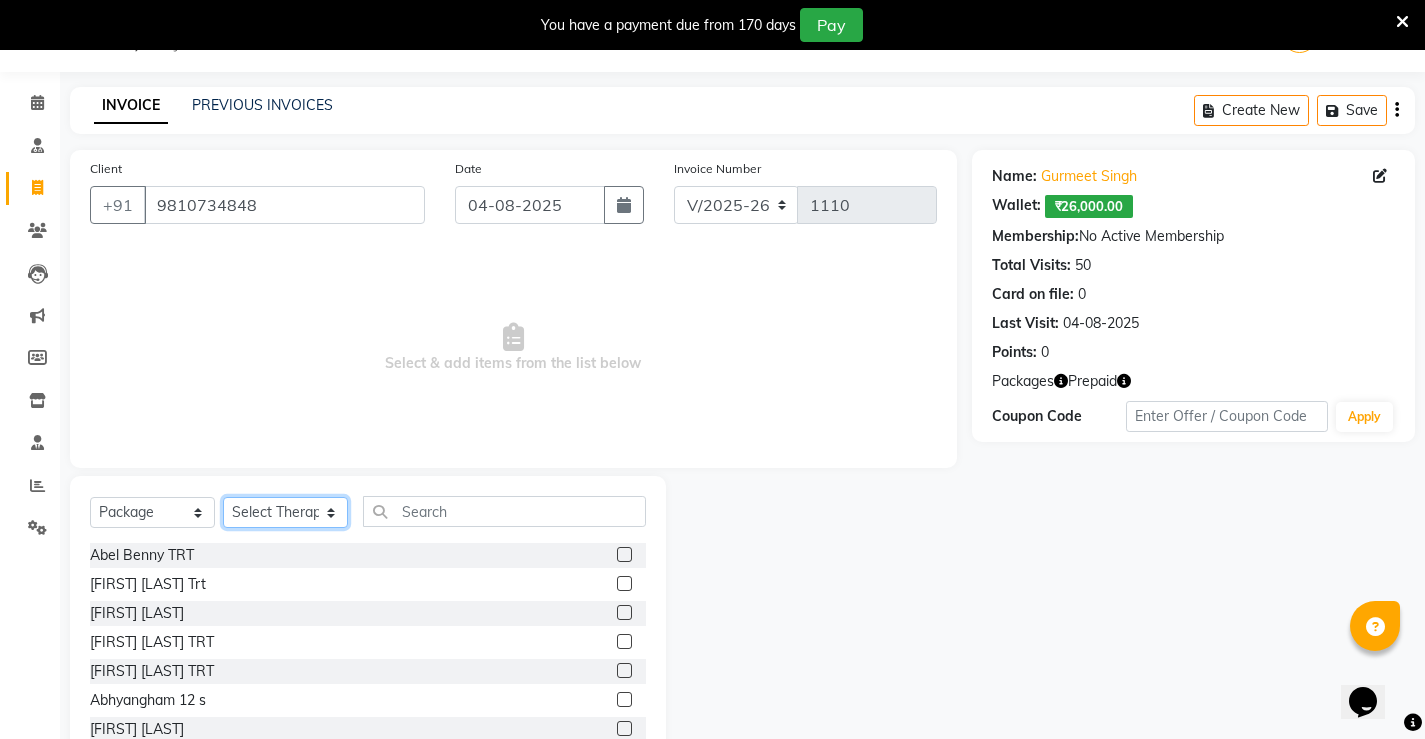 click on "Select Therapist Anjali ASHMITA Dileep Dr Arathy S Dr Reshma Dr. Sajna Inderpal Jeevan Jishnu Kavya Manager Manoj Mithun Nikhila Nithin Radhul Reghu Timsy Kaur Sodhi Varsha" 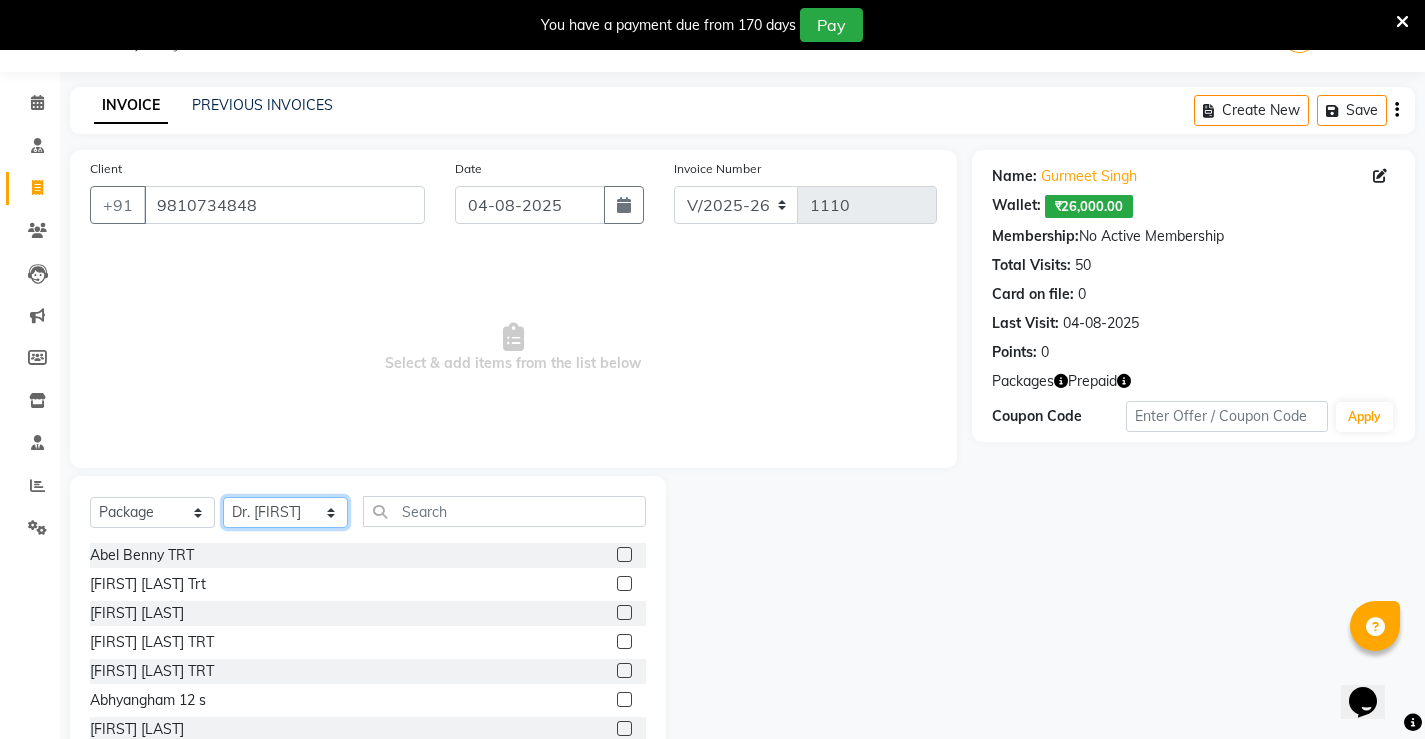click on "Select Therapist Anjali ASHMITA Dileep Dr Arathy S Dr Reshma Dr. Sajna Inderpal Jeevan Jishnu Kavya Manager Manoj Mithun Nikhila Nithin Radhul Reghu Timsy Kaur Sodhi Varsha" 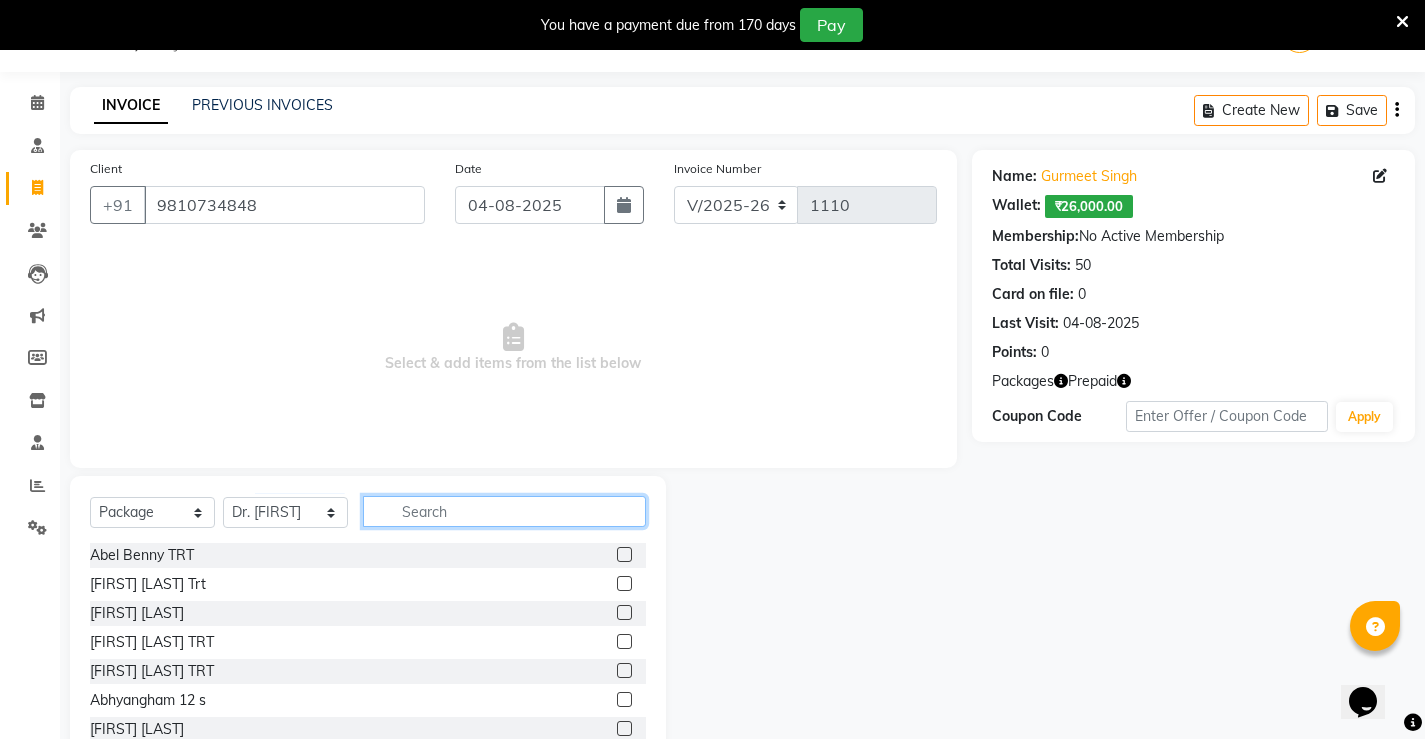 click 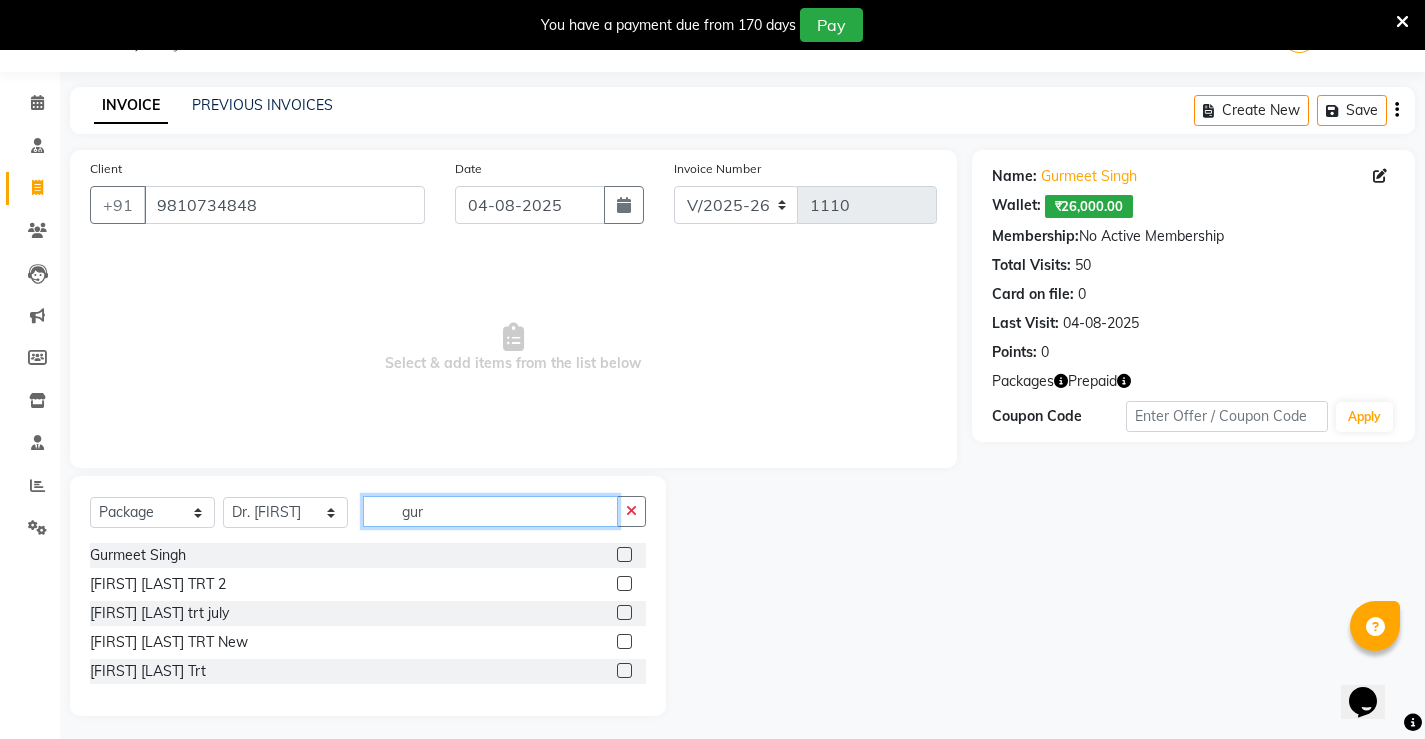 type on "gur" 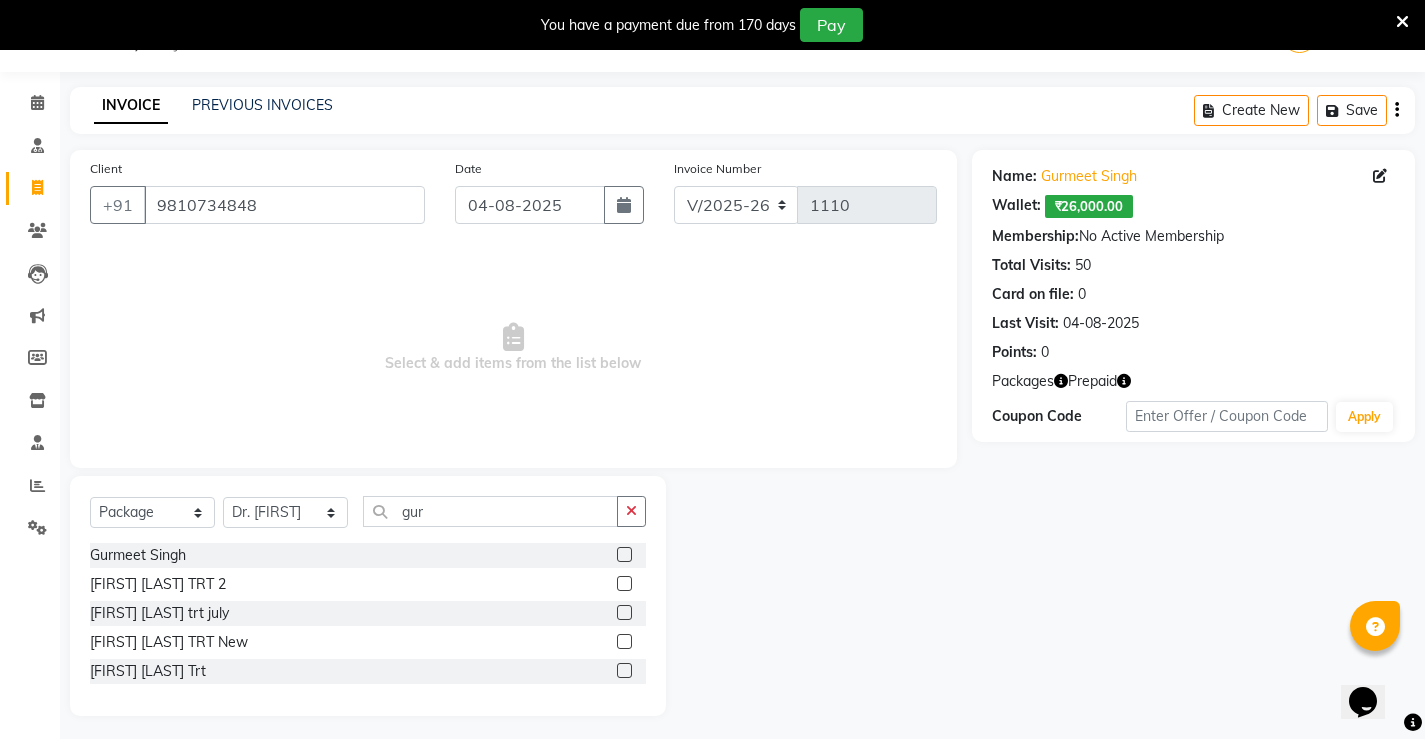 click 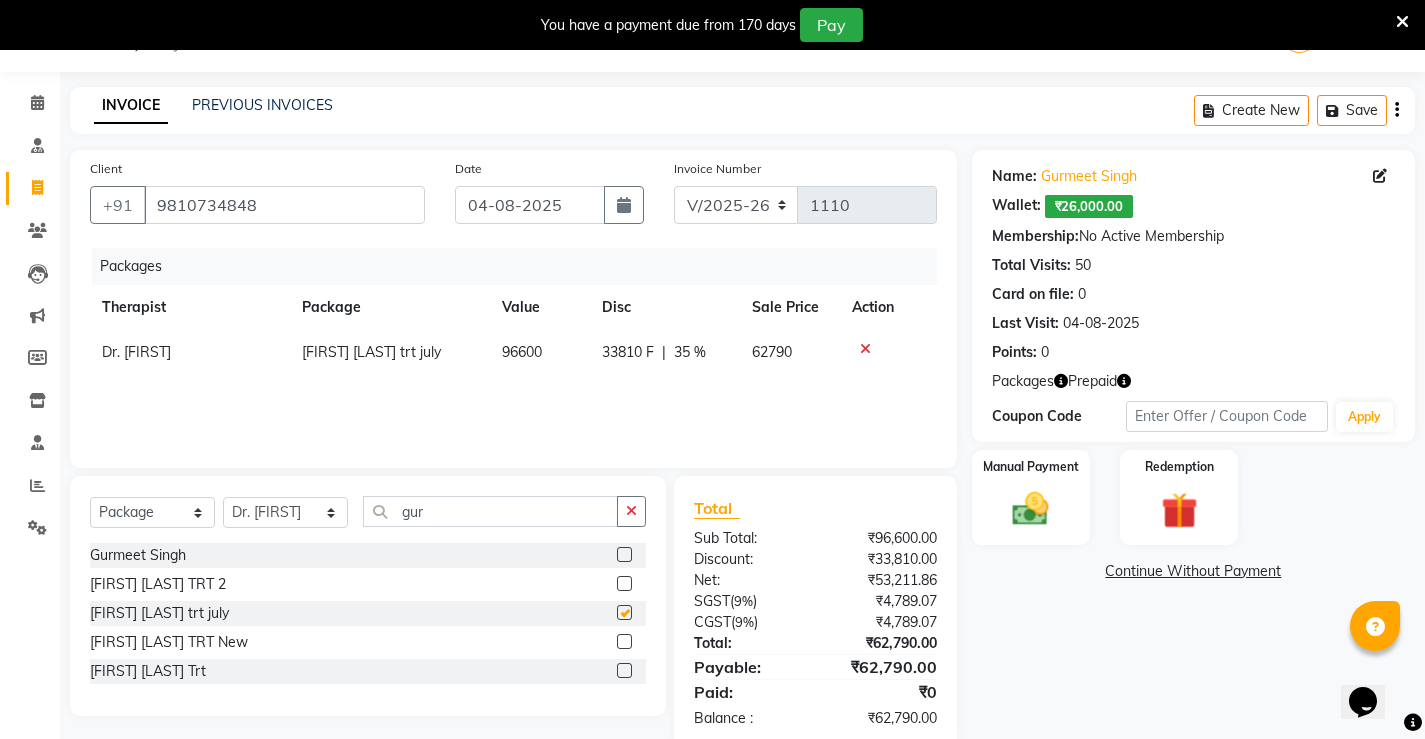 checkbox on "false" 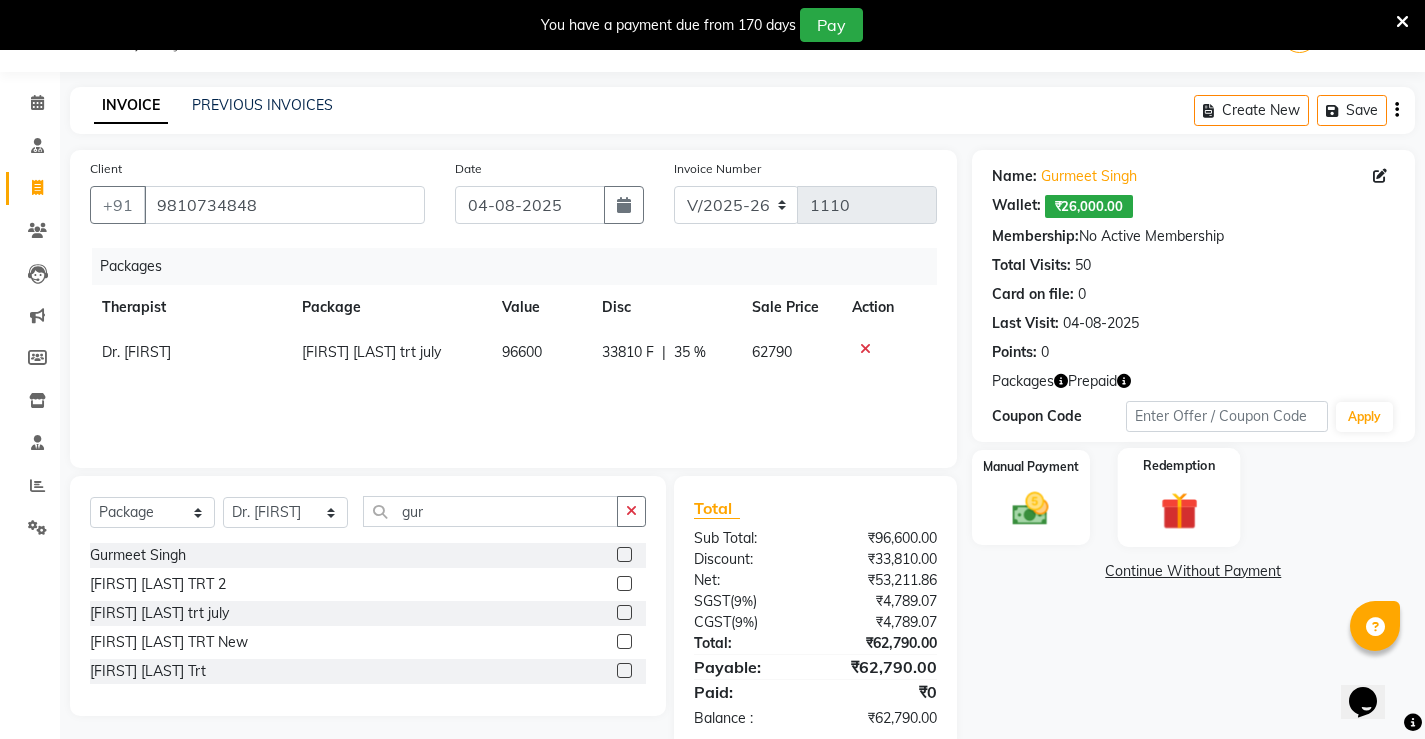 click 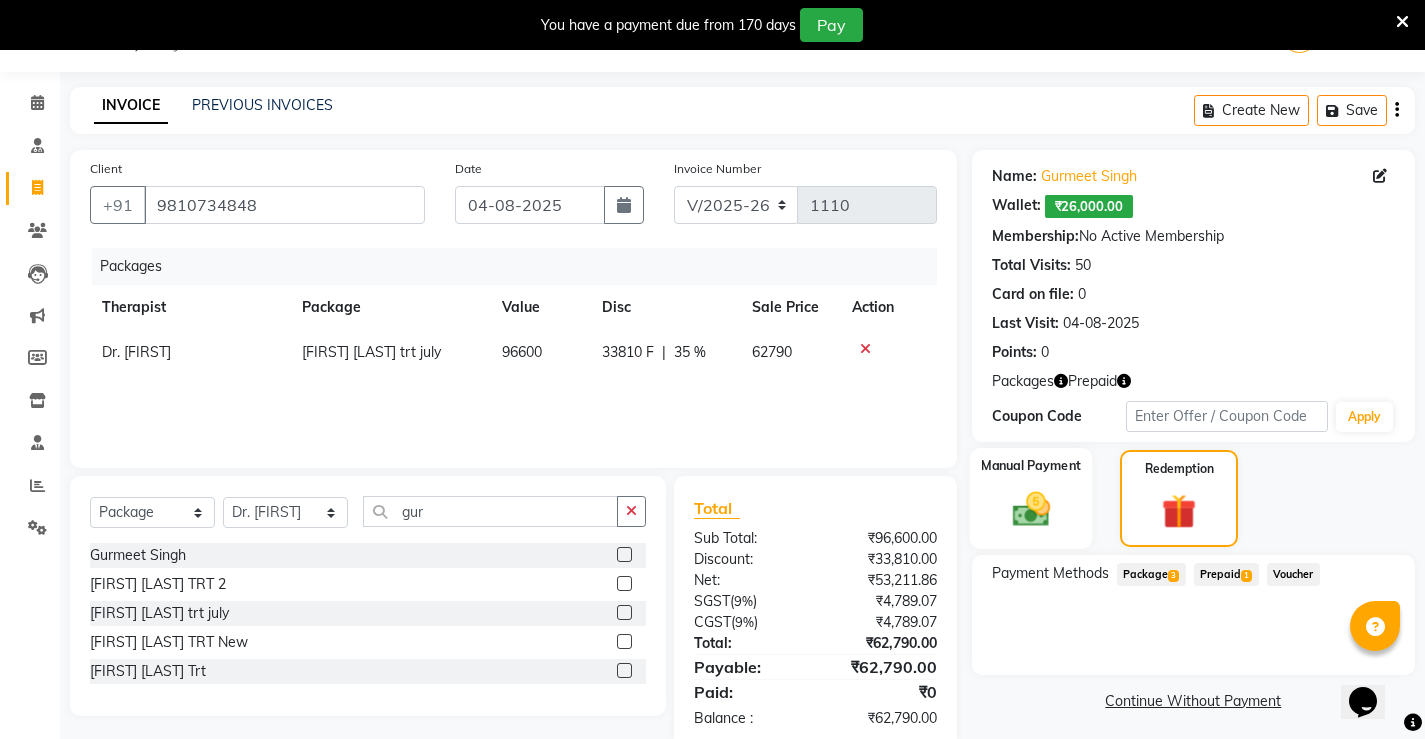 click on "Manual Payment" 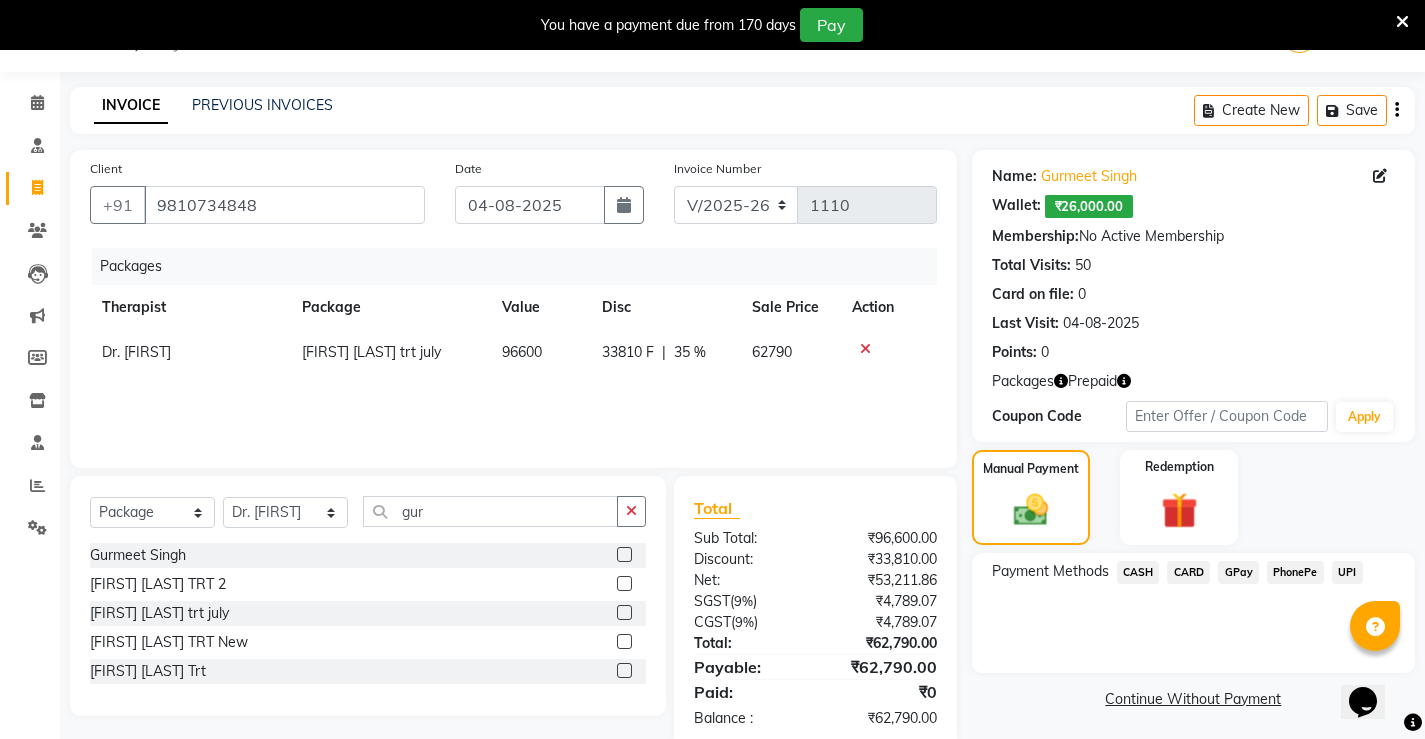 click on "CARD" 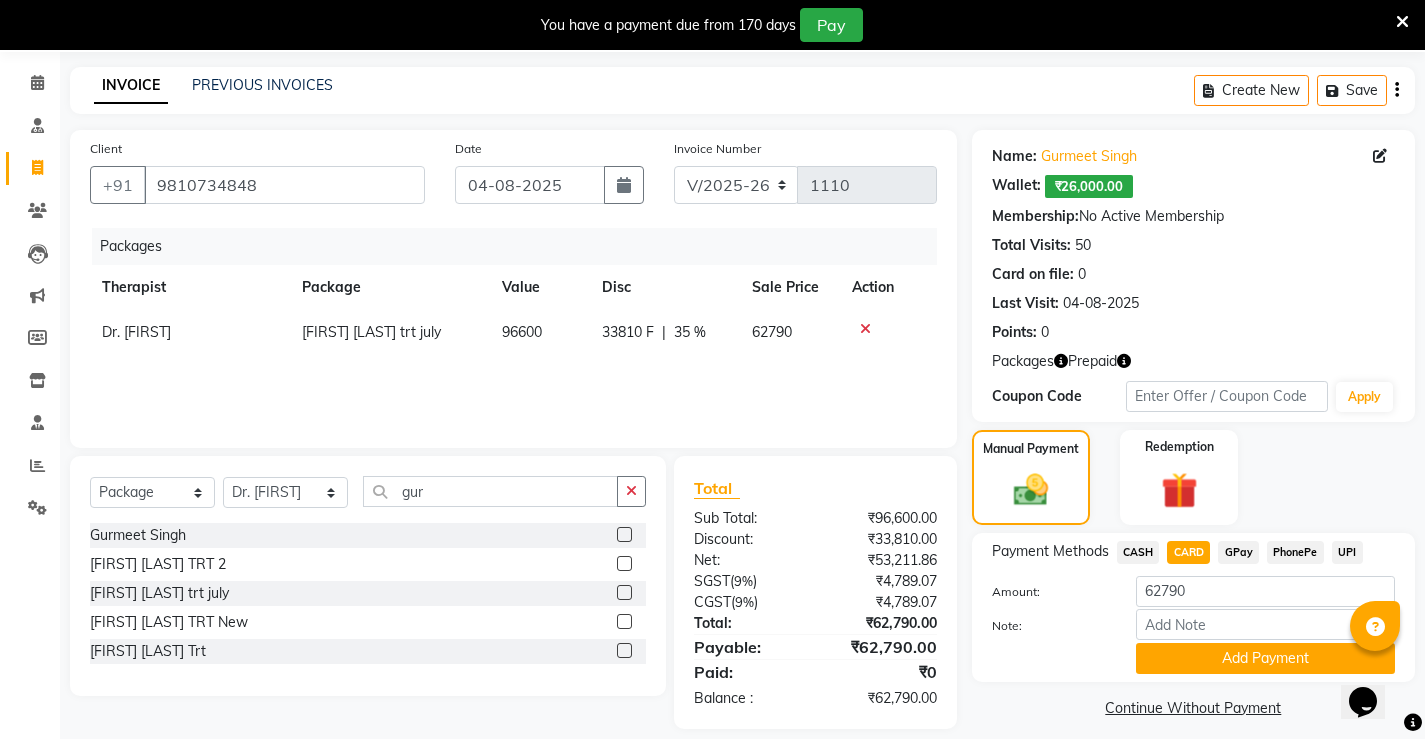 scroll, scrollTop: 90, scrollLeft: 0, axis: vertical 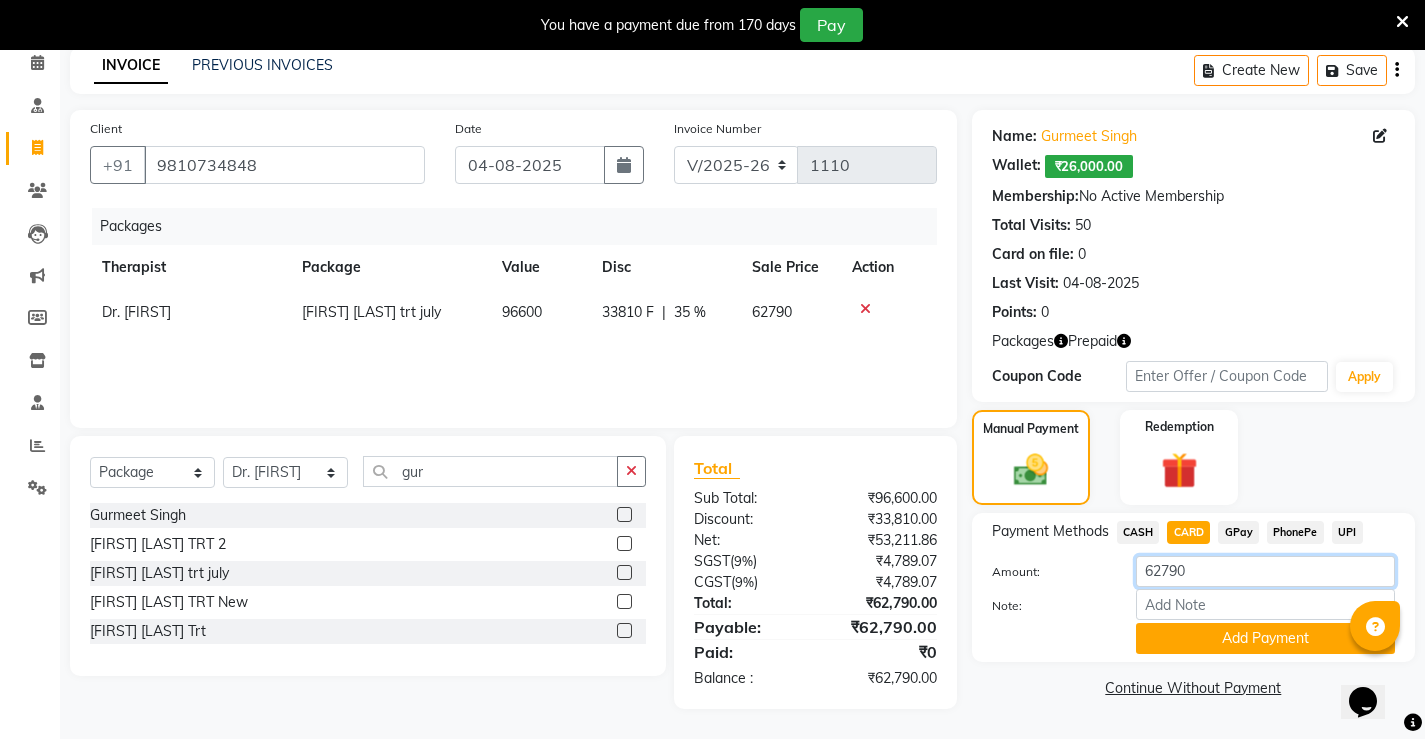 click on "62790" 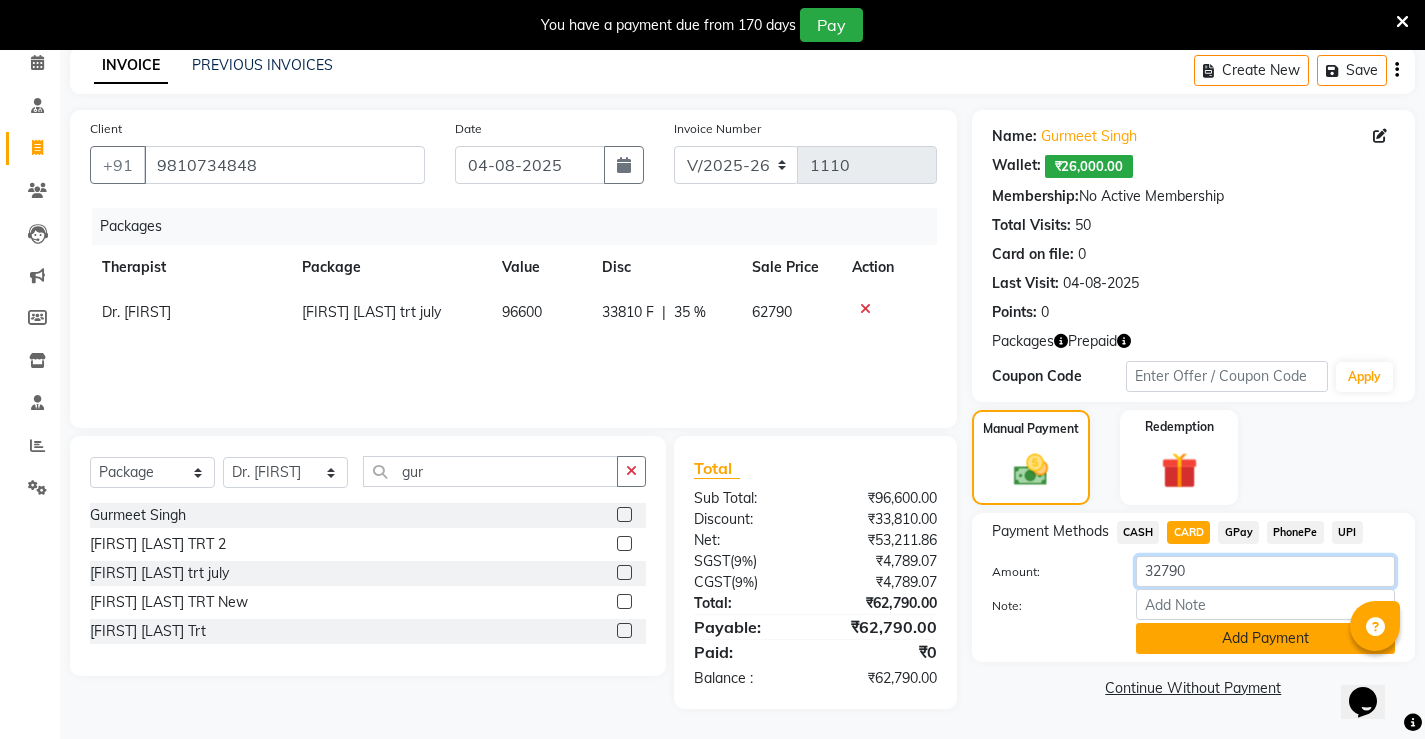 type on "32790" 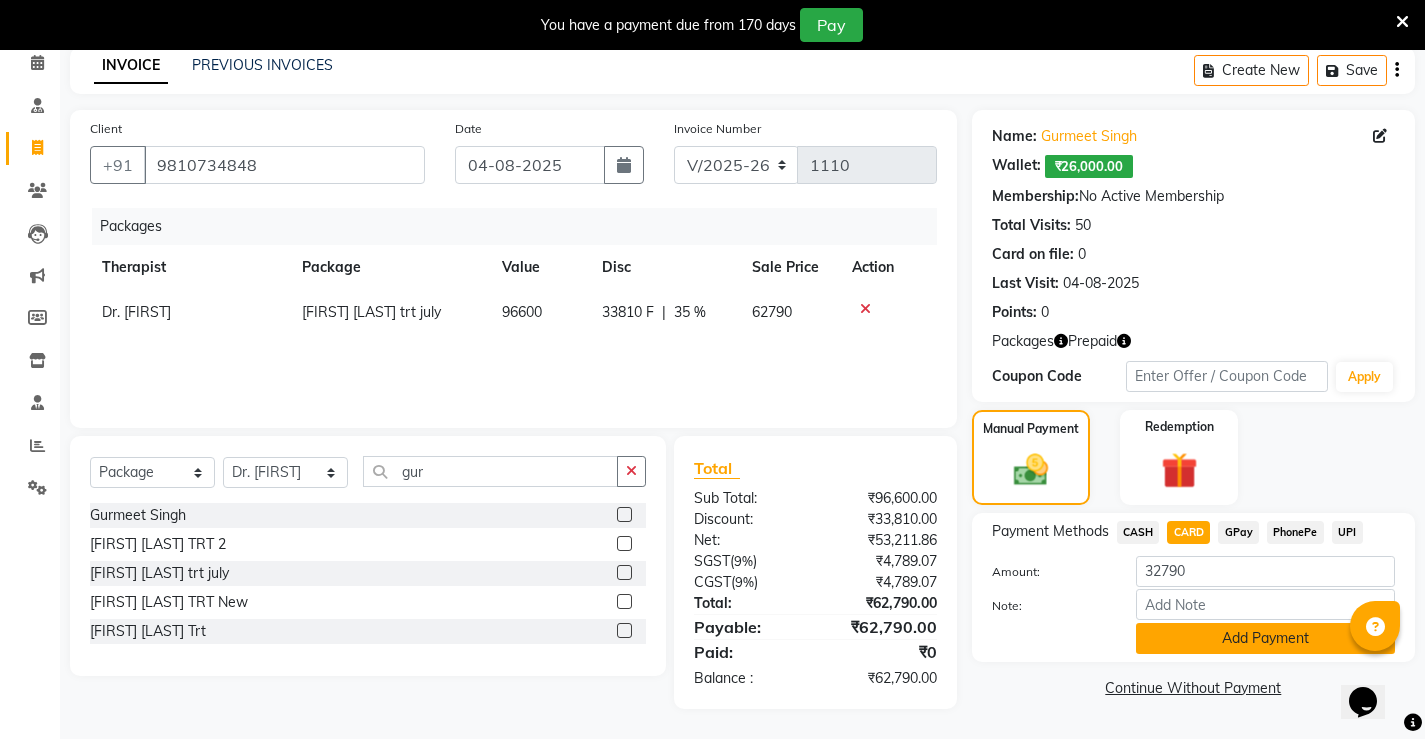 click on "Add Payment" 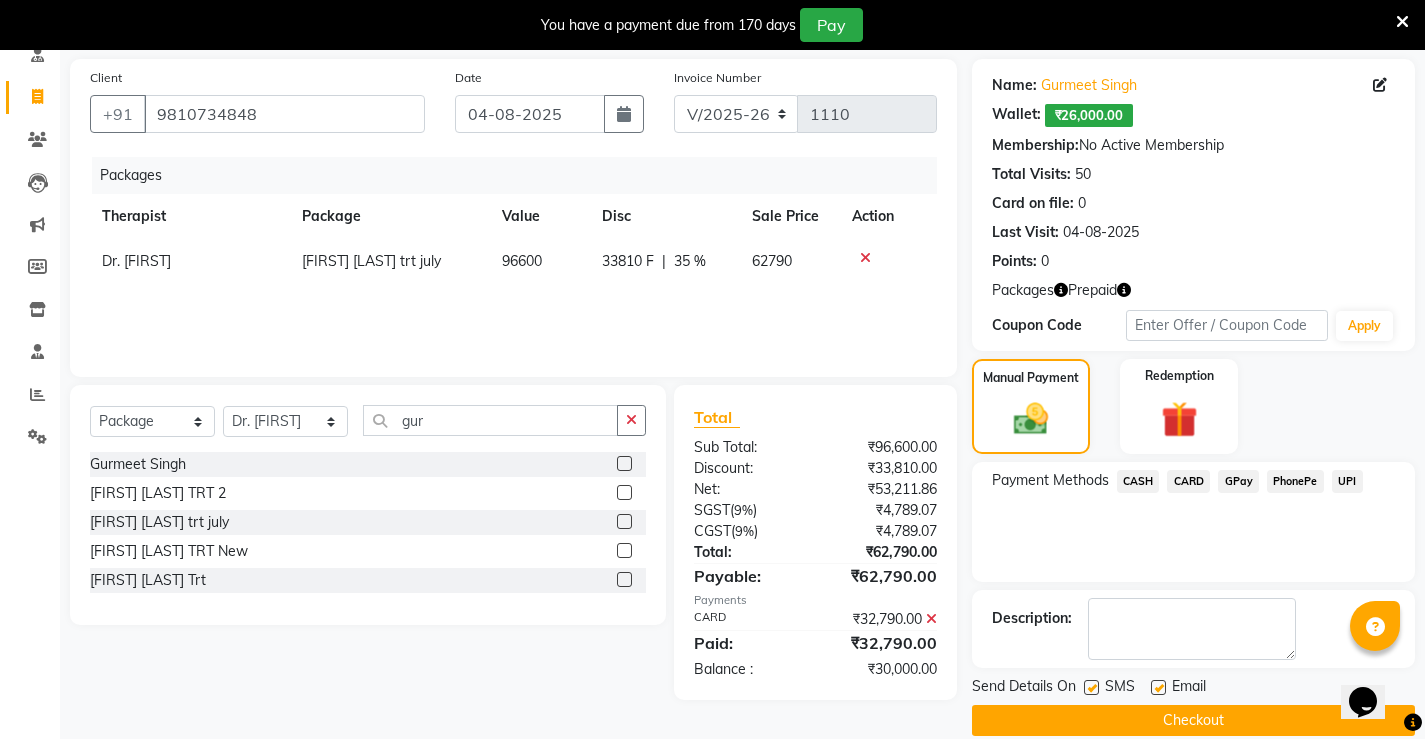 scroll, scrollTop: 168, scrollLeft: 0, axis: vertical 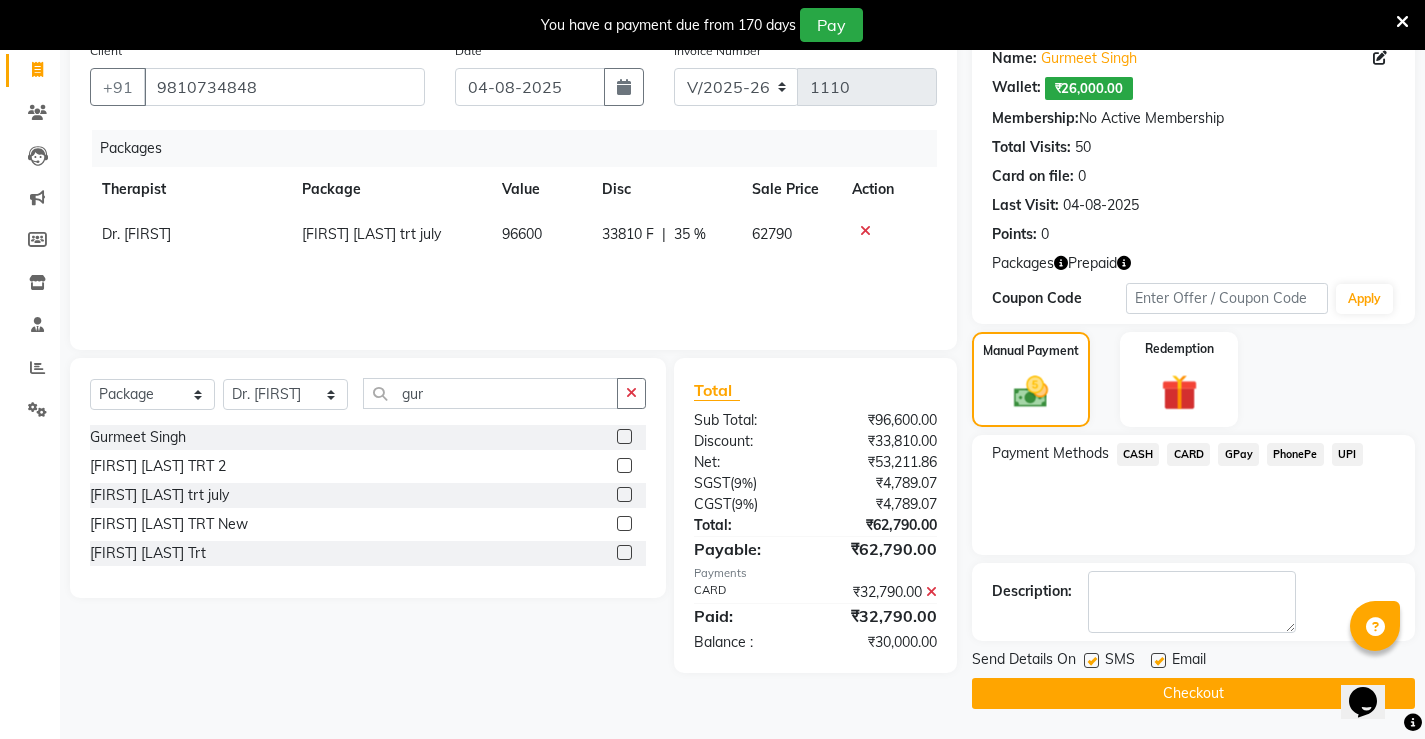 click 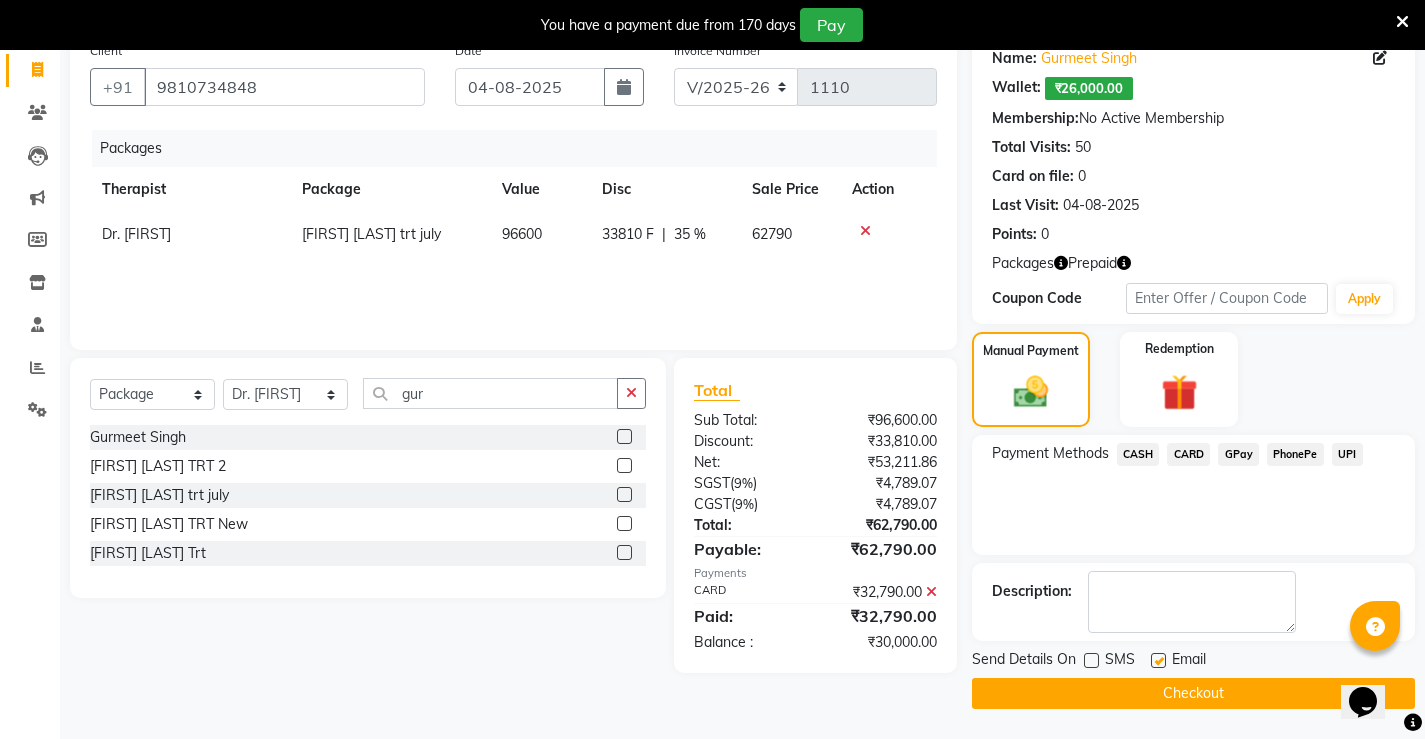 click 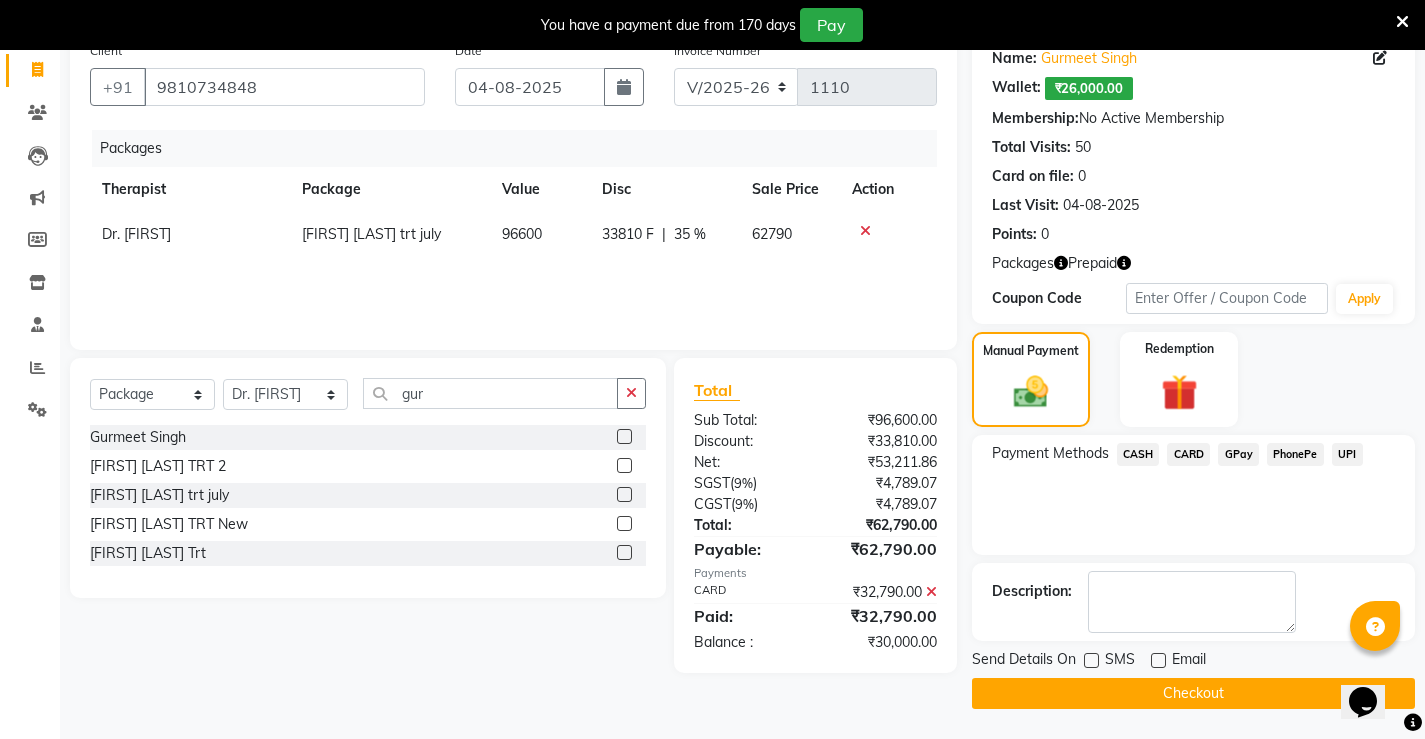 click on "Checkout" 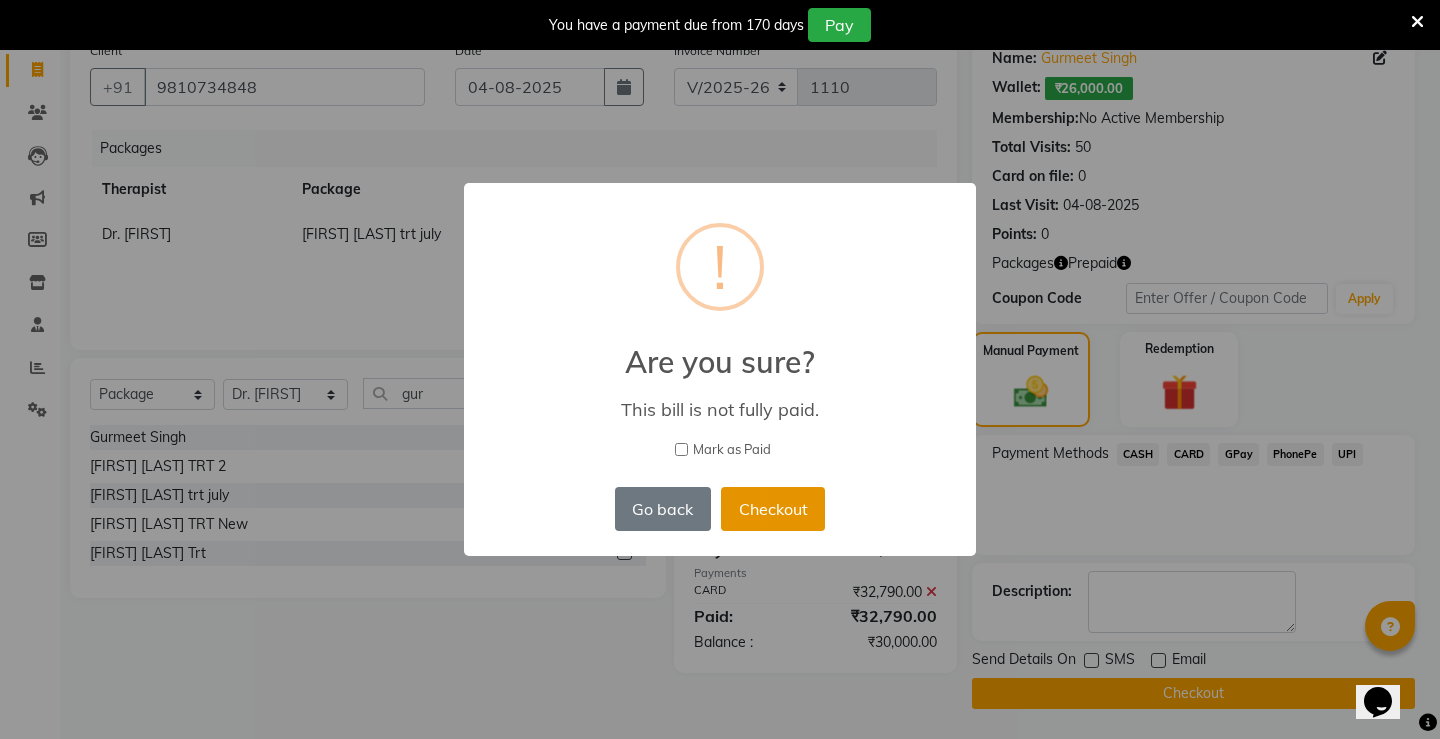 click on "Checkout" at bounding box center [773, 509] 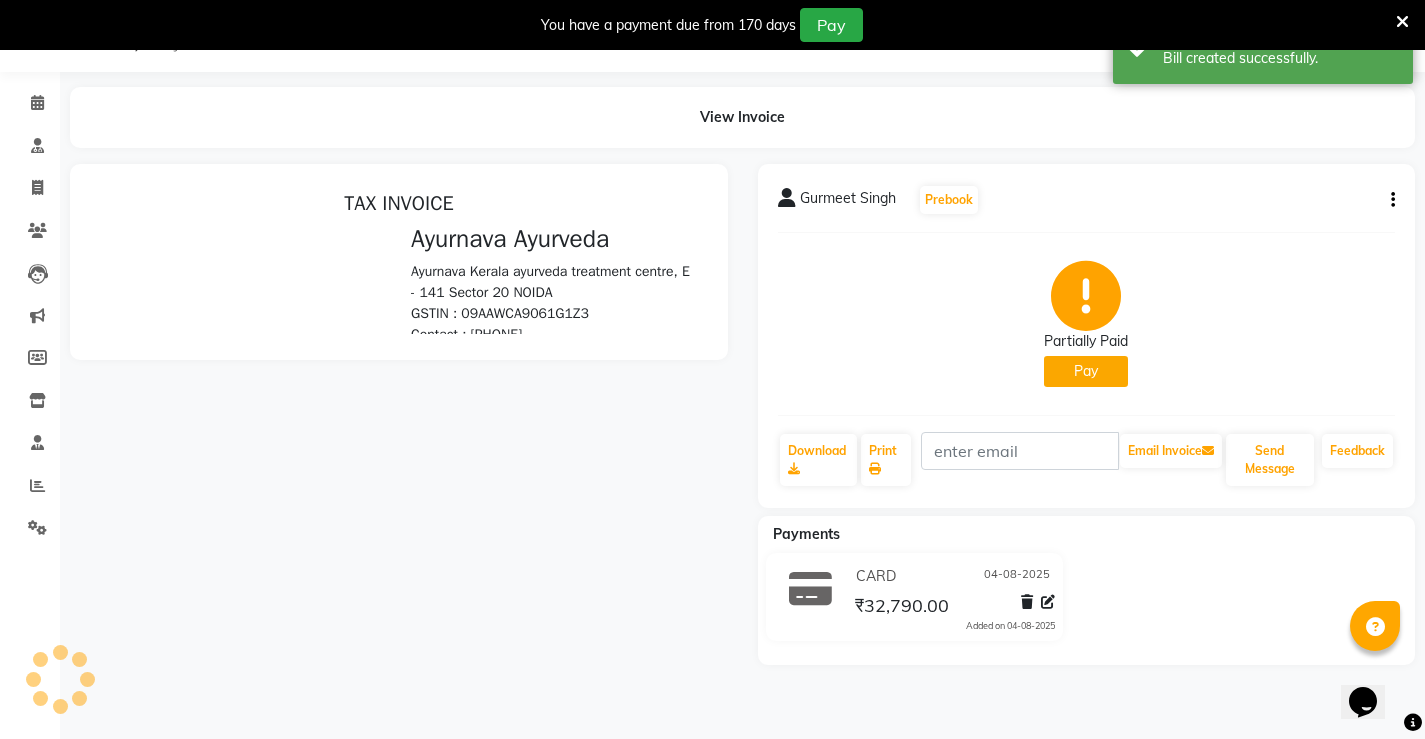 scroll, scrollTop: 0, scrollLeft: 0, axis: both 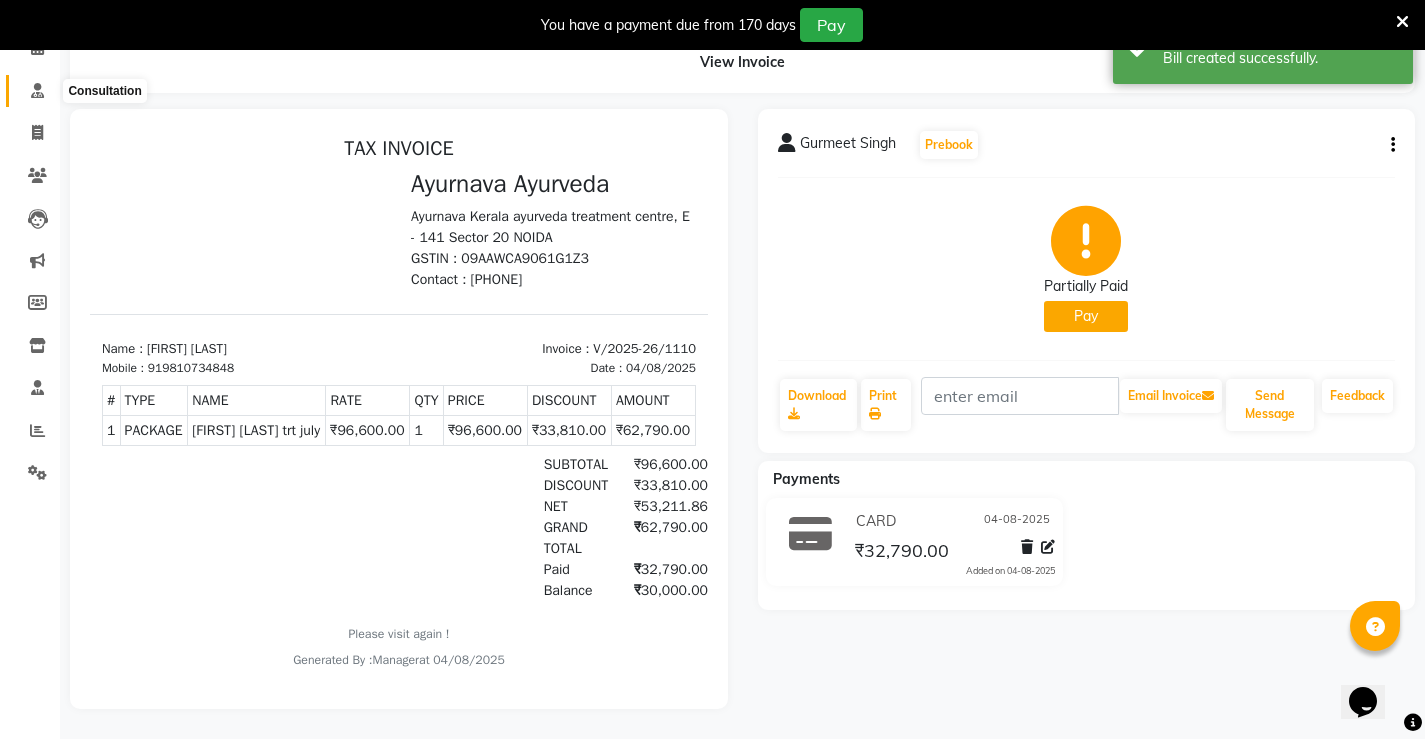 click 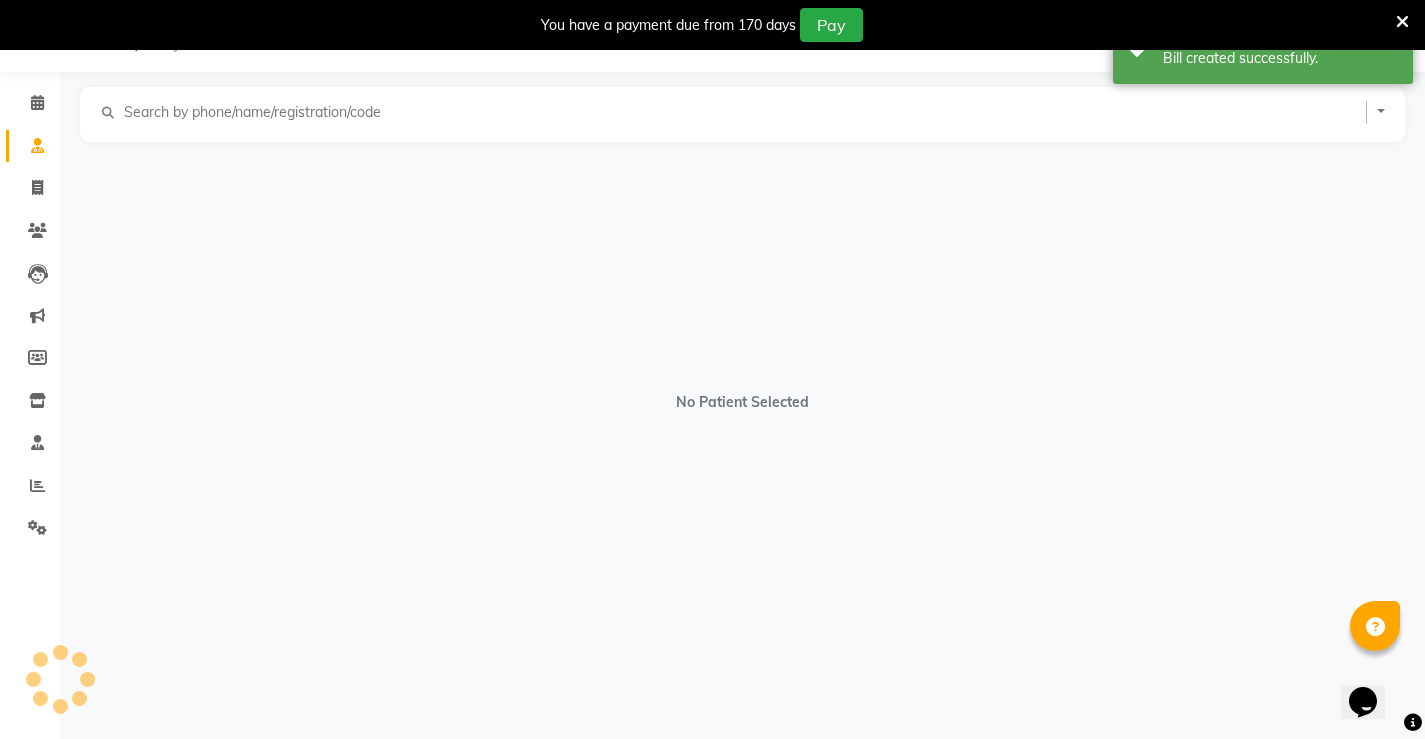 scroll, scrollTop: 50, scrollLeft: 0, axis: vertical 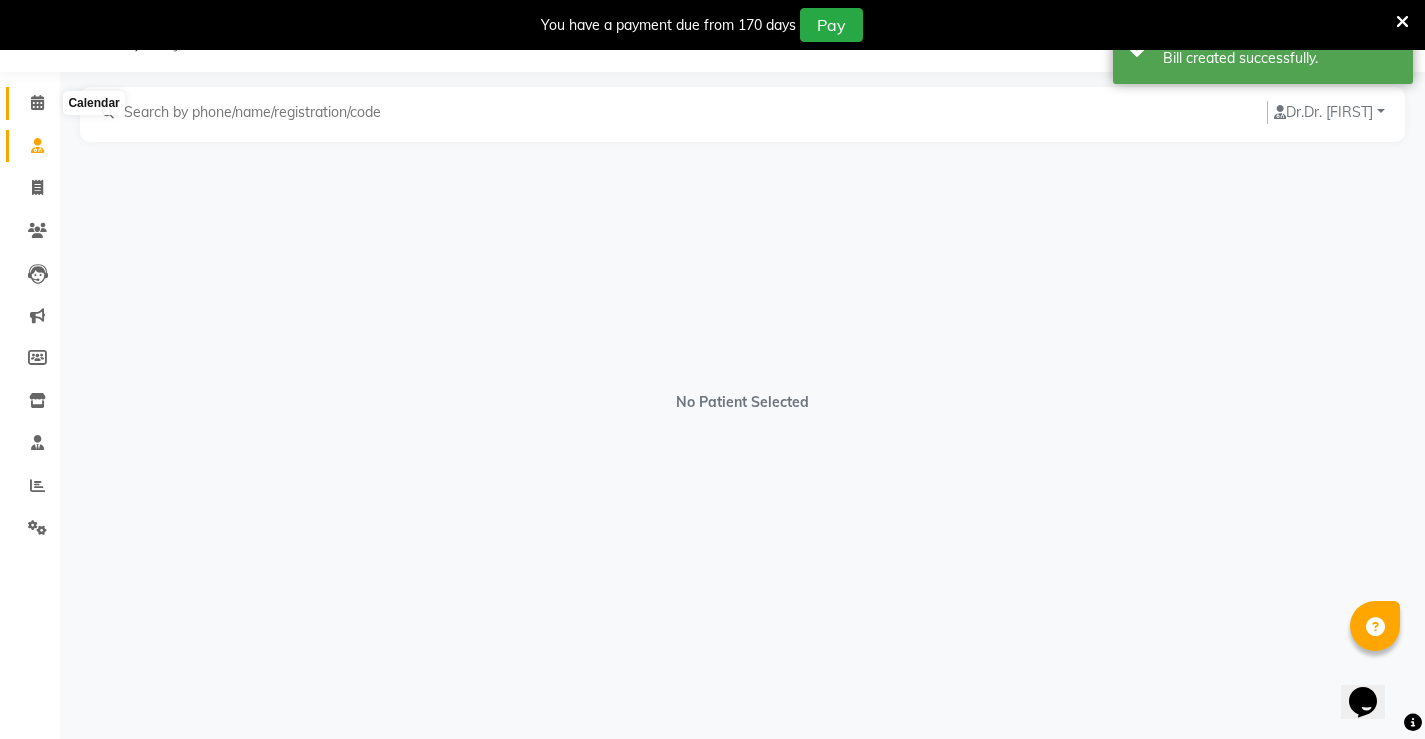 click 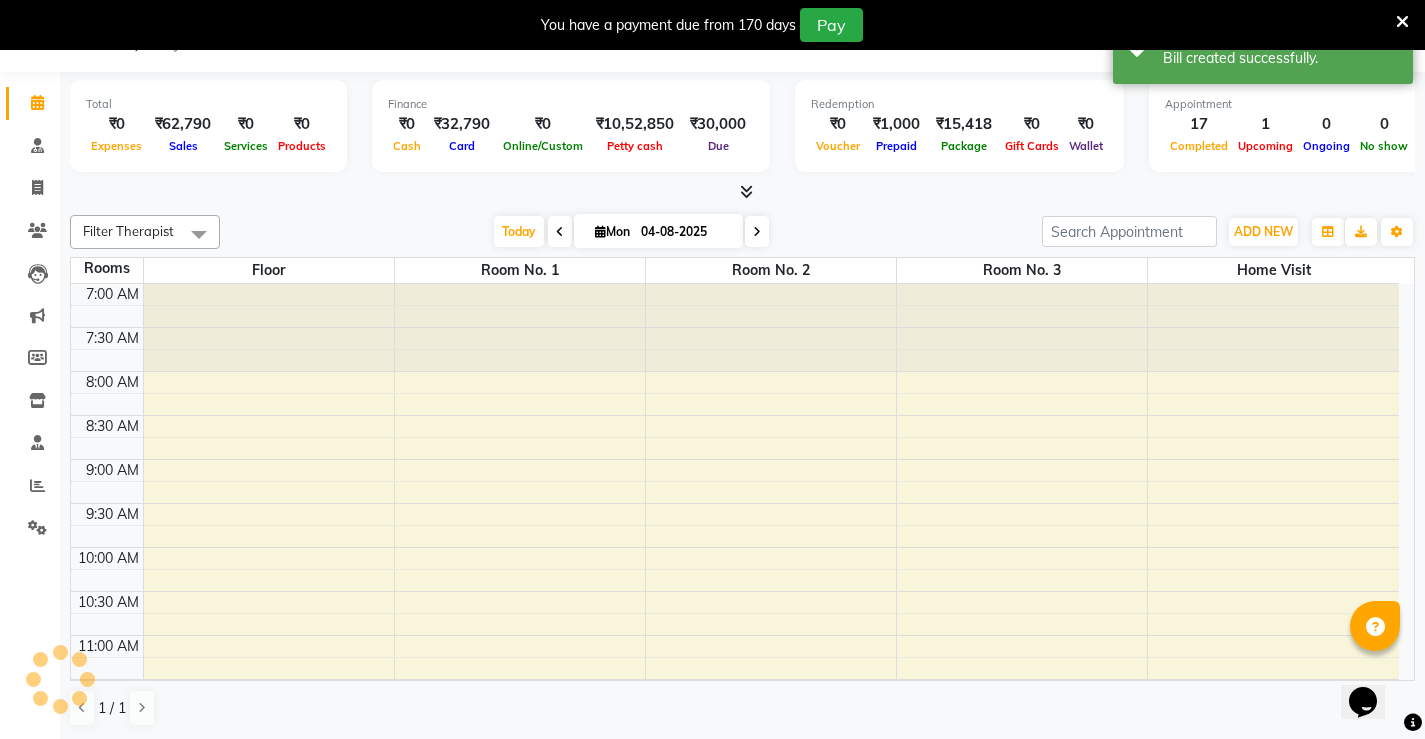 scroll, scrollTop: 0, scrollLeft: 0, axis: both 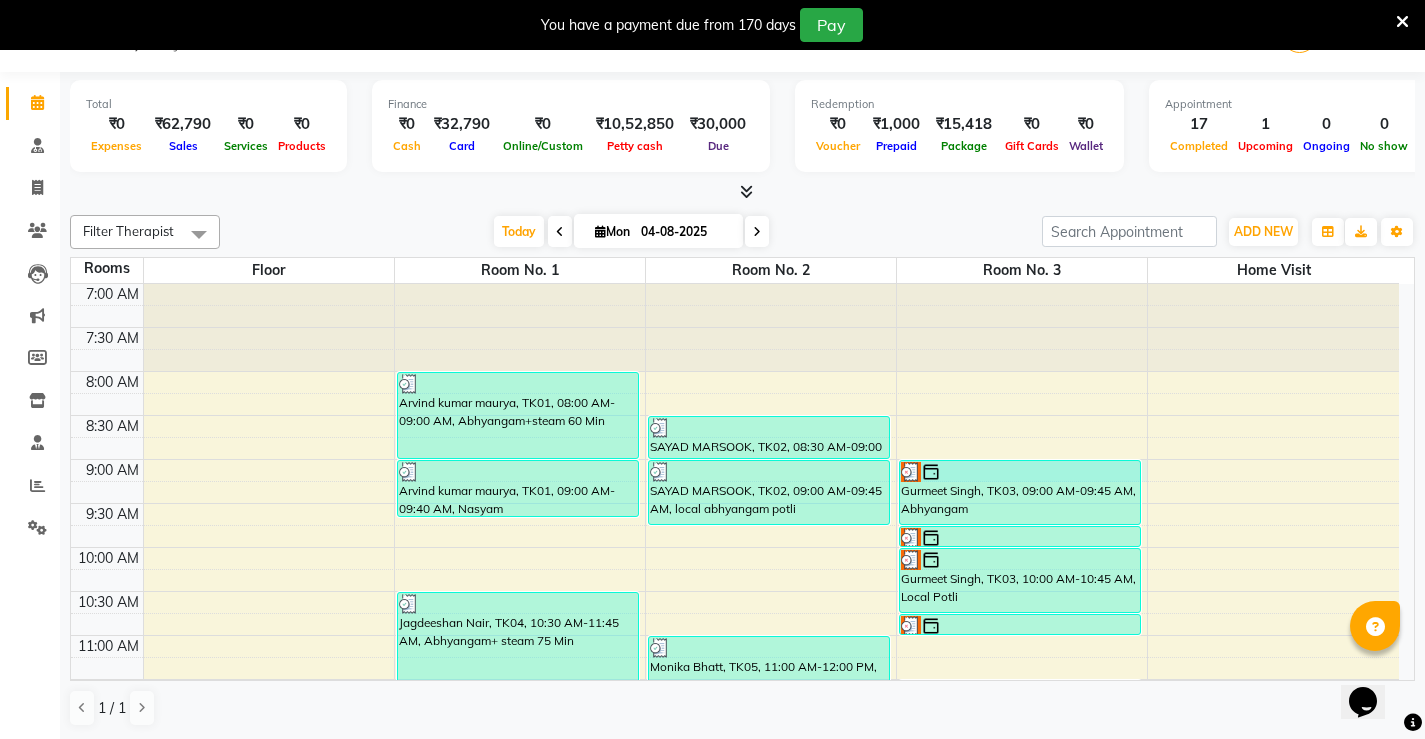 click on "7:00 AM 7:30 AM 8:00 AM 8:30 AM 9:00 AM 9:30 AM 10:00 AM 10:30 AM 11:00 AM 11:30 AM 12:00 PM 12:30 PM 1:00 PM 1:30 PM 2:00 PM 2:30 PM 3:00 PM 3:30 PM 4:00 PM 4:30 PM 5:00 PM 5:30 PM 6:00 PM 6:30 PM 7:00 PM 7:30 PM 8:00 PM 8:30 PM     [FIRST] [LAST], TK01, 08:00 AM-09:00 AM, Abhyangam+steam 60 Min     [FIRST] [LAST], TK01, 09:00 AM-09:40 AM, Nasyam     [FIRST] [LAST], TK04, 10:30 AM-11:45 AM, Abhyangam+ steam 75 Min     [FIRST] [LAST], TK07, 12:30 PM-01:30 PM, abhyanham potli     [FIRST] [LAST], TK09, 02:00 PM-02:30 PM, abhyangam cghs     [FIRST] [LAST], TK09, 02:30 PM-03:00 PM, patrapotli cghs     [FIRST] [LAST], TK02, 08:30 AM-09:00 AM, Pichu(small)     [FIRST] [LAST], TK02, 09:00 AM-09:45 AM, local abhyangam potli     [FIRST] [LAST], TK05, 11:00 AM-12:00 PM, DHANYAMAL DHARA     [FIRST], TK08, 01:15 PM-01:45 PM, abhyangam cghs     [FIRST], TK08, 01:45 PM-02:15 PM, patrapotli cghs    [FIRST] [LAST], TK11, 06:00 PM-07:15 PM, Abhyangam+ steam 75 Min     [FIRST] [LAST], TK03, 09:00 AM-09:45 AM, Abhyangam" at bounding box center (735, 899) 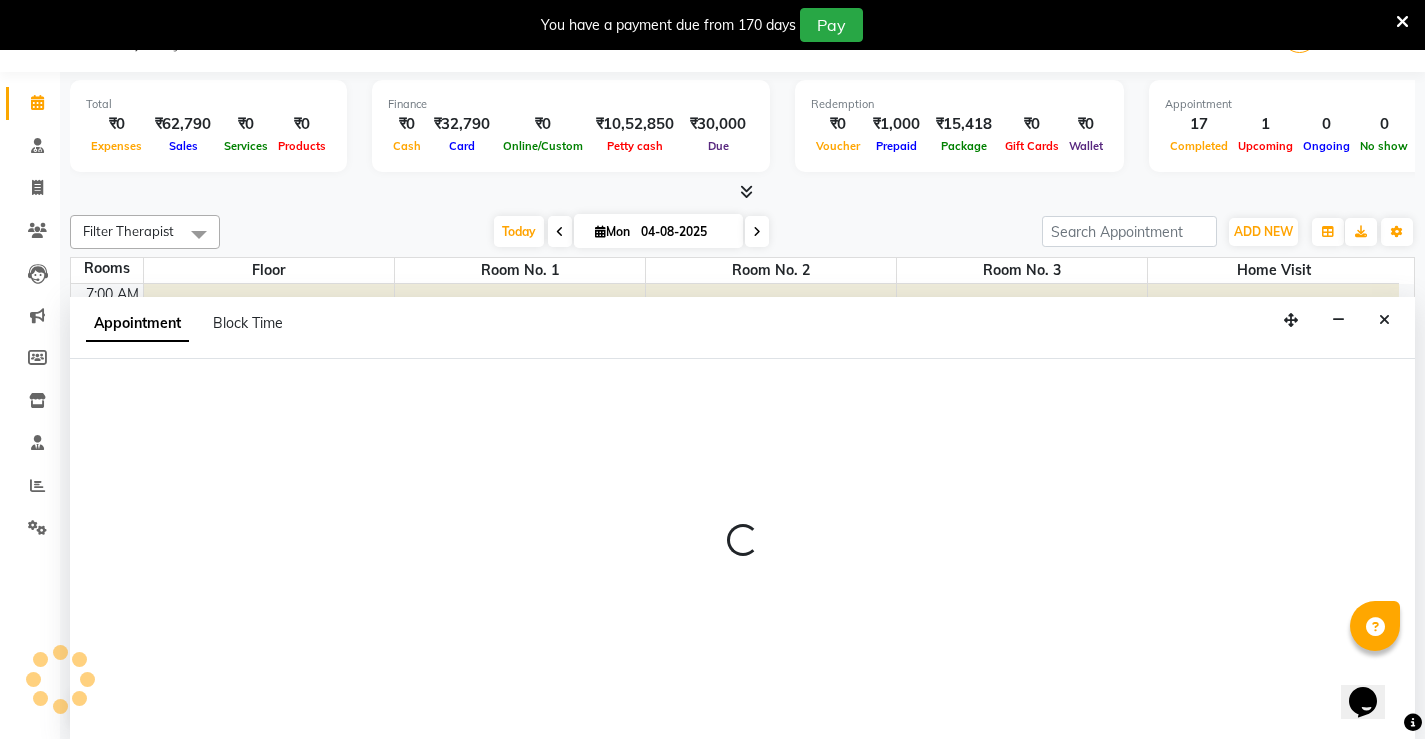 scroll, scrollTop: 51, scrollLeft: 0, axis: vertical 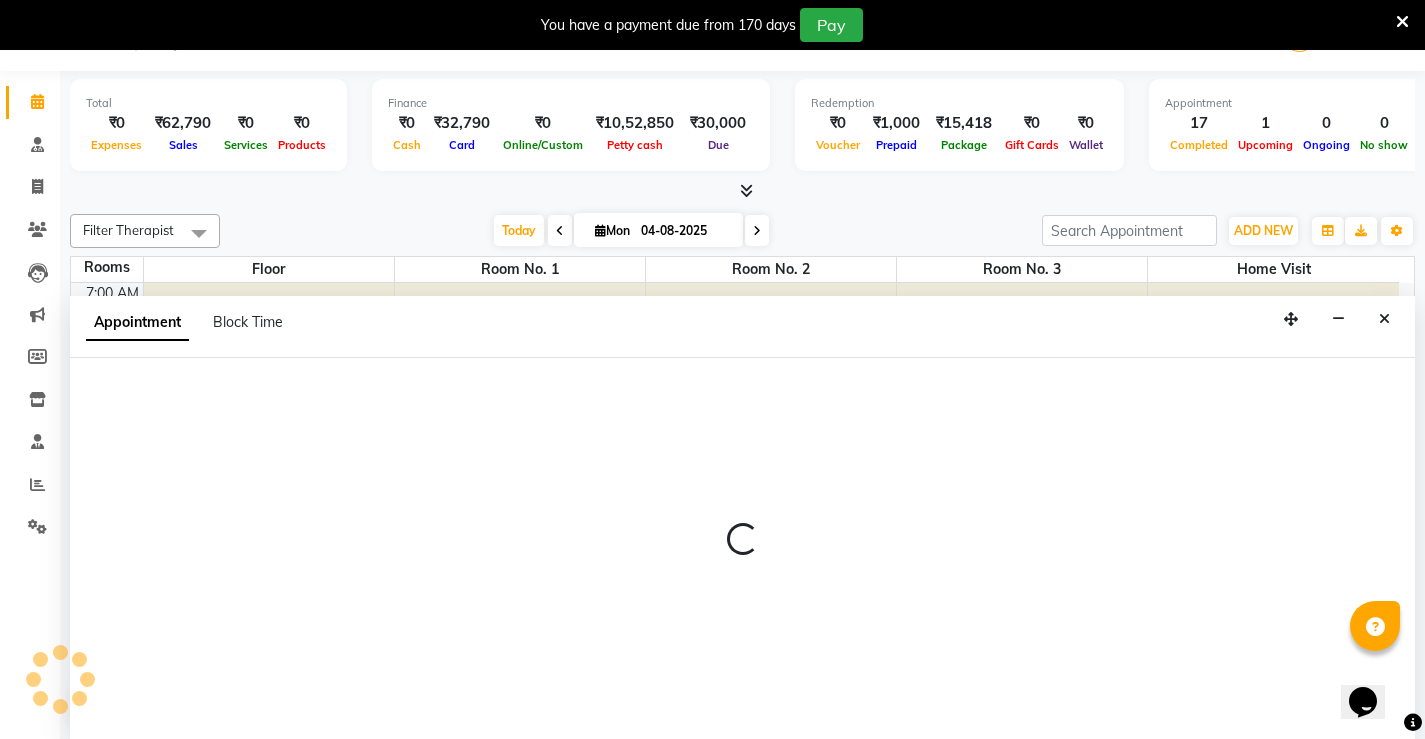 select on "540" 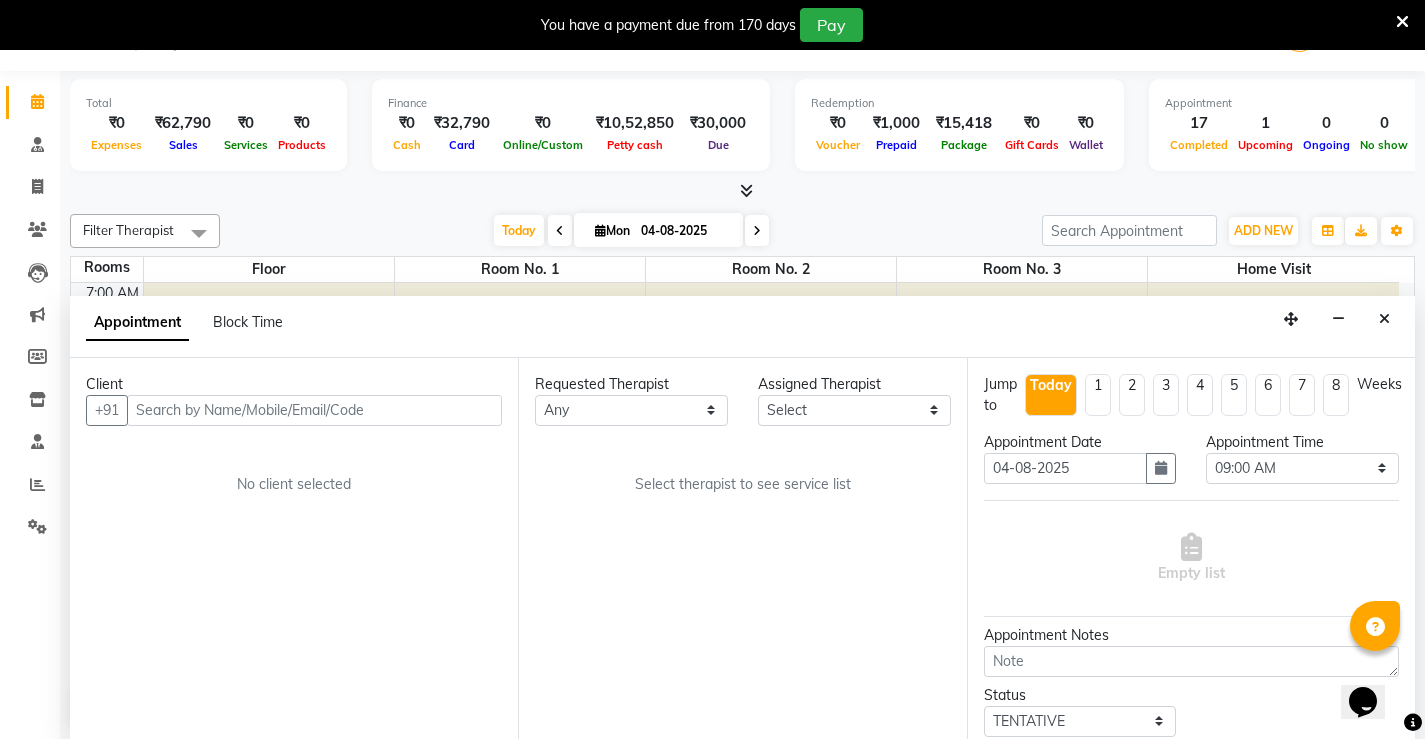 click at bounding box center (314, 410) 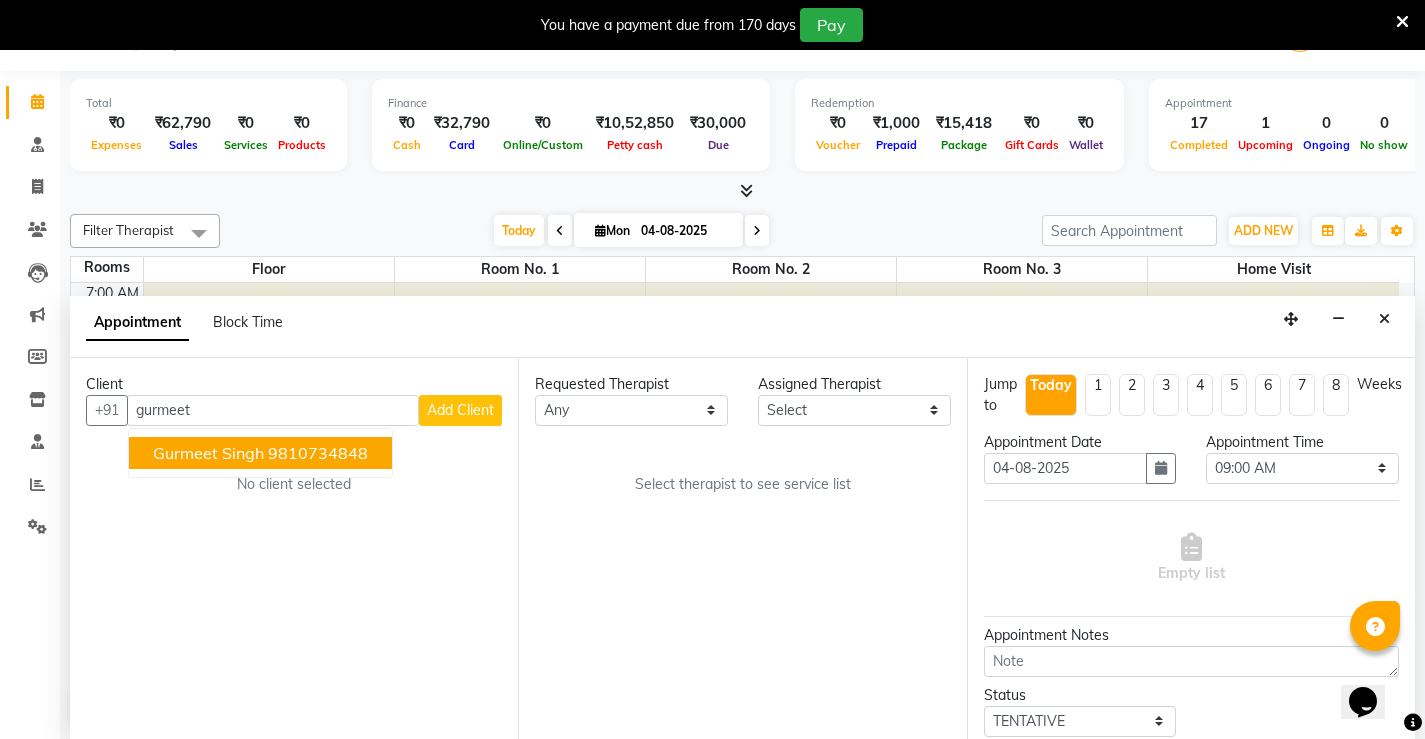 click on "9810734848" at bounding box center (318, 453) 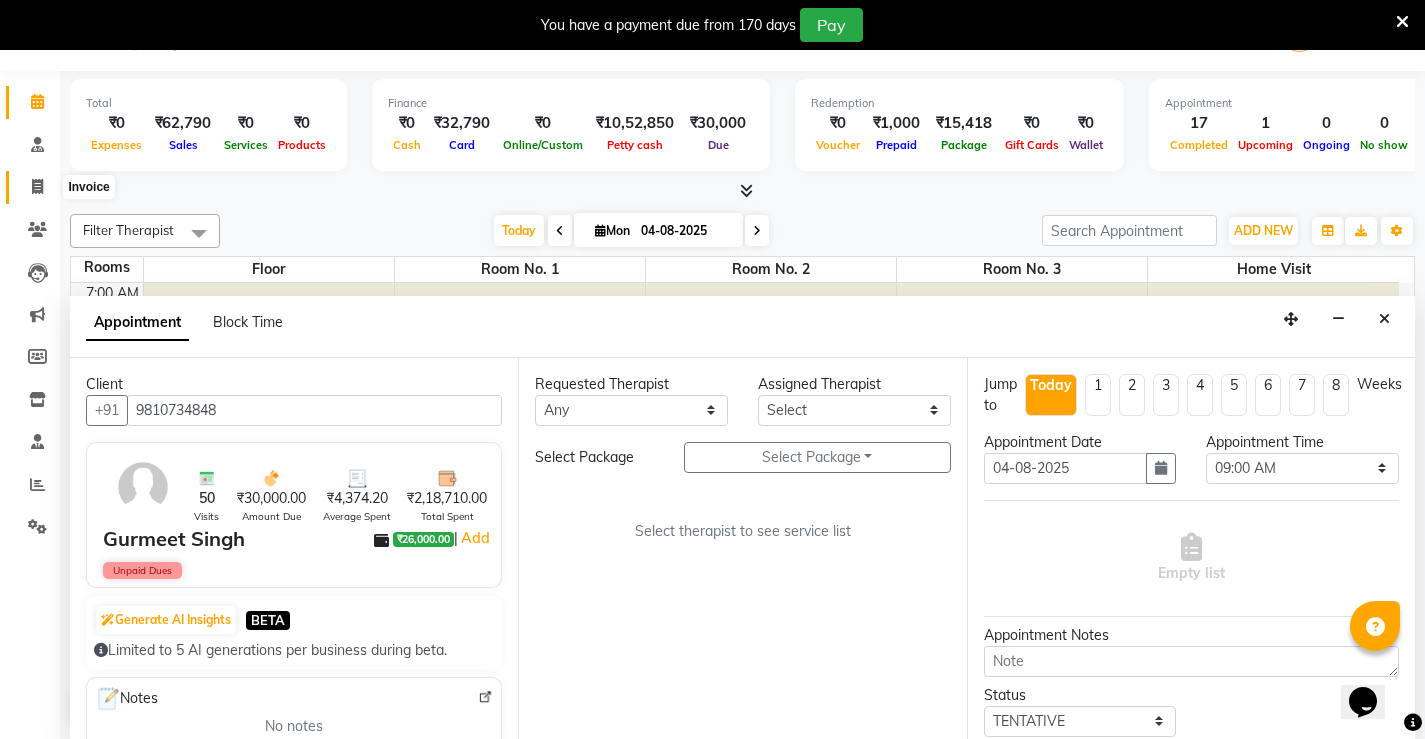 type on "9810734848" 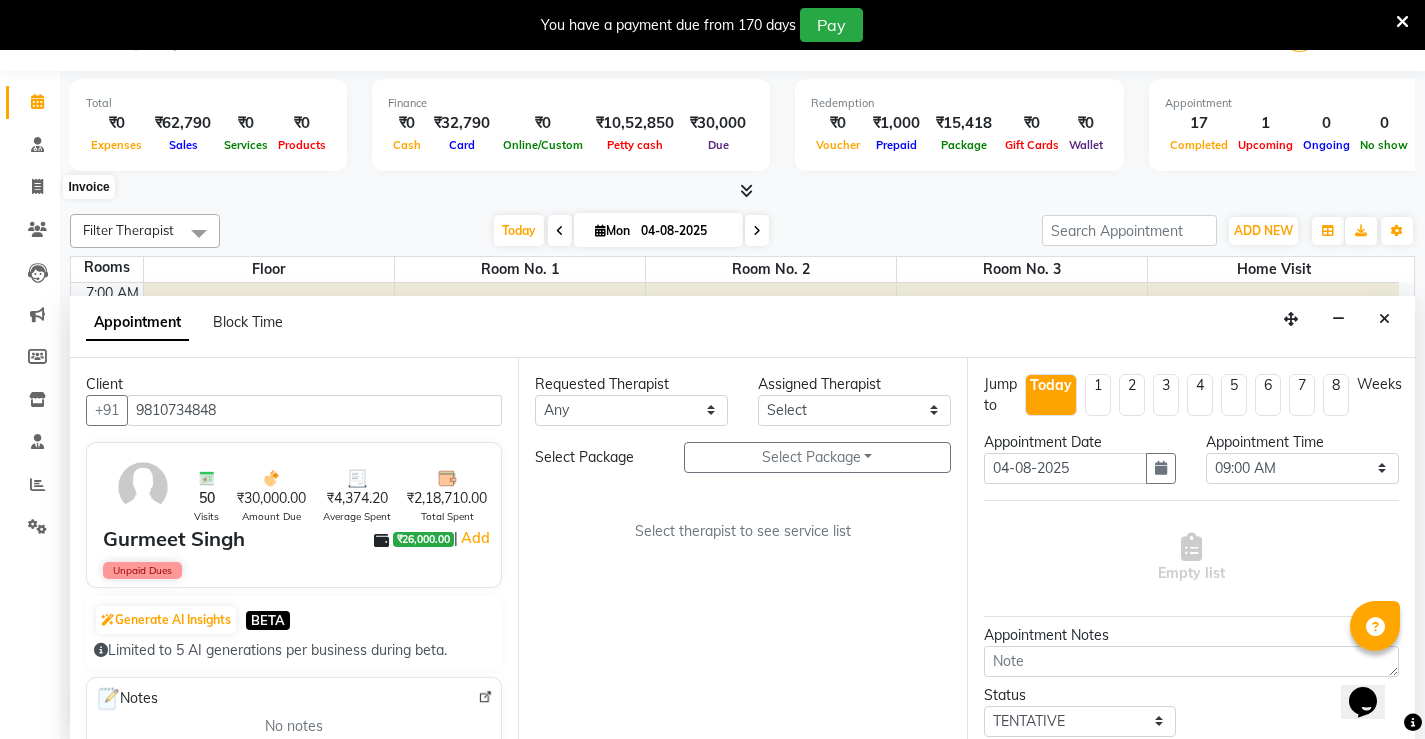 scroll, scrollTop: 50, scrollLeft: 0, axis: vertical 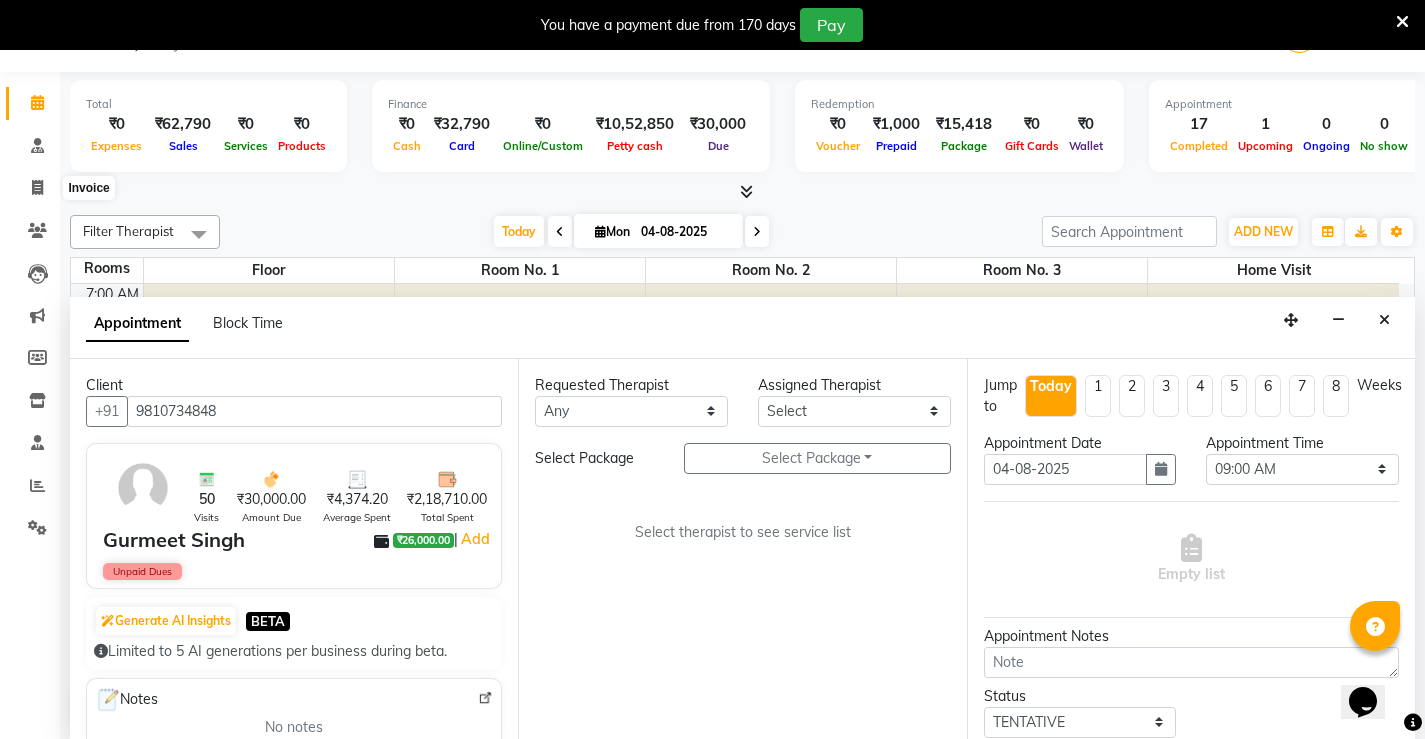 select on "service" 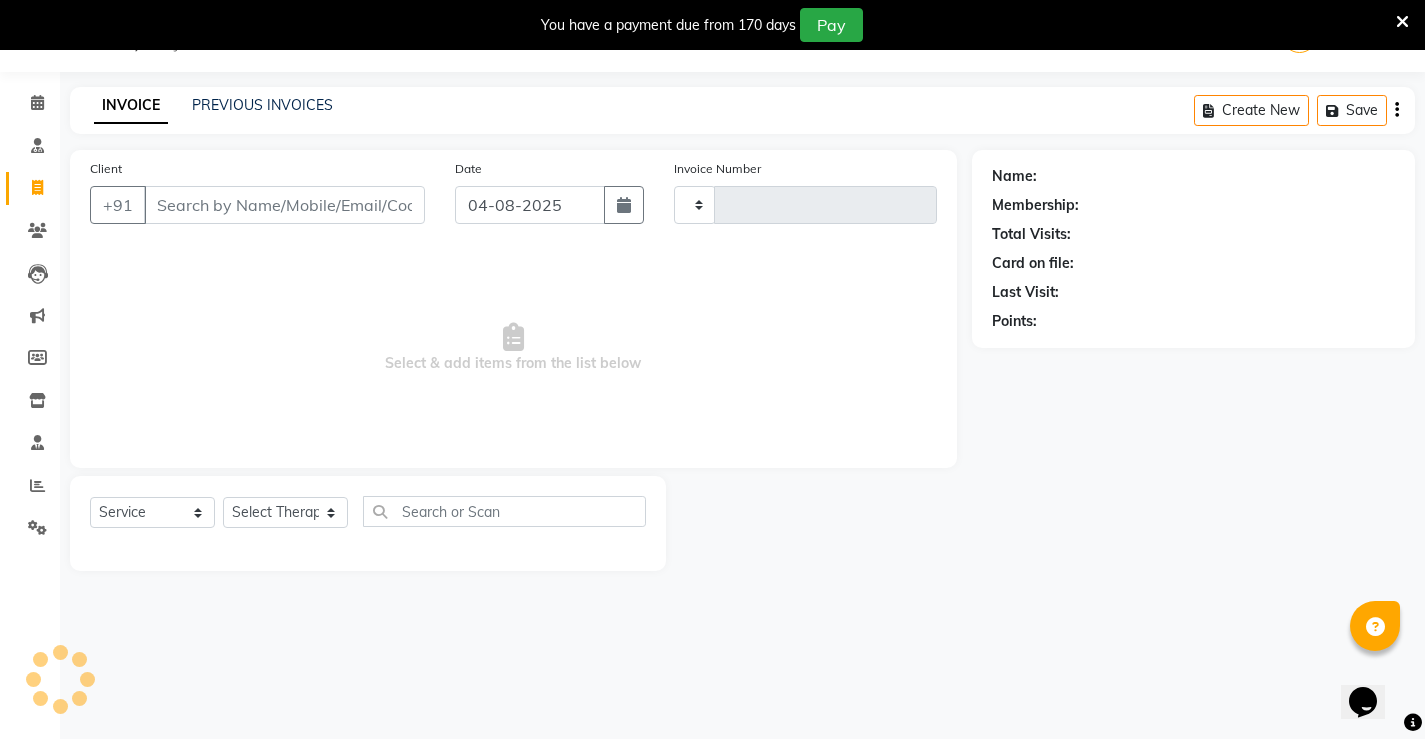 scroll, scrollTop: 0, scrollLeft: 0, axis: both 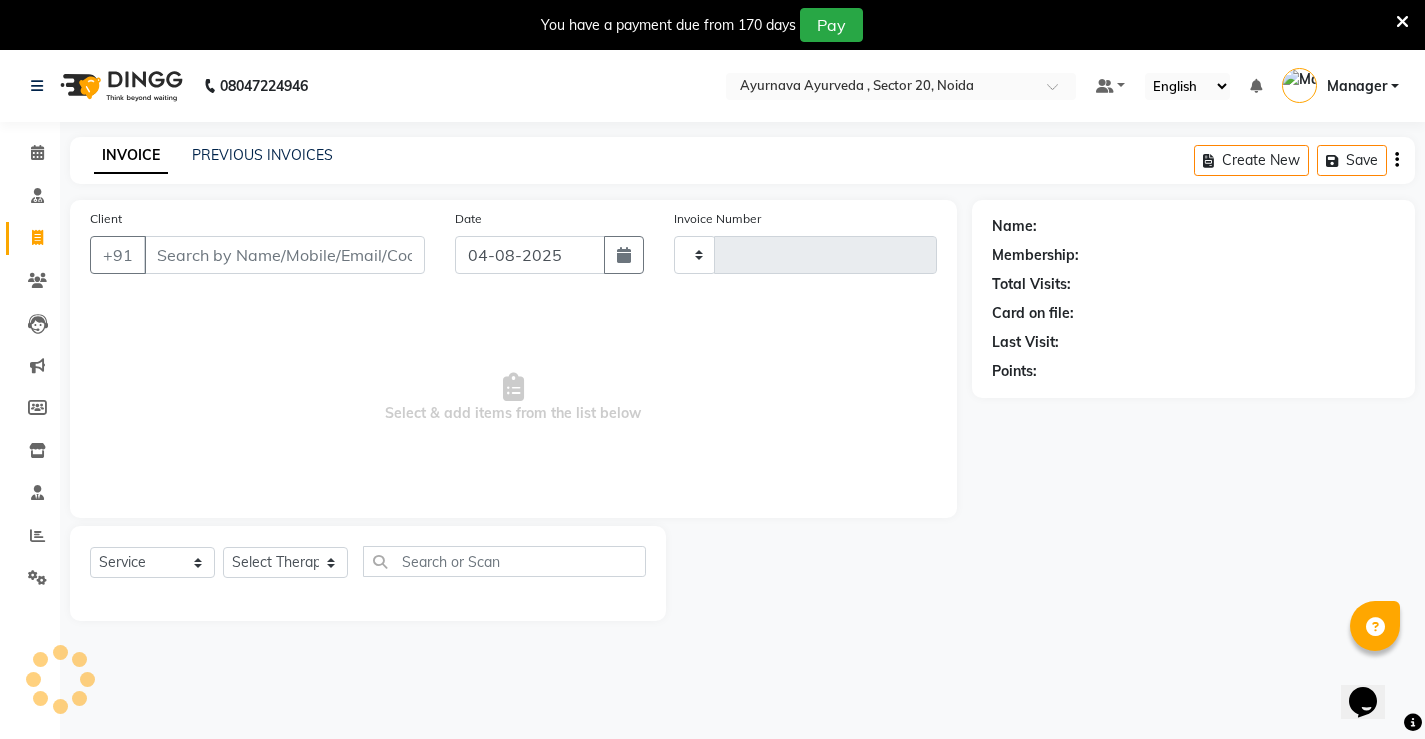 type on "1111" 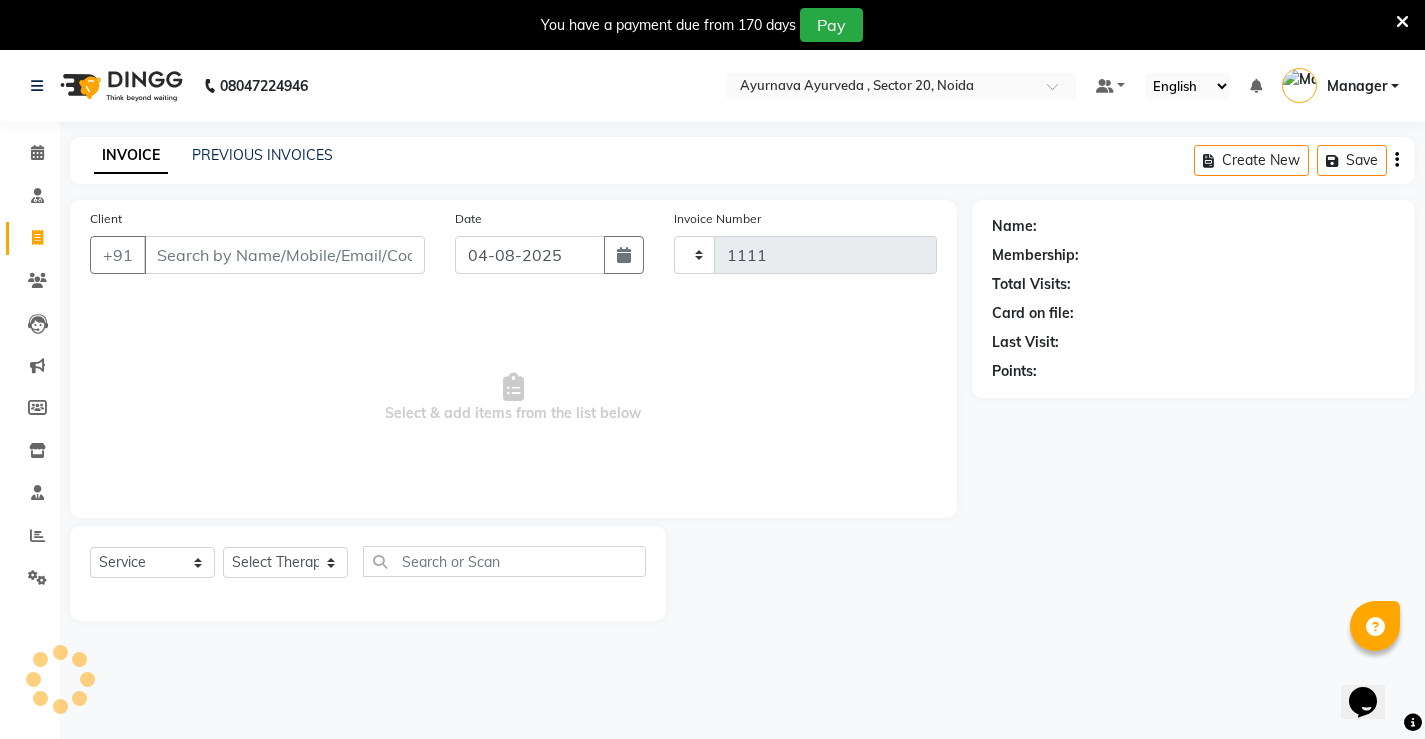 select on "5587" 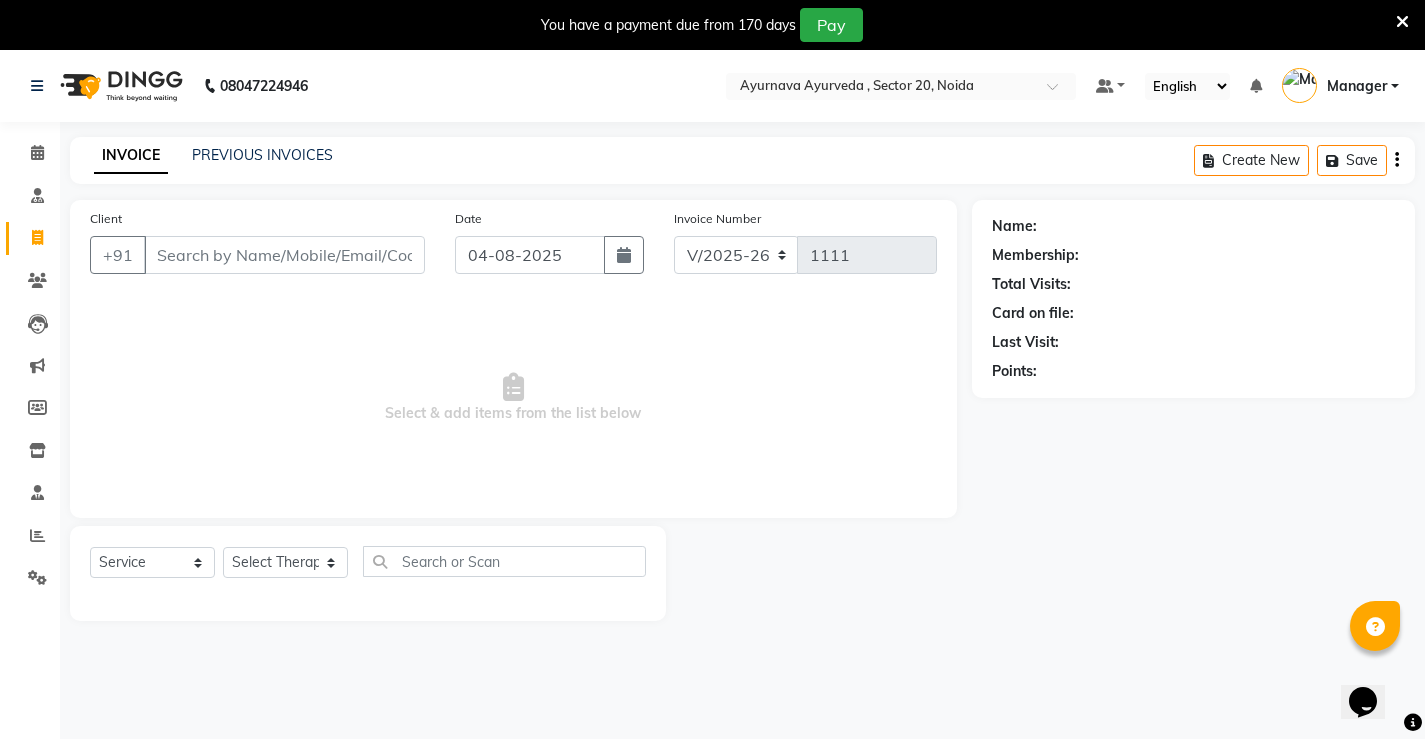 click on "Client" at bounding box center (284, 255) 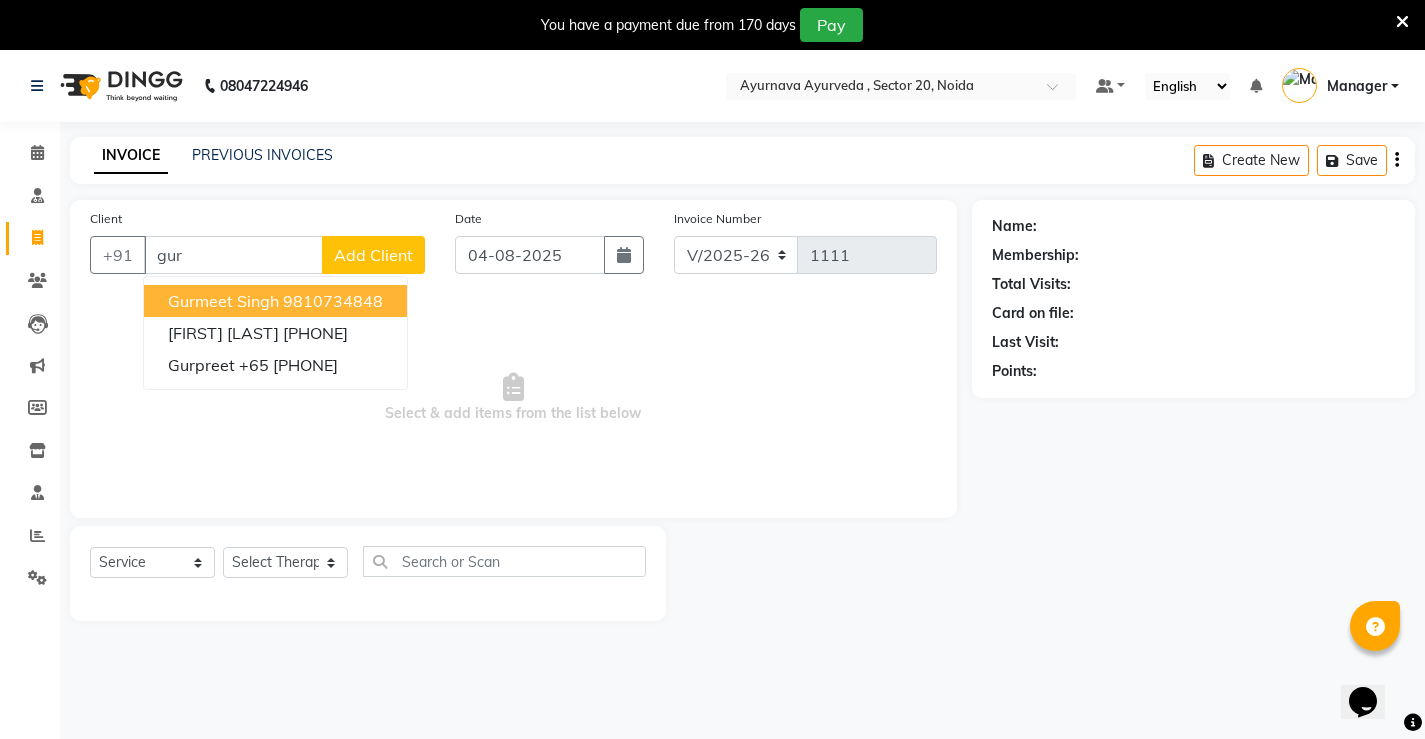 click on "Gurmeet Singh" at bounding box center [223, 301] 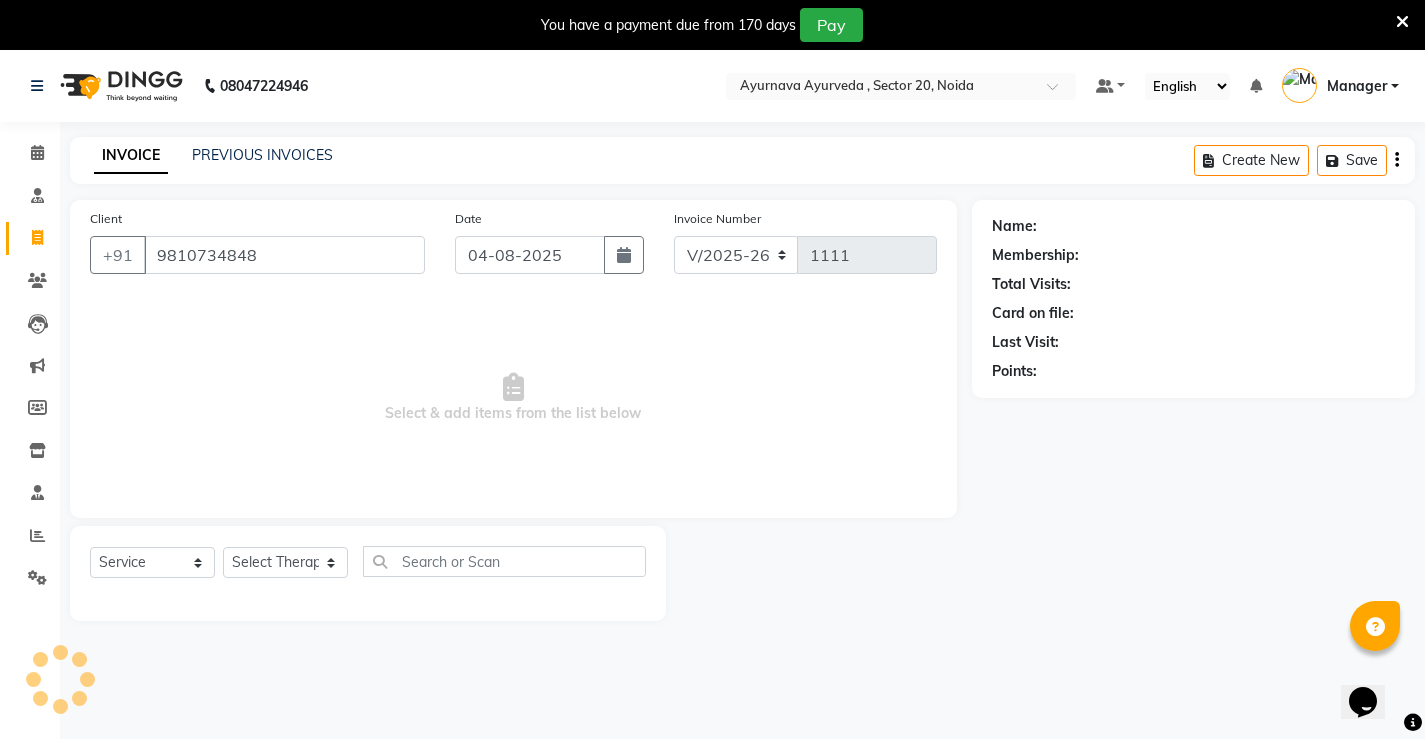 type on "9810734848" 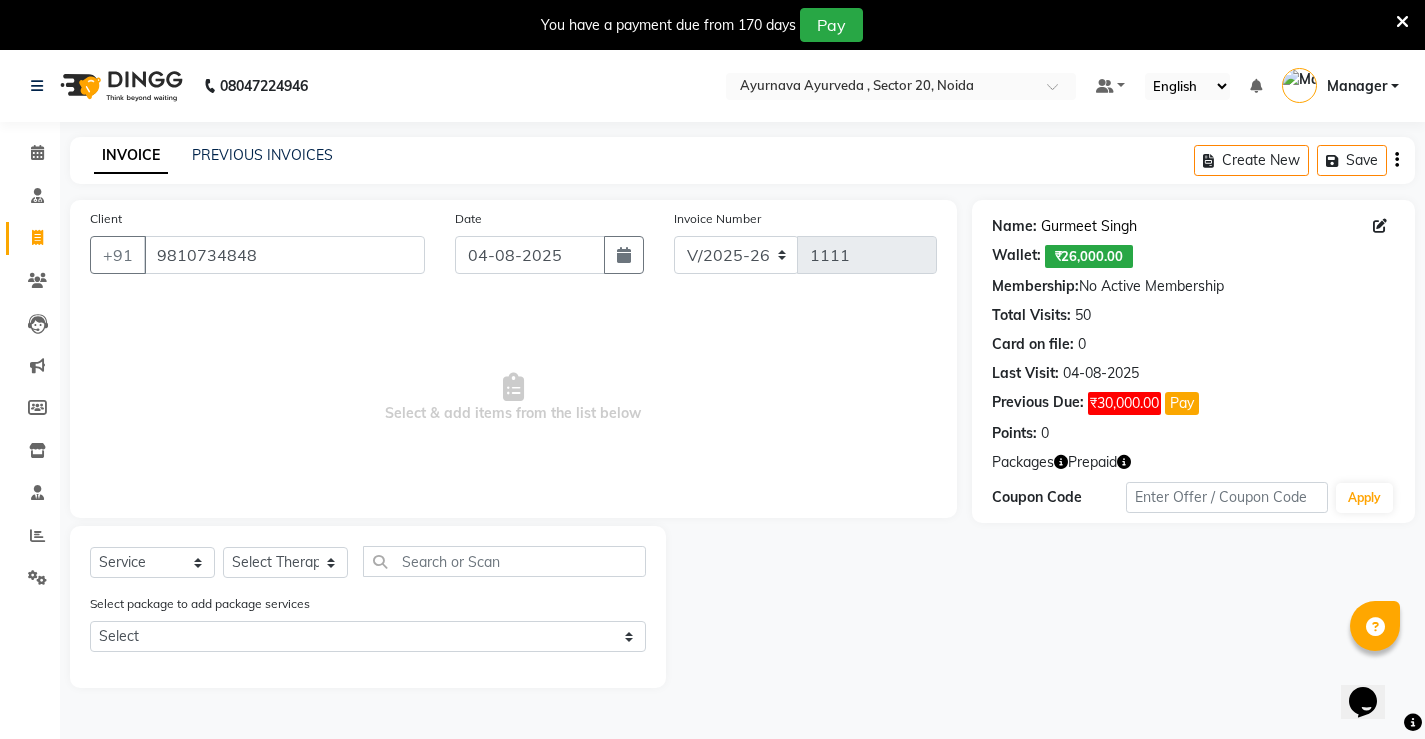 click on "Gurmeet Singh" 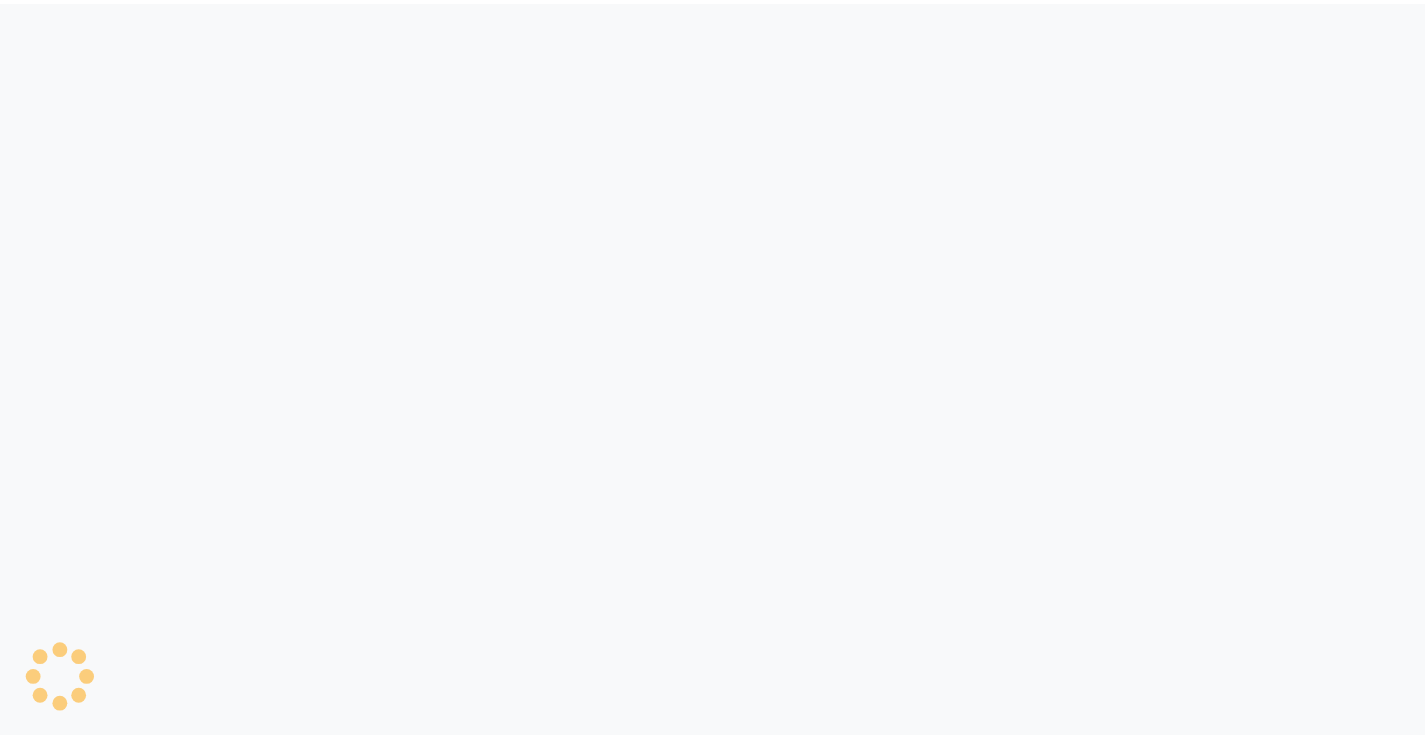 scroll, scrollTop: 0, scrollLeft: 0, axis: both 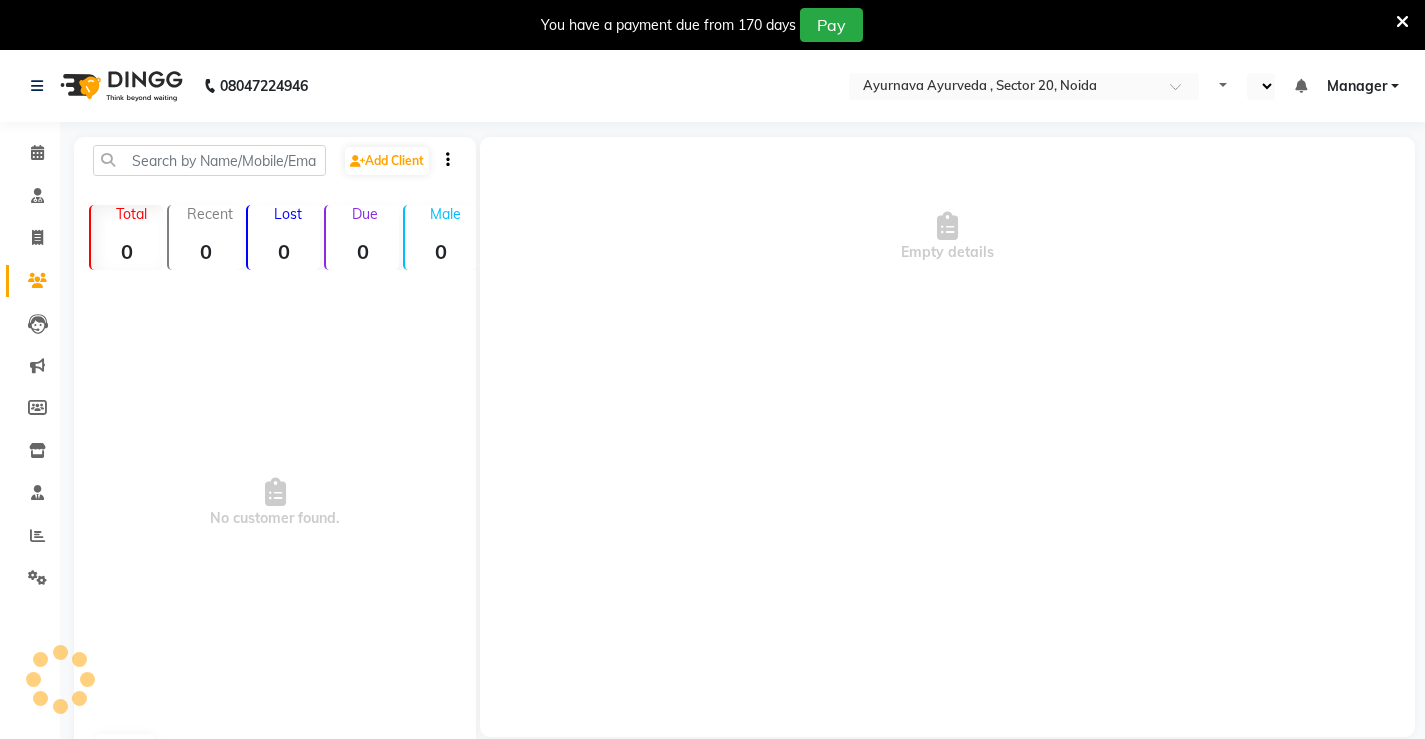 select on "en" 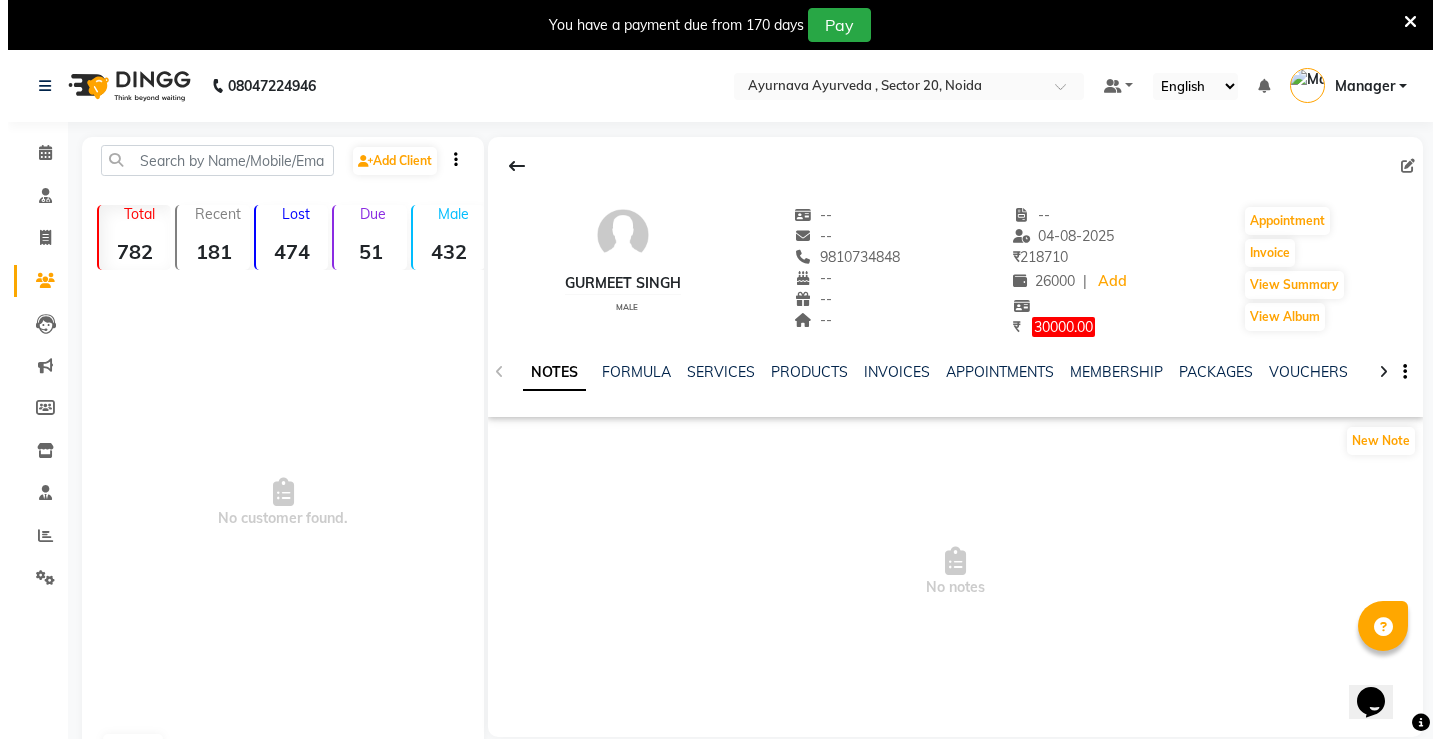 scroll, scrollTop: 0, scrollLeft: 0, axis: both 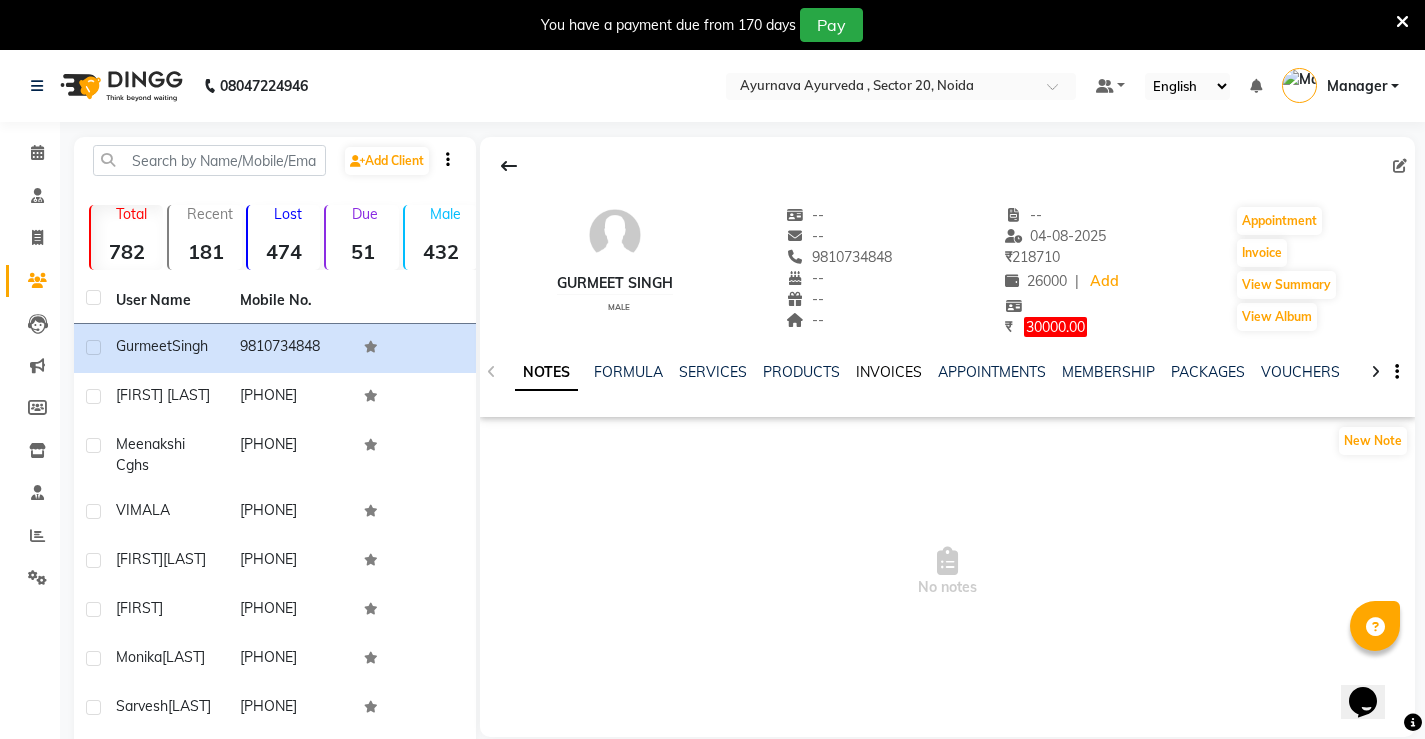 click on "INVOICES" 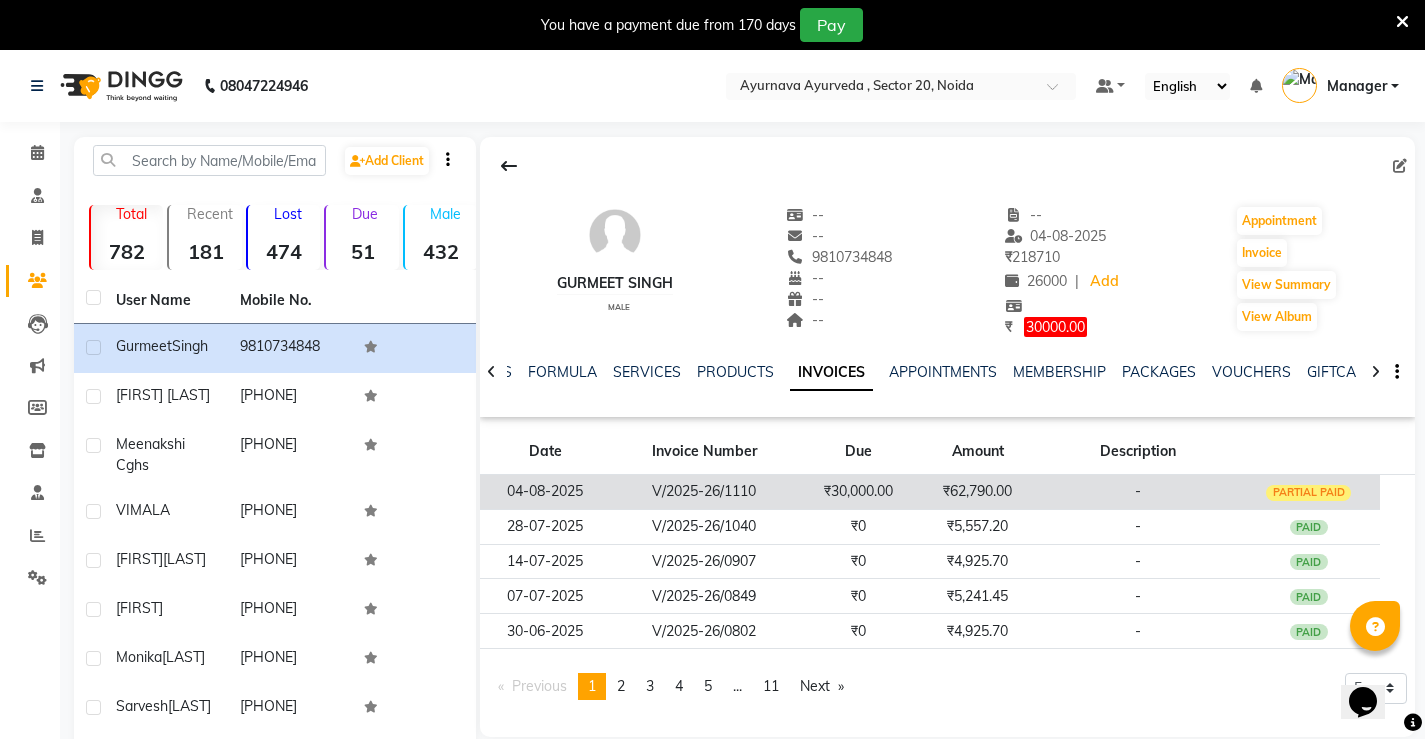 click on "₹62,790.00" 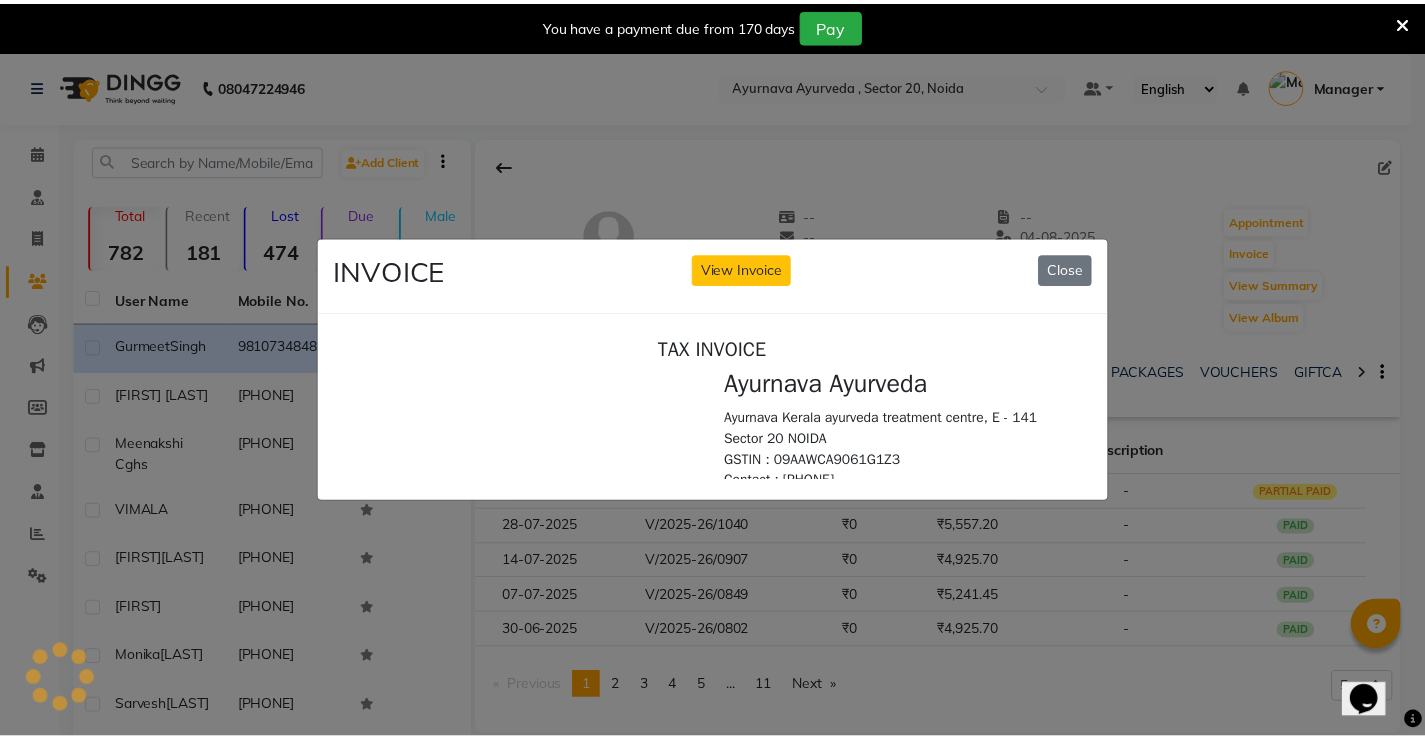 scroll, scrollTop: 0, scrollLeft: 0, axis: both 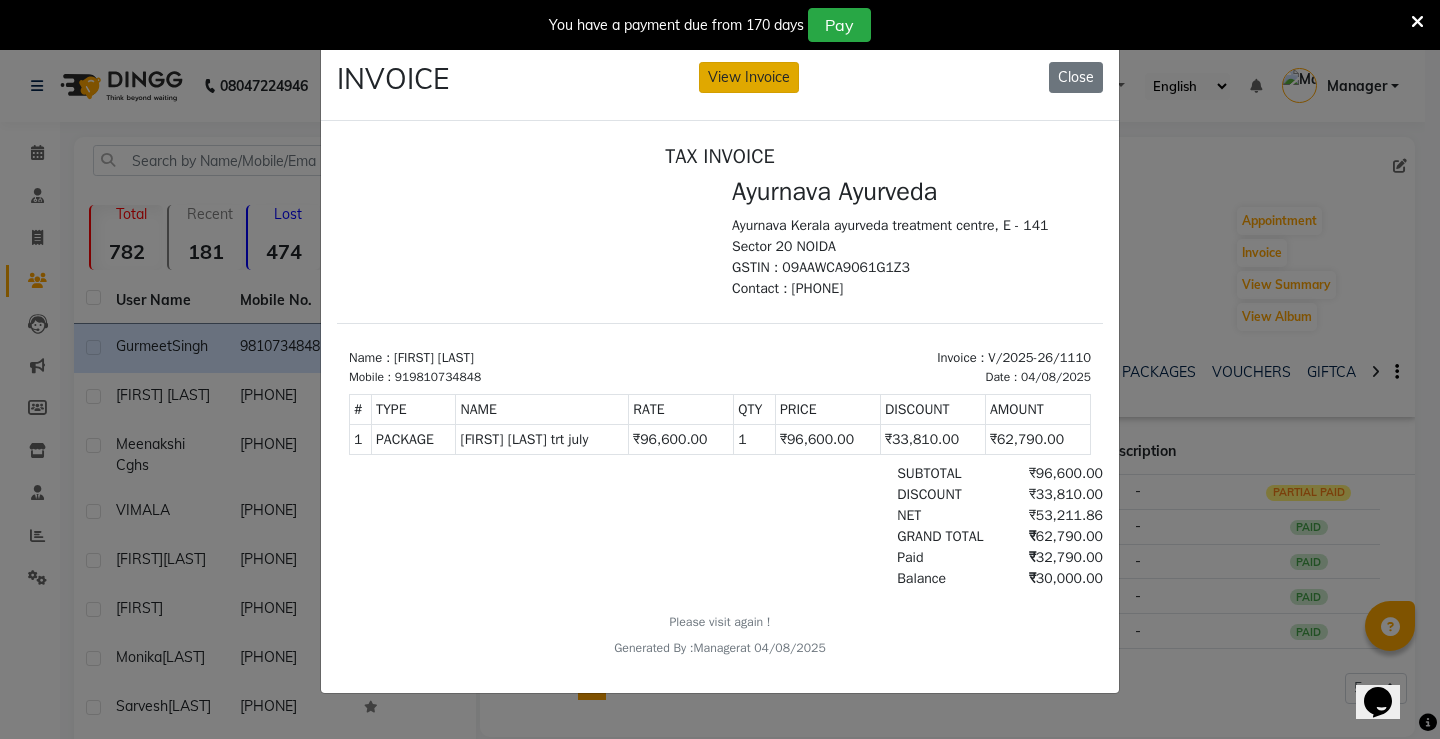 click on "View Invoice" 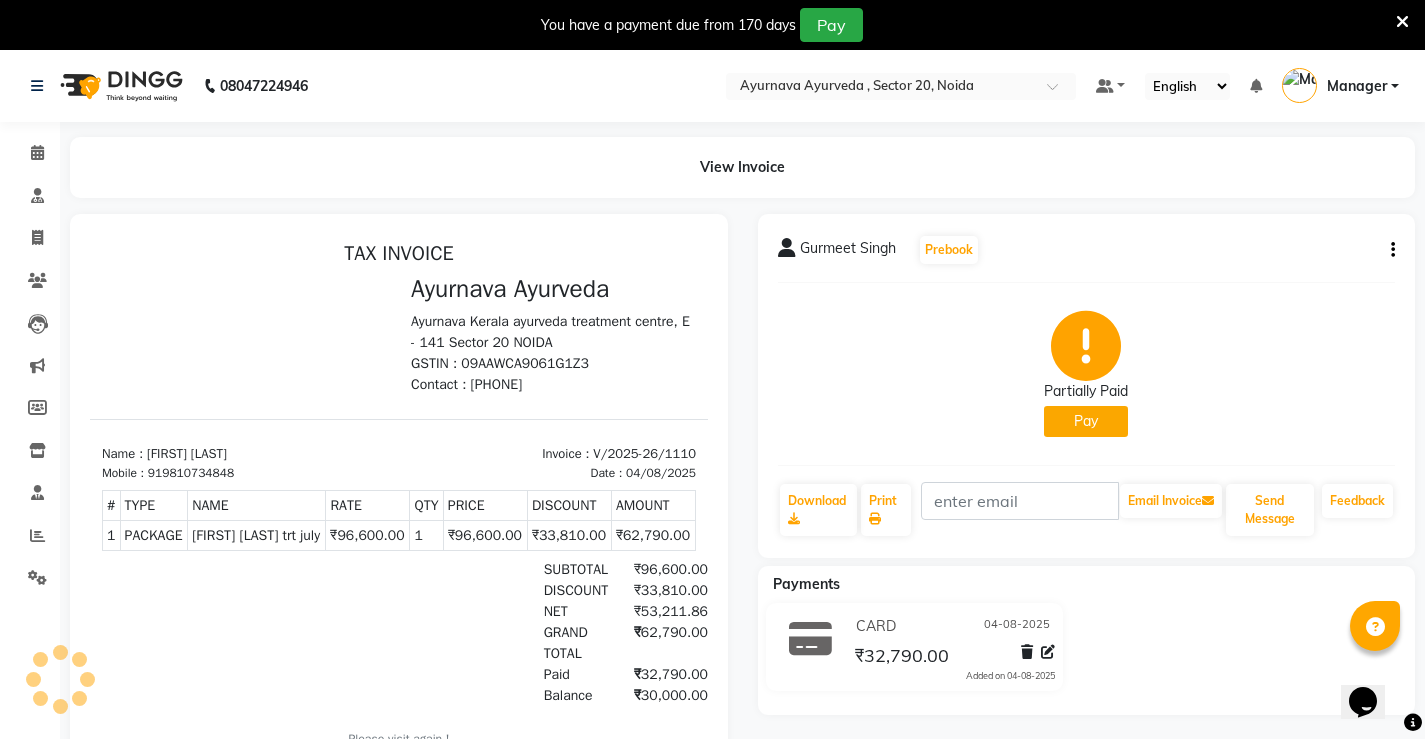 scroll, scrollTop: 0, scrollLeft: 0, axis: both 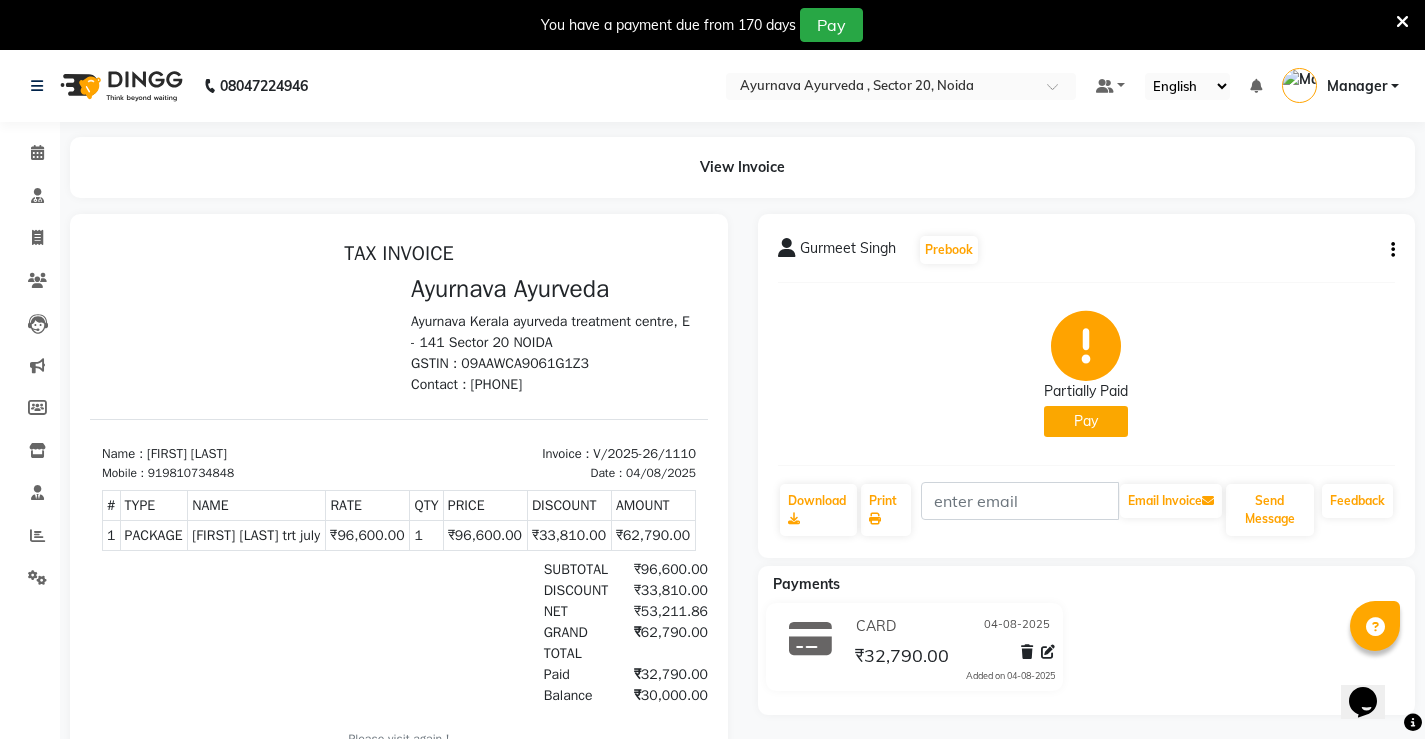 click on "[FIRST] [LAST] Prebook   Partially Paid   Pay  Download  Print   Email Invoice   Send Message Feedback" 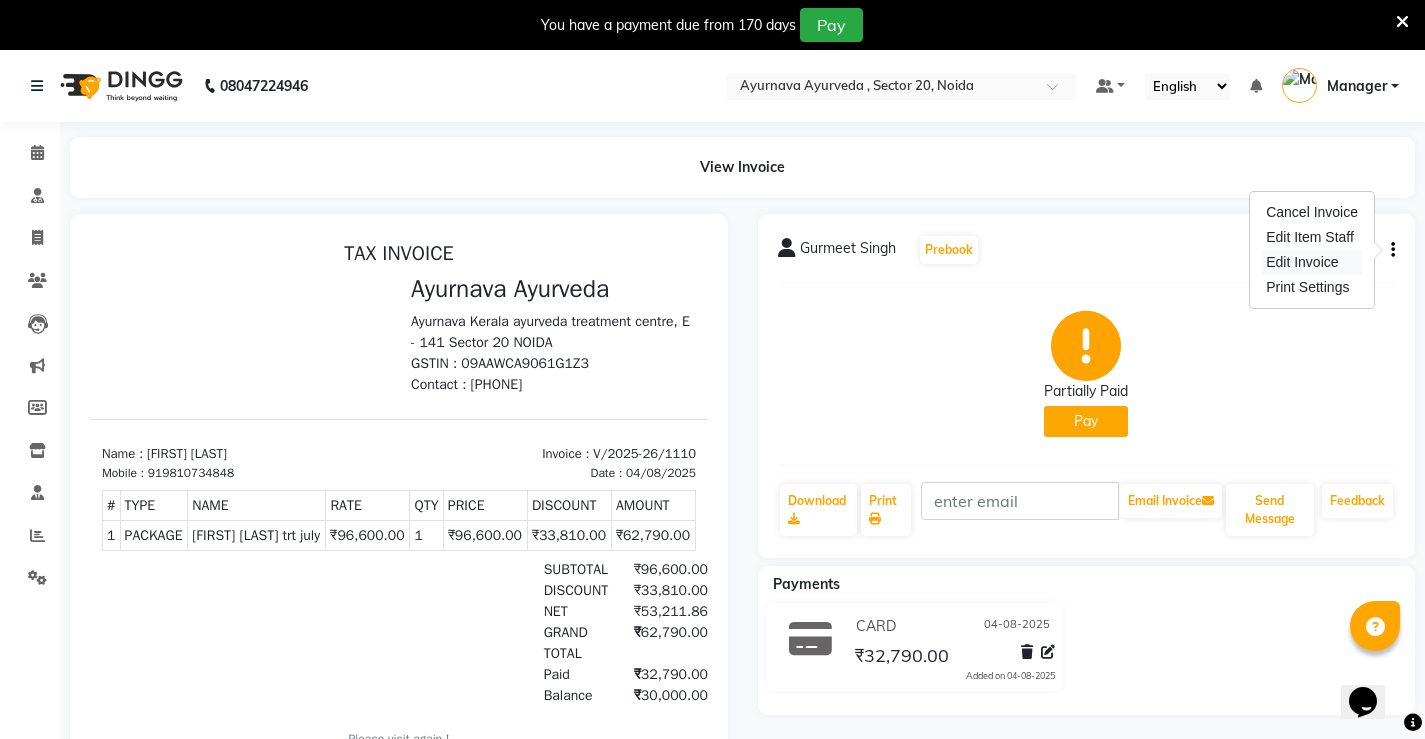 click on "Edit Invoice" at bounding box center (1312, 262) 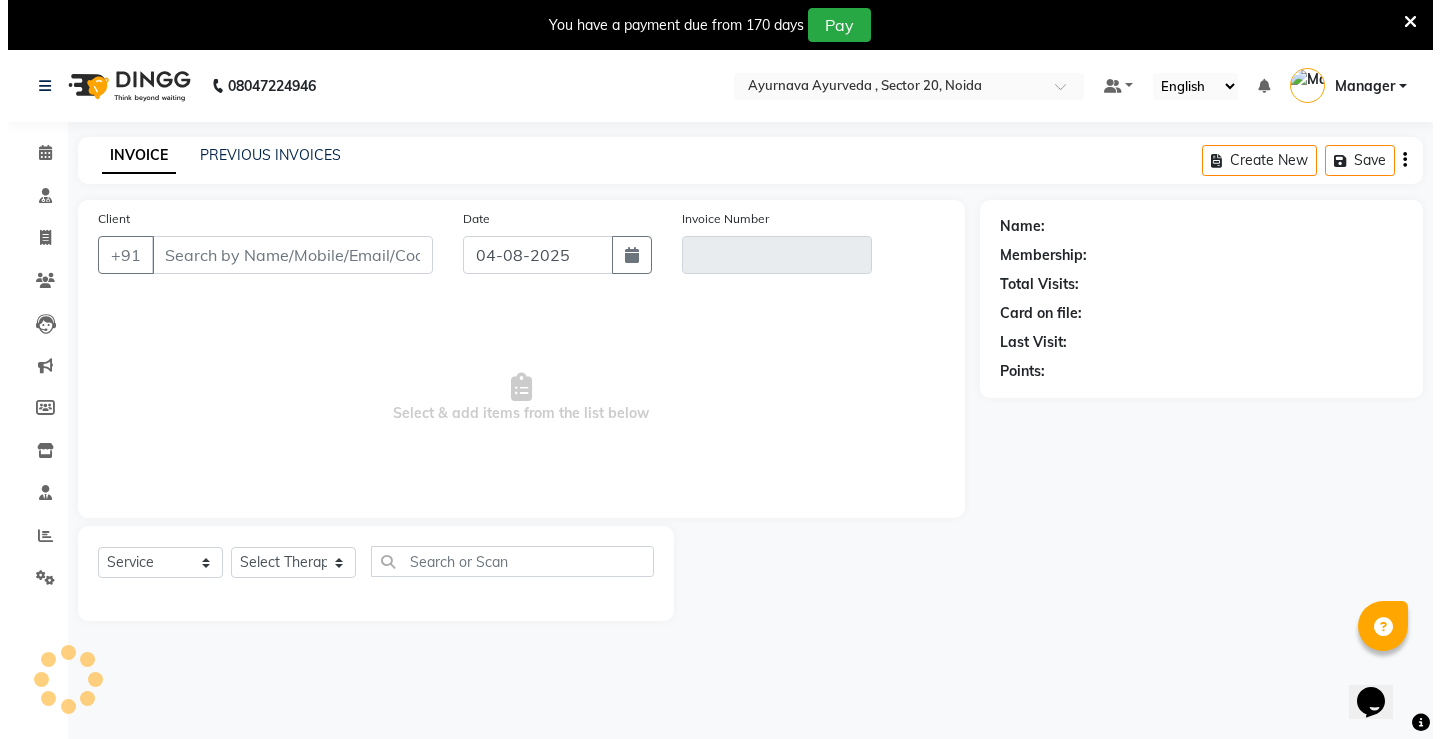 scroll, scrollTop: 50, scrollLeft: 0, axis: vertical 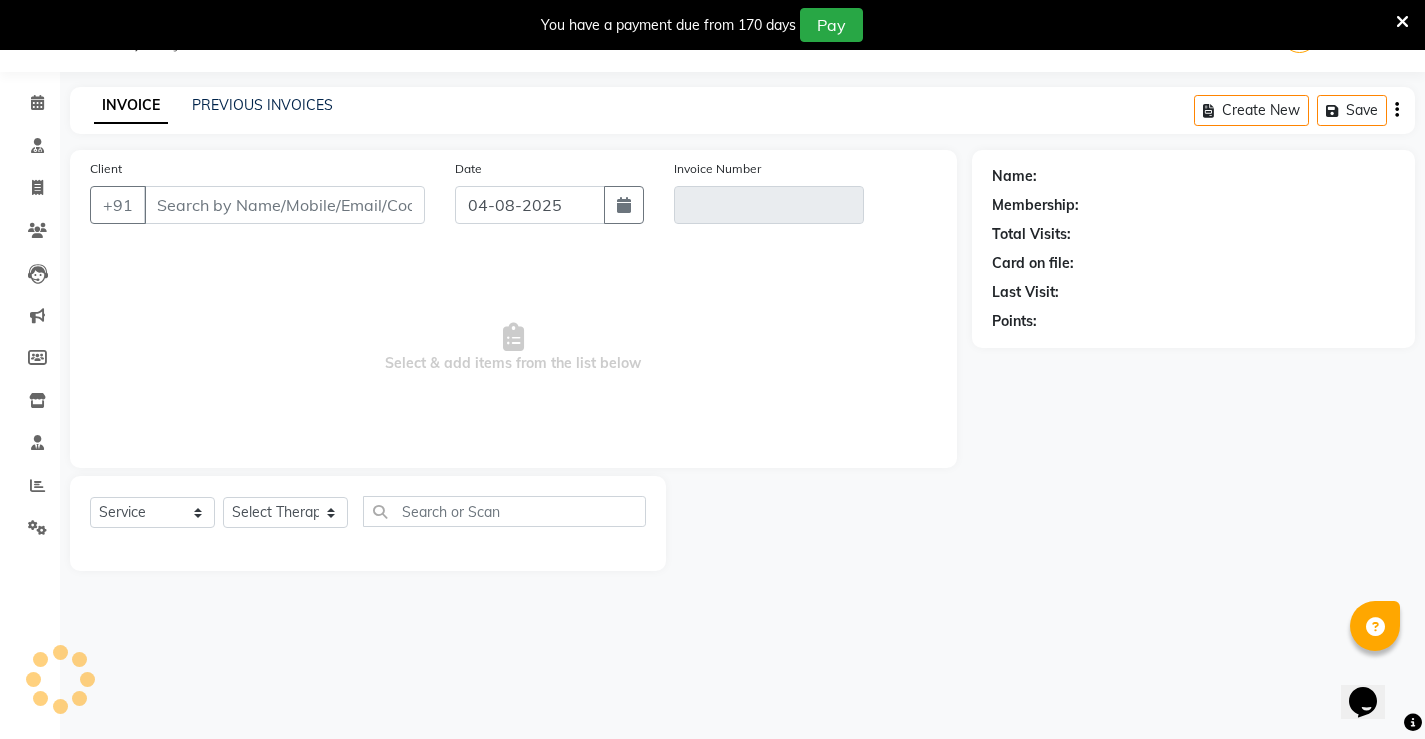 type on "9810734848" 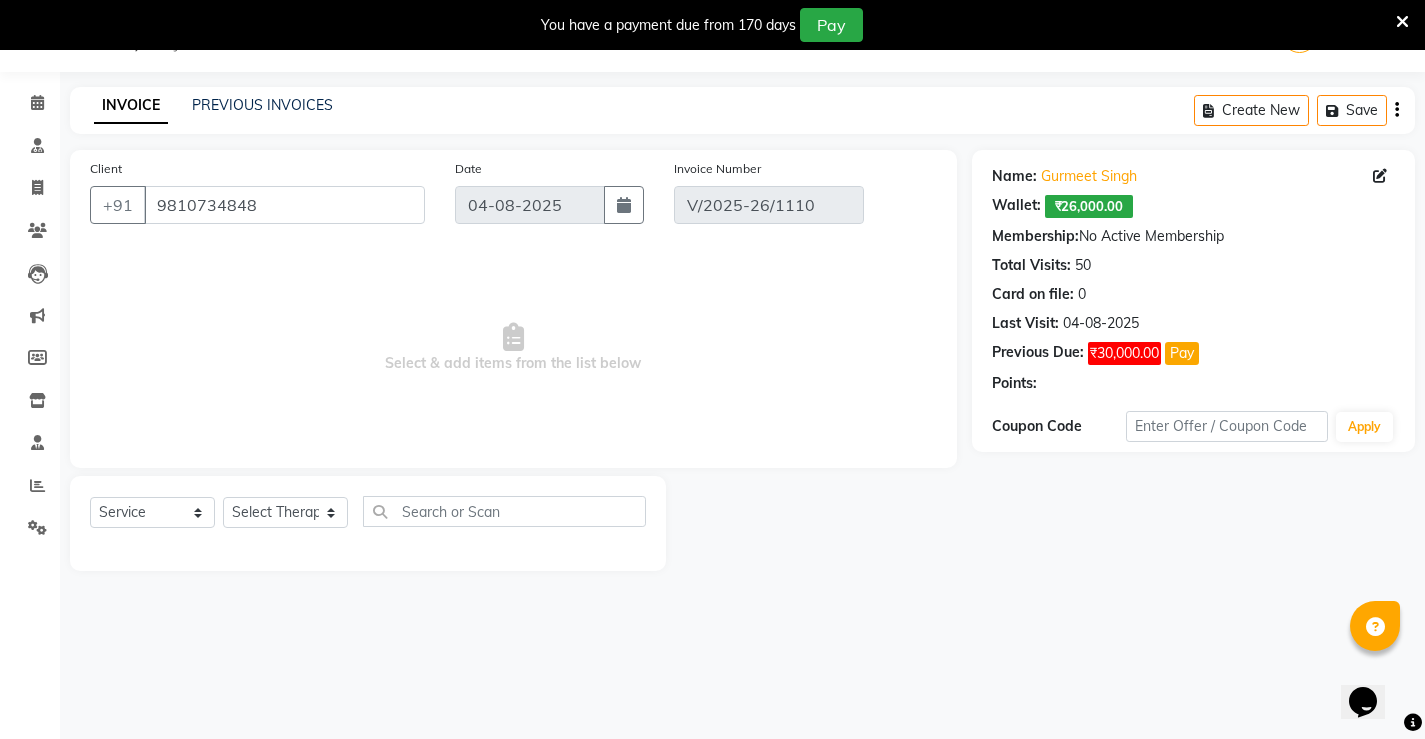 select on "select" 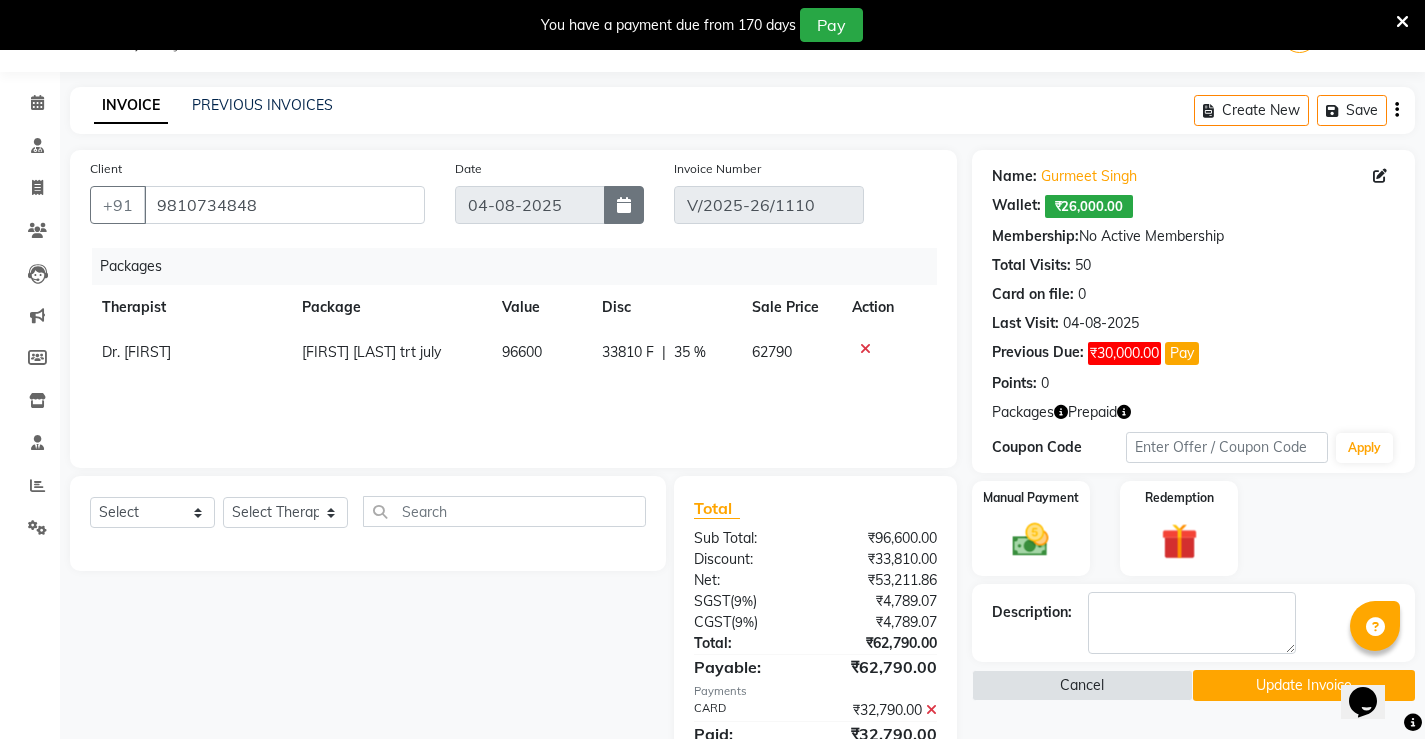 click 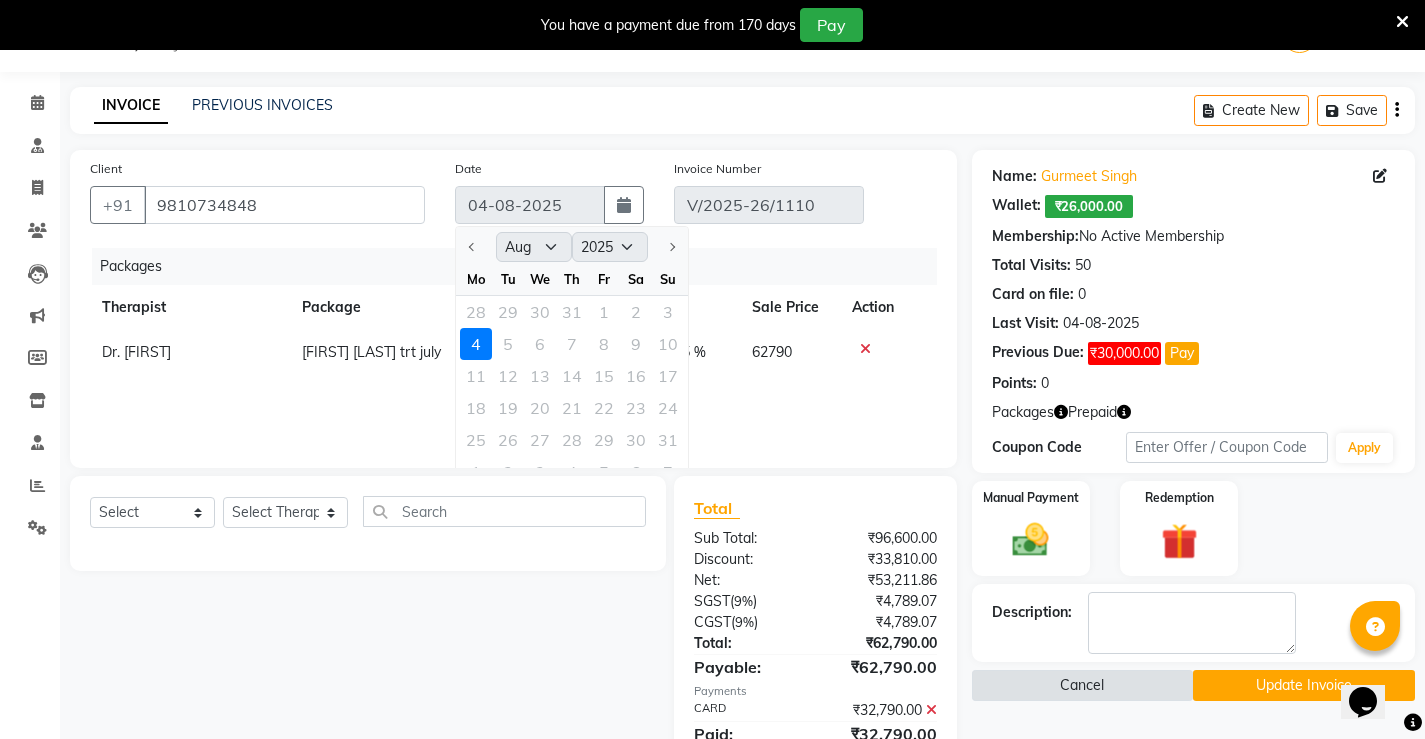 click on "Cancel" 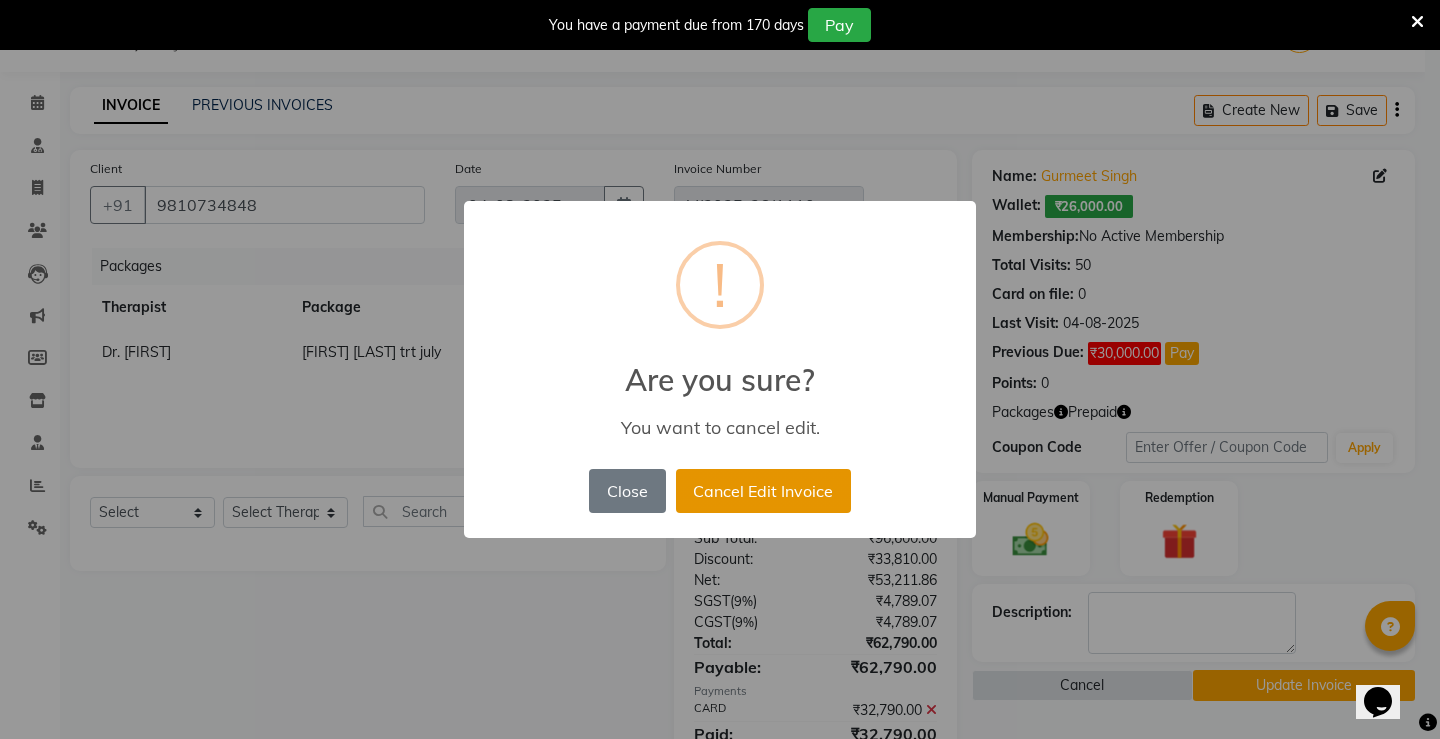 click on "Cancel Edit Invoice" at bounding box center [763, 491] 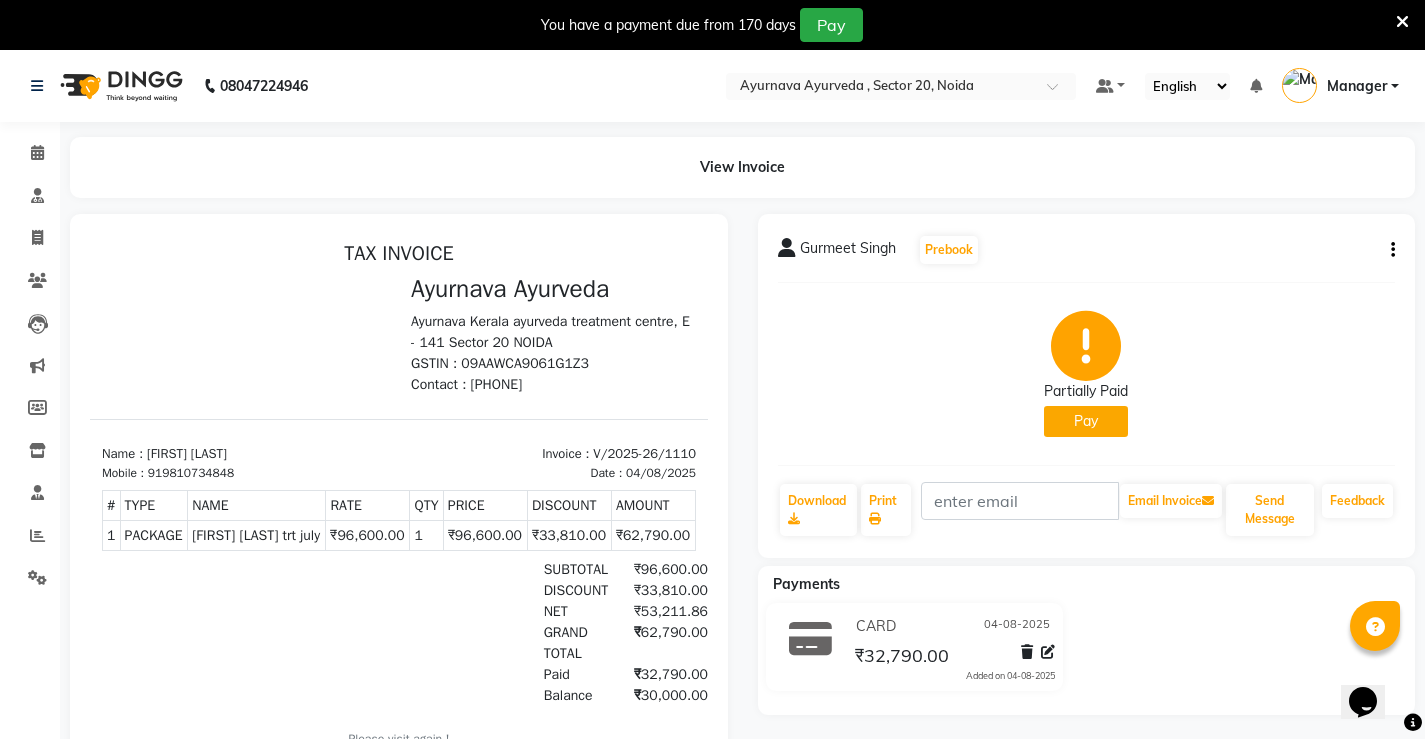 scroll, scrollTop: 0, scrollLeft: 0, axis: both 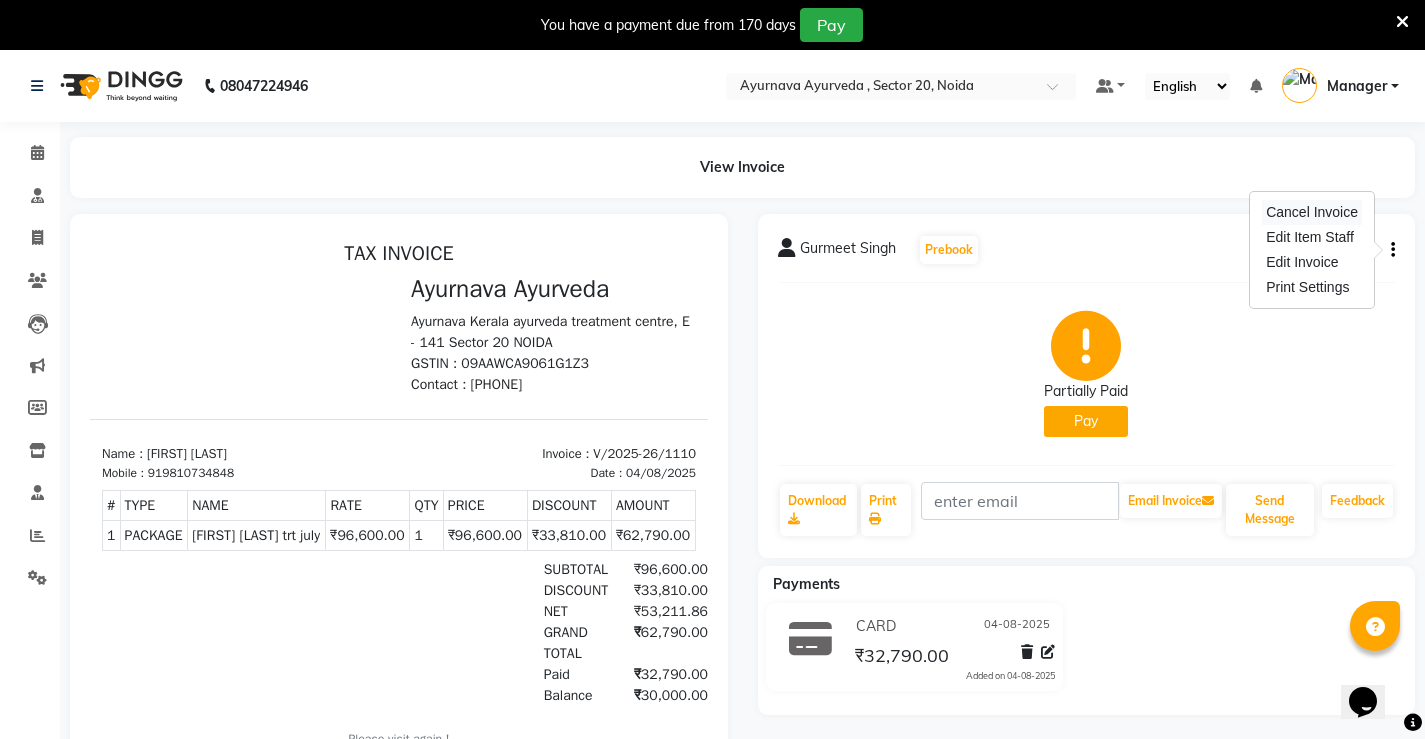 click on "Cancel Invoice" at bounding box center [1312, 212] 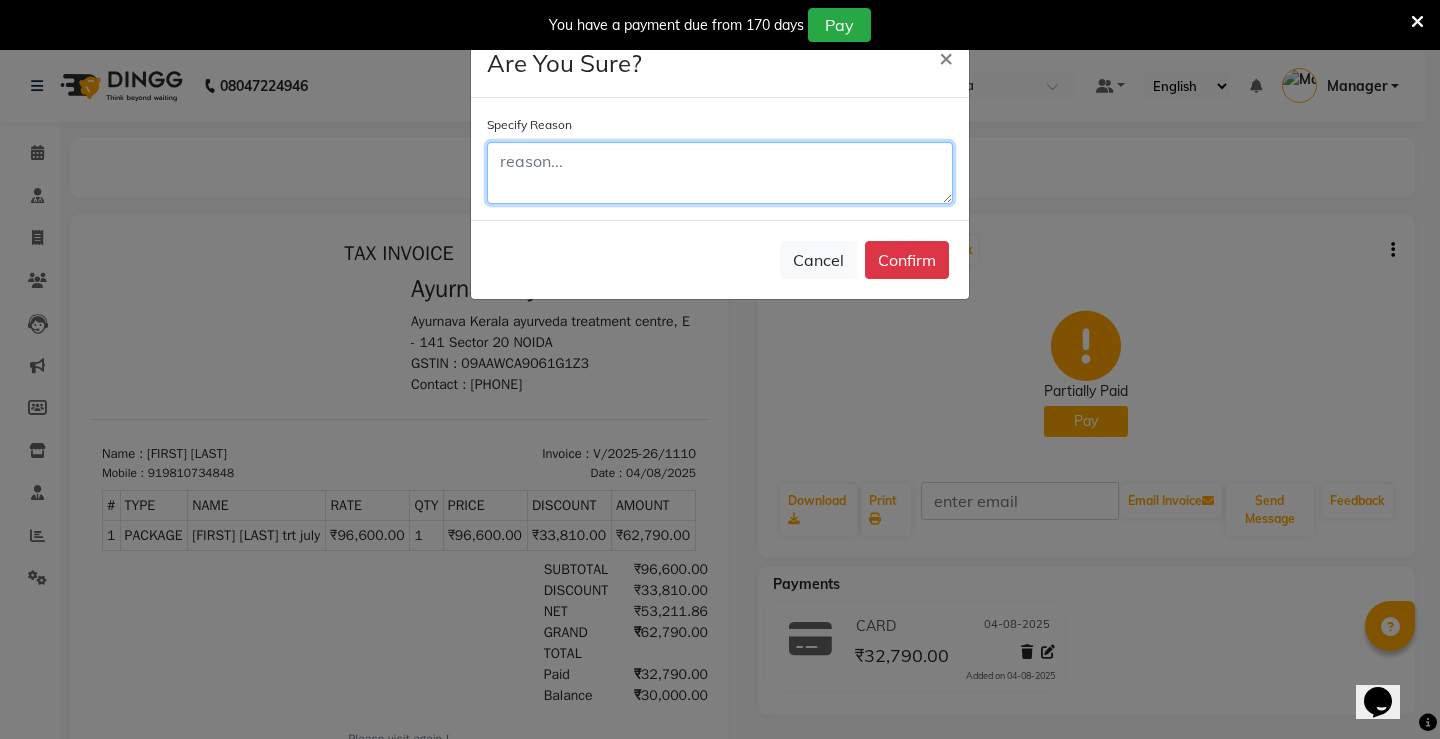 click 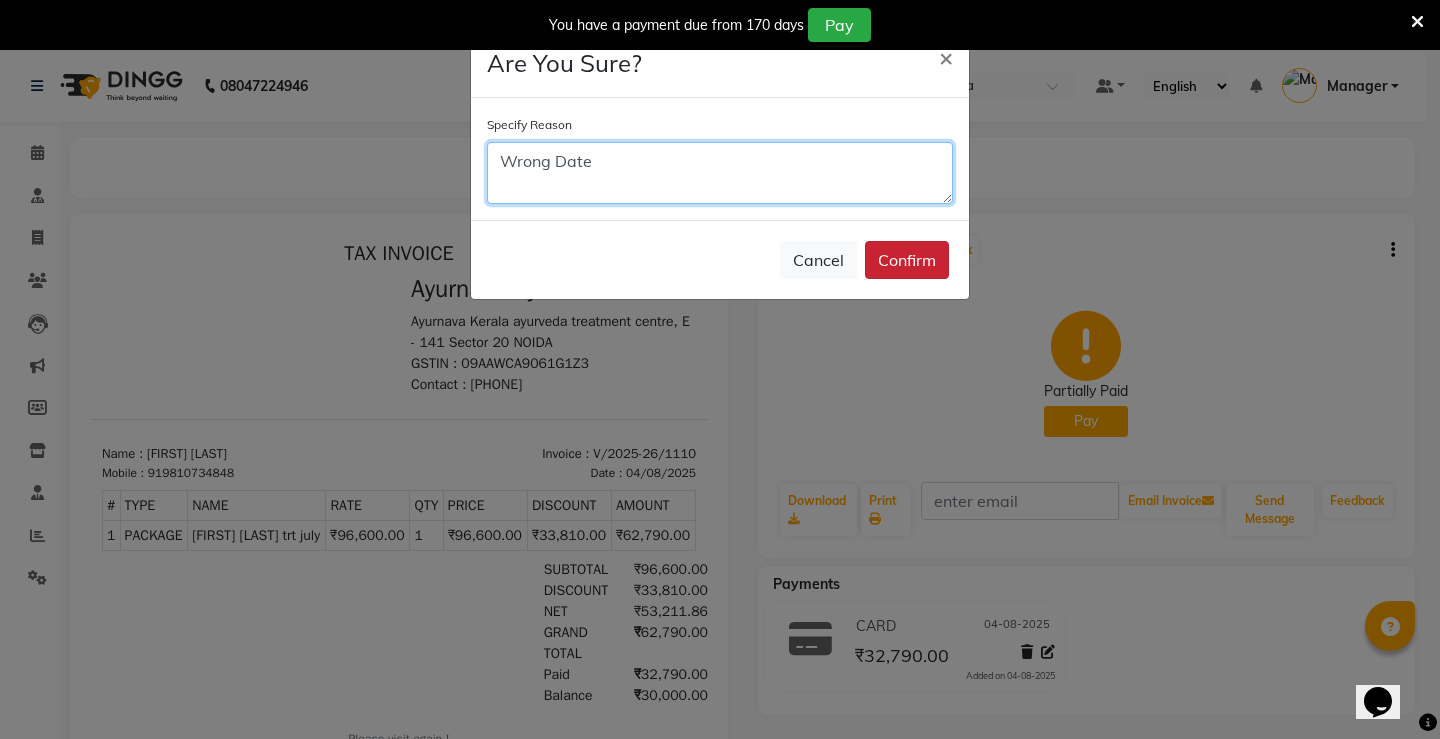 type on "Wrong Date" 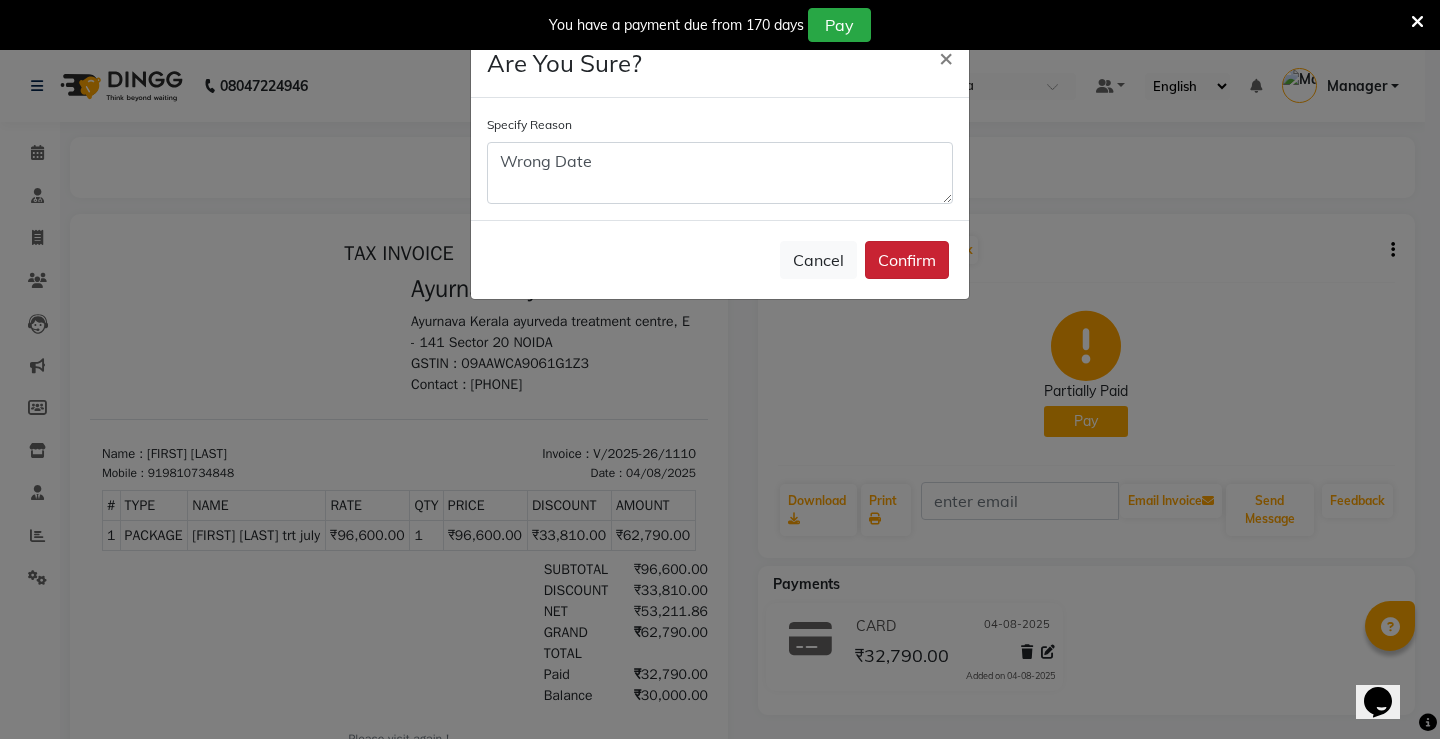 click on "Confirm" 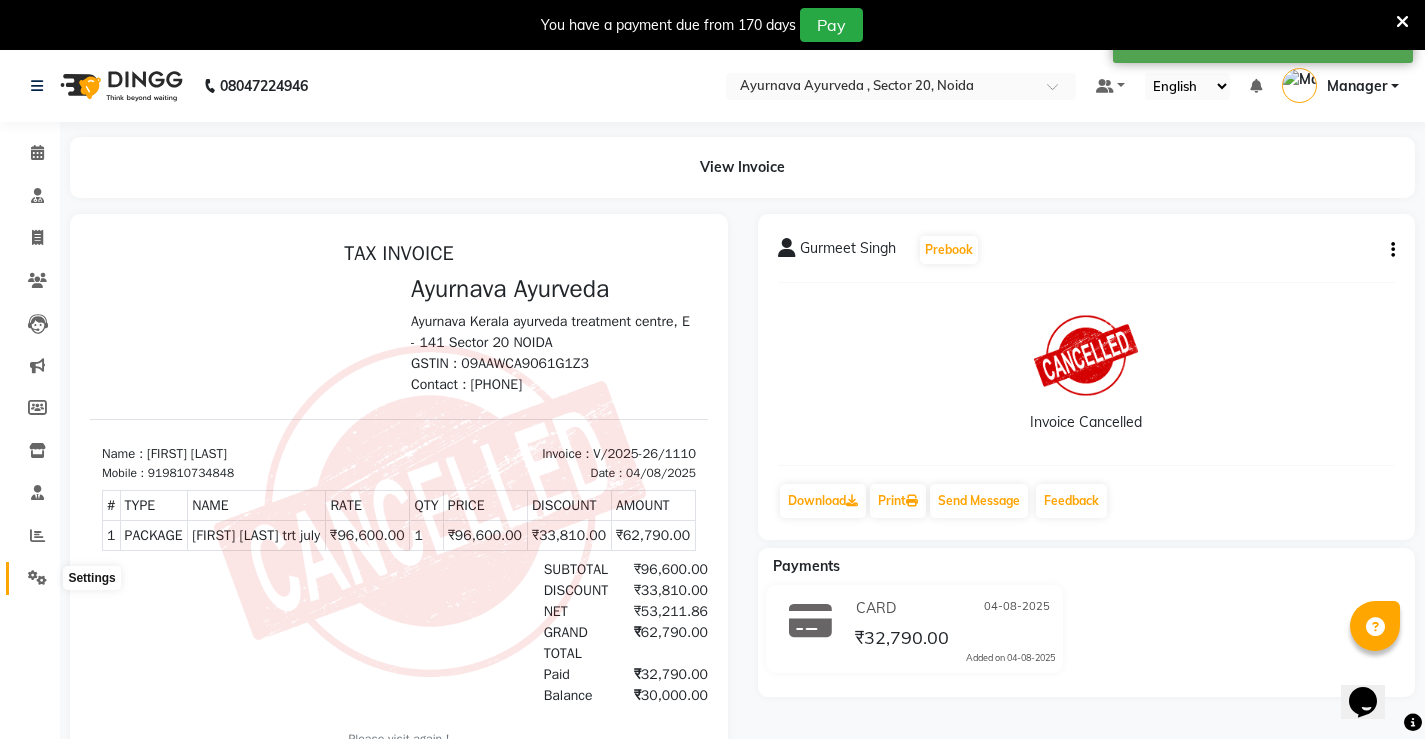 click 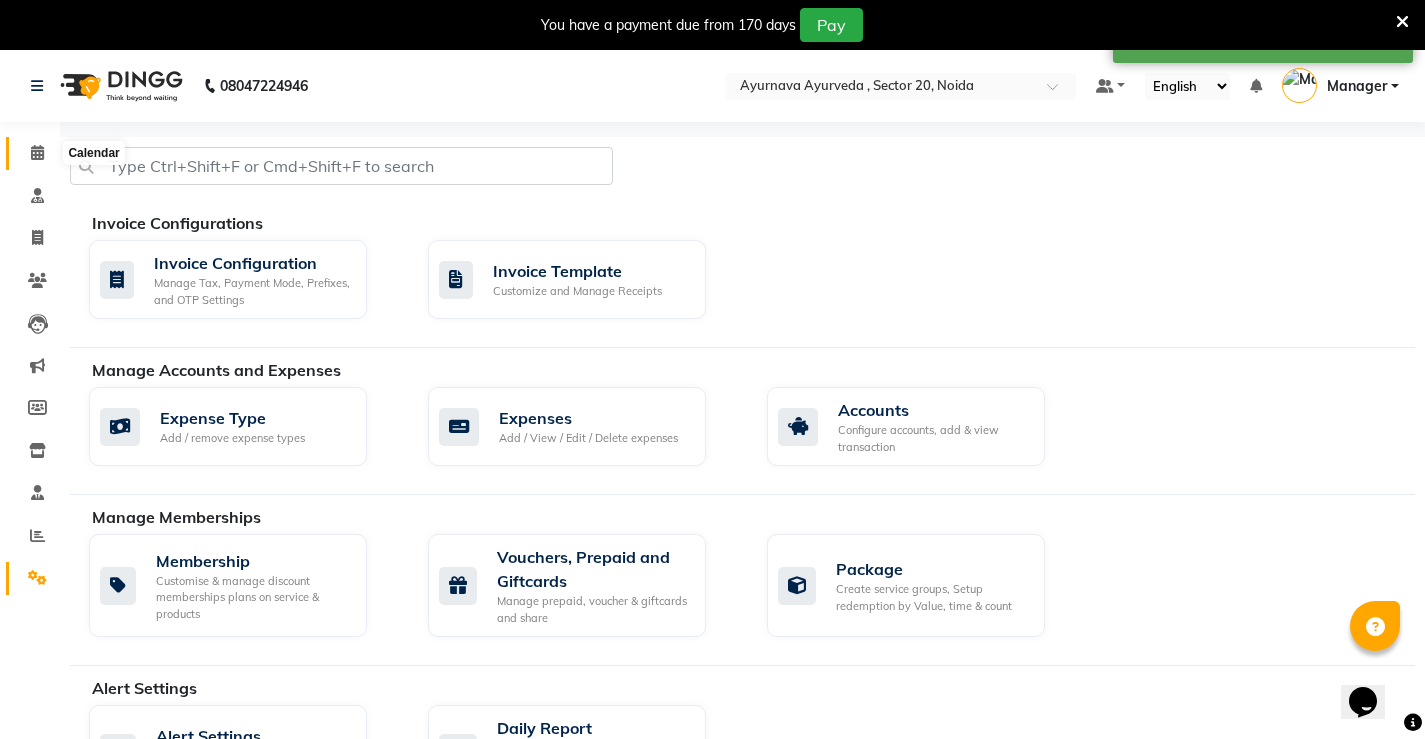 click 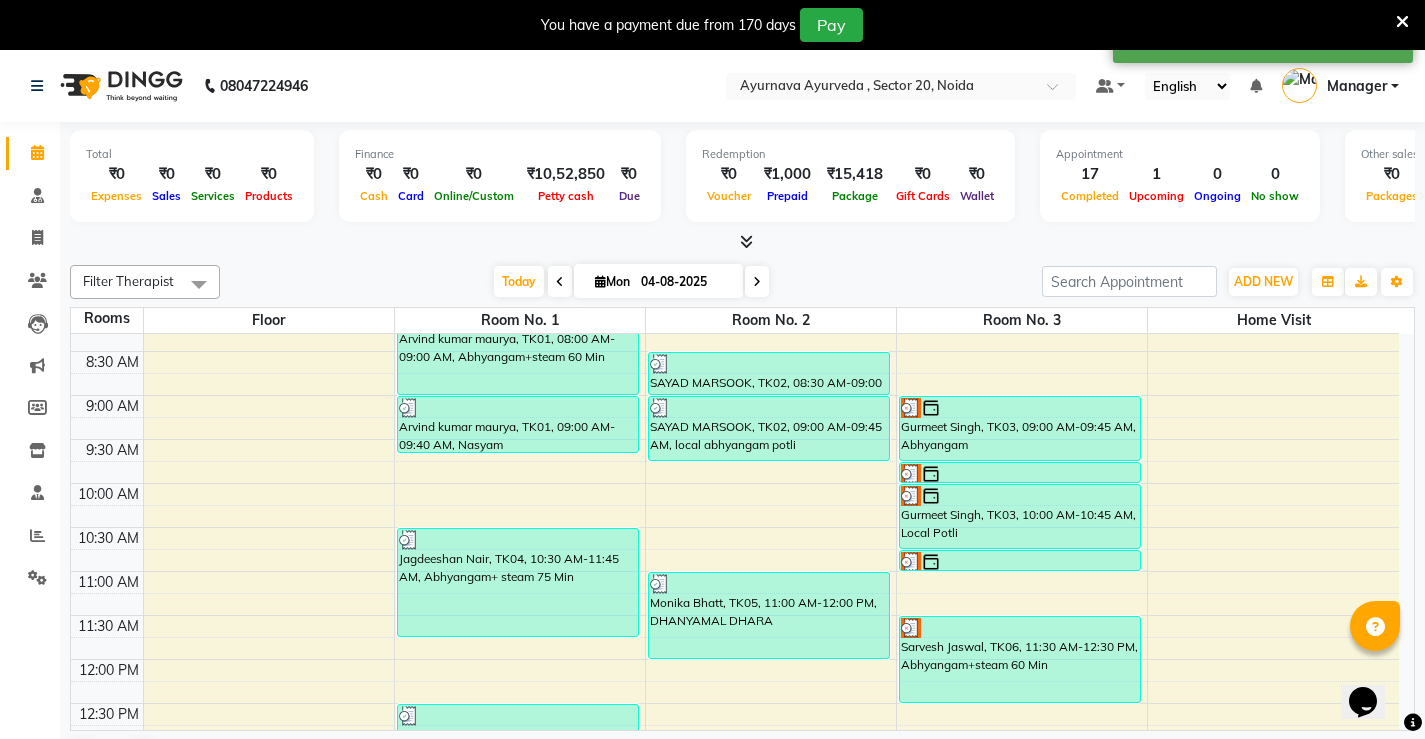 scroll, scrollTop: 100, scrollLeft: 0, axis: vertical 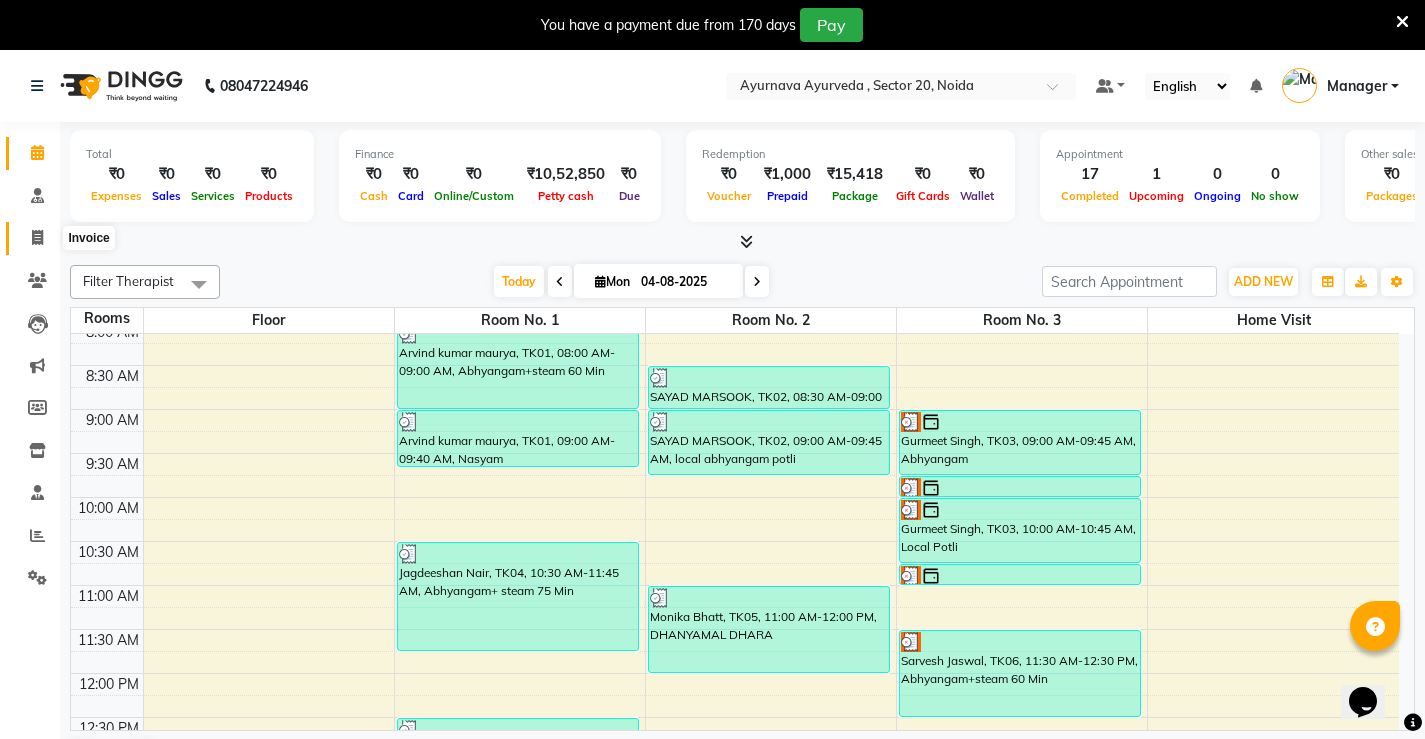 click 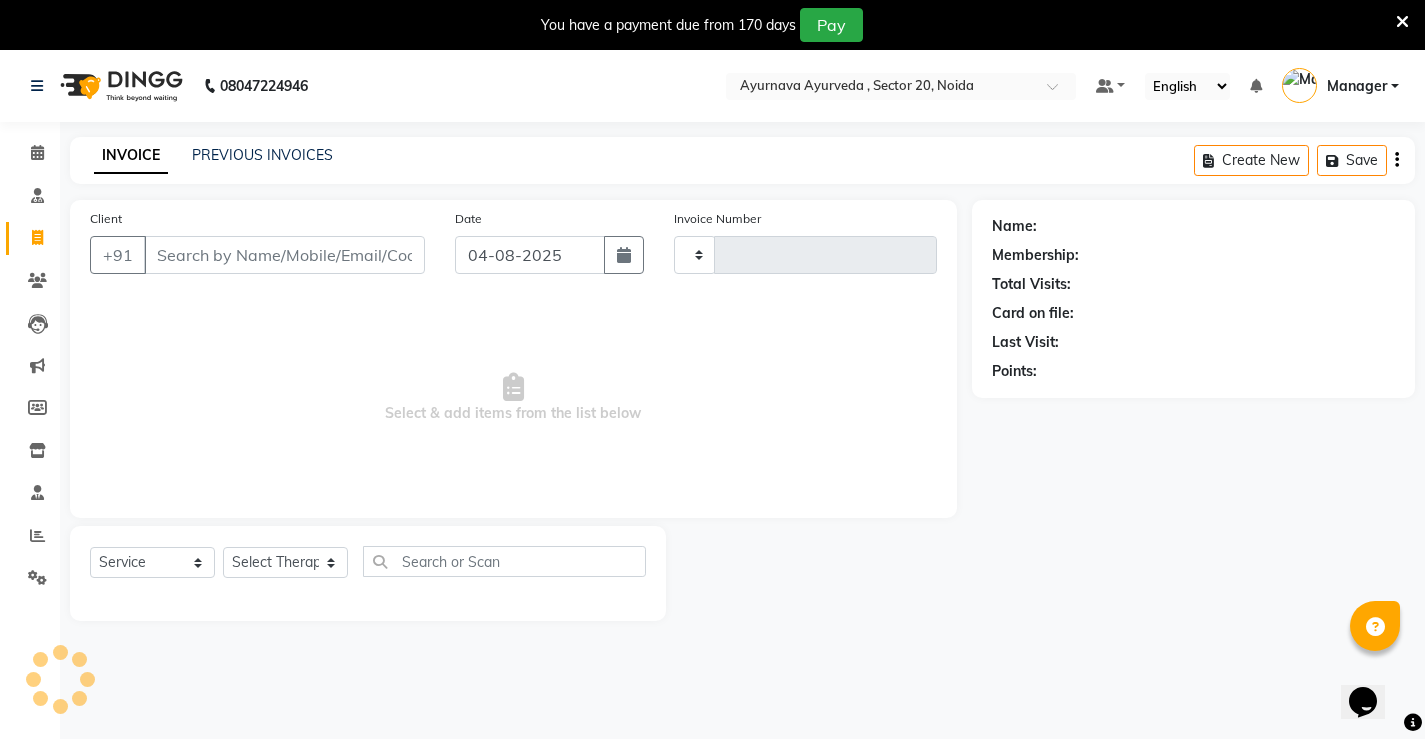 type on "1111" 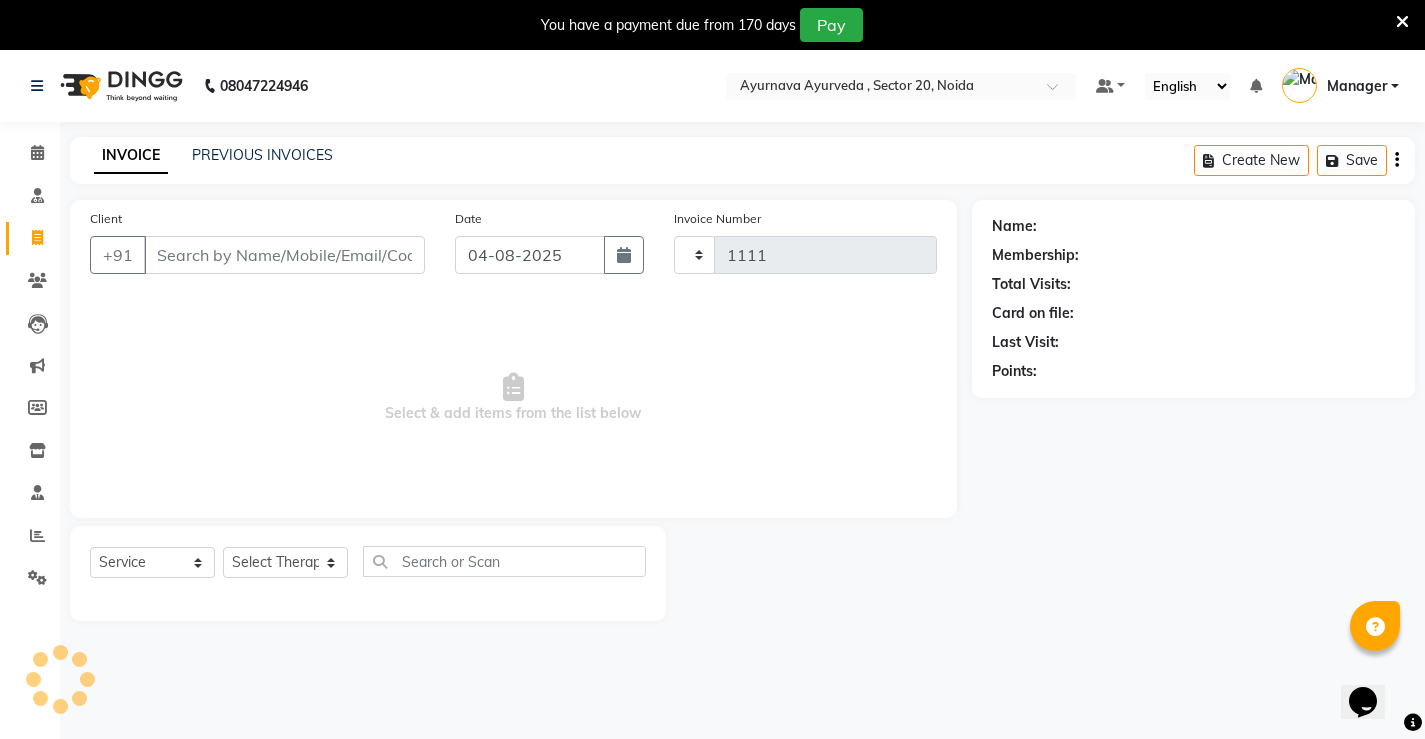select on "5587" 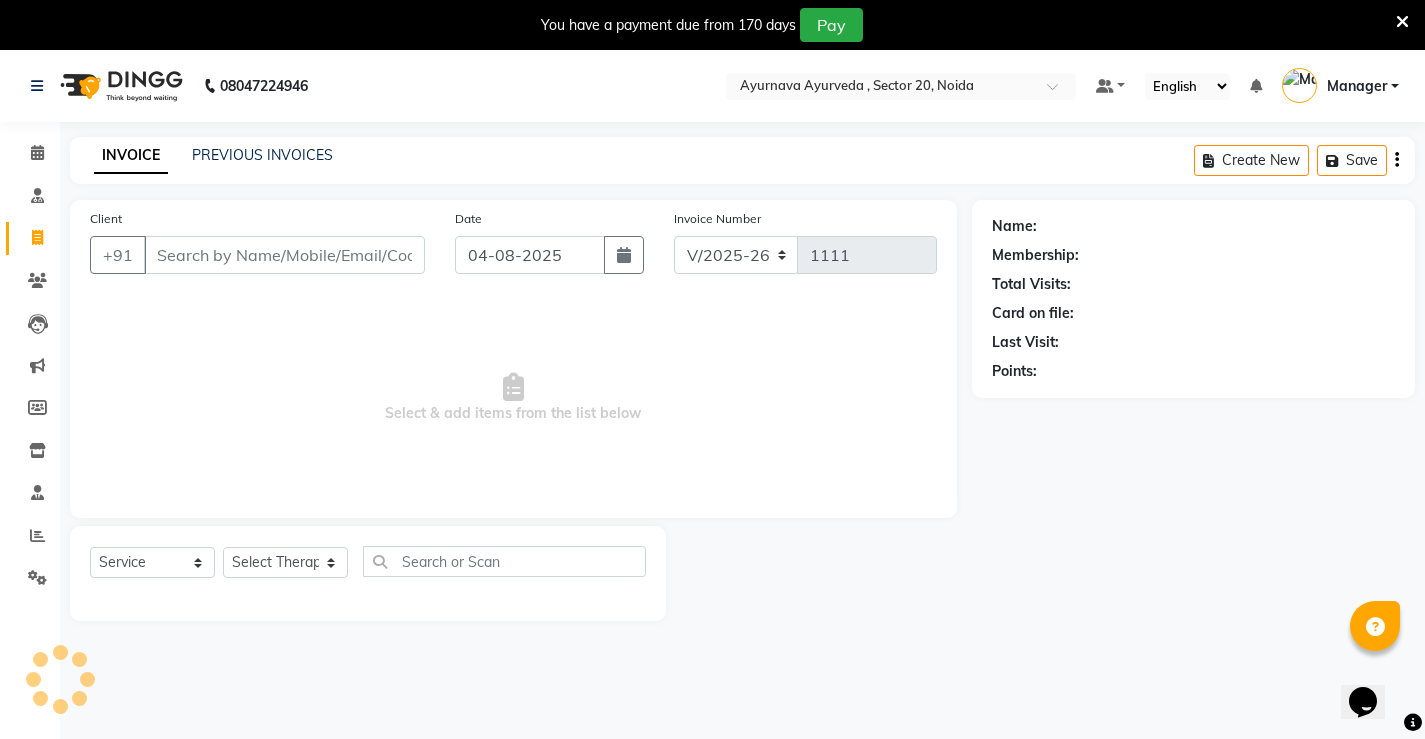 click on "Client" at bounding box center (284, 255) 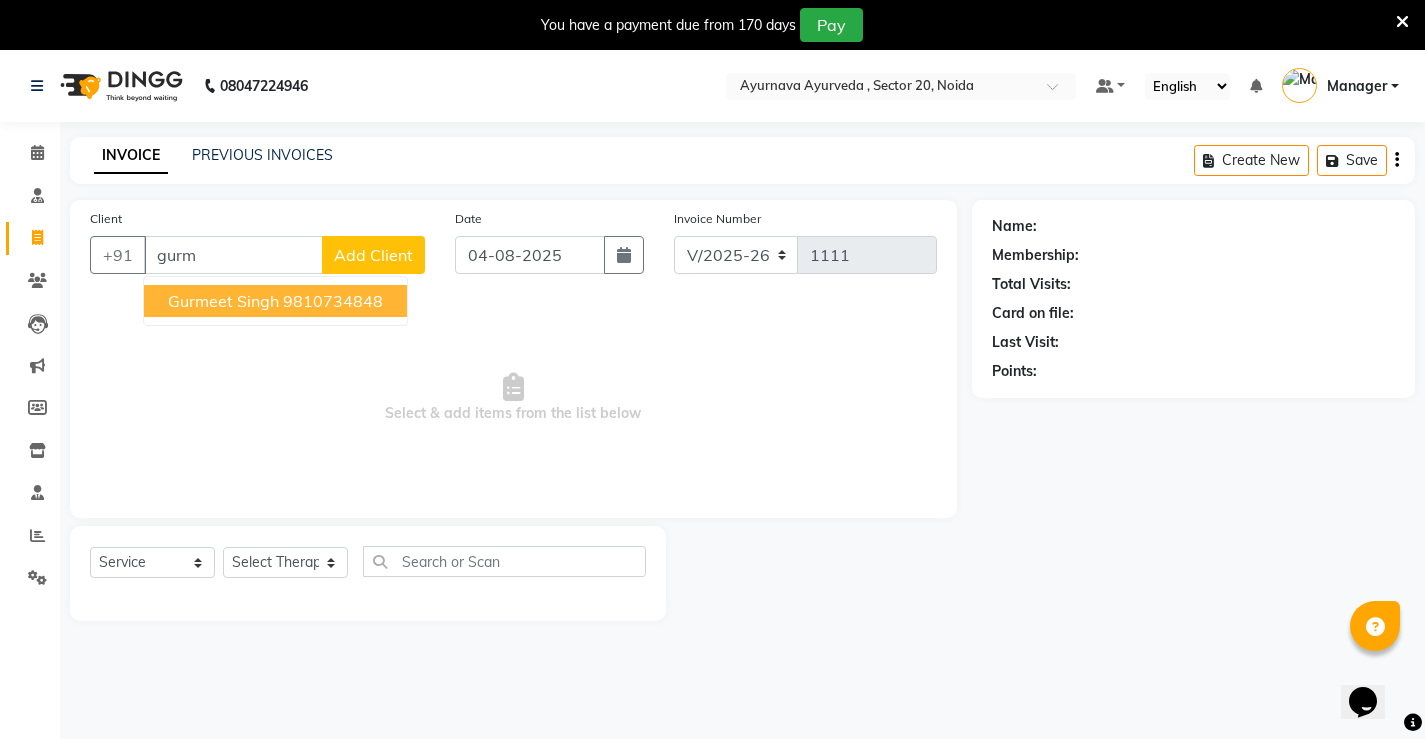 click on "Gurmeet Singh" at bounding box center [223, 301] 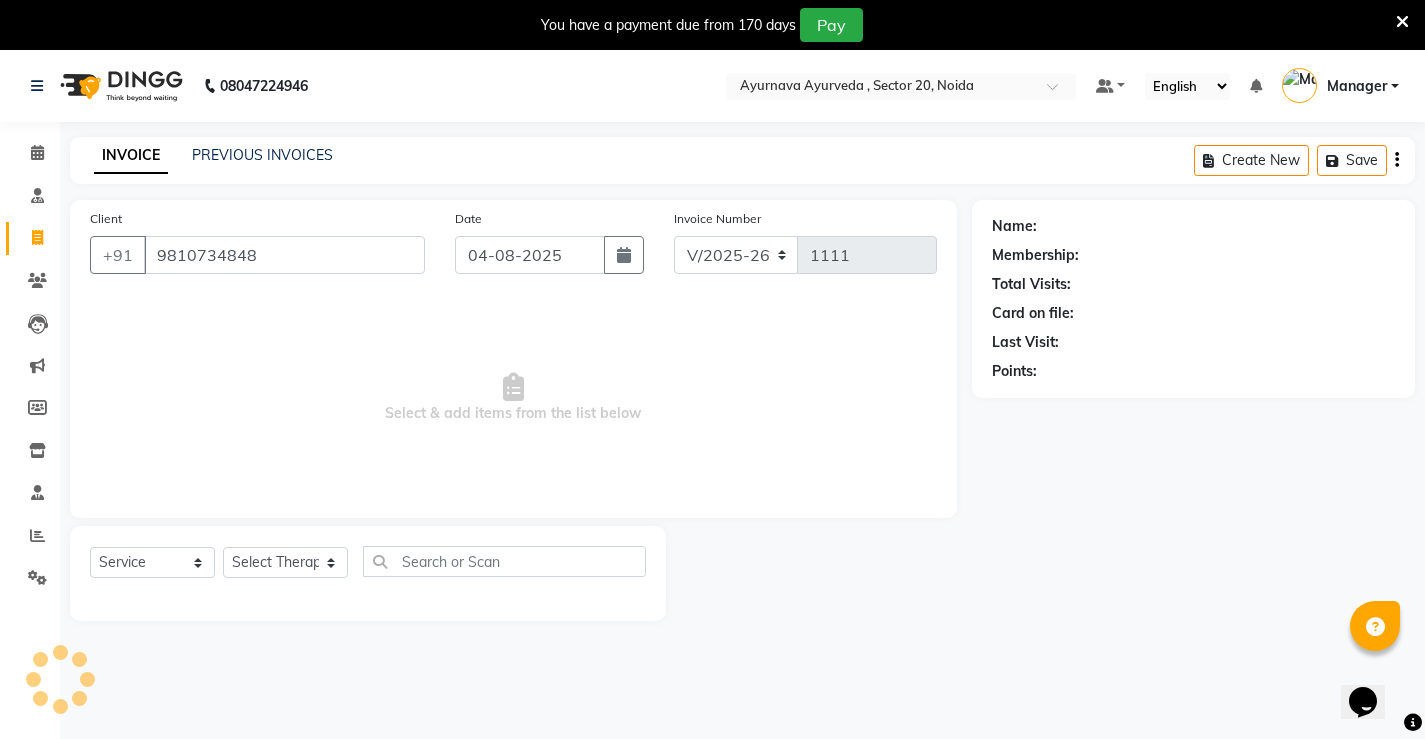type on "9810734848" 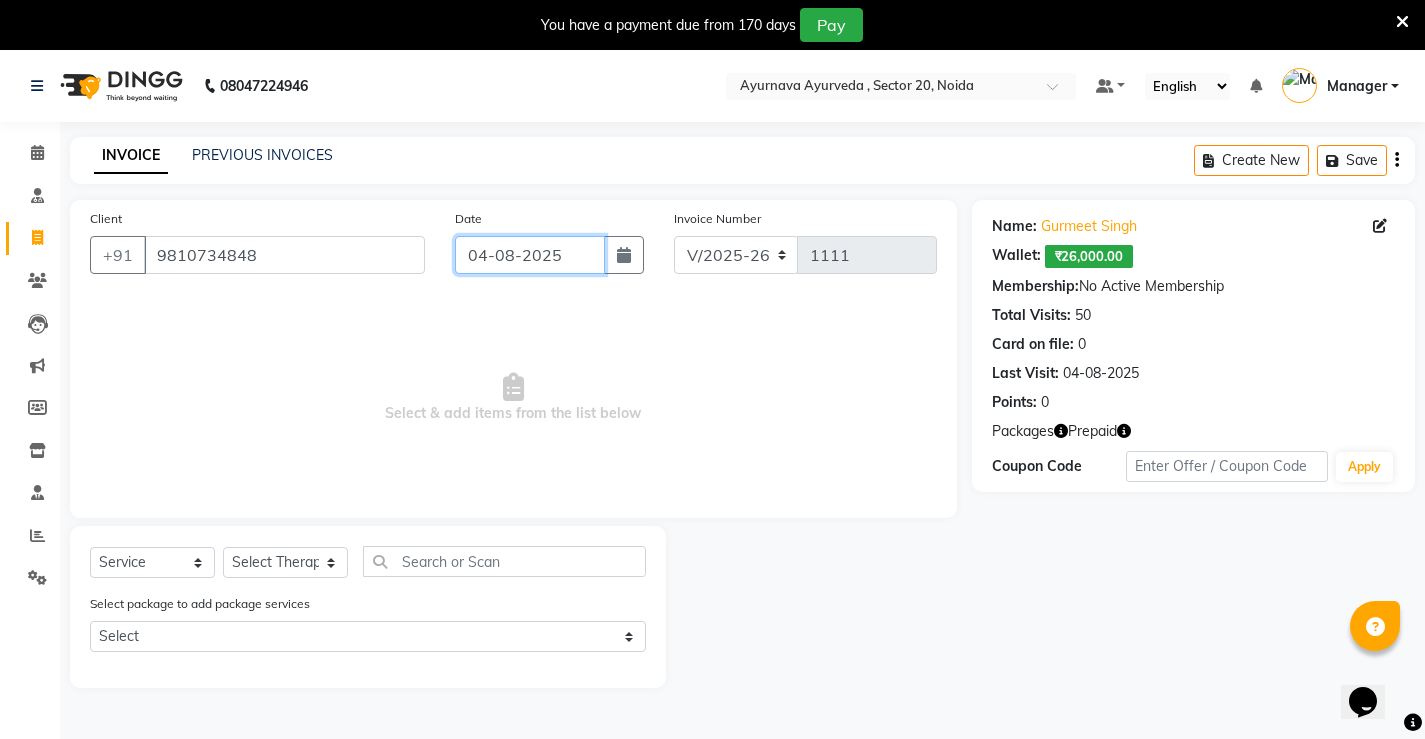 click on "04-08-2025" 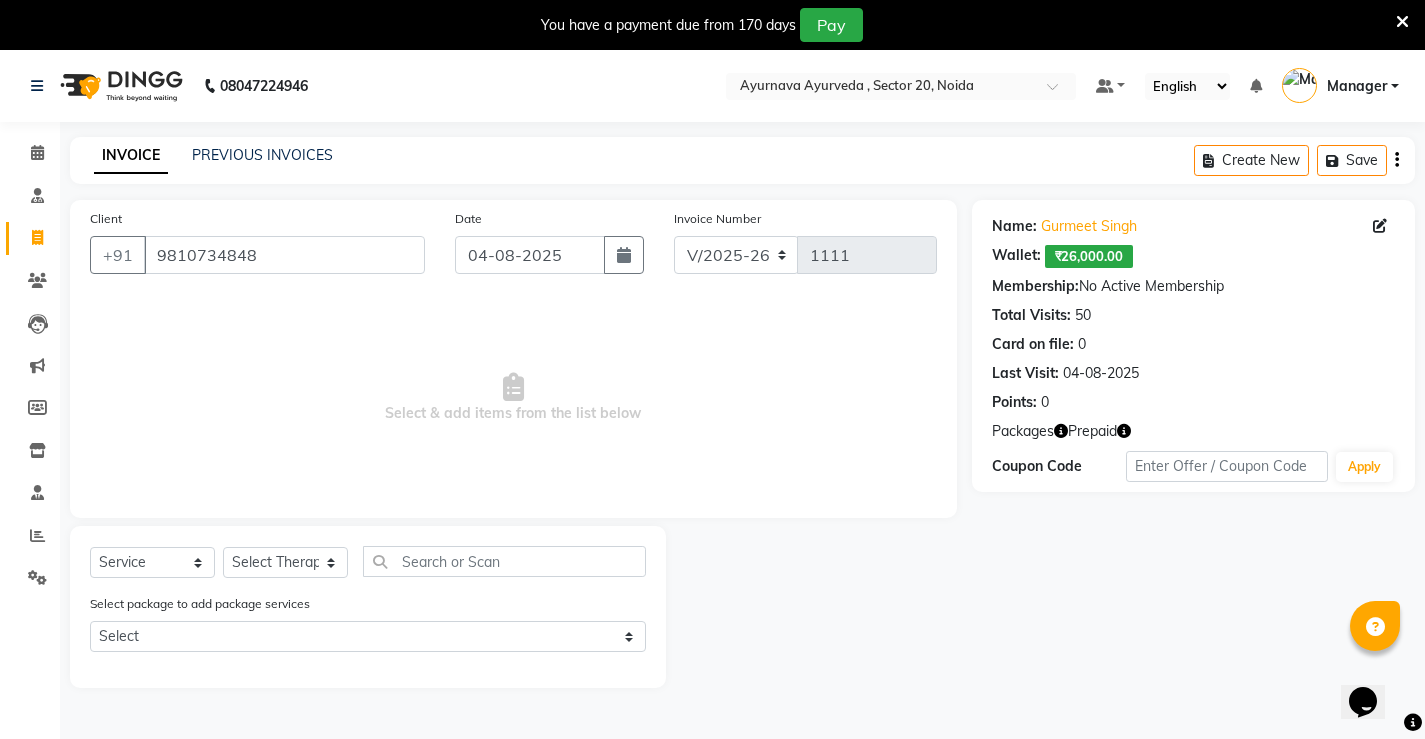 select on "8" 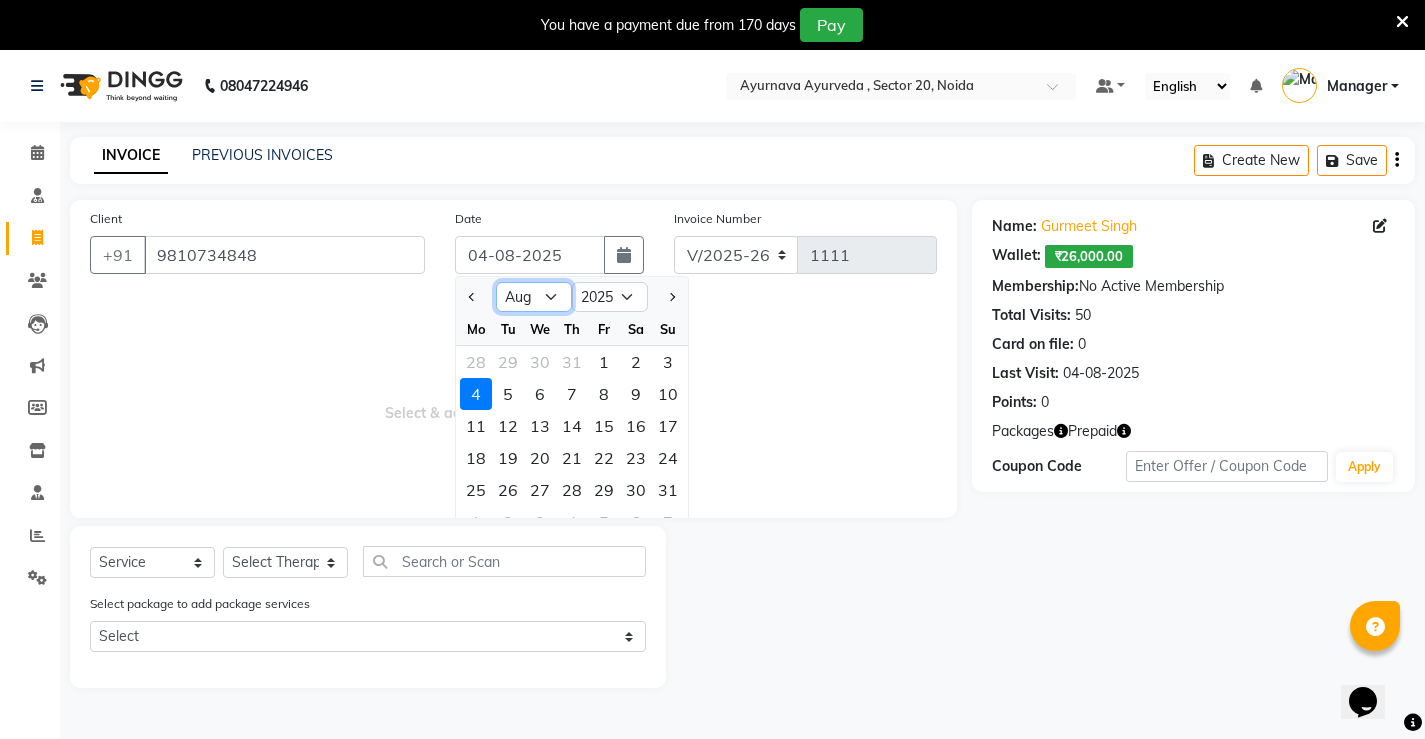 click on "Jan Feb Mar Apr May Jun Jul Aug Sep Oct Nov Dec" 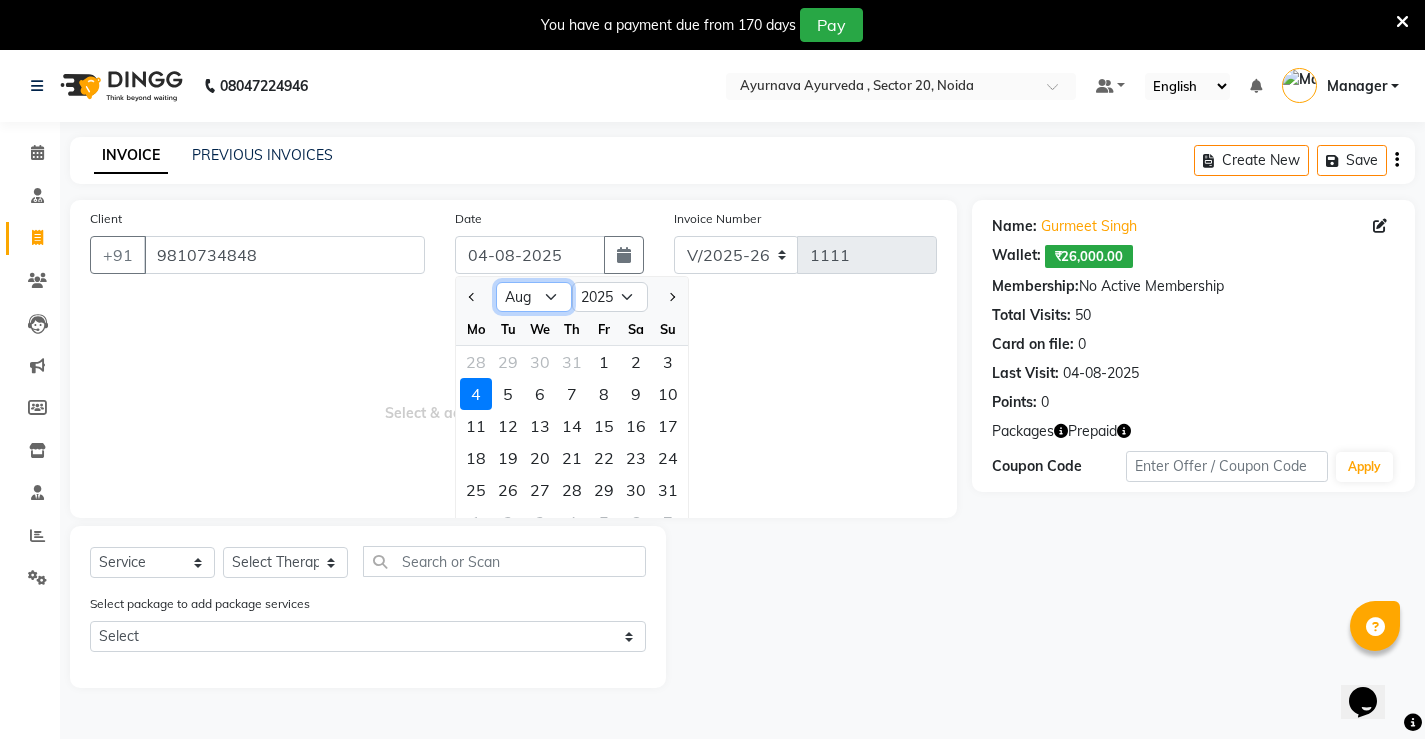select on "7" 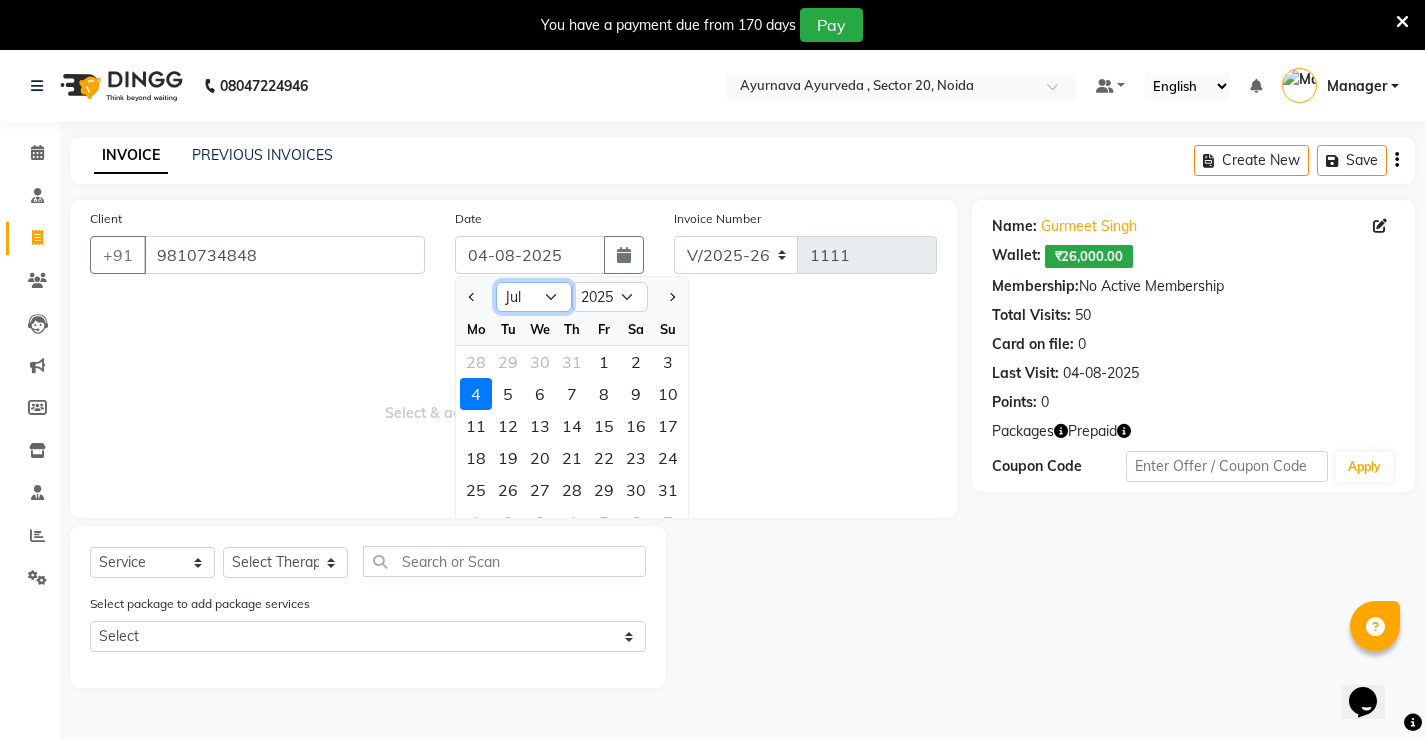 click on "Jan Feb Mar Apr May Jun Jul Aug Sep Oct Nov Dec" 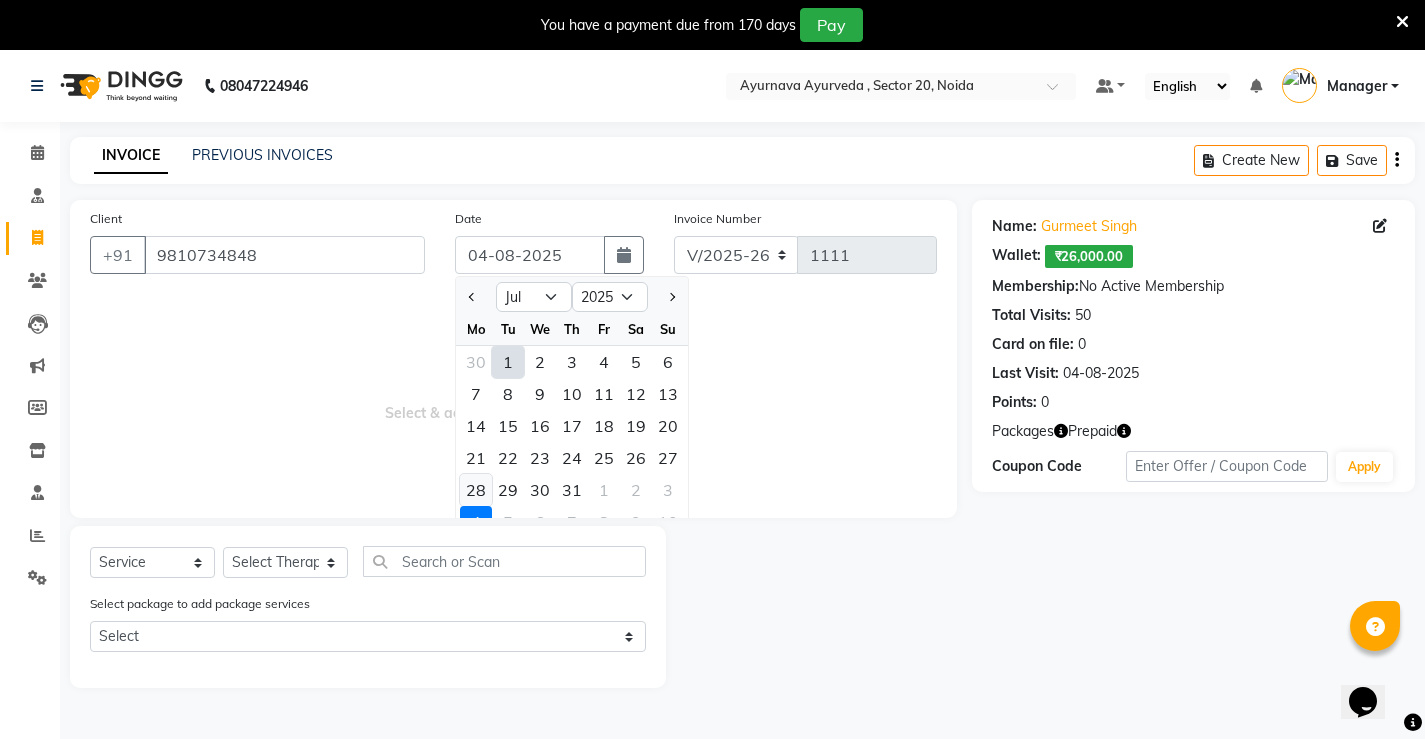click on "28" 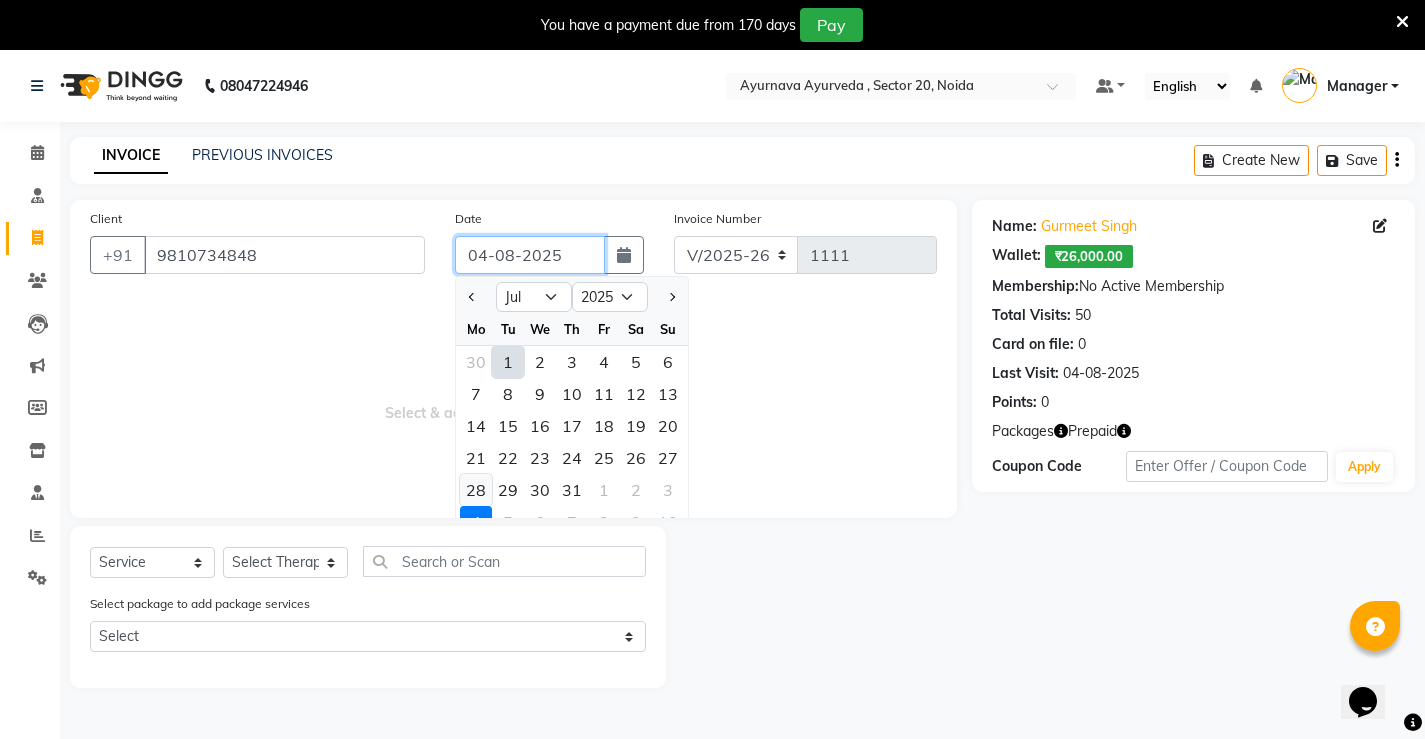type on "28-07-2025" 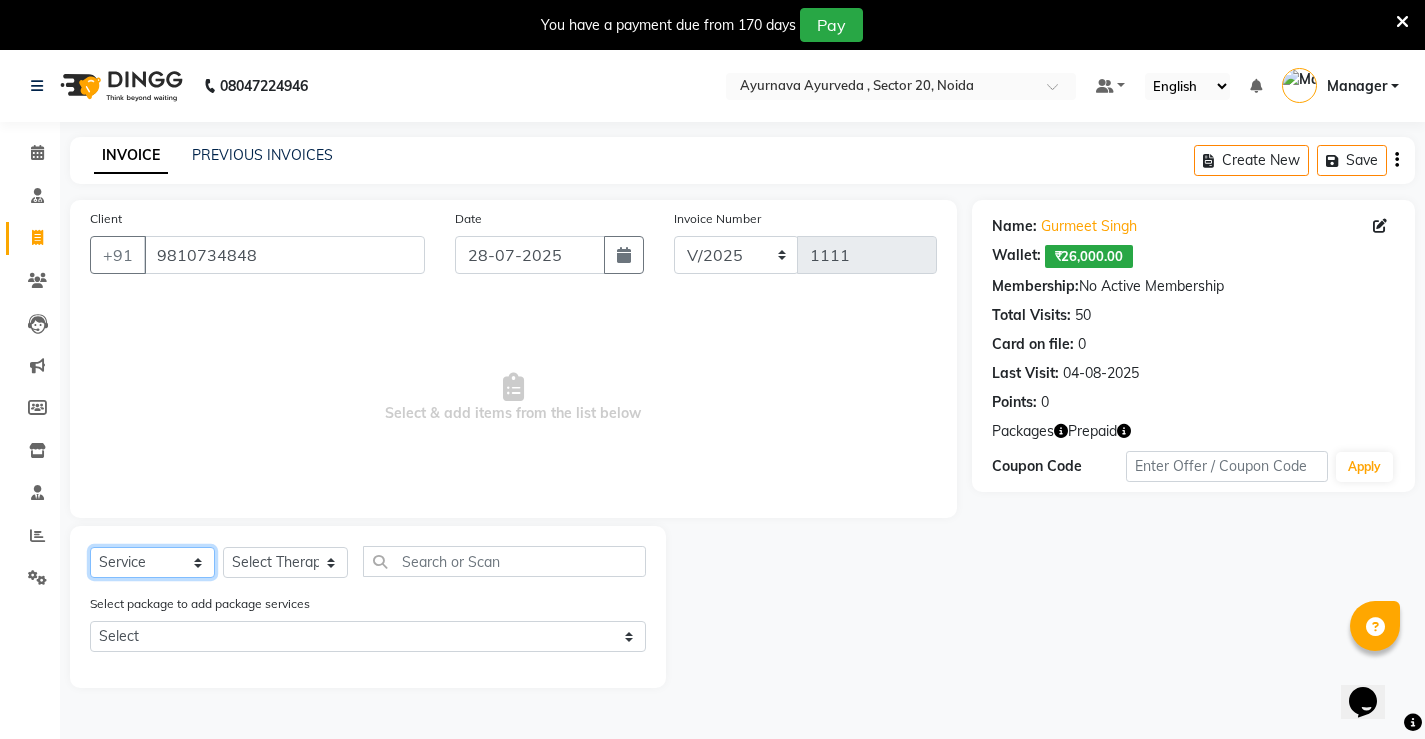 click on "Select  Service  Product  Membership  Package Voucher Prepaid Gift Card" 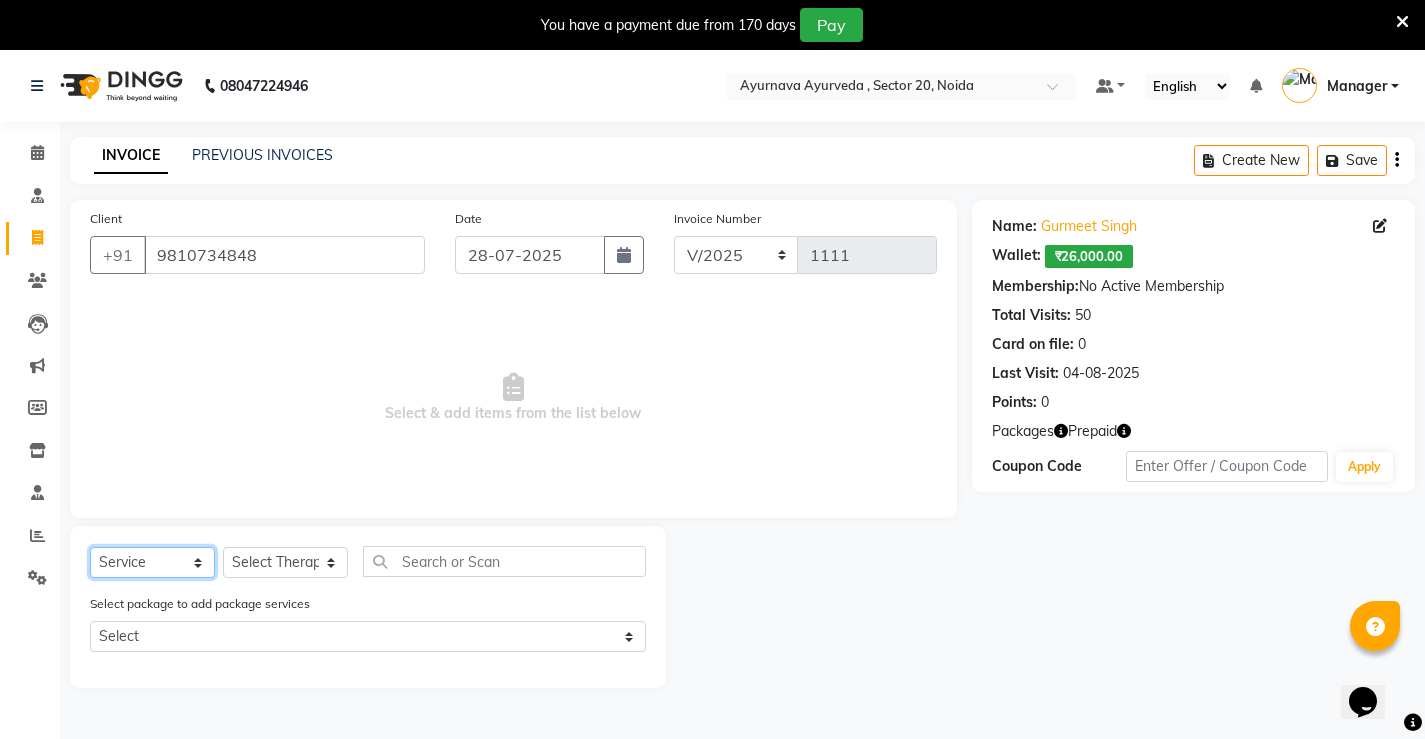 select on "package" 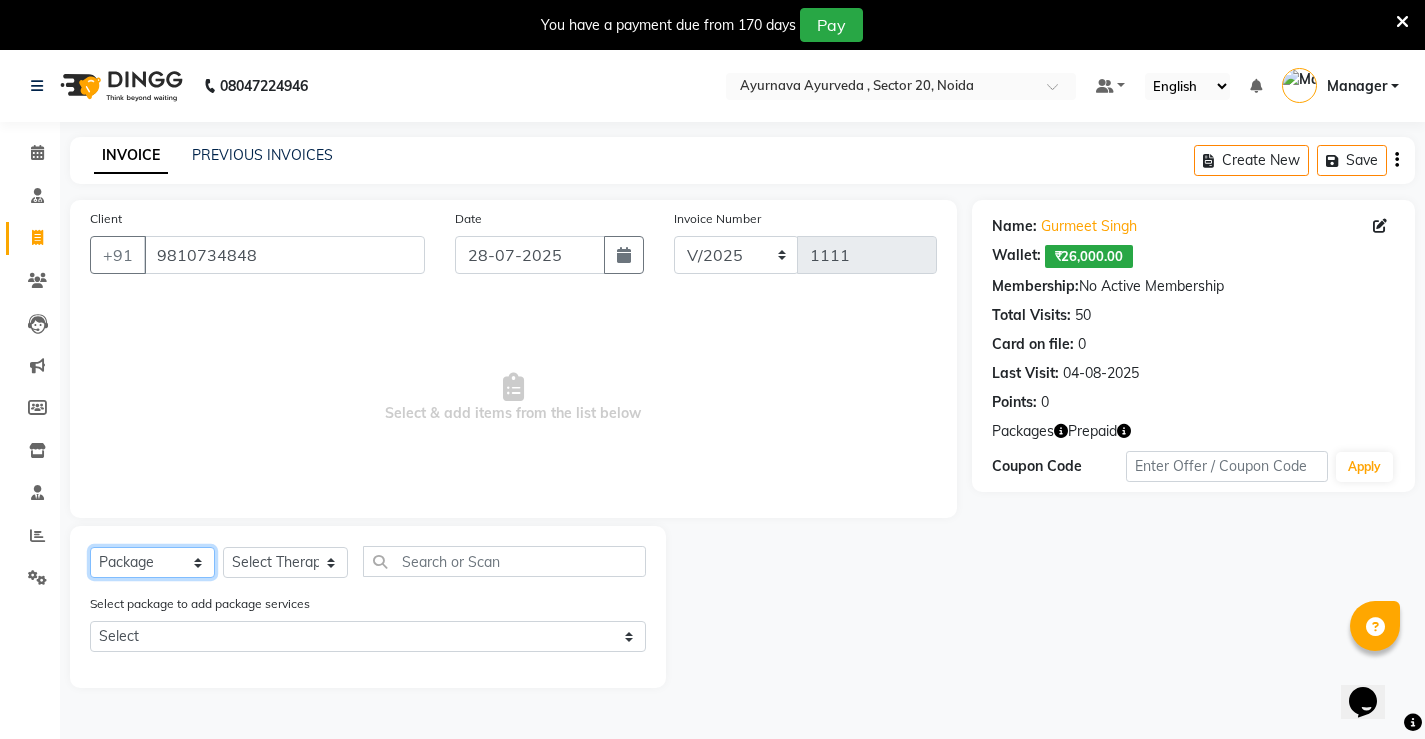 click on "Select  Service  Product  Membership  Package Voucher Prepaid Gift Card" 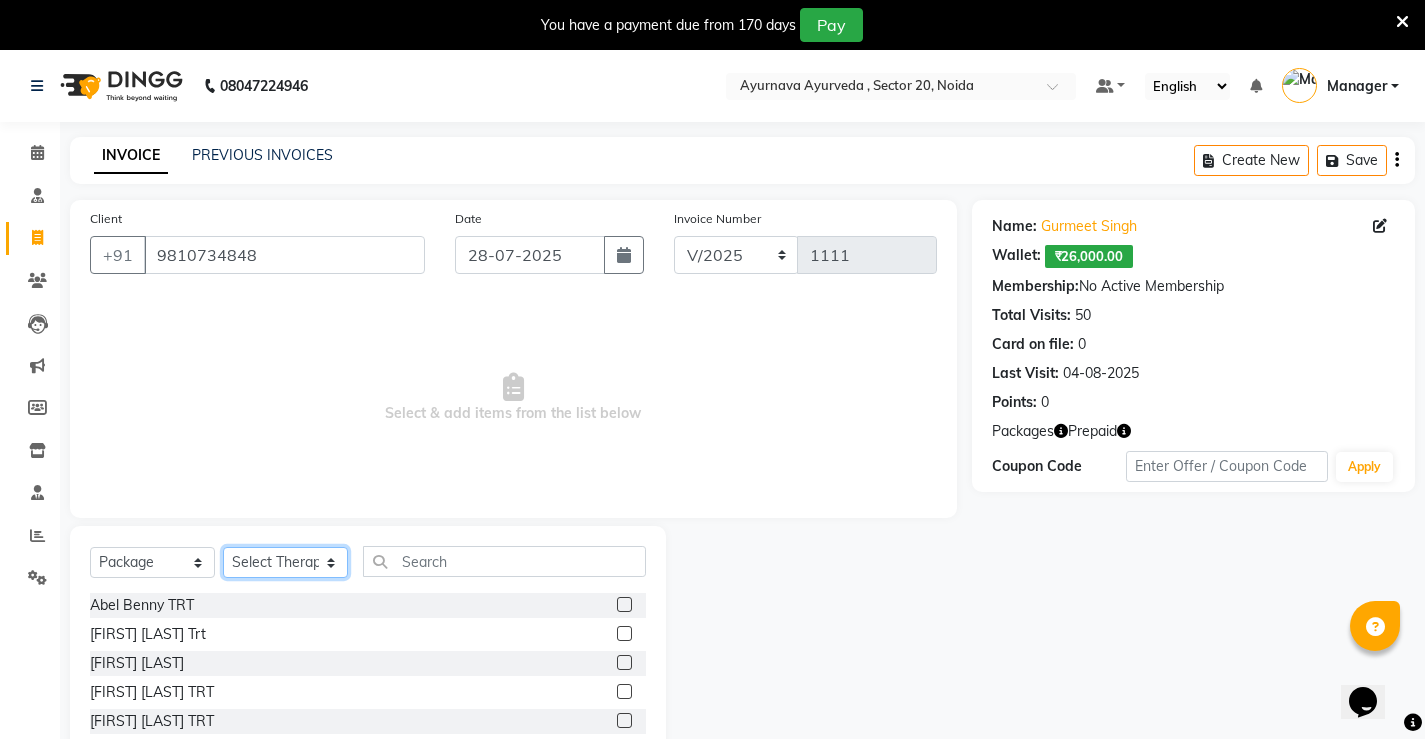 drag, startPoint x: 308, startPoint y: 566, endPoint x: 308, endPoint y: 550, distance: 16 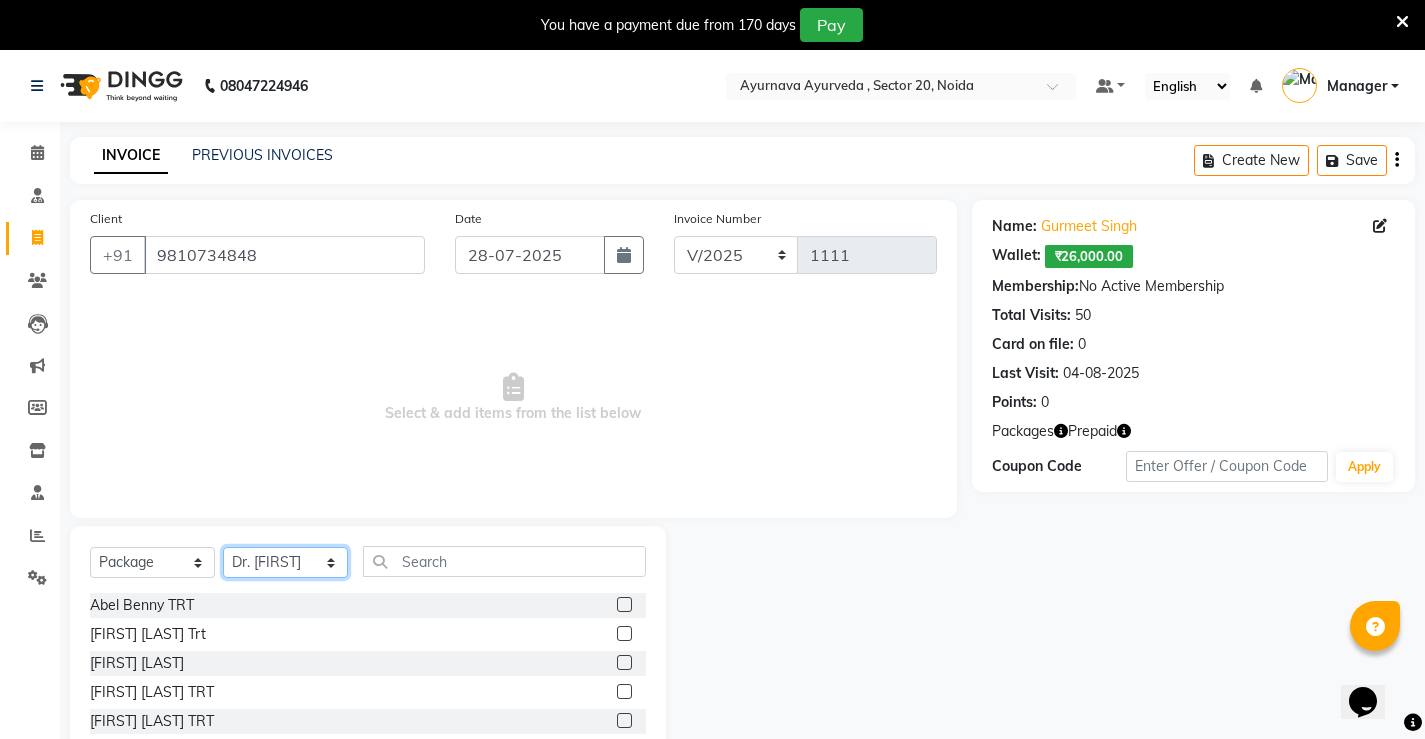 click on "Select Therapist Anjali ASHMITA Dileep Dr Arathy S Dr Reshma Dr. Sajna Inderpal Jeevan Jishnu Kavya Manager Manoj Mithun Nikhila Nithin Radhul Reghu Timsy Kaur Sodhi Varsha" 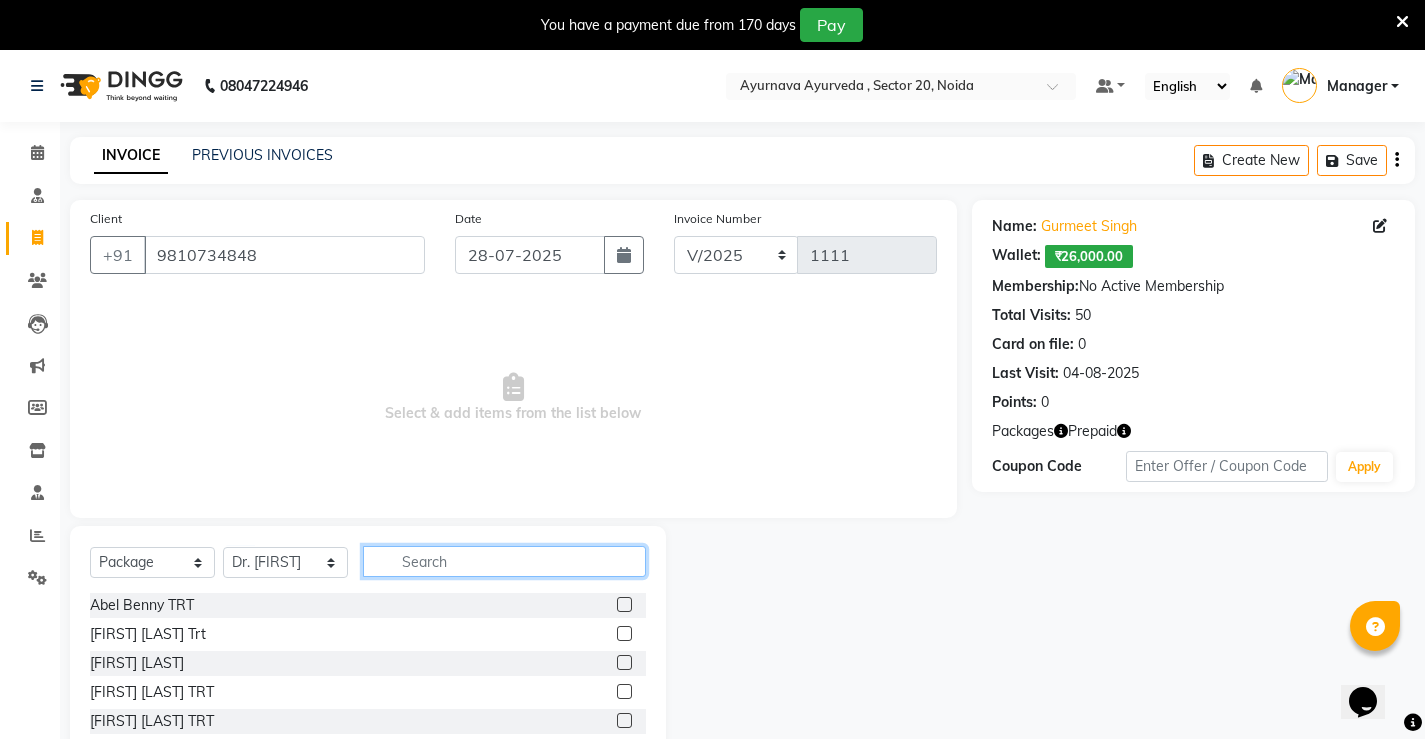 click 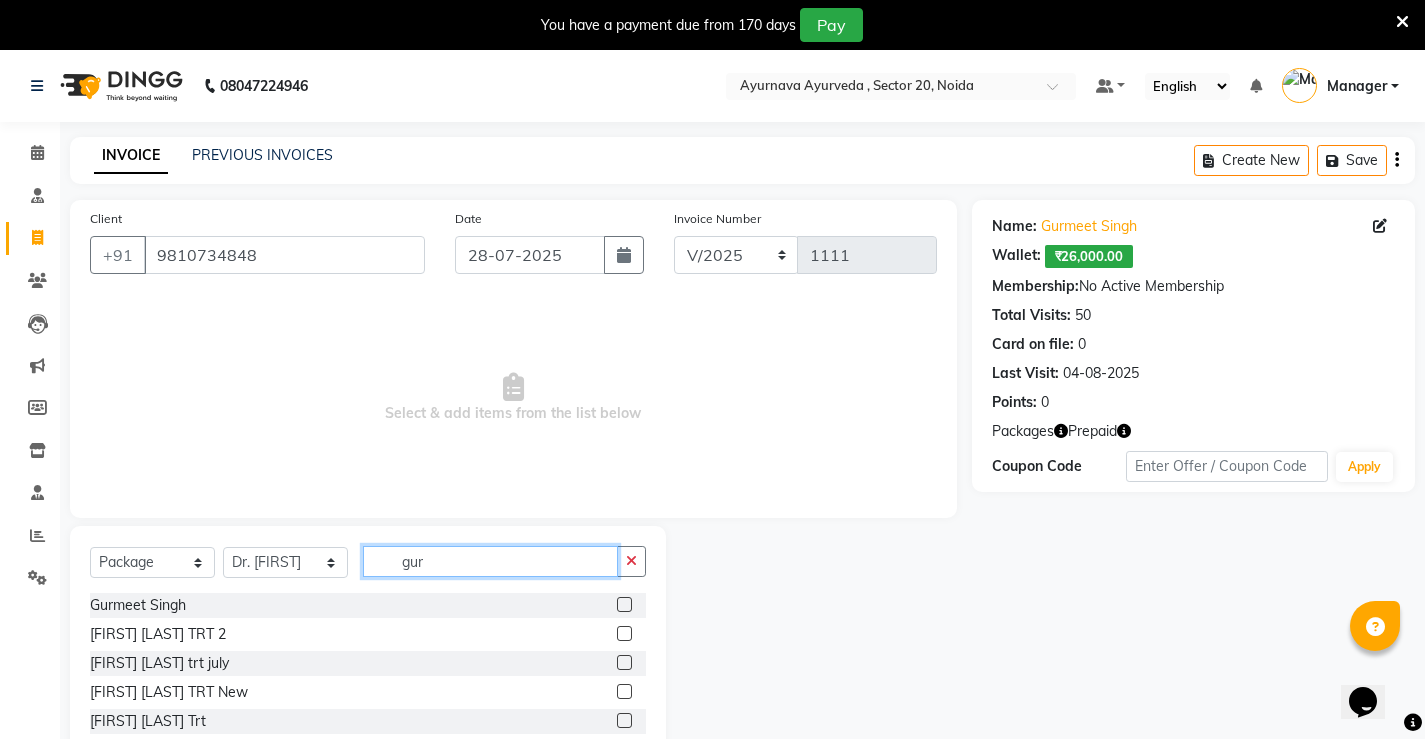 type on "gur" 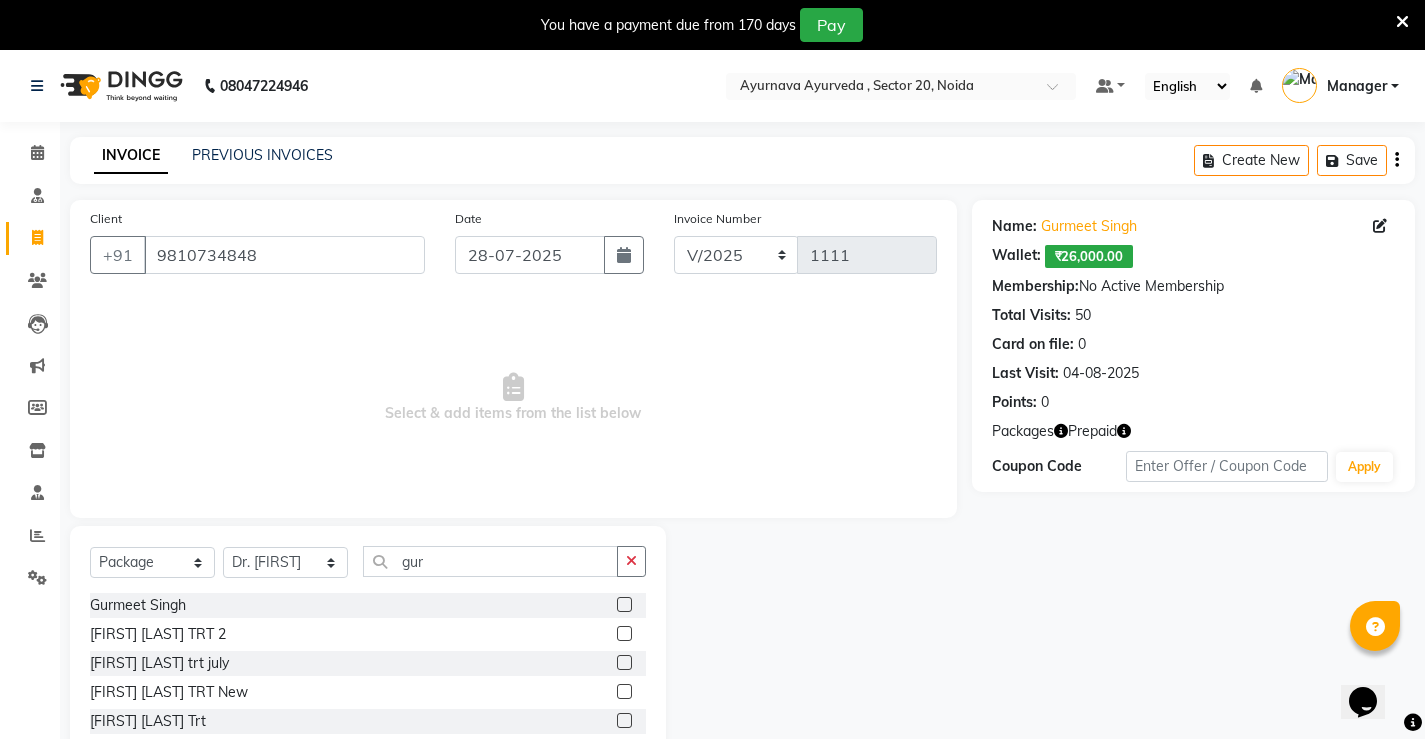 click 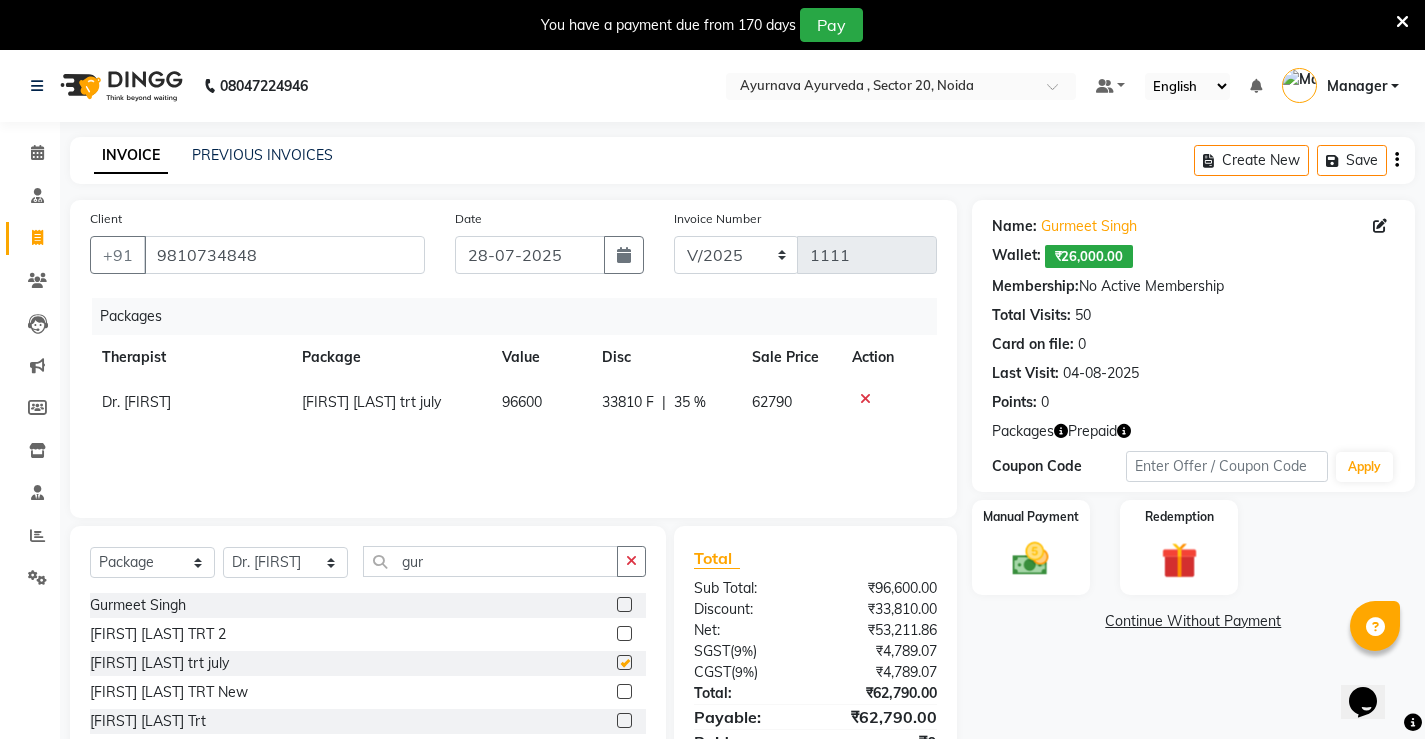 checkbox on "false" 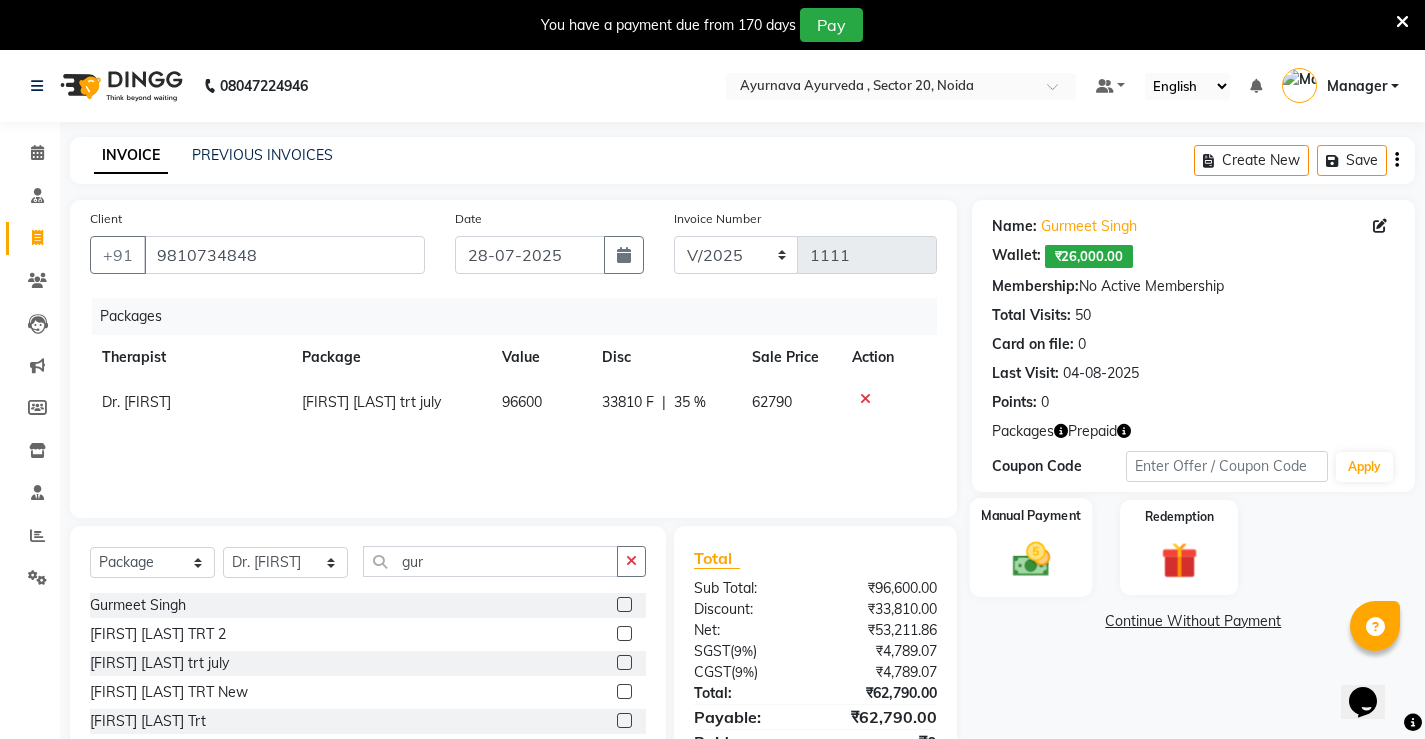 click 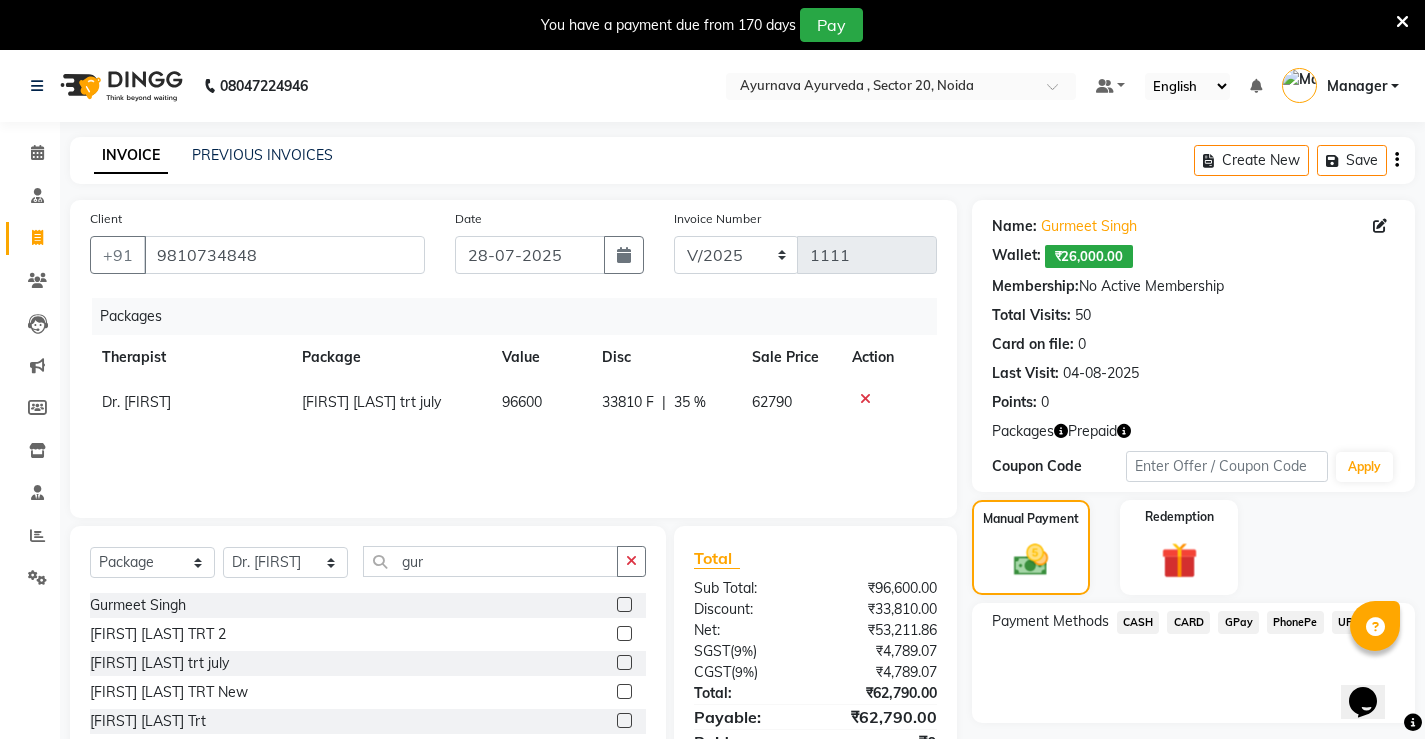 click on "CARD" 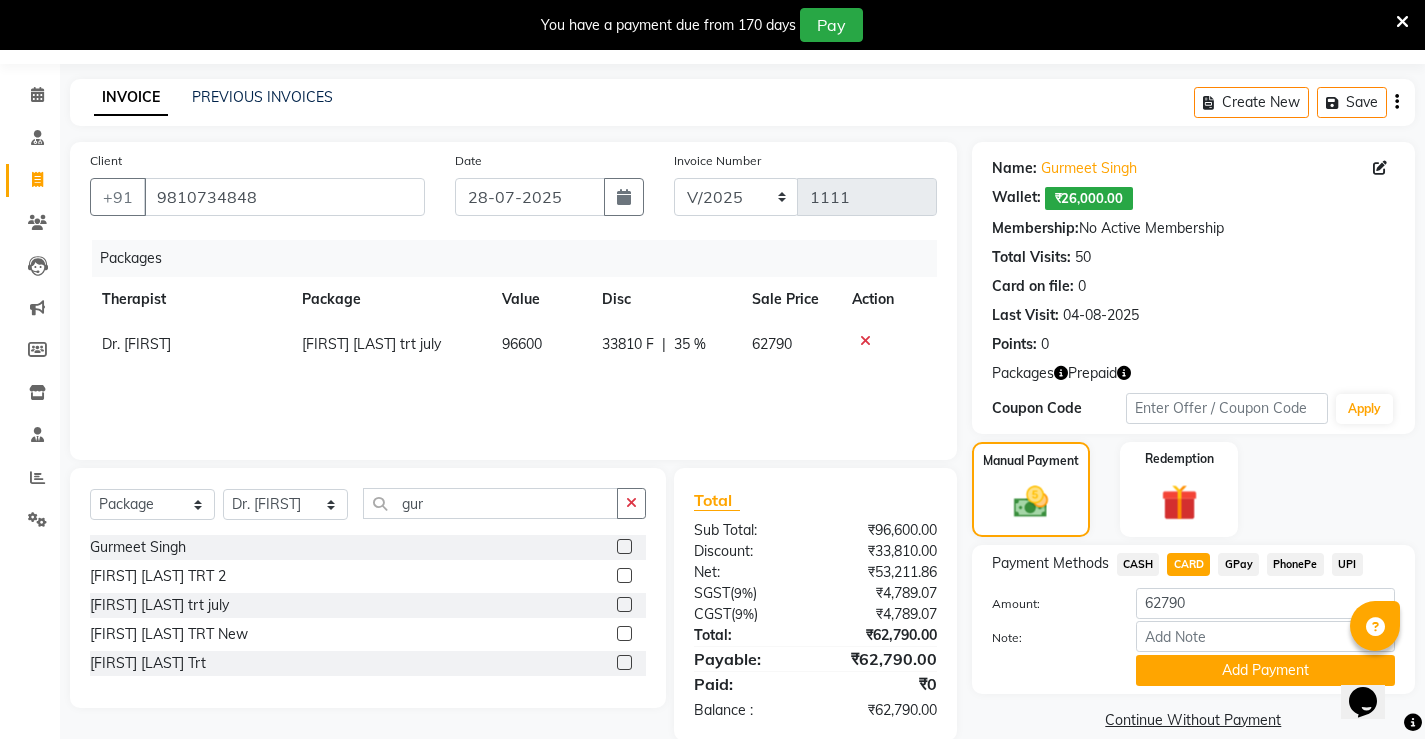 scroll, scrollTop: 90, scrollLeft: 0, axis: vertical 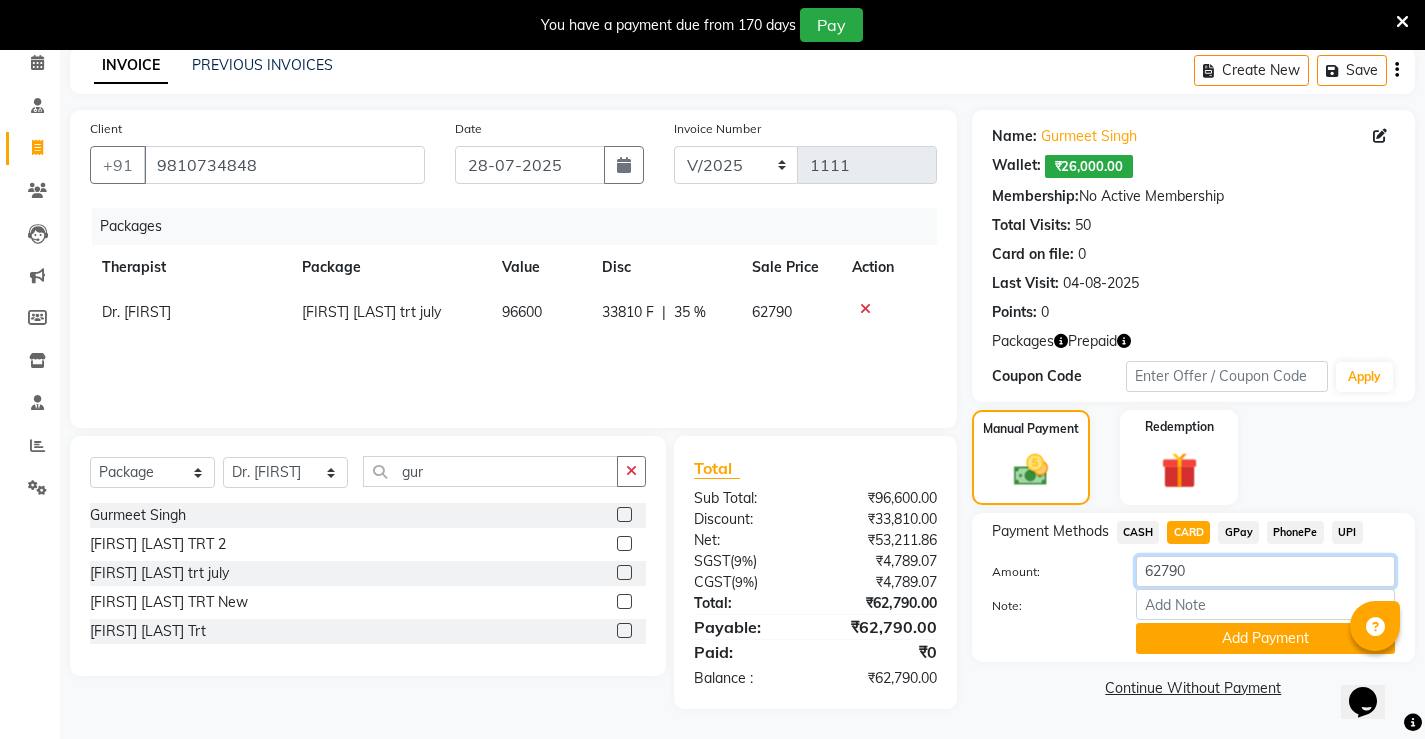 click on "62790" 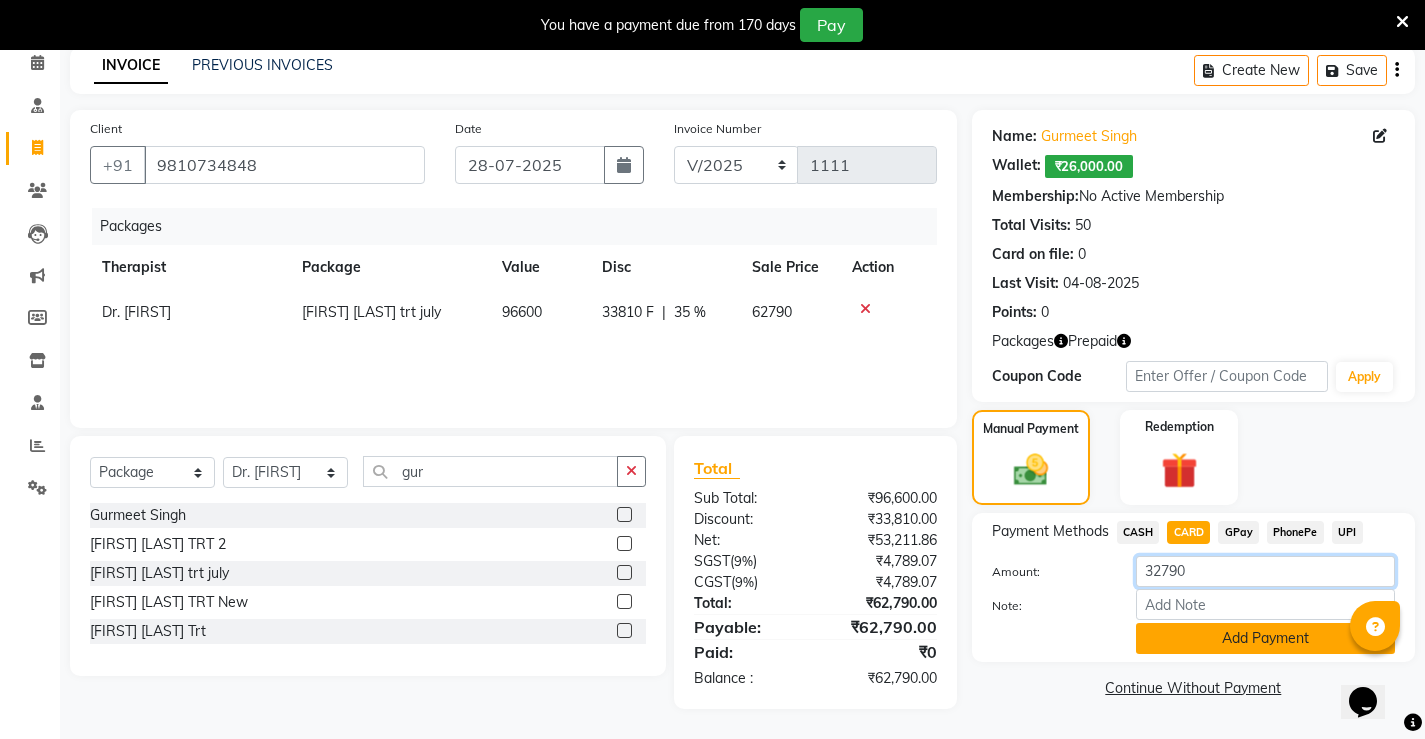 type on "32790" 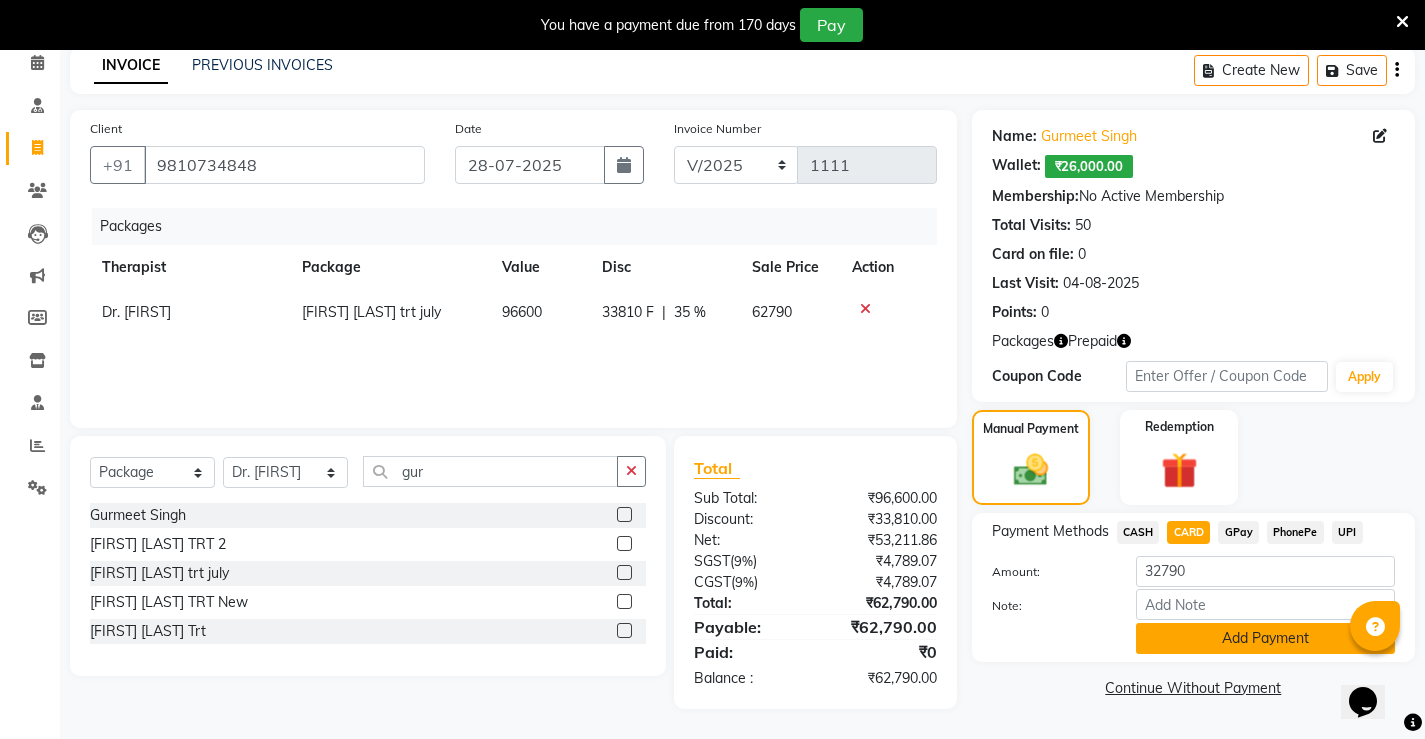 click on "Add Payment" 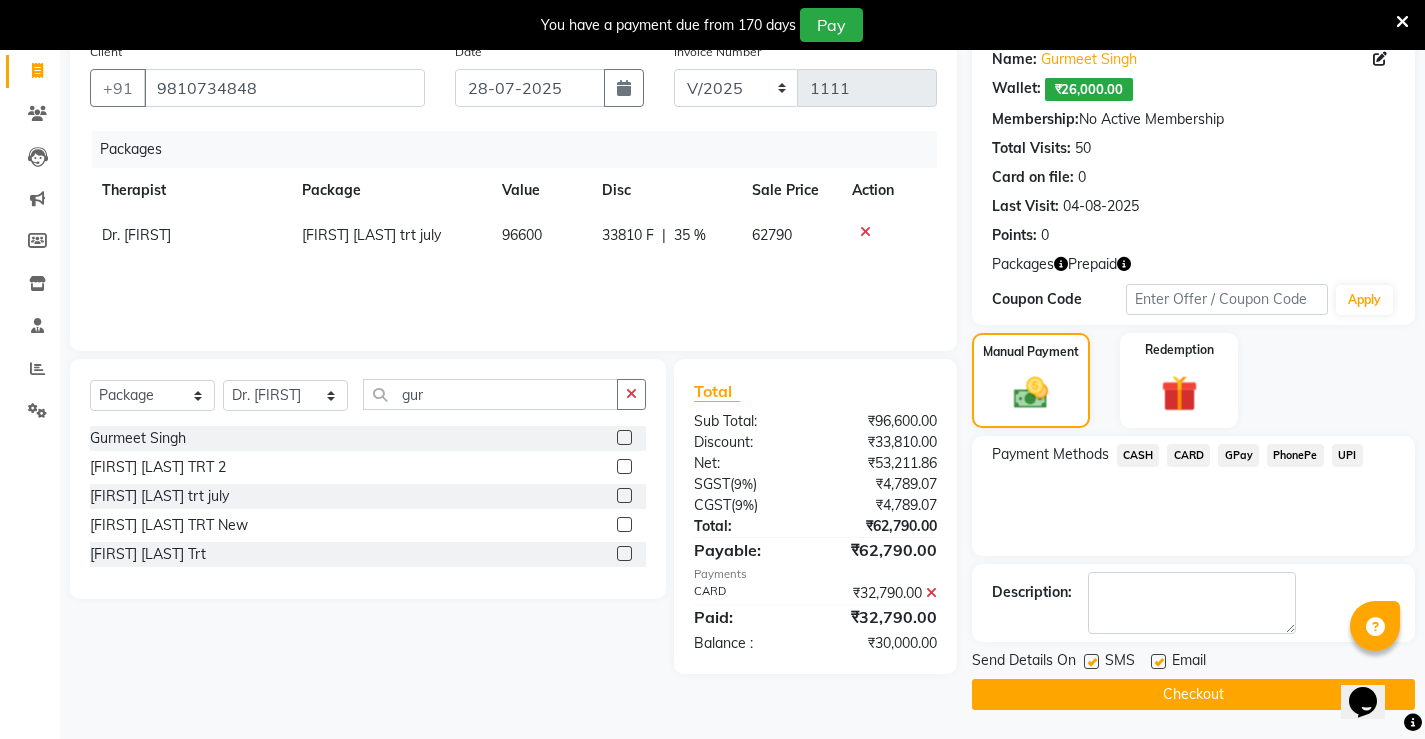 scroll, scrollTop: 168, scrollLeft: 0, axis: vertical 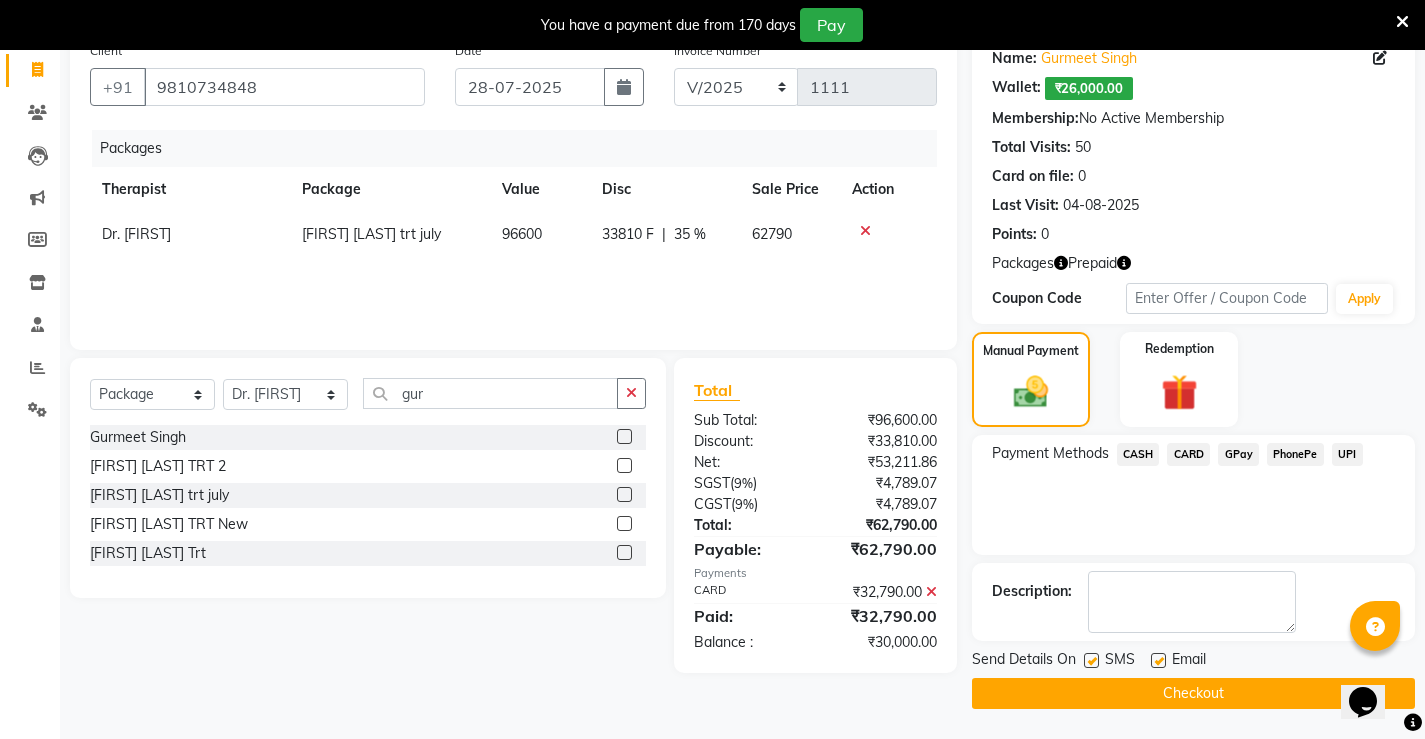 click 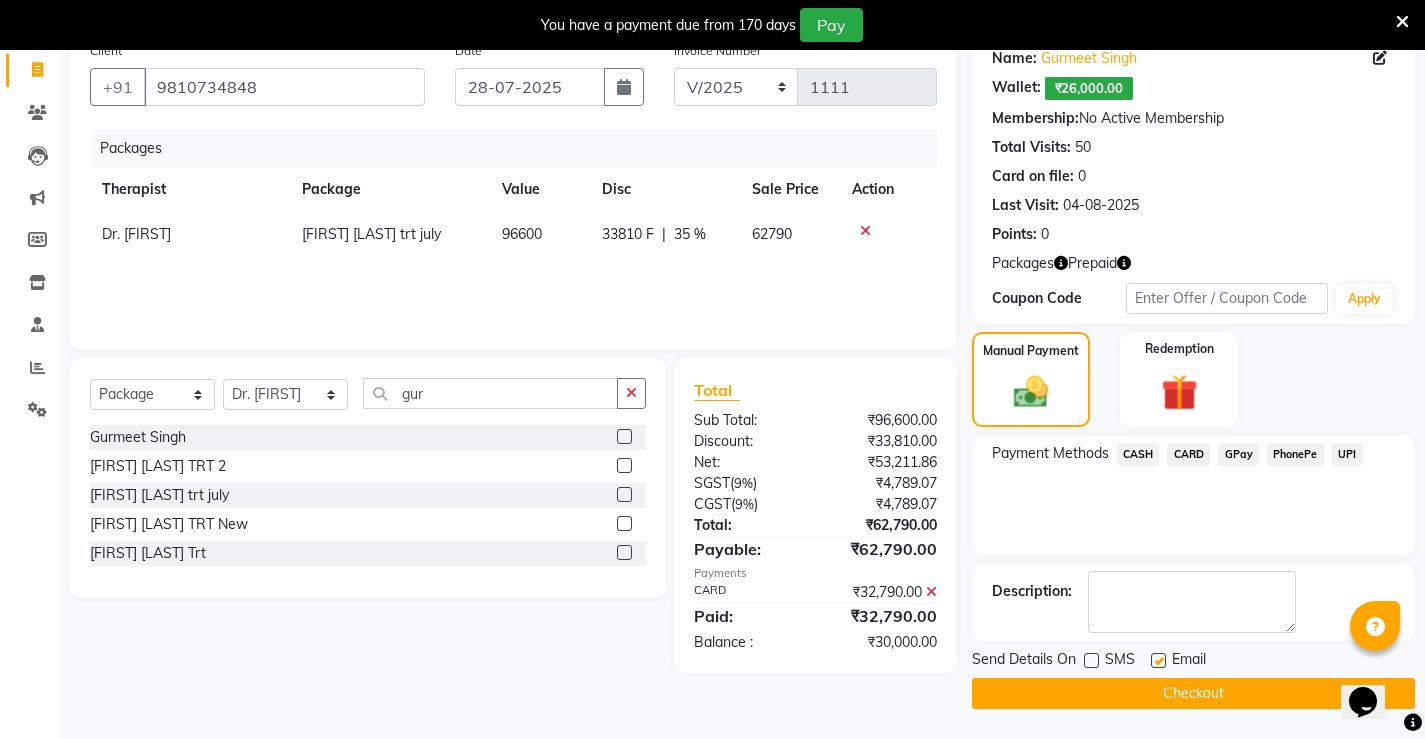 click 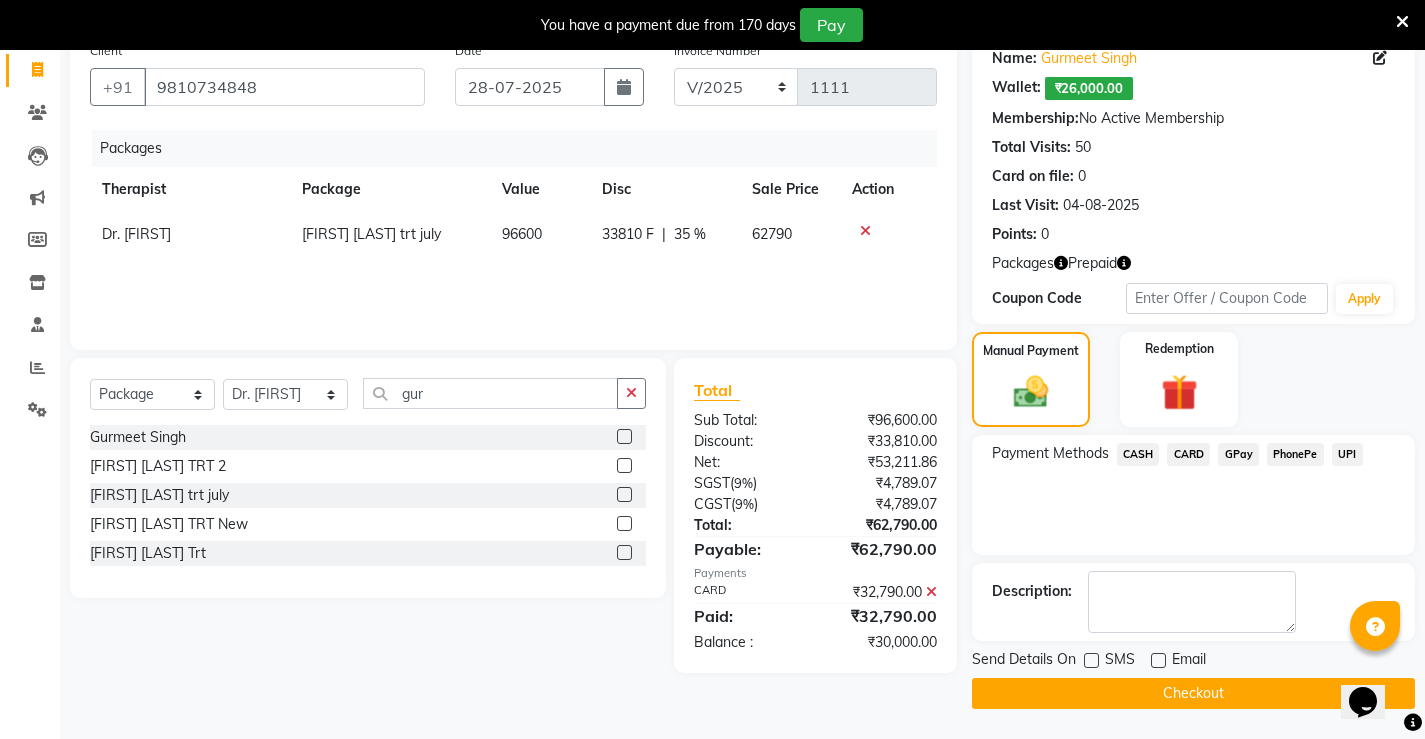 click on "Checkout" 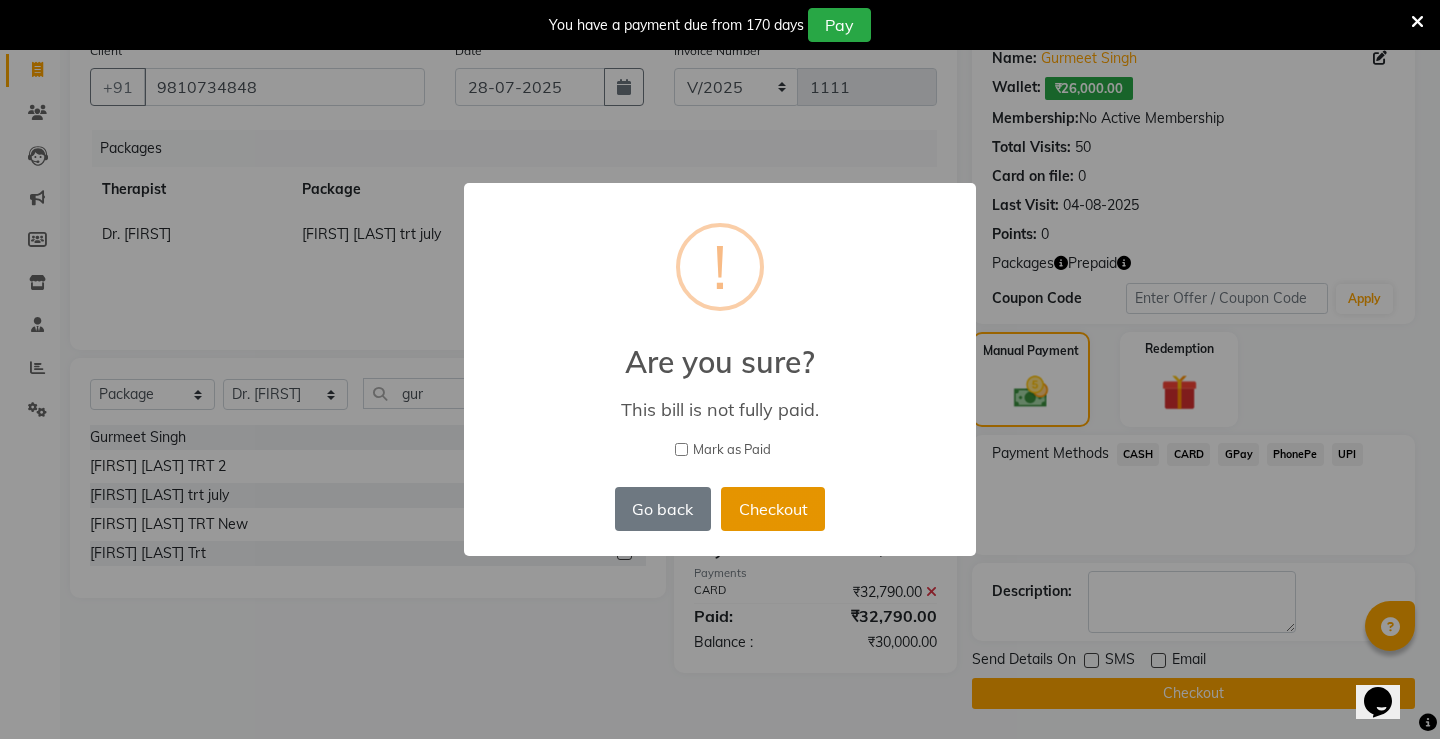 click on "Checkout" at bounding box center (773, 509) 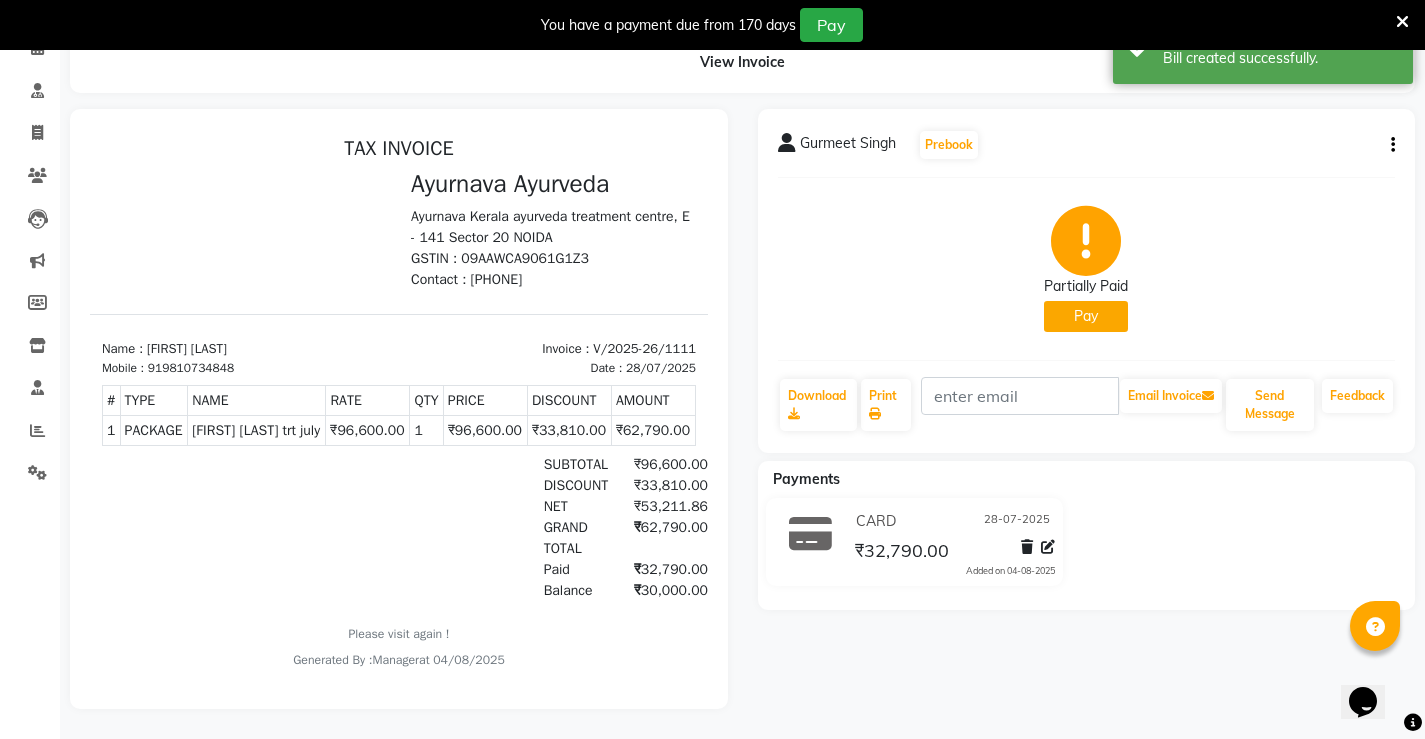 scroll, scrollTop: 0, scrollLeft: 0, axis: both 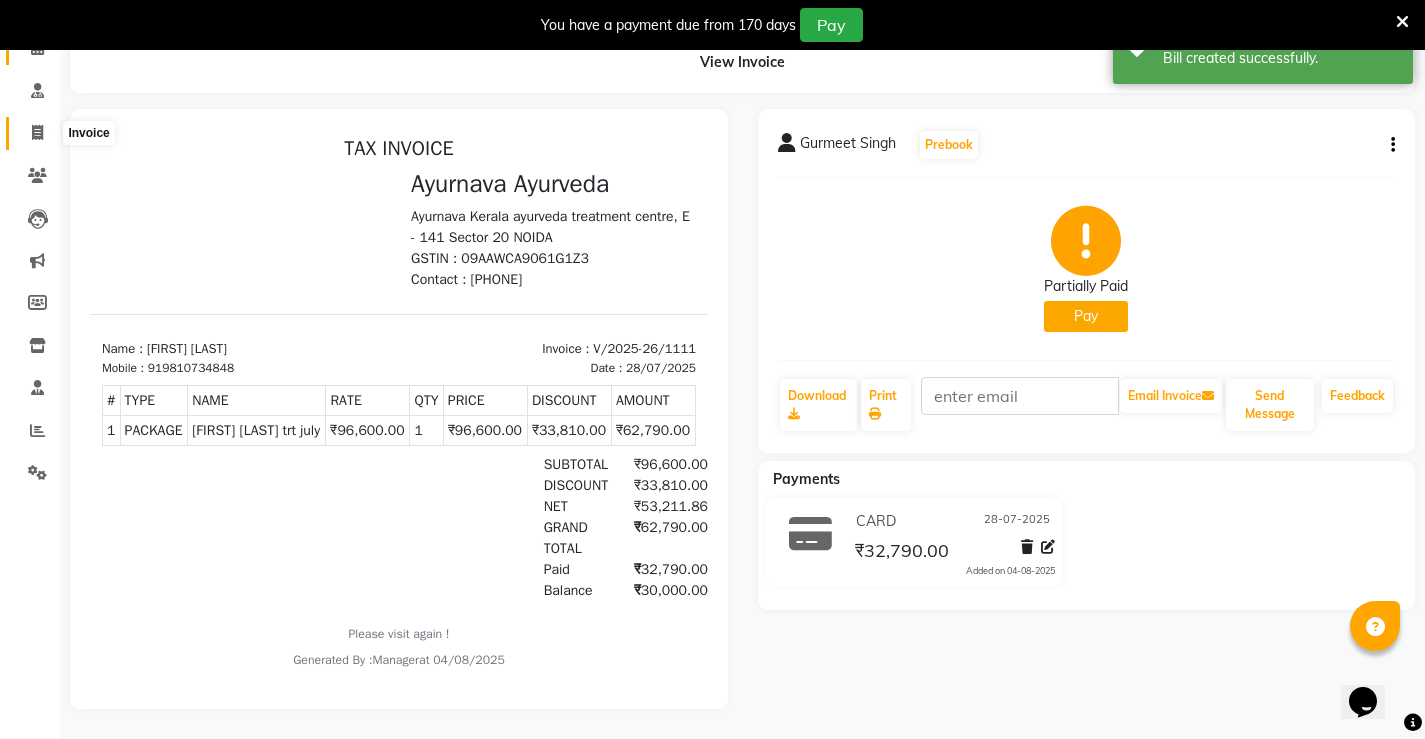 click 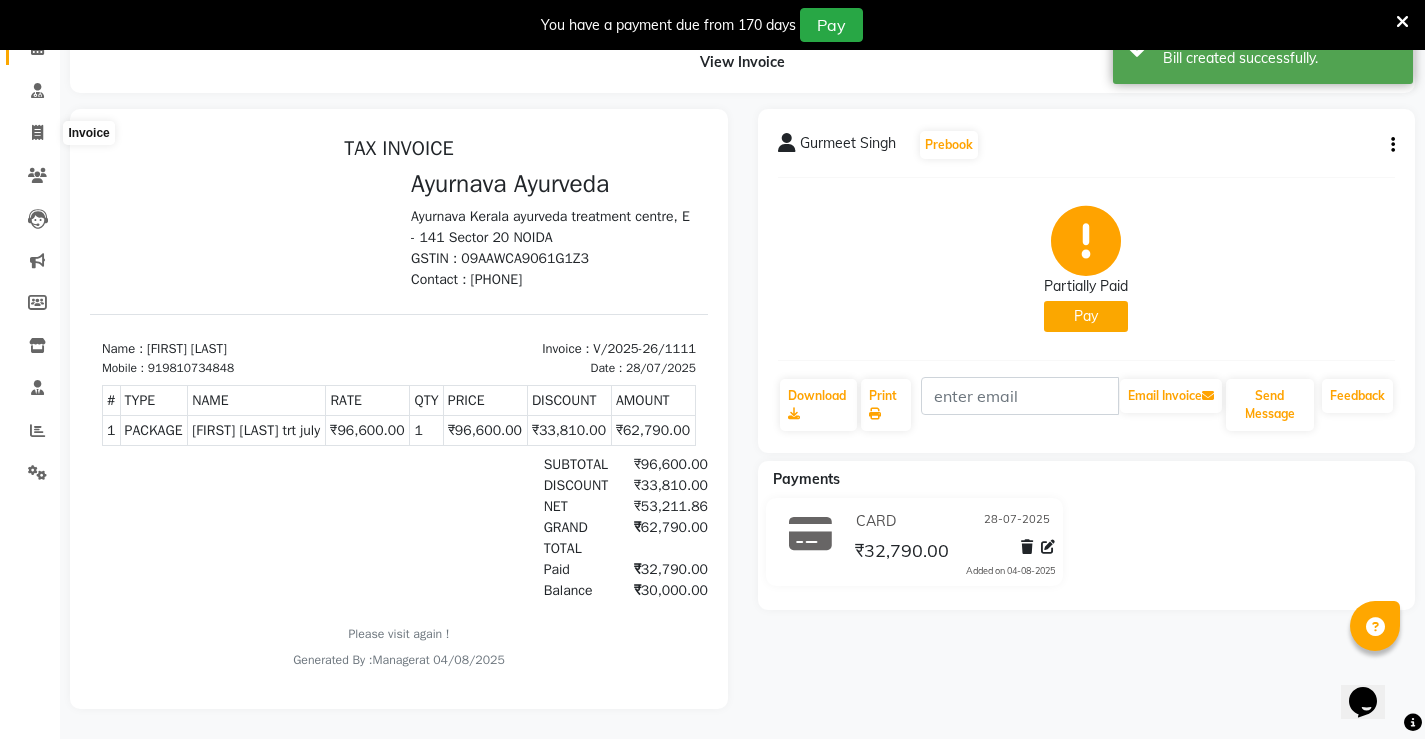select on "service" 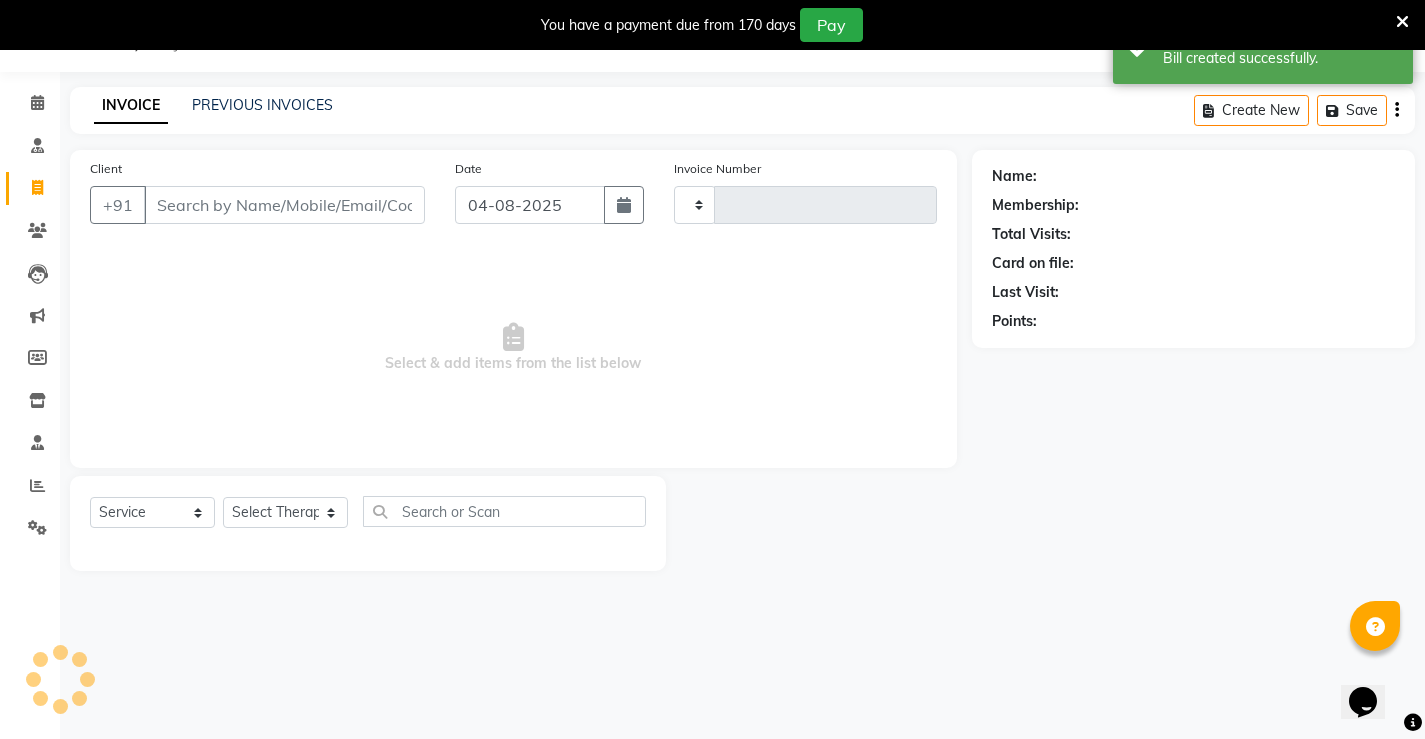 scroll, scrollTop: 50, scrollLeft: 0, axis: vertical 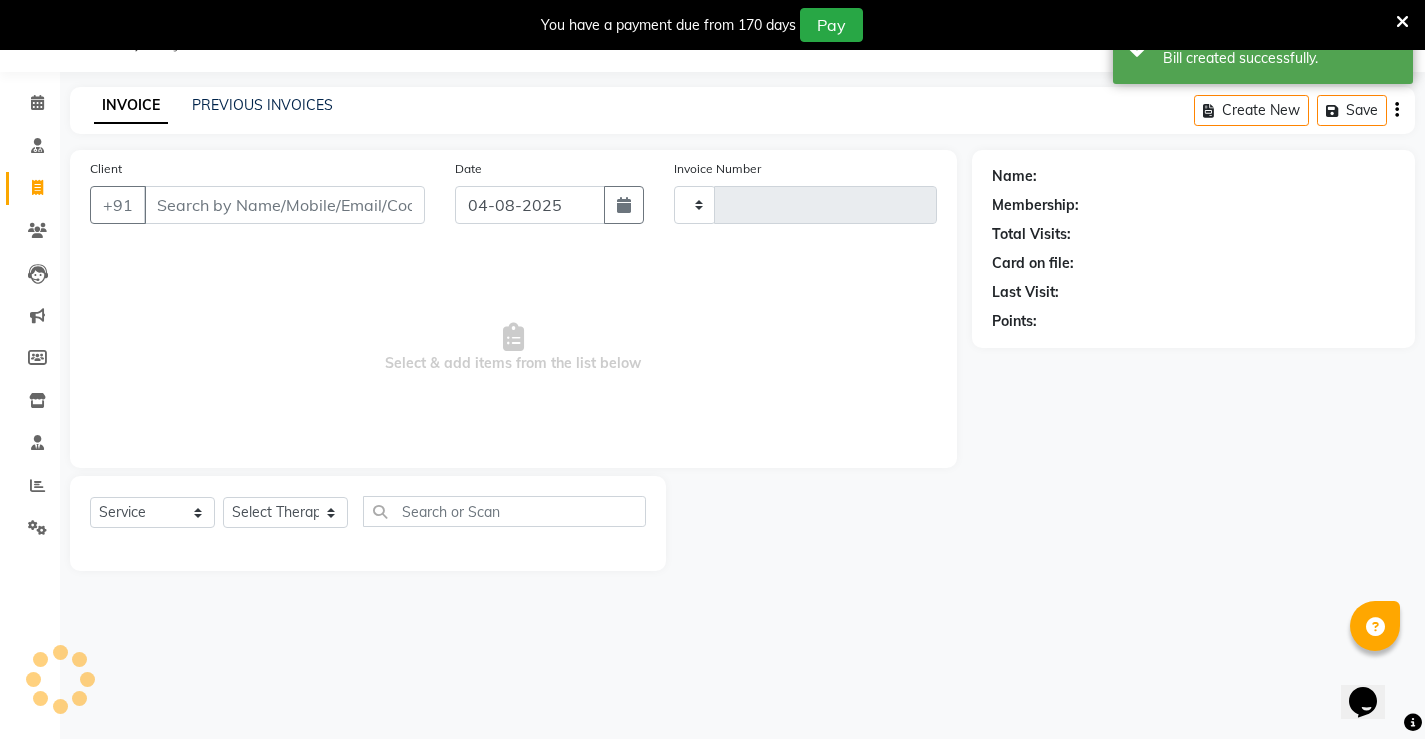 type on "1112" 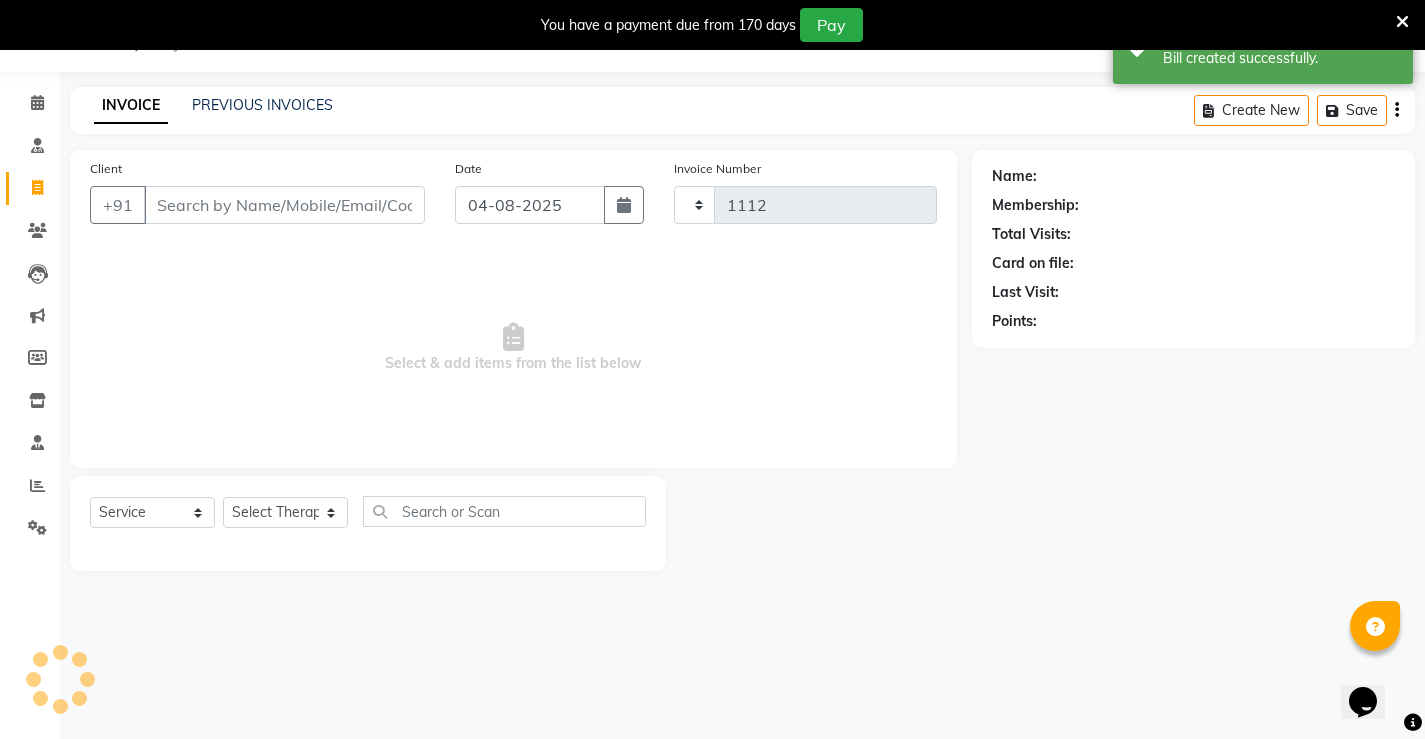 select on "5587" 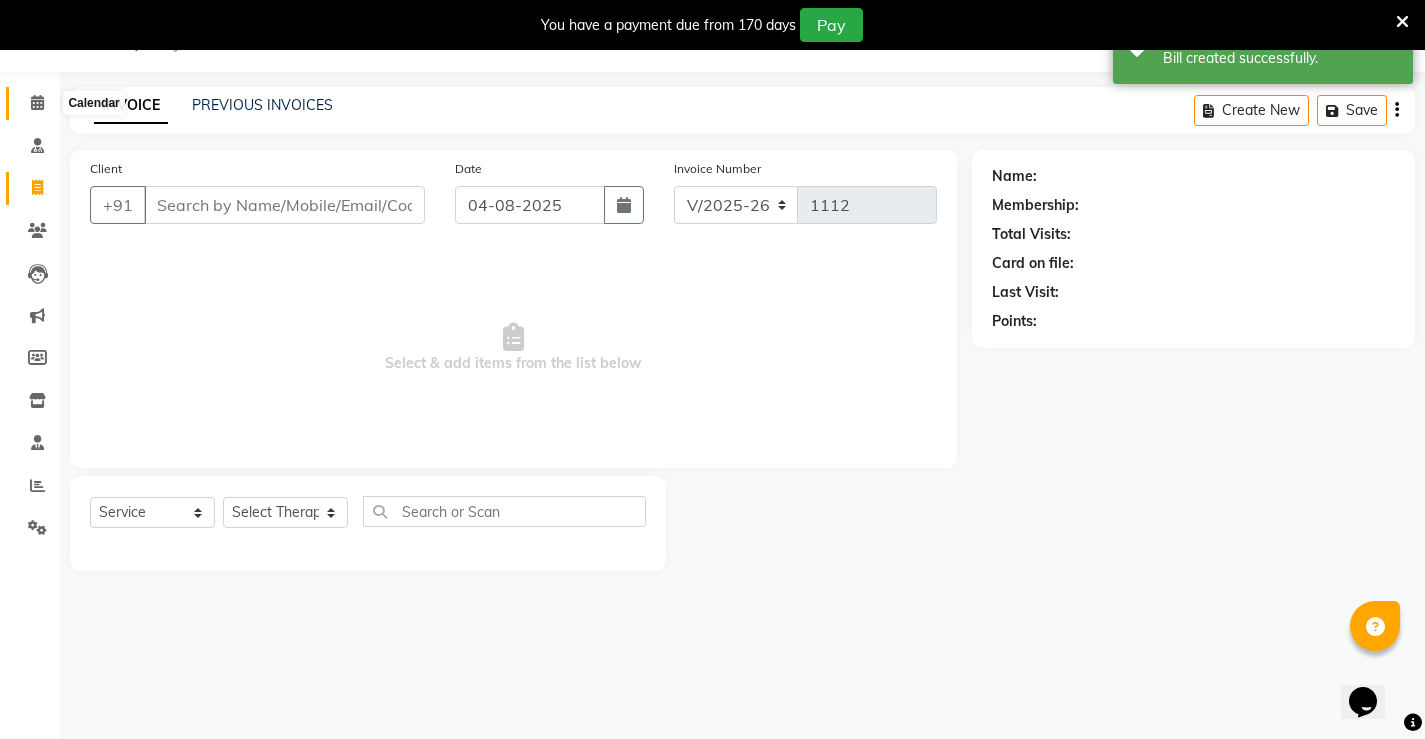 click 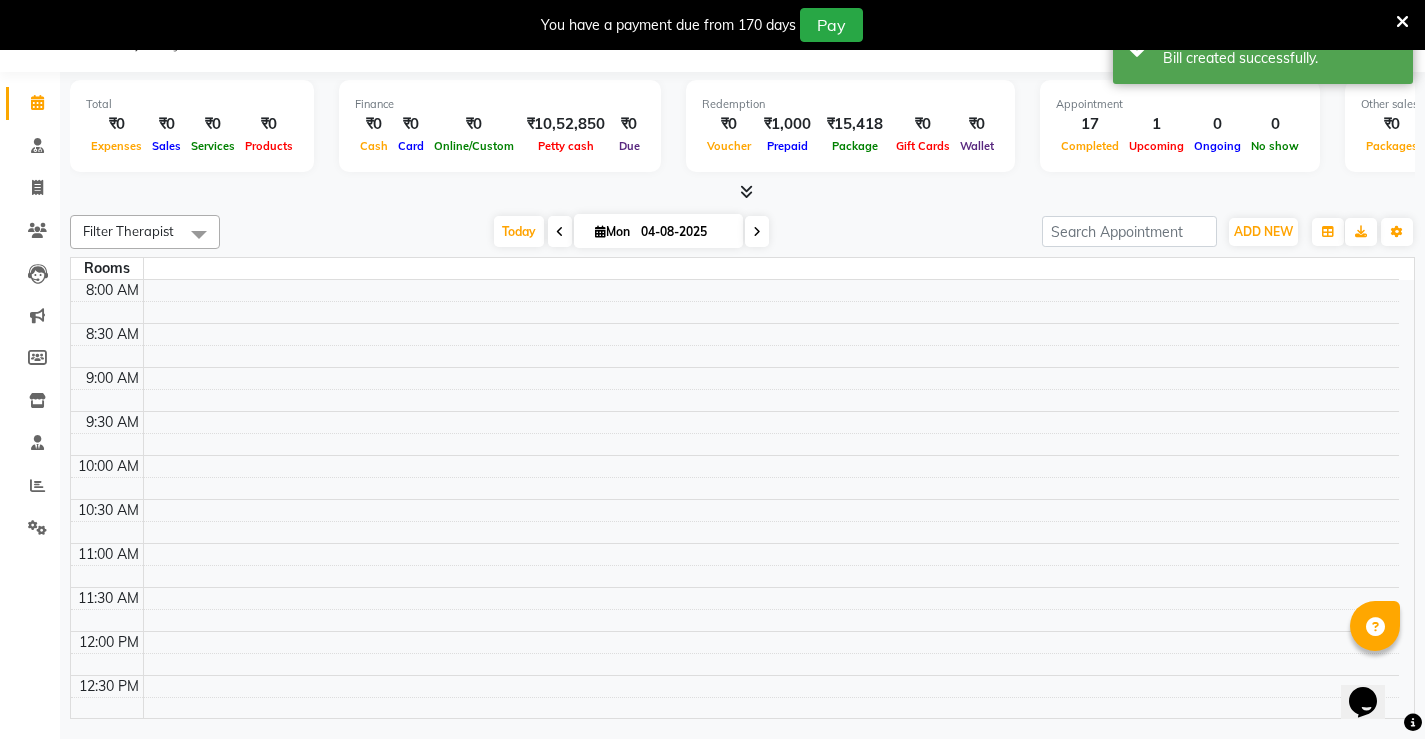 scroll, scrollTop: 0, scrollLeft: 0, axis: both 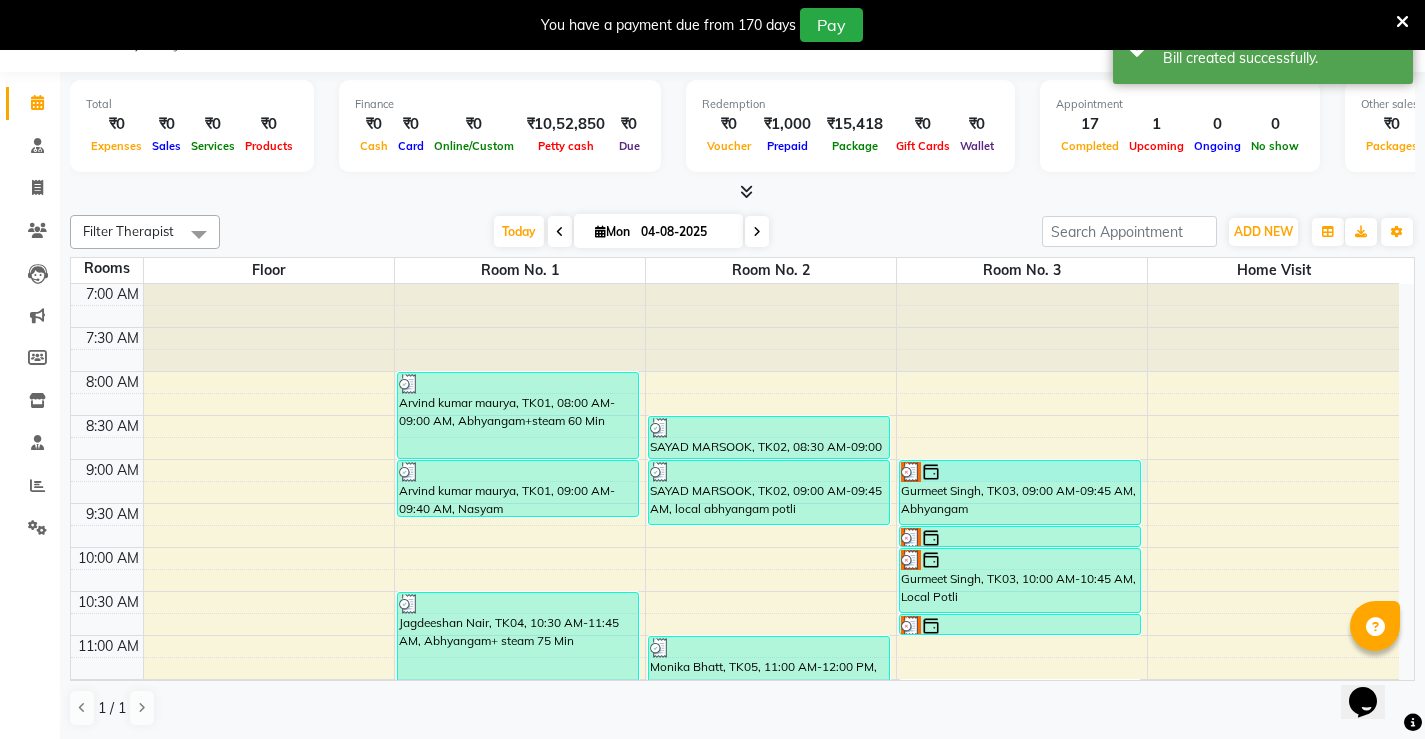 click on "[FIRST] [LAST], TK01, 08:00 AM-09:00 AM, Abhyangam+steam 60 Min     [FIRST] [LAST], TK01, 09:00 AM-09:40 AM, Nasyam     [FIRST] [LAST], TK04, 10:30 AM-11:45 AM, Abhyangam+ steam 75 Min     [FIRST] [LAST], TK07, 12:30 PM-01:30 PM, abhyanham potli     [FIRST] [LAST], TK09, 02:00 PM-02:30 PM, abhyangam cghs     [FIRST] [LAST], TK09, 02:30 PM-03:00 PM, patrapotli cghs     [FIRST] [LAST], TK02, 08:30 AM-09:00 AM, Pichu(small)     [FIRST] [LAST], TK02, 09:00 AM-09:45 AM, local abhyangam potli     [FIRST] [LAST], TK05, 11:00 AM-12:00 PM, DHANYAMAL DHARA     [FIRST], TK08, 01:15 PM-01:45 PM, abhyangam cghs     [FIRST], TK08, 01:45 PM-02:15 PM, patrapotli cghs    [FIRST] [LAST], TK11, 06:00 PM-07:15 PM, Abhyangam+ steam 75 Min     [FIRST] [LAST], TK12, 09:00 AM-09:45 AM, Abhyangam" at bounding box center (735, 899) 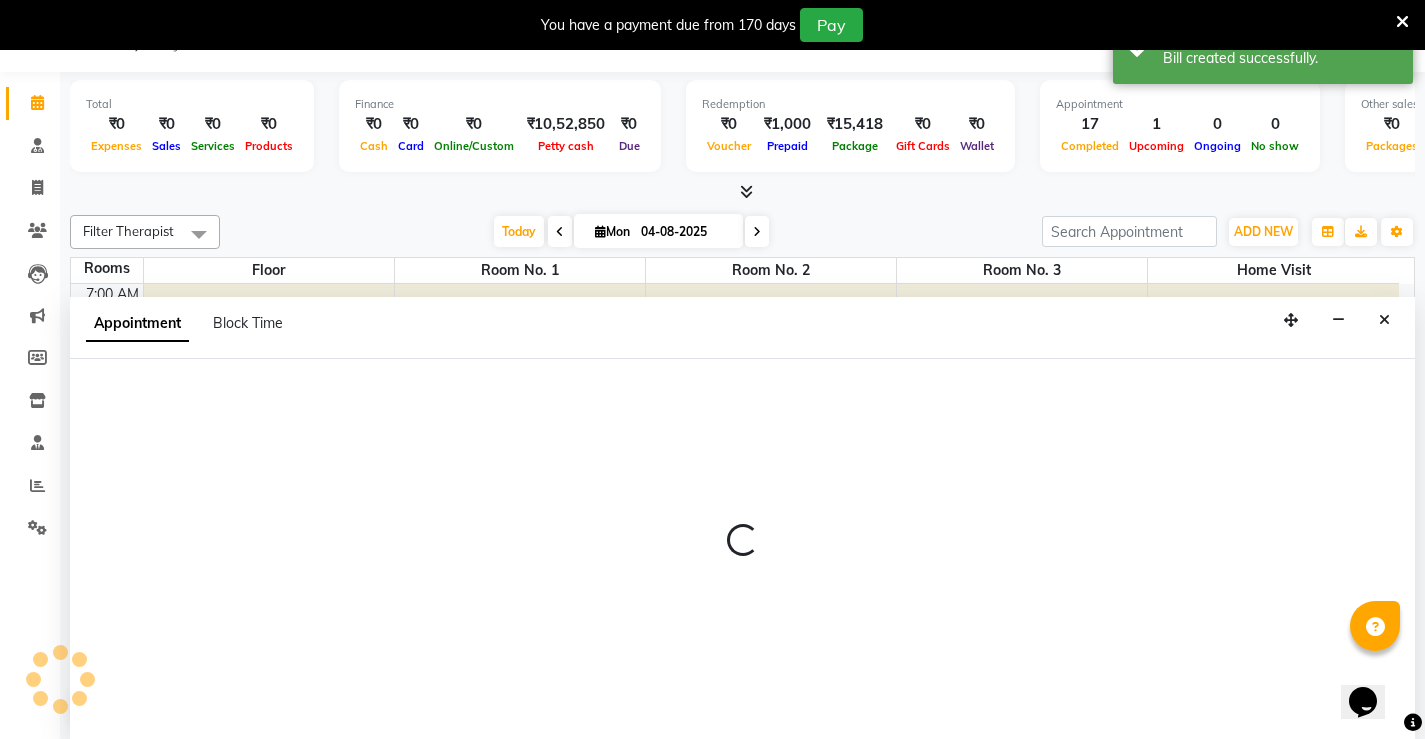 scroll, scrollTop: 51, scrollLeft: 0, axis: vertical 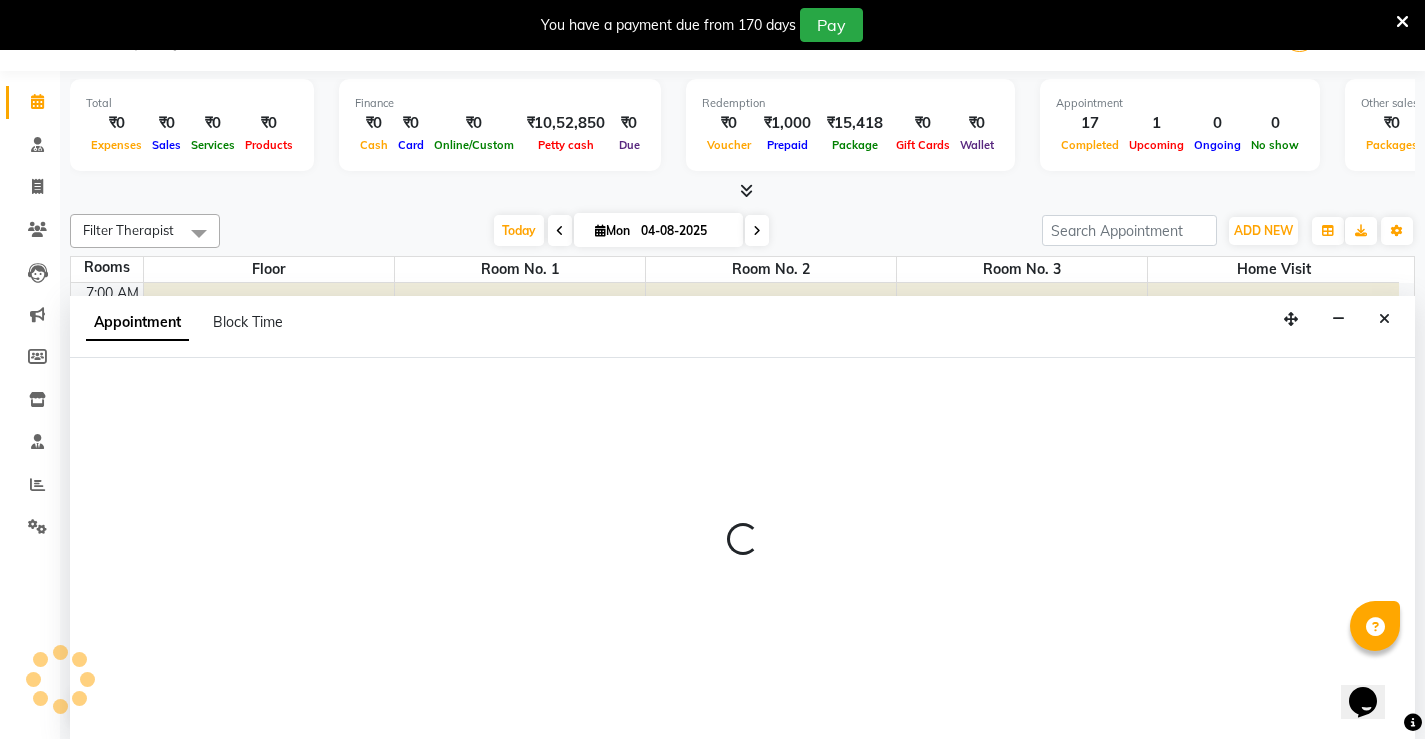 select on "540" 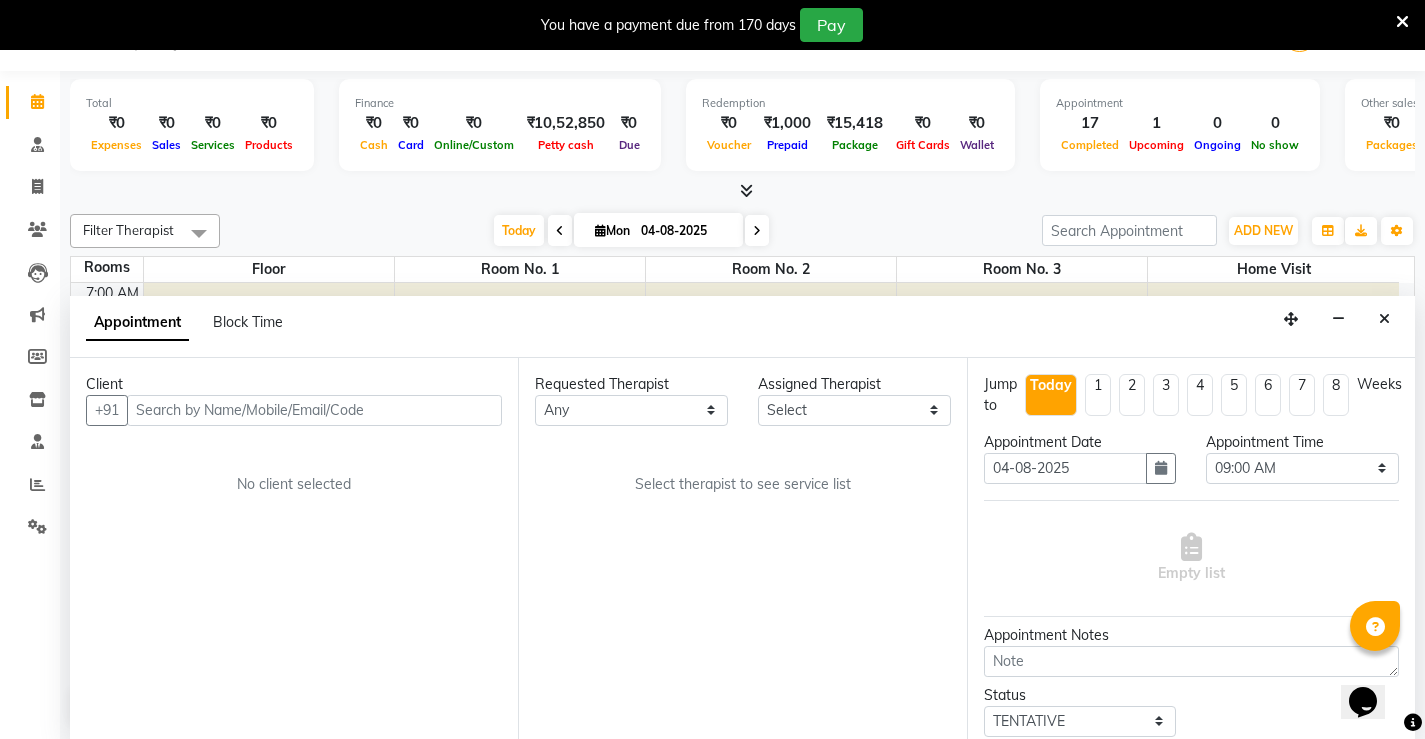 click at bounding box center [314, 410] 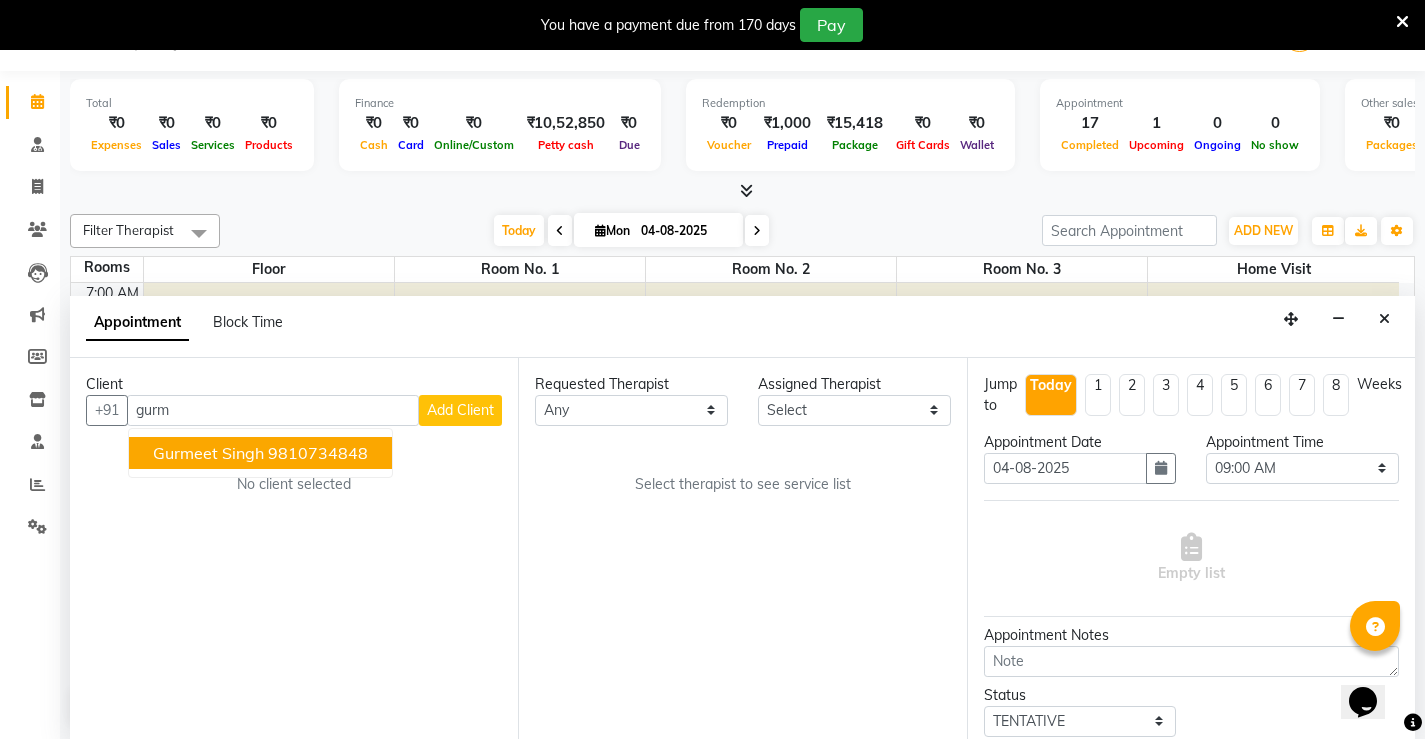 click on "[FIRST] [LAST] [PHONE]" at bounding box center [260, 453] 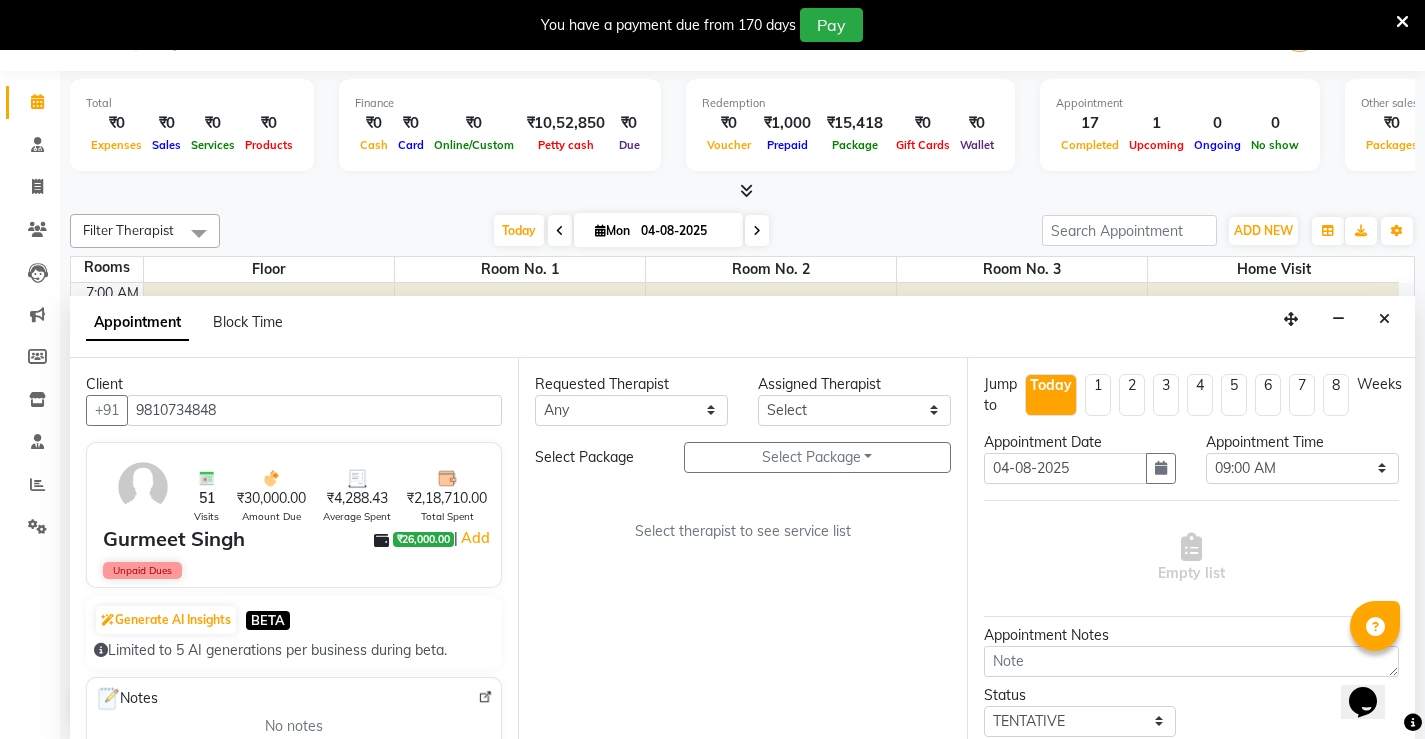 type on "9810734848" 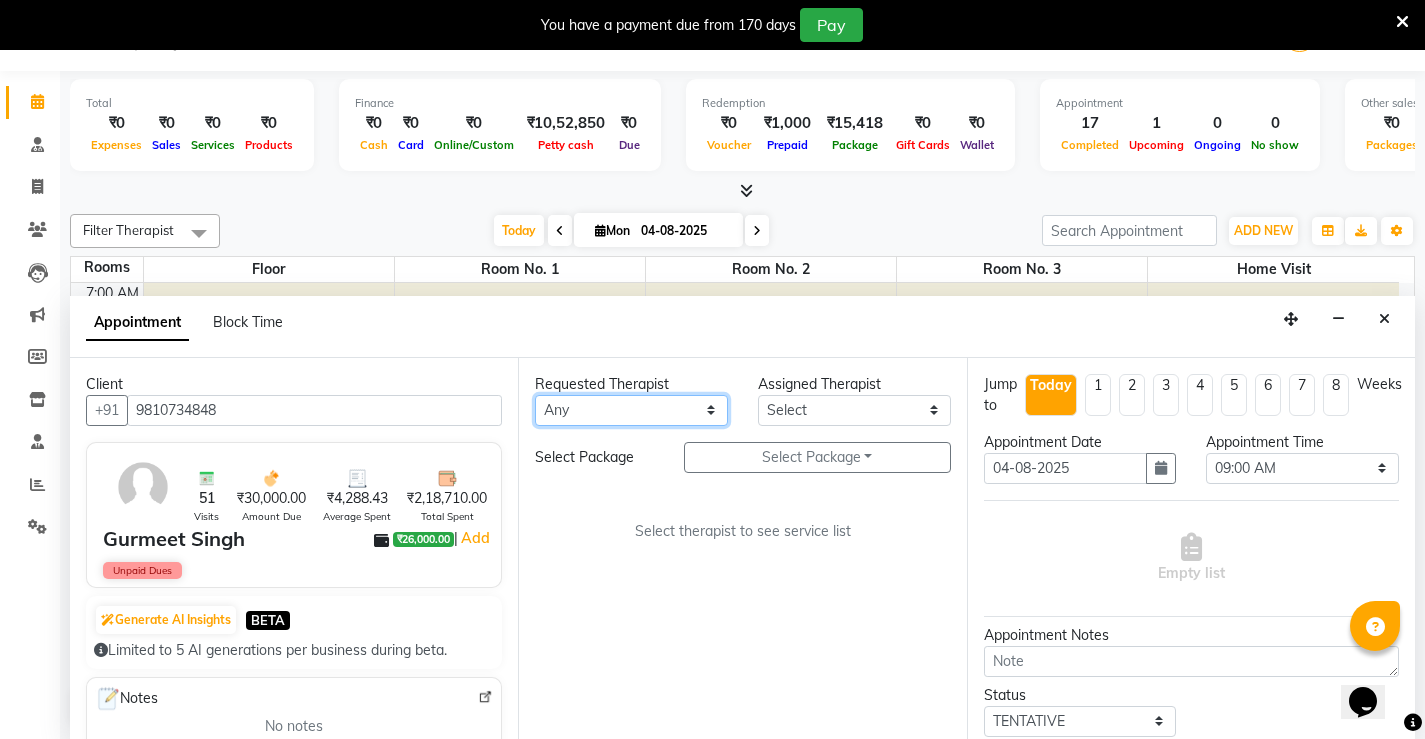 click on "Any Anjali ASHMITA Dileep Dr Arathy S Dr Reshma Dr. Sajna Inderpal Jeevan Jishnu Kavya Manoj Mithun Nikhila Nithin Radhul Reghu Timsy Kaur Sodhi Varsha" at bounding box center (631, 410) 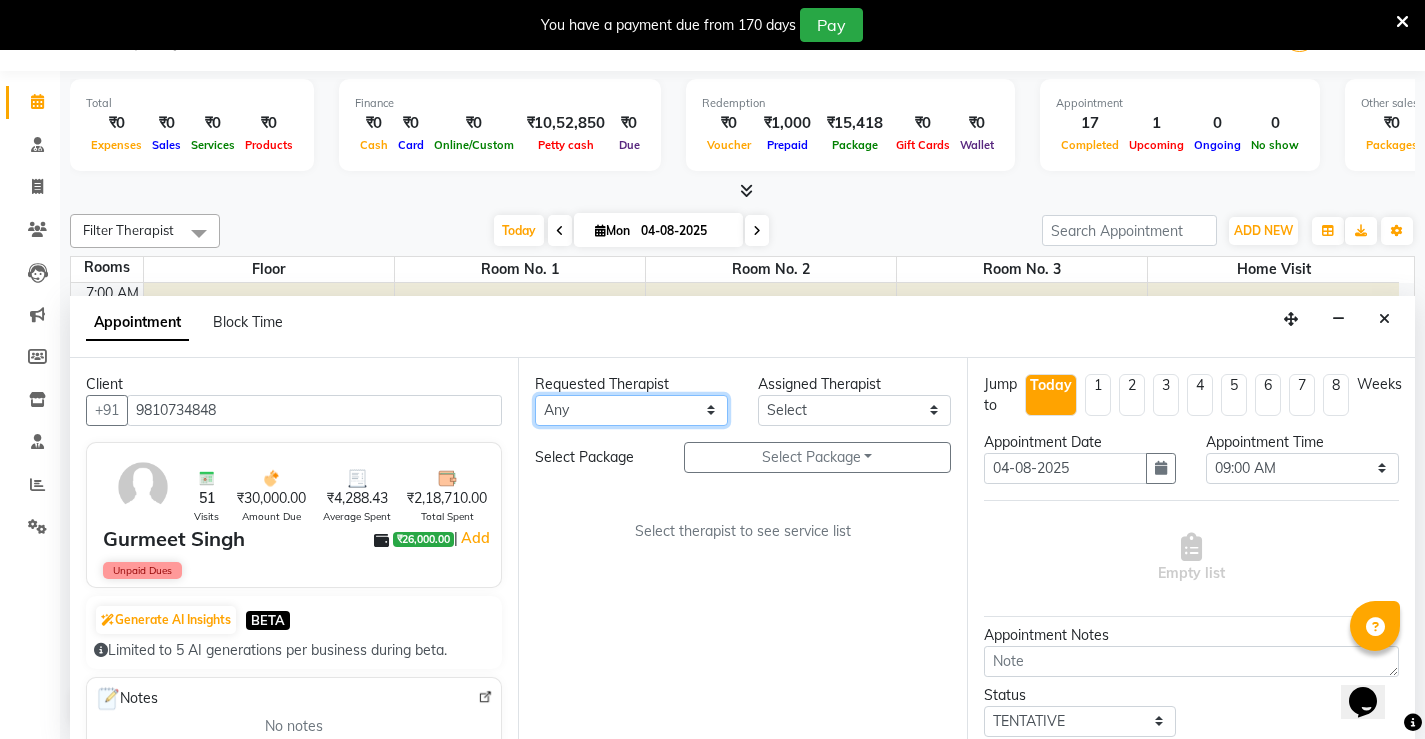 select on "83764" 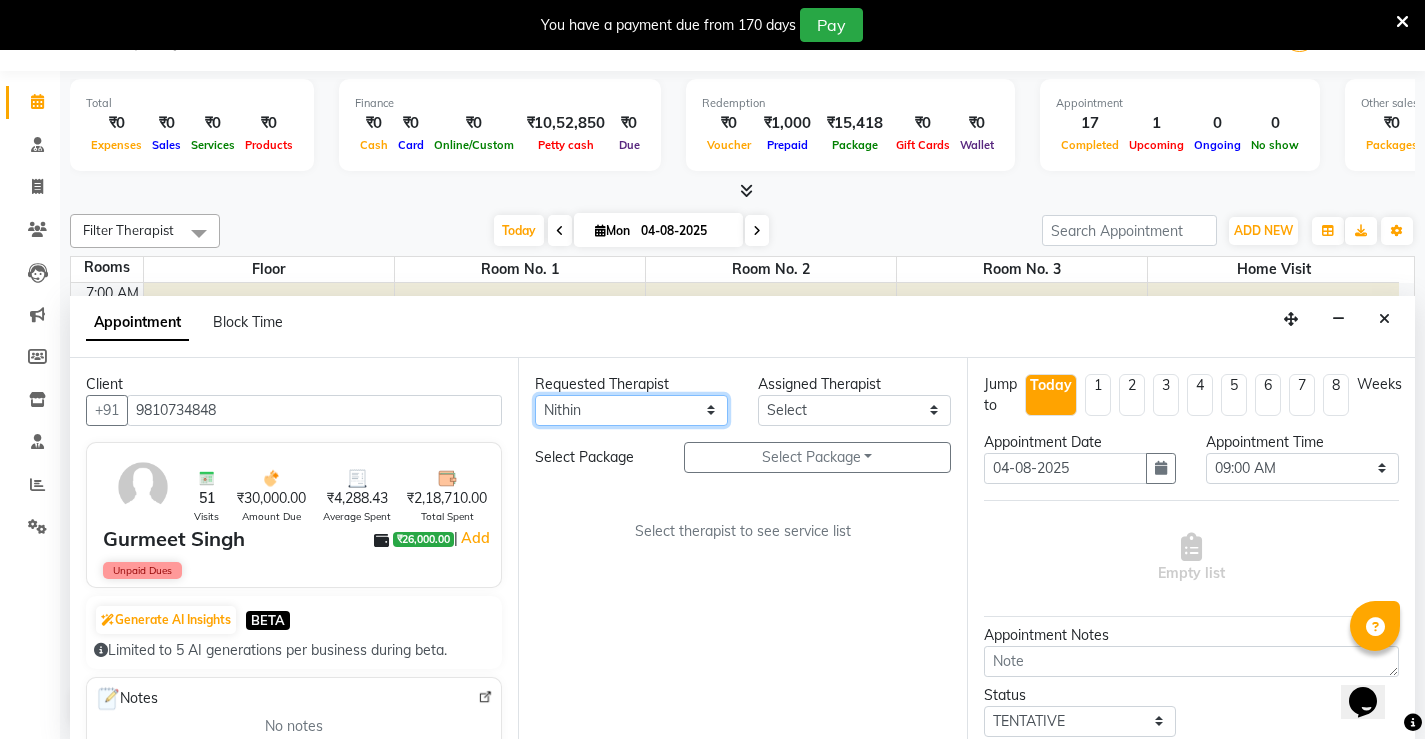 click on "Any Anjali ASHMITA Dileep Dr Arathy S Dr Reshma Dr. Sajna Inderpal Jeevan Jishnu Kavya Manoj Mithun Nikhila Nithin Radhul Reghu Timsy Kaur Sodhi Varsha" at bounding box center [631, 410] 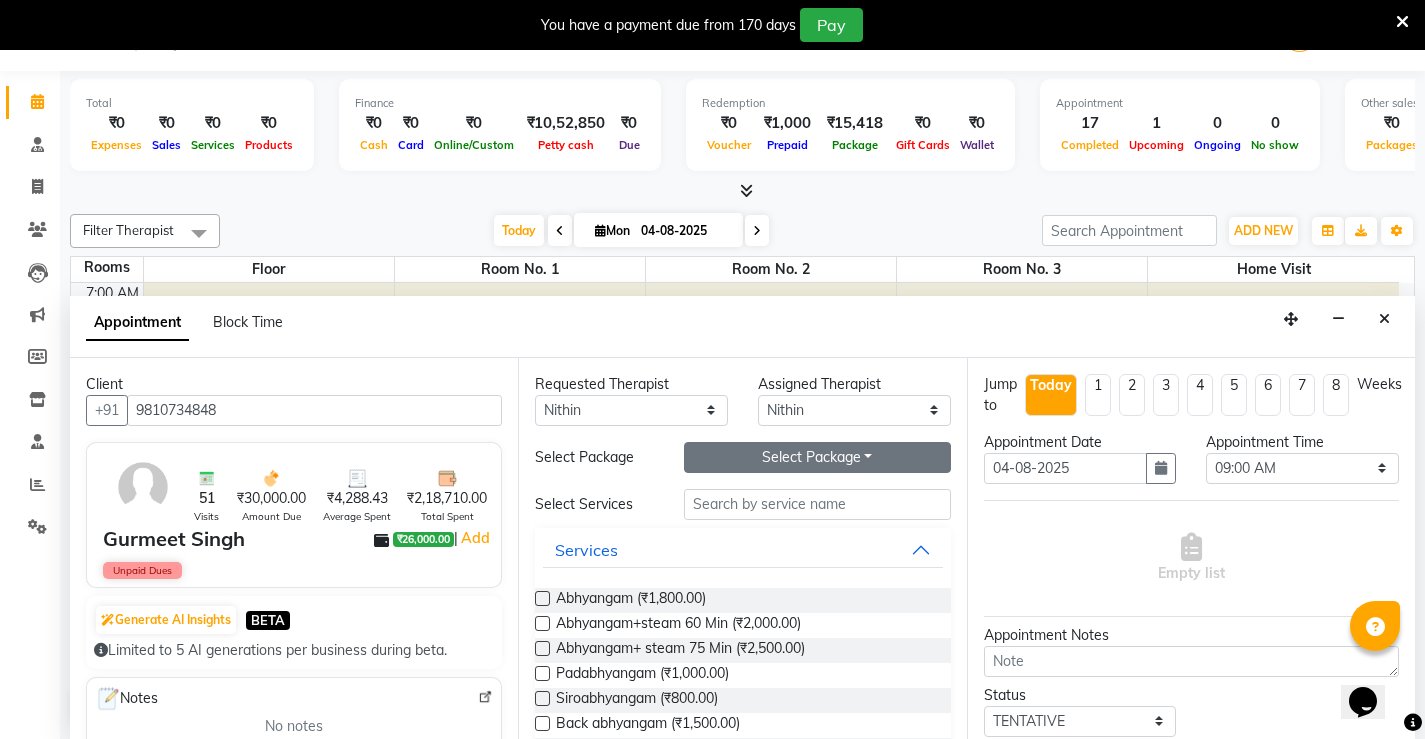 click on "Select Package  Toggle Dropdown" at bounding box center (817, 457) 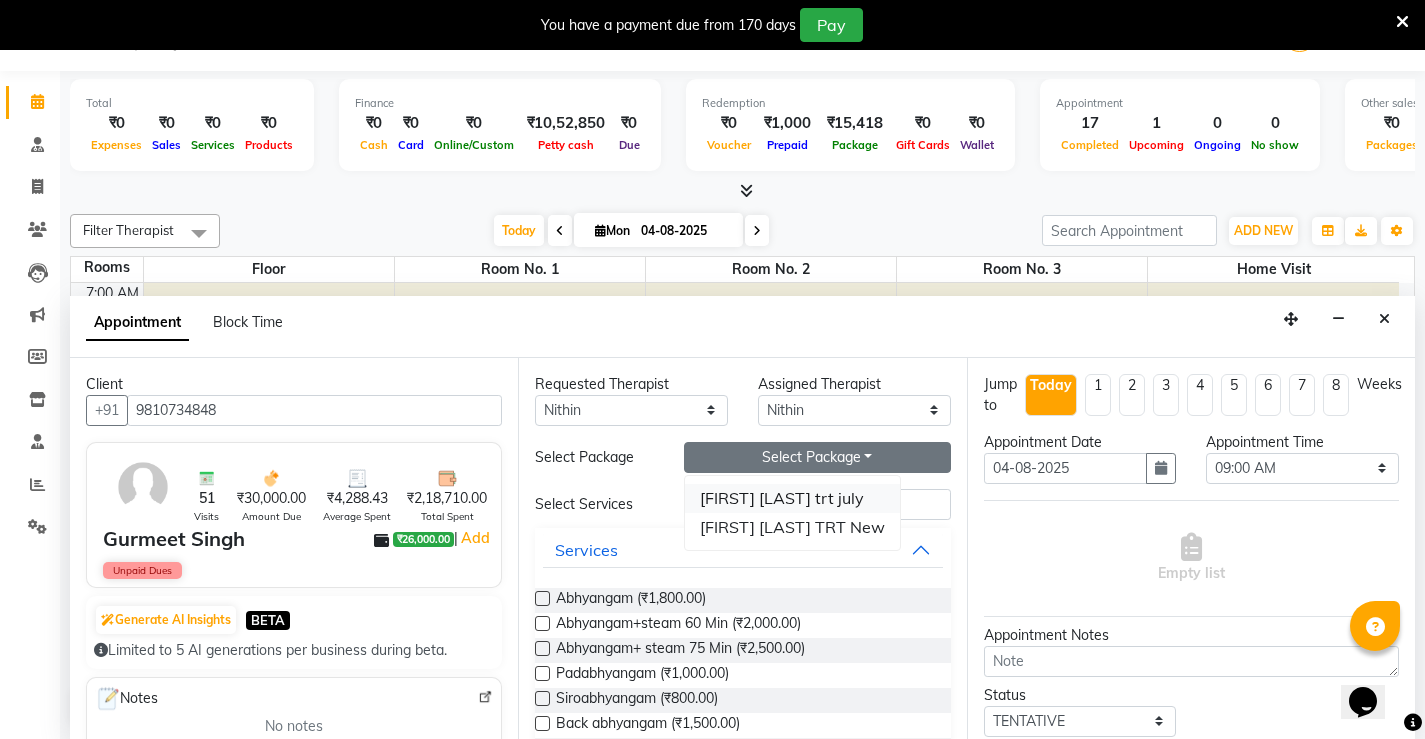 click on "[FIRST] [LAST] trt july" at bounding box center (792, 498) 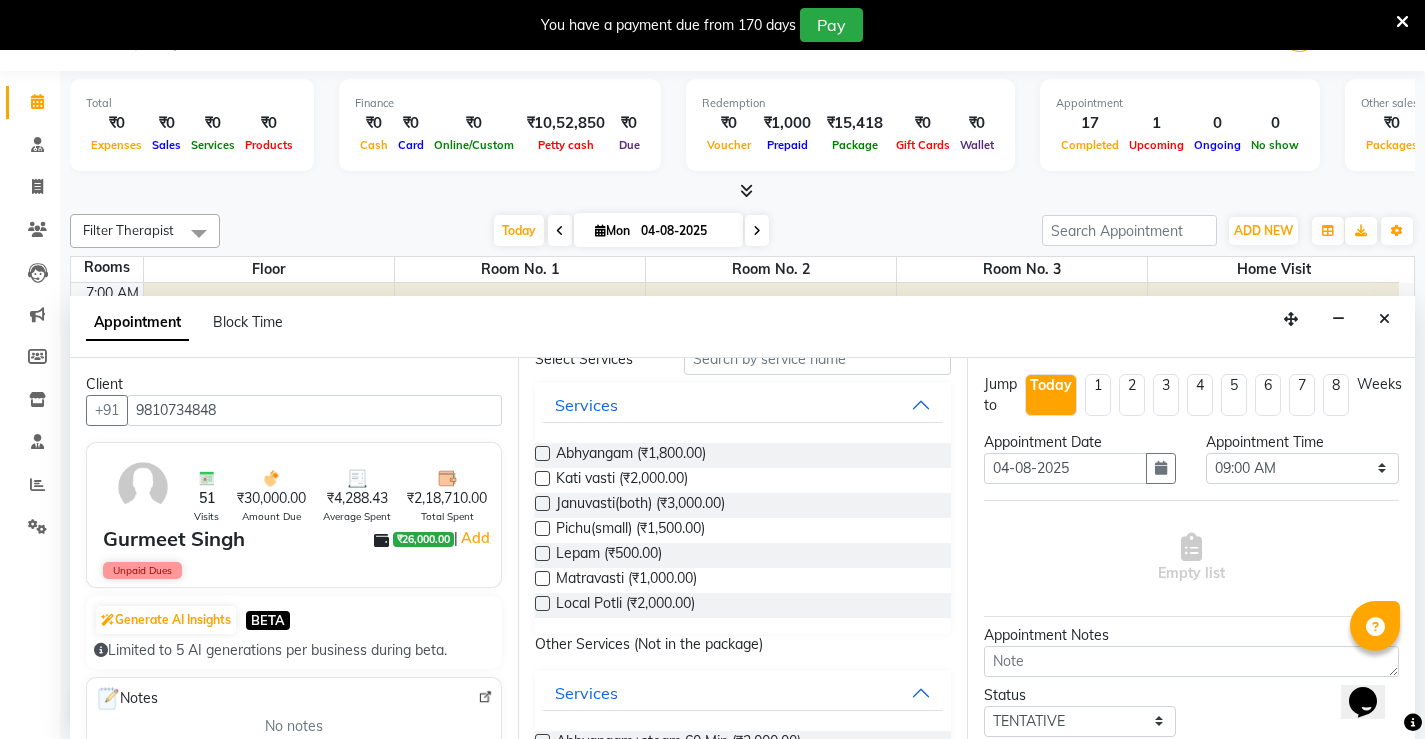 scroll, scrollTop: 100, scrollLeft: 0, axis: vertical 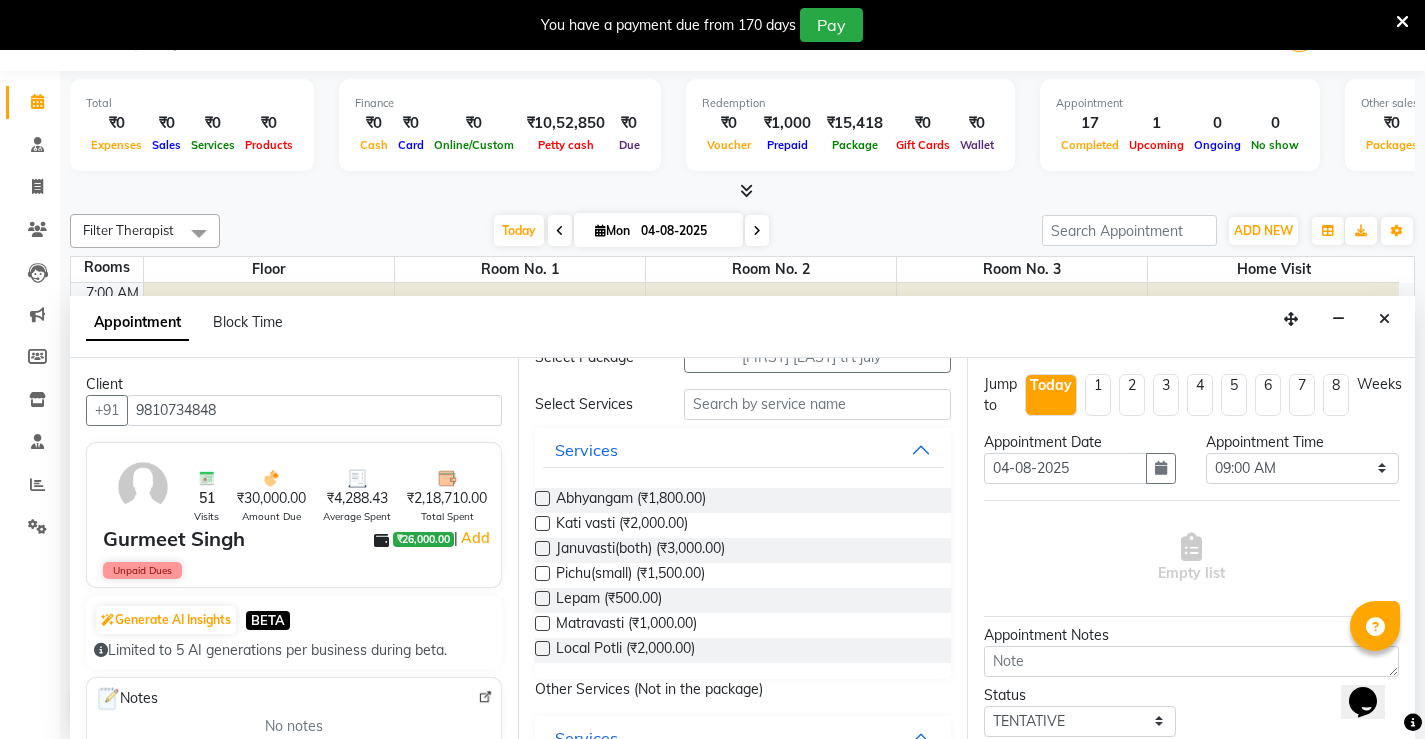 click at bounding box center (542, 498) 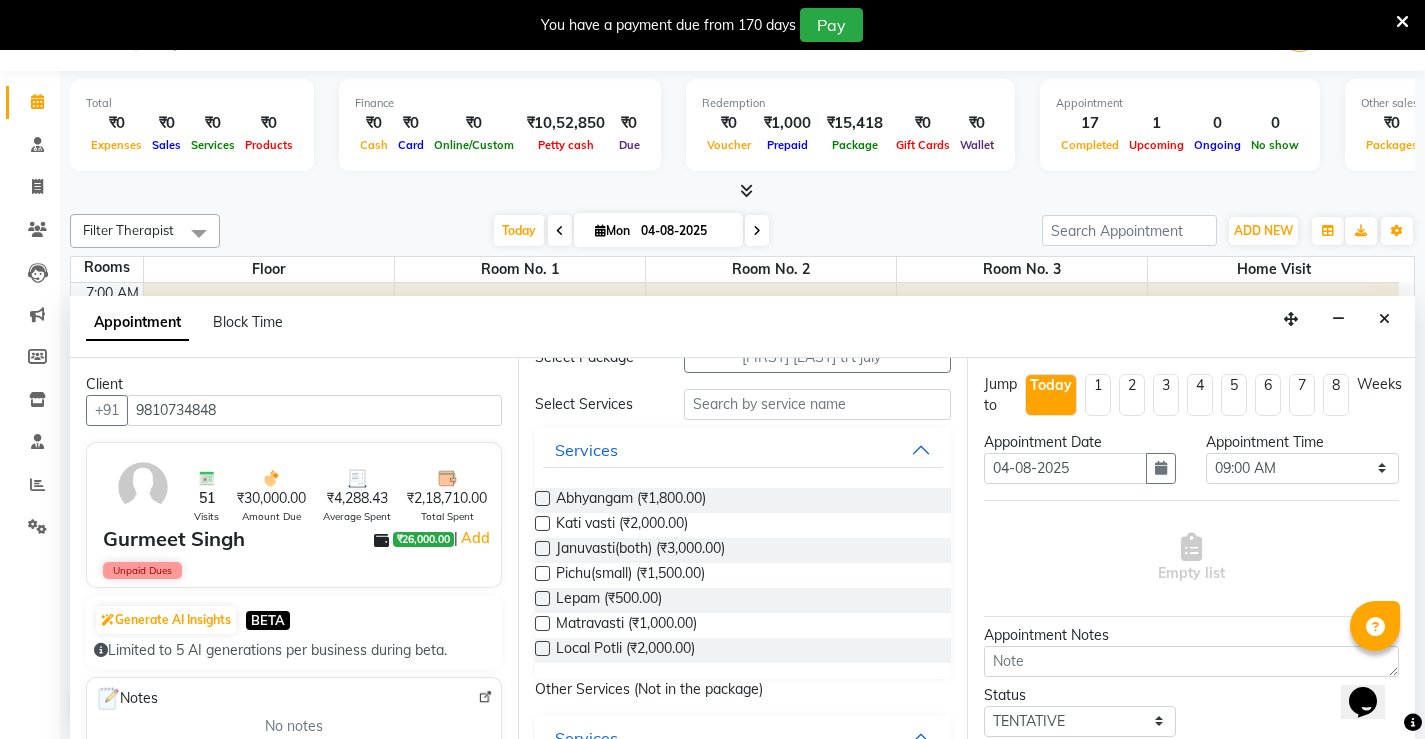 click at bounding box center [541, 500] 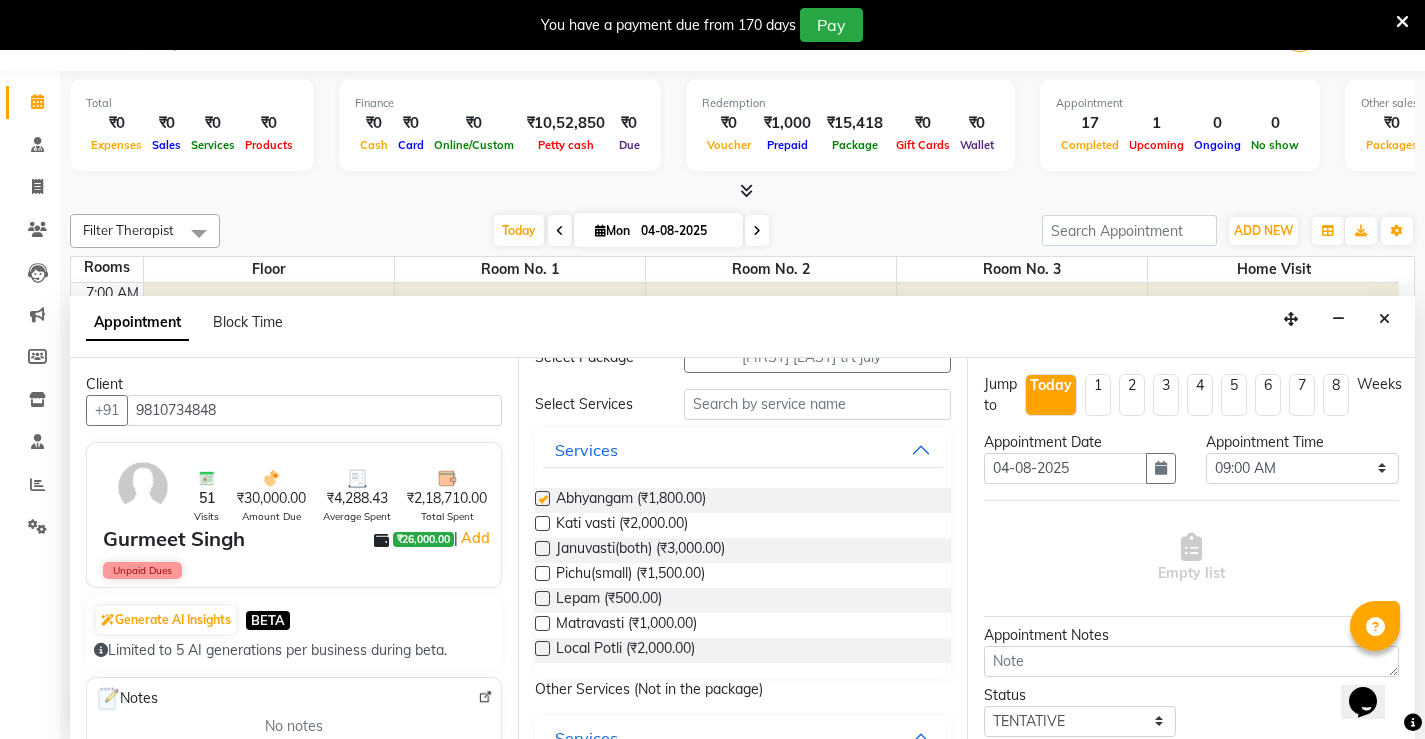 select on "2653" 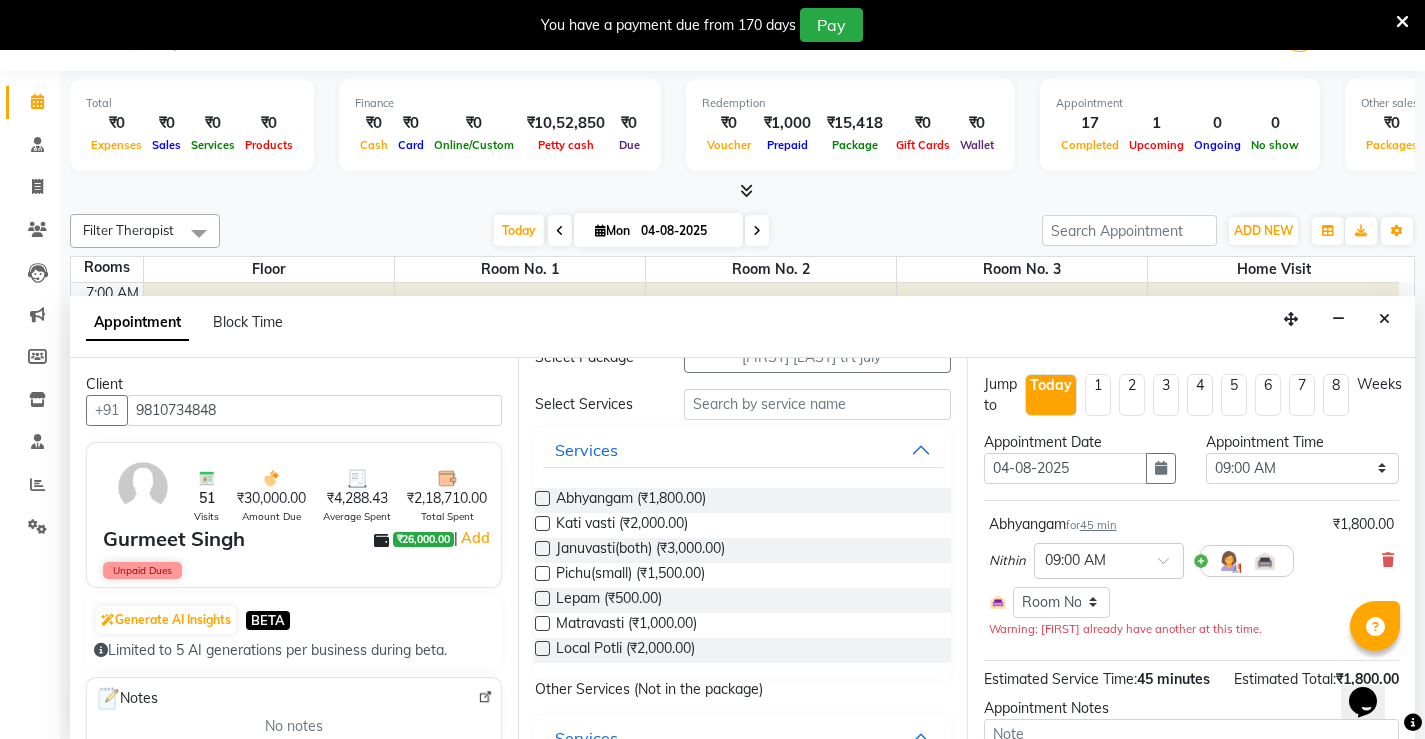 checkbox on "false" 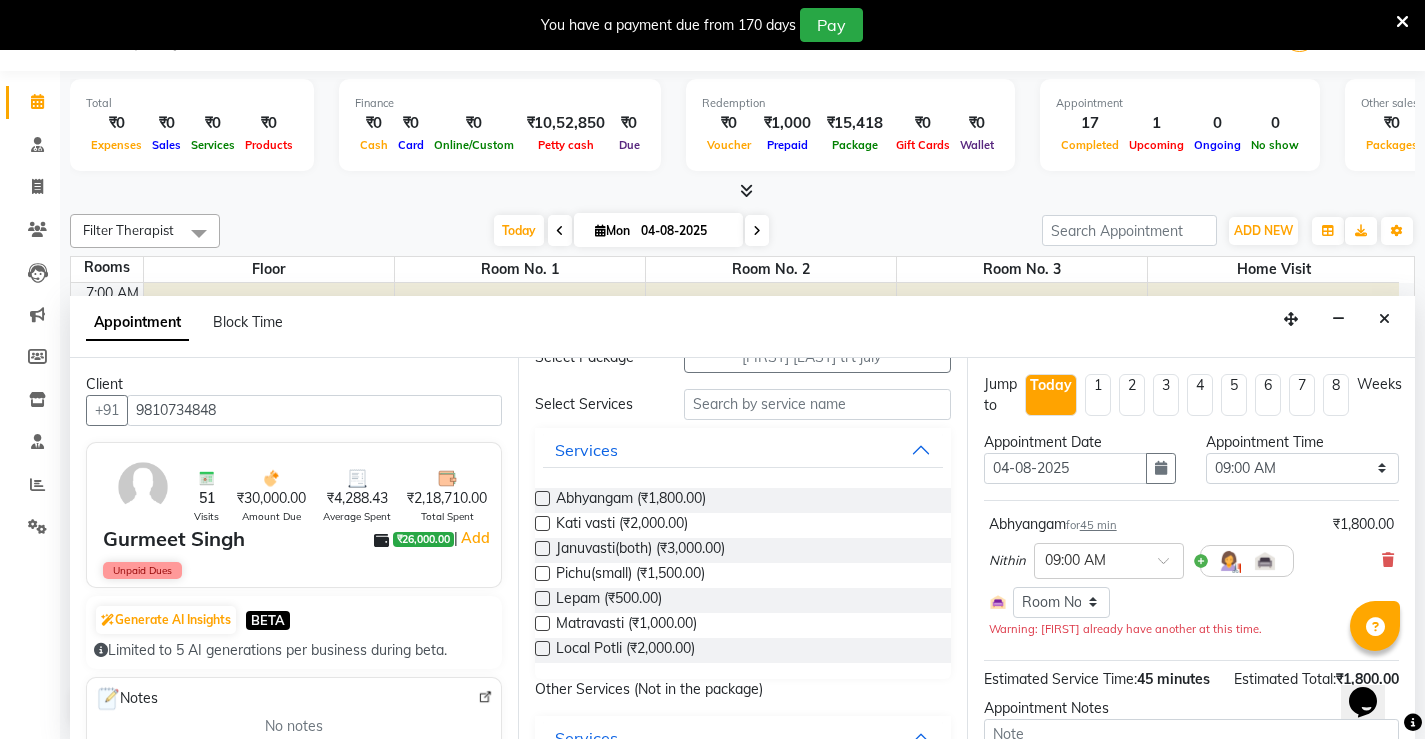 click at bounding box center [542, 648] 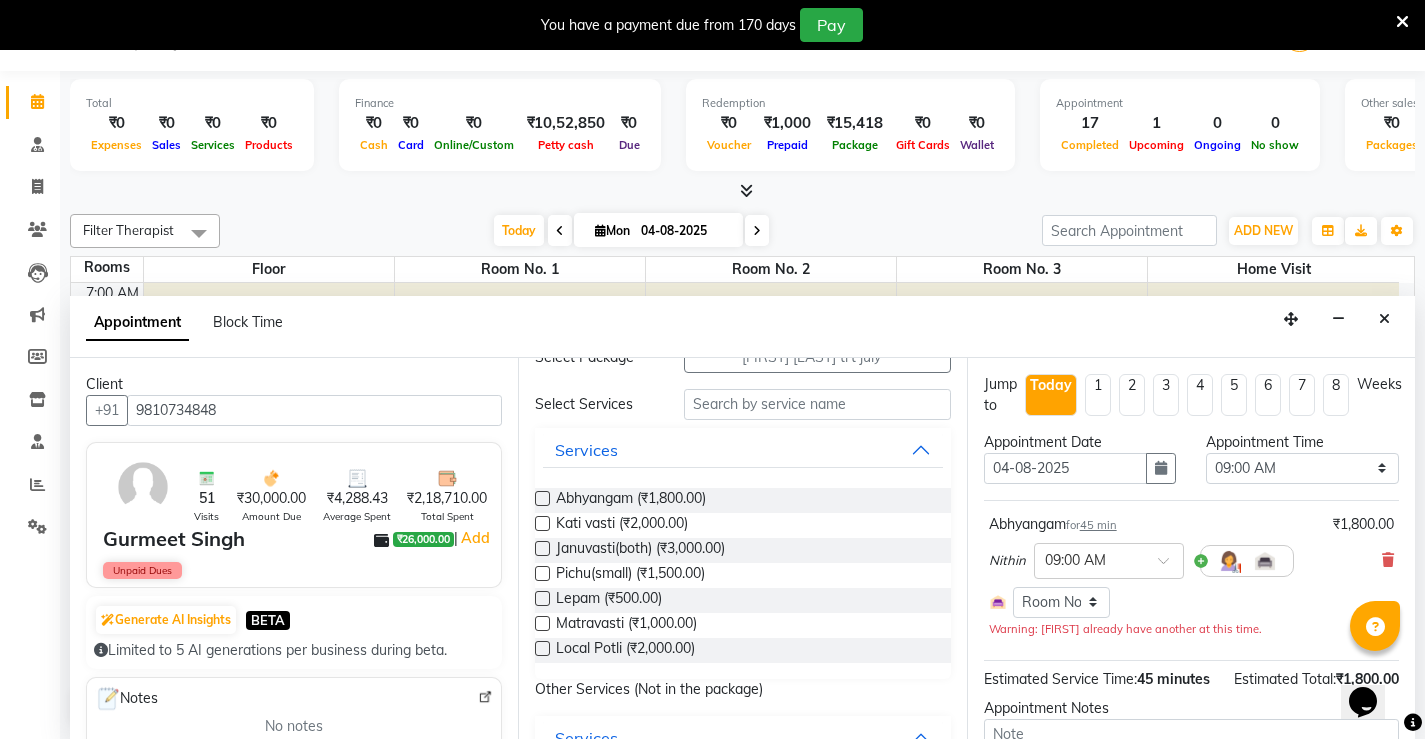 click at bounding box center [541, 650] 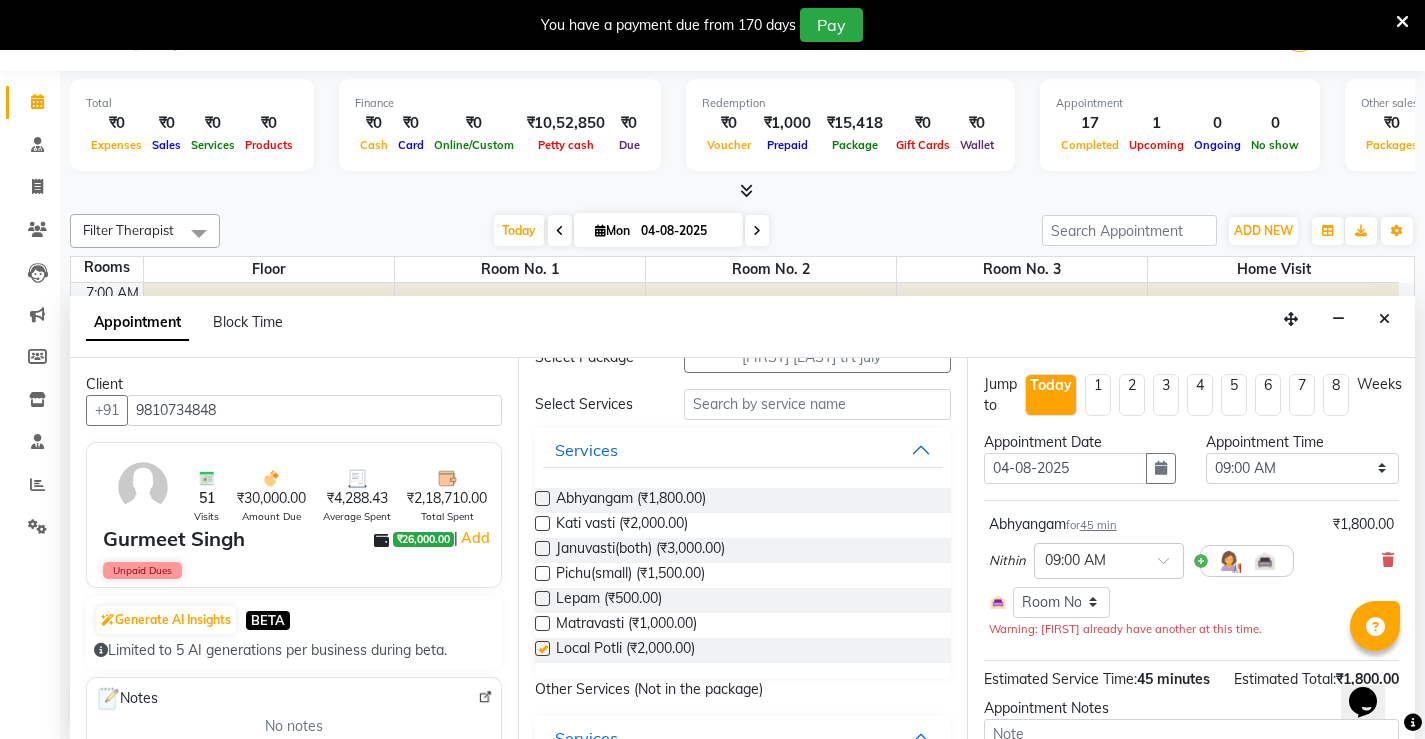 select on "2653" 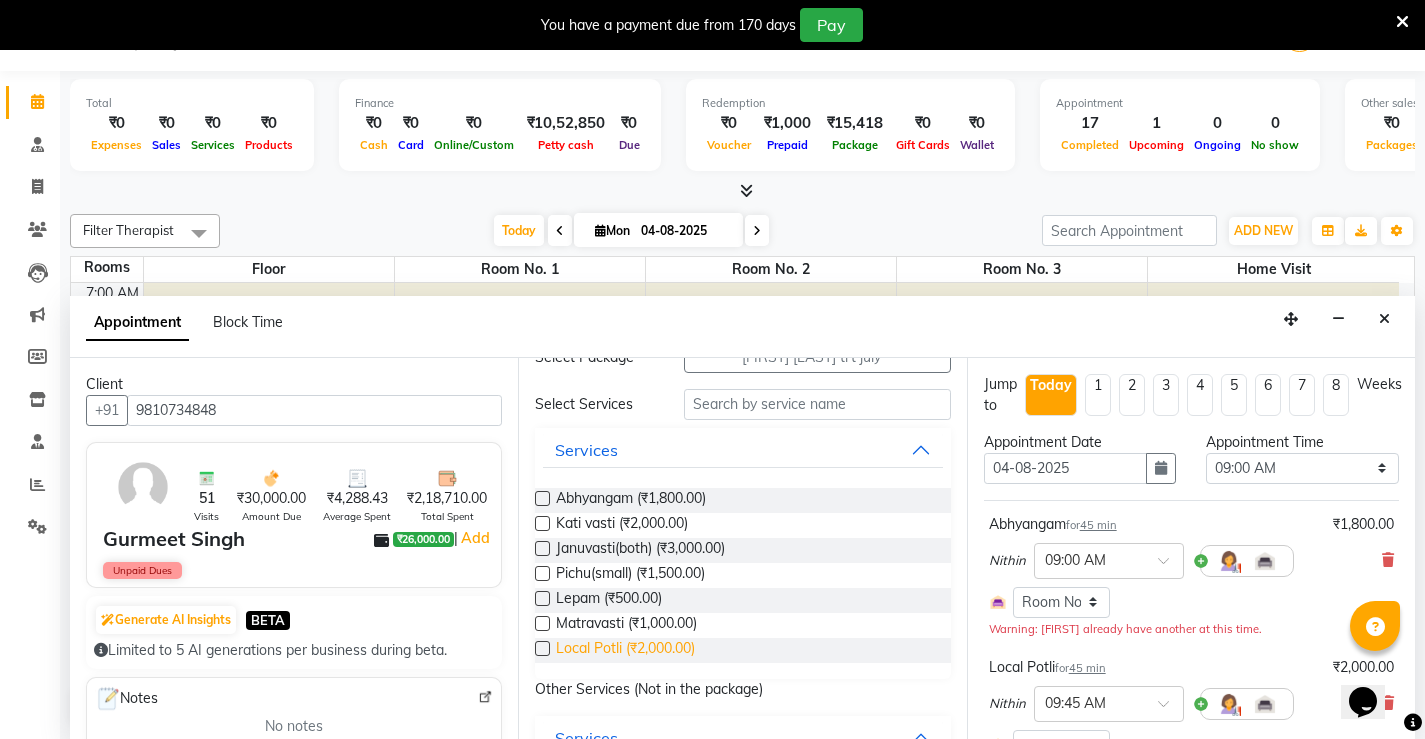 checkbox on "false" 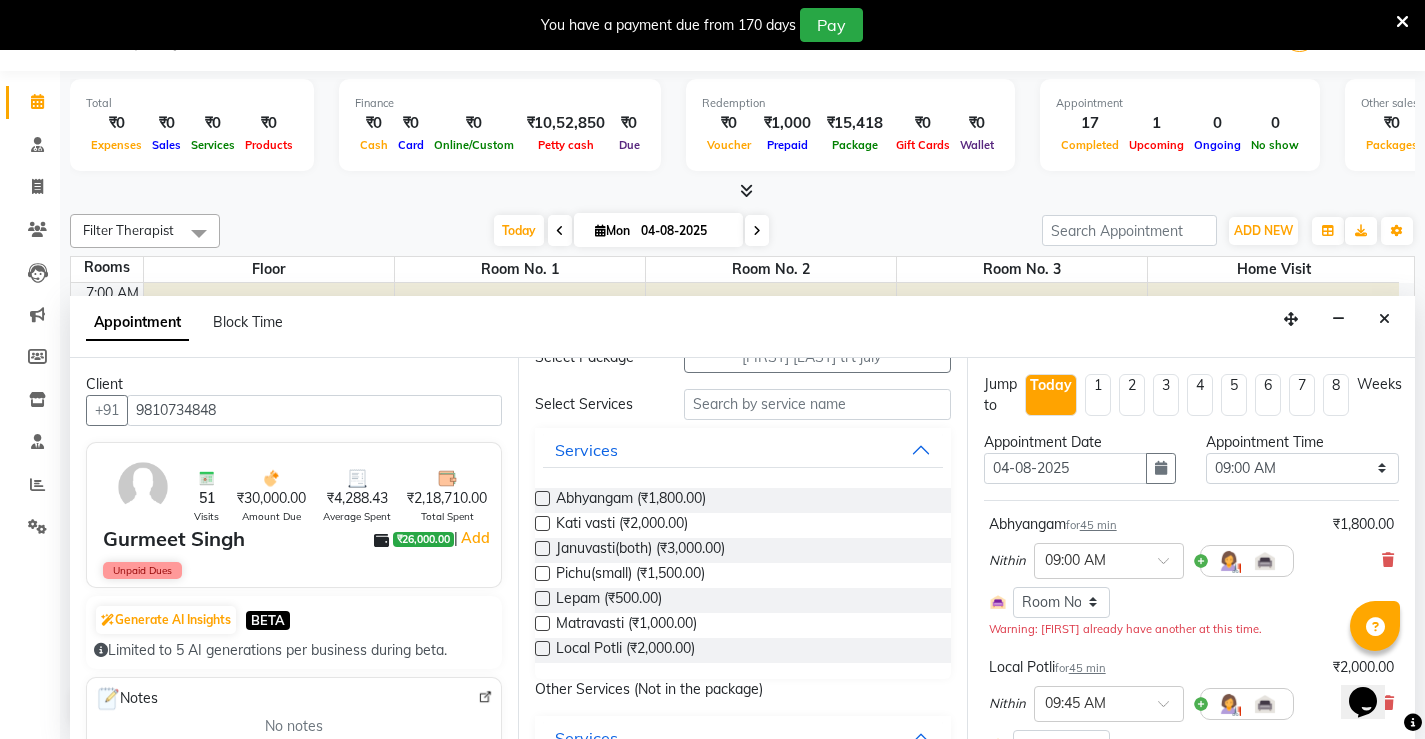 click at bounding box center (542, 548) 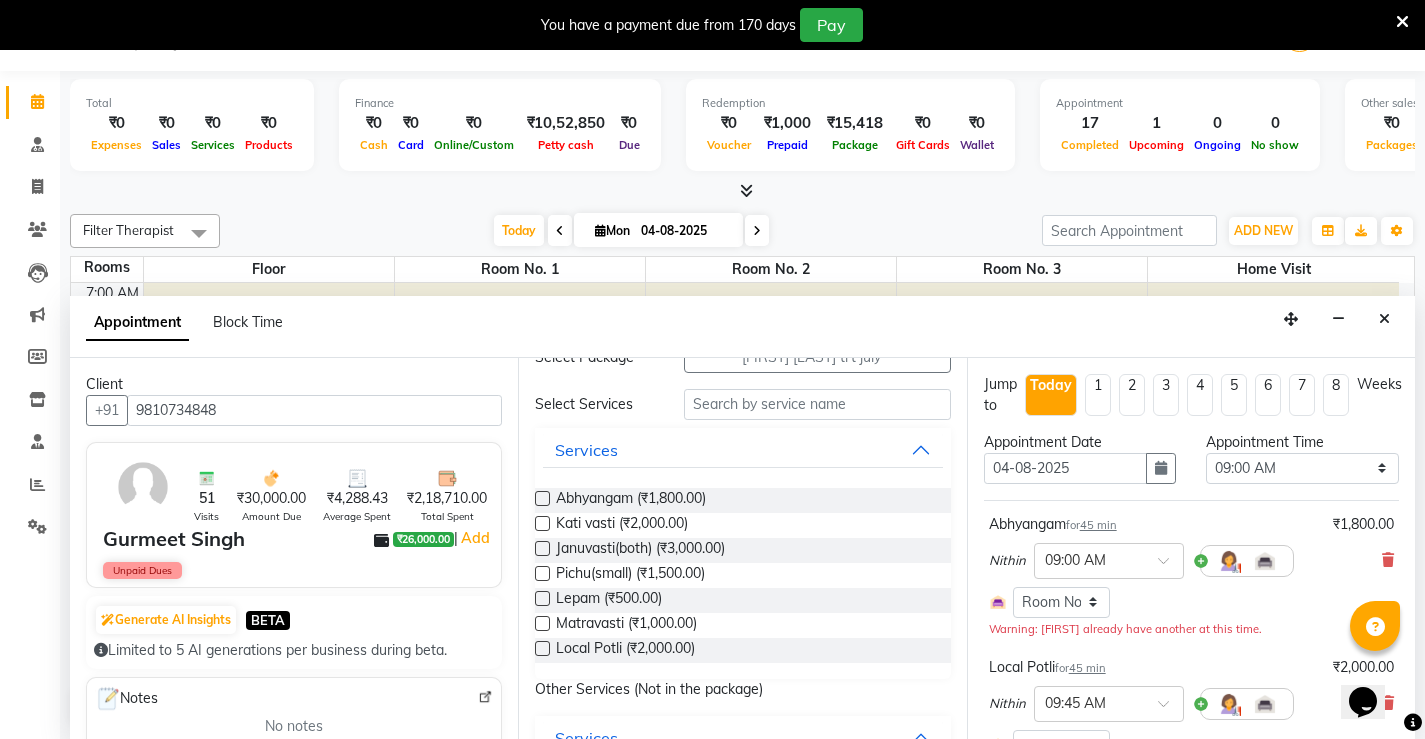 click at bounding box center (541, 550) 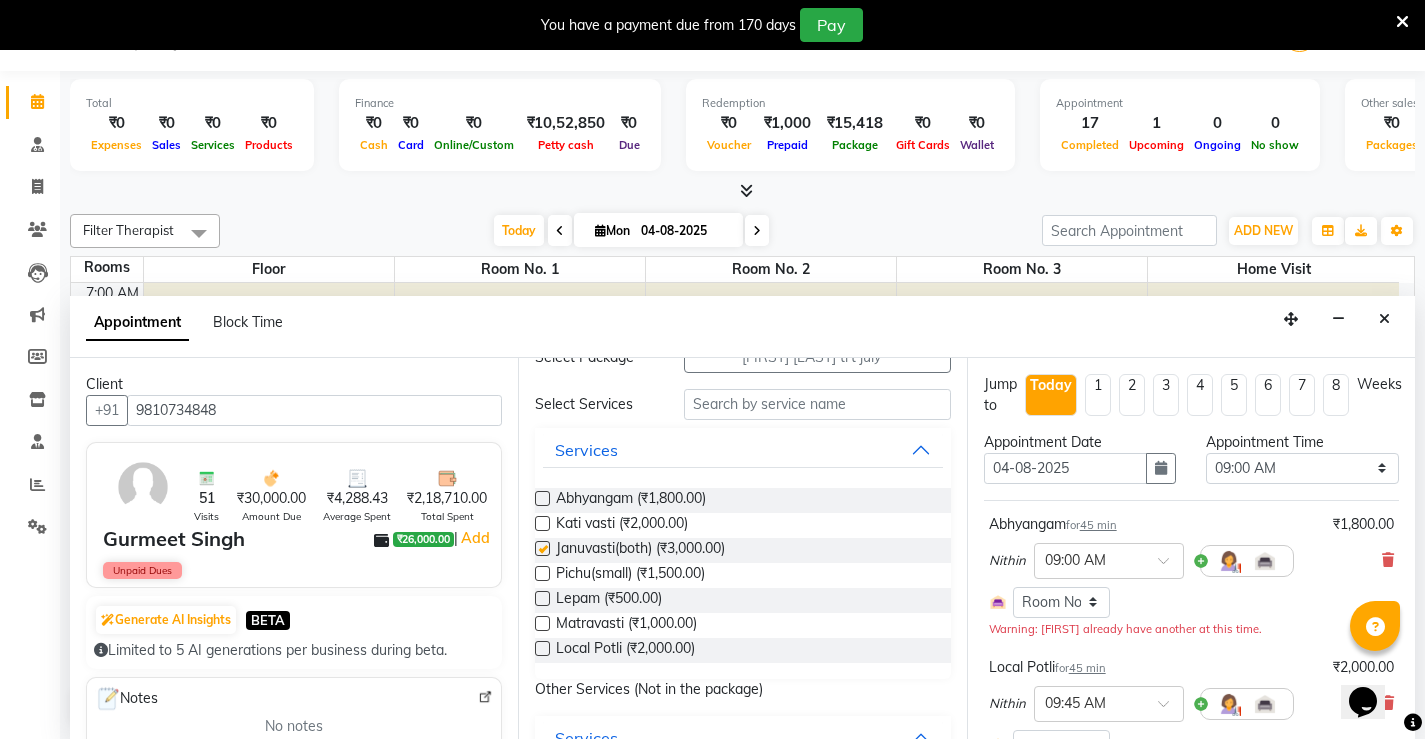select on "2653" 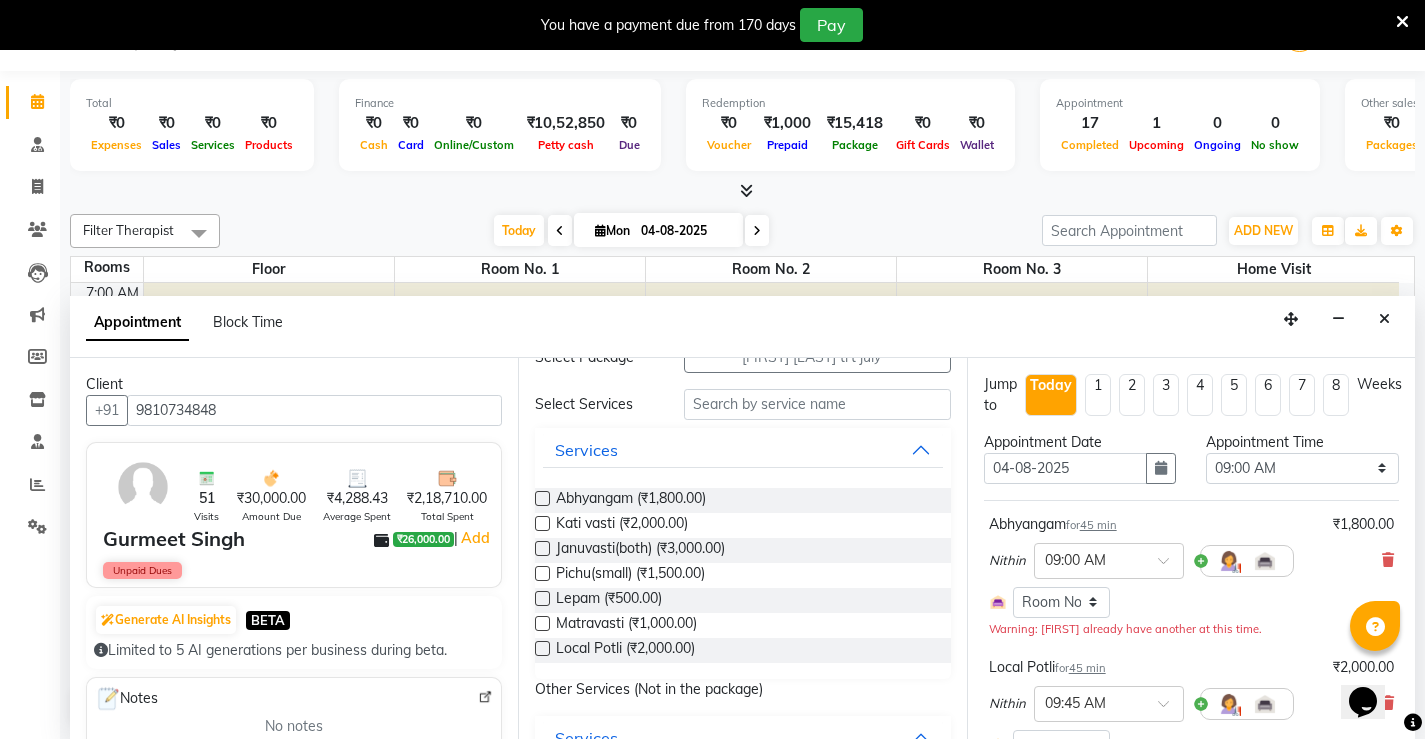 checkbox on "false" 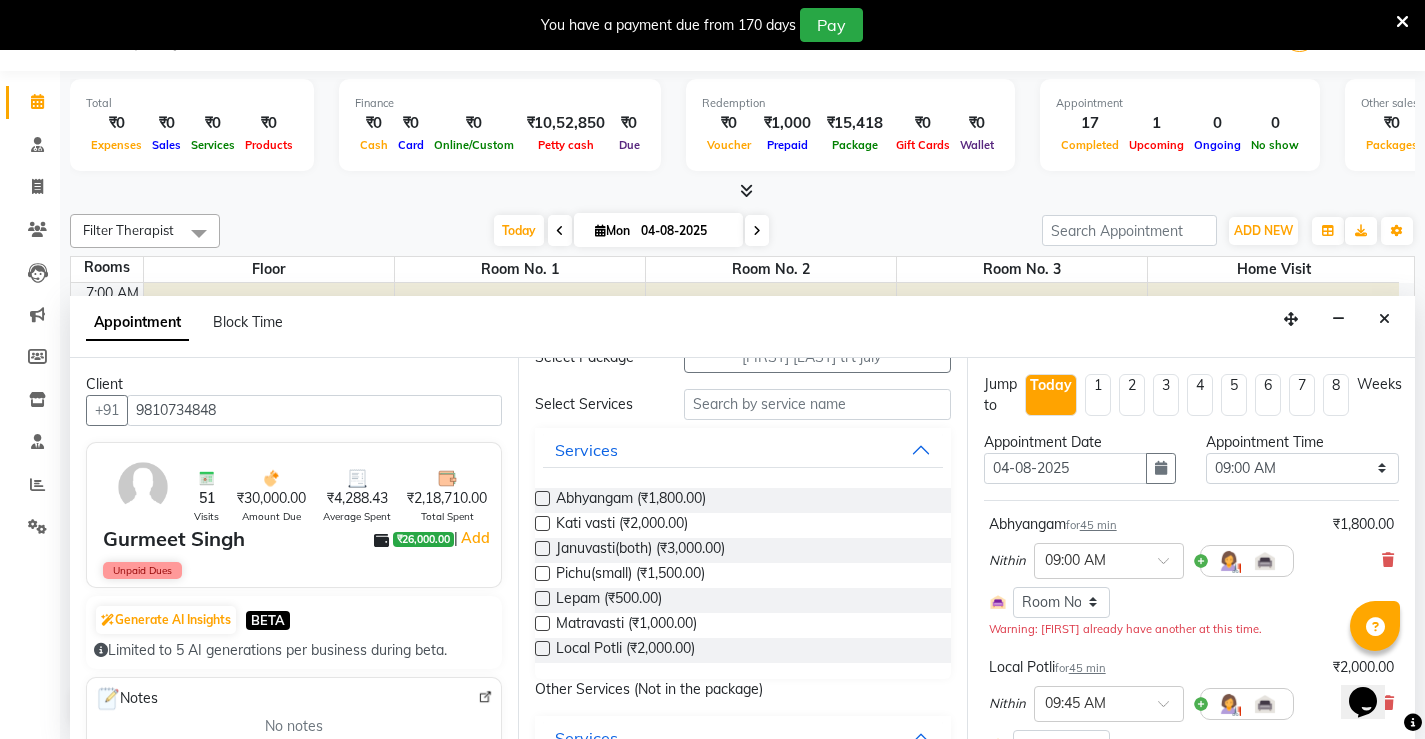 click at bounding box center (542, 573) 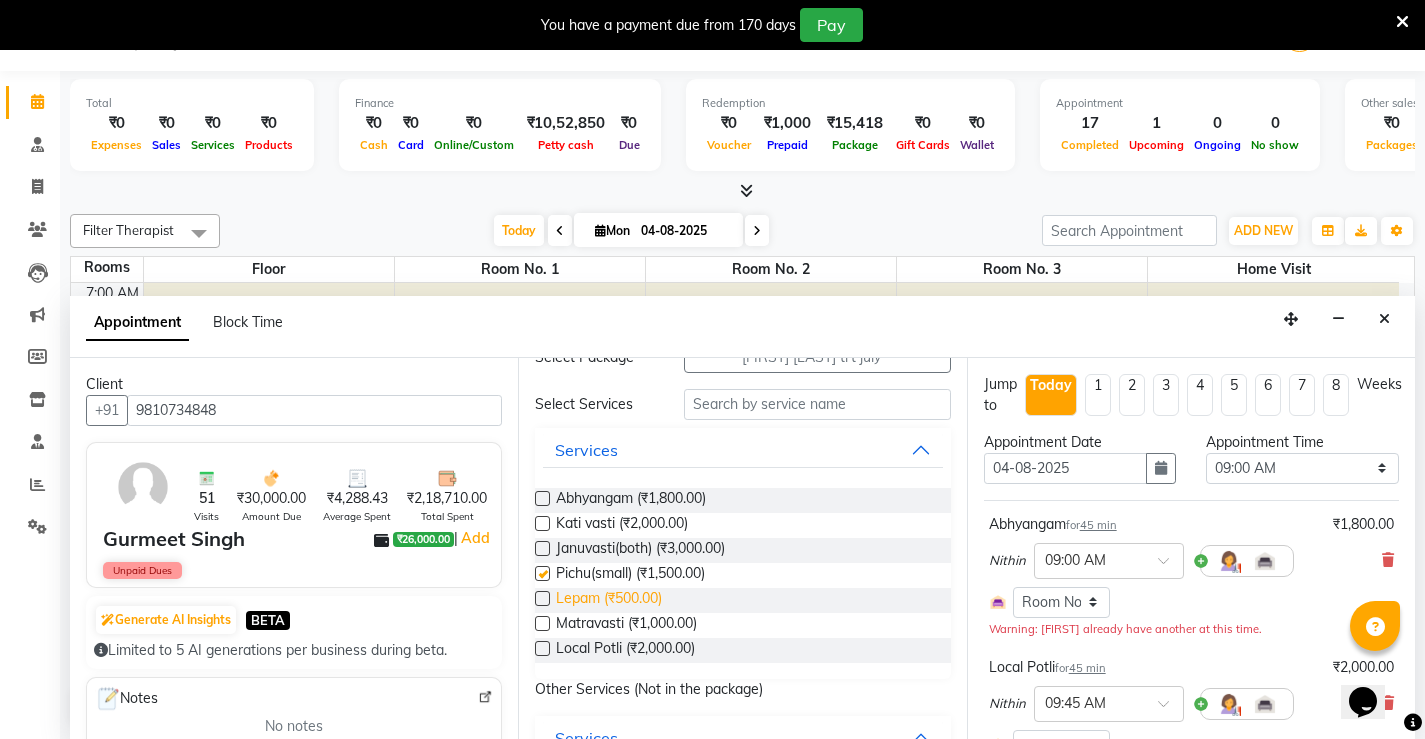 select on "2653" 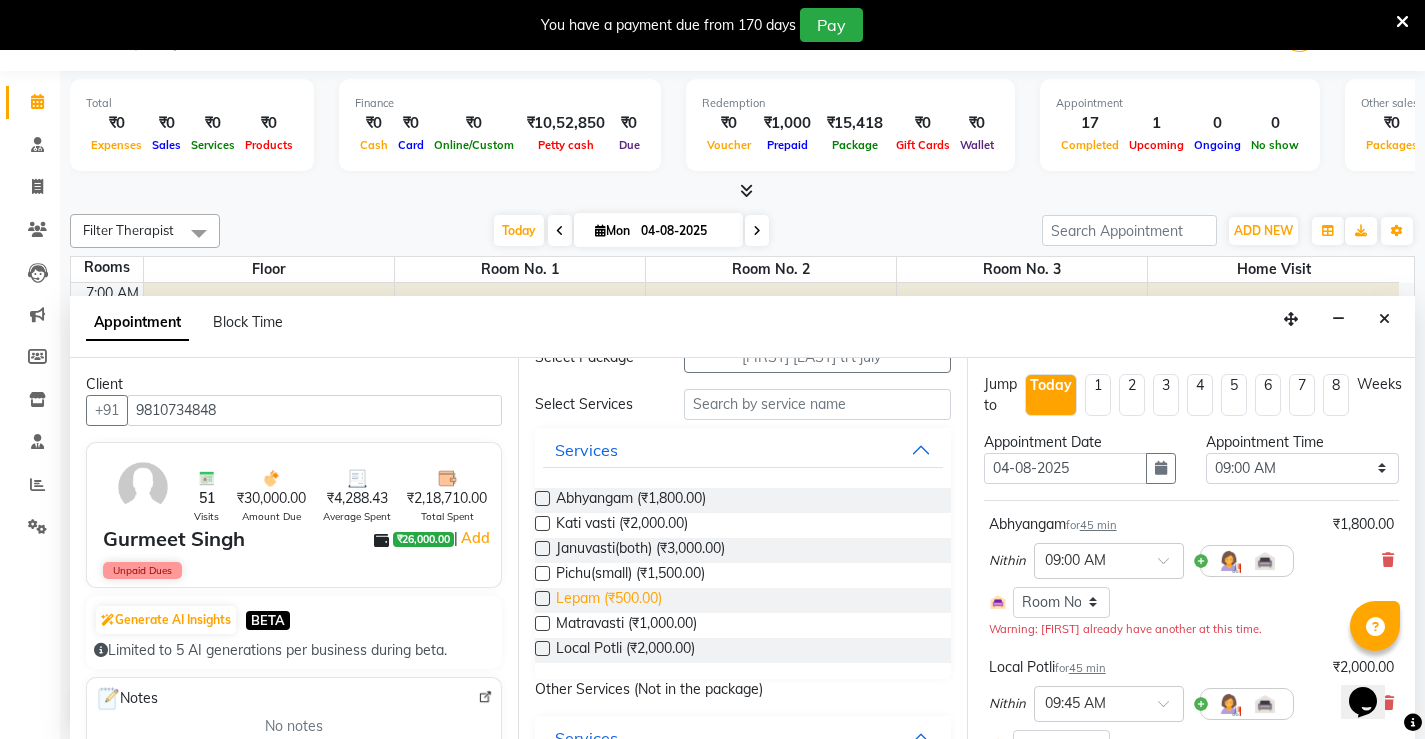 checkbox on "false" 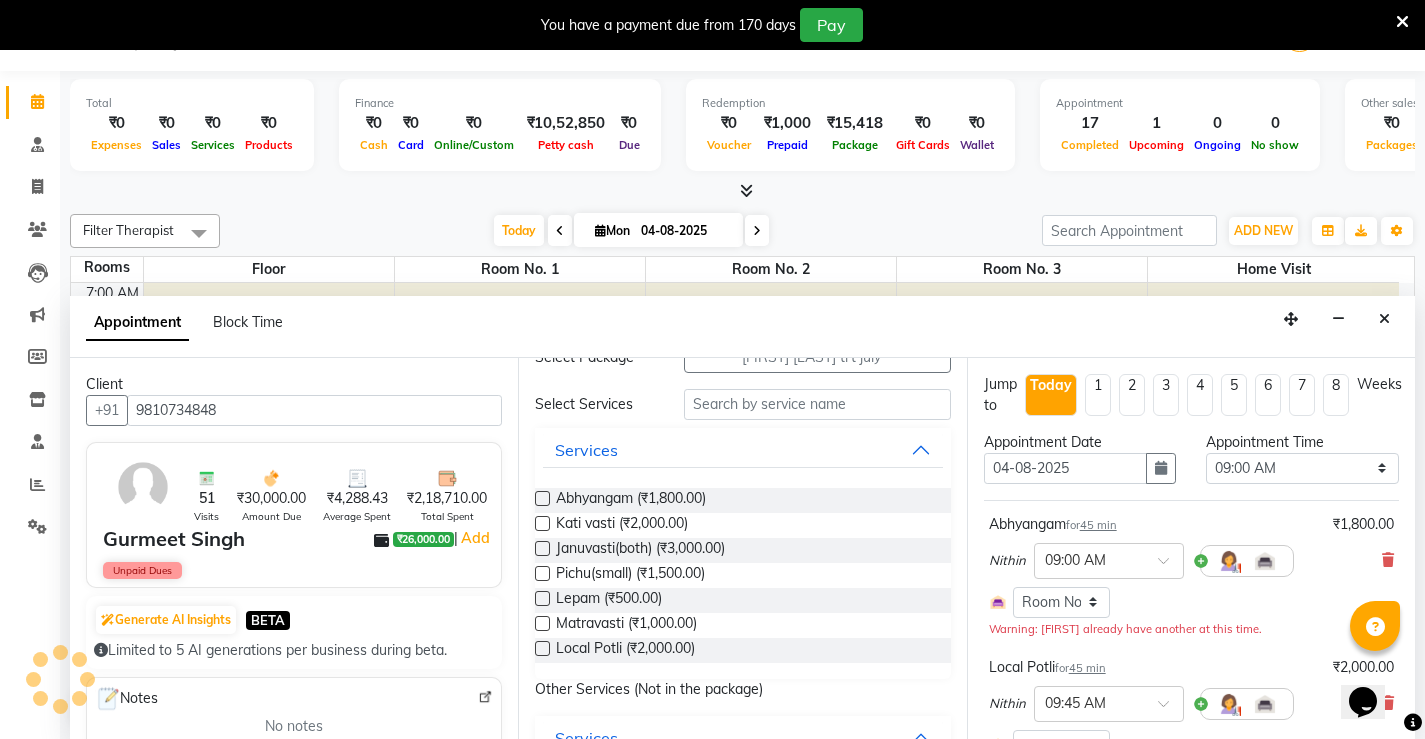 click at bounding box center (542, 598) 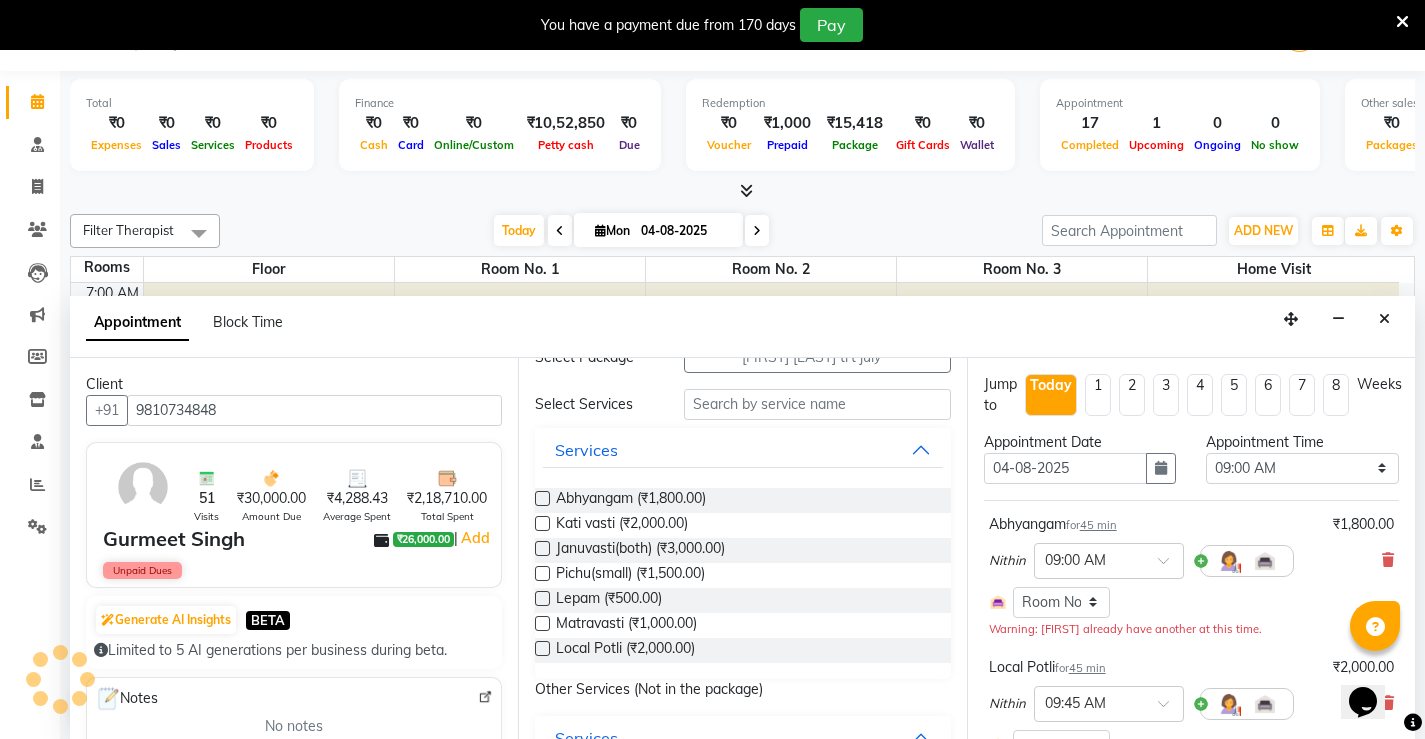 click at bounding box center [541, 600] 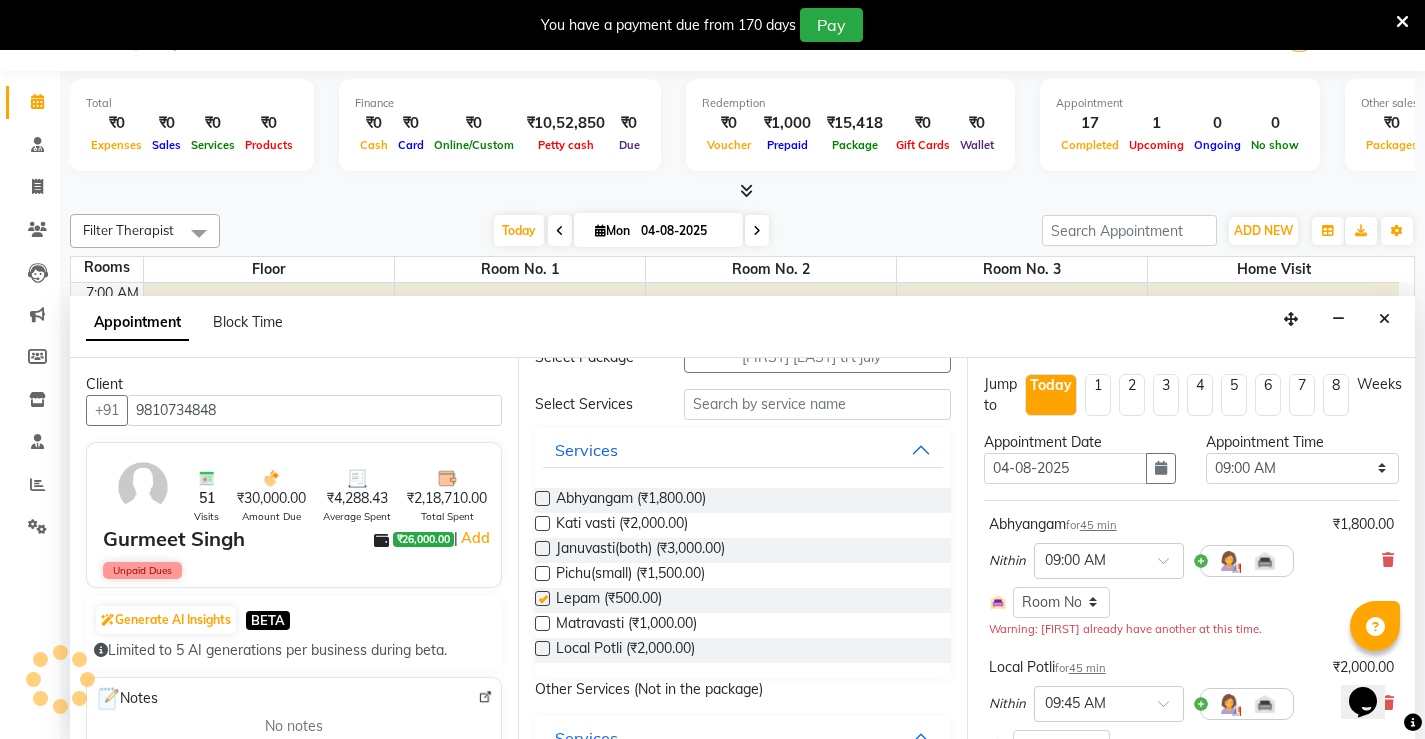 select on "2653" 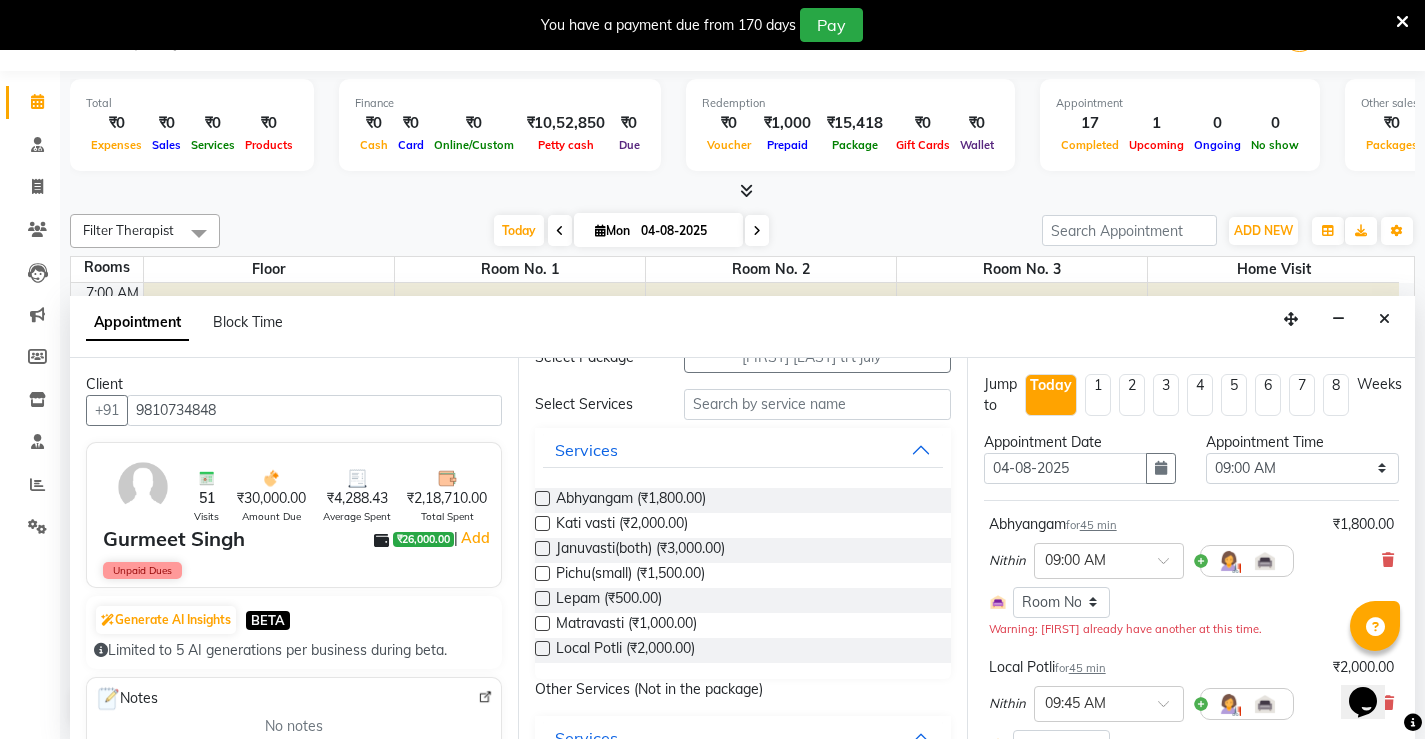 checkbox on "false" 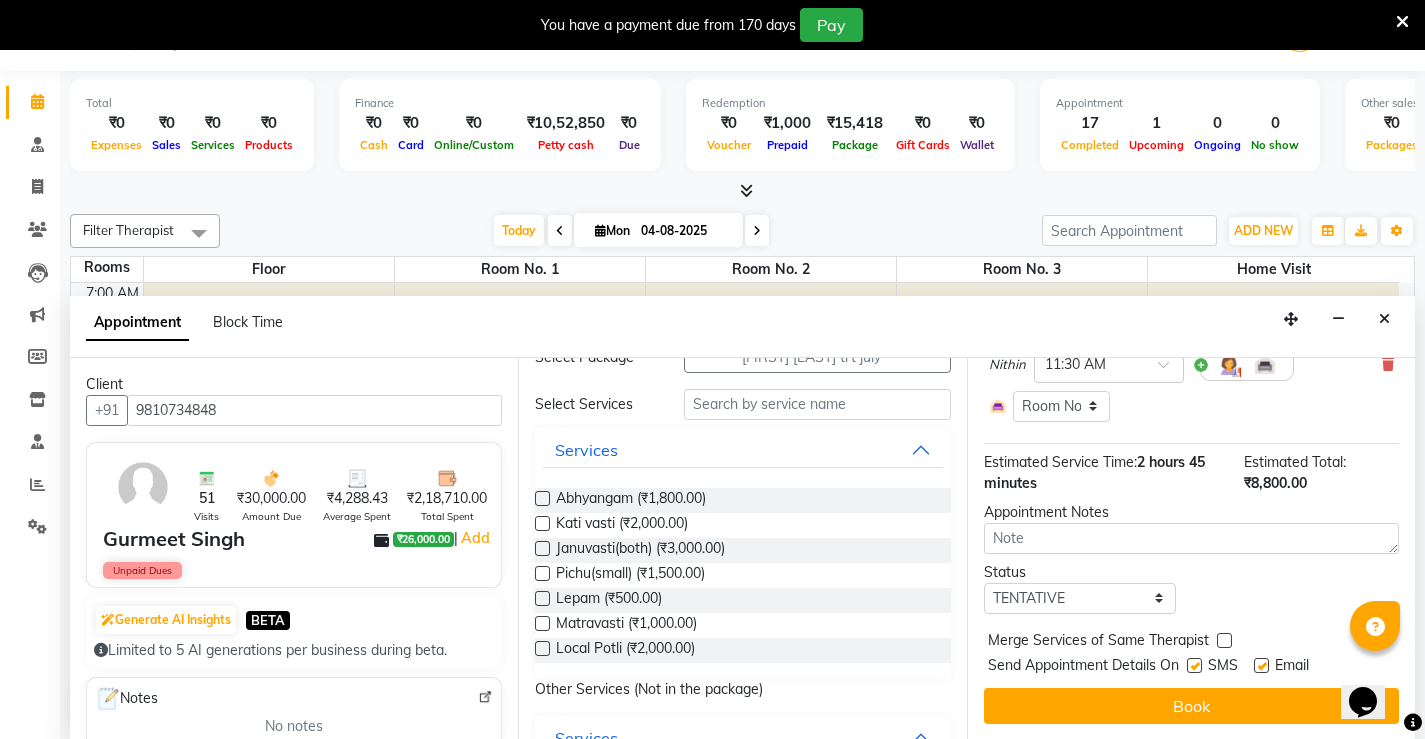 scroll, scrollTop: 706, scrollLeft: 0, axis: vertical 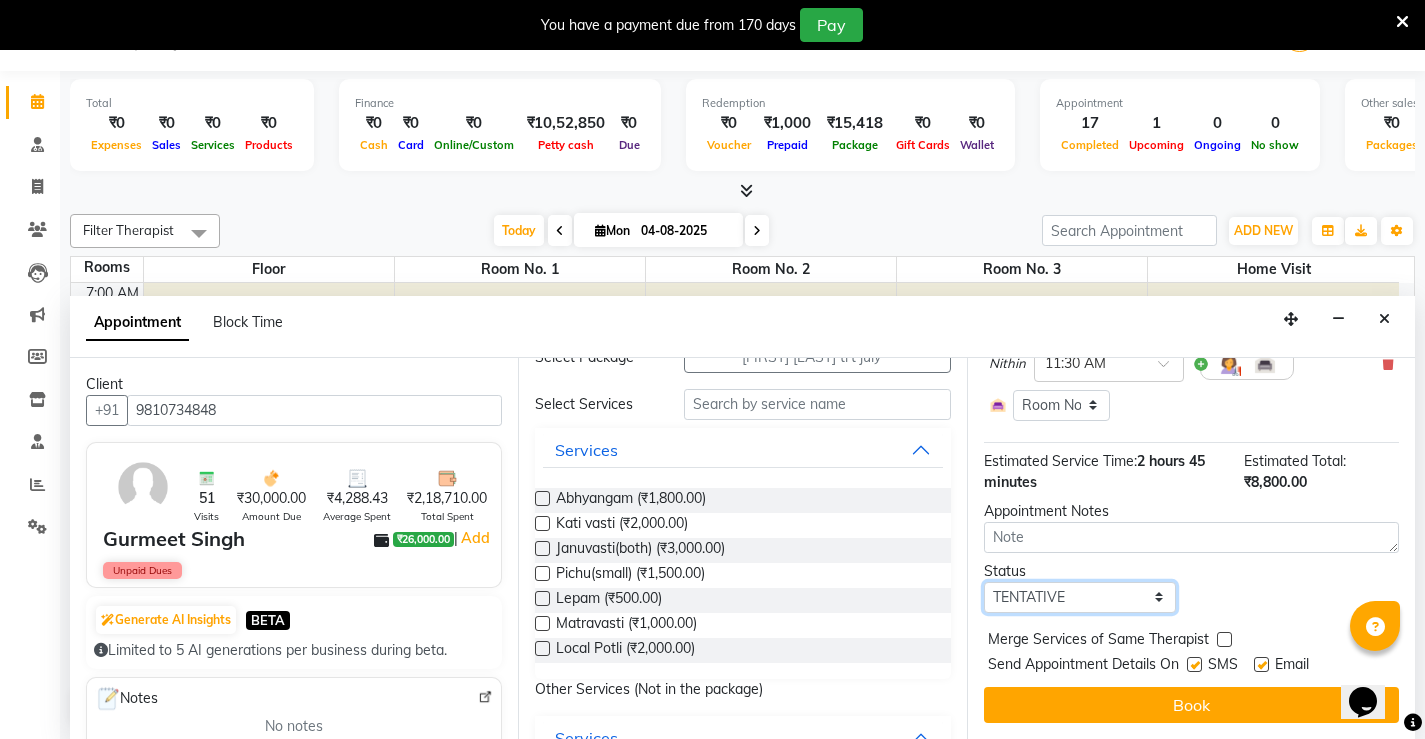 click on "Select TENTATIVE CONFIRM CHECK-IN UPCOMING" at bounding box center [1080, 597] 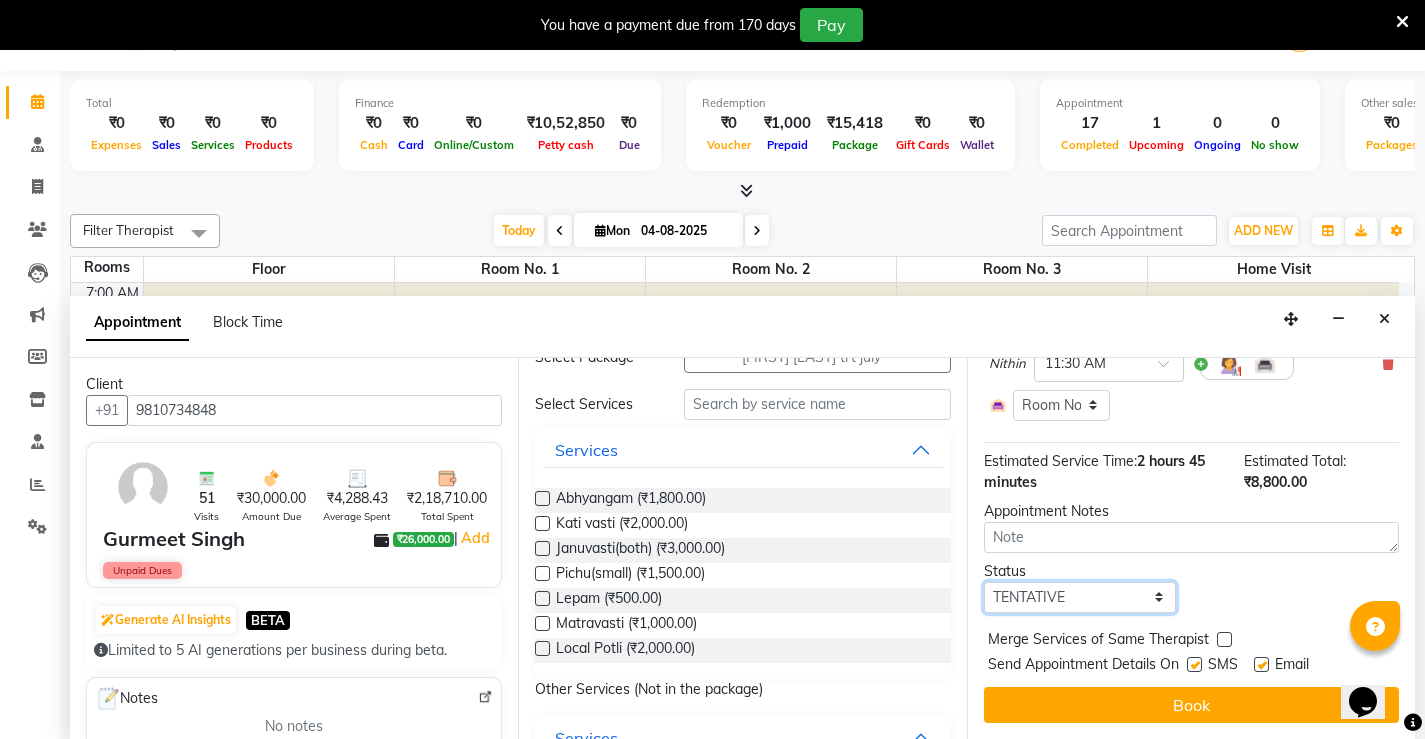 select on "upcoming" 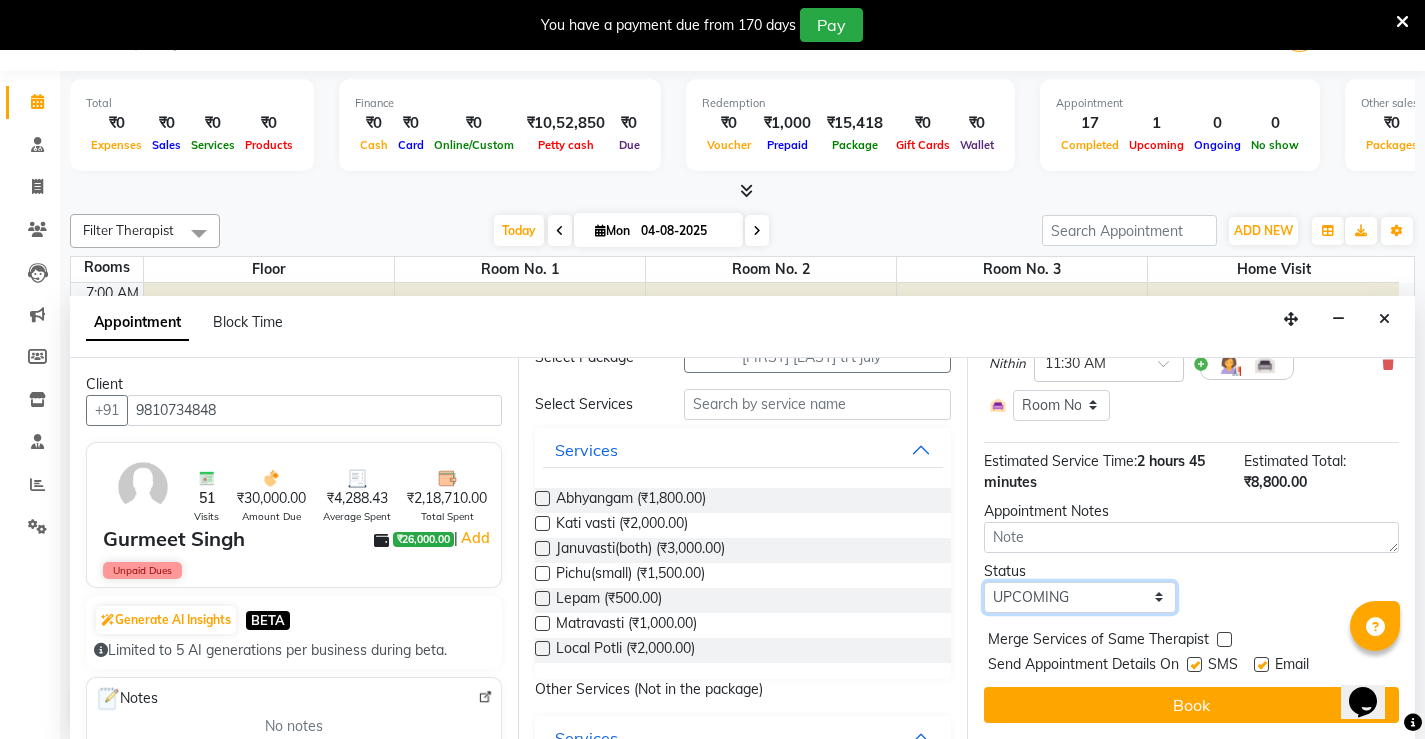 click on "Select TENTATIVE CONFIRM CHECK-IN UPCOMING" at bounding box center [1080, 597] 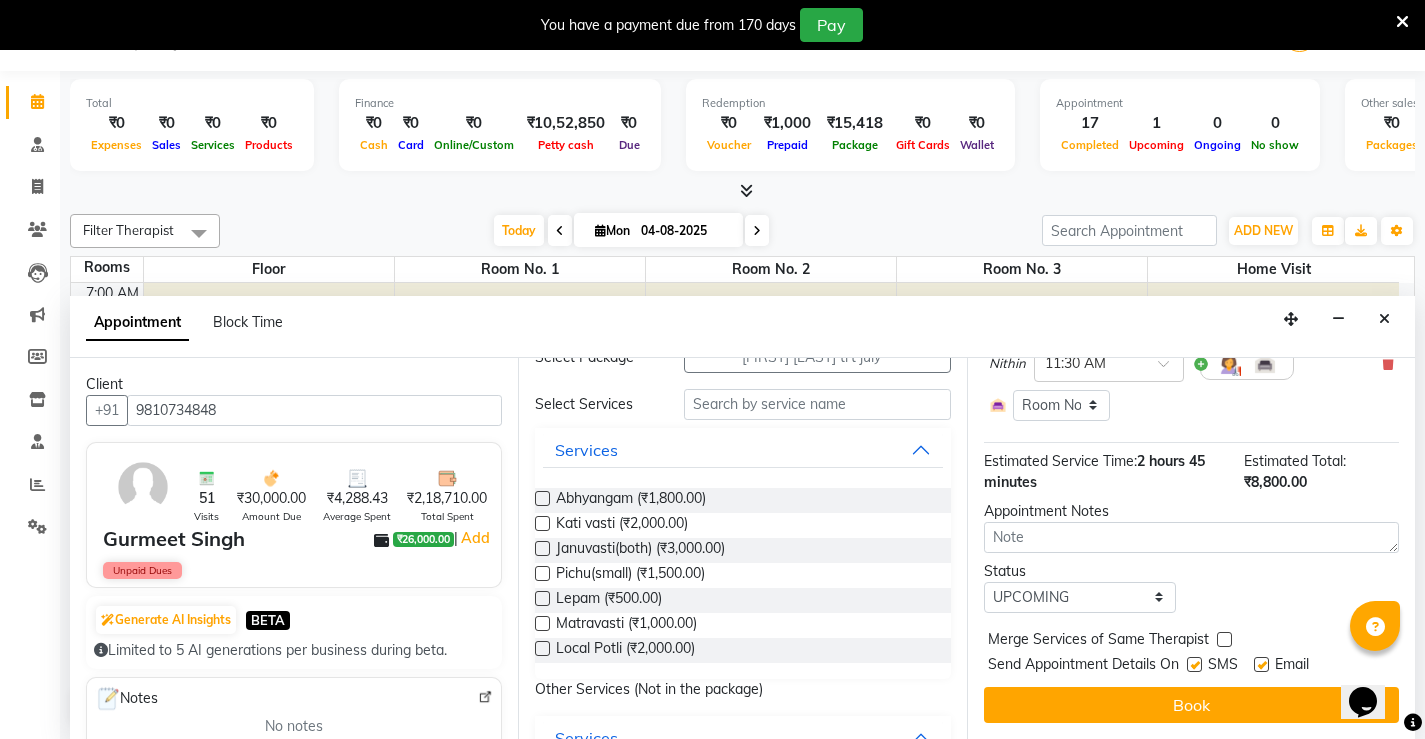 click at bounding box center (1194, 664) 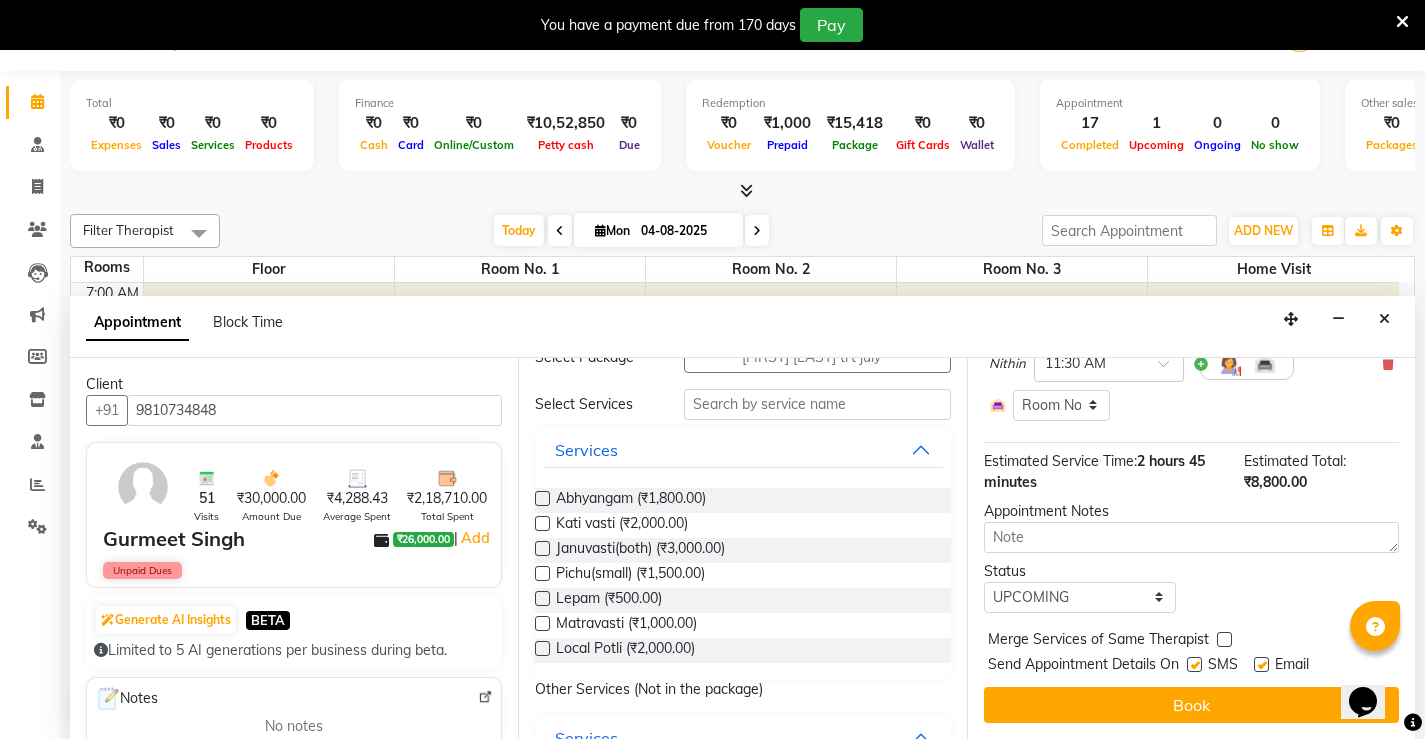 click at bounding box center (1193, 666) 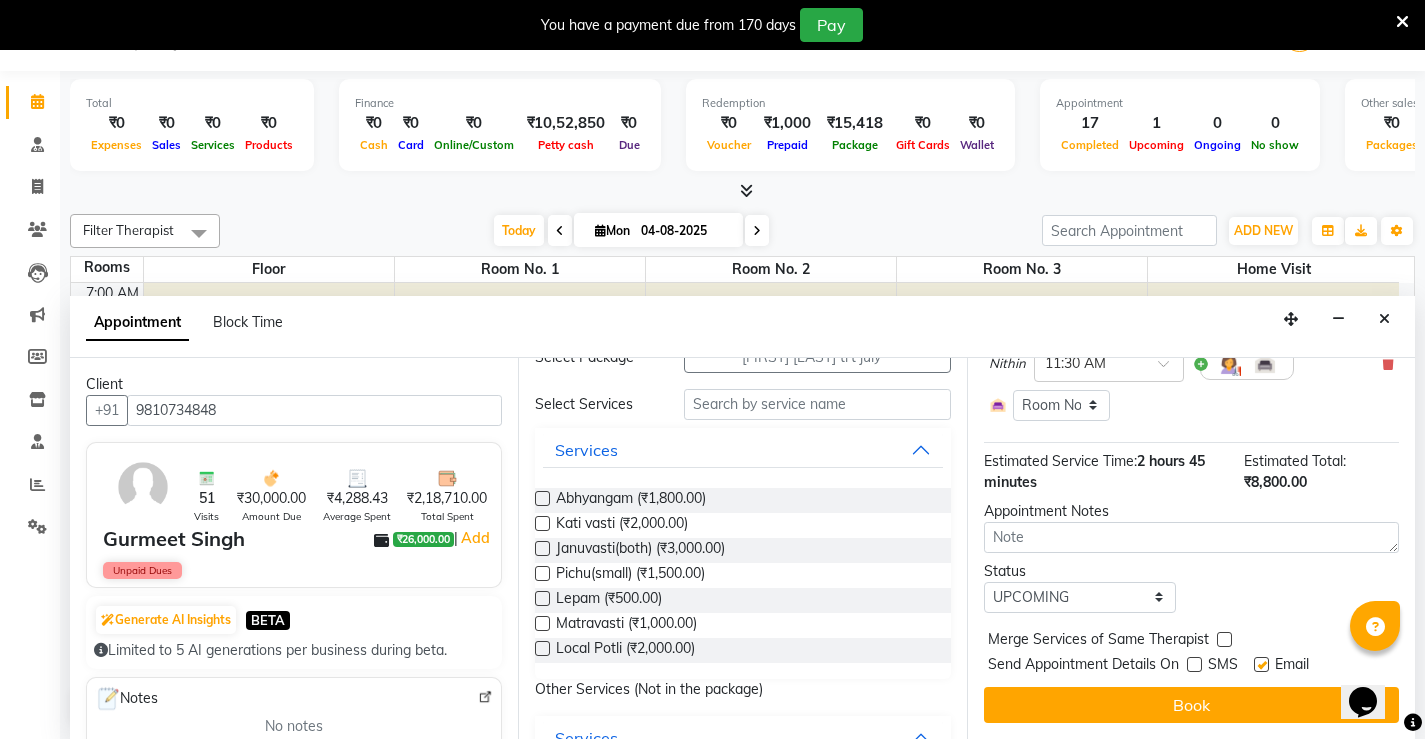 click at bounding box center [1261, 664] 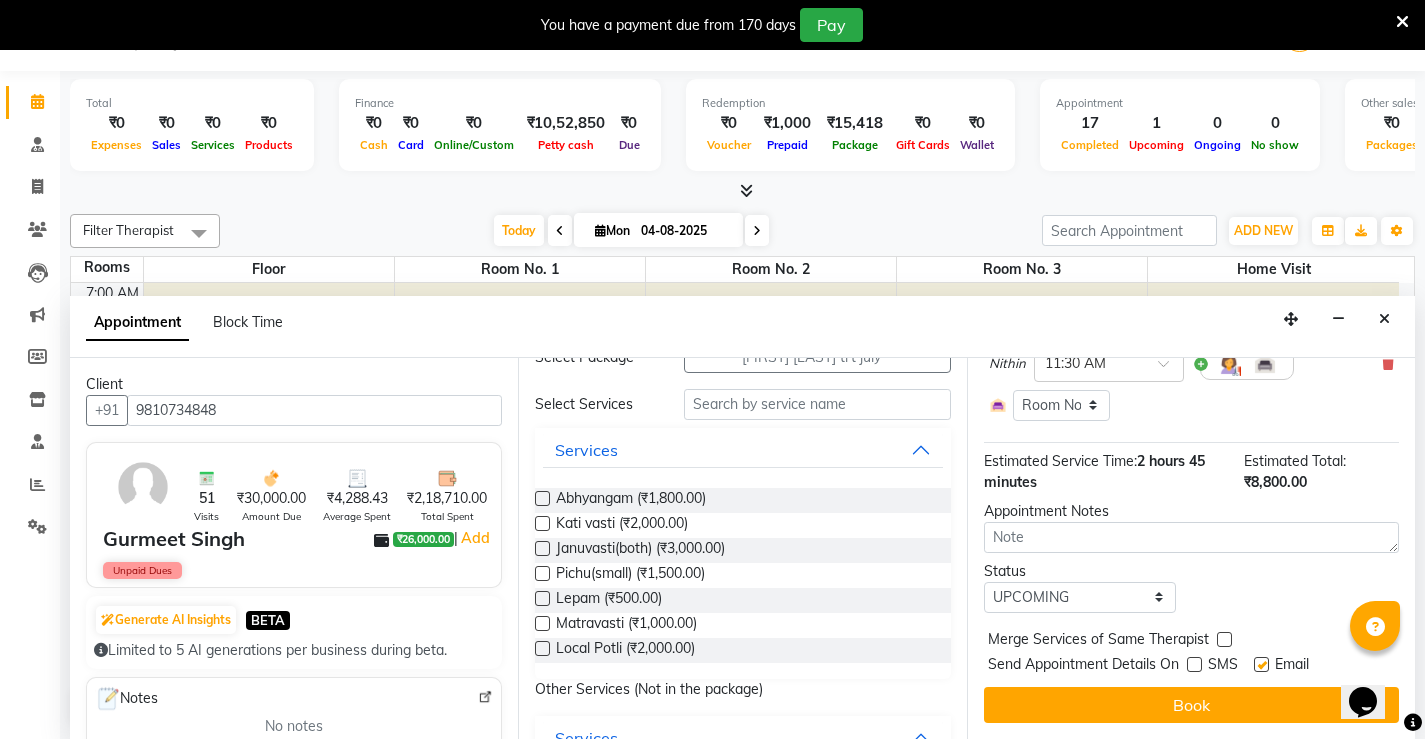 click at bounding box center [1260, 666] 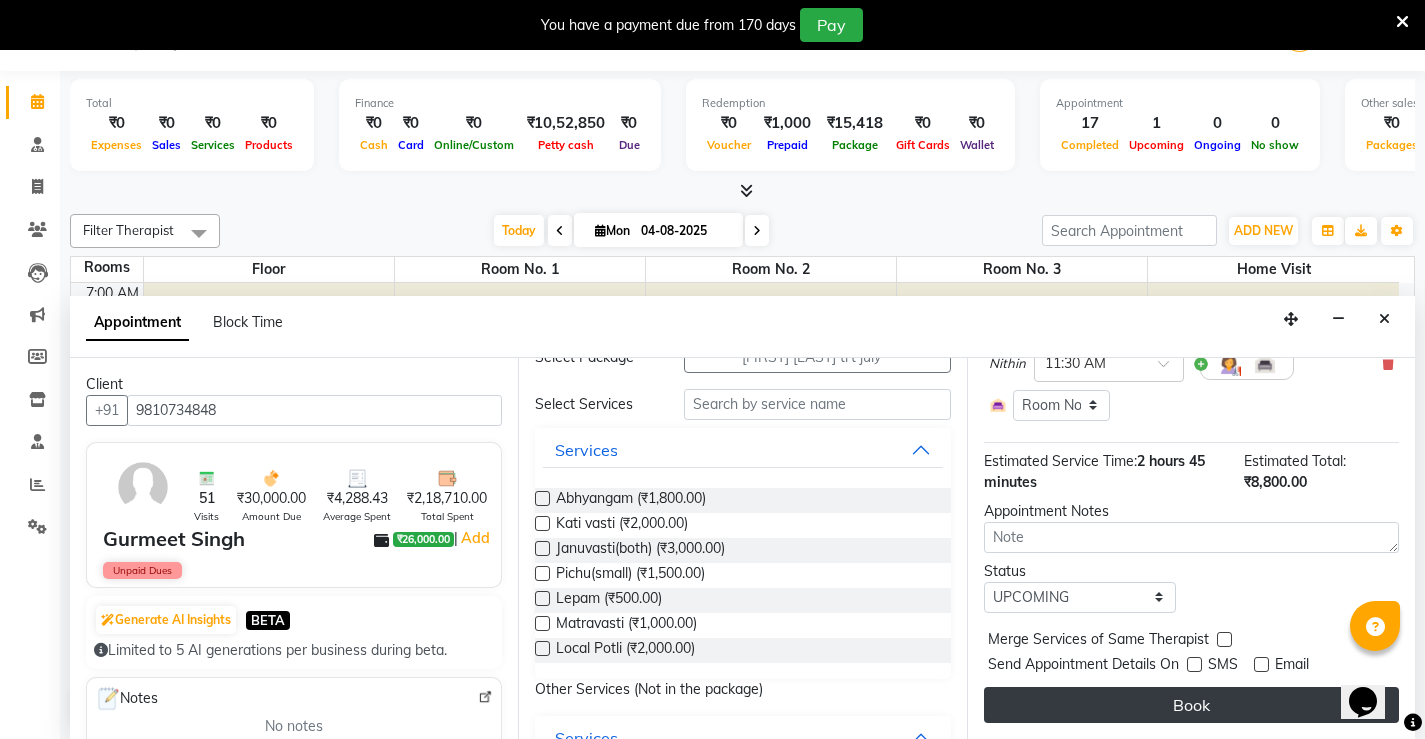 click on "Book" at bounding box center [1191, 705] 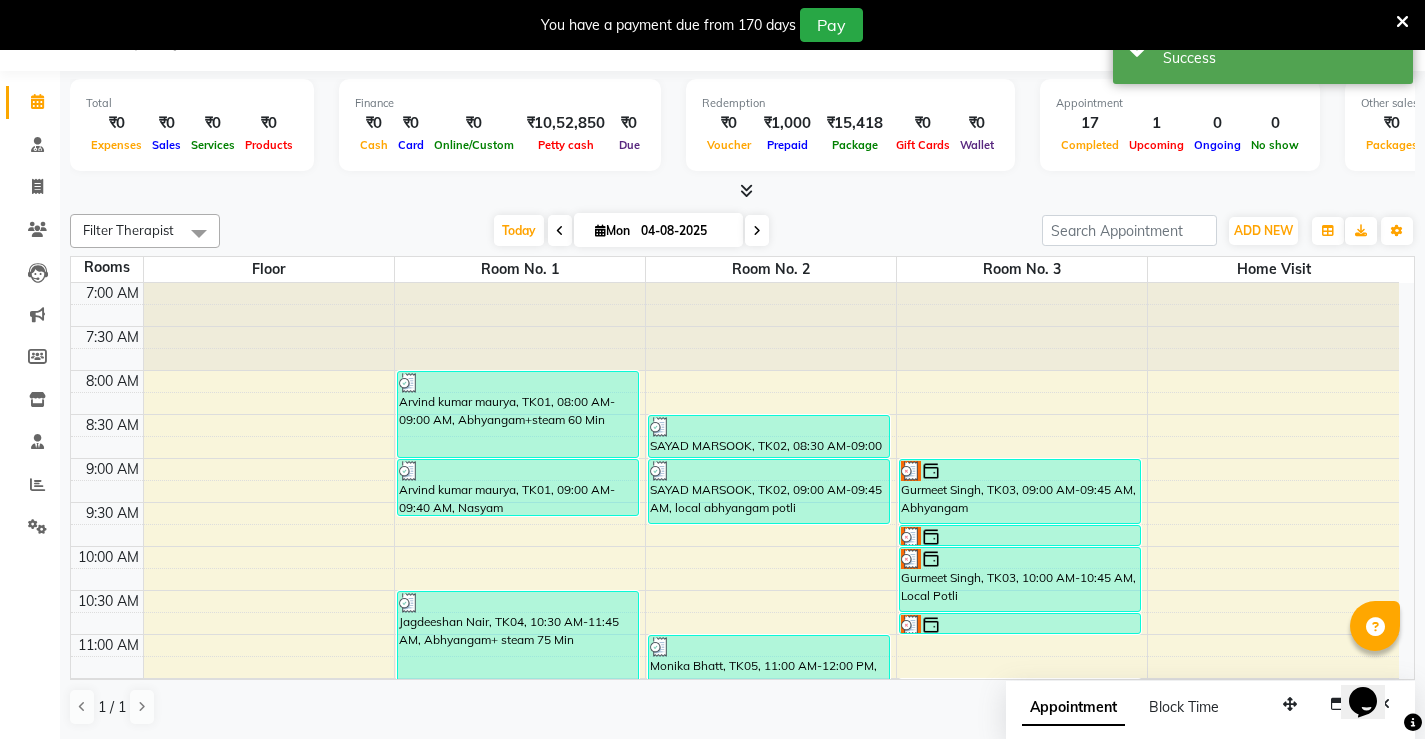 scroll, scrollTop: 0, scrollLeft: 0, axis: both 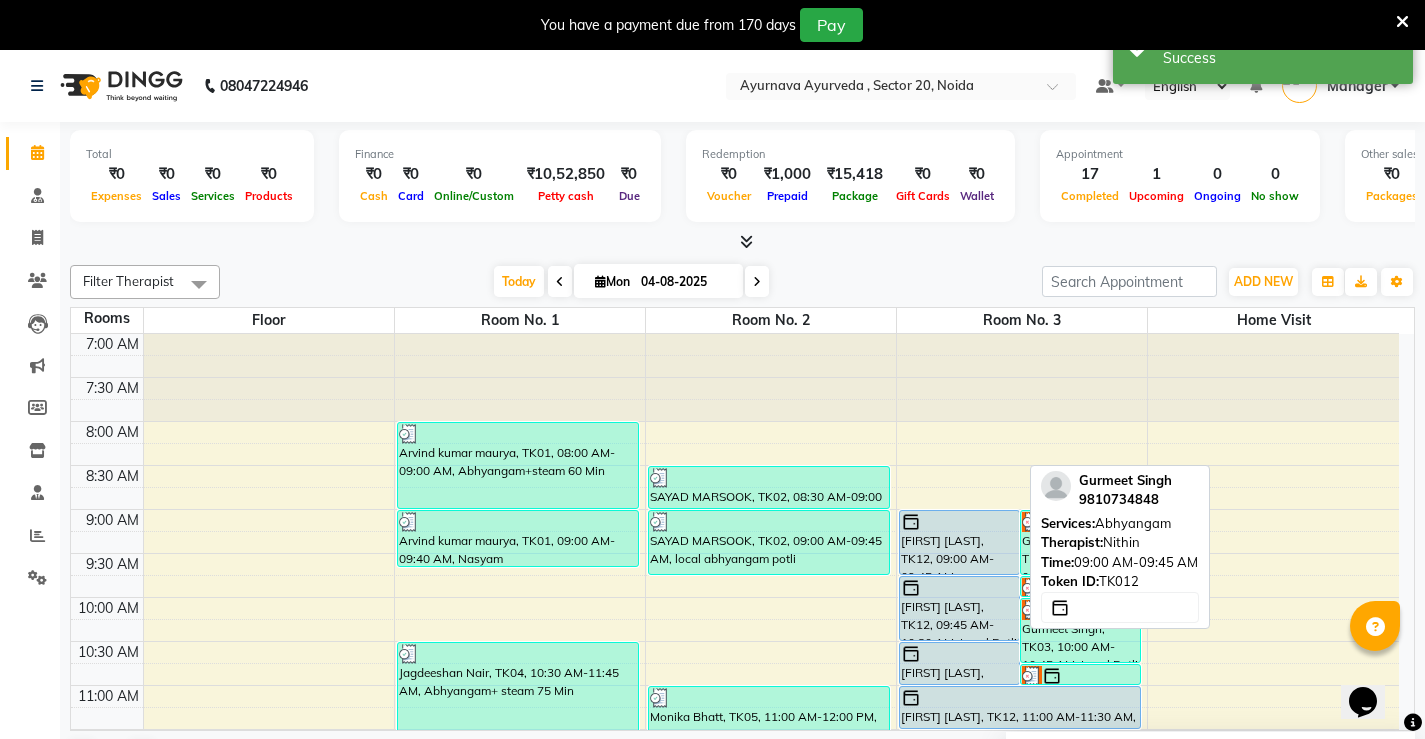 click on "[FIRST] [LAST], TK12, 09:00 AM-09:45 AM, Abhyangam" at bounding box center (959, 542) 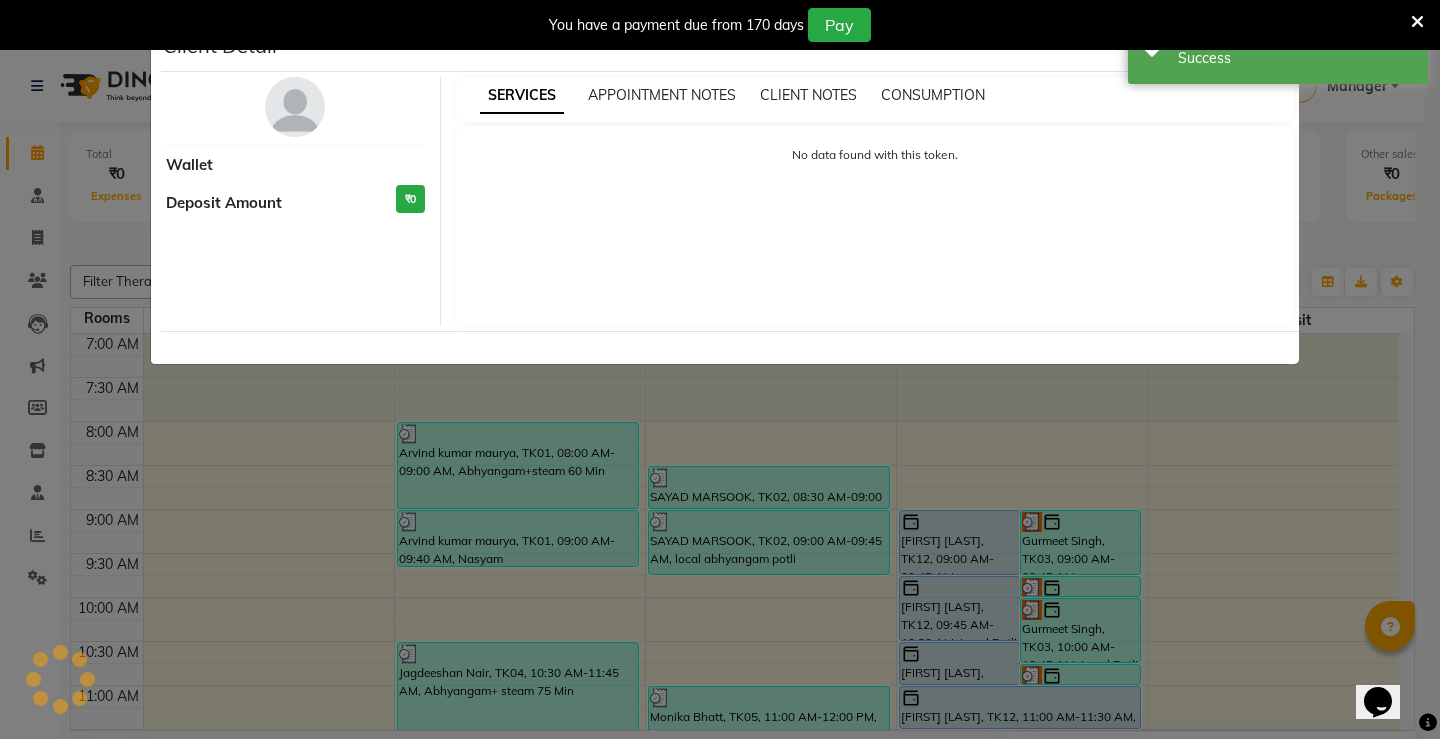 select on "5" 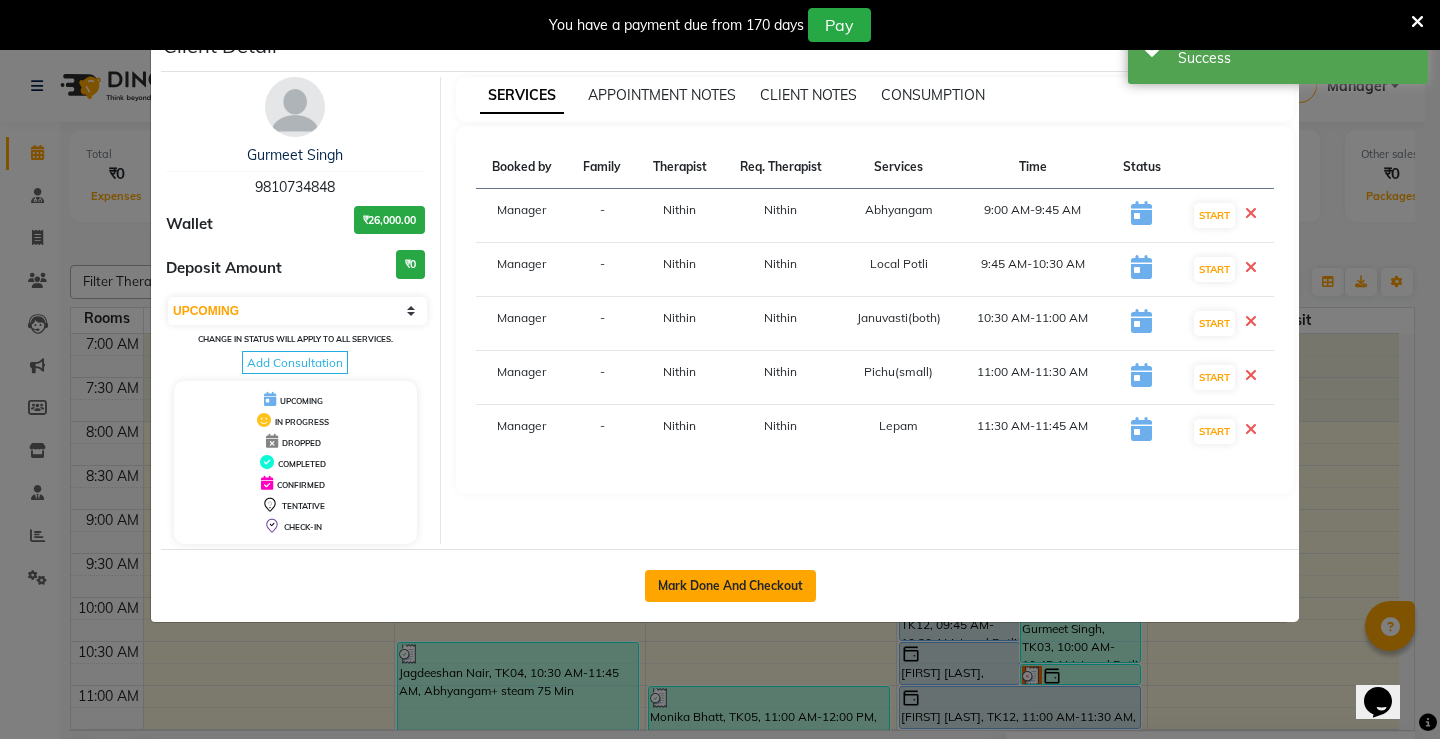 click on "Mark Done And Checkout" 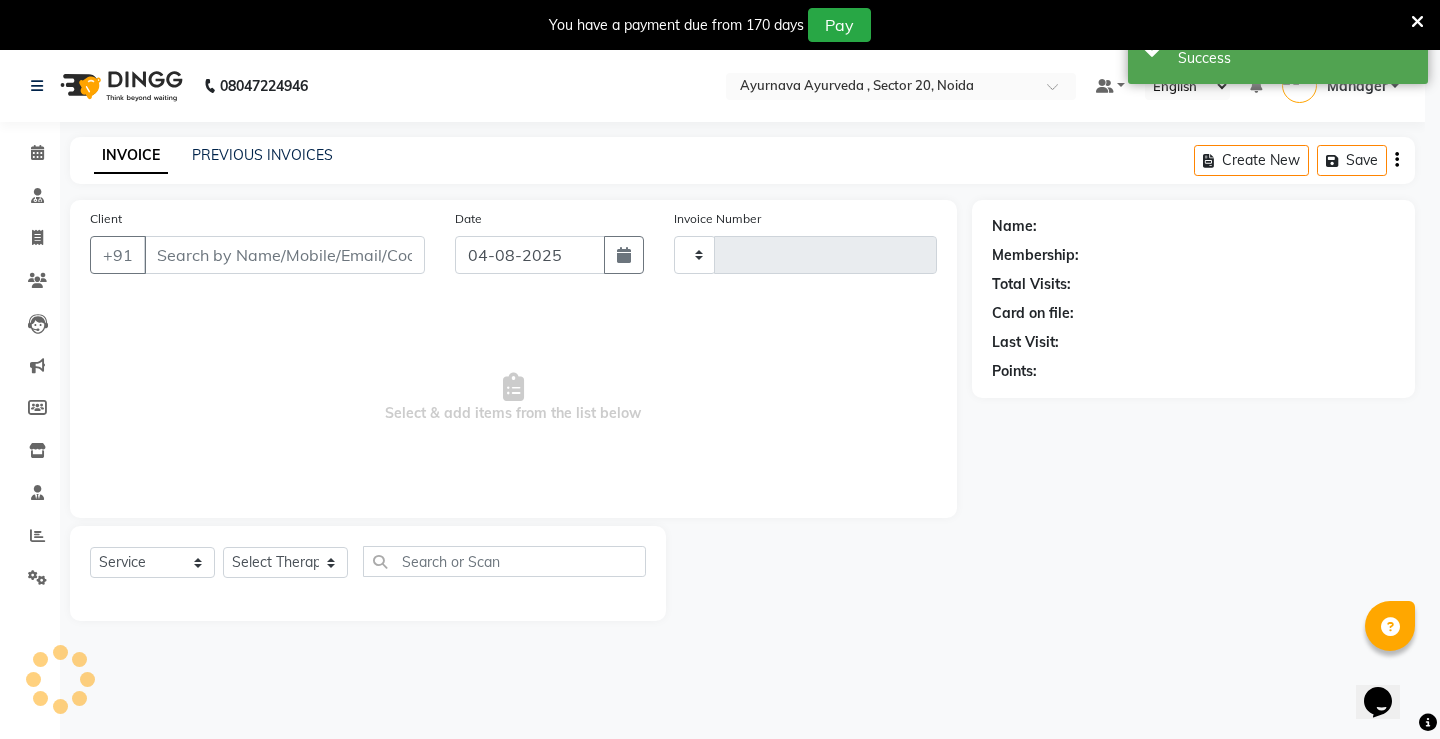 type on "1112" 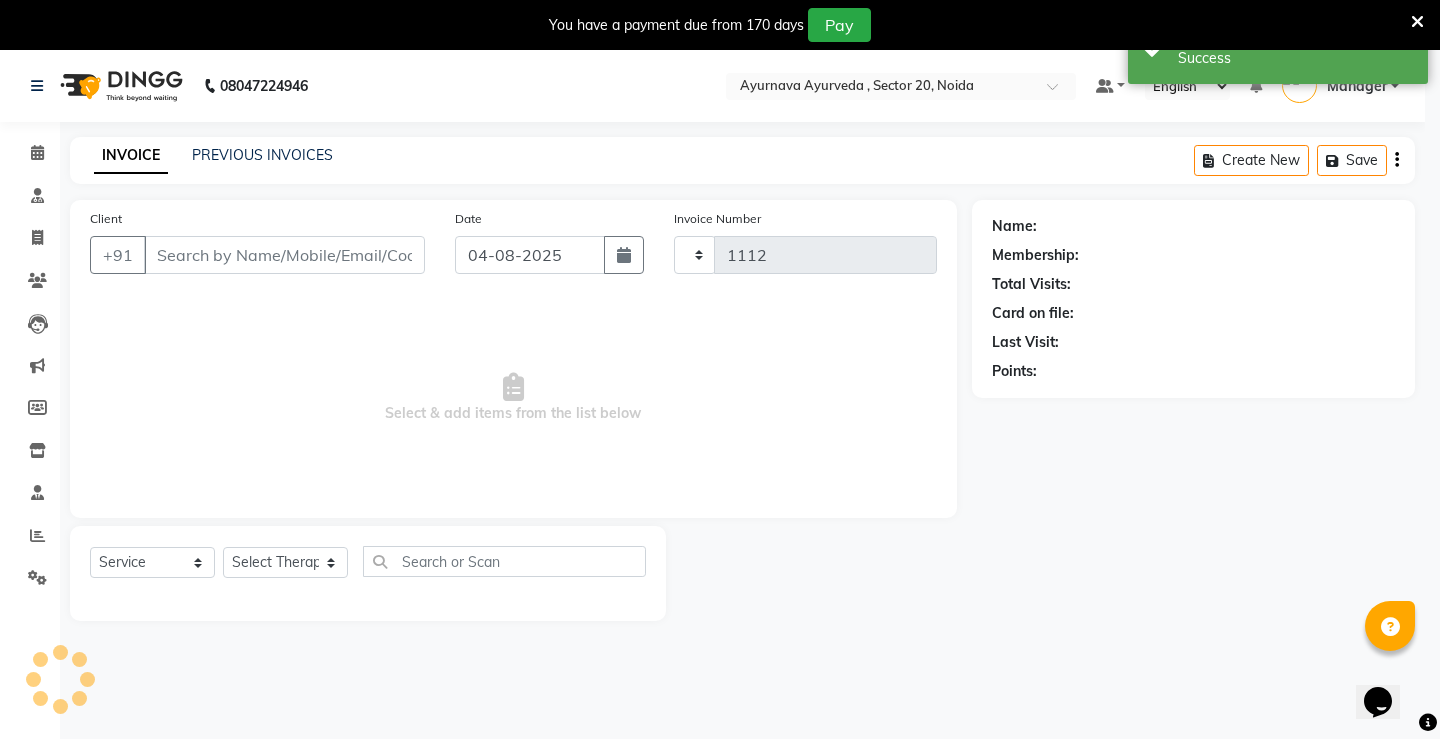 select on "5587" 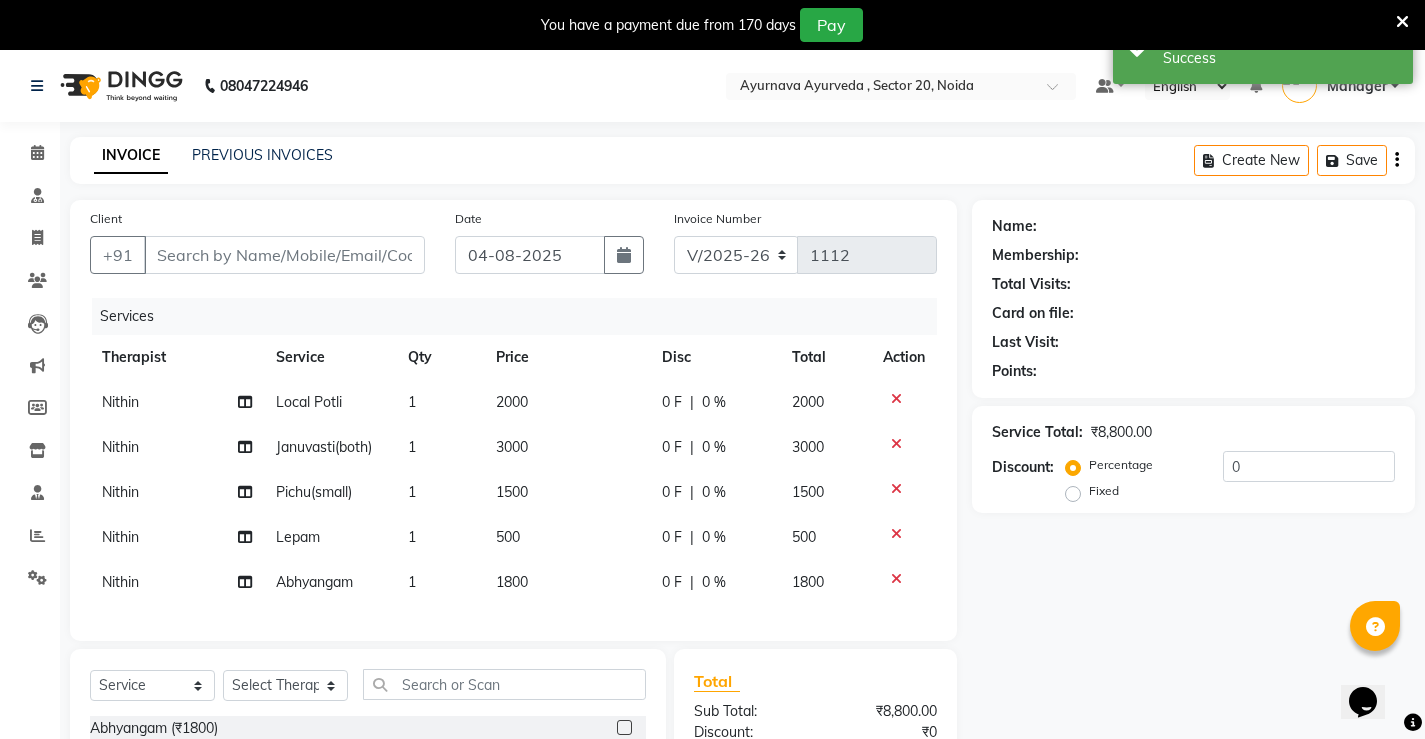 type on "9810734848" 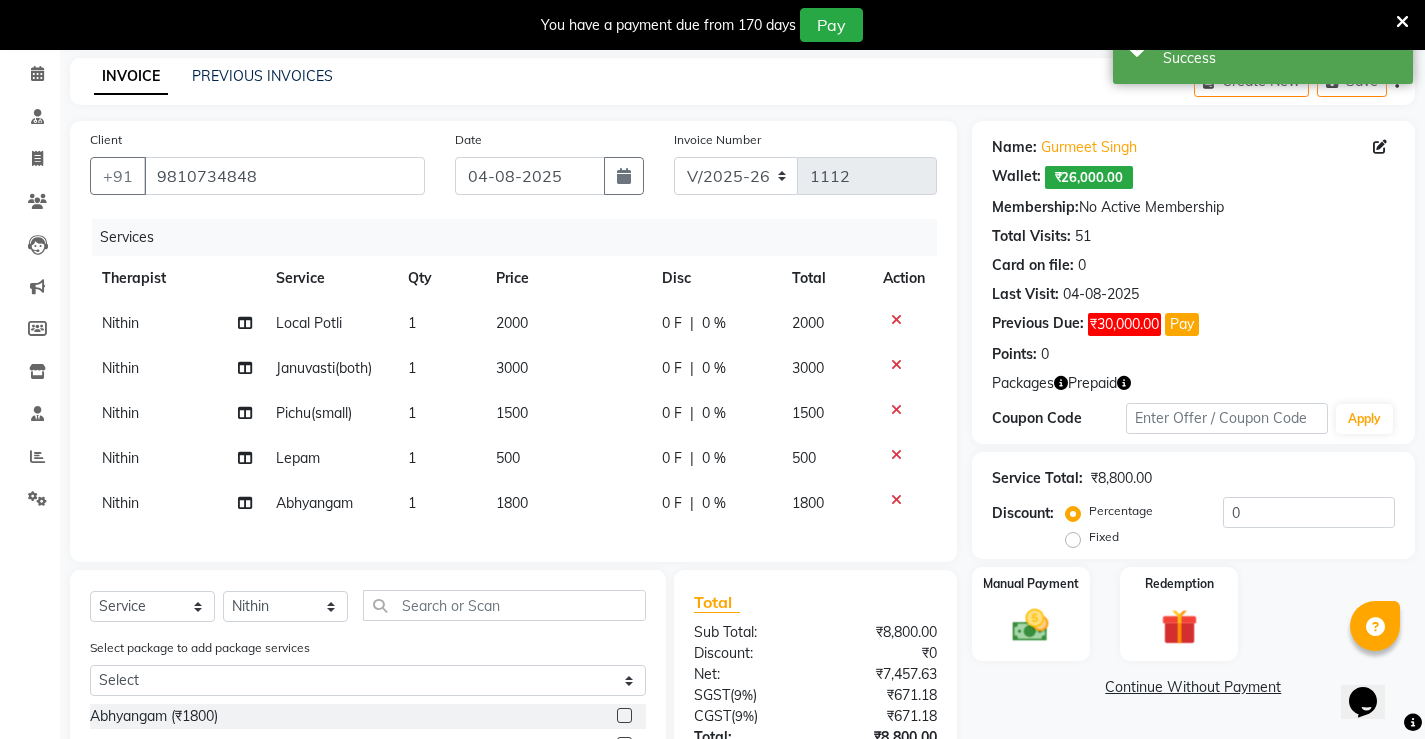 scroll, scrollTop: 300, scrollLeft: 0, axis: vertical 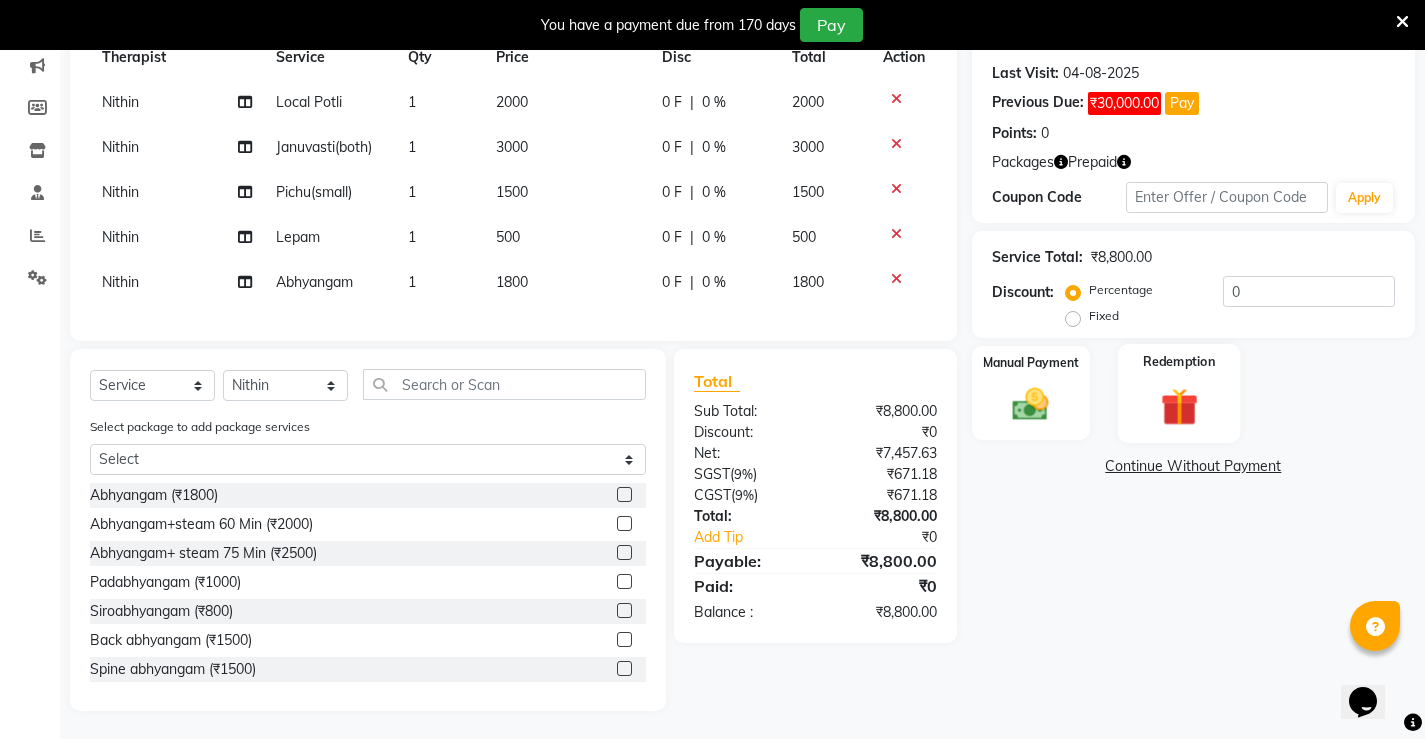 click 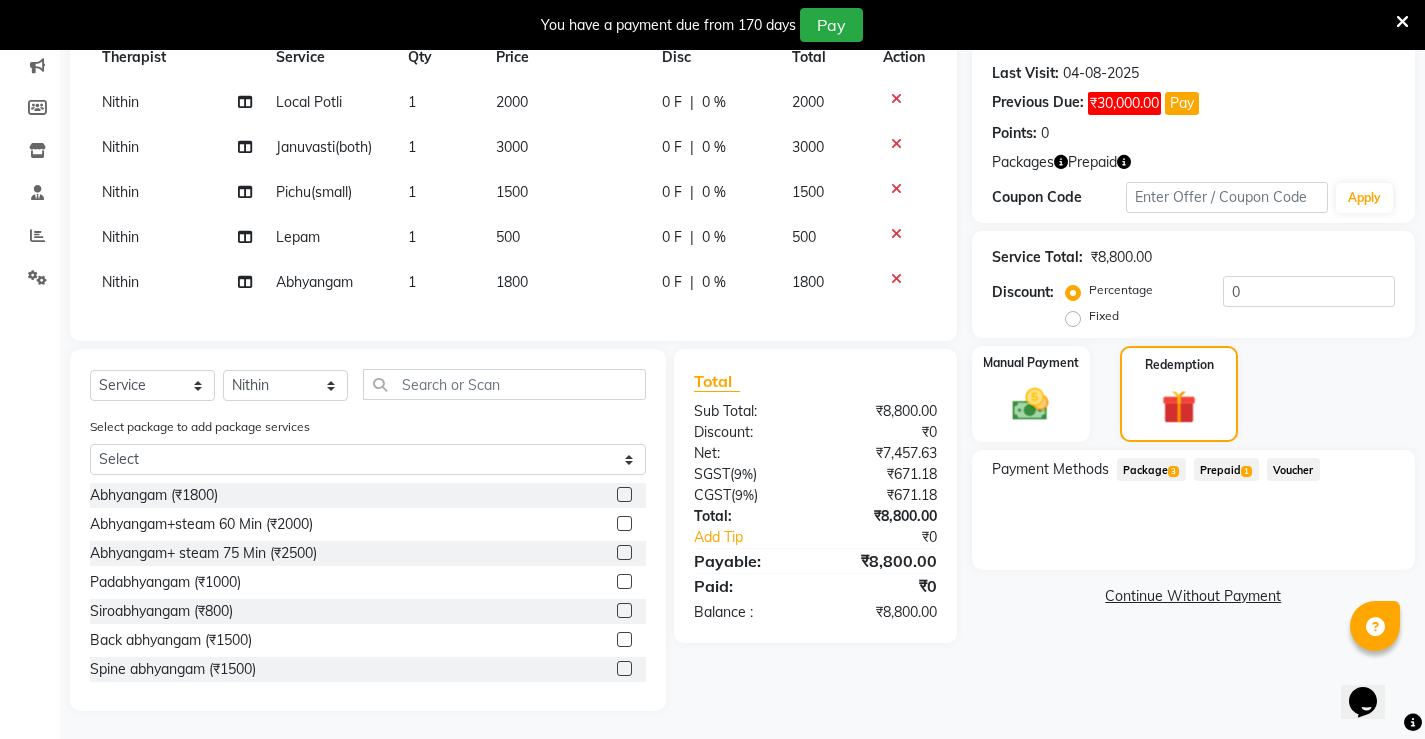 click on "Package  3" 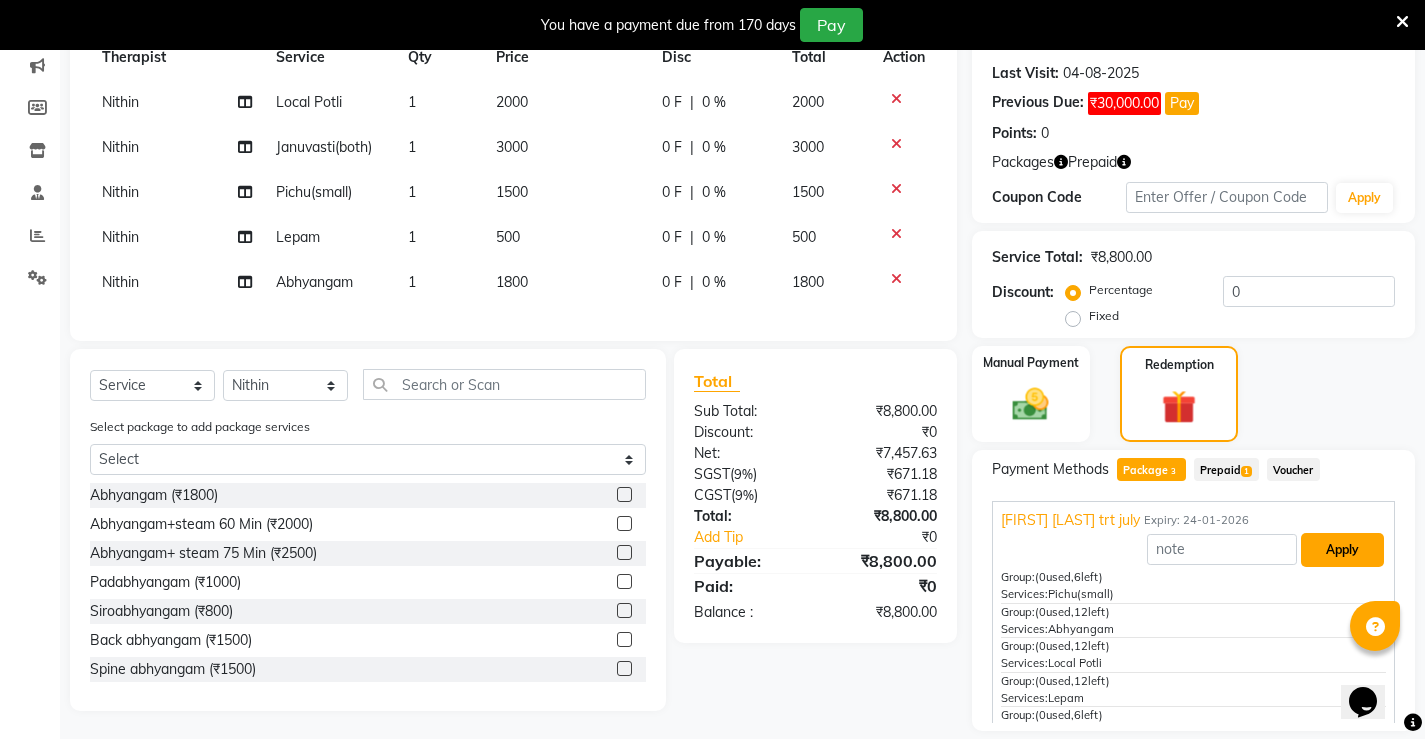 click on "Apply" at bounding box center [1342, 550] 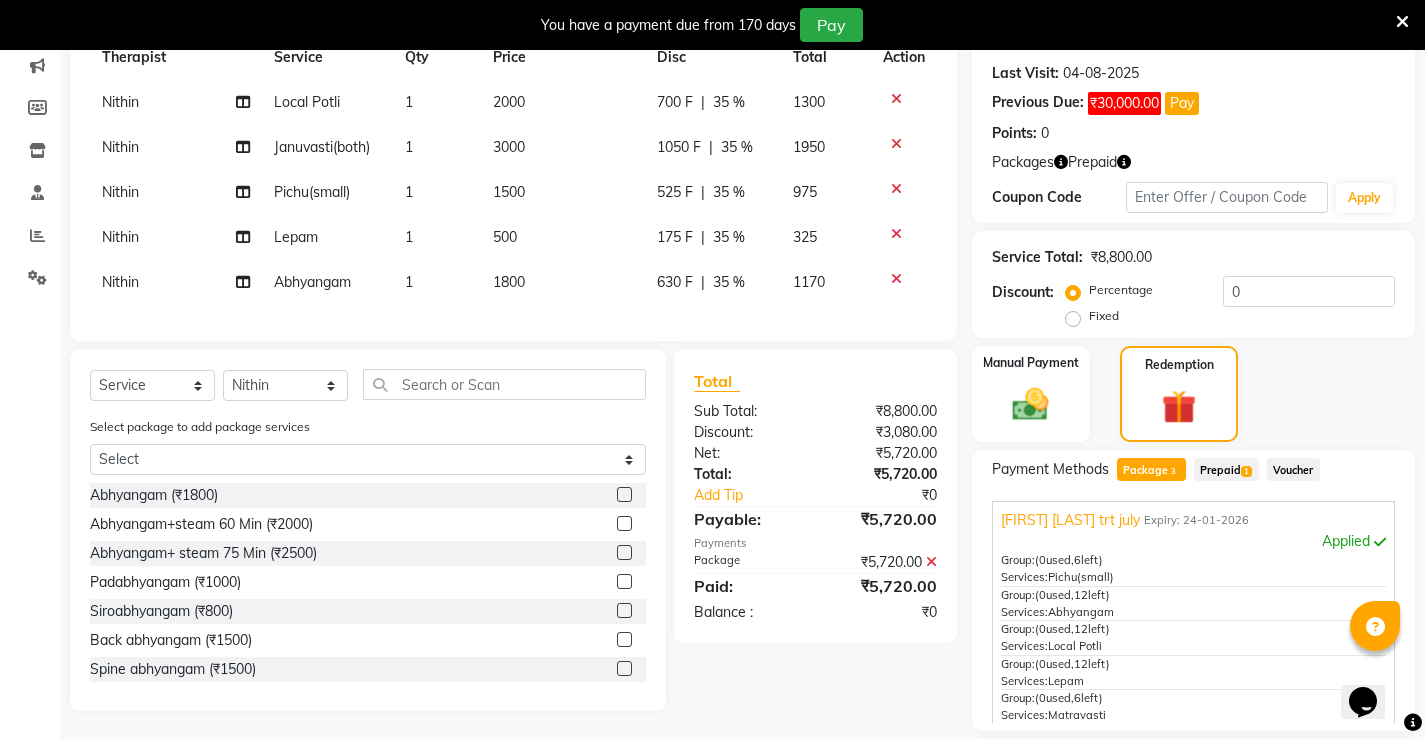 scroll, scrollTop: 476, scrollLeft: 0, axis: vertical 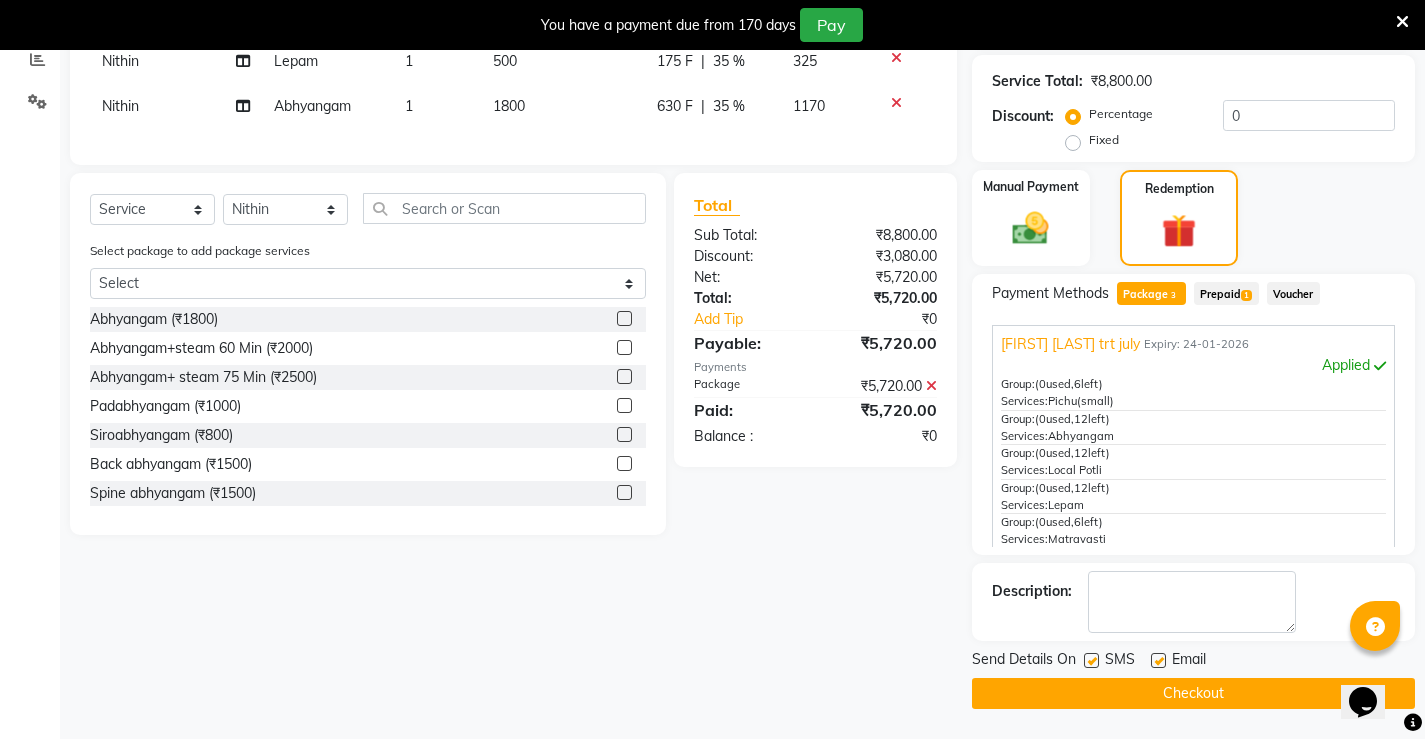 click 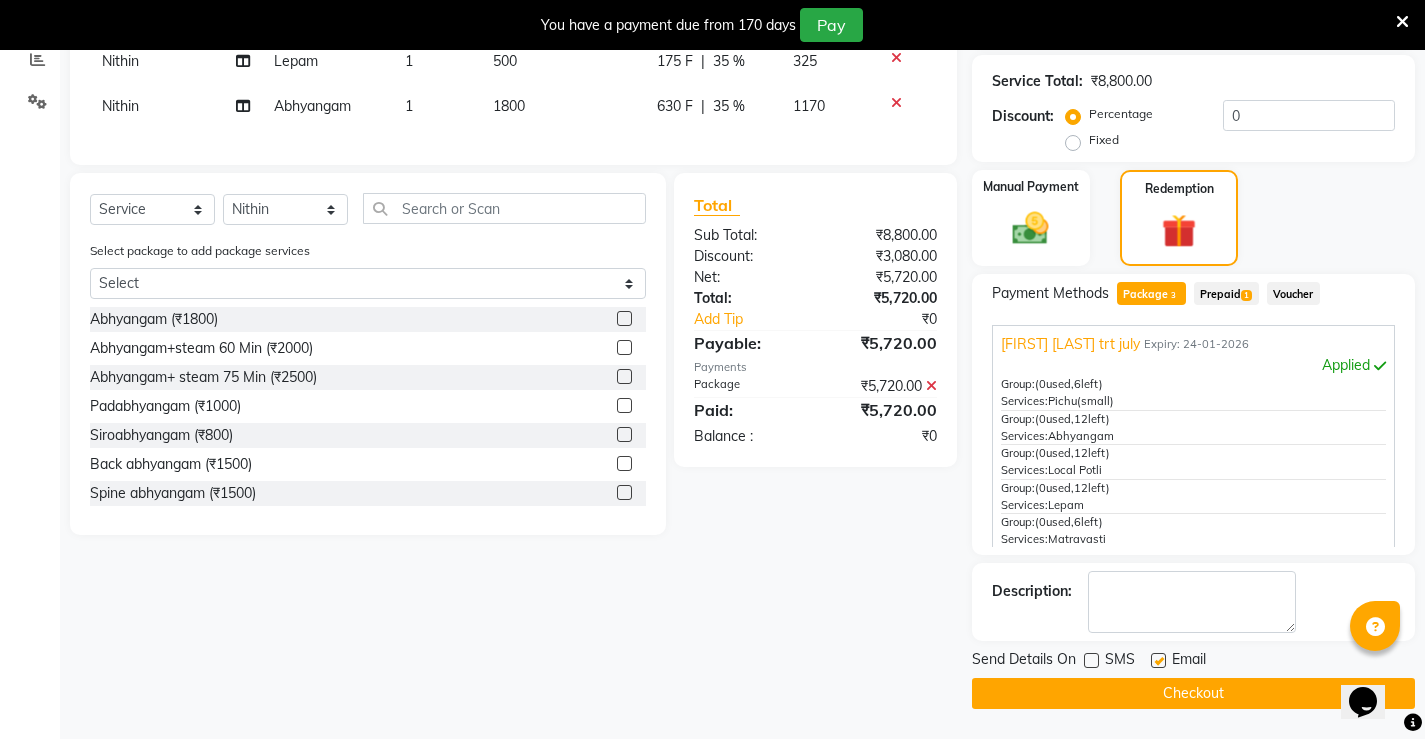 click 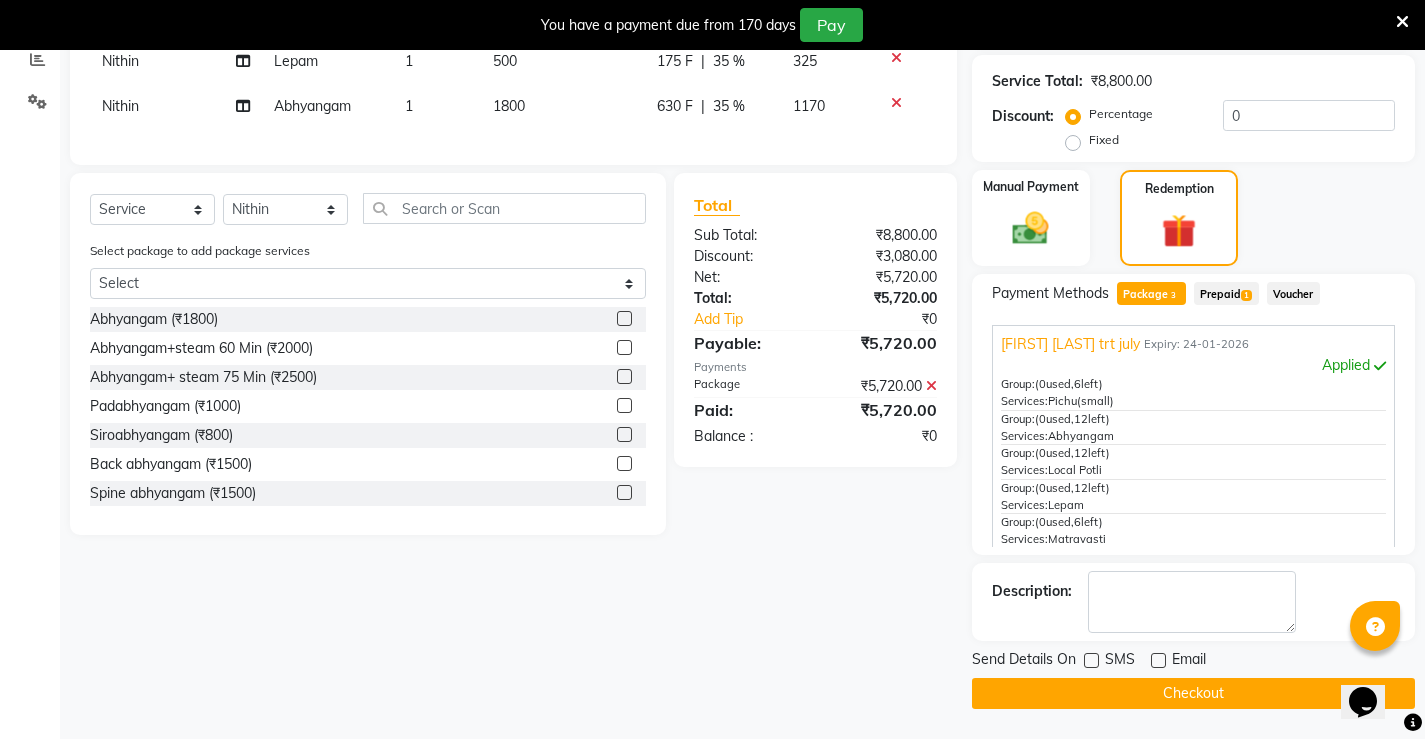 click on "Checkout" 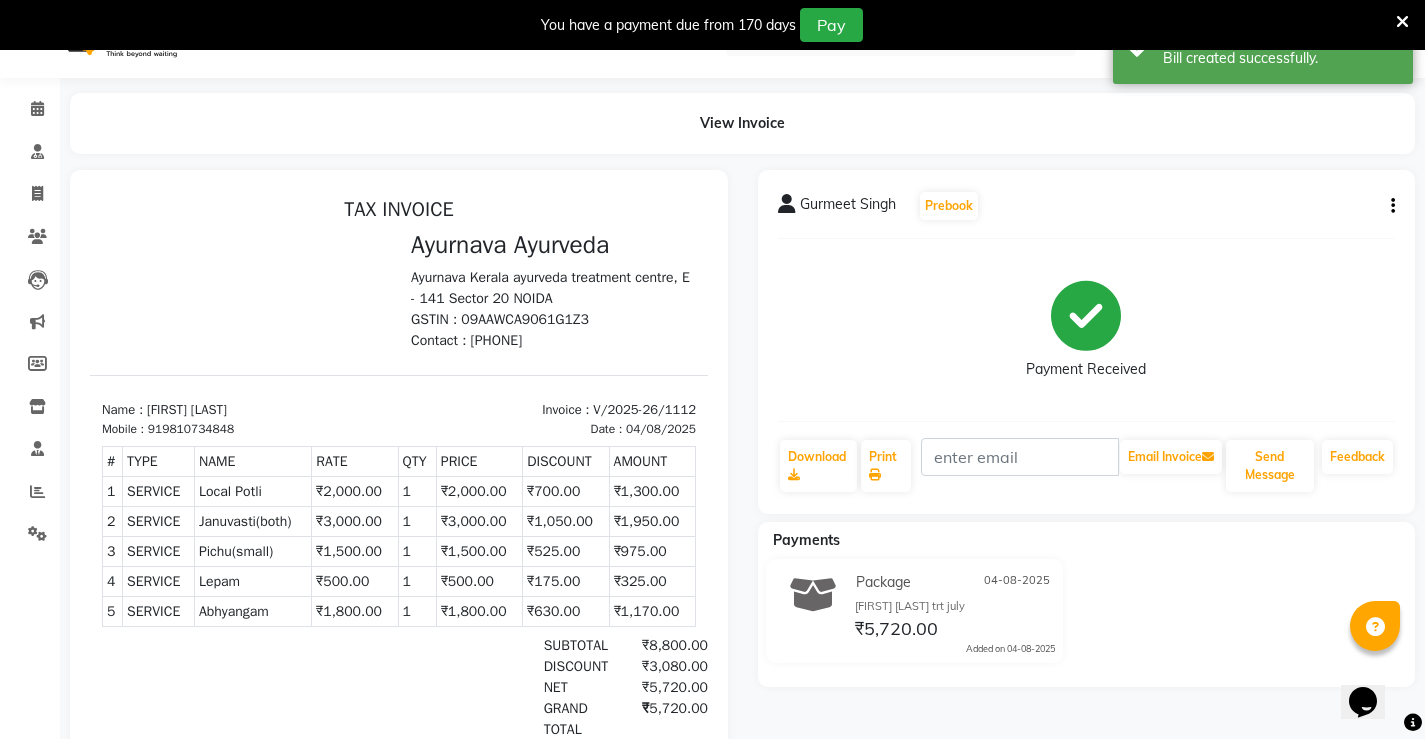 scroll, scrollTop: 0, scrollLeft: 0, axis: both 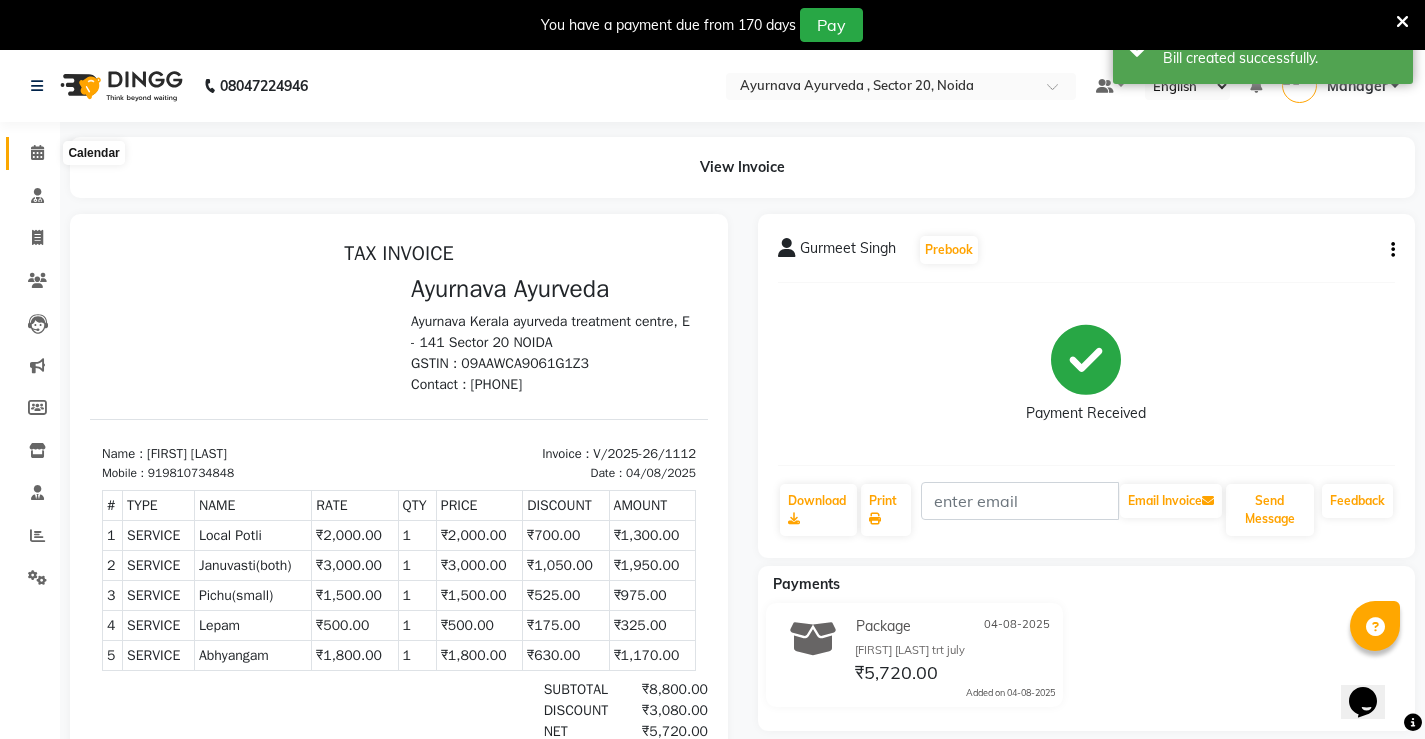 click 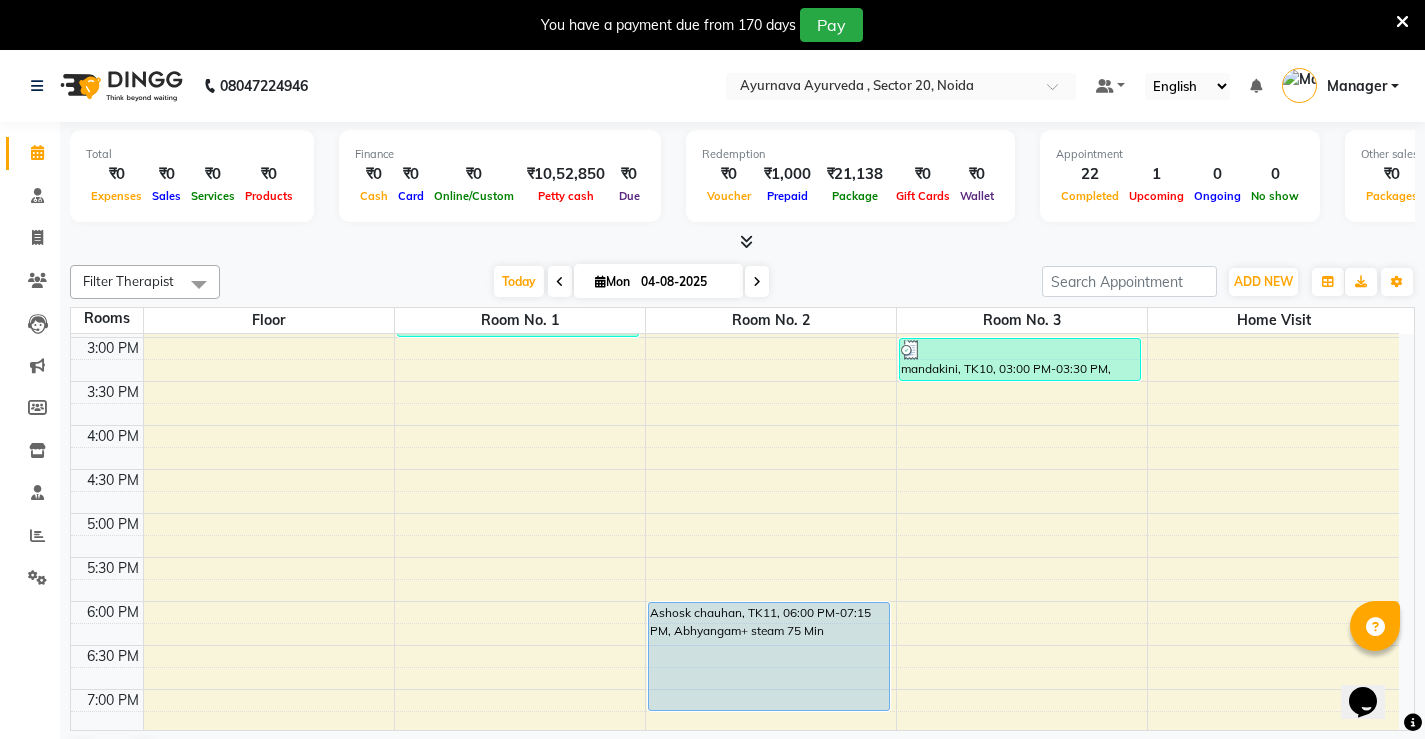 scroll, scrollTop: 800, scrollLeft: 0, axis: vertical 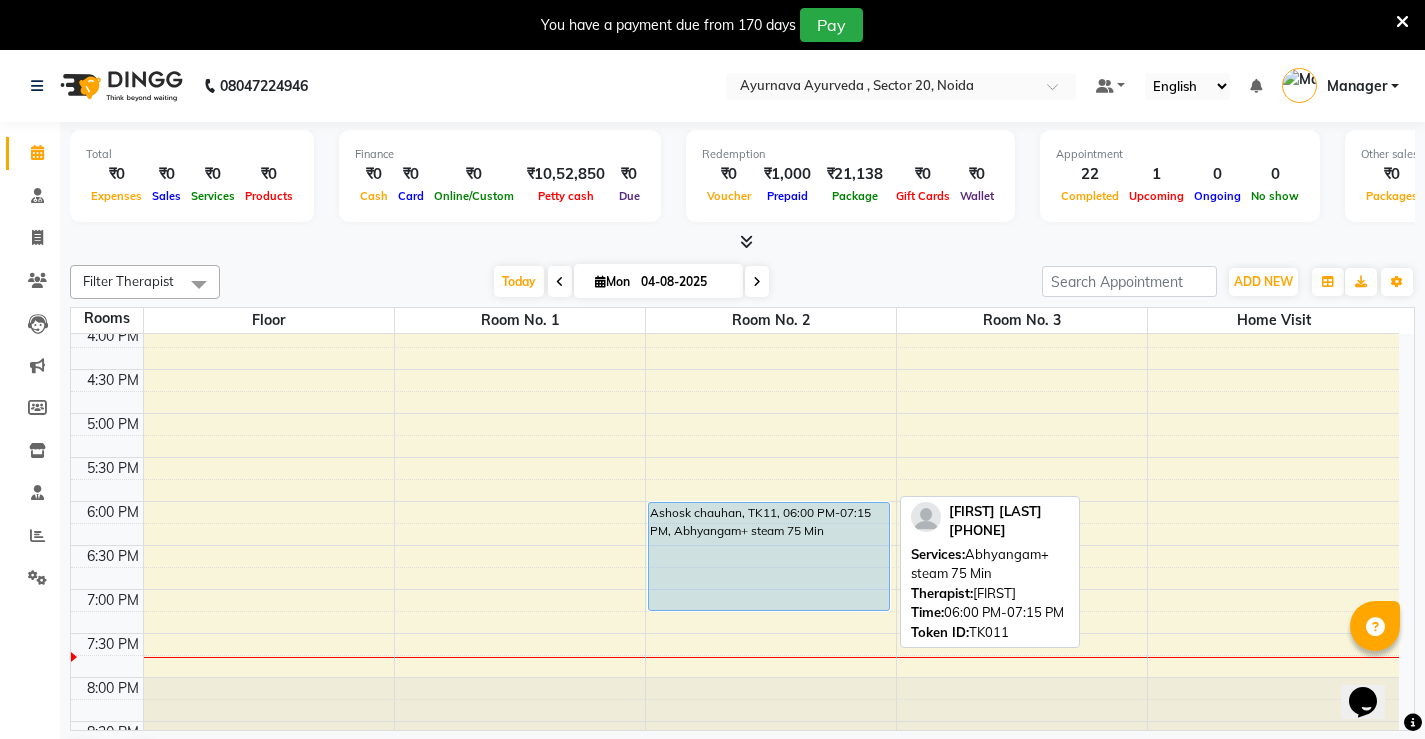 click on "Ashosk chauhan, TK11, 06:00 PM-07:15 PM, Abhyangam+ steam 75 Min" at bounding box center (769, 556) 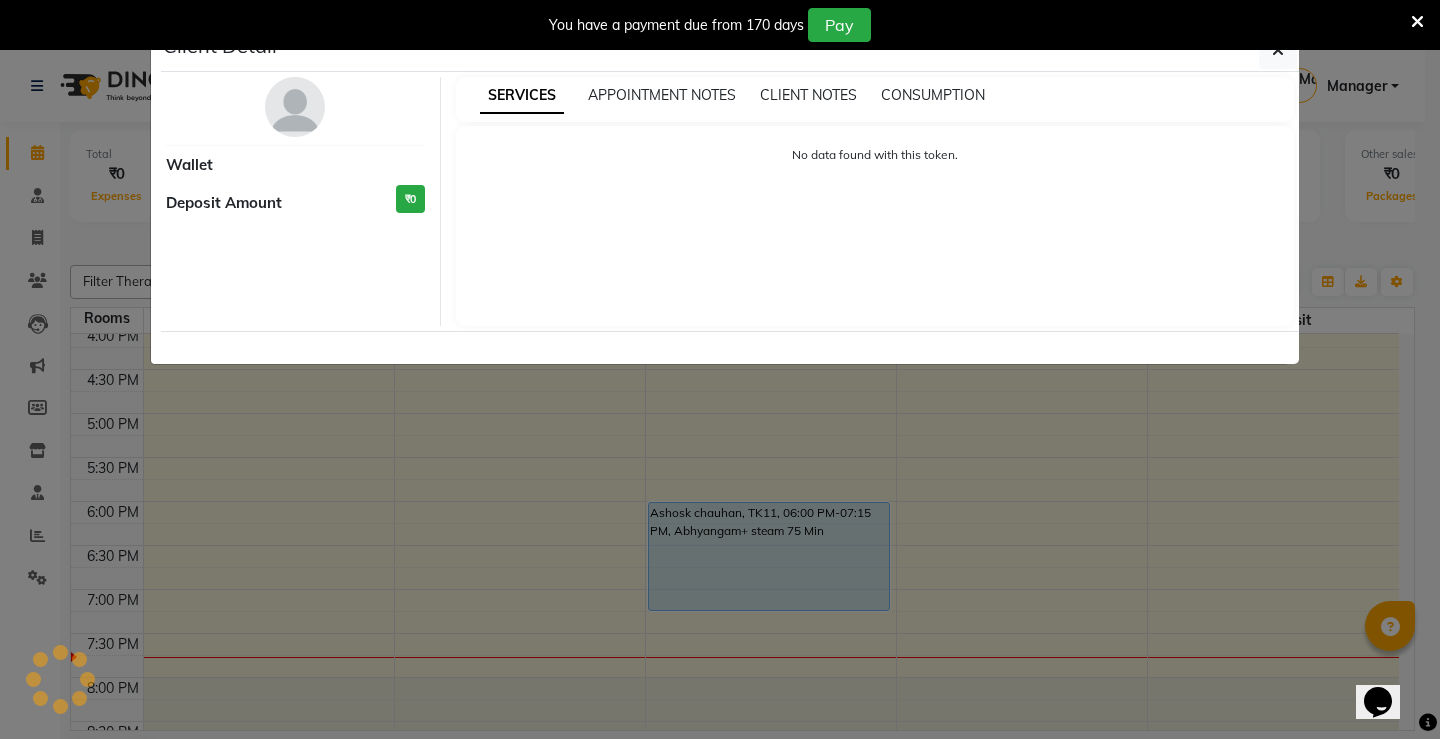select on "5" 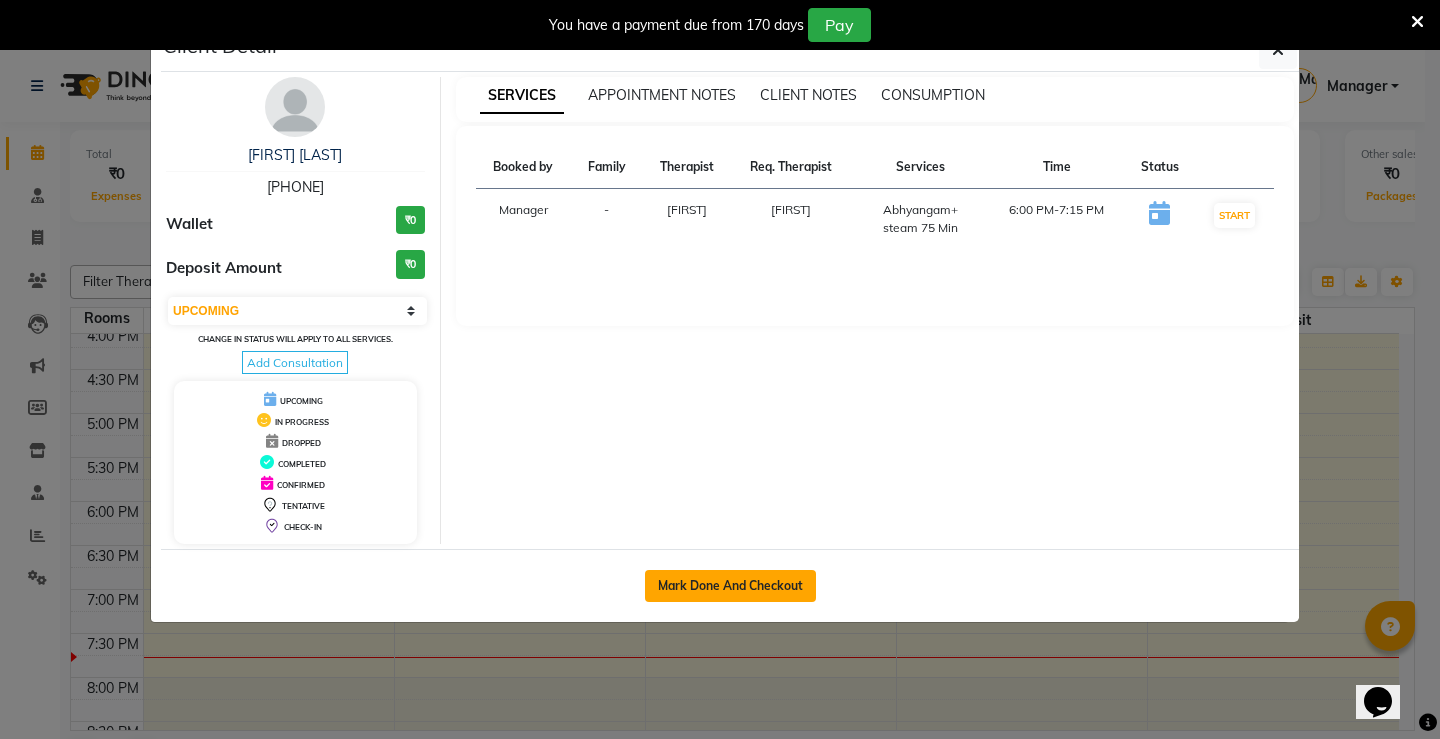 click on "Mark Done And Checkout" 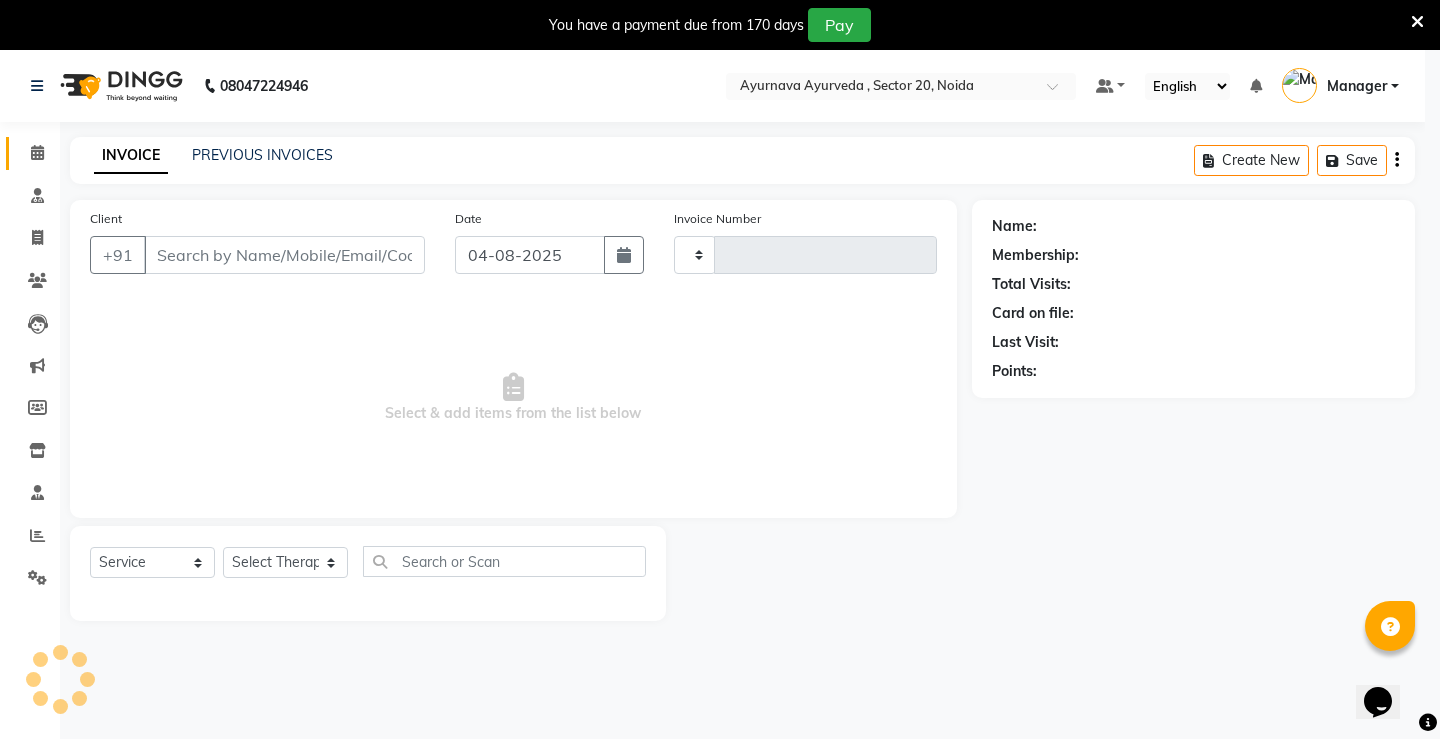 type on "1113" 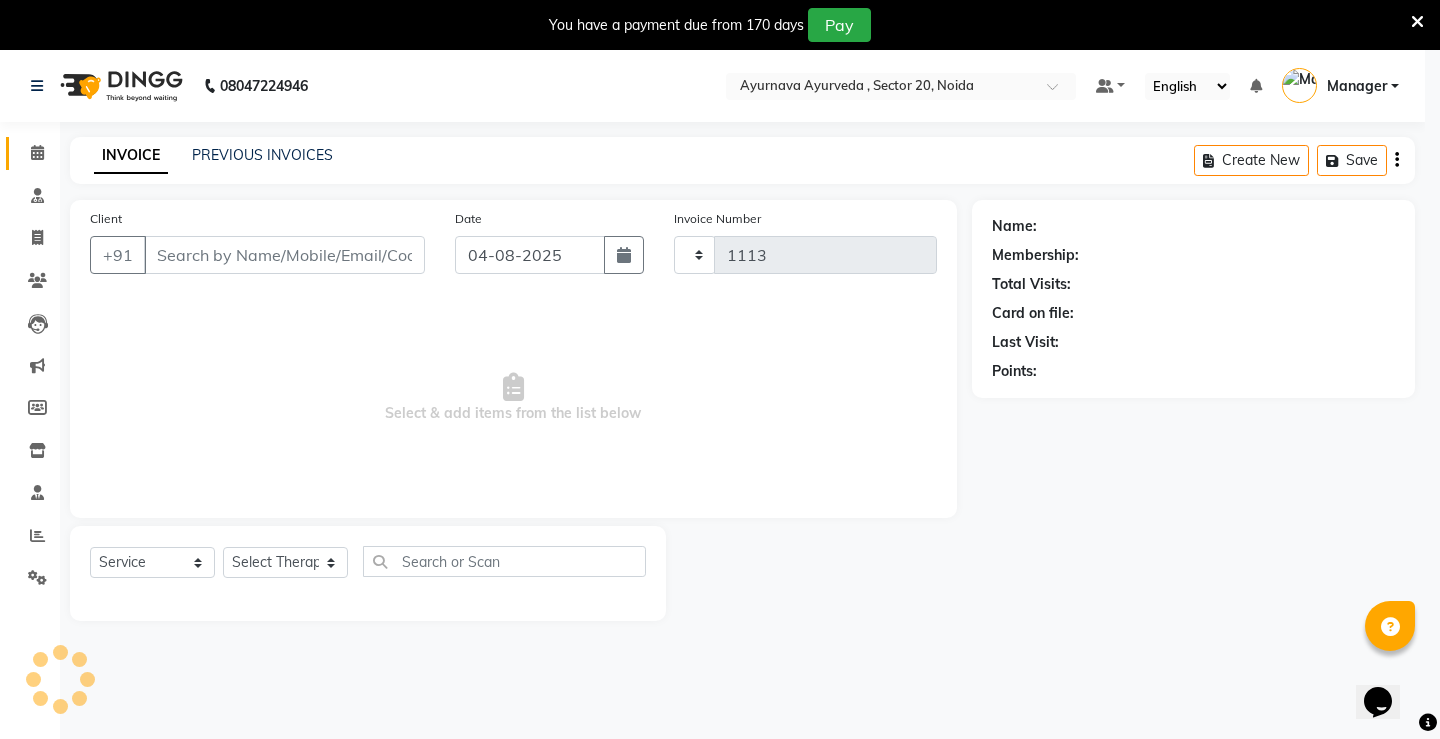 select on "5587" 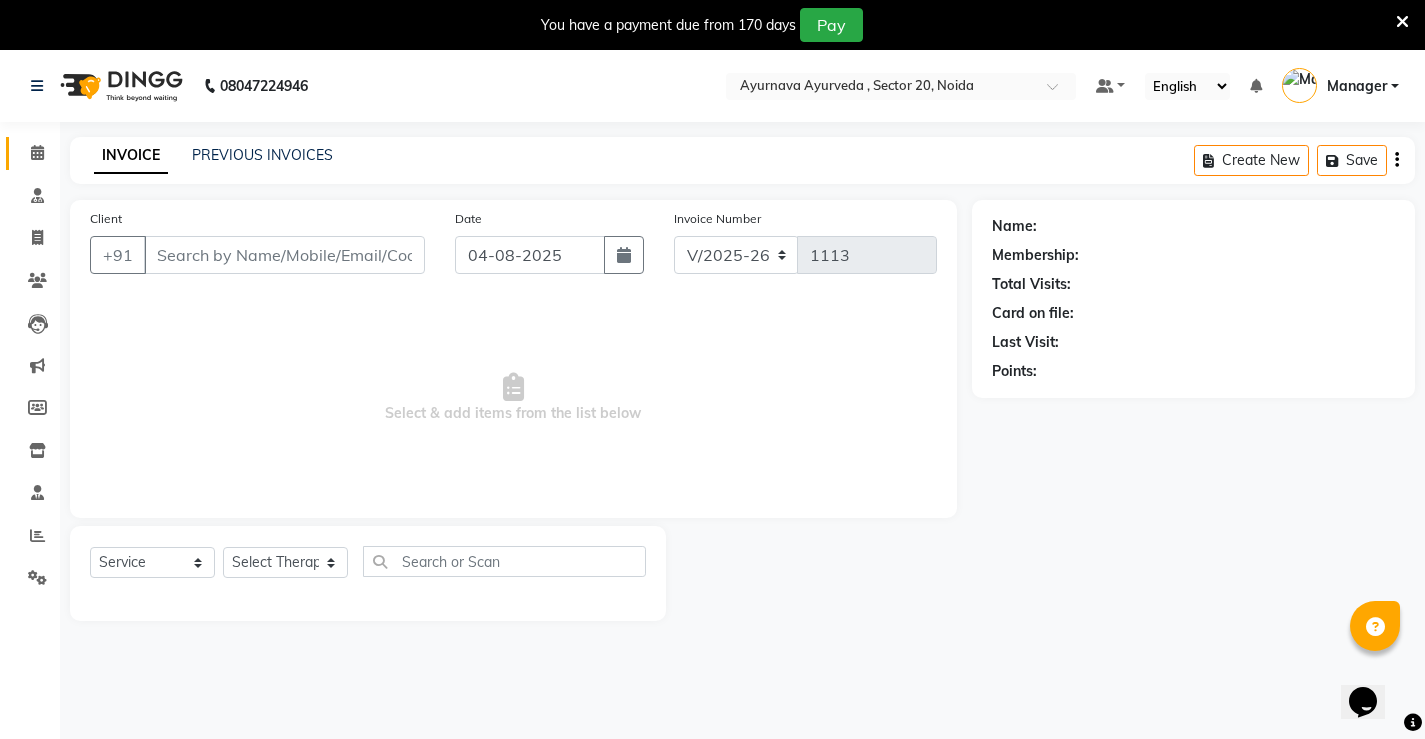 type on "[PHONE]" 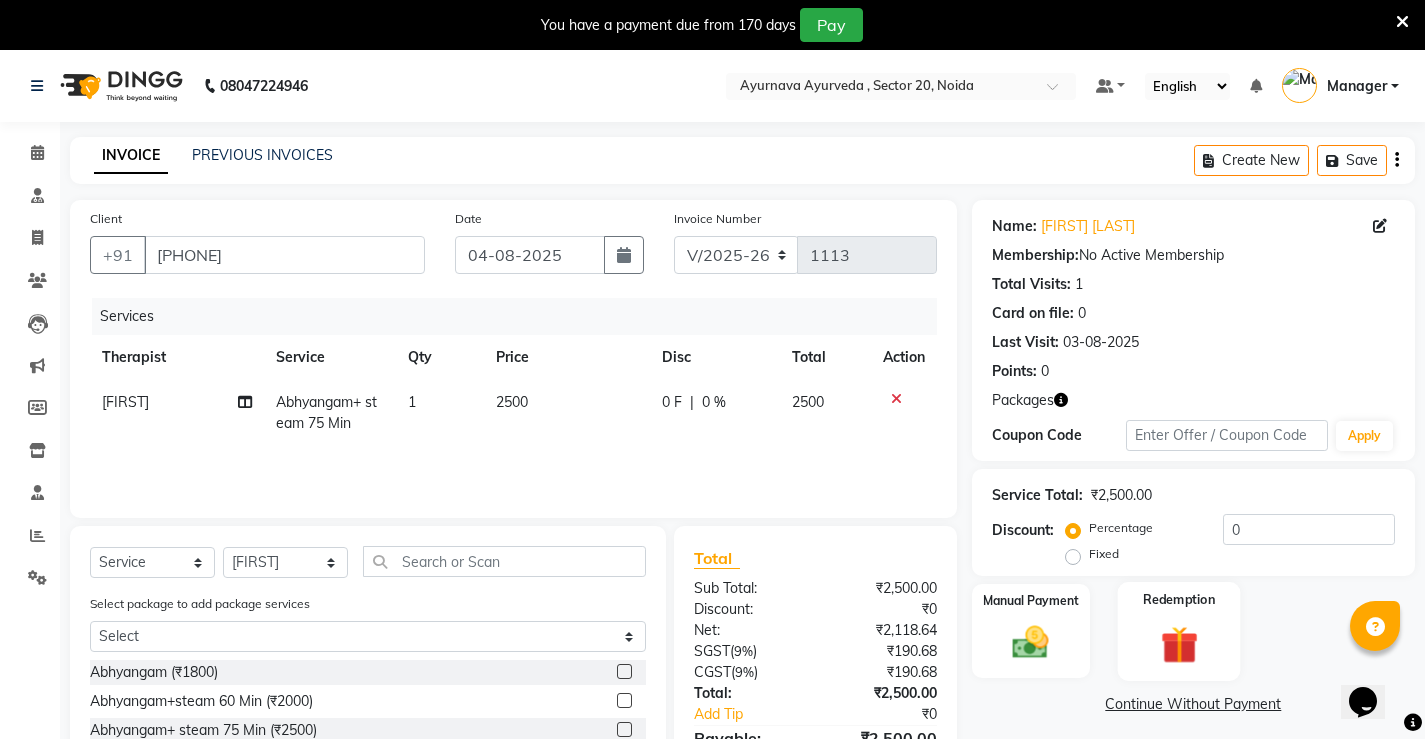 click on "Redemption" 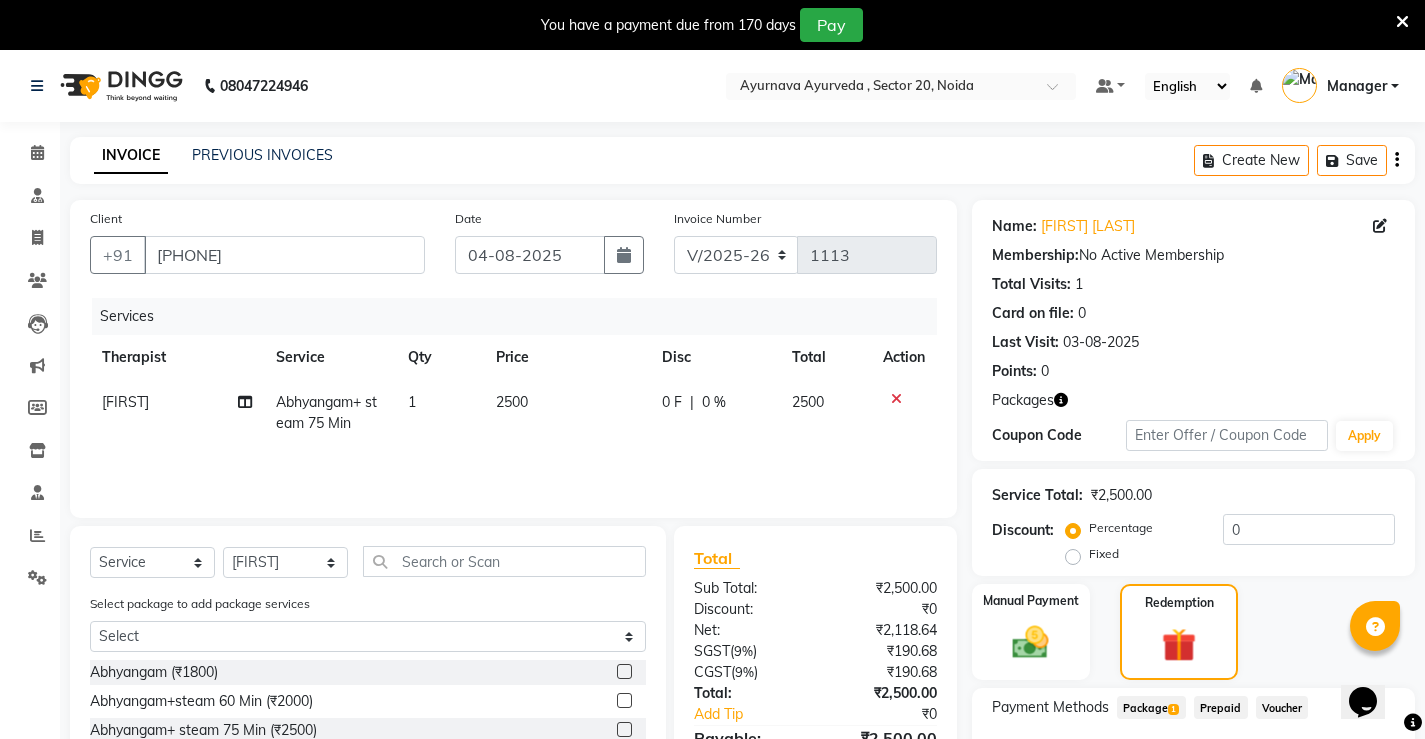 click on "Package  1" 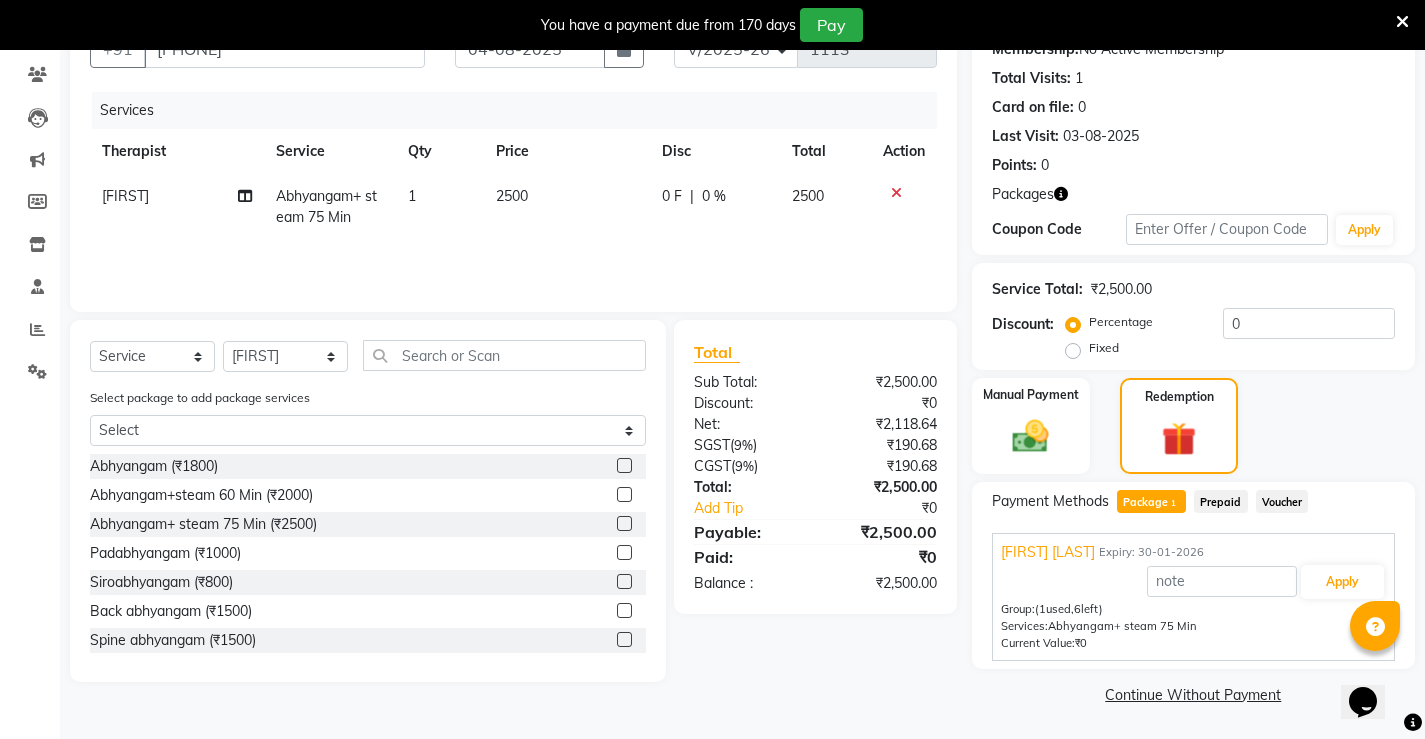 scroll, scrollTop: 207, scrollLeft: 0, axis: vertical 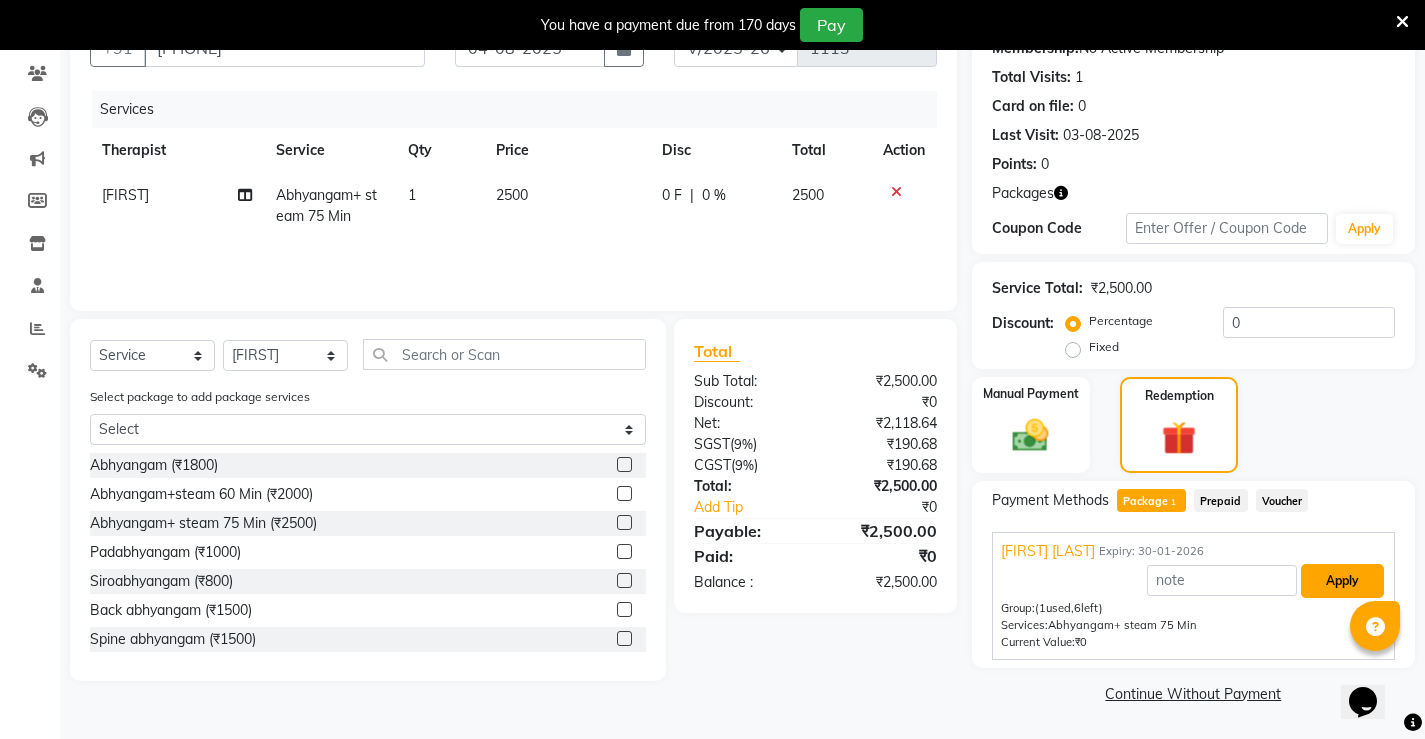 click on "Apply" at bounding box center [1342, 581] 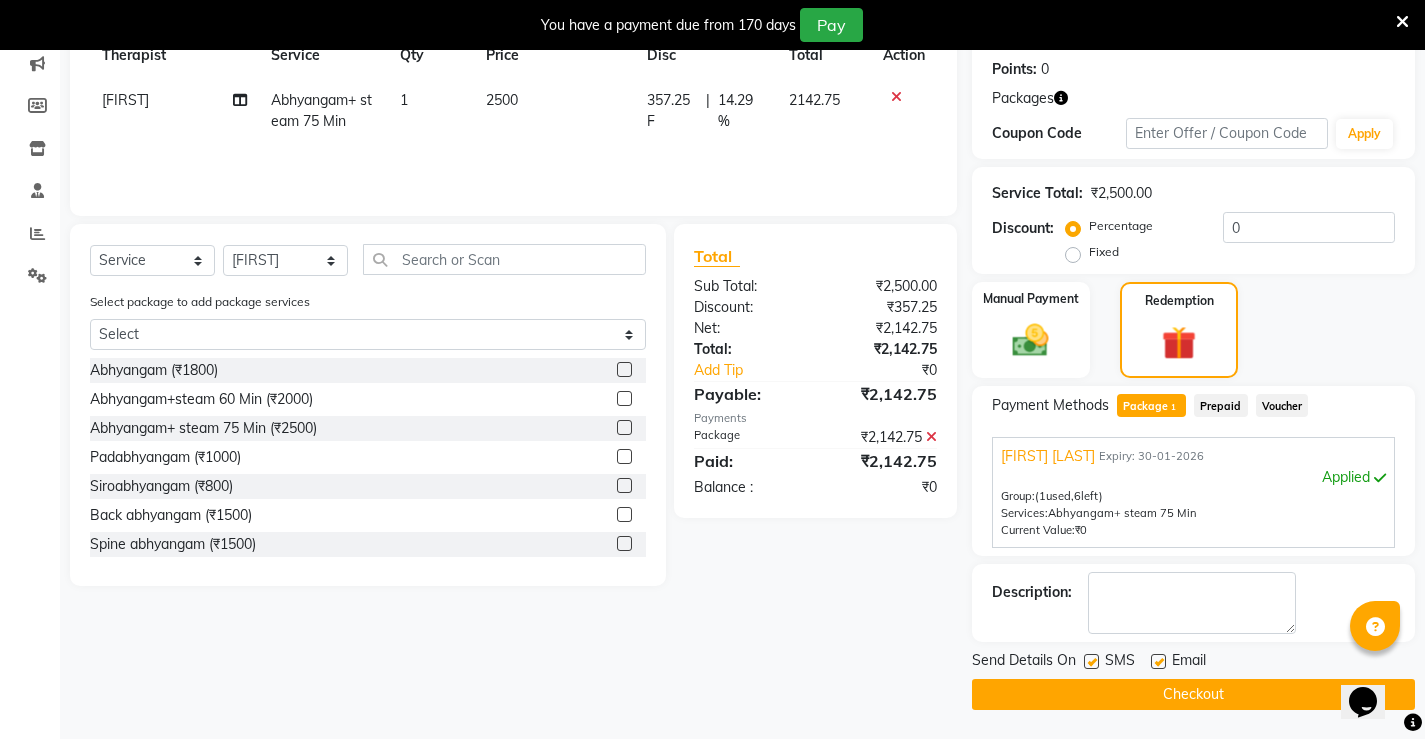 scroll, scrollTop: 303, scrollLeft: 0, axis: vertical 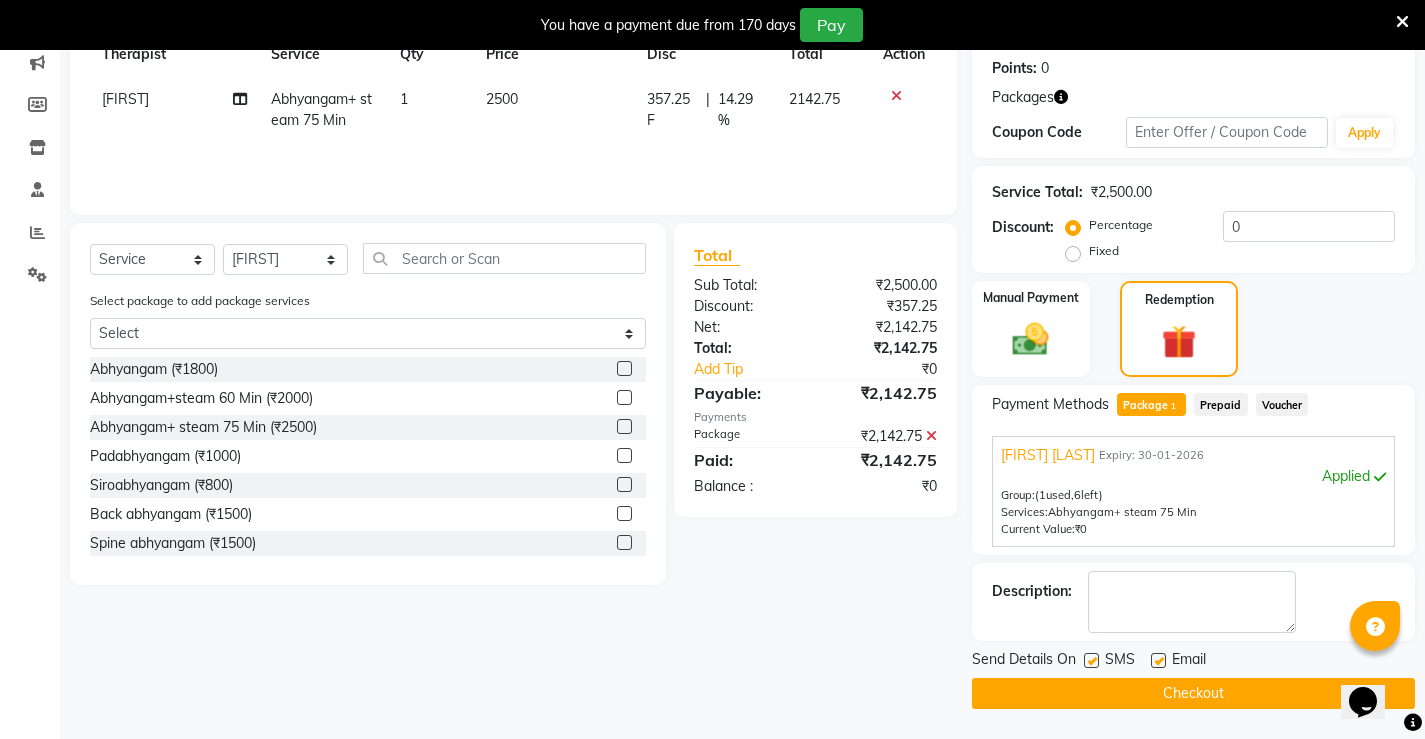 click 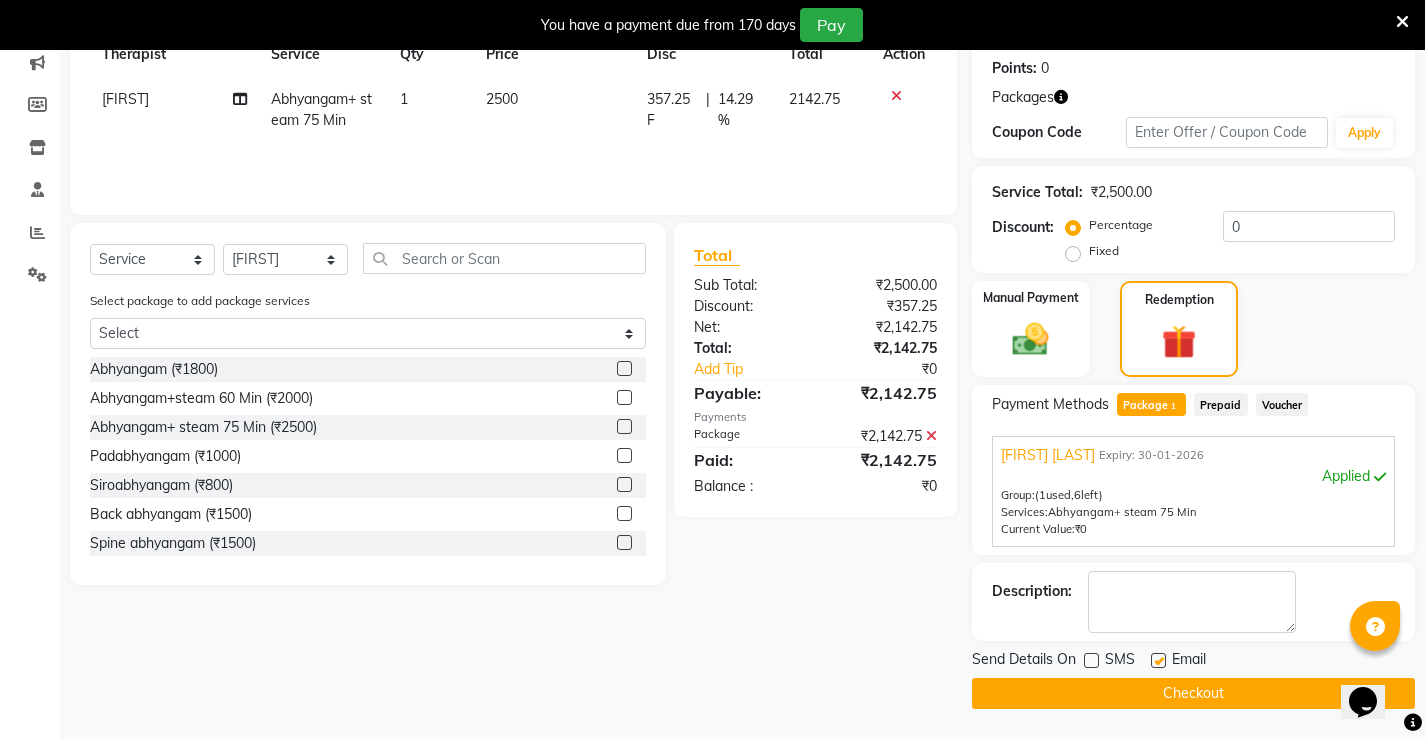 click 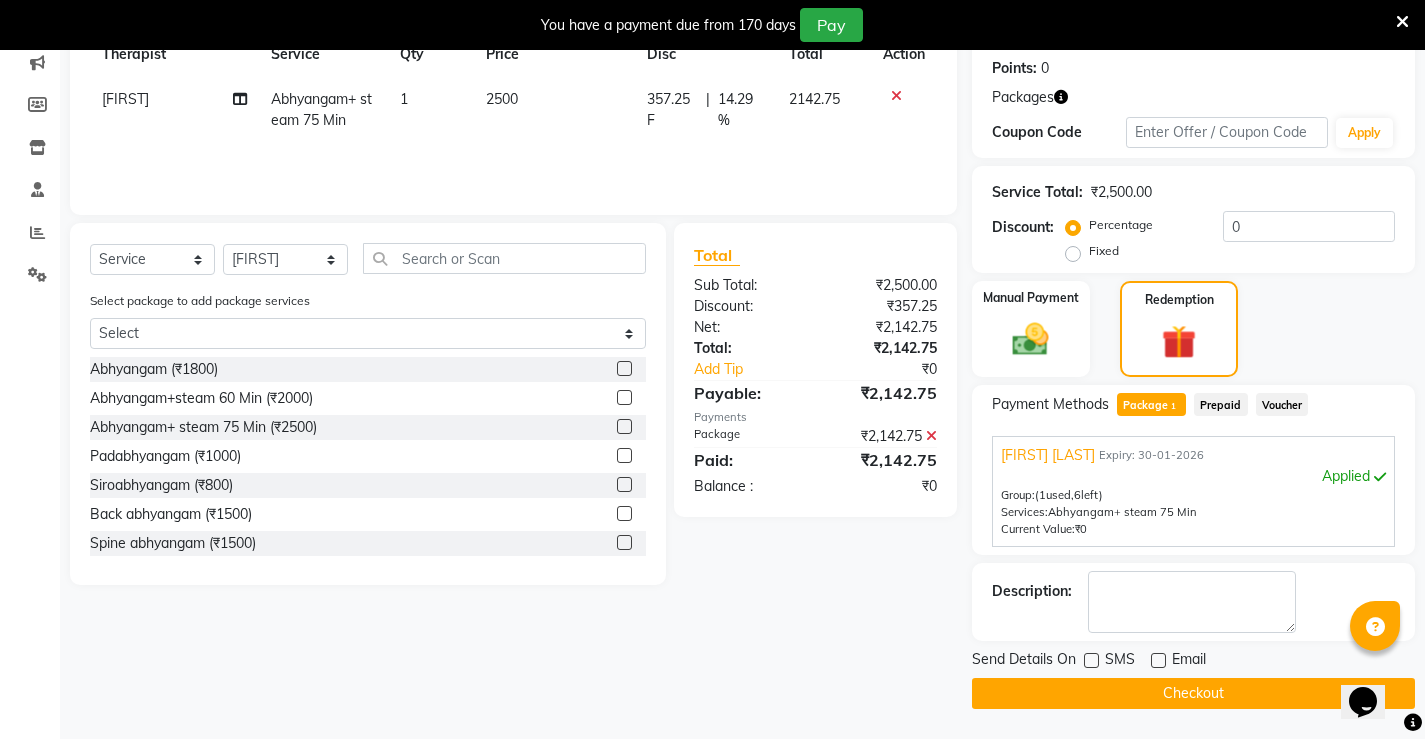 click on "Checkout" 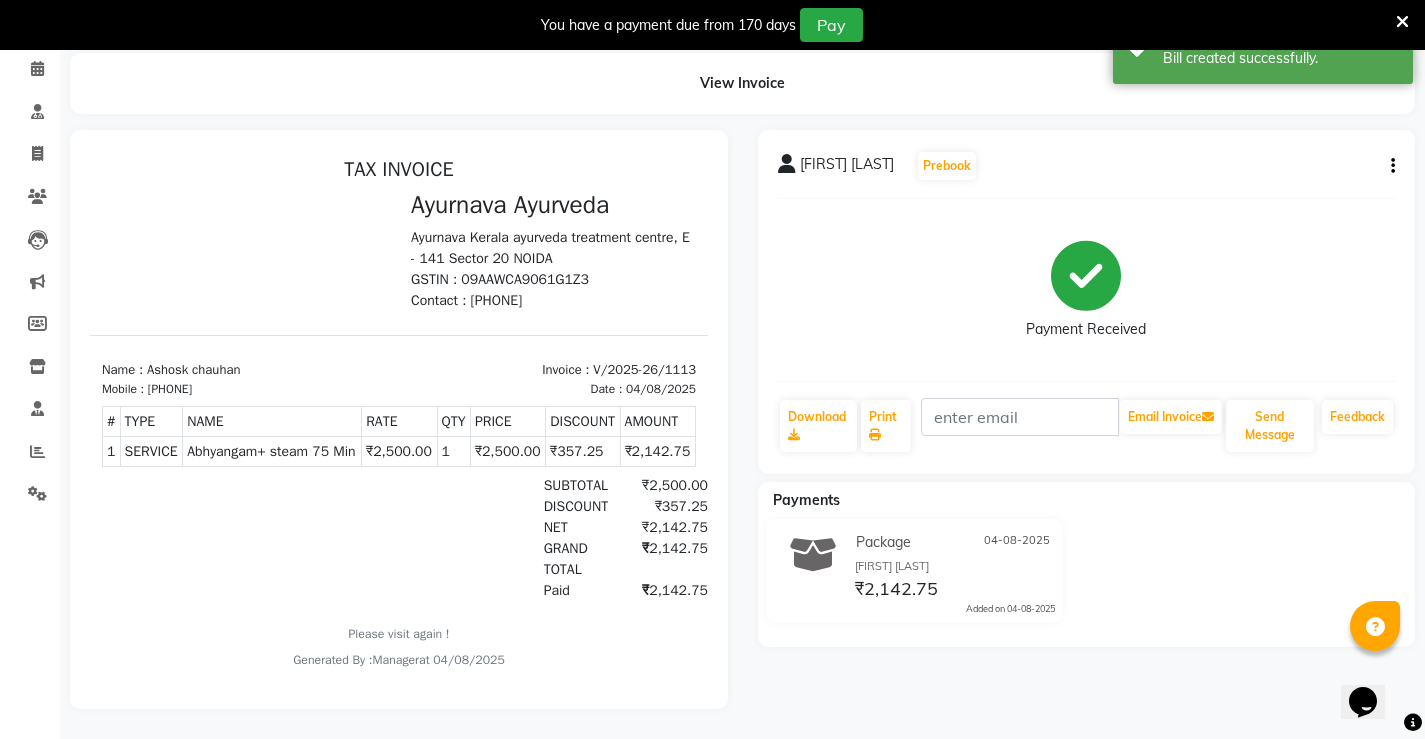 scroll, scrollTop: 0, scrollLeft: 0, axis: both 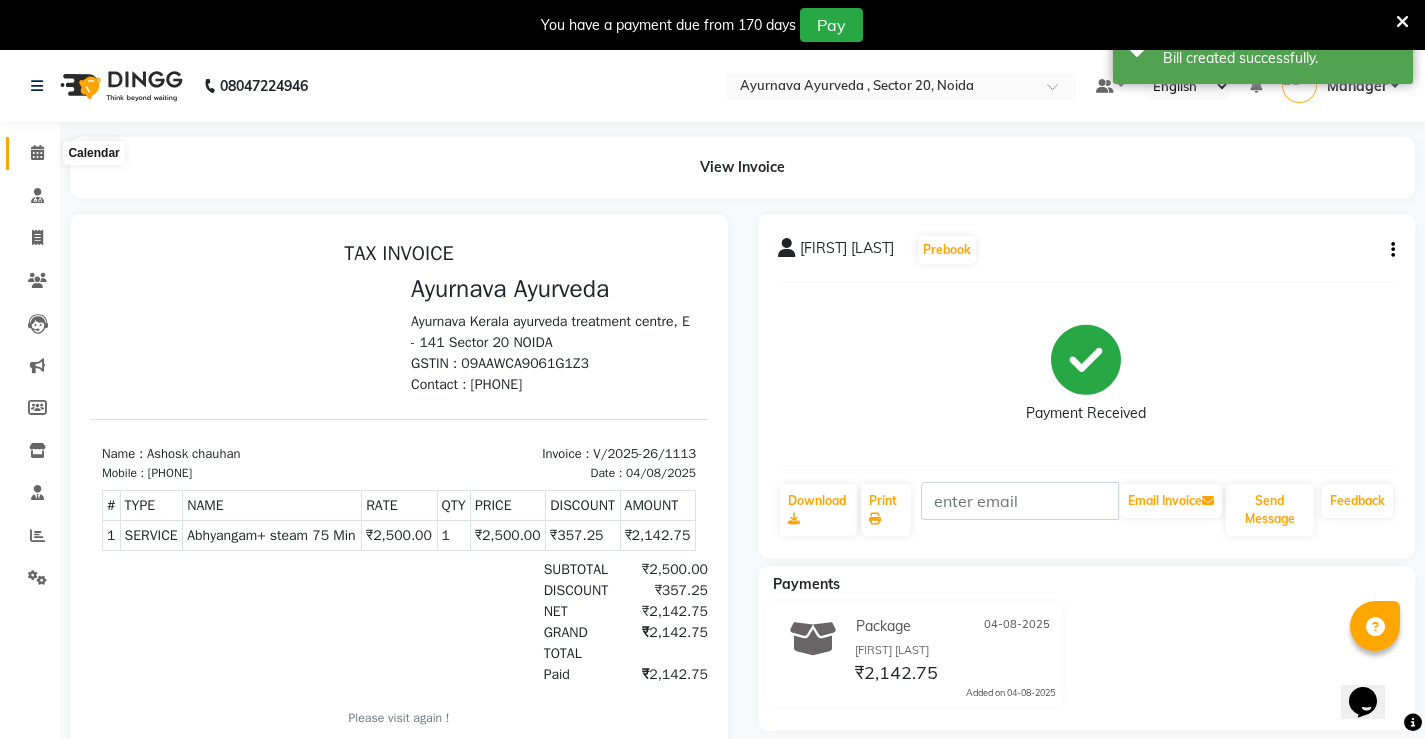 click 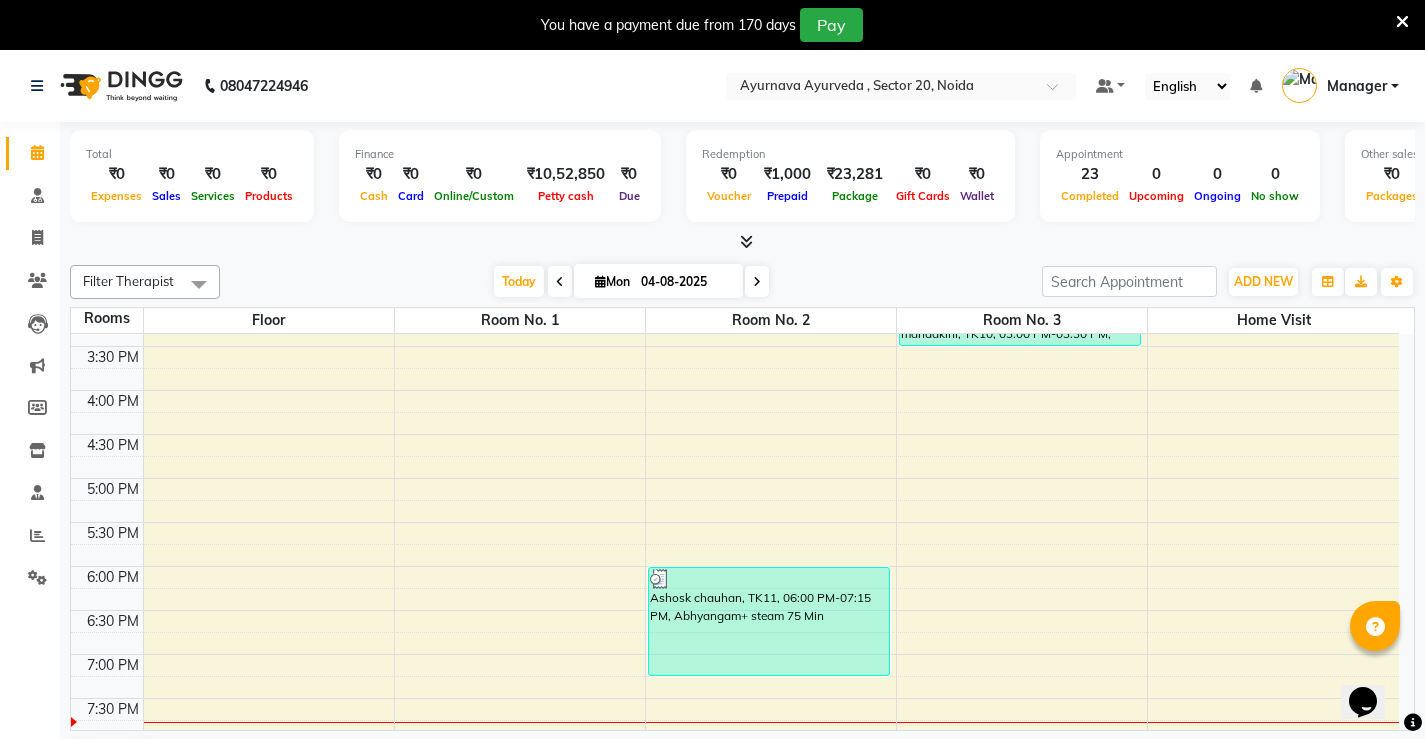 scroll, scrollTop: 835, scrollLeft: 0, axis: vertical 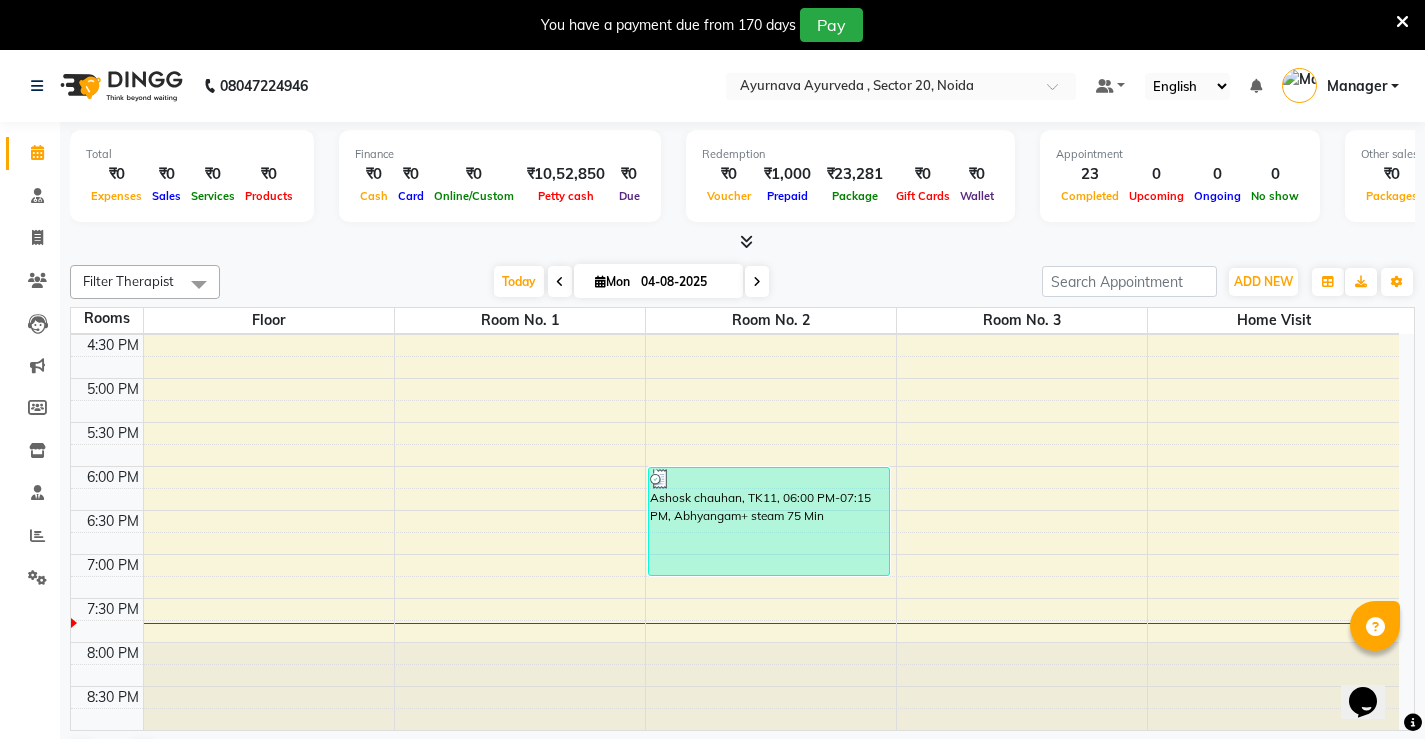 click on "[FIRST] [LAST], TK01, 08:00 AM-09:00 AM, Abhyangam+steam 60 Min     [FIRST] [LAST], TK01, 09:00 AM-09:40 AM, Nasyam     [FIRST] [LAST], TK04, 10:30 AM-11:45 AM, Abhyangam+ steam 75 Min     [FIRST] [LAST], TK07, 12:30 PM-01:30 PM, abhyanham potli     [FIRST] [LAST], TK09, 02:00 PM-02:30 PM, abhyangam cghs     [FIRST] [LAST], TK09, 02:30 PM-03:00 PM, patrapotli cghs     [FIRST] [LAST], TK02, 08:30 AM-09:00 AM, Pichu(small)     [FIRST] [LAST], TK02, 09:00 AM-09:45 AM, local abhyangam potli     [FIRST] [LAST], TK05, 11:00 AM-12:00 PM, DHANYAMAL DHARA     [FIRST], TK08, 01:15 PM-01:45 PM, abhyangam cghs     [FIRST], TK08, 01:45 PM-02:15 PM, patrapotli cghs     [FIRST] [LAST], TK11, 06:00 PM-07:15 PM, Abhyangam+ steam 75 Min     [FIRST] [LAST], TK12, 09:00 AM-09:45 AM, Abhyangam" at bounding box center [735, 114] 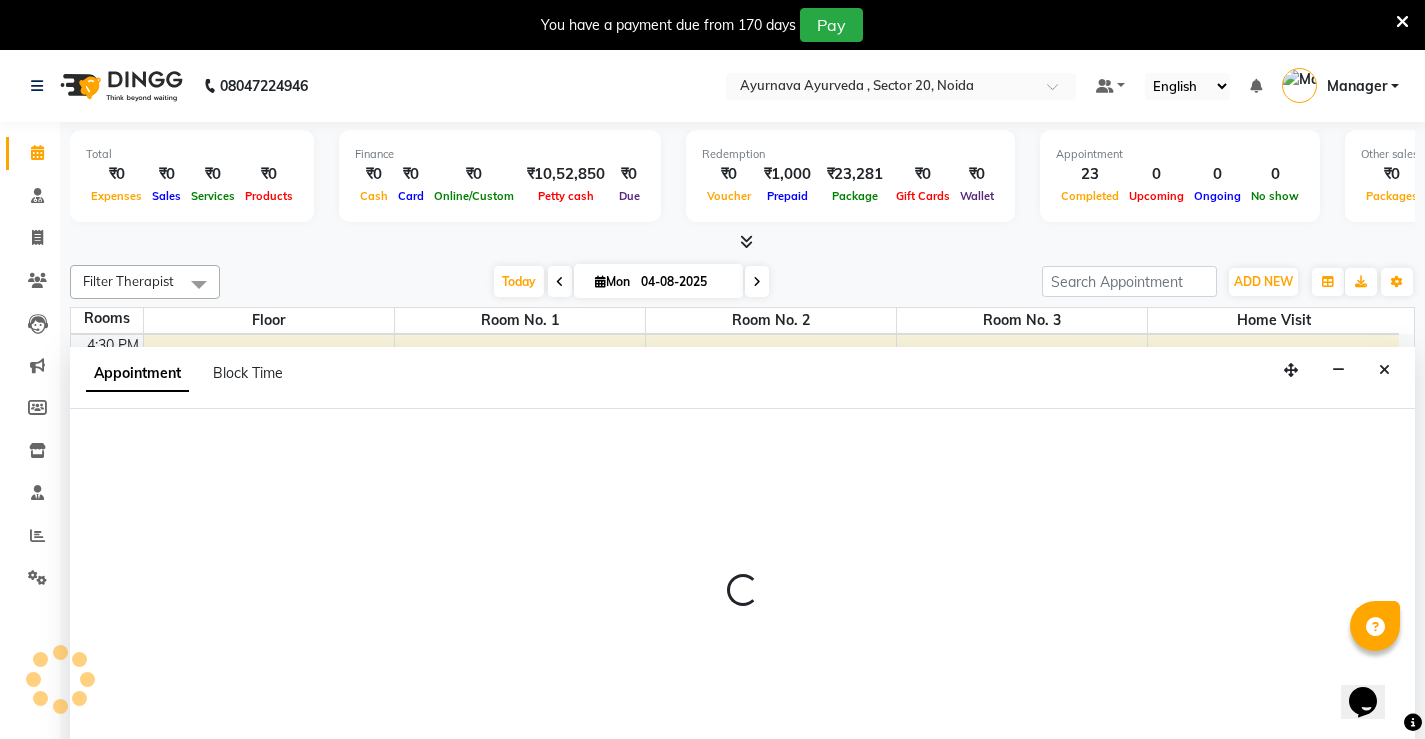 scroll, scrollTop: 51, scrollLeft: 0, axis: vertical 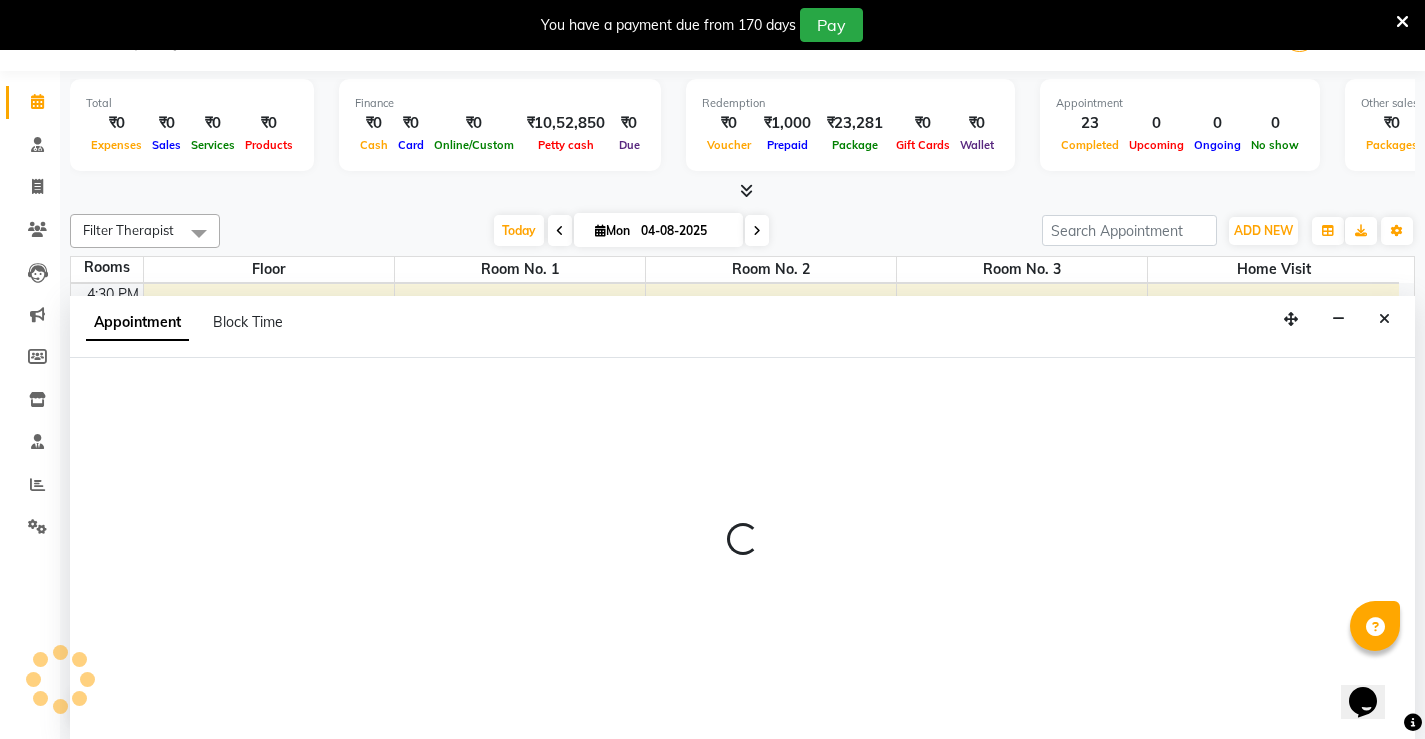 select on "tentative" 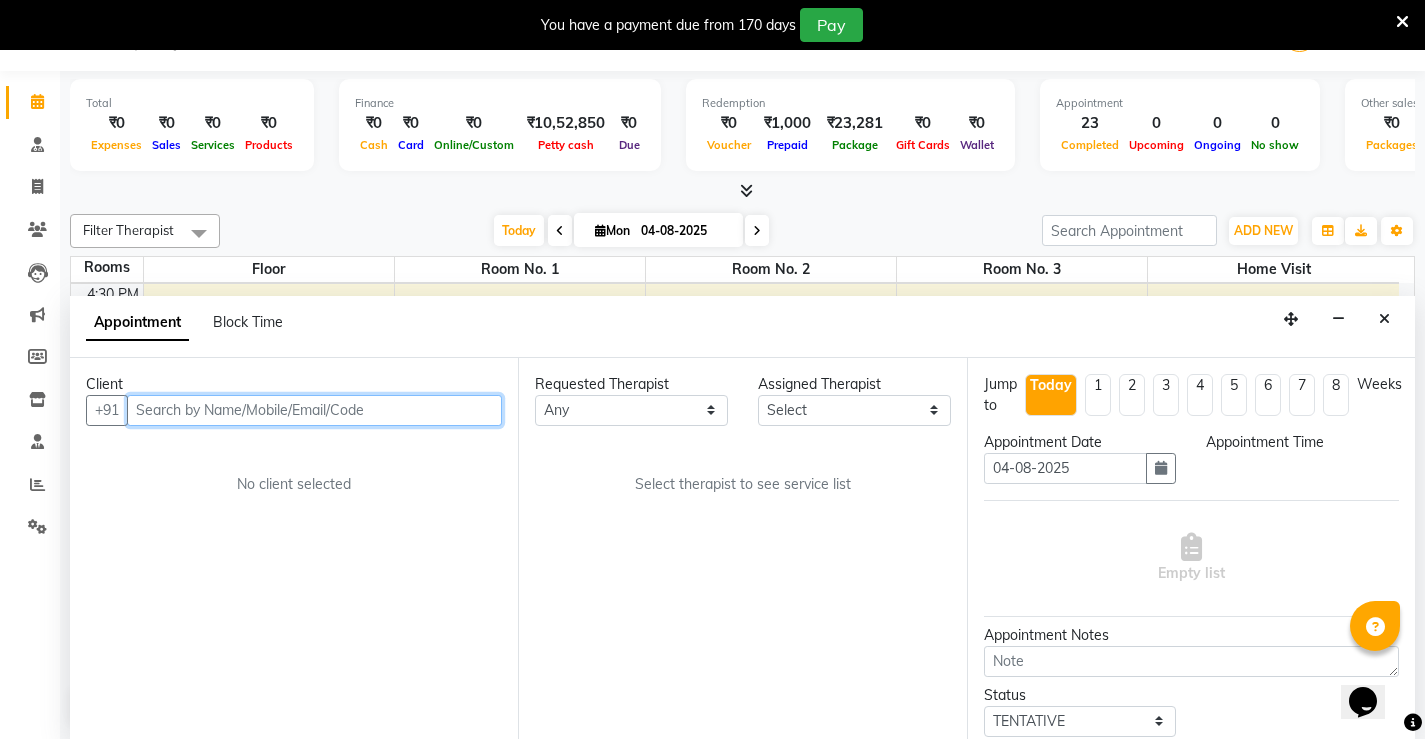 select on "1140" 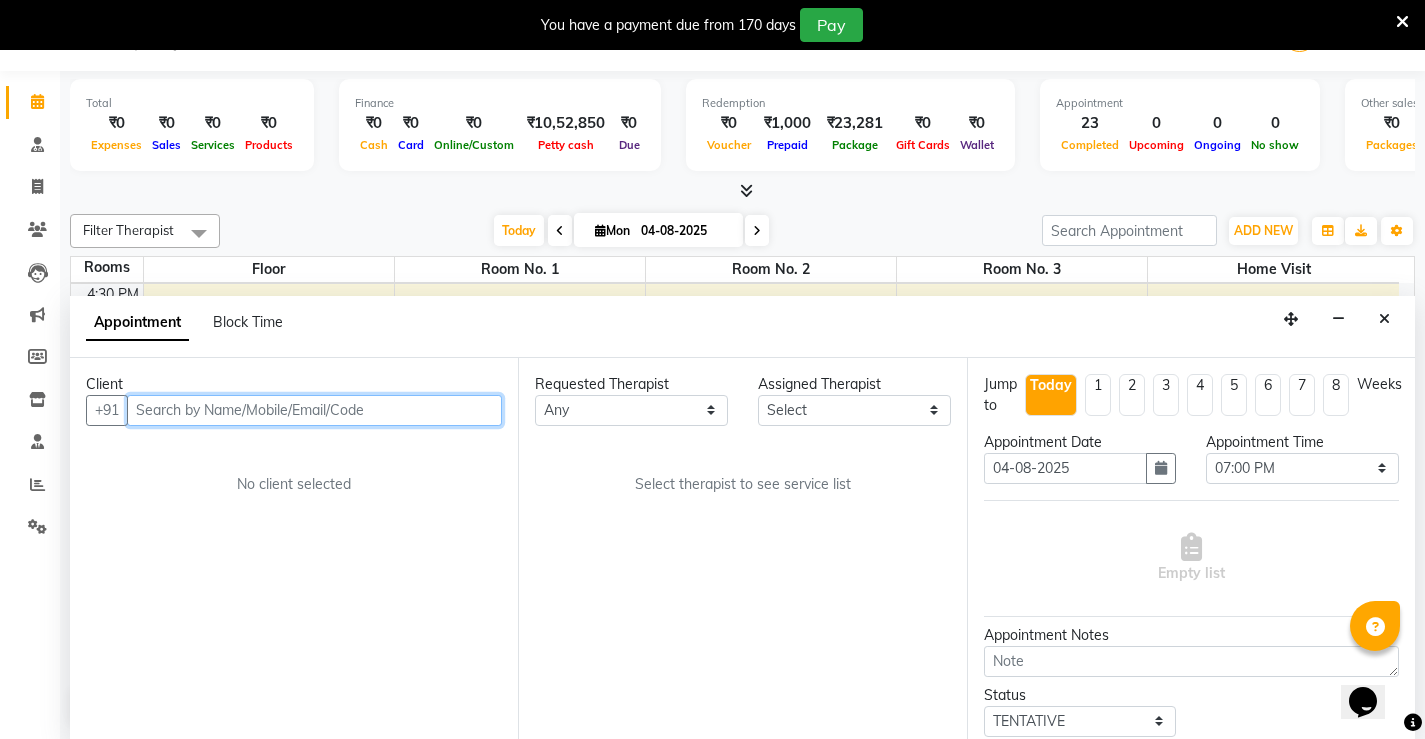 click at bounding box center (314, 410) 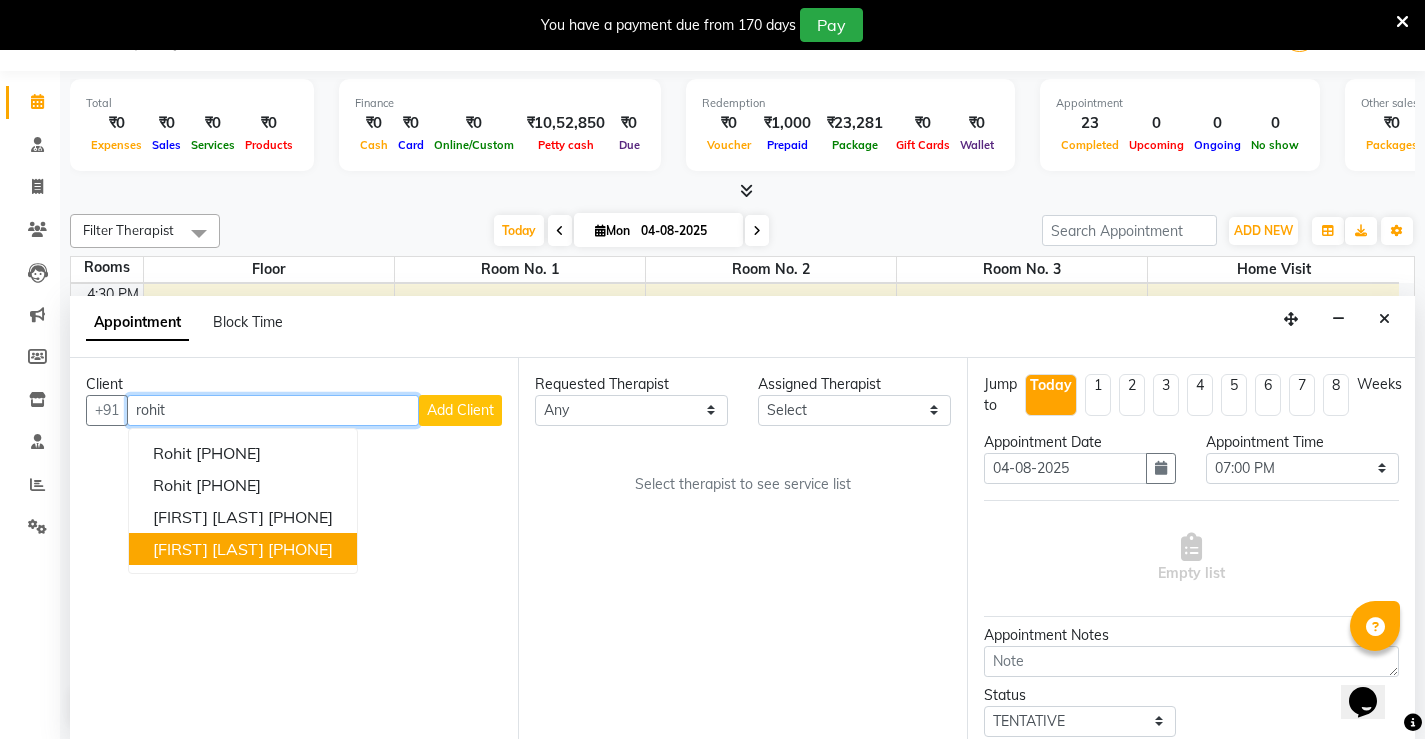 click on "[PHONE]" at bounding box center (300, 549) 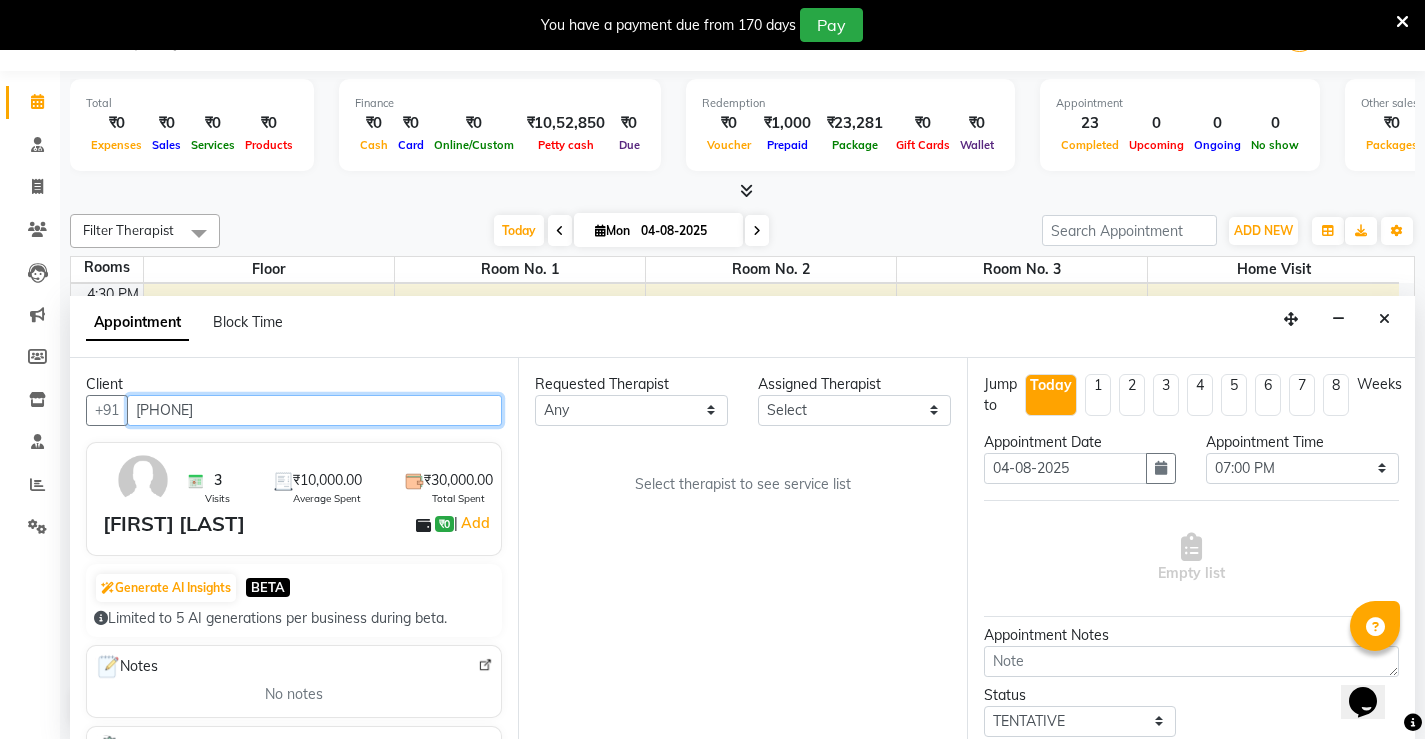 type on "[PHONE]" 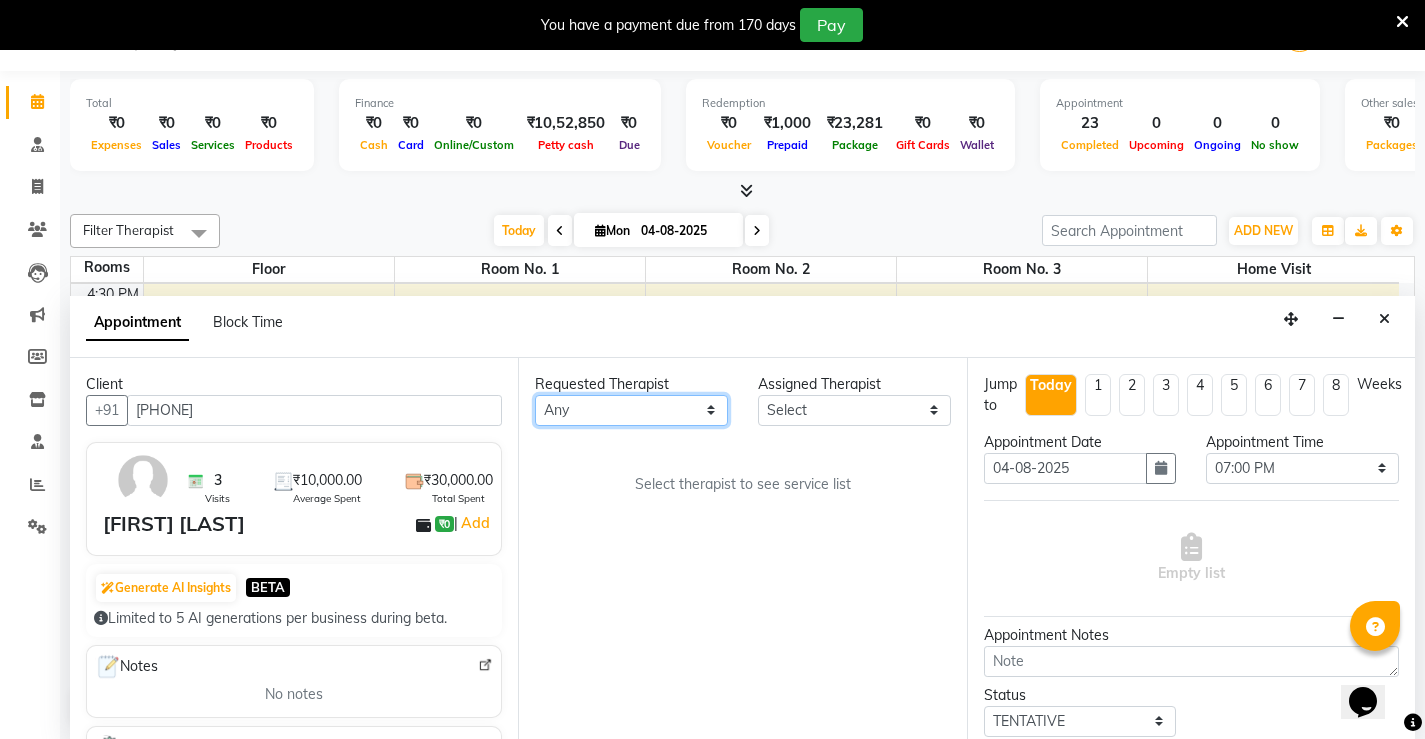 click on "Any Anjali ASHMITA Dileep Dr Arathy S Dr Reshma Dr. Sajna Inderpal Jeevan Jishnu Kavya Manoj Mithun Nikhila Nithin Radhul Reghu Timsy Kaur Sodhi Varsha" at bounding box center [631, 410] 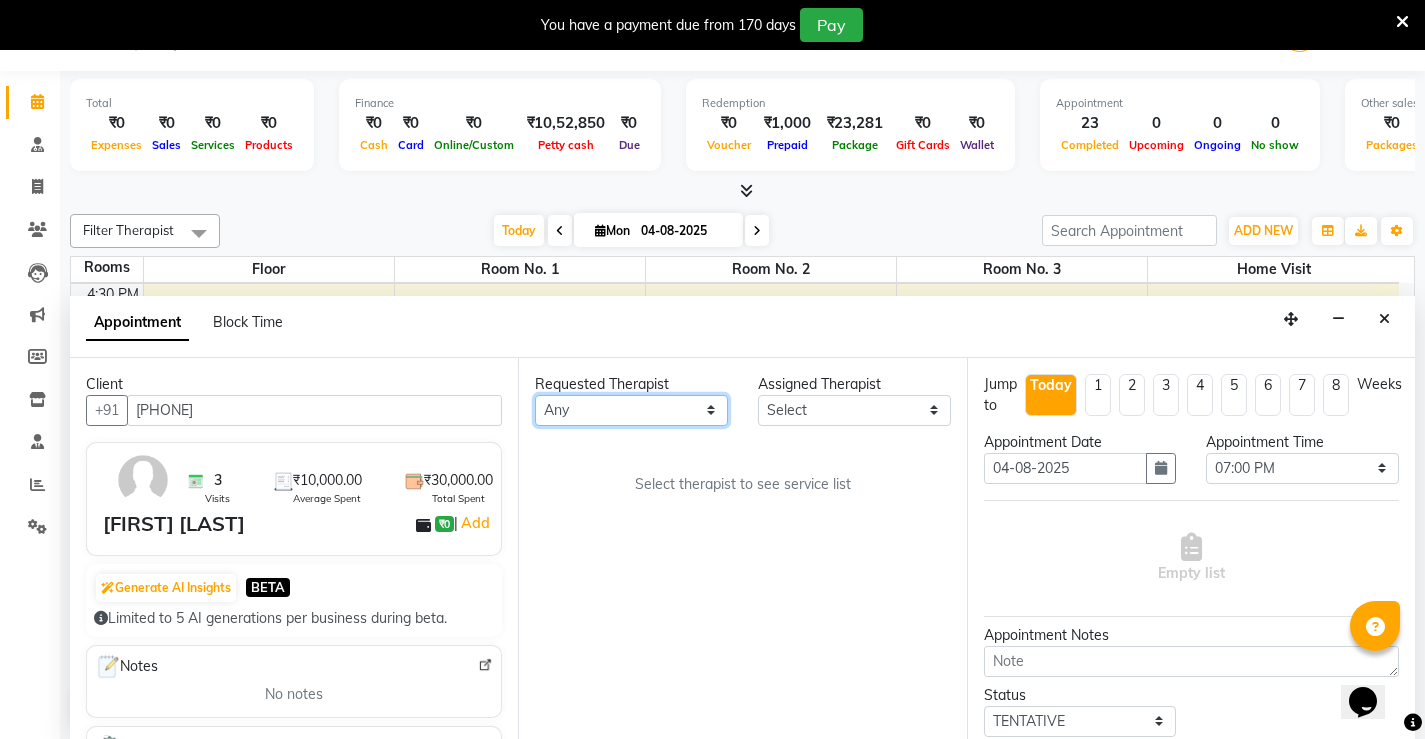 select on "87272" 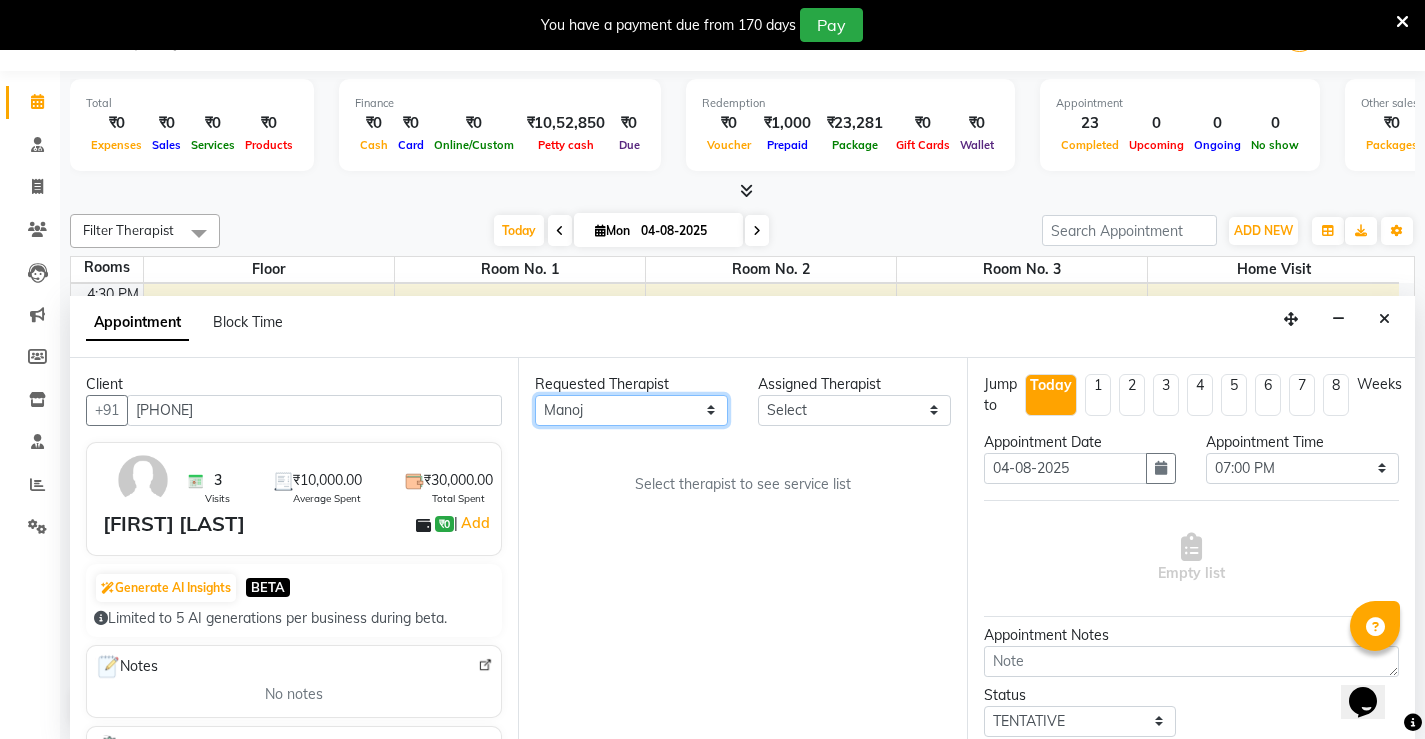 click on "Any Anjali ASHMITA Dileep Dr Arathy S Dr Reshma Dr. Sajna Inderpal Jeevan Jishnu Kavya Manoj Mithun Nikhila Nithin Radhul Reghu Timsy Kaur Sodhi Varsha" at bounding box center (631, 410) 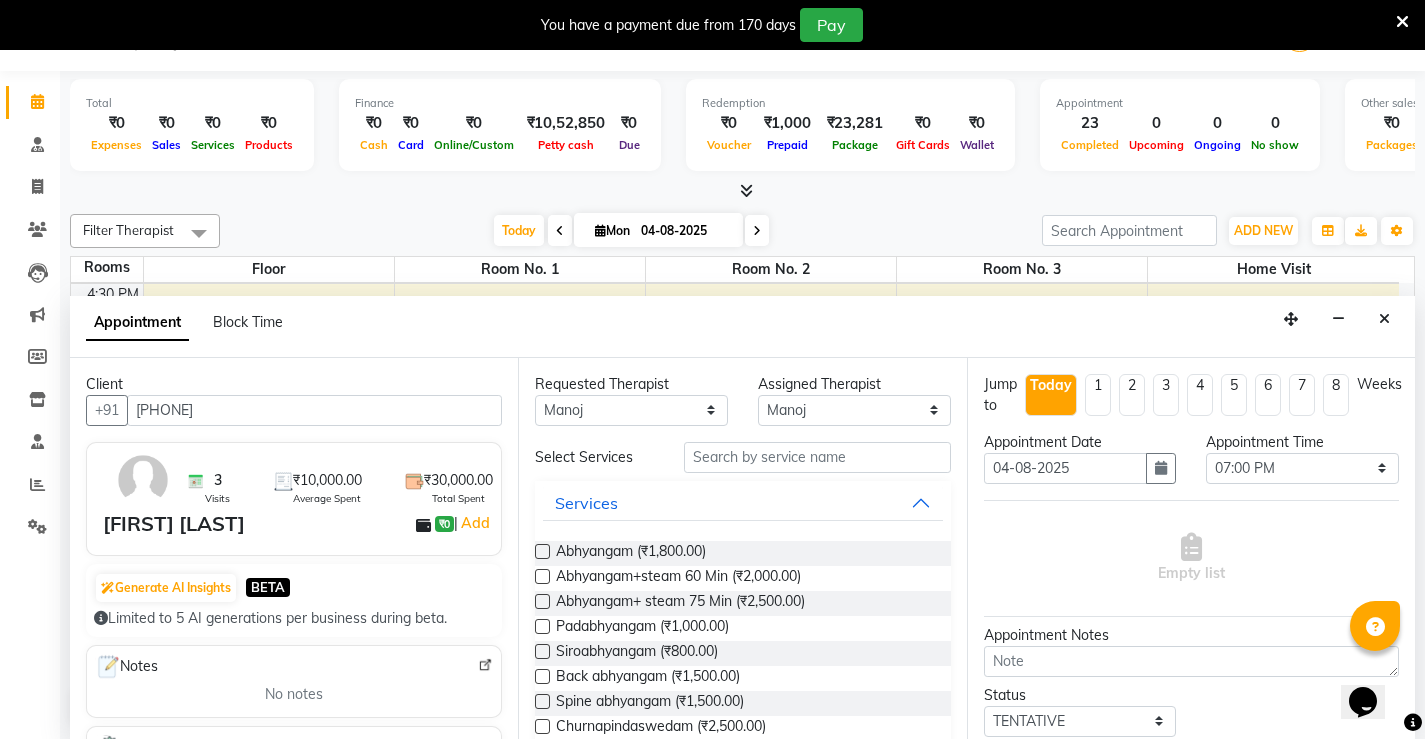 click at bounding box center (542, 576) 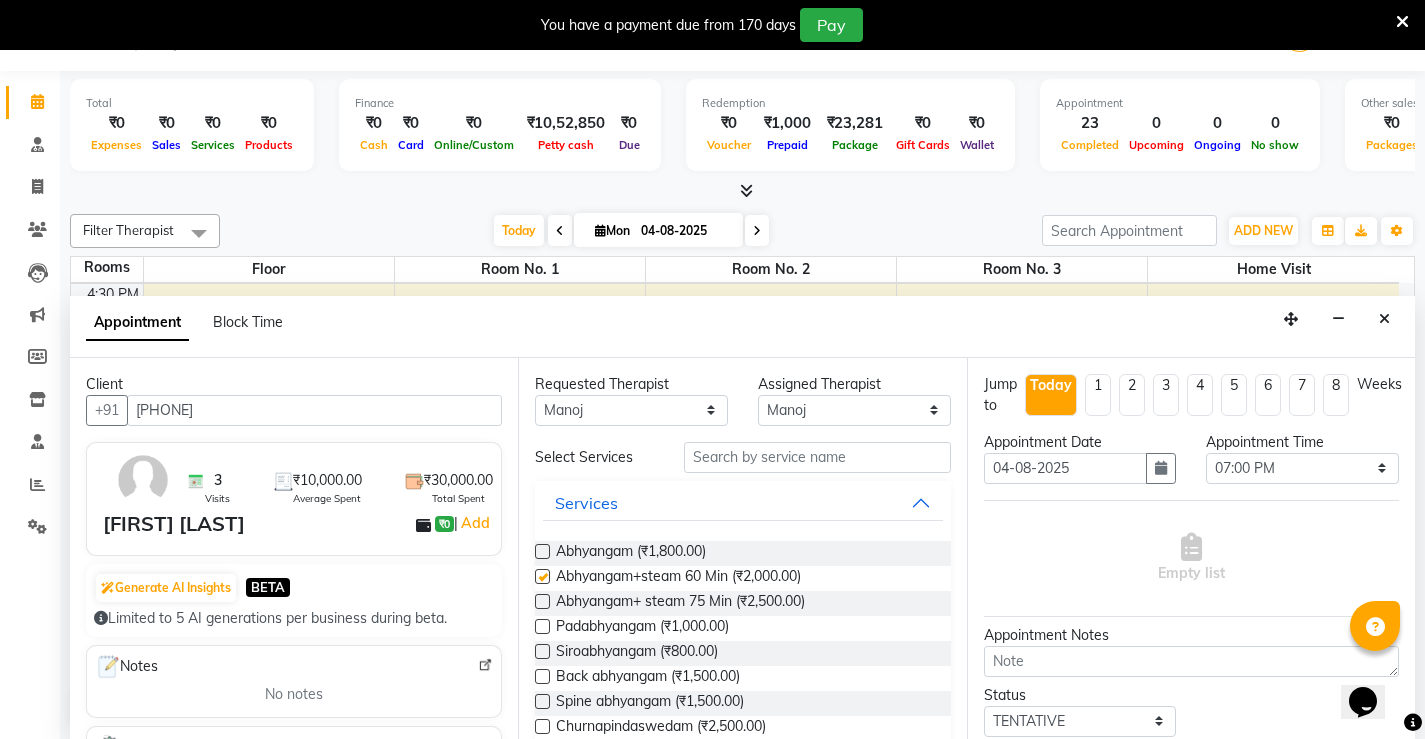 select on "2653" 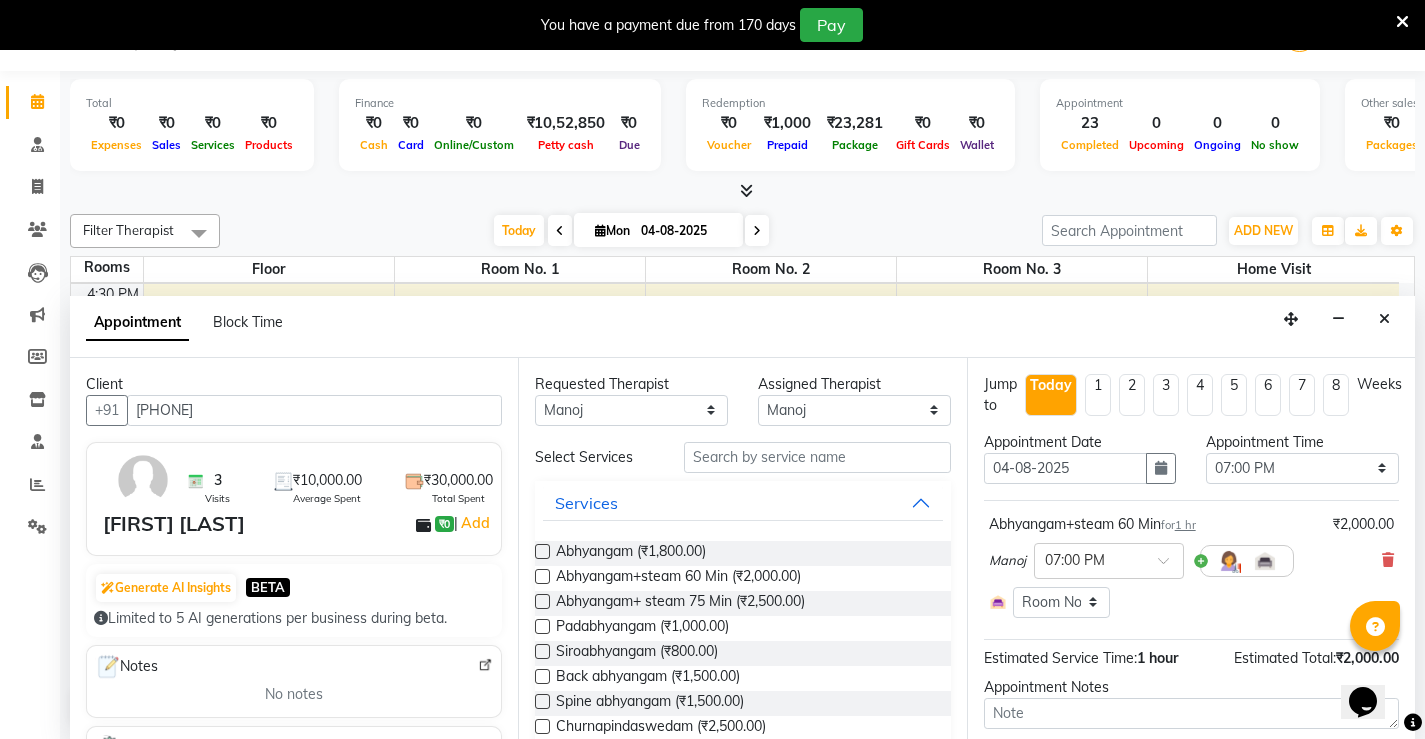 checkbox on "false" 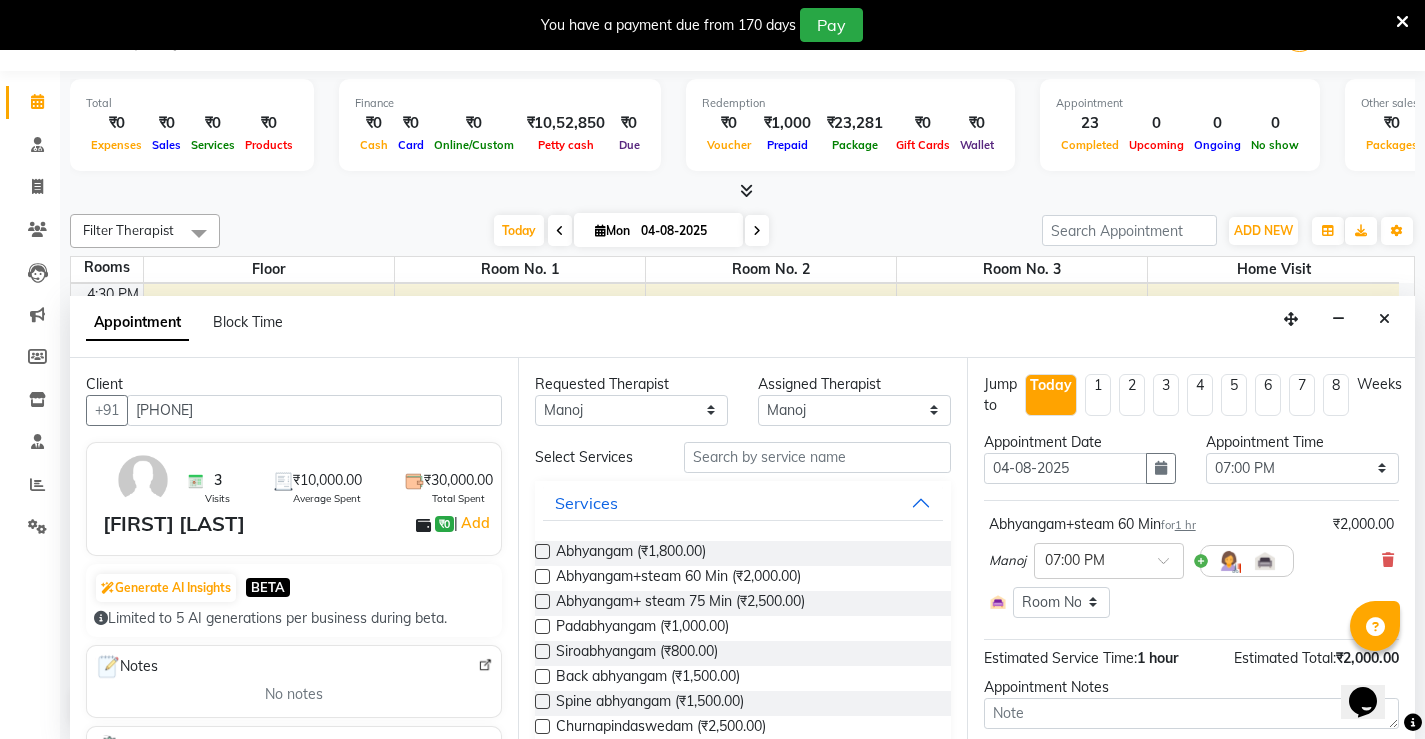 scroll, scrollTop: 176, scrollLeft: 0, axis: vertical 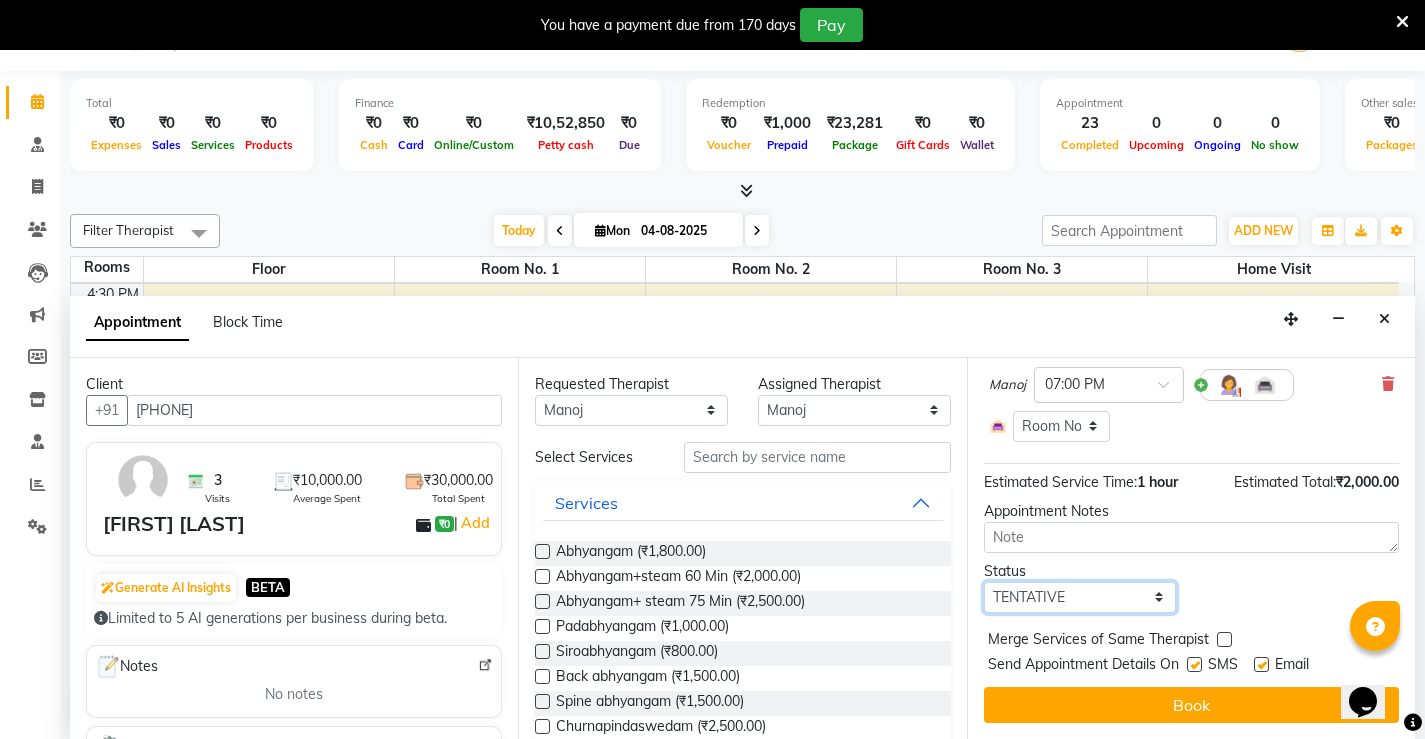 click on "Select TENTATIVE CONFIRM CHECK-IN UPCOMING" at bounding box center (1080, 597) 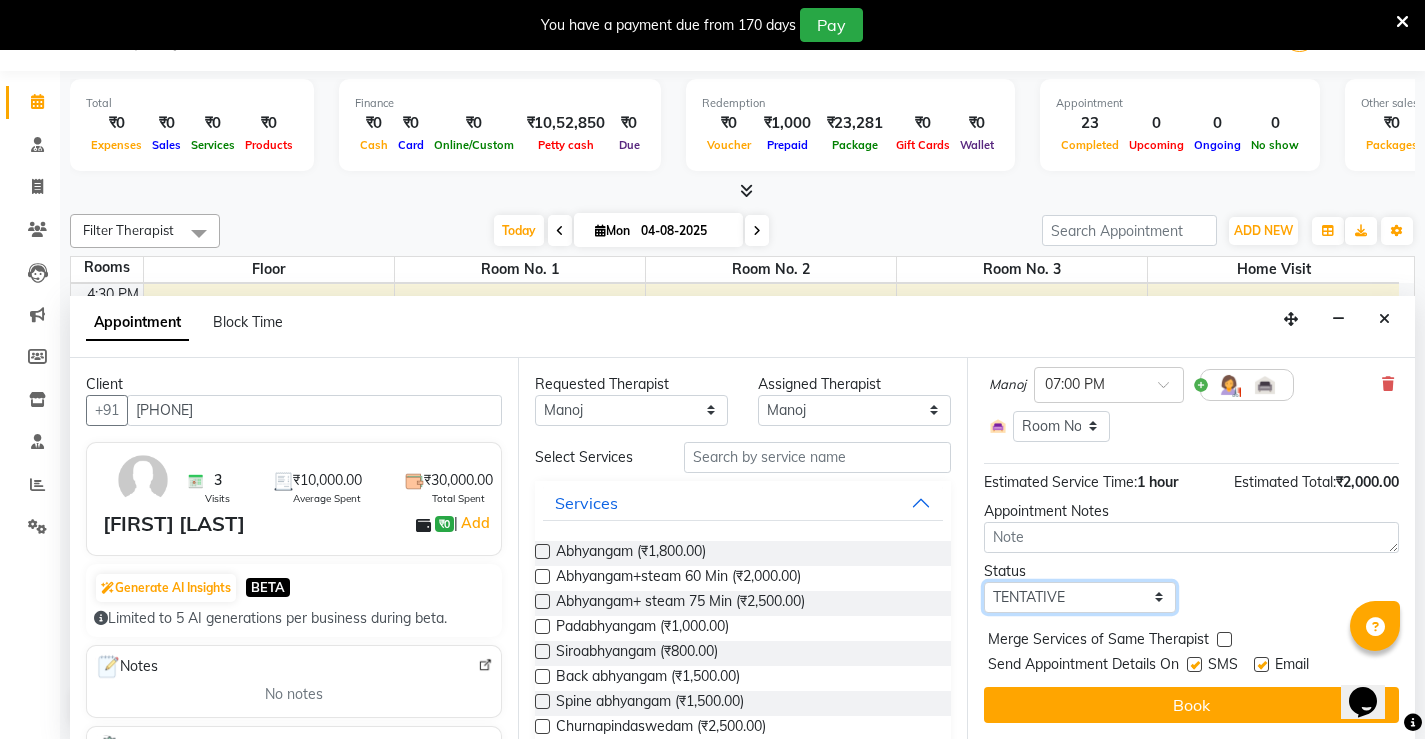select on "upcoming" 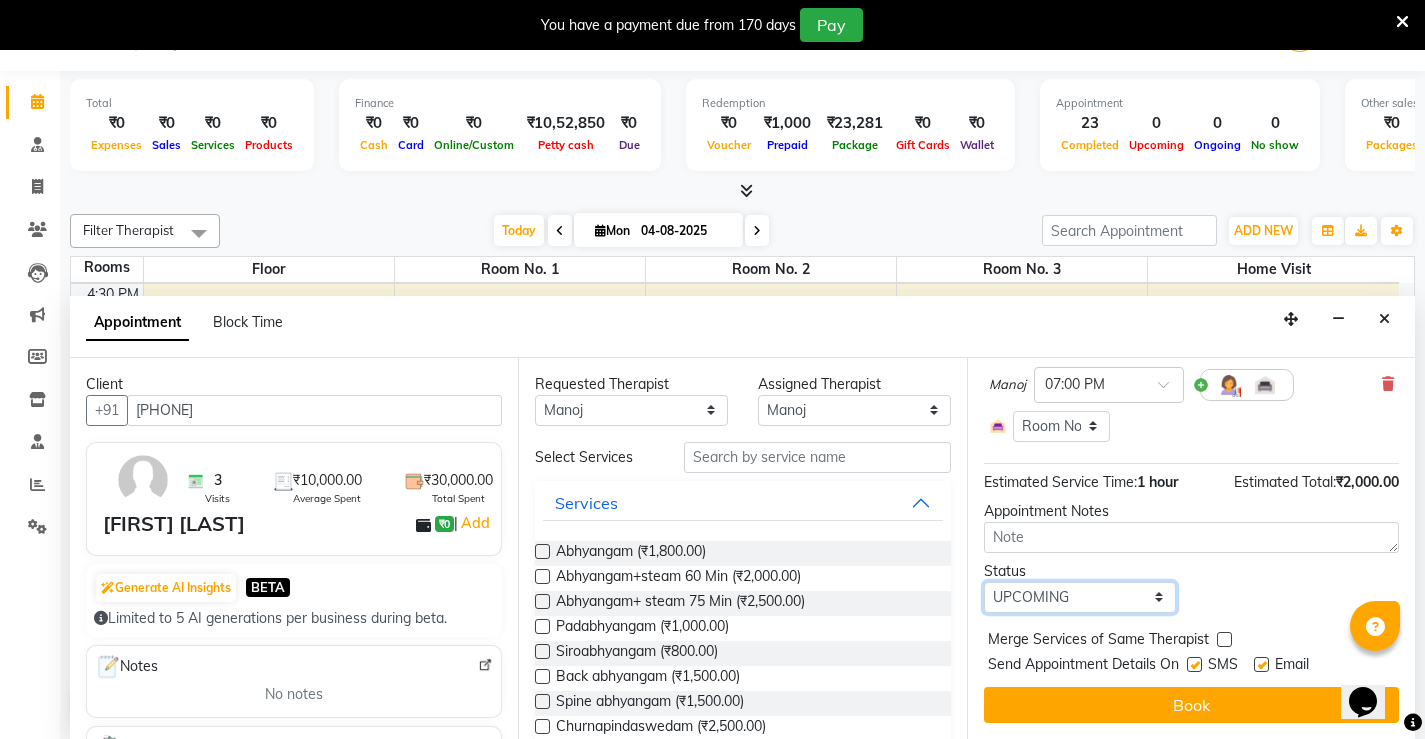 click on "Select TENTATIVE CONFIRM CHECK-IN UPCOMING" at bounding box center [1080, 597] 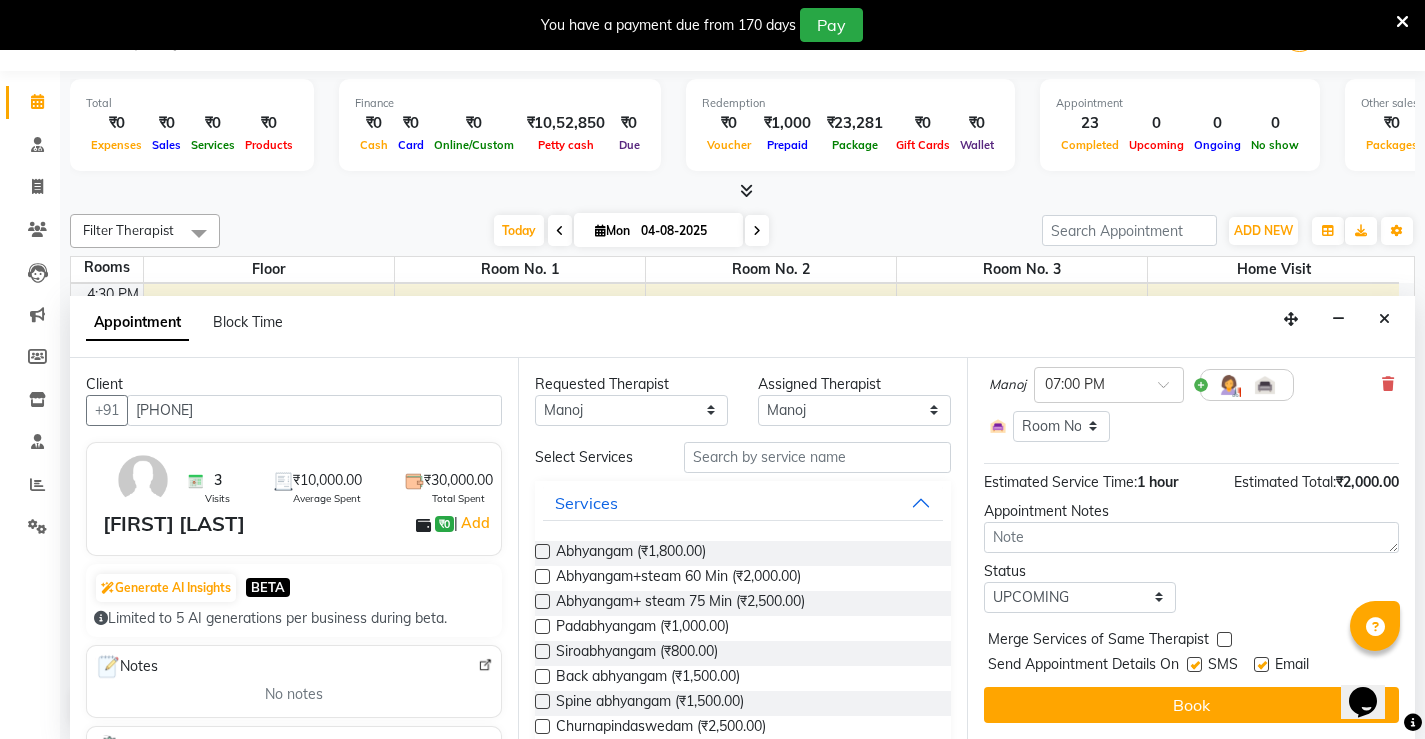 click at bounding box center [1194, 664] 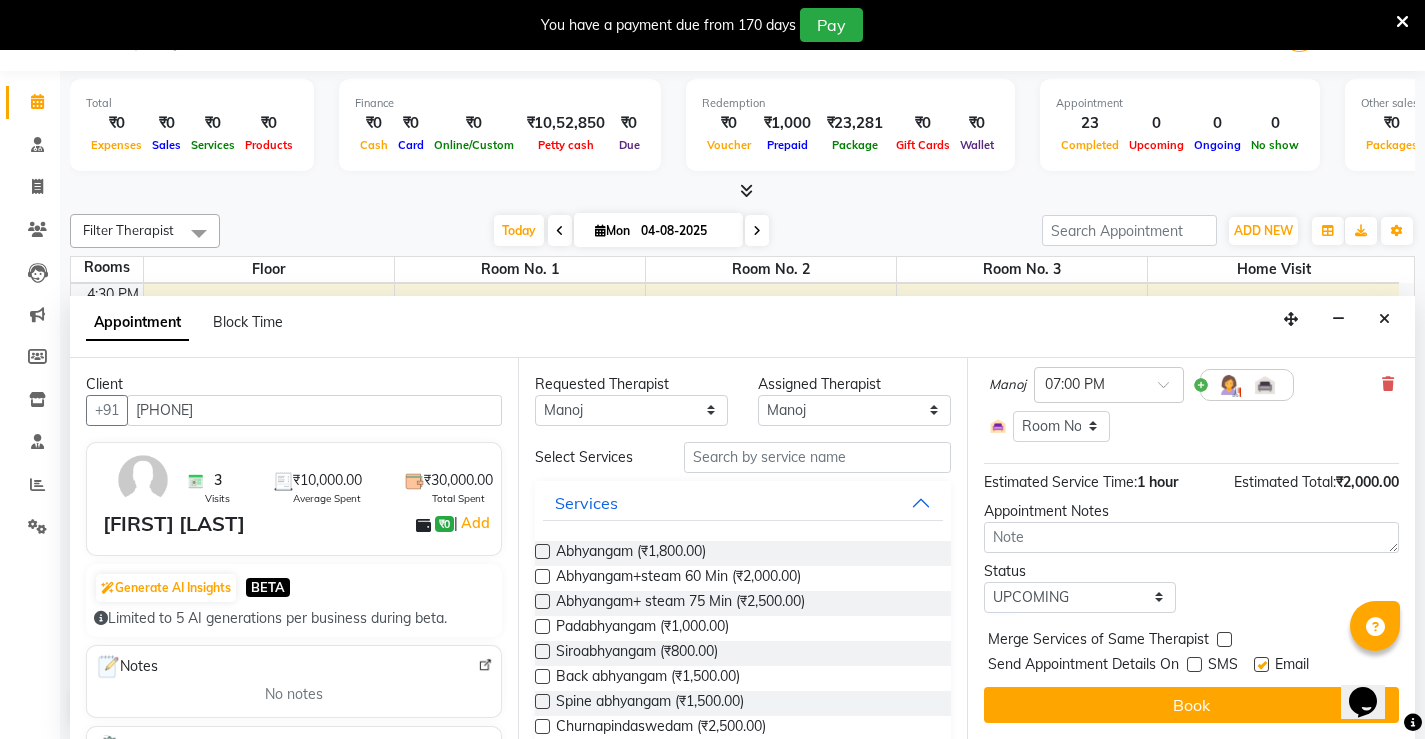 click on "Email" at bounding box center (1289, 666) 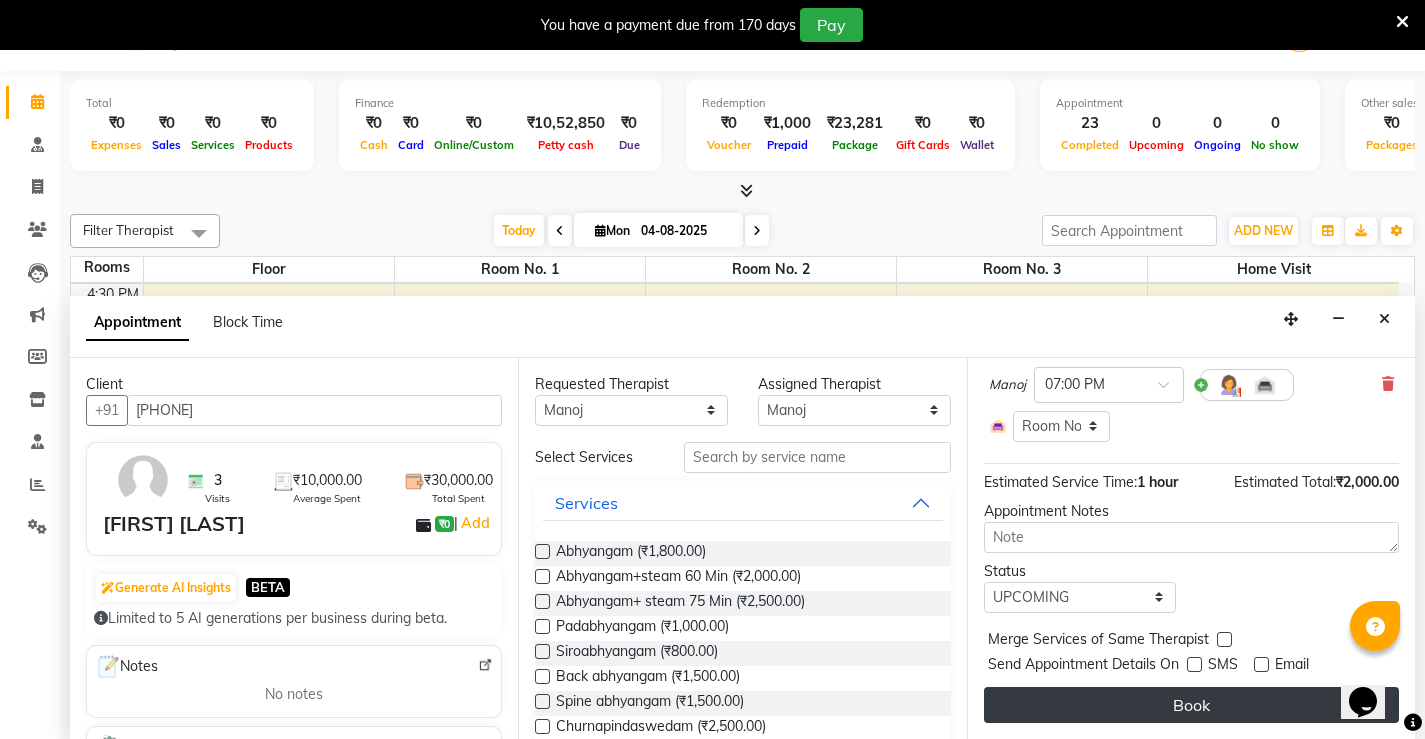 click on "Book" at bounding box center (1191, 705) 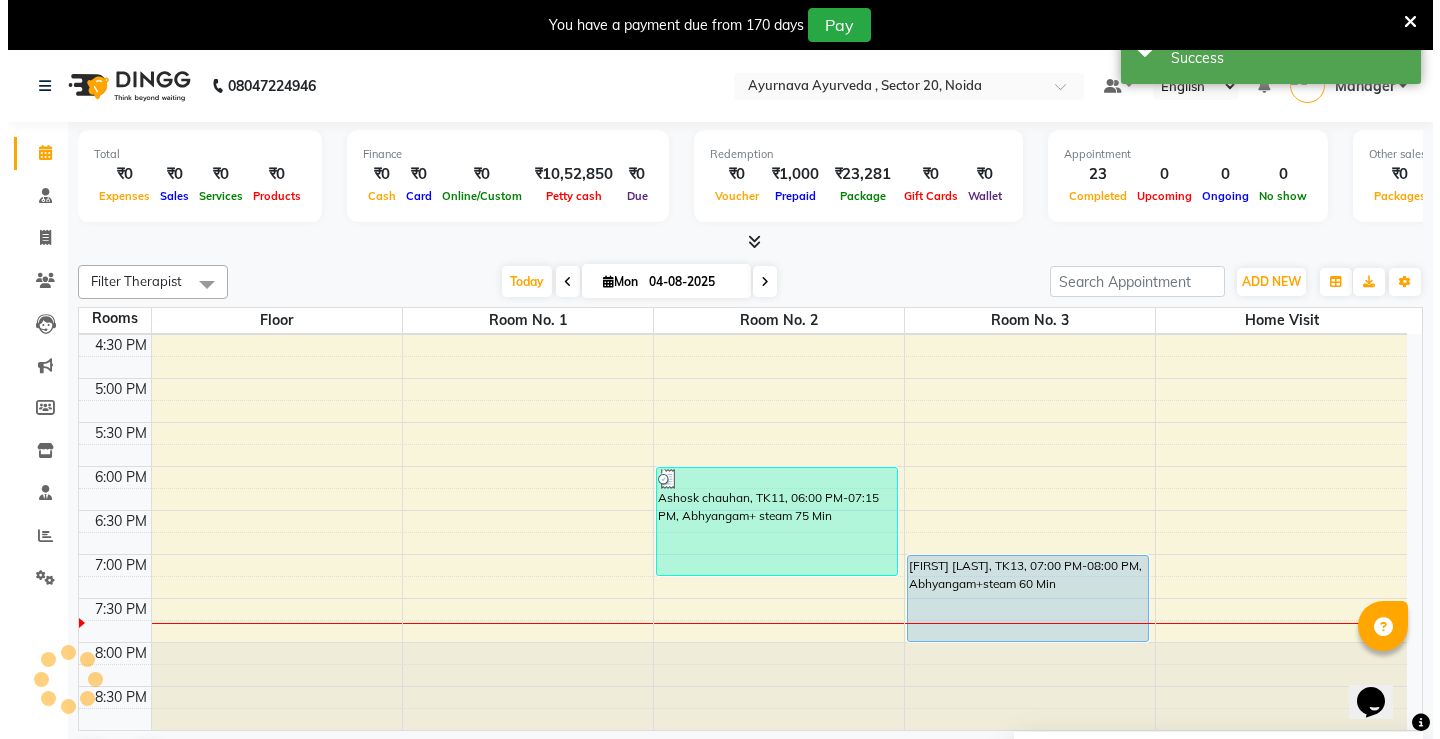 scroll, scrollTop: 51, scrollLeft: 0, axis: vertical 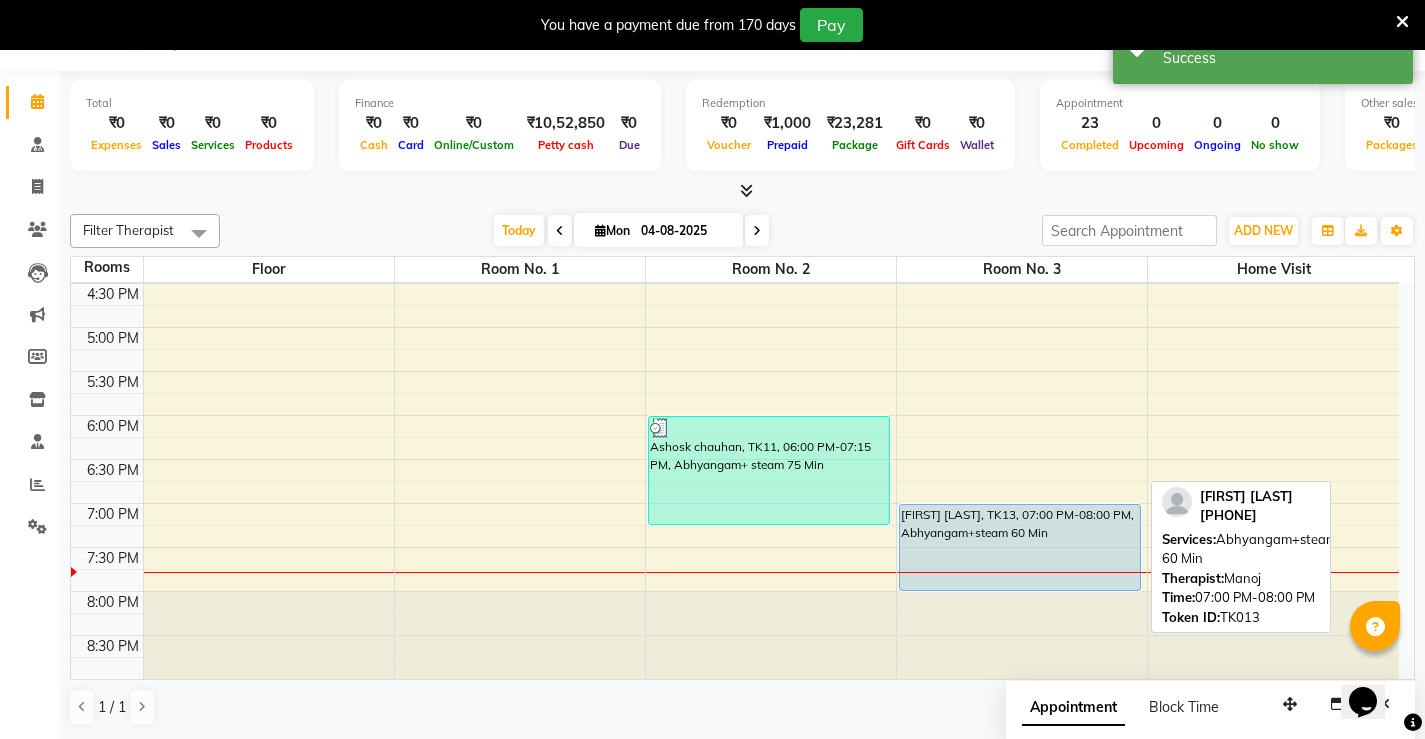 click on "[FIRST] [LAST], TK13, 07:00 PM-08:00 PM, Abhyangam+steam 60 Min" at bounding box center (1020, 547) 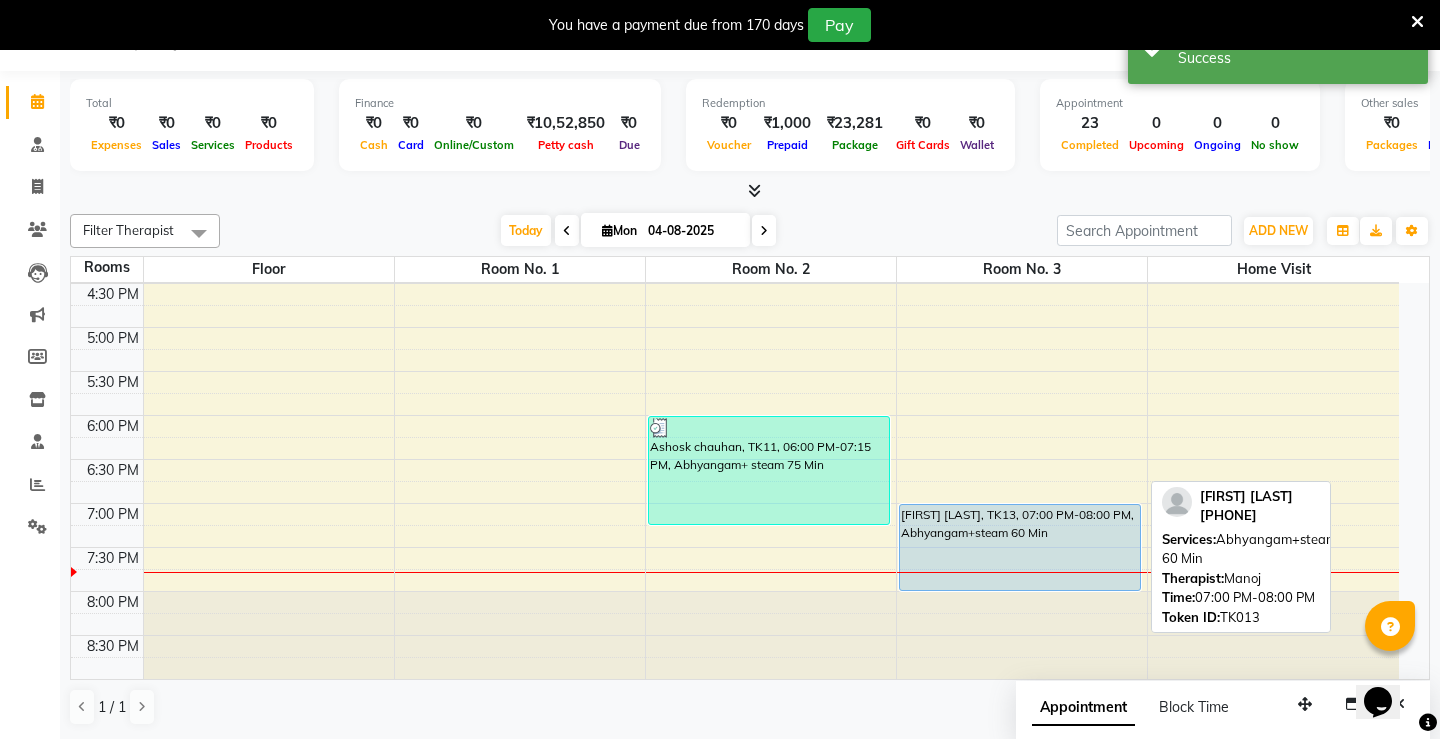 select on "5" 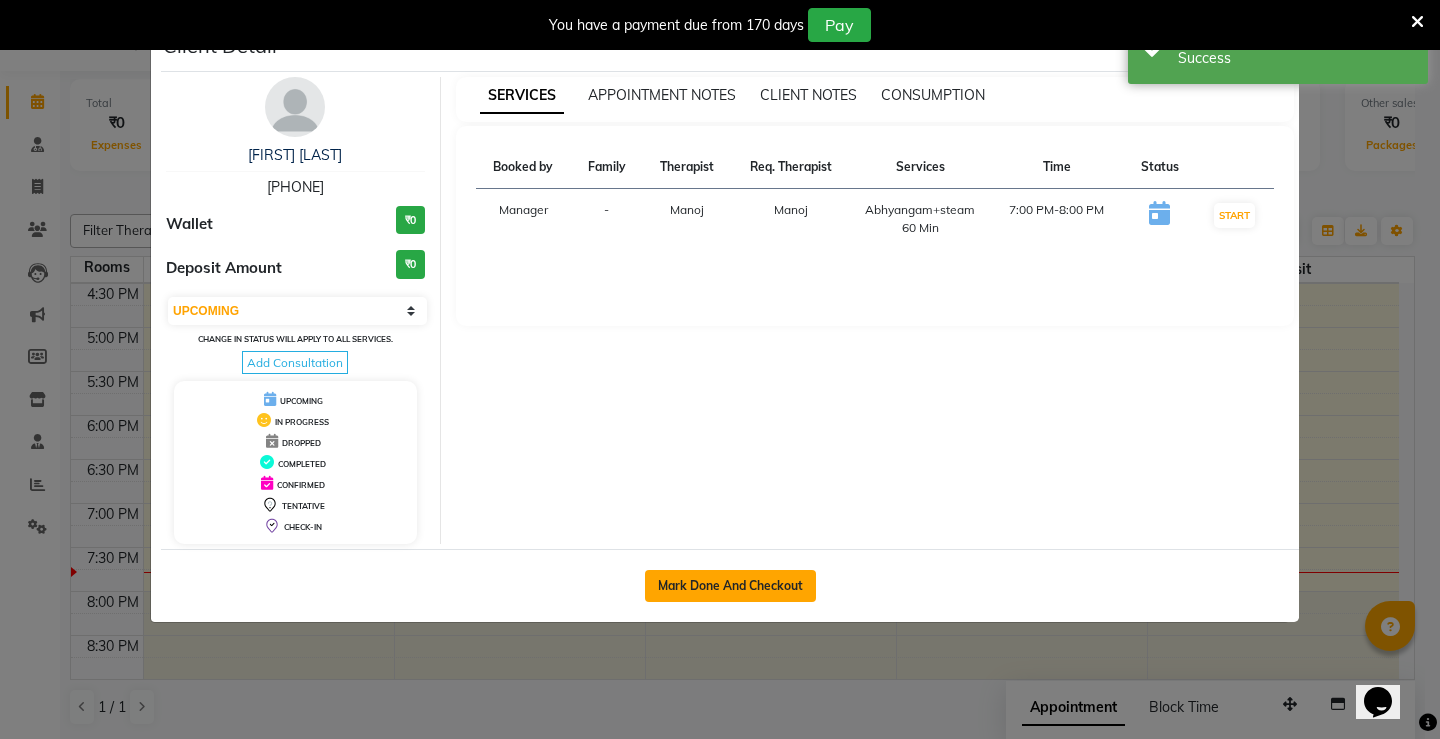 click on "Mark Done And Checkout" 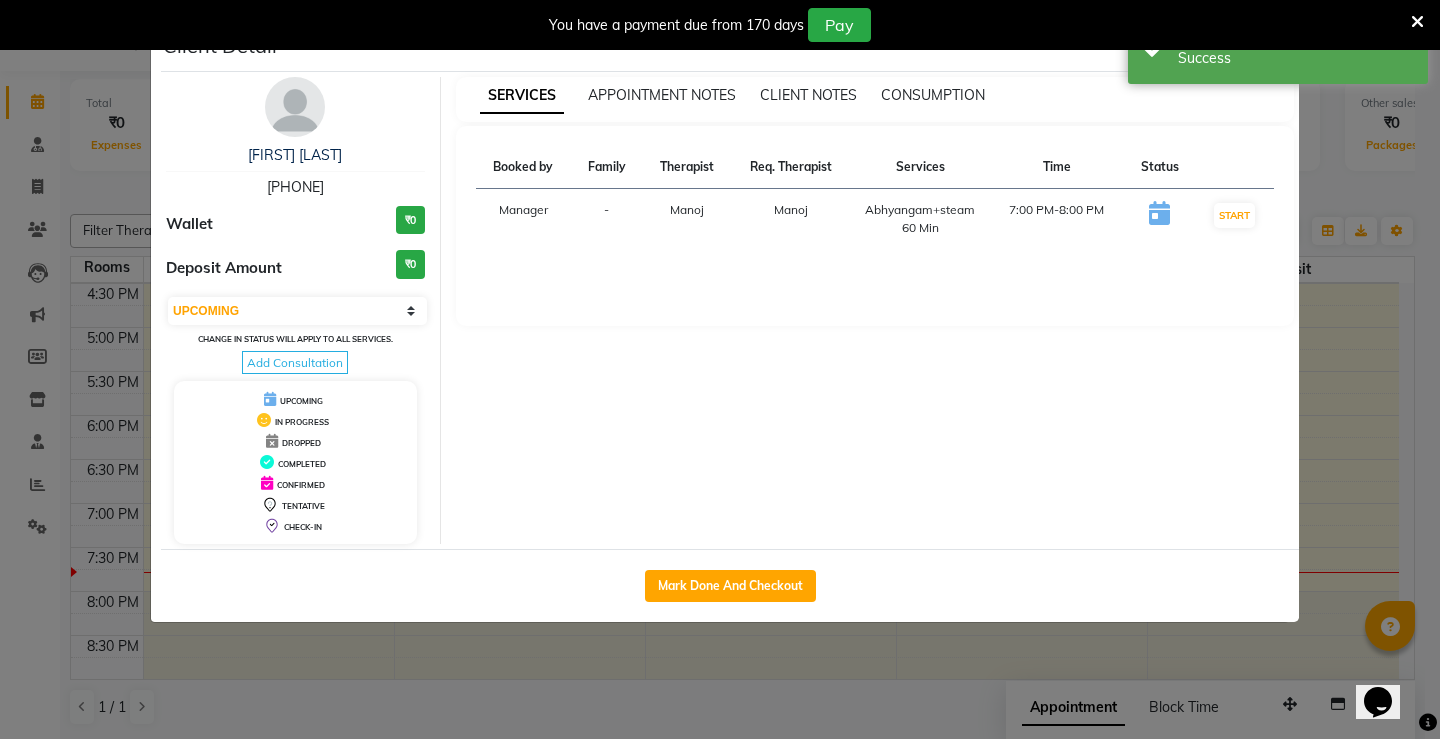 select on "service" 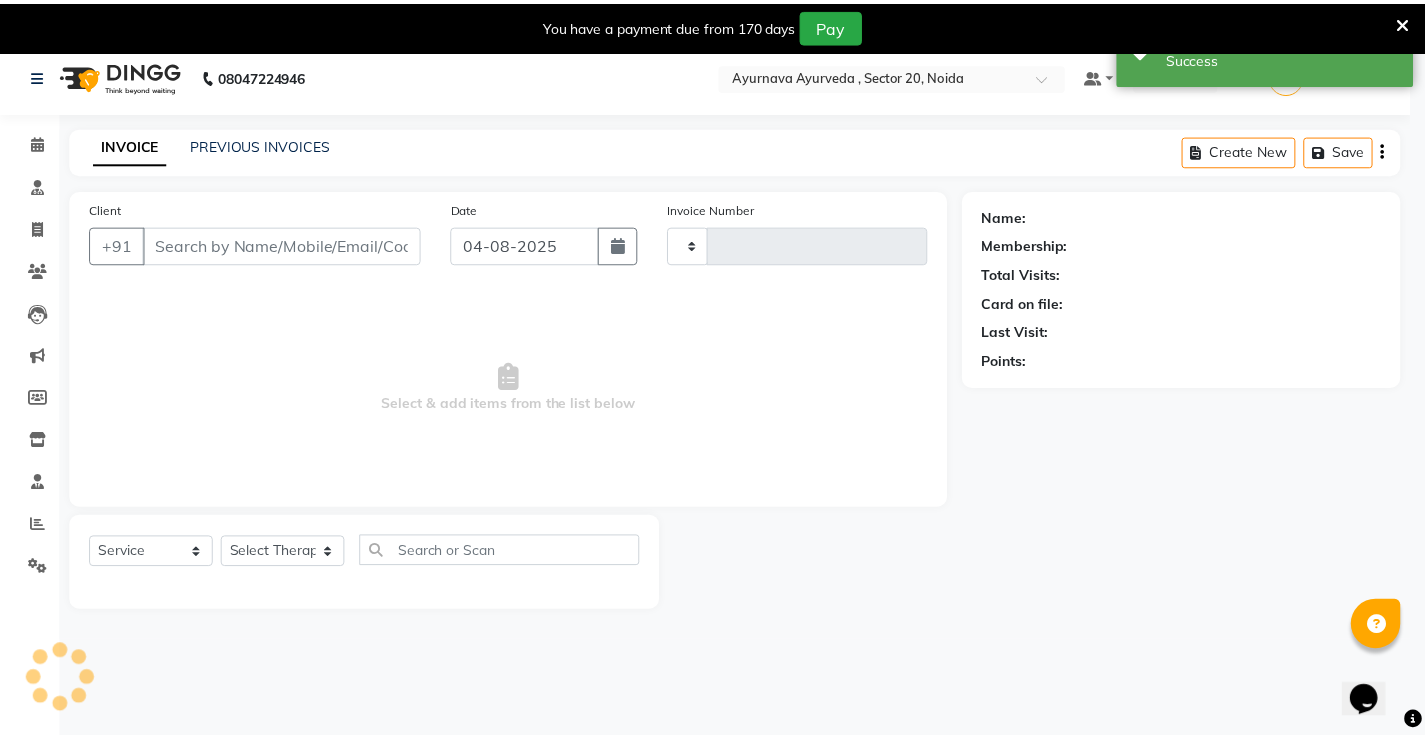 scroll, scrollTop: 0, scrollLeft: 0, axis: both 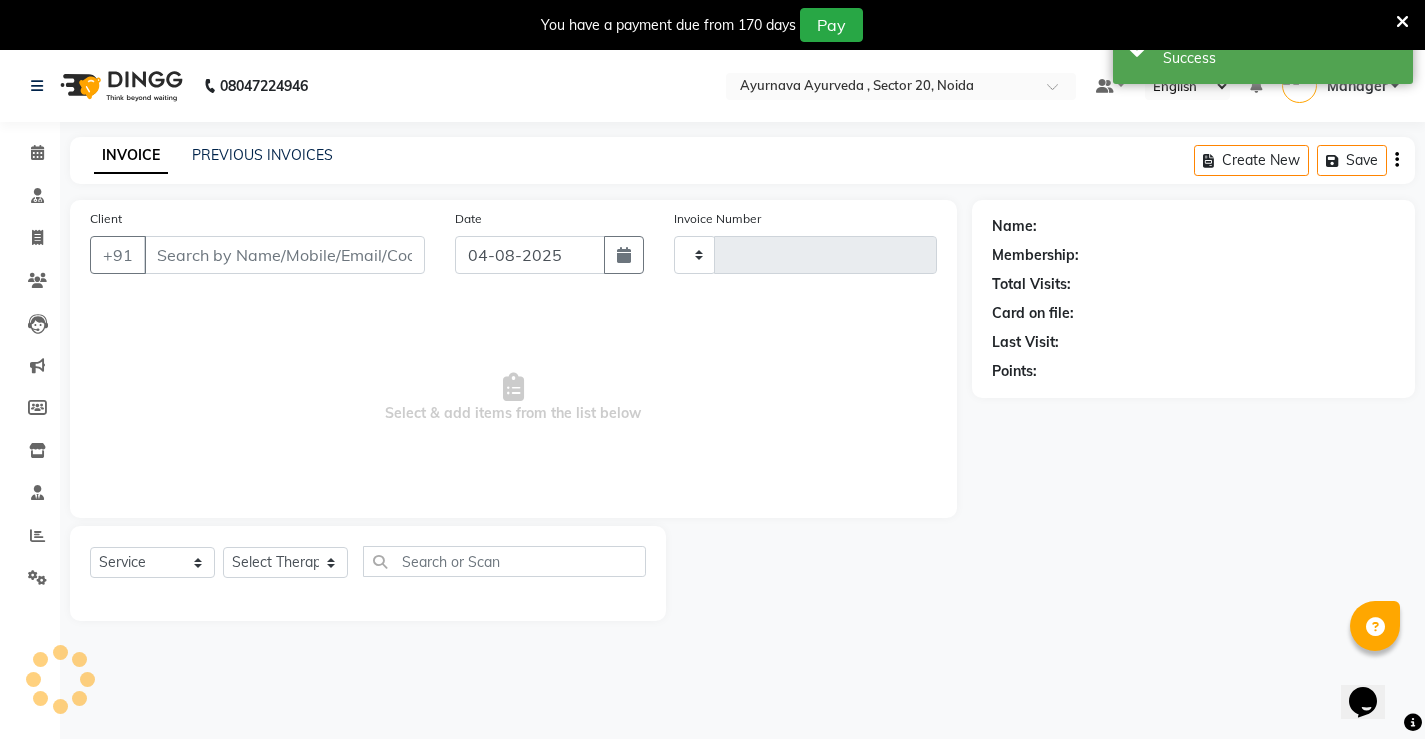 type on "1114" 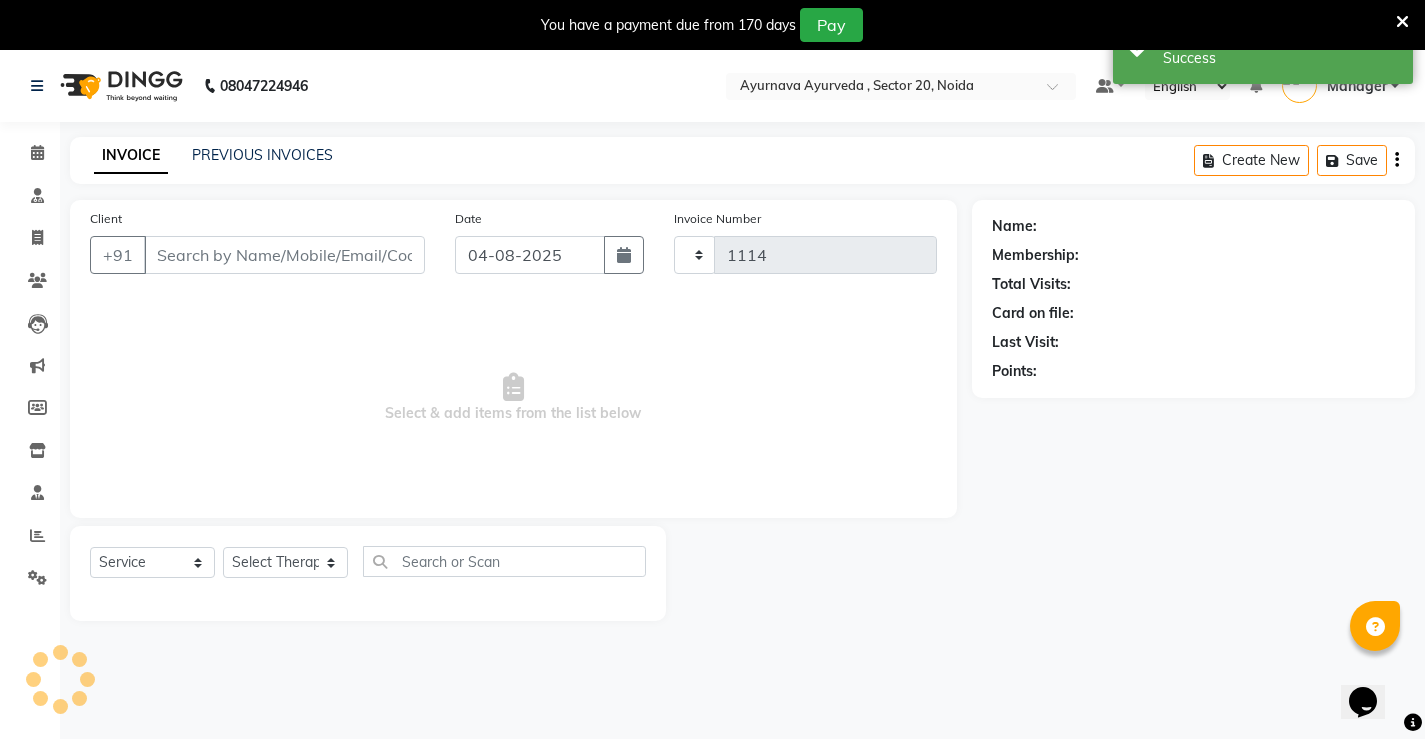 select on "5587" 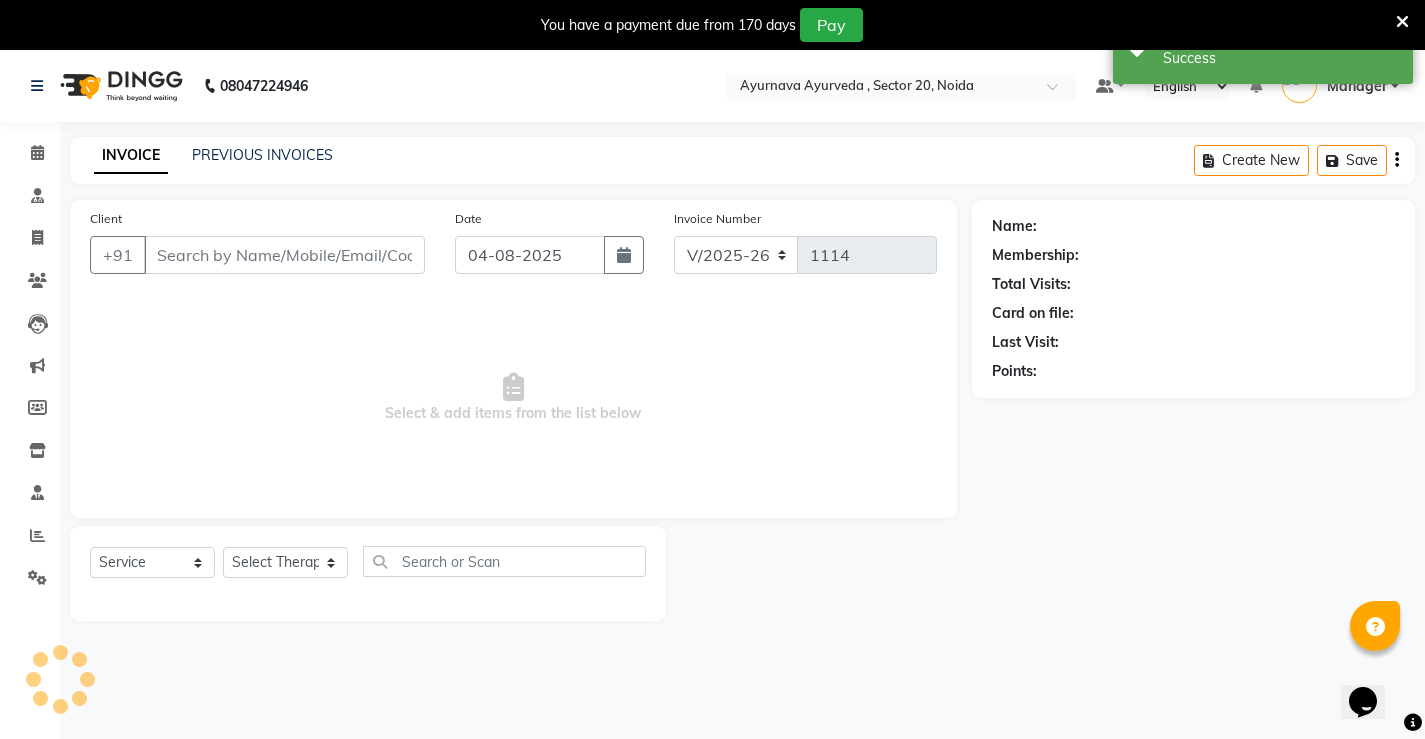 type on "[PHONE]" 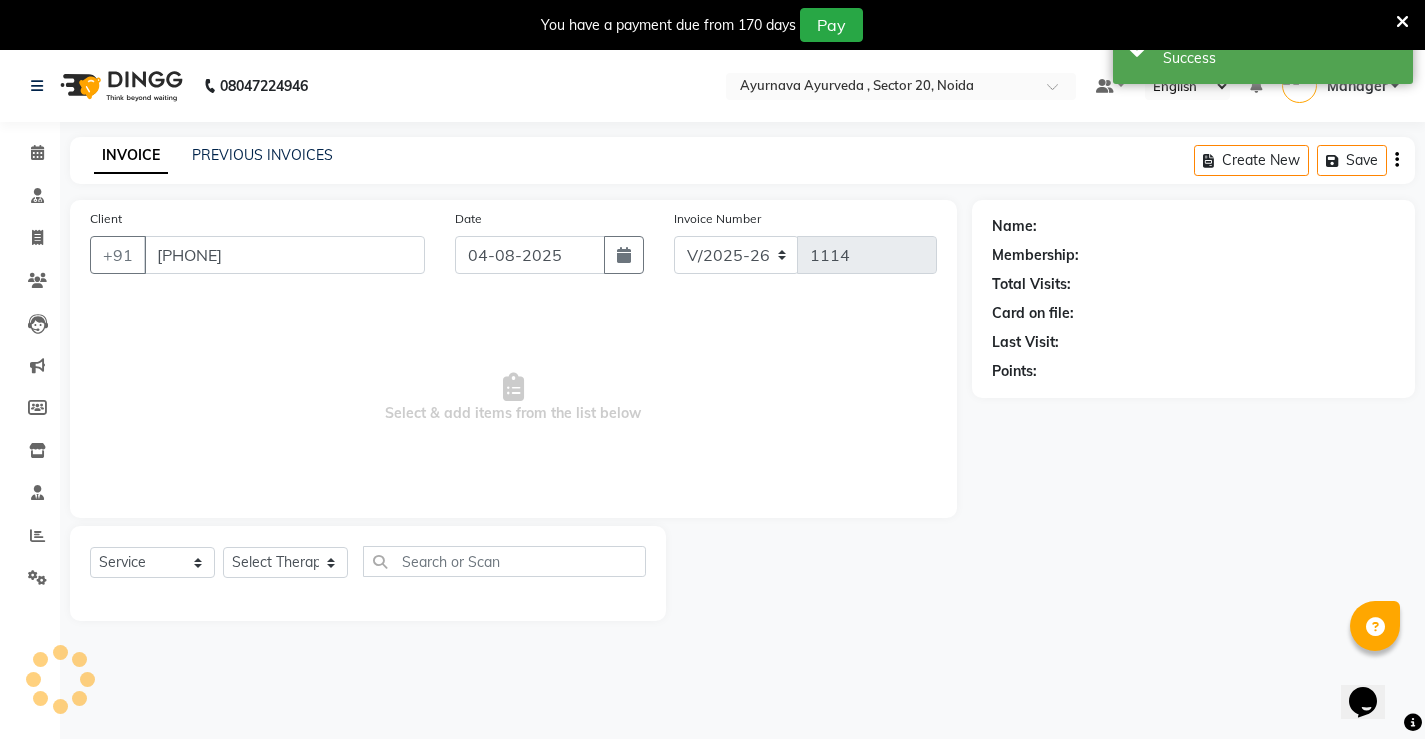 select on "87272" 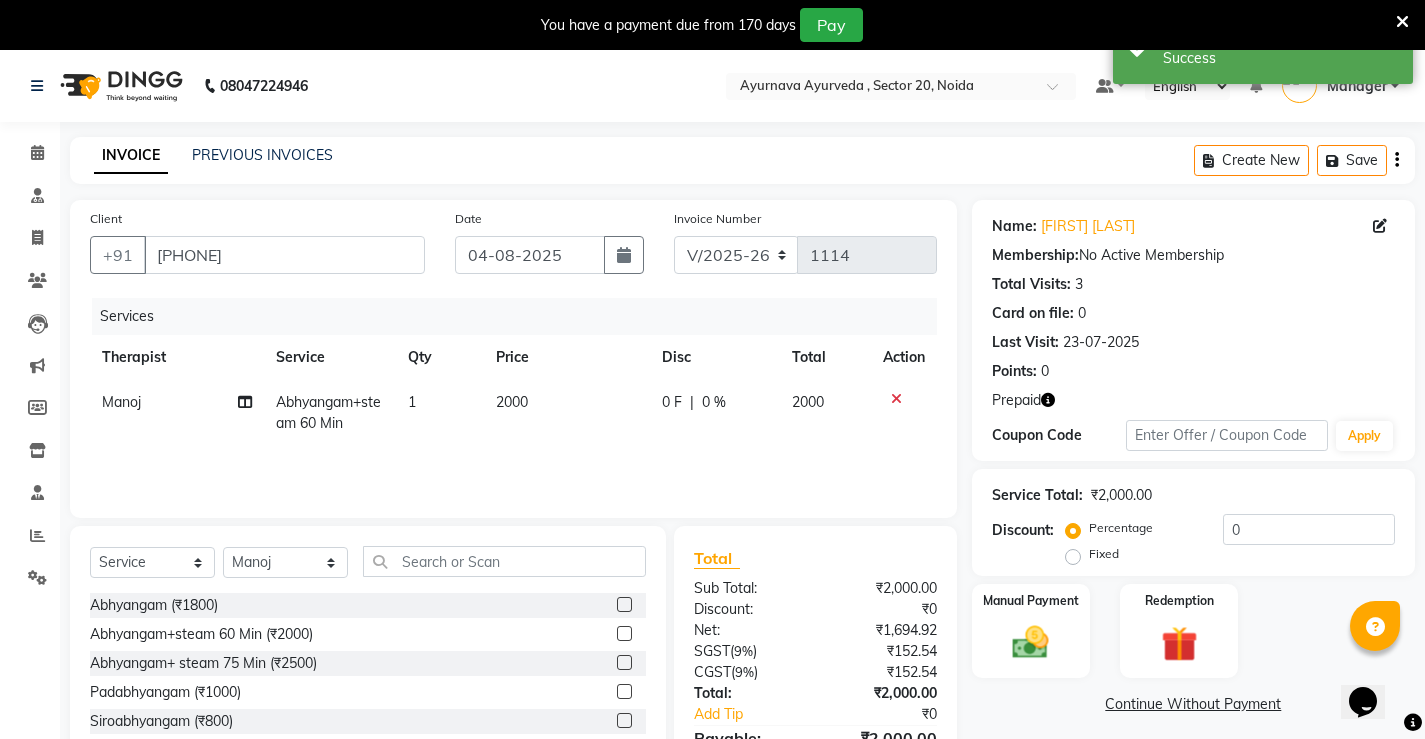 click on "Percentage   Fixed" 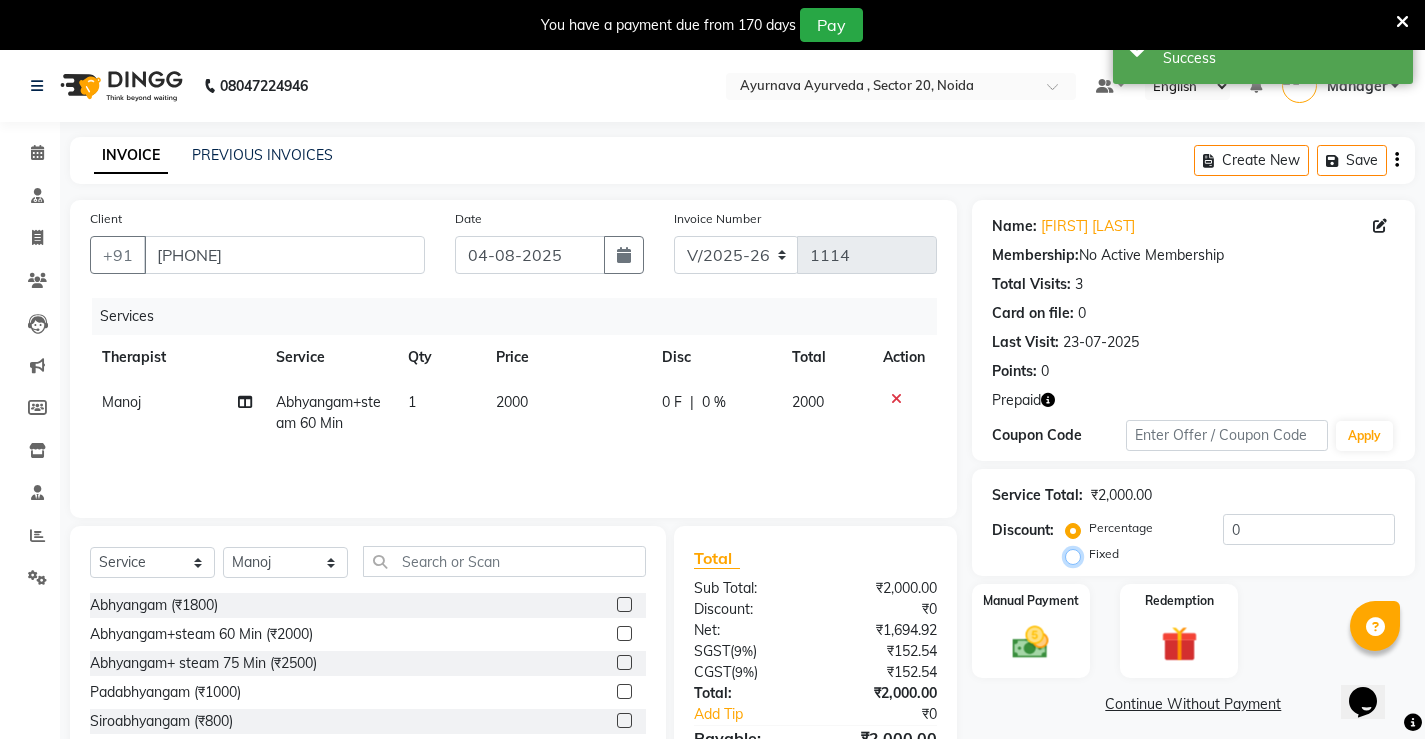 click on "Fixed" at bounding box center (1077, 554) 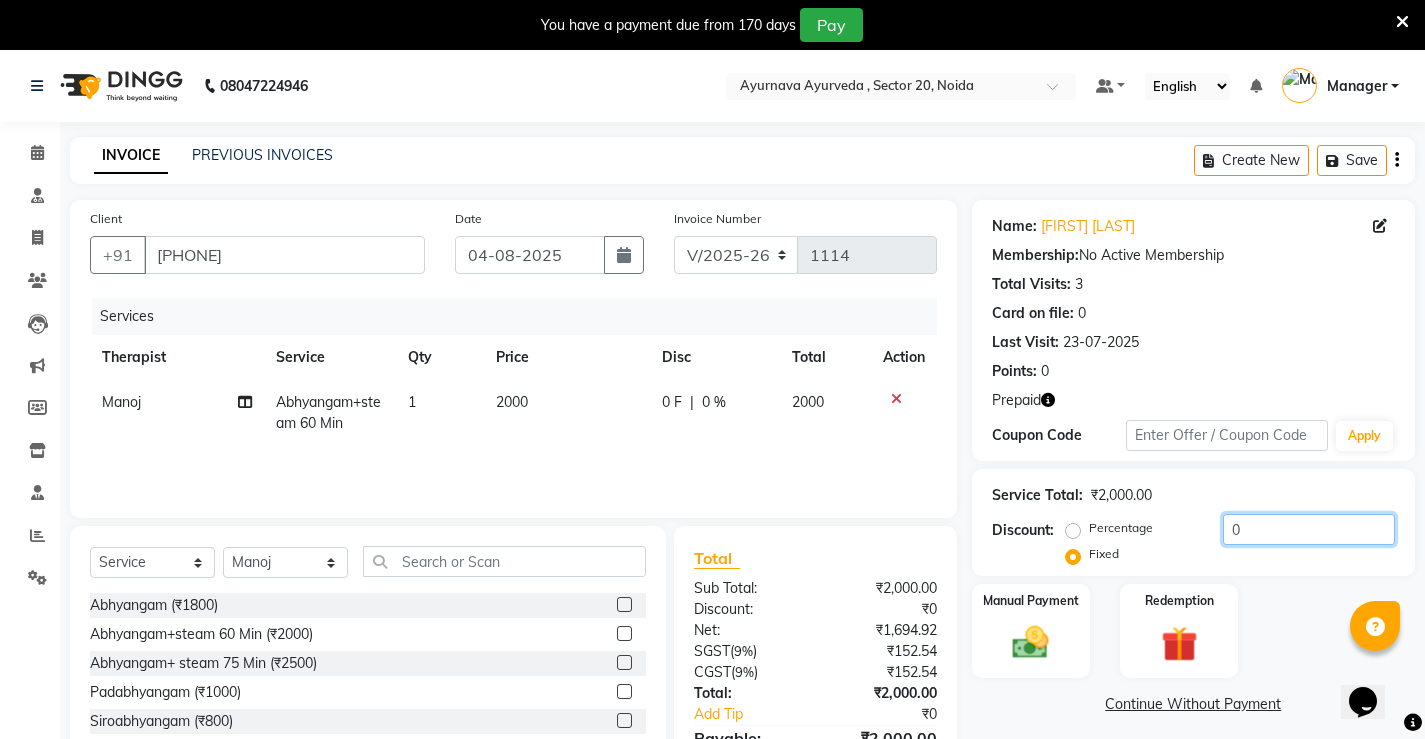 click on "0" 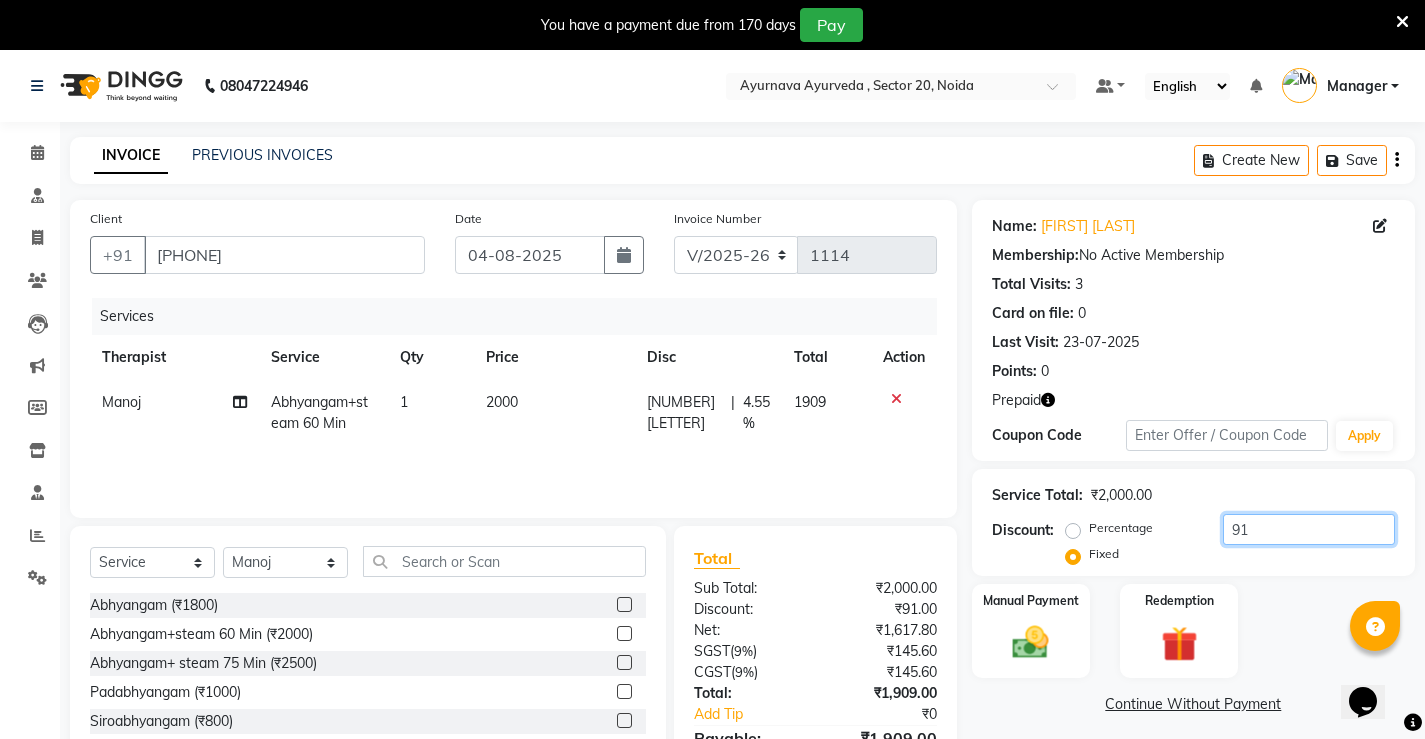 type on "9" 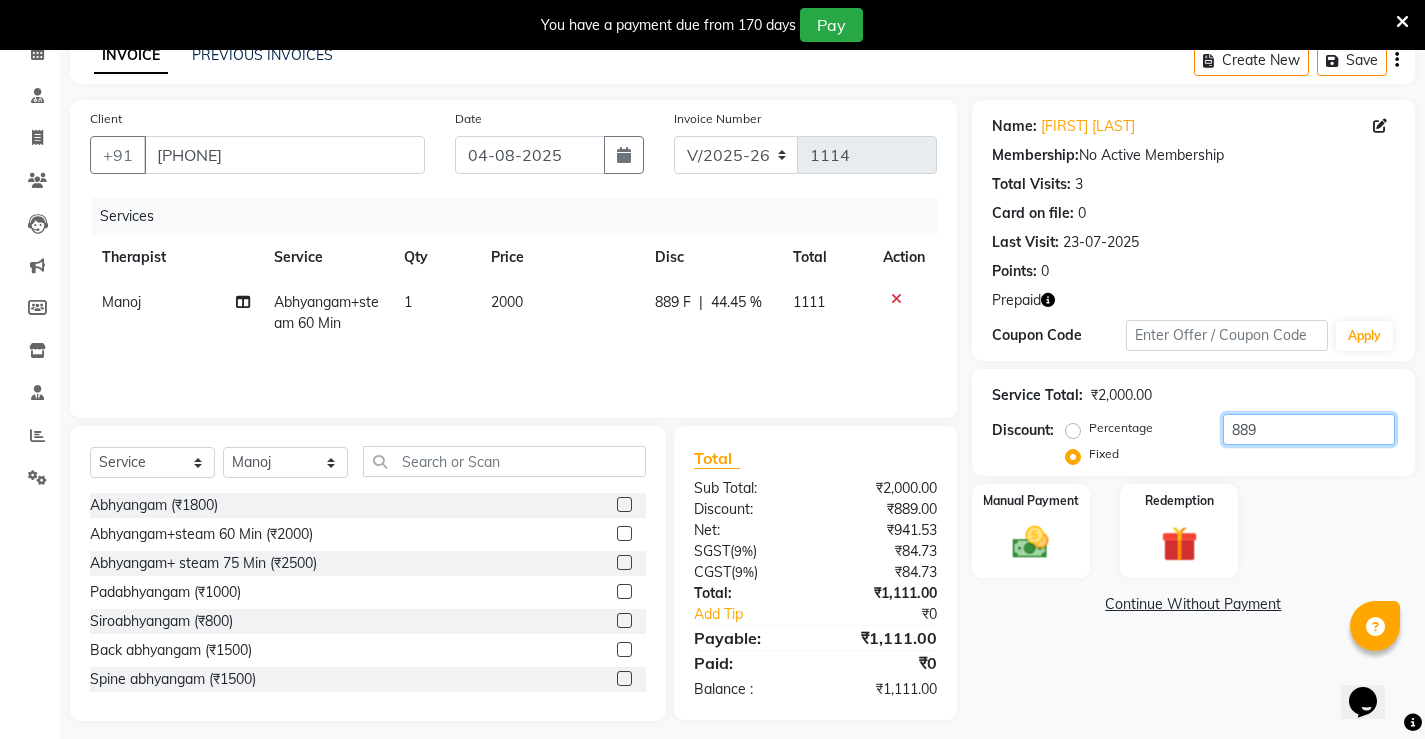 scroll, scrollTop: 112, scrollLeft: 0, axis: vertical 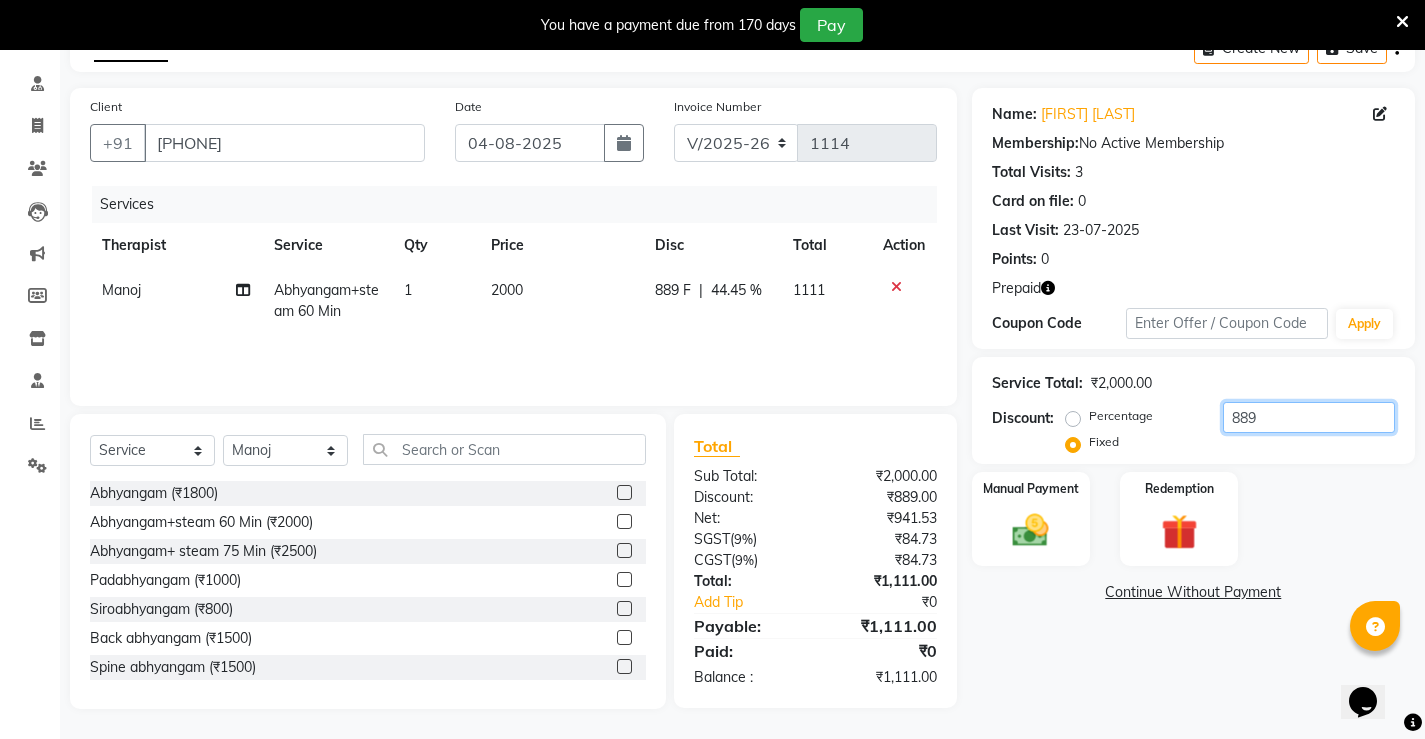 type on "889" 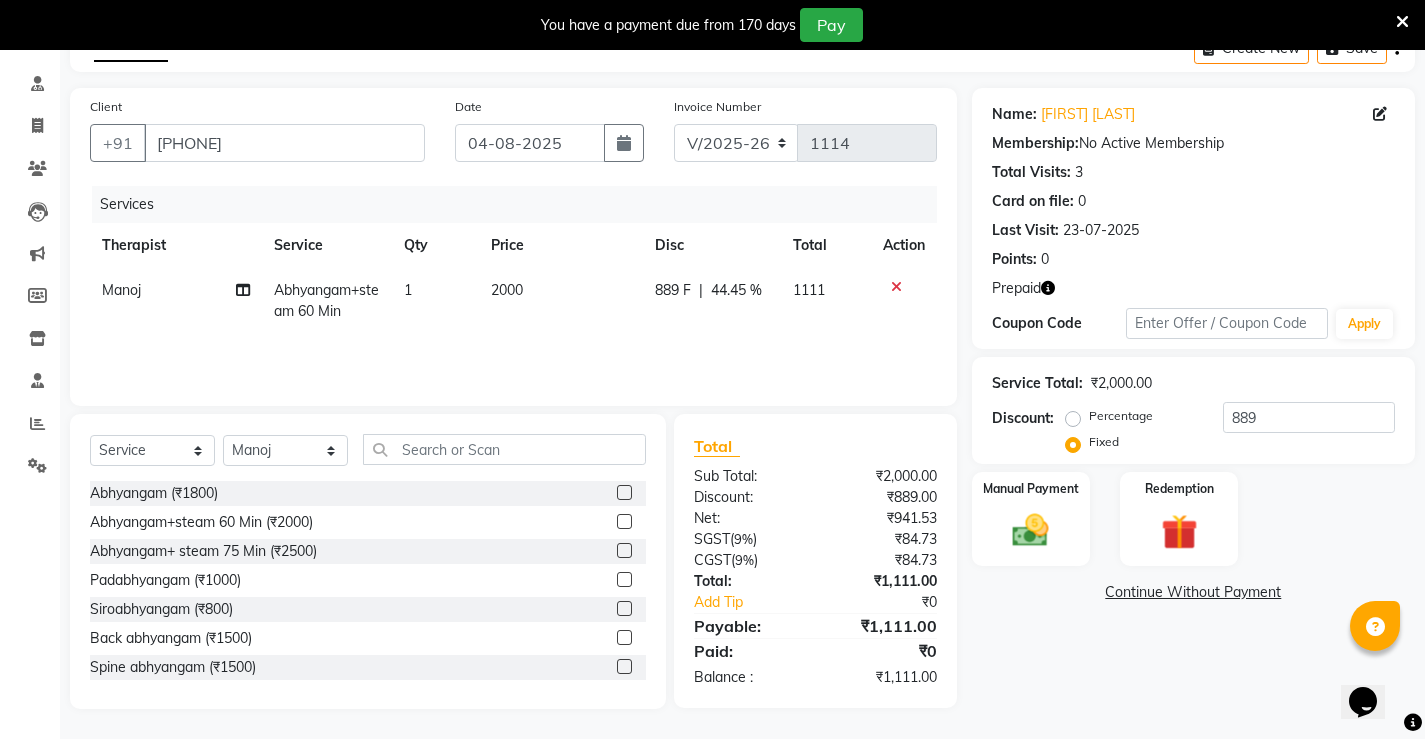 click on "Name: [FIRST] [LAST] Membership:  No Active Membership  Total Visits:  3 Card on file:  0 Last Visit:   23-07-2025 Points:   0  Prepaid Coupon Code Apply Service Total:  ₹2,000.00  Discount:  Percentage   Fixed  889 Manual Payment Redemption  Continue Without Payment" 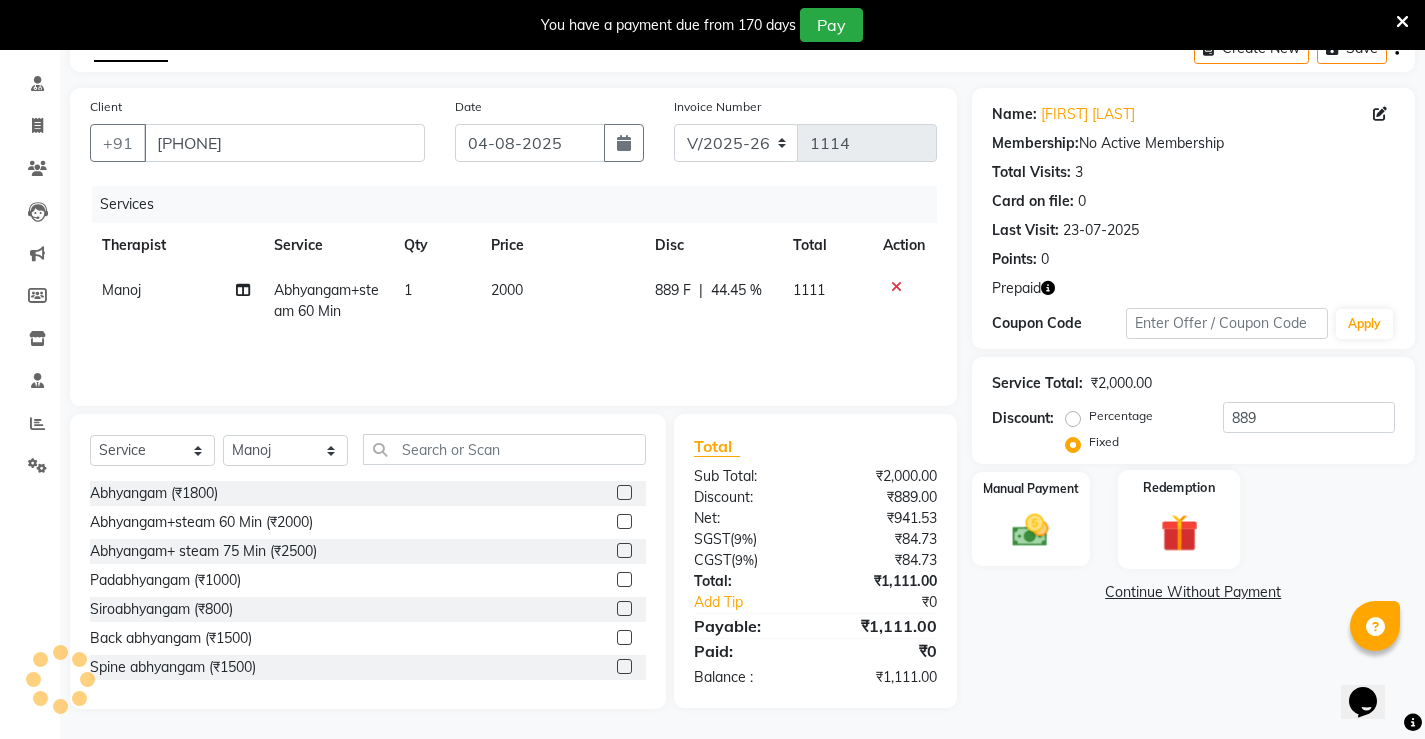 click 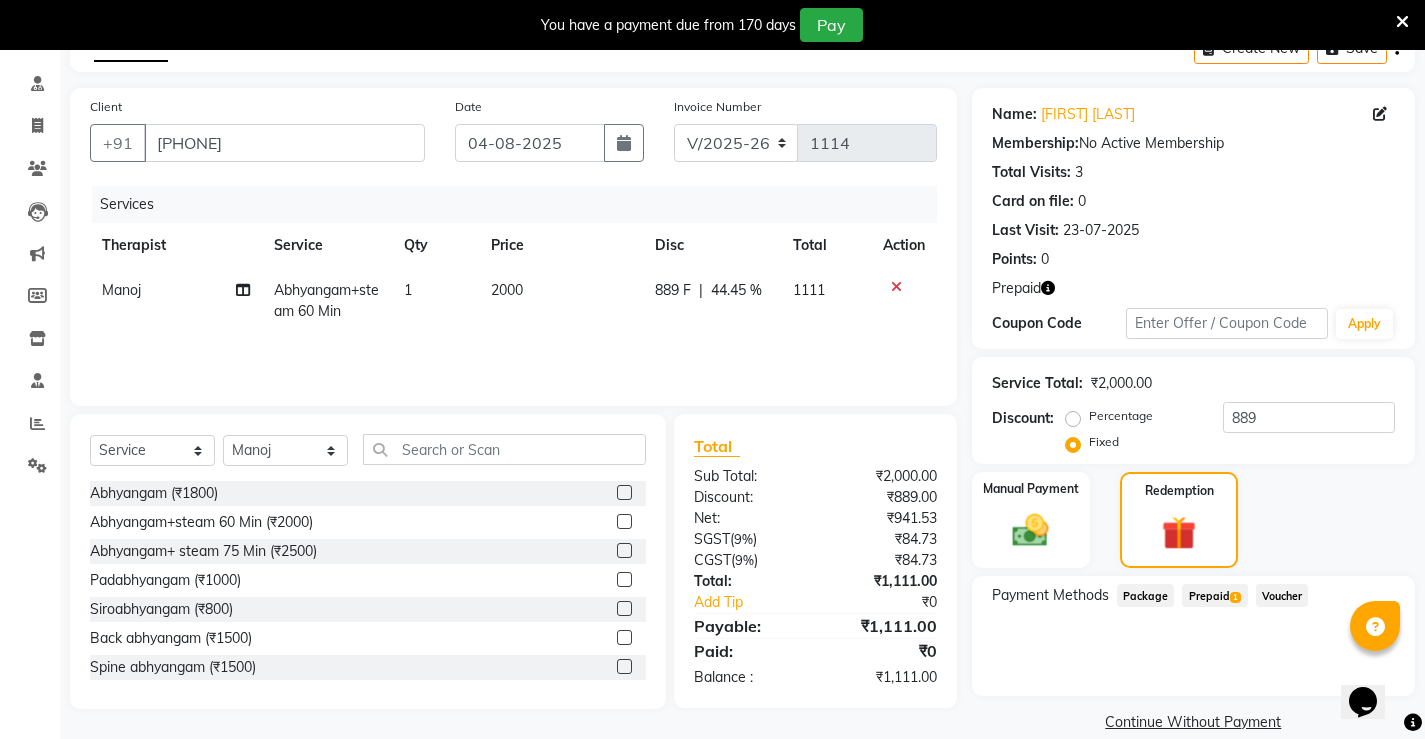 click on "Prepaid  1" 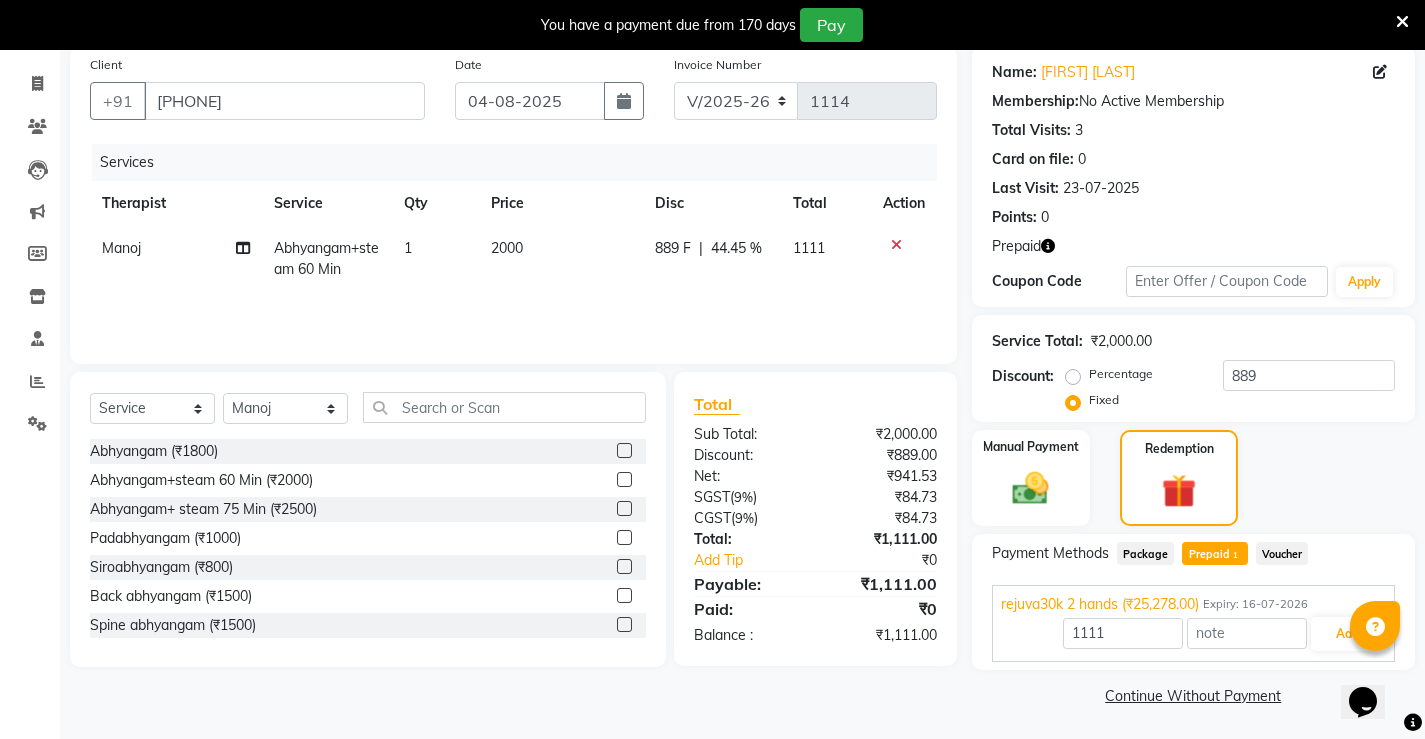 scroll, scrollTop: 156, scrollLeft: 0, axis: vertical 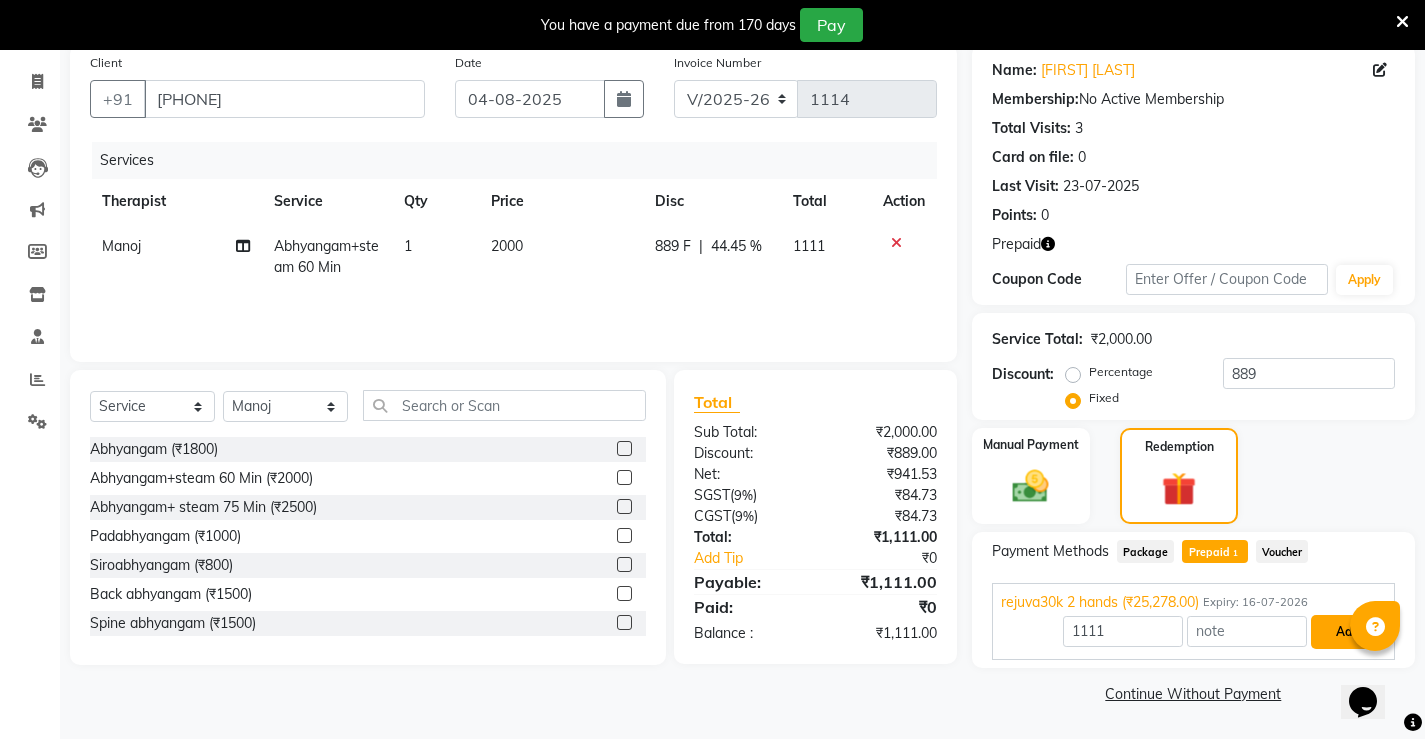 click on "Add" at bounding box center (1347, 632) 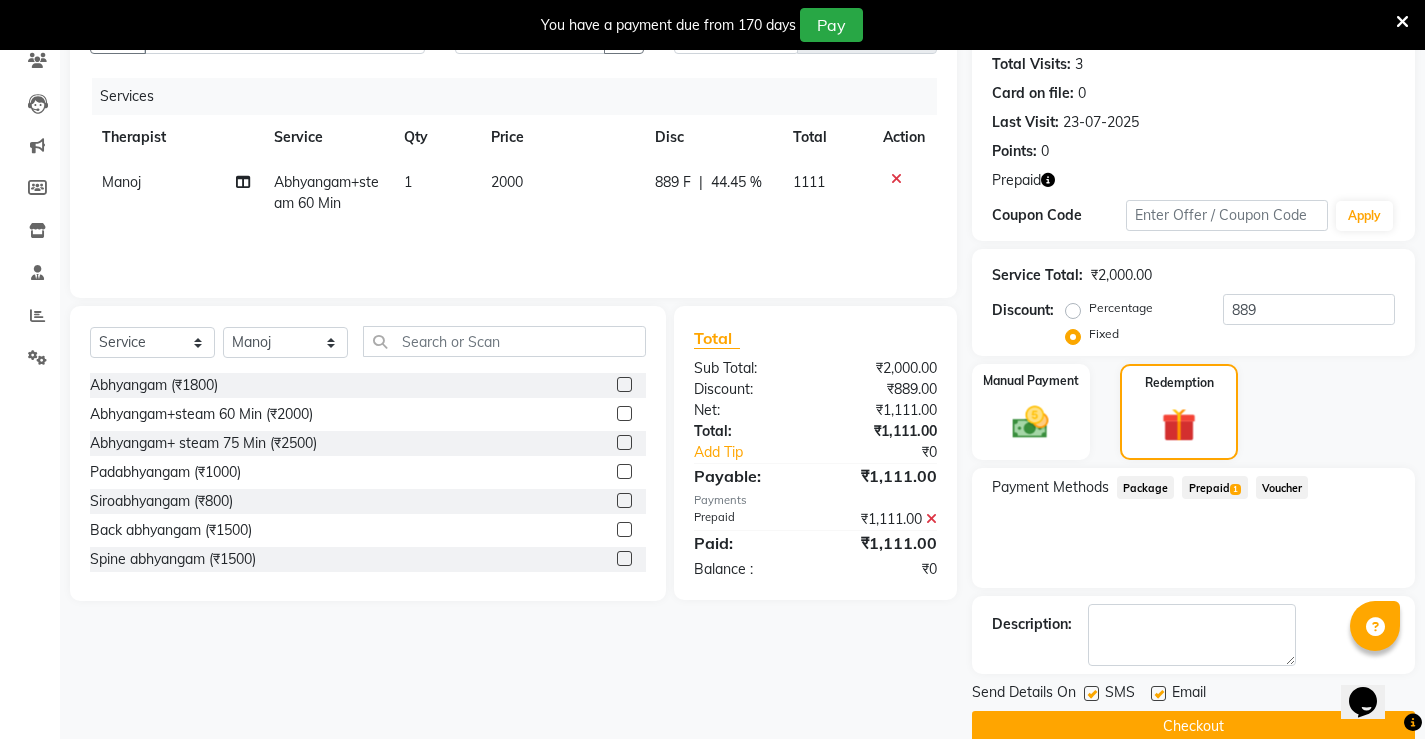 scroll, scrollTop: 253, scrollLeft: 0, axis: vertical 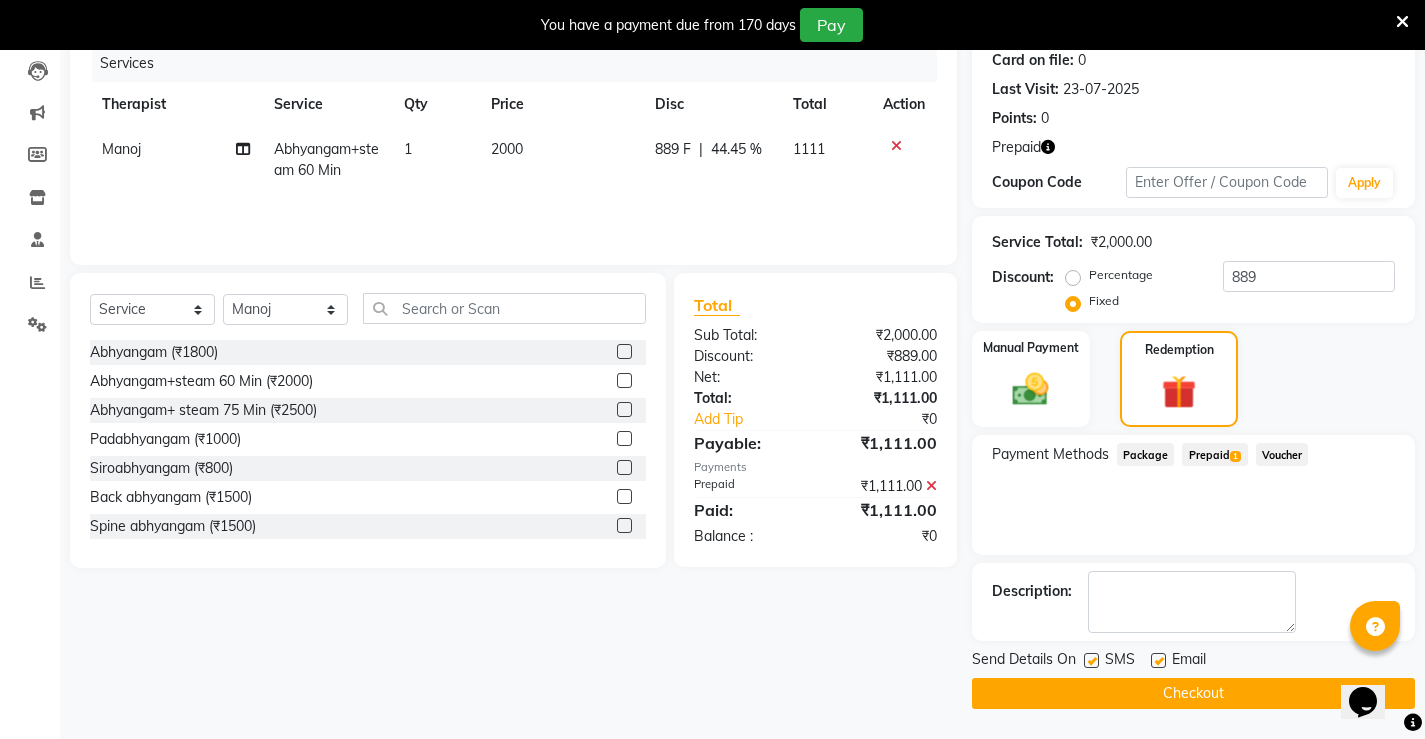 click 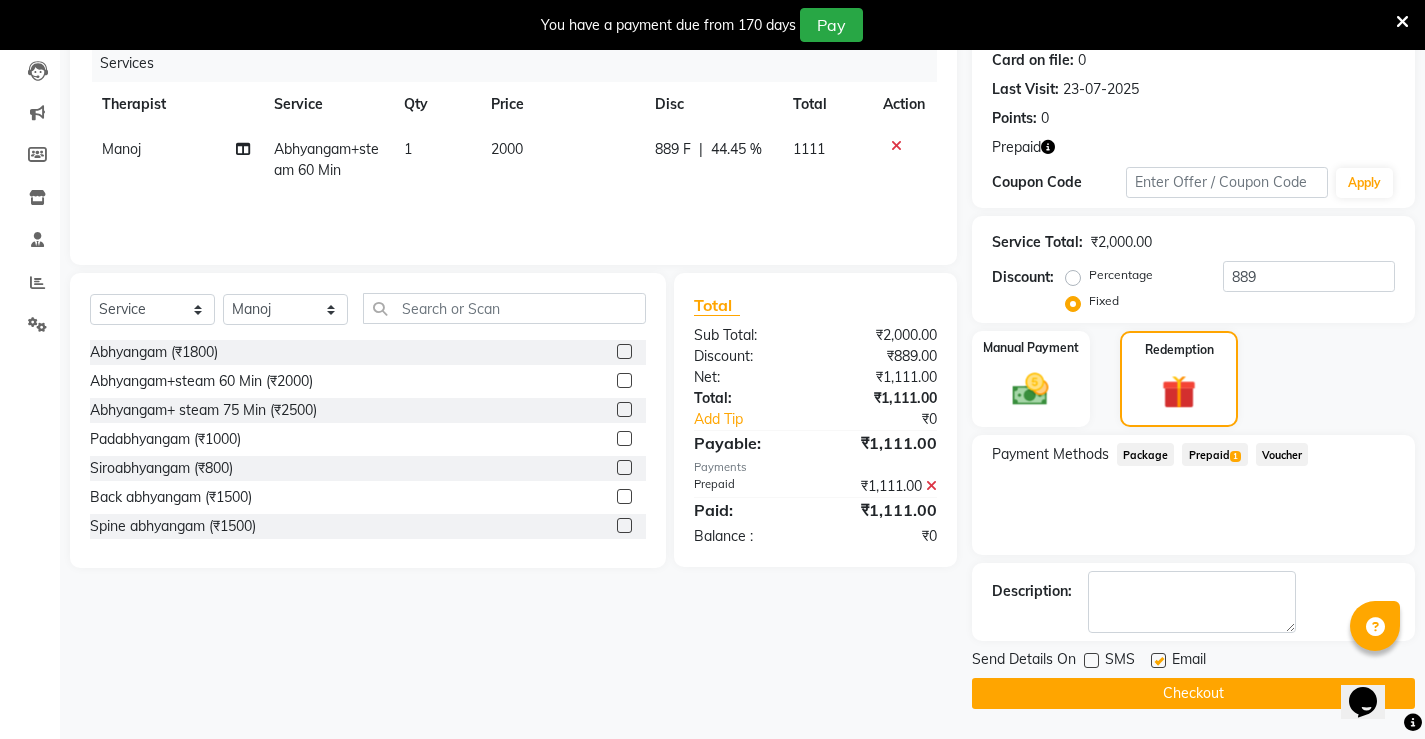 click 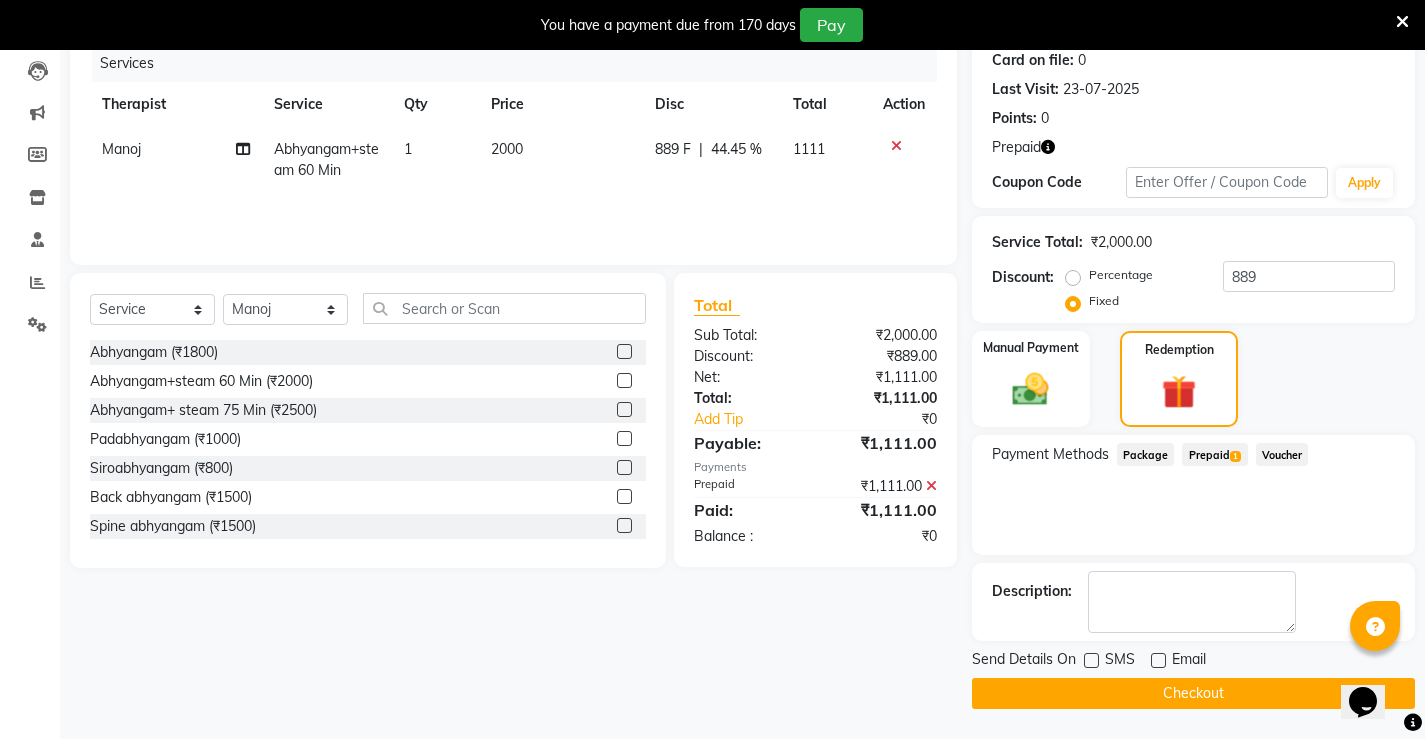 click on "Checkout" 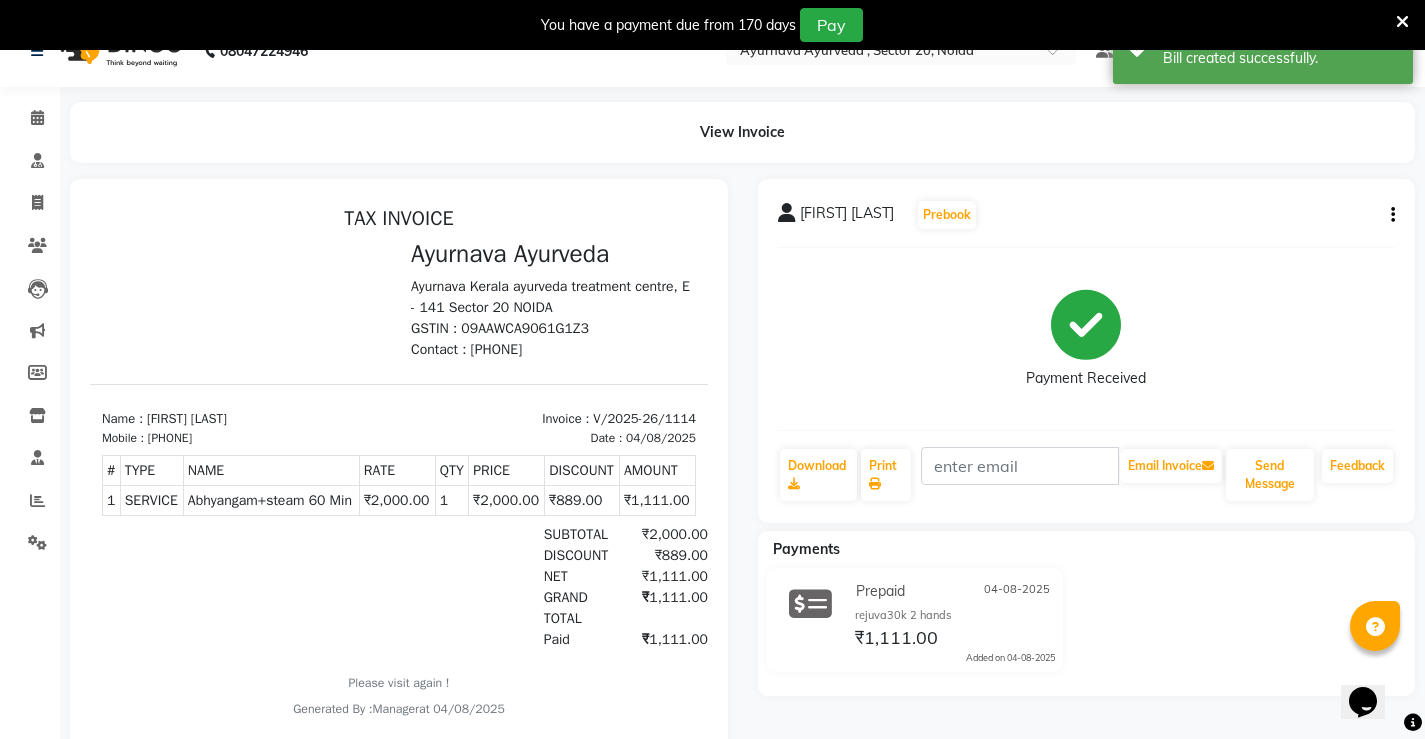 scroll, scrollTop: 0, scrollLeft: 0, axis: both 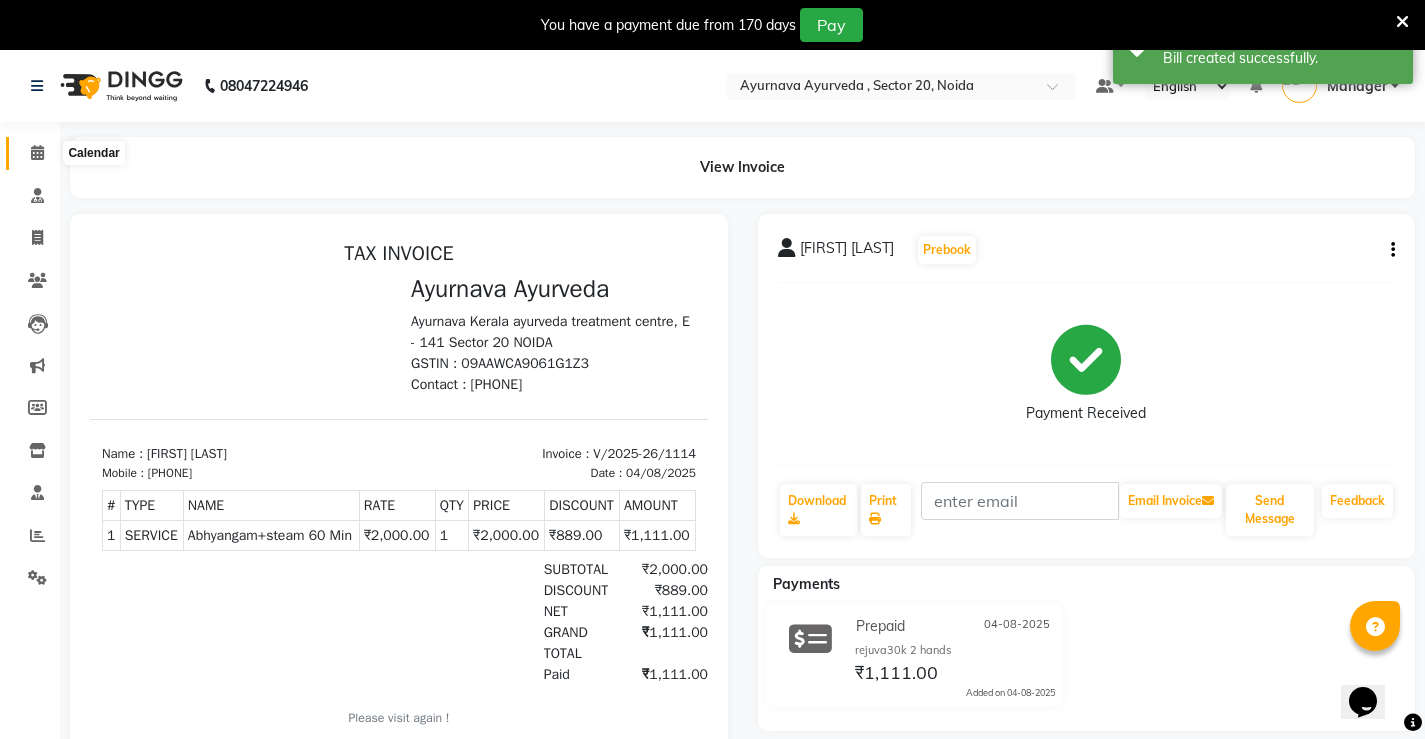 click 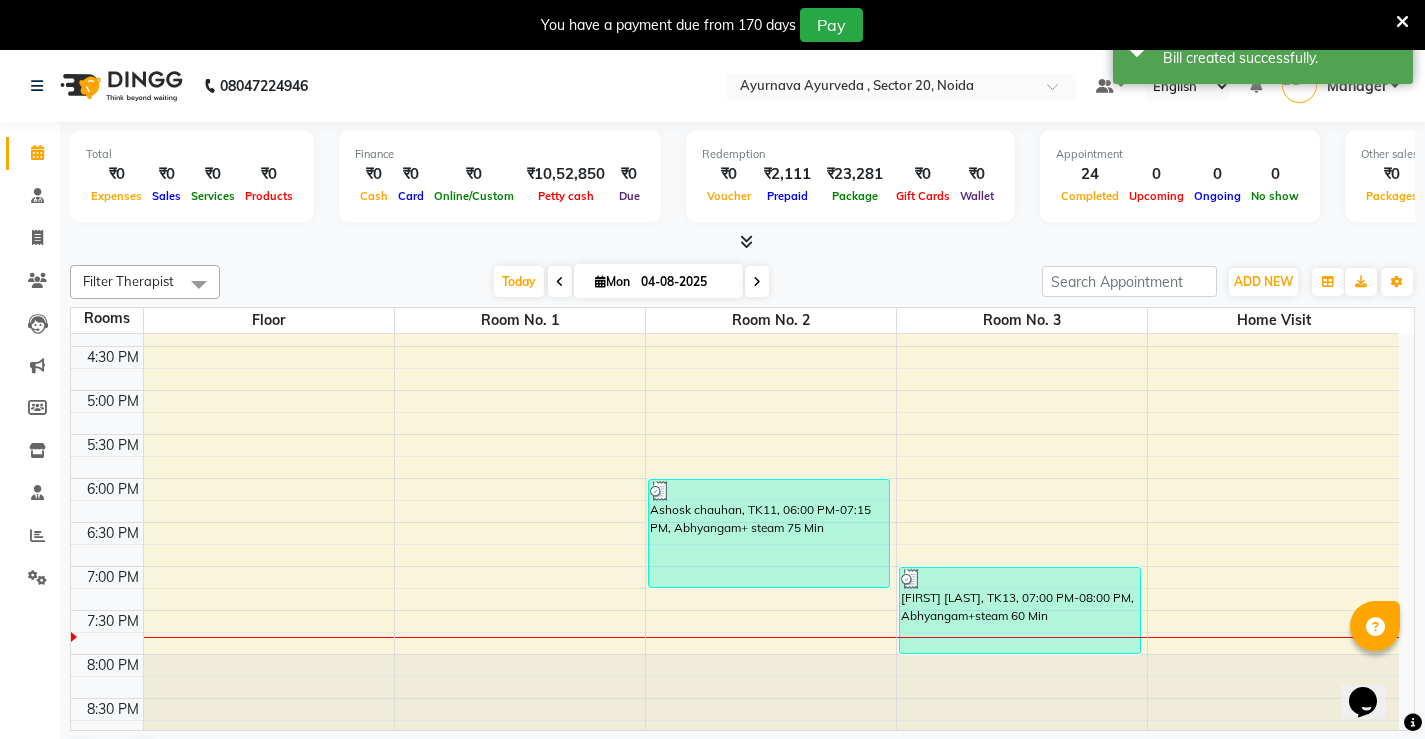scroll, scrollTop: 835, scrollLeft: 0, axis: vertical 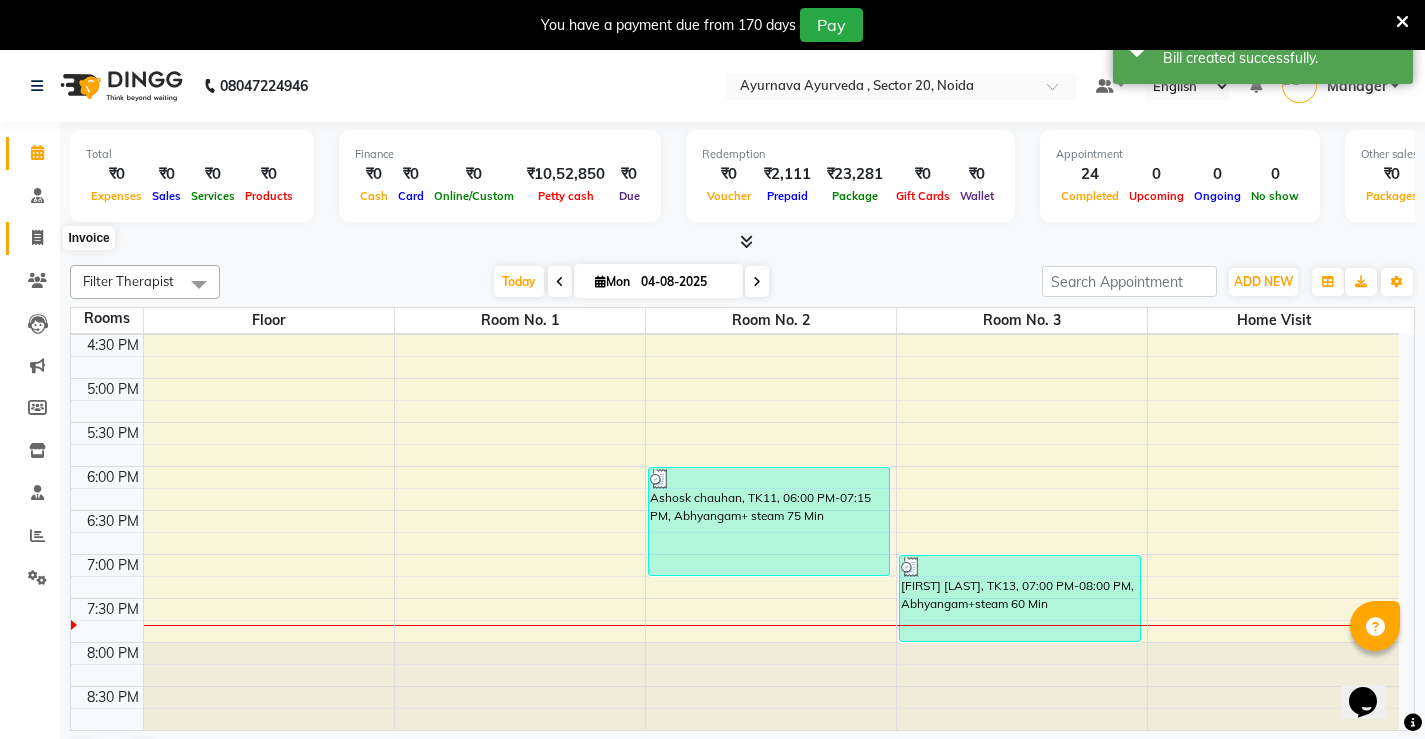 click 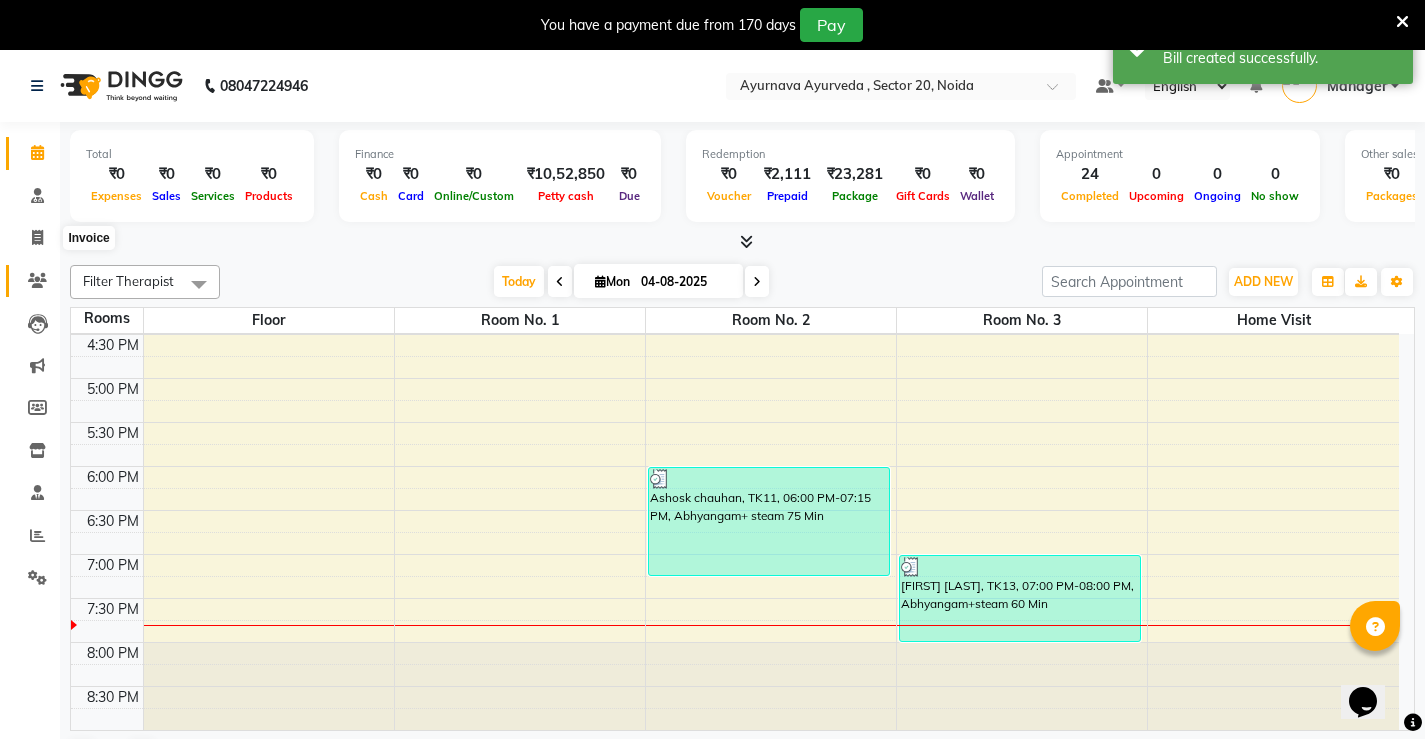 select on "service" 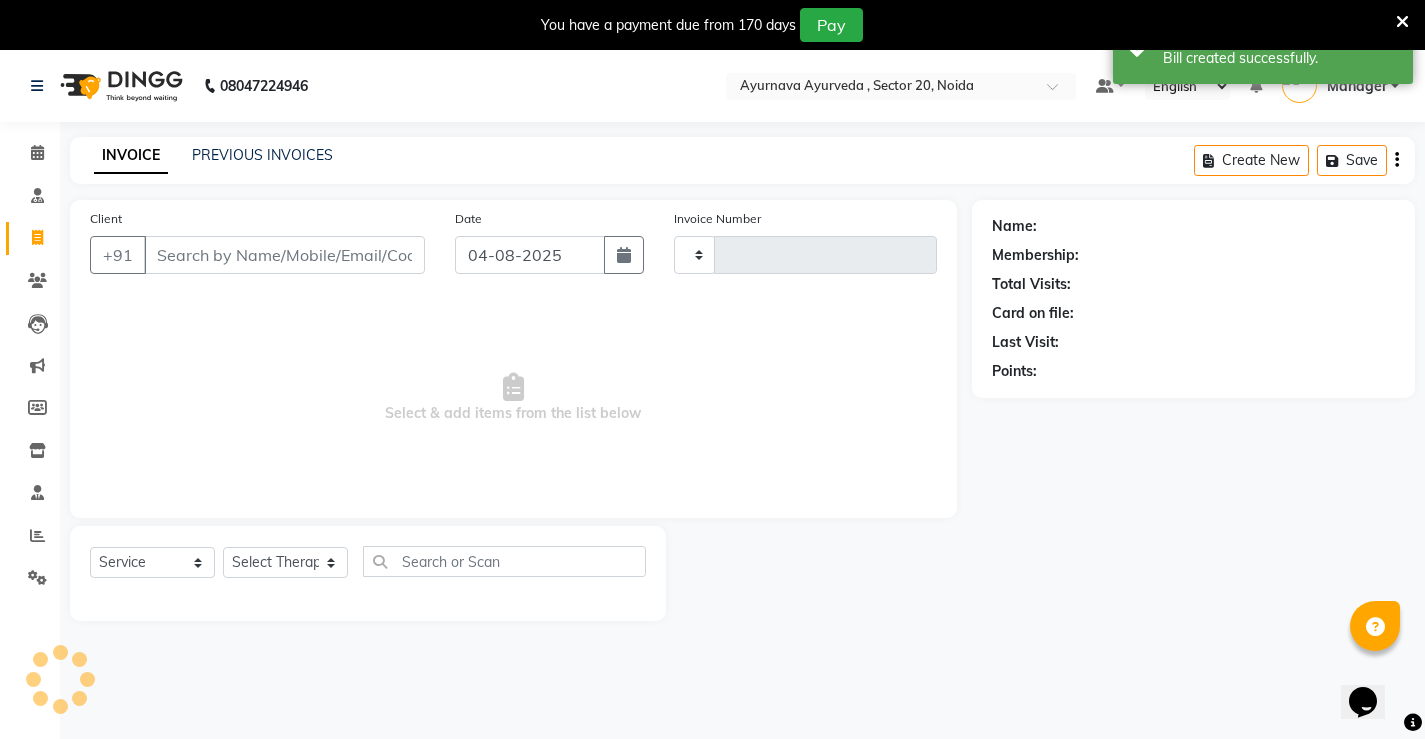 type on "1115" 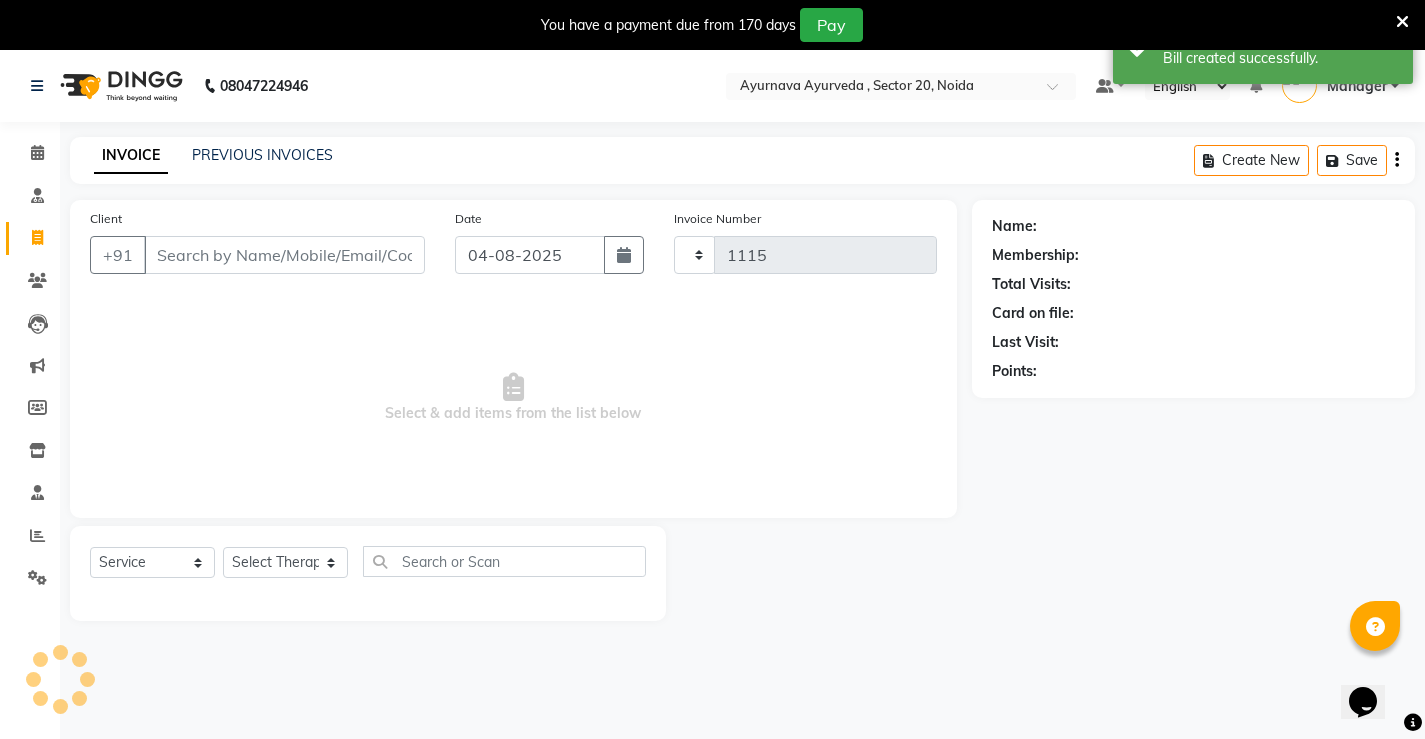 select on "5587" 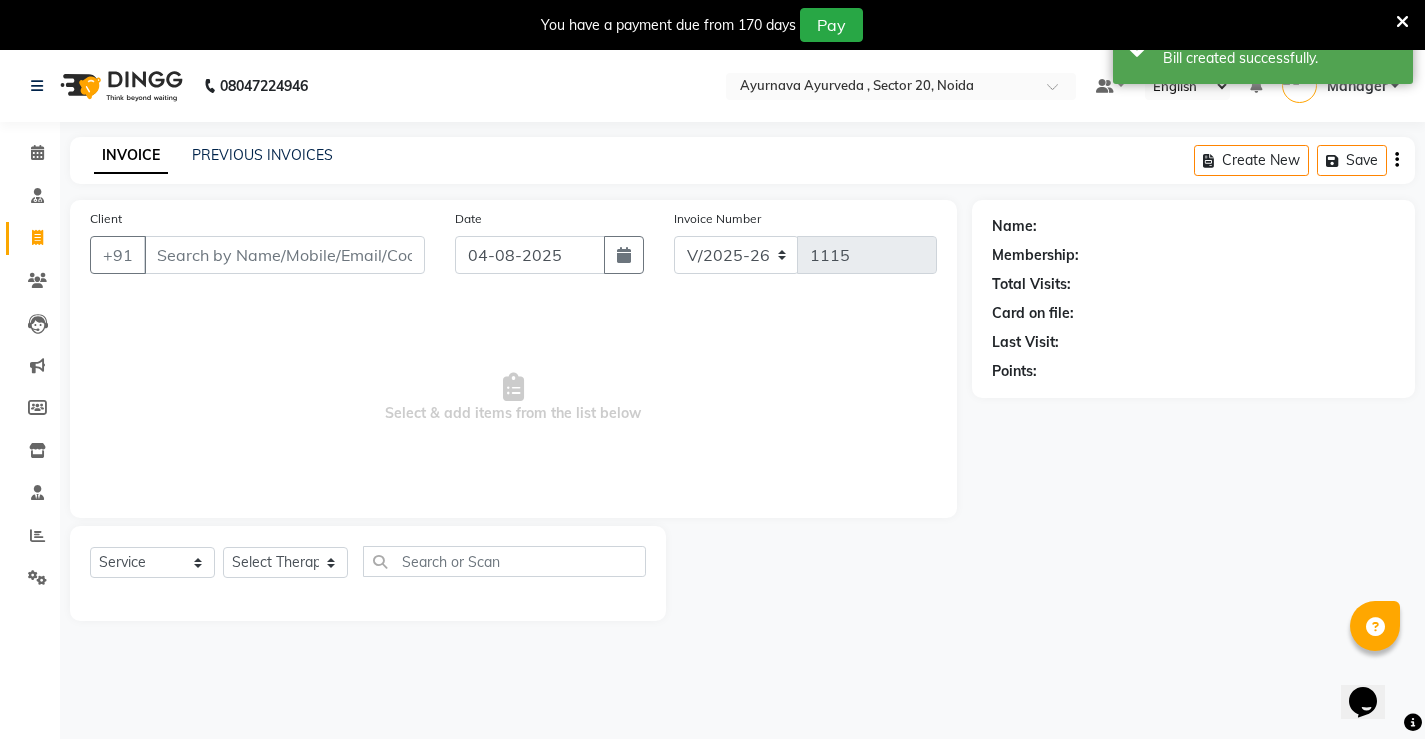 click on "Client" at bounding box center (284, 255) 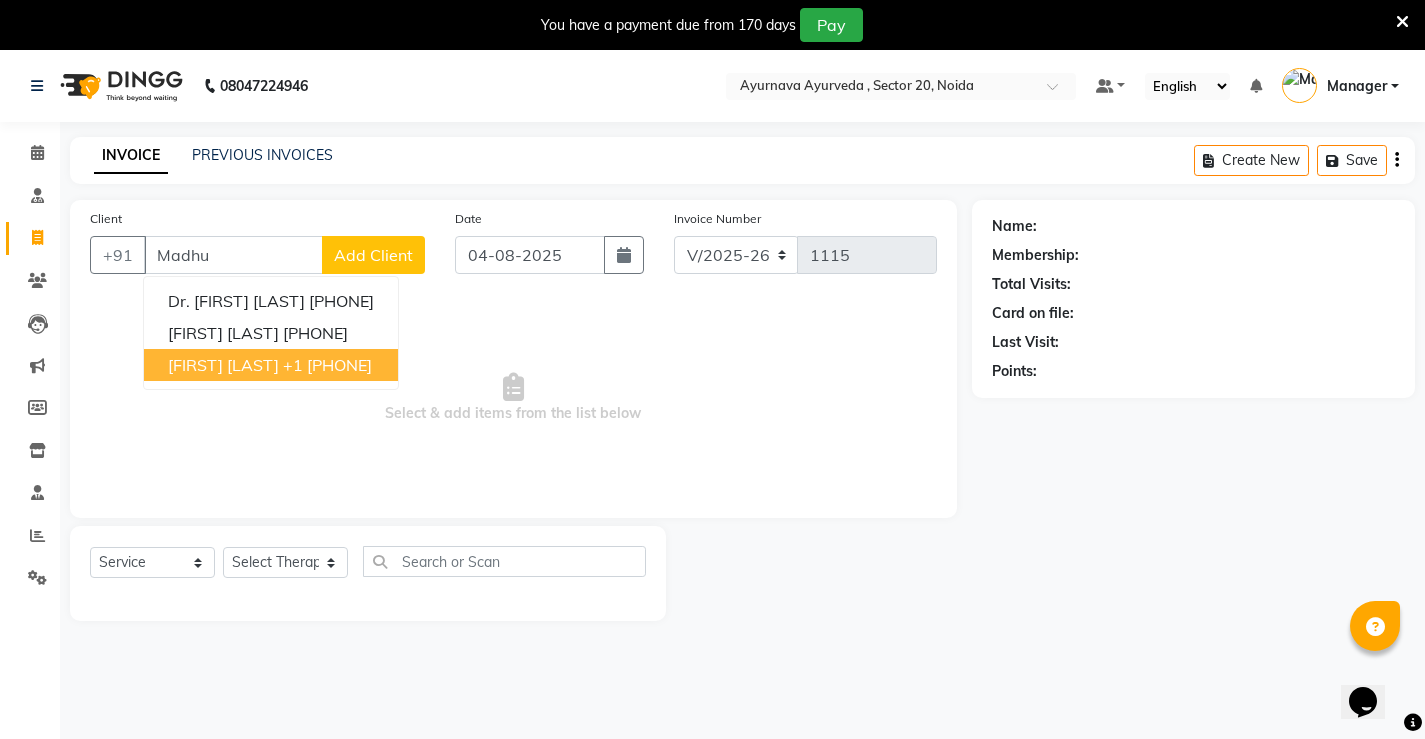 click on "[FIRST] [LAST]" at bounding box center (223, 365) 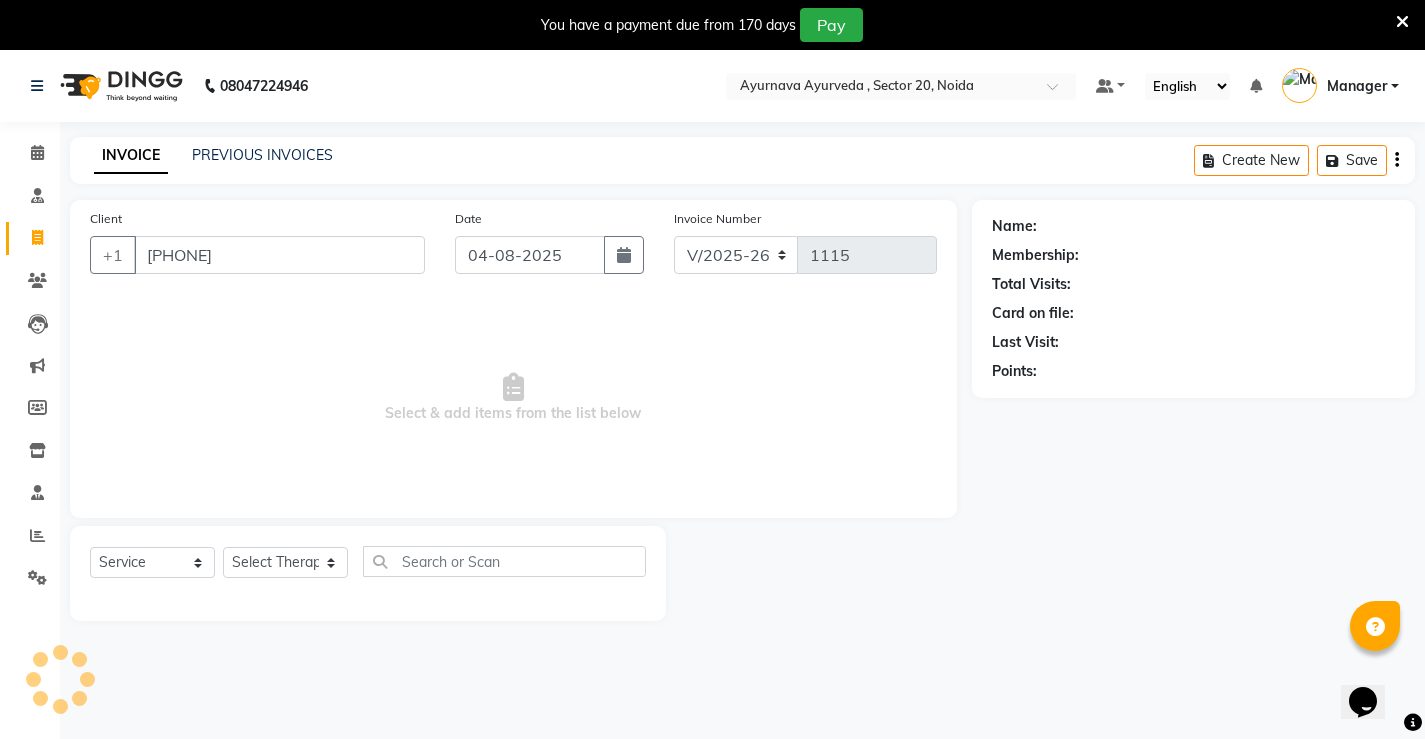 type on "[PHONE]" 